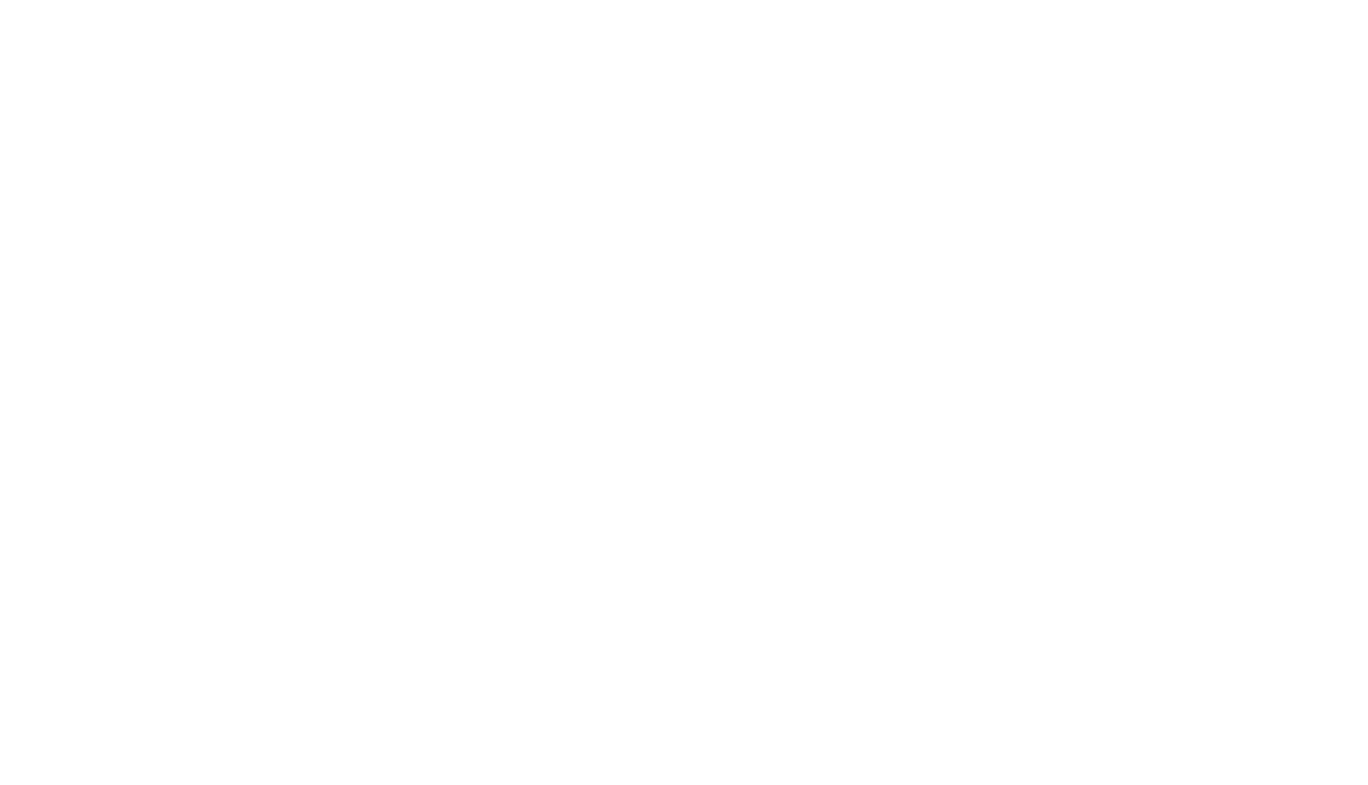 scroll, scrollTop: 0, scrollLeft: 0, axis: both 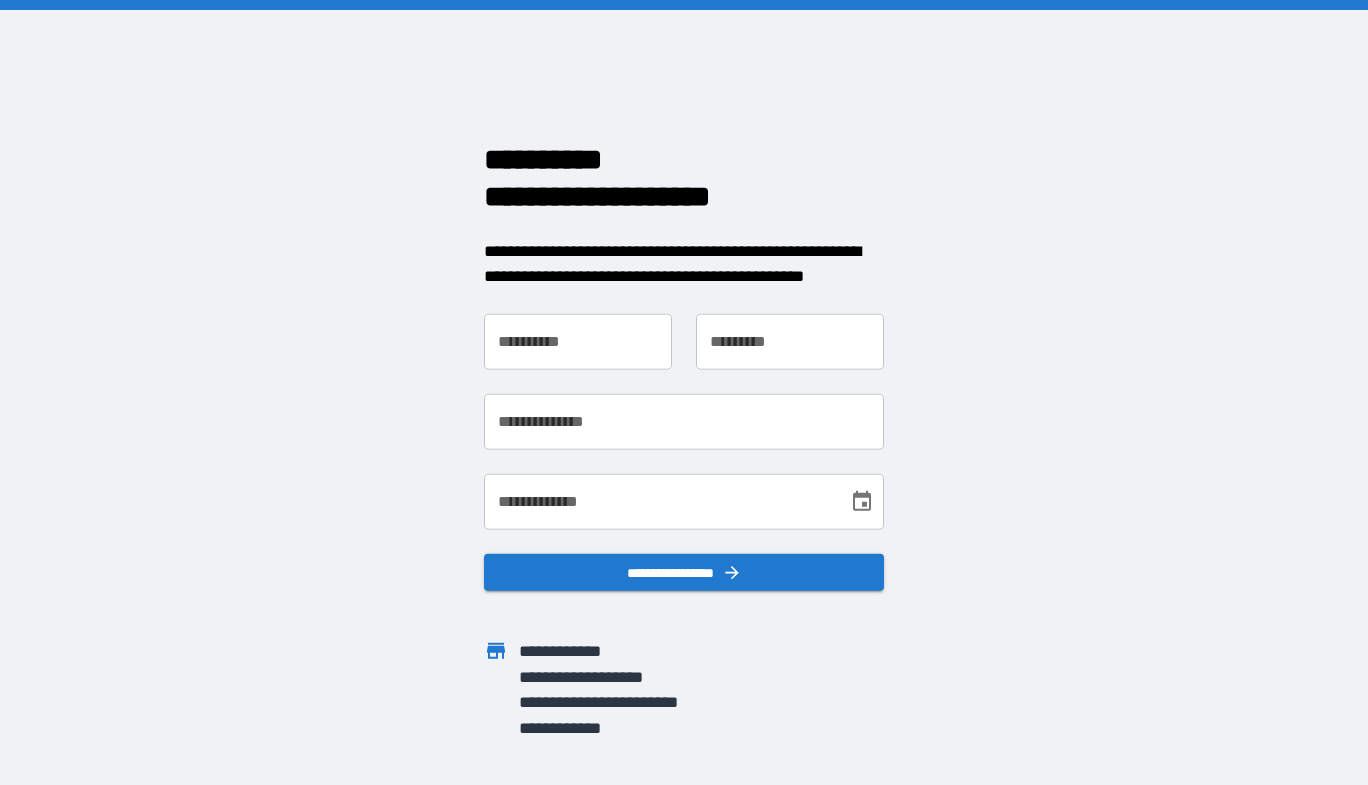 click on "**********" at bounding box center [578, 341] 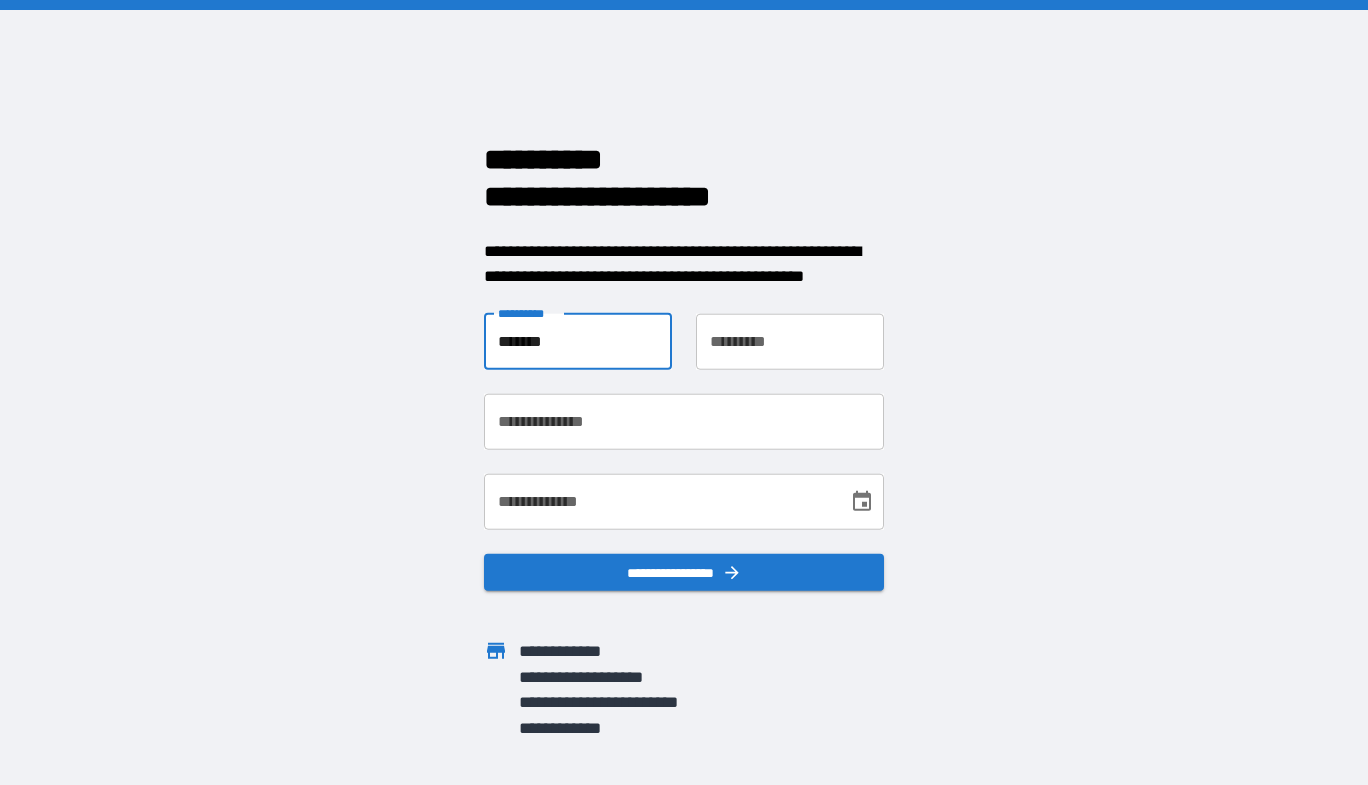 type on "*******" 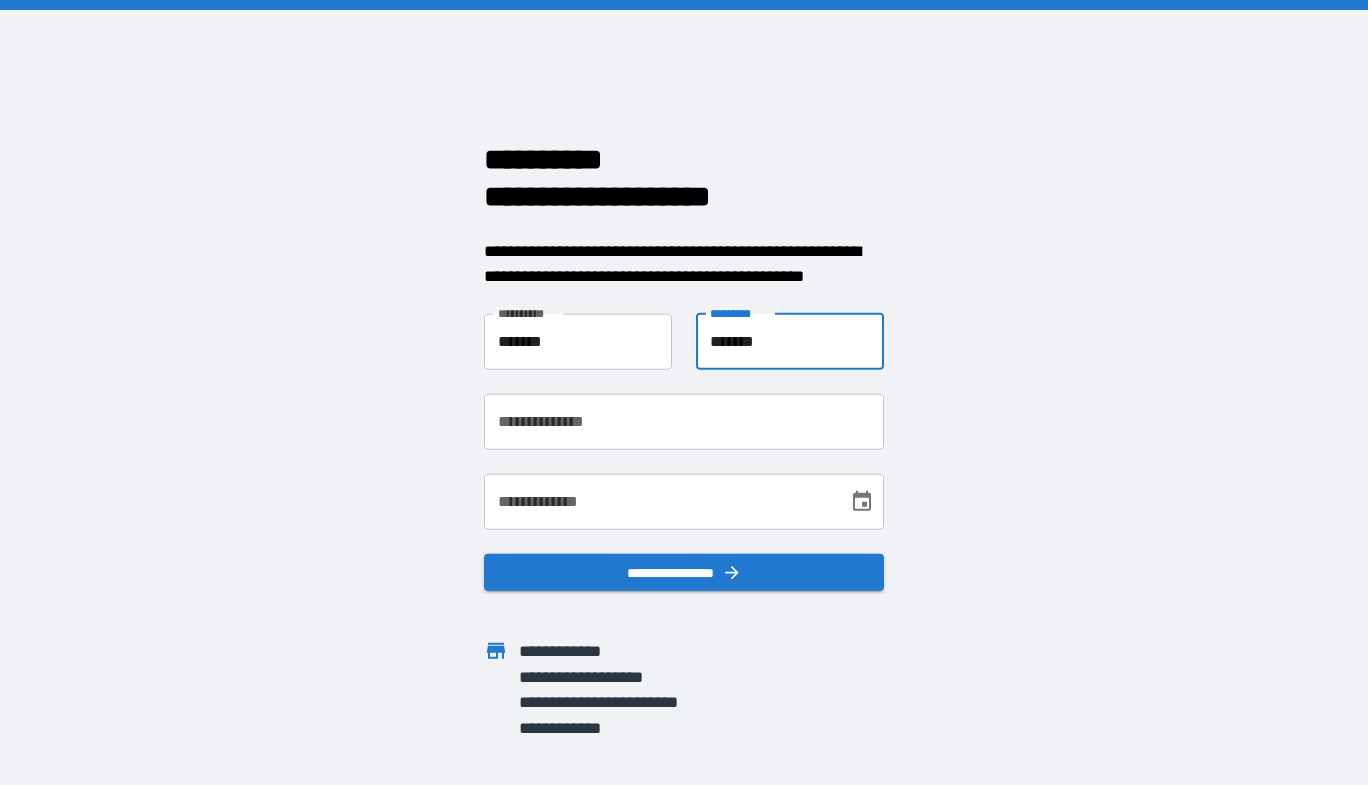 type on "*******" 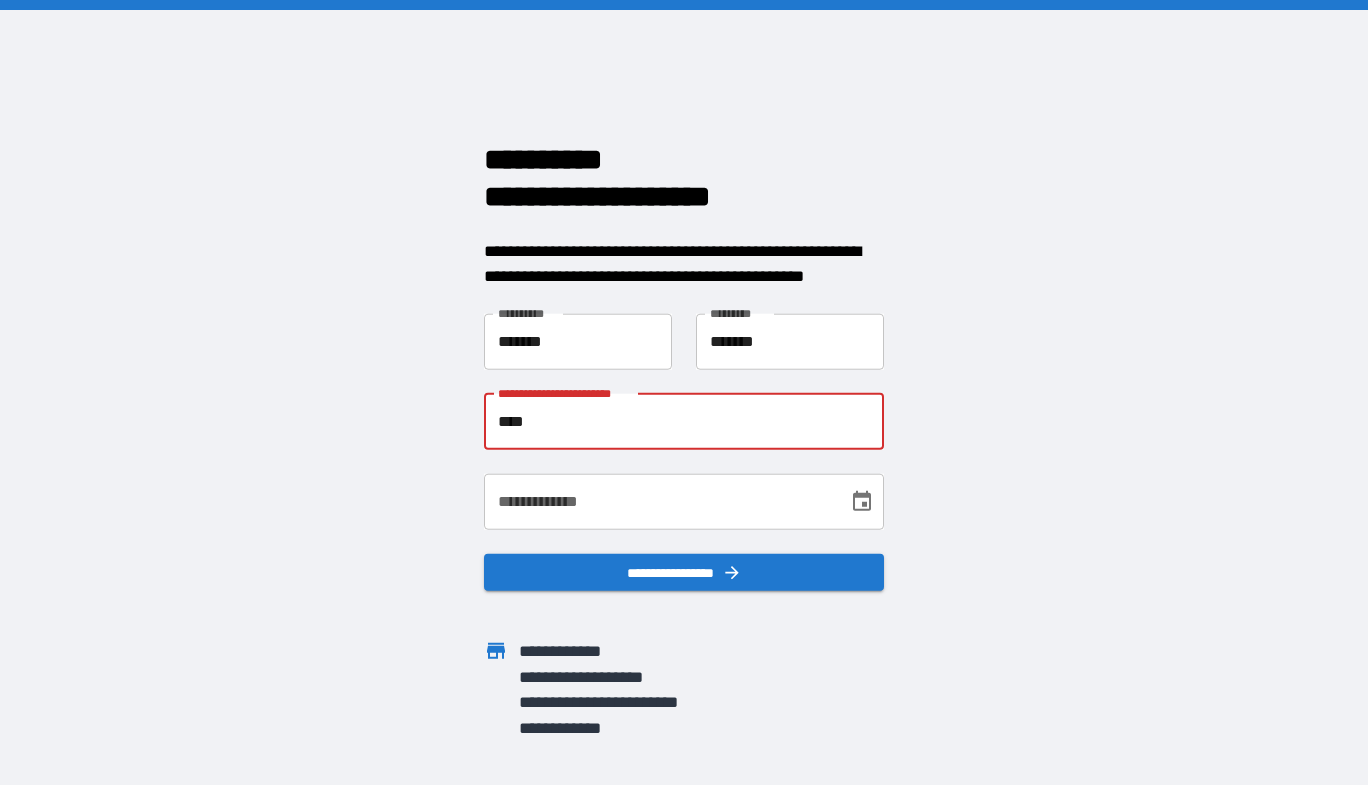type on "**********" 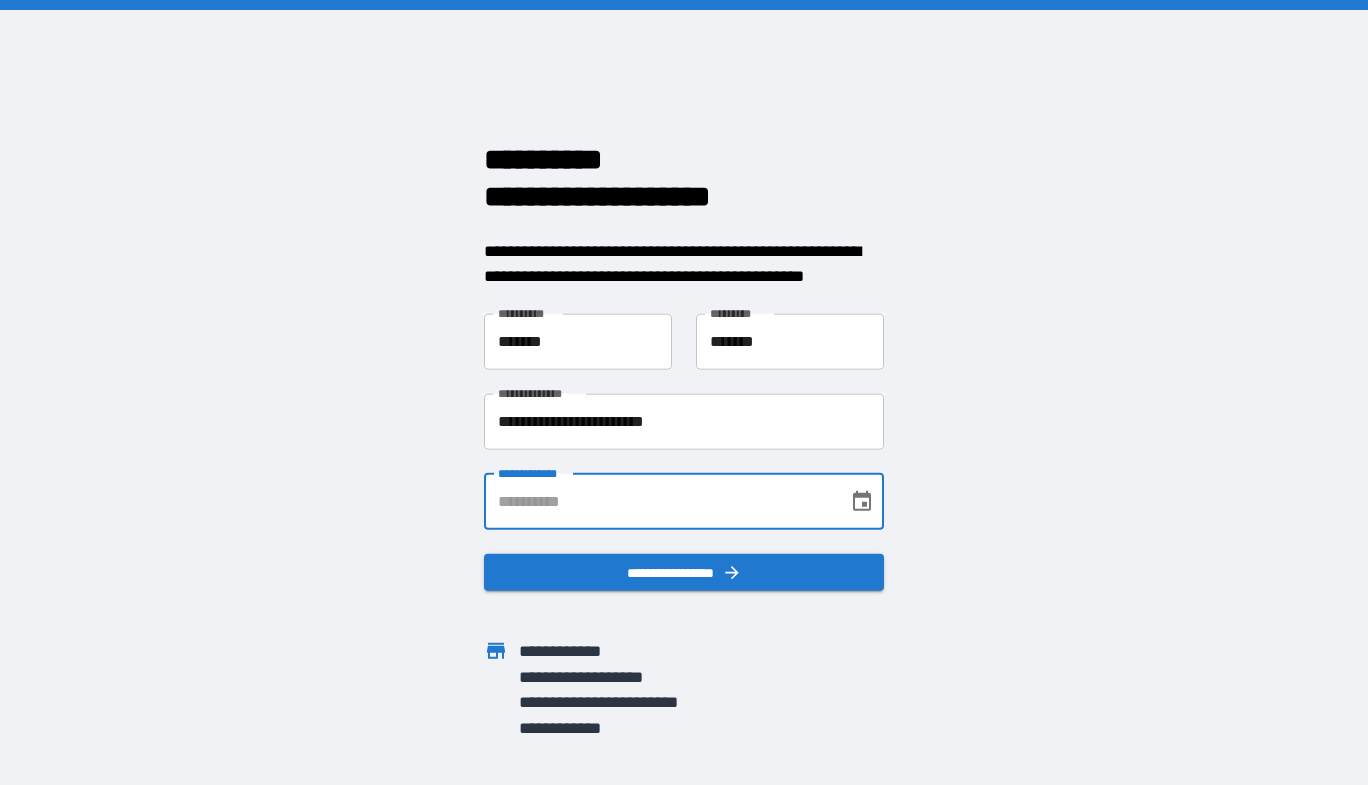 click on "**********" at bounding box center (659, 501) 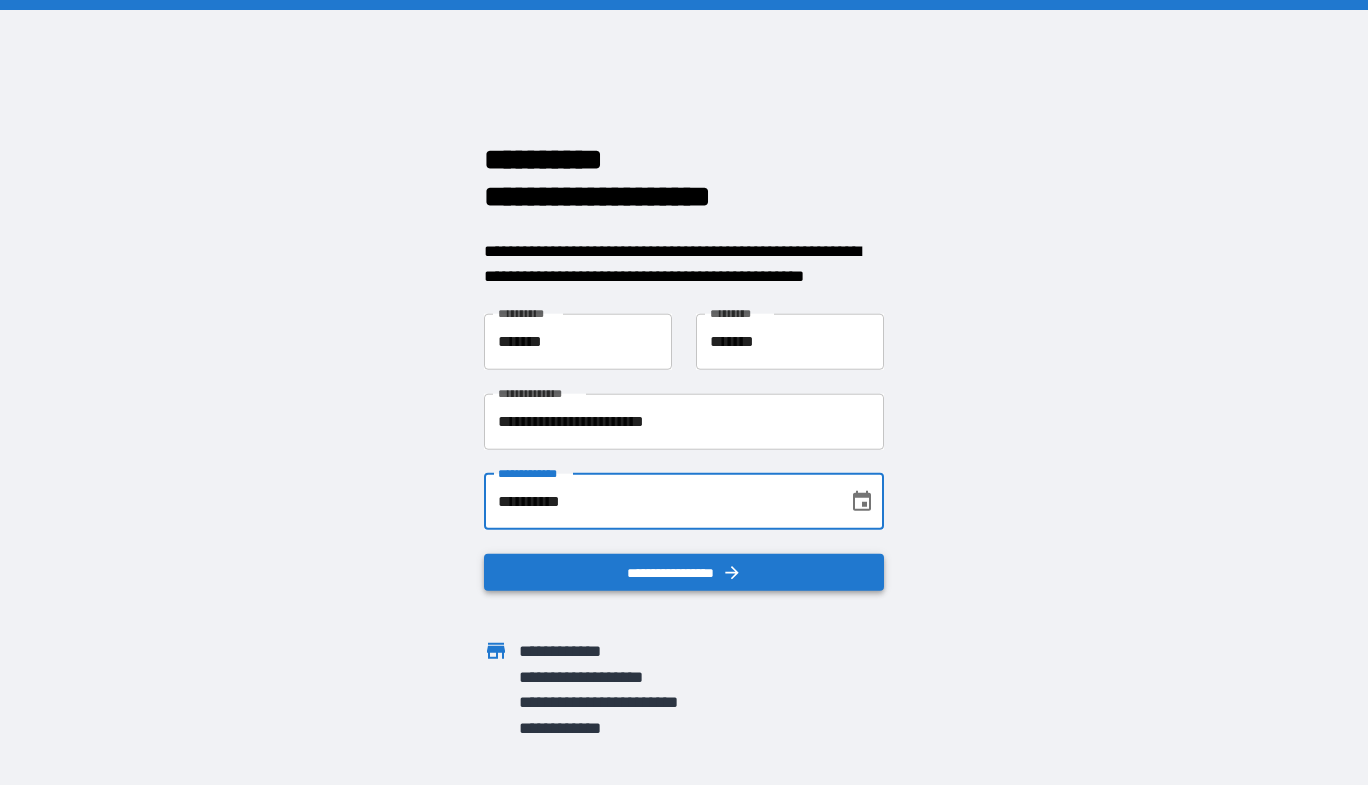 type on "**********" 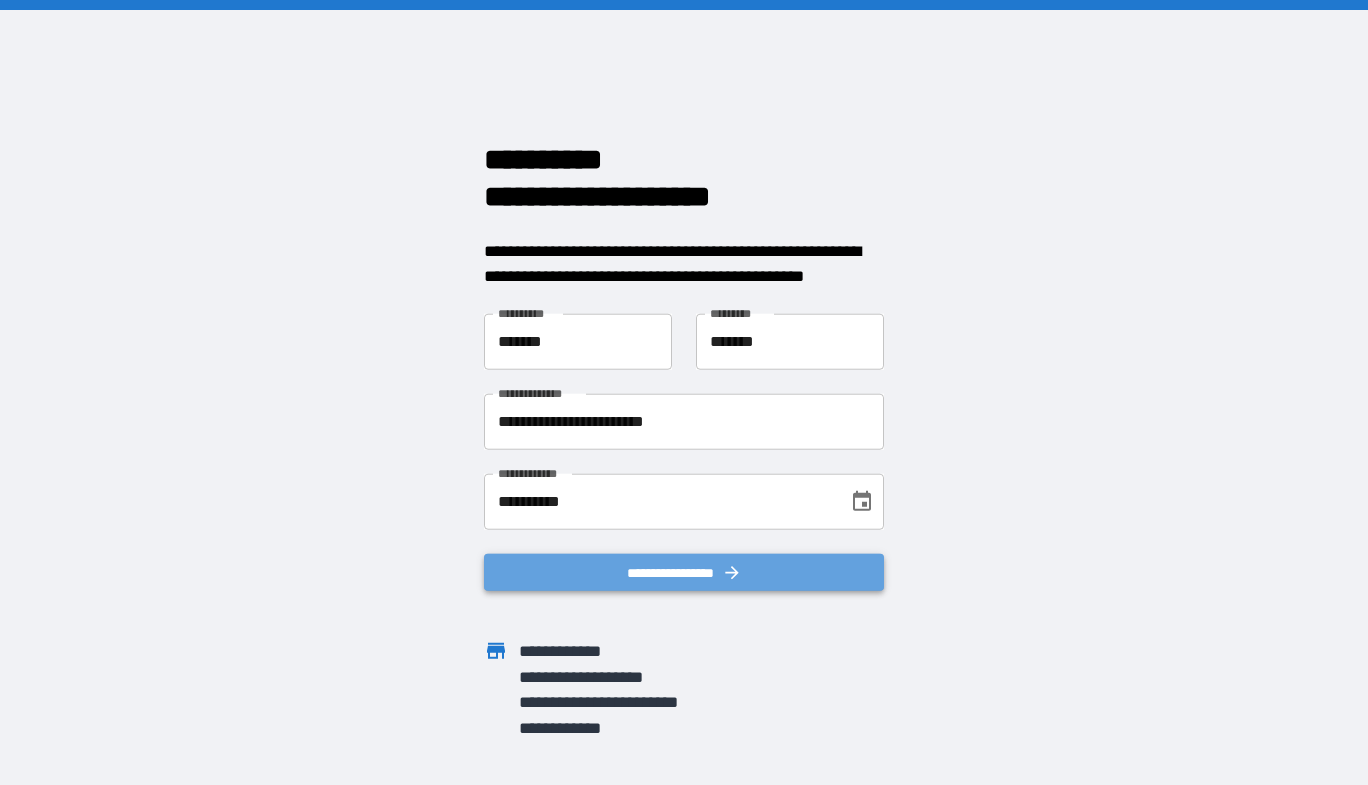 click on "**********" at bounding box center [684, 572] 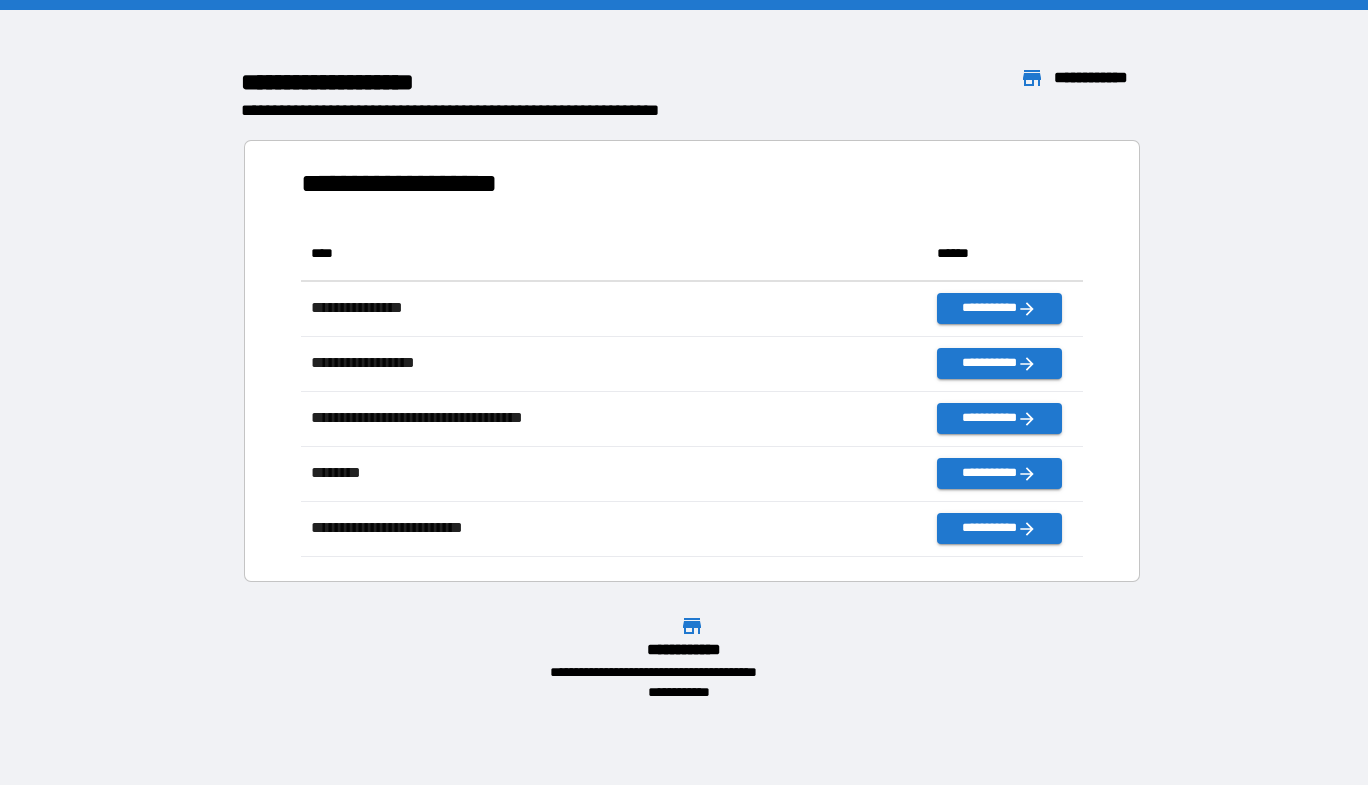 scroll, scrollTop: 16, scrollLeft: 16, axis: both 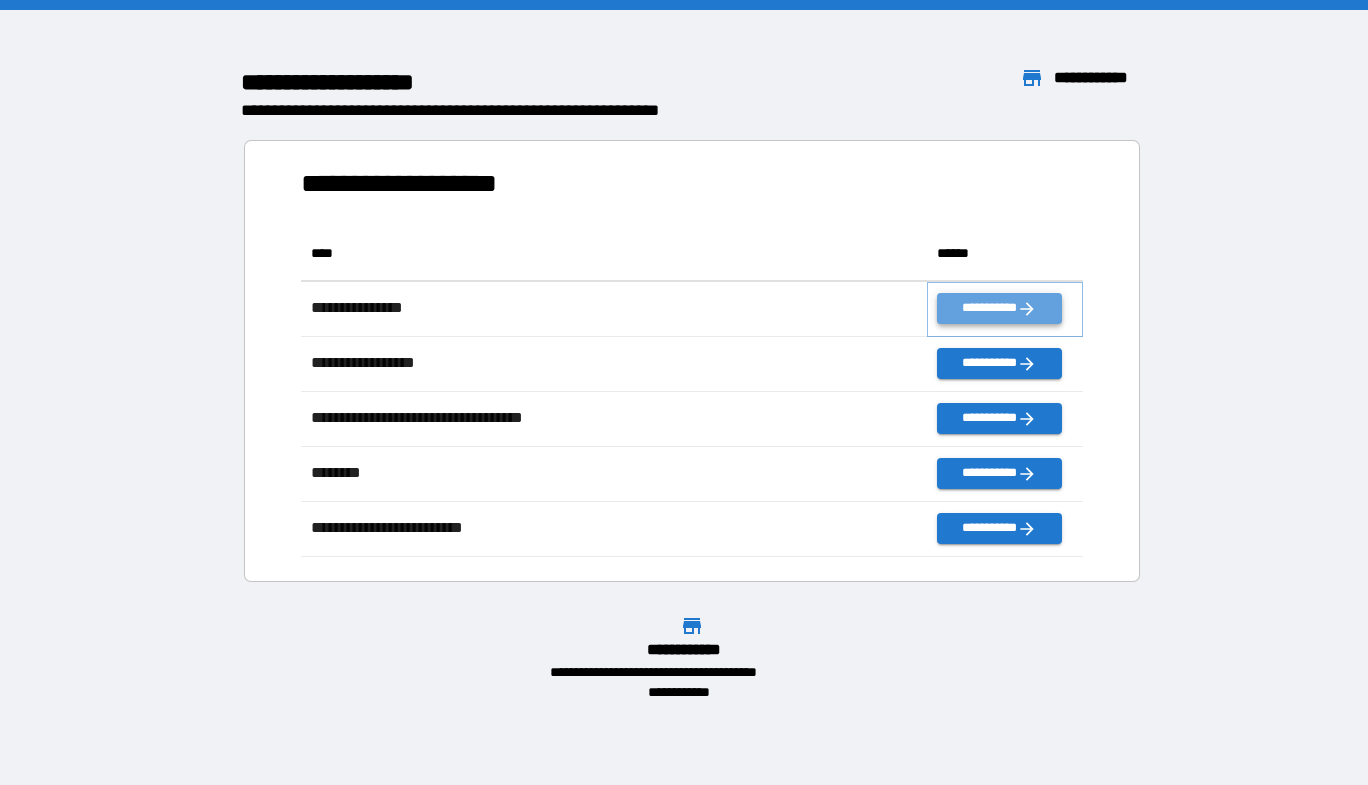 click on "**********" at bounding box center (999, 308) 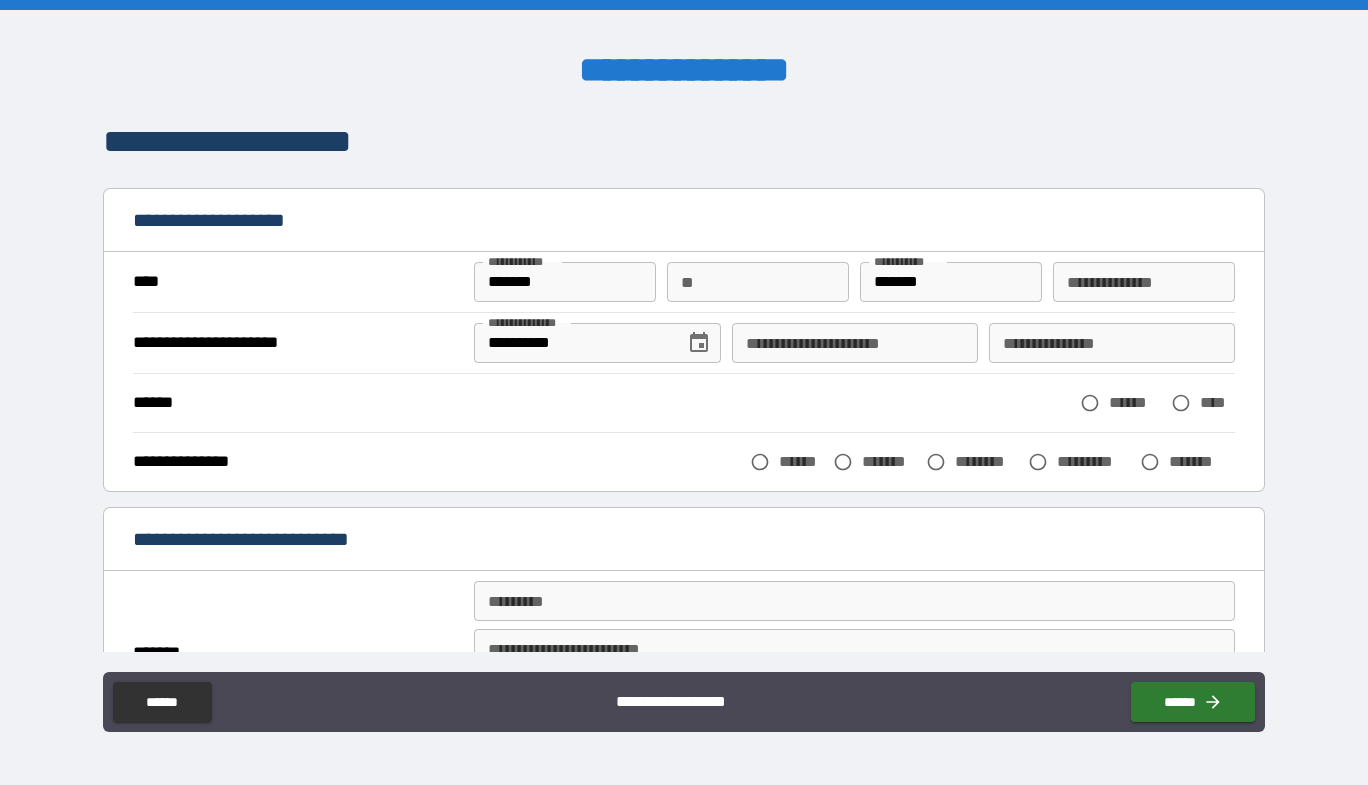 click on "**" at bounding box center (758, 282) 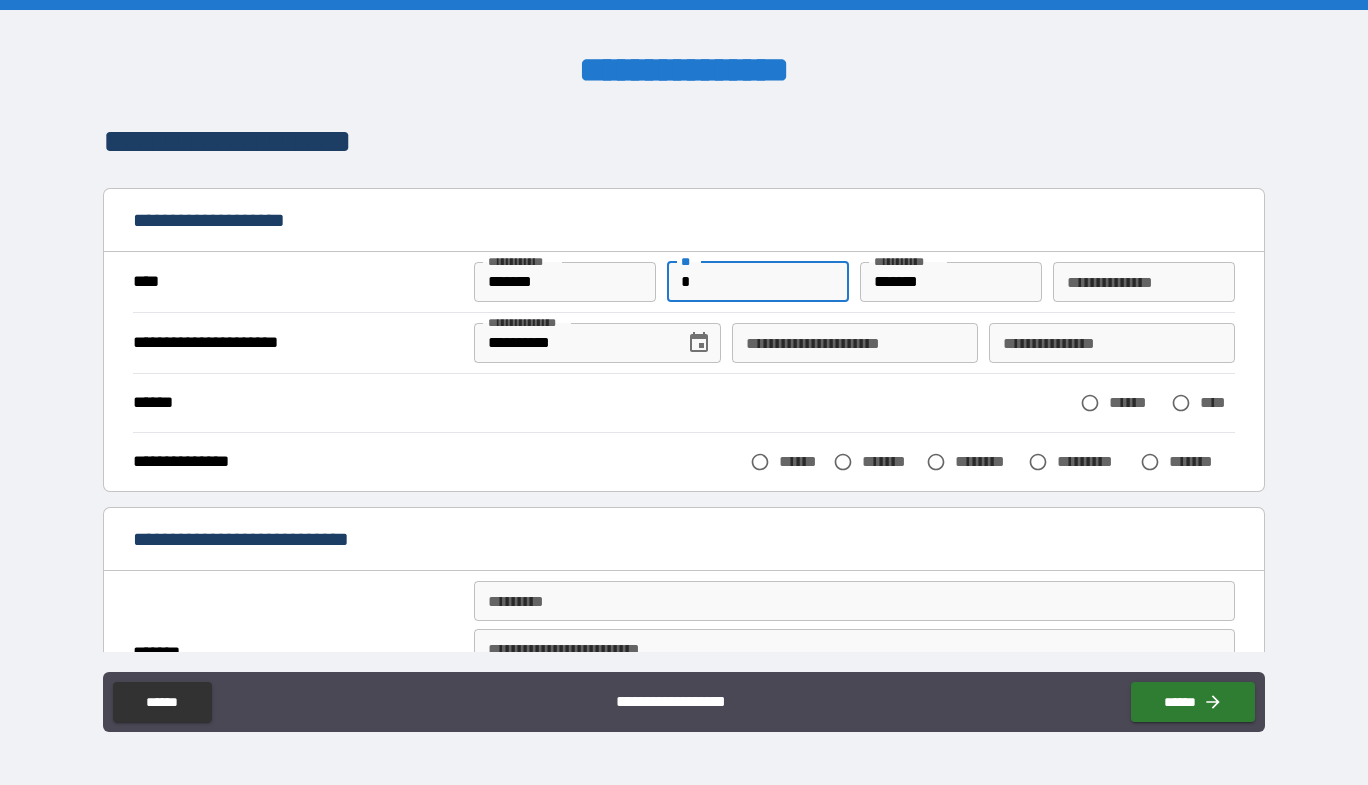 type on "*" 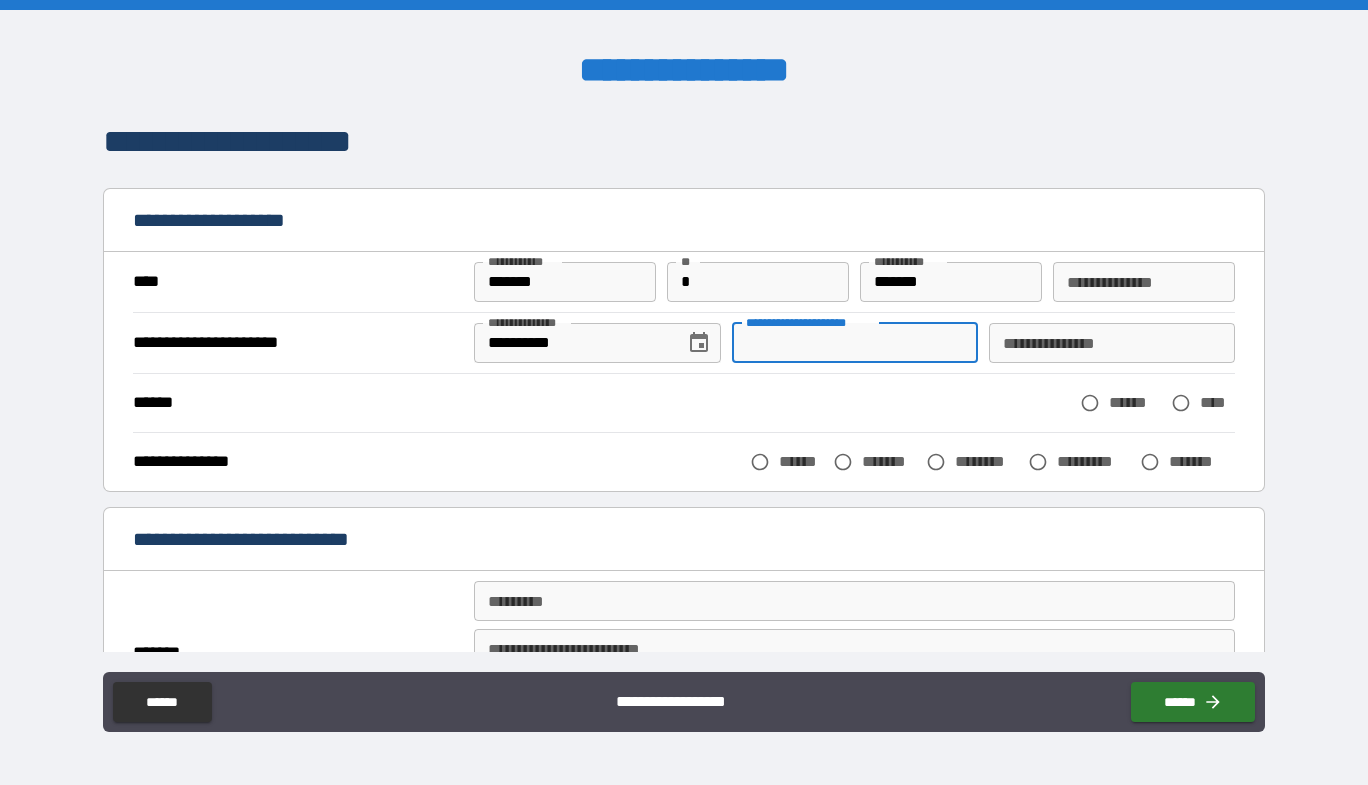 click on "**********" at bounding box center [855, 343] 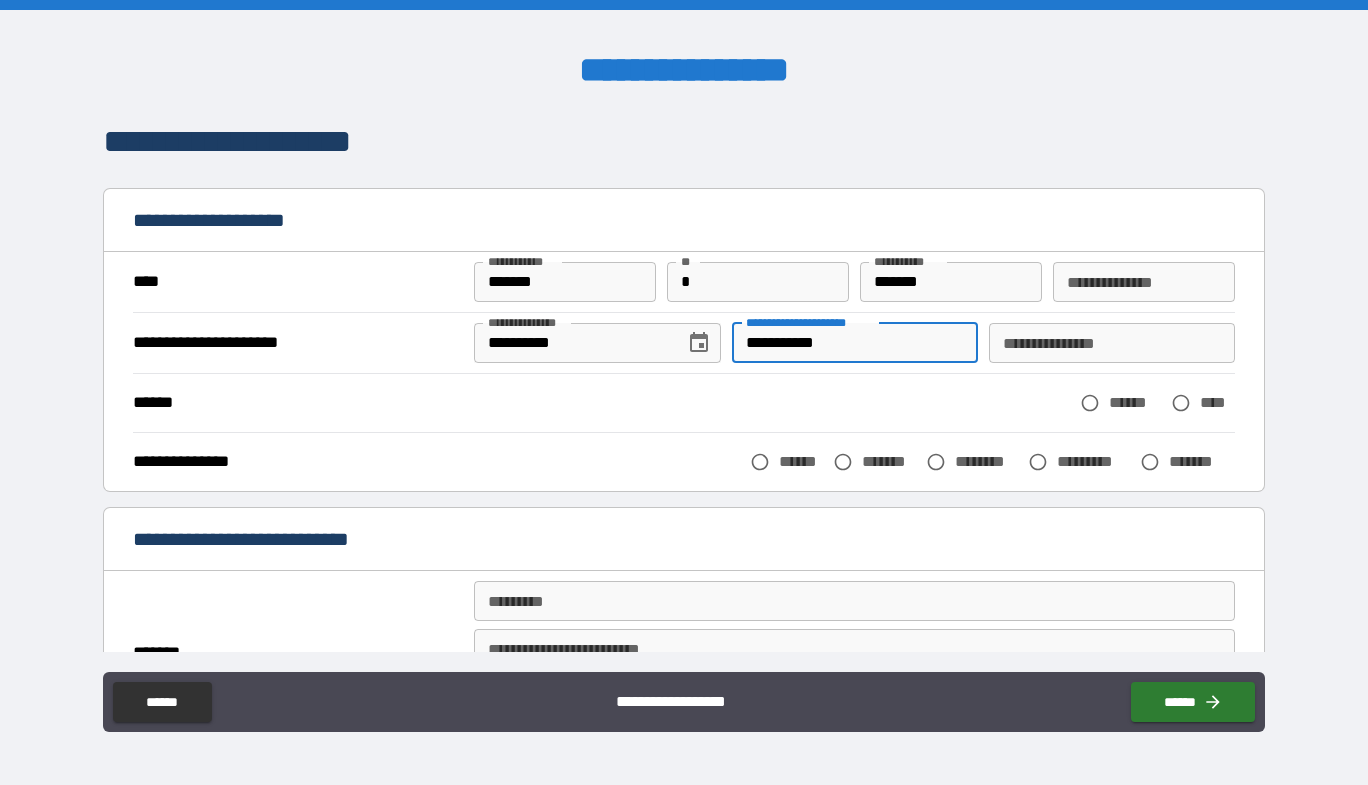 type on "**********" 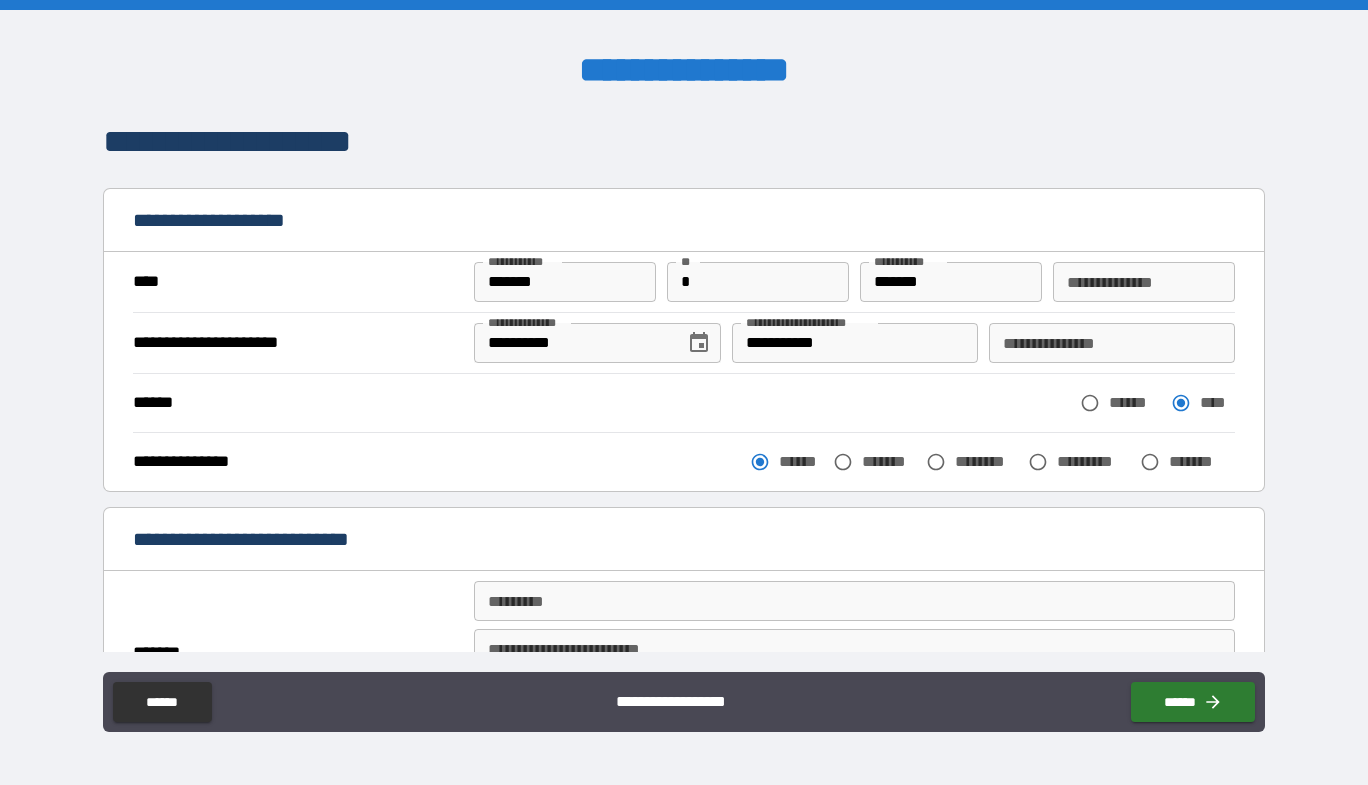 click on "**********" at bounding box center (684, 539) 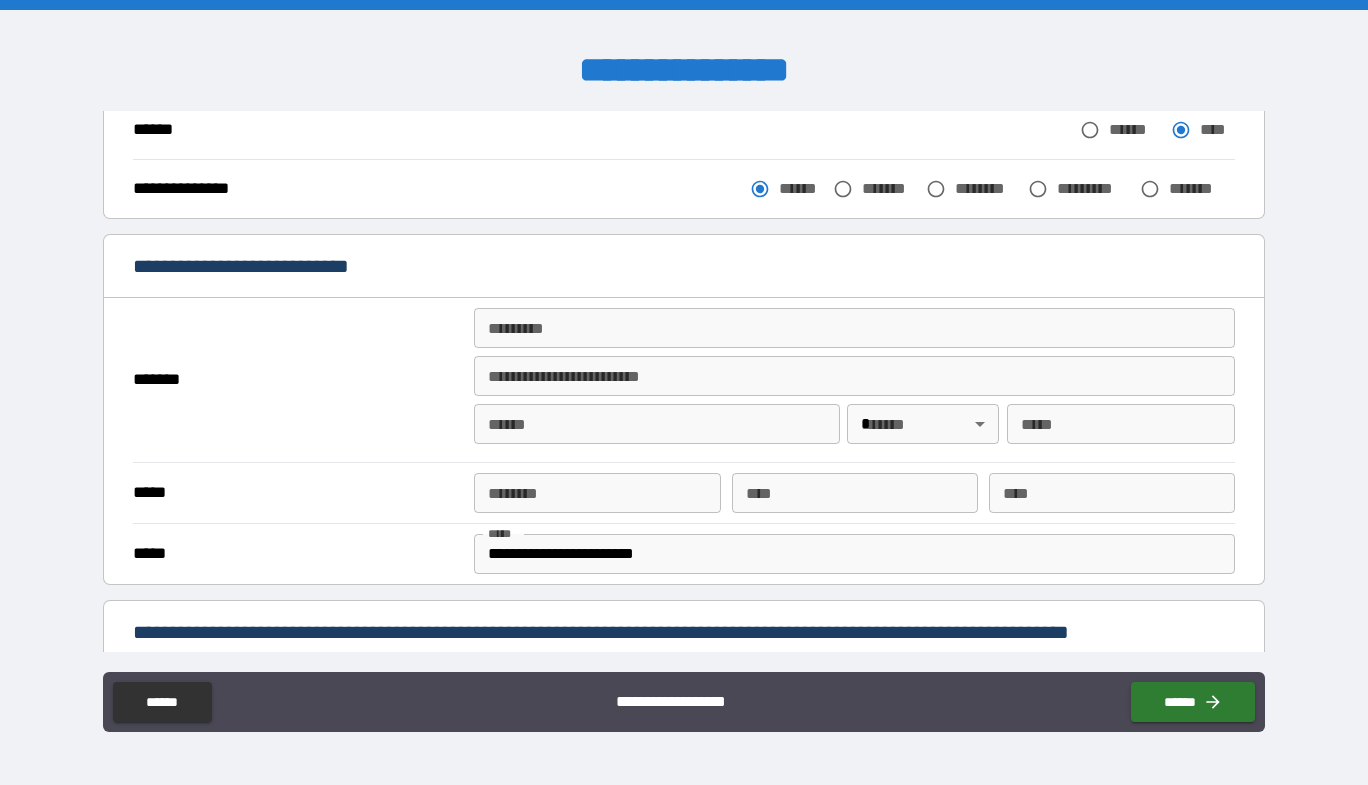 scroll, scrollTop: 300, scrollLeft: 0, axis: vertical 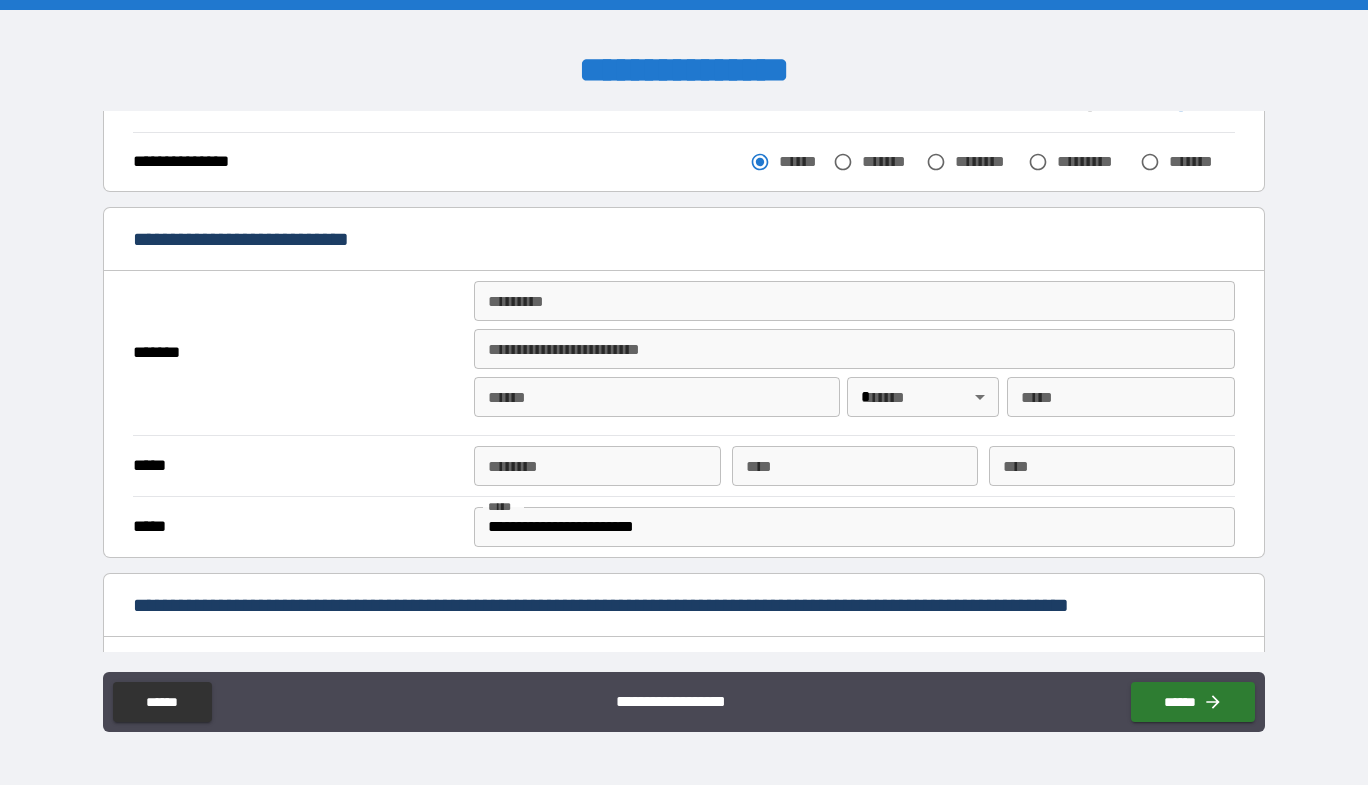 click on "*******   *" at bounding box center (854, 301) 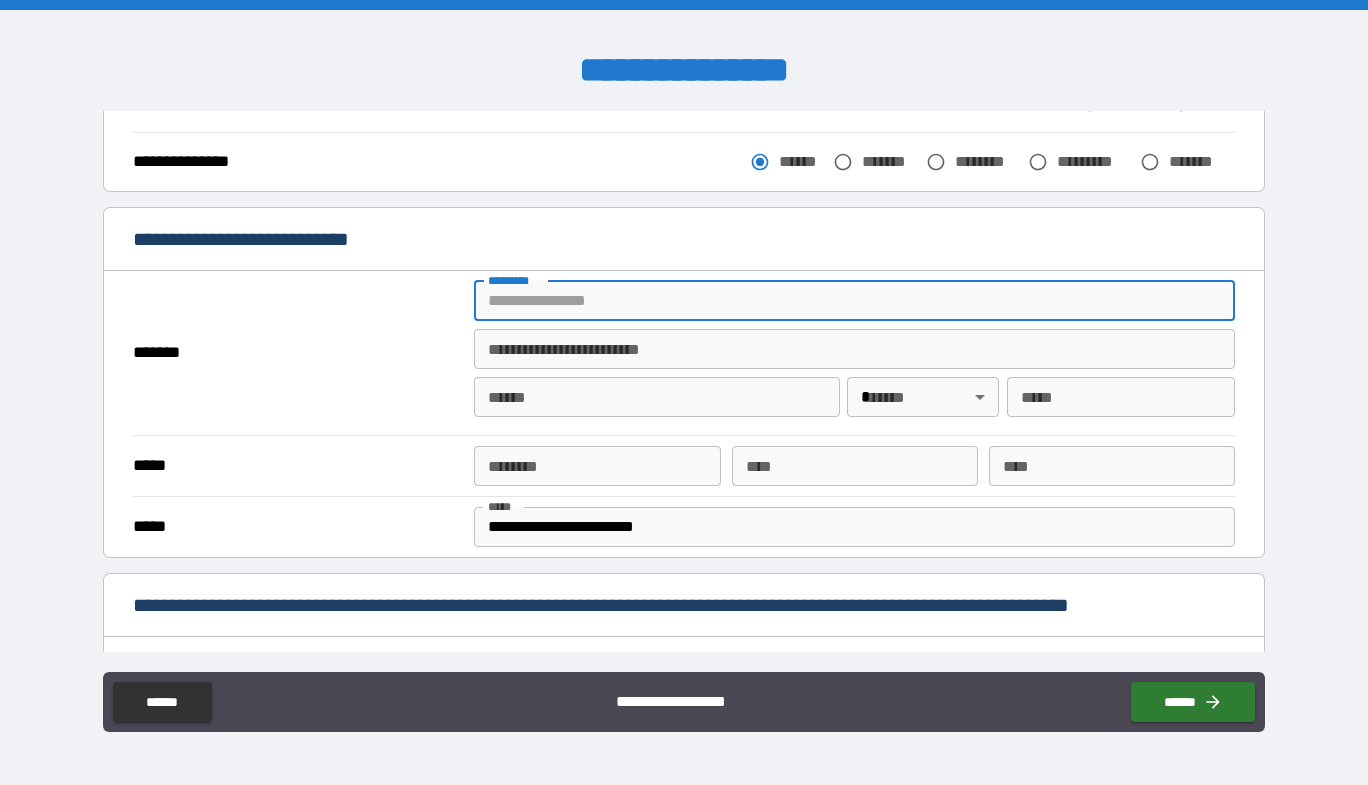 type on "**********" 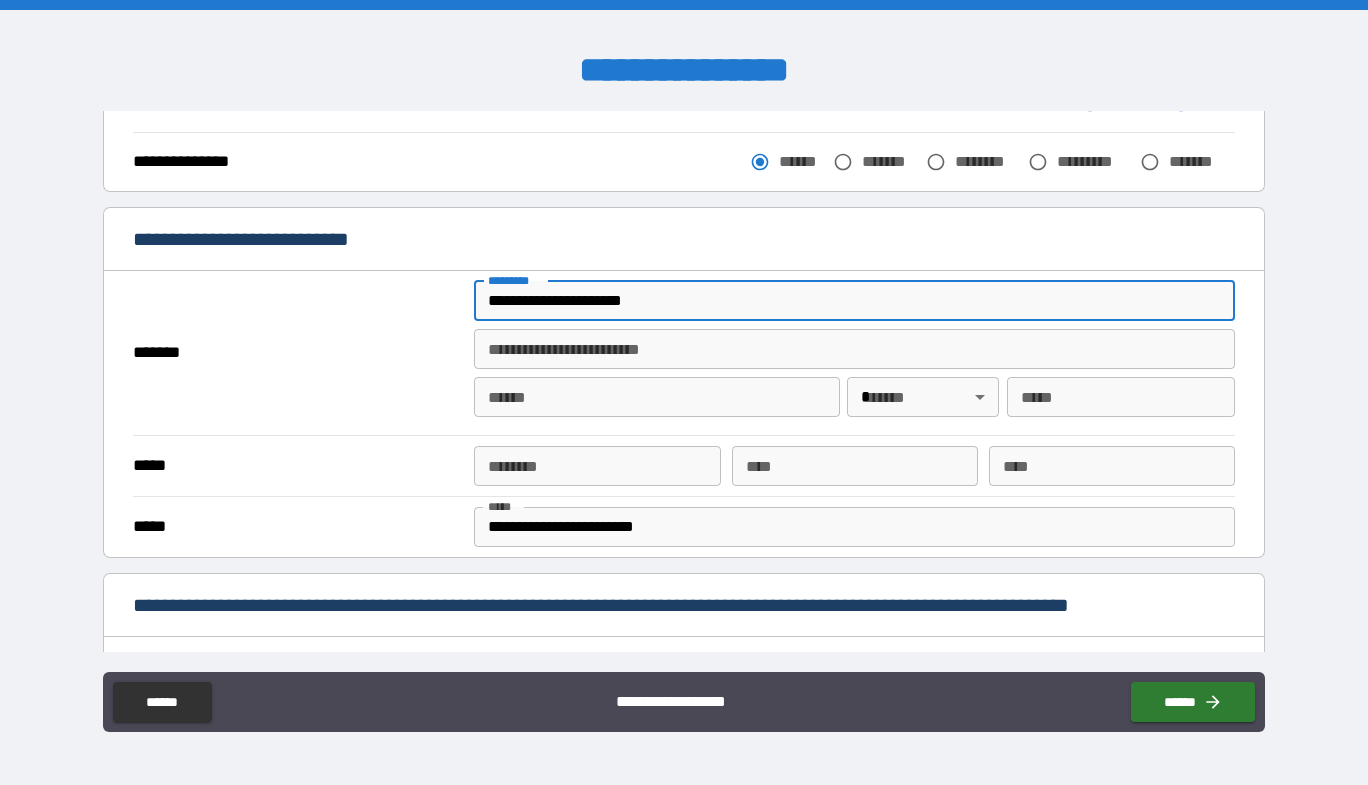 type on "********" 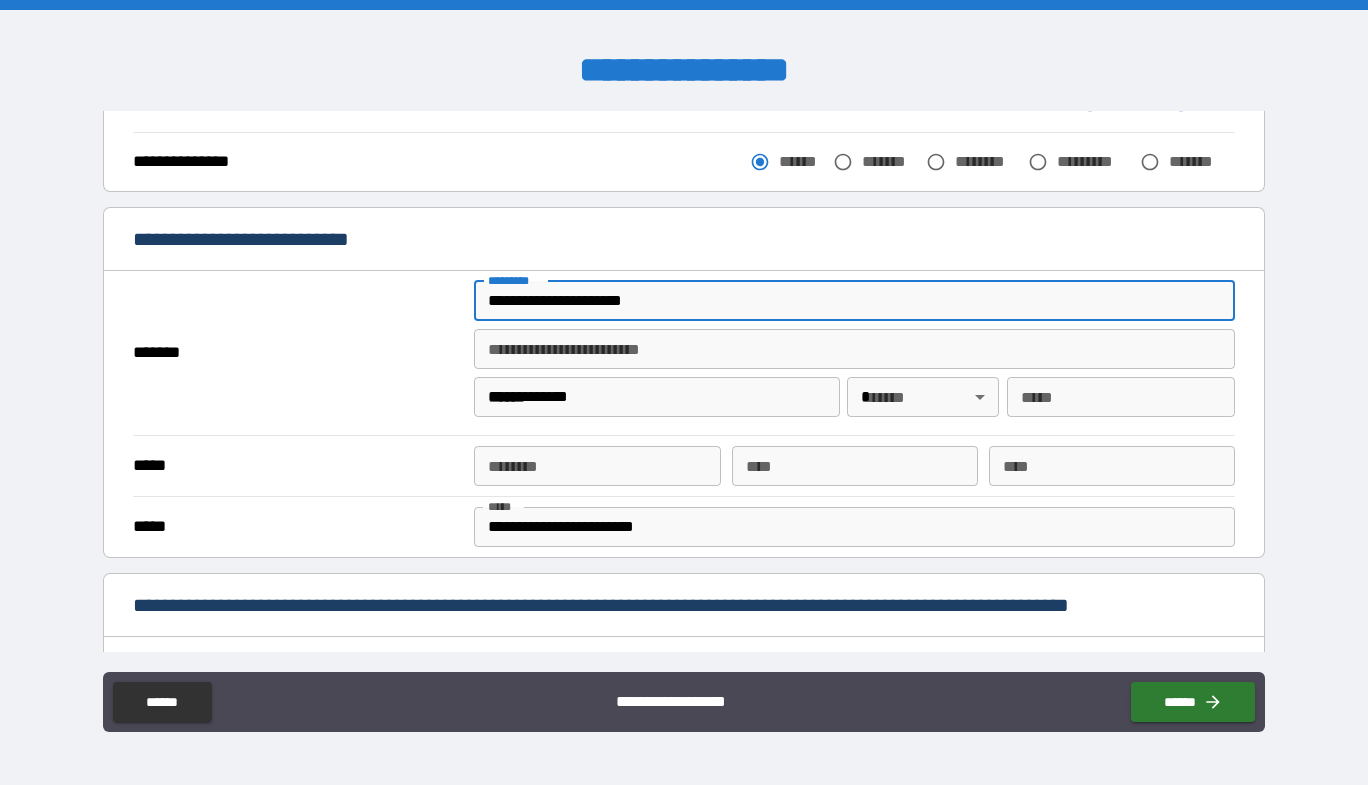 type on "**" 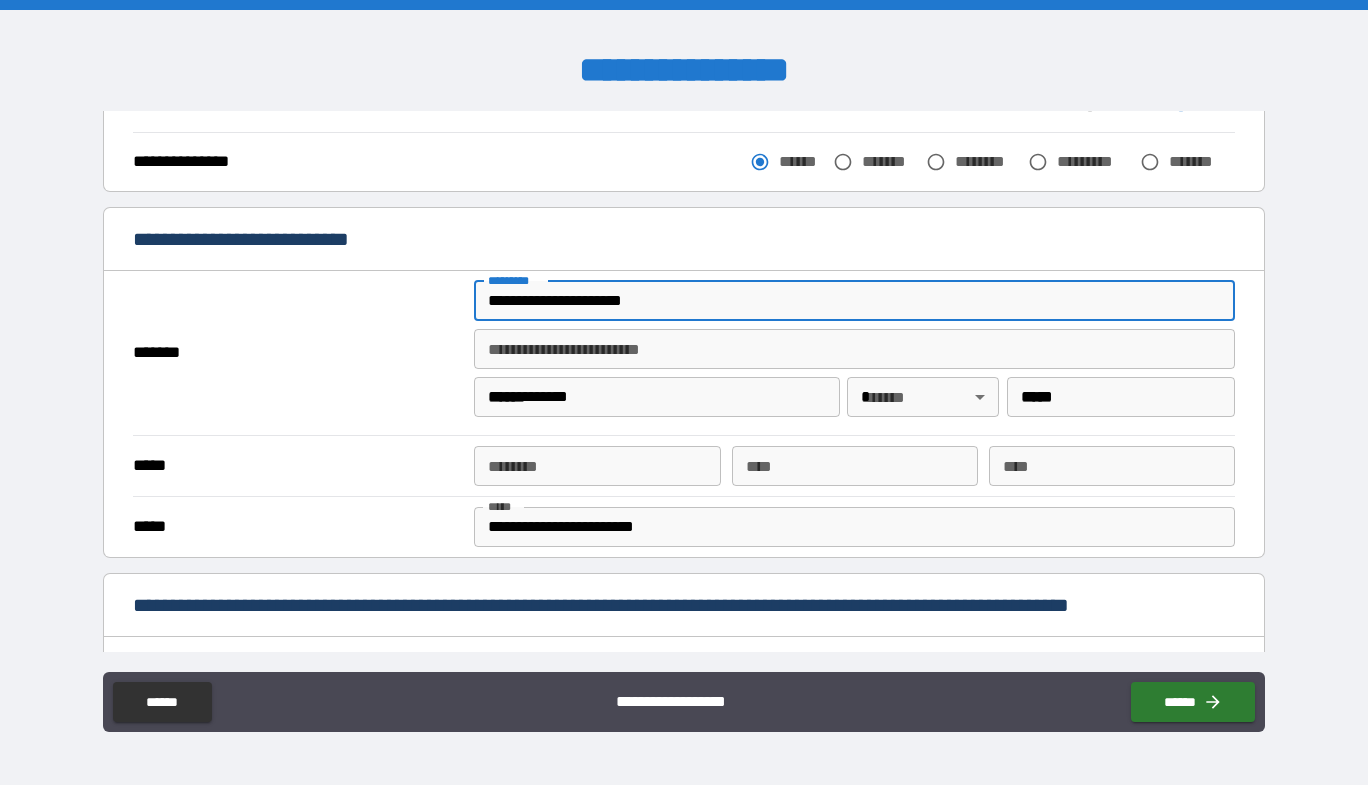 type on "**********" 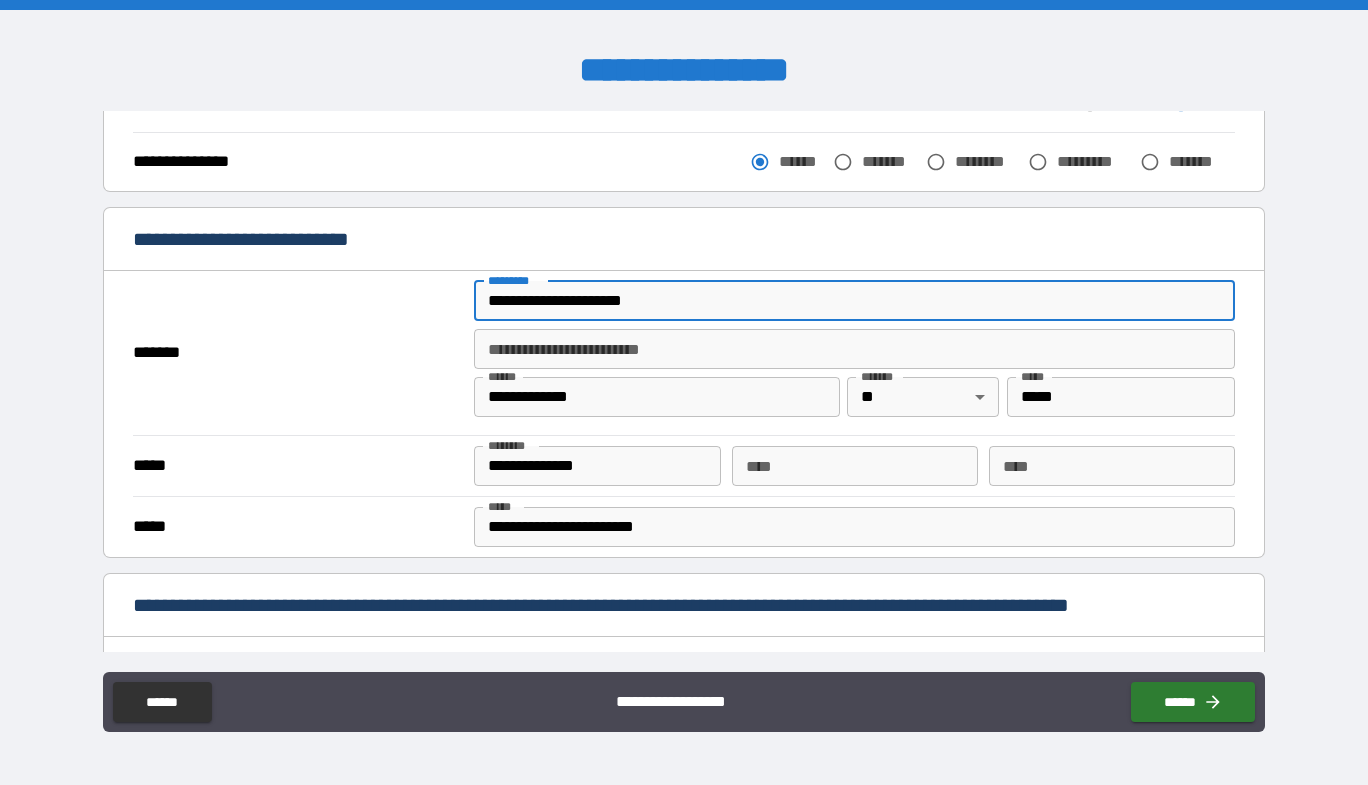 click on "*****" at bounding box center (296, 527) 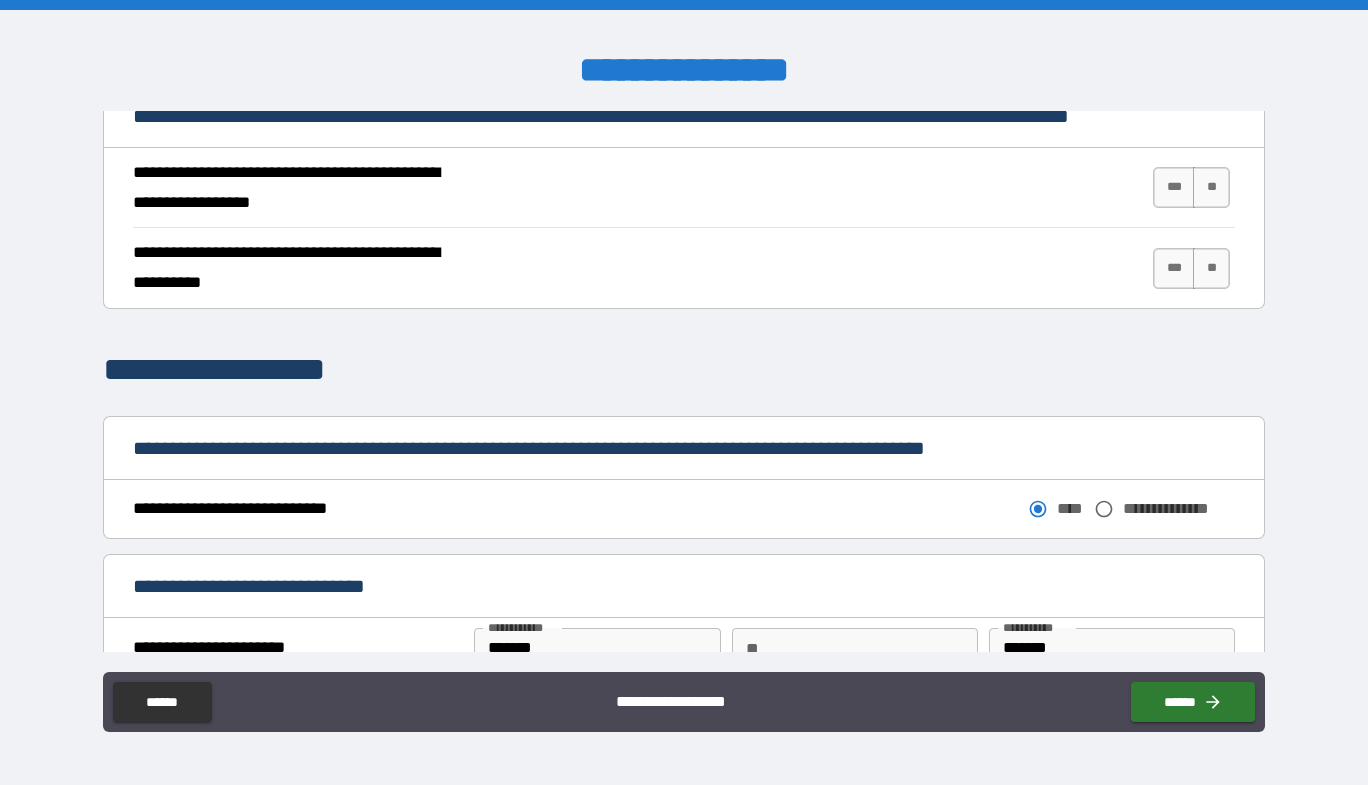 scroll, scrollTop: 800, scrollLeft: 0, axis: vertical 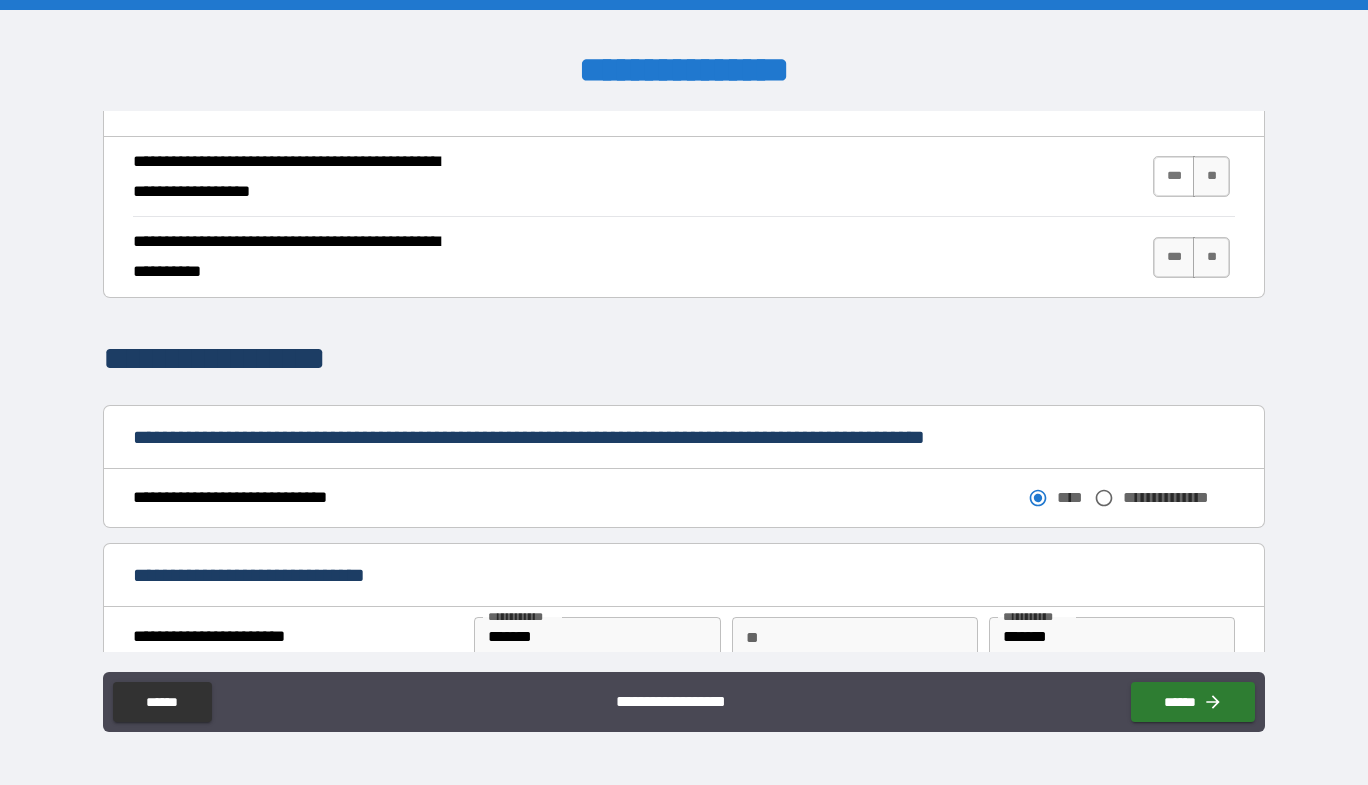 click on "***" at bounding box center (1174, 176) 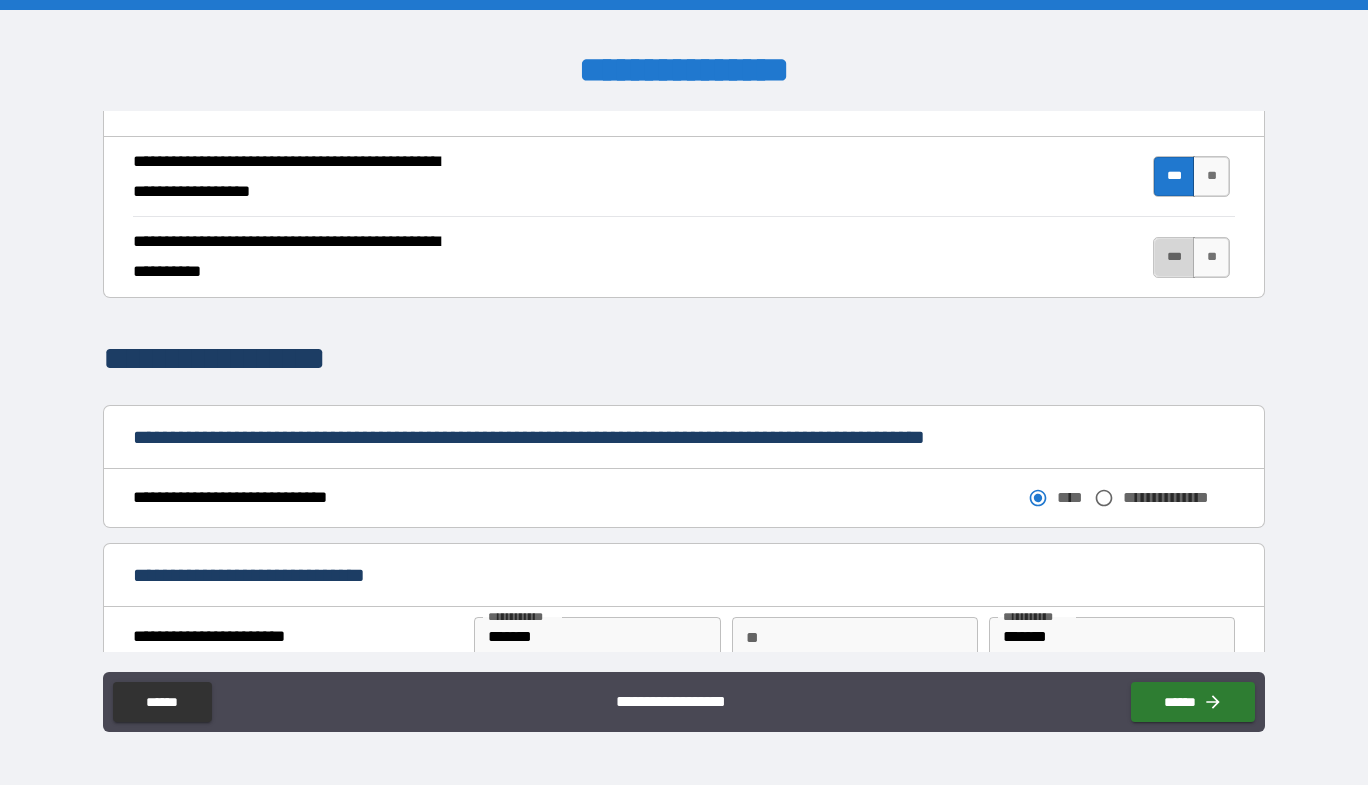 click on "***" at bounding box center [1174, 257] 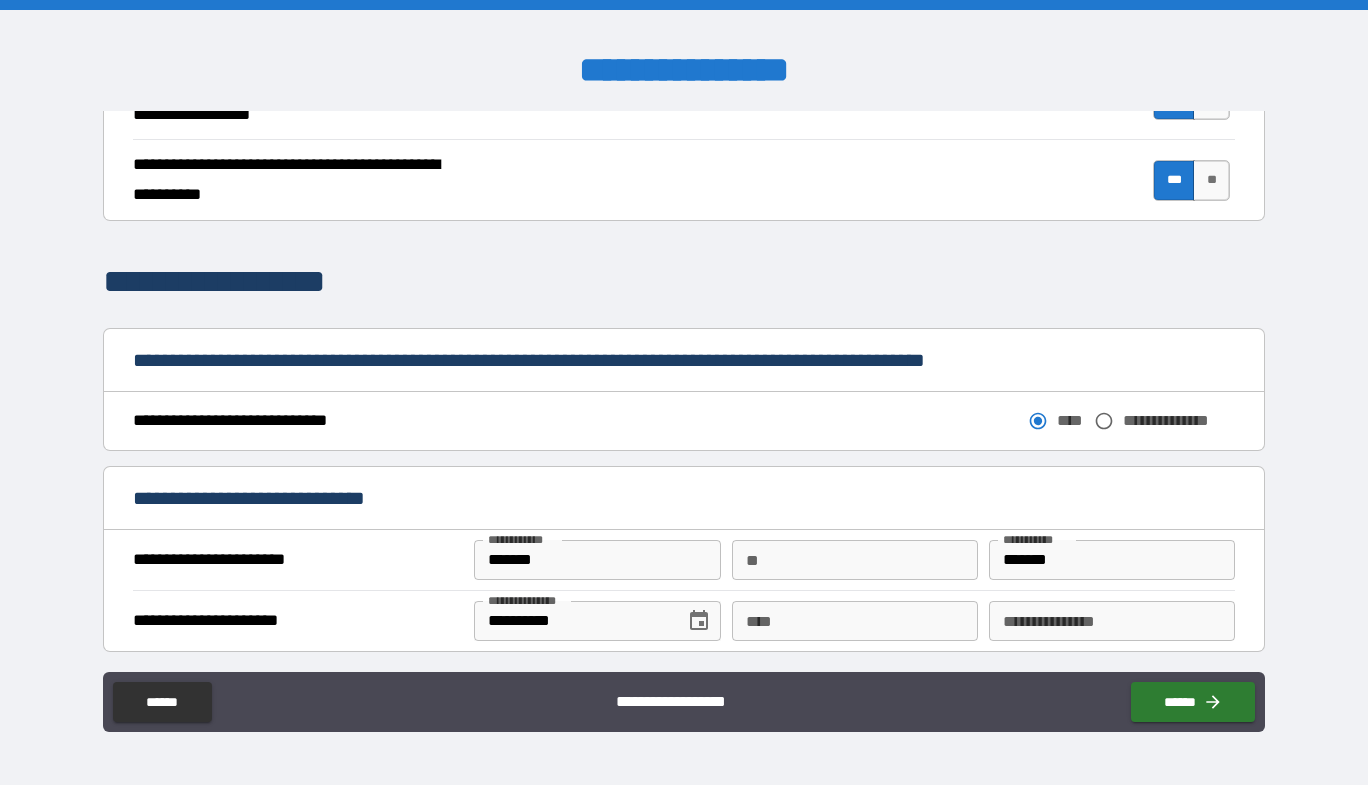 scroll, scrollTop: 900, scrollLeft: 0, axis: vertical 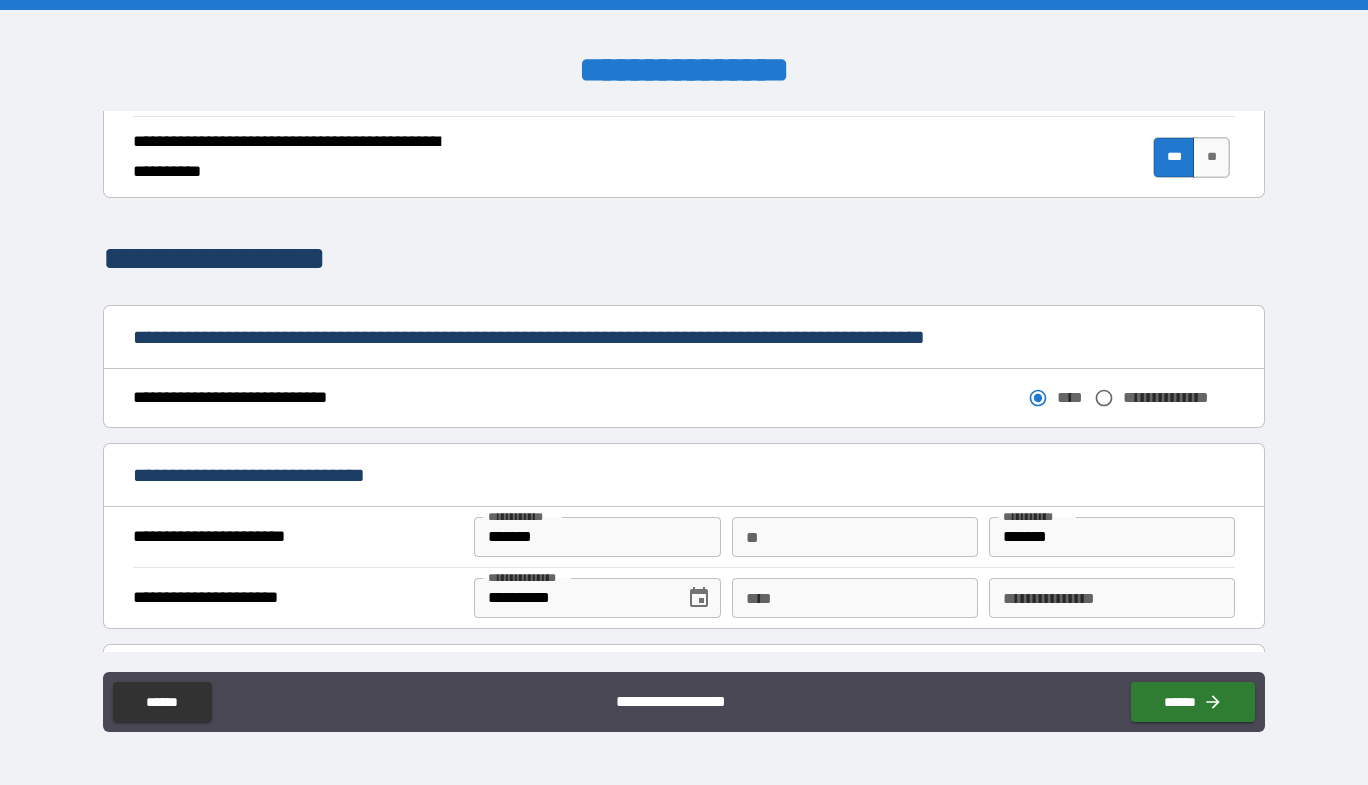click on "**********" at bounding box center [1179, 397] 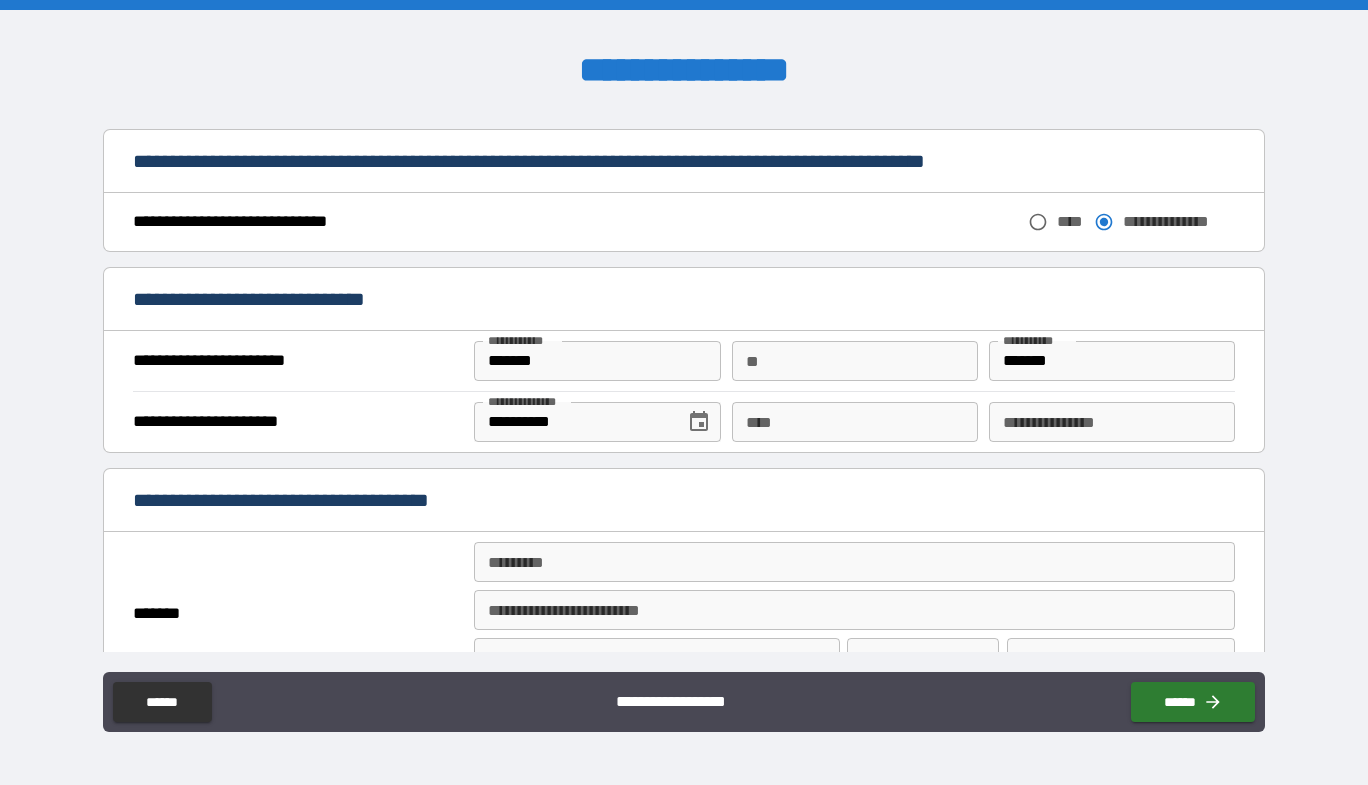 scroll, scrollTop: 1100, scrollLeft: 0, axis: vertical 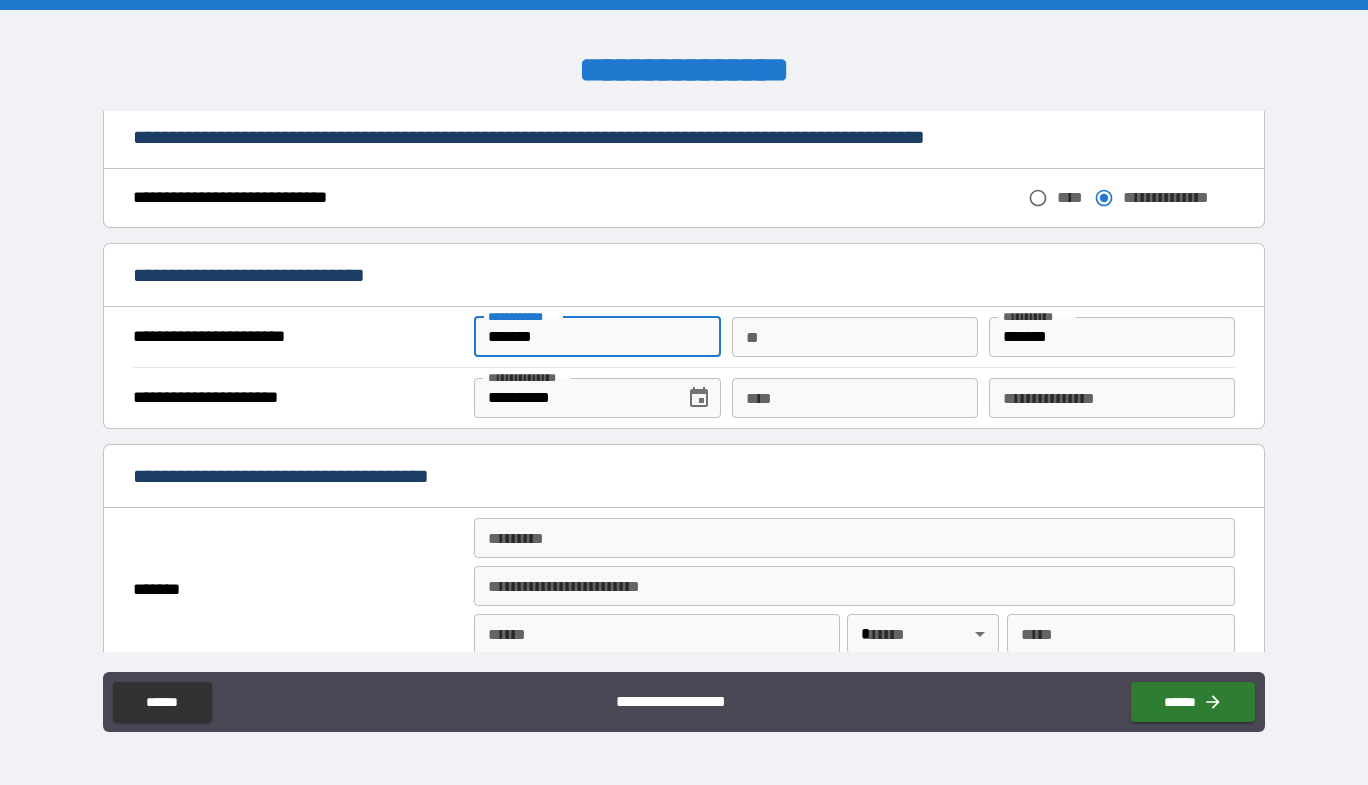 drag, startPoint x: 623, startPoint y: 348, endPoint x: 454, endPoint y: 329, distance: 170.0647 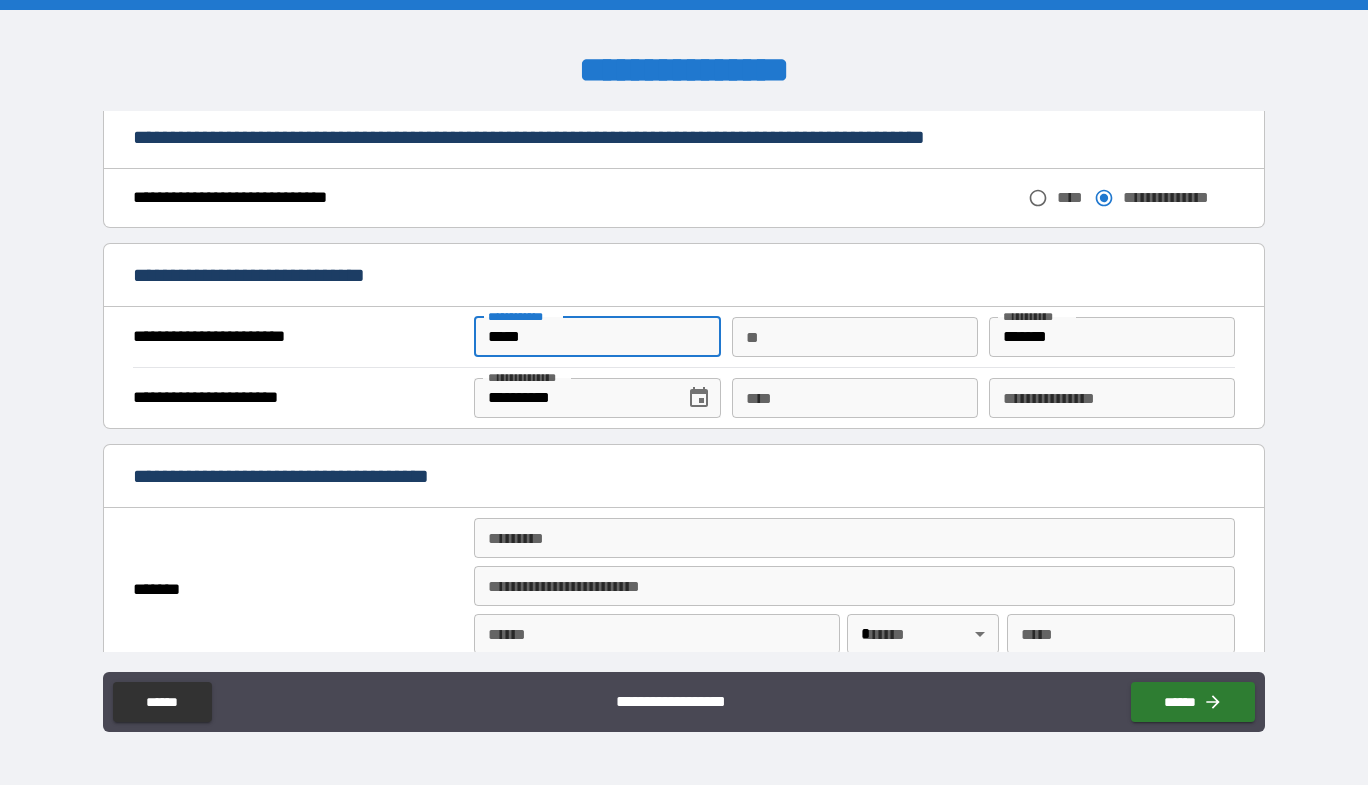 type on "********" 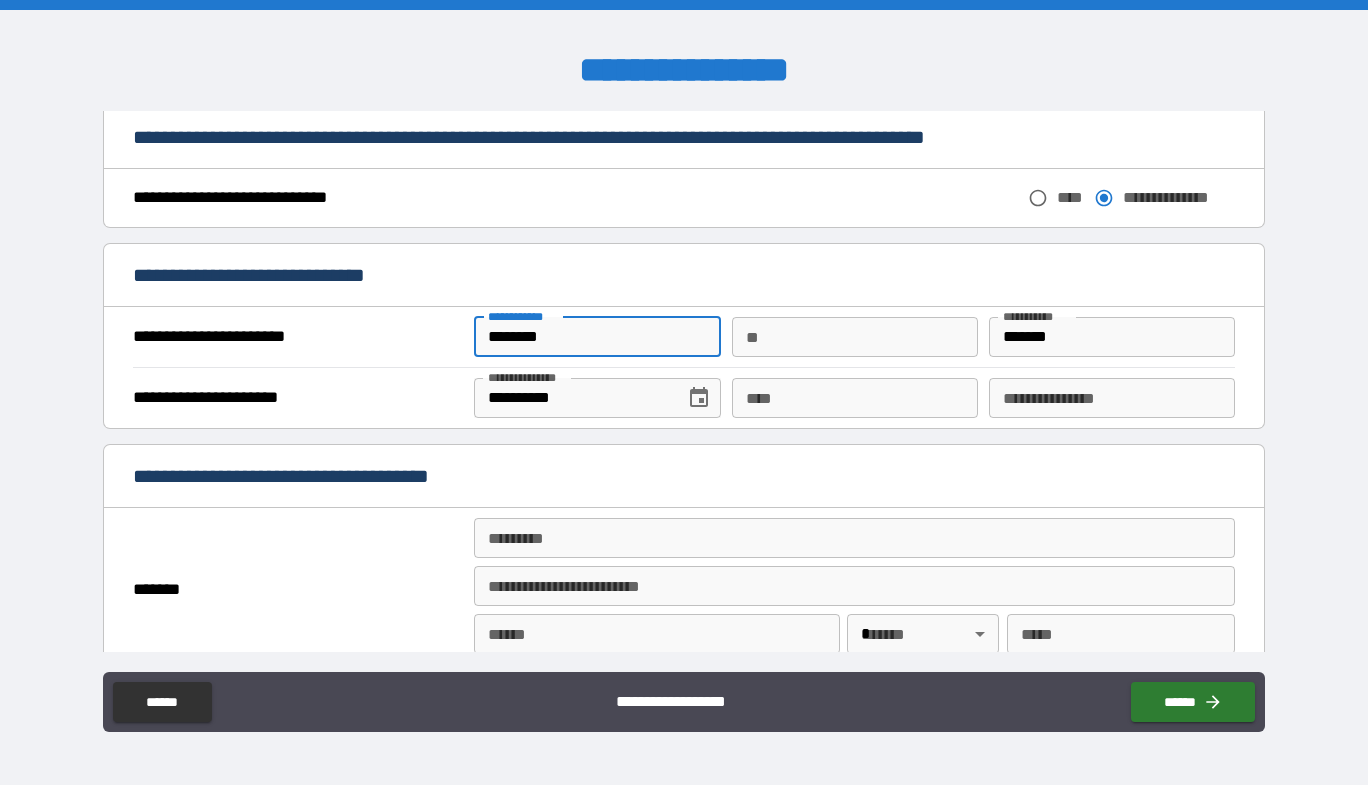 type on "**********" 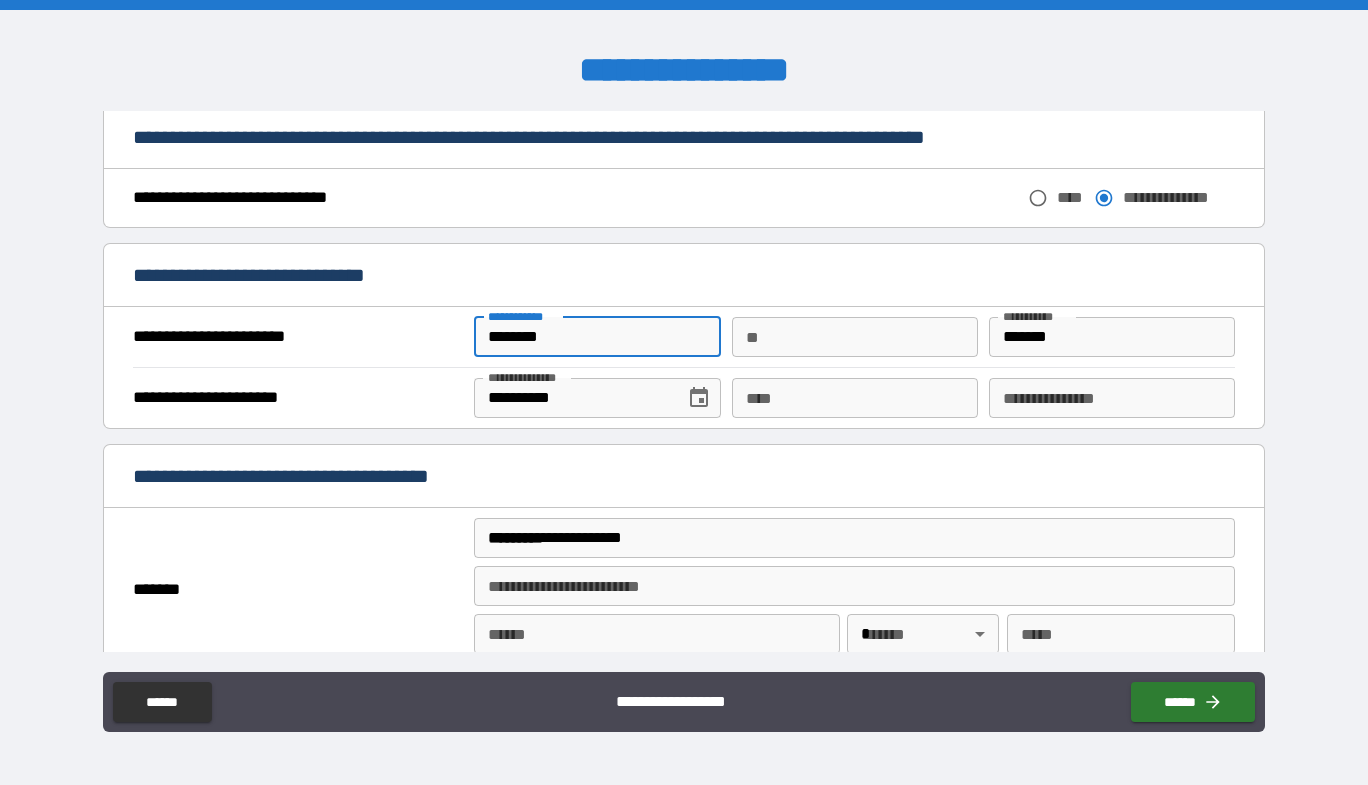 type on "**********" 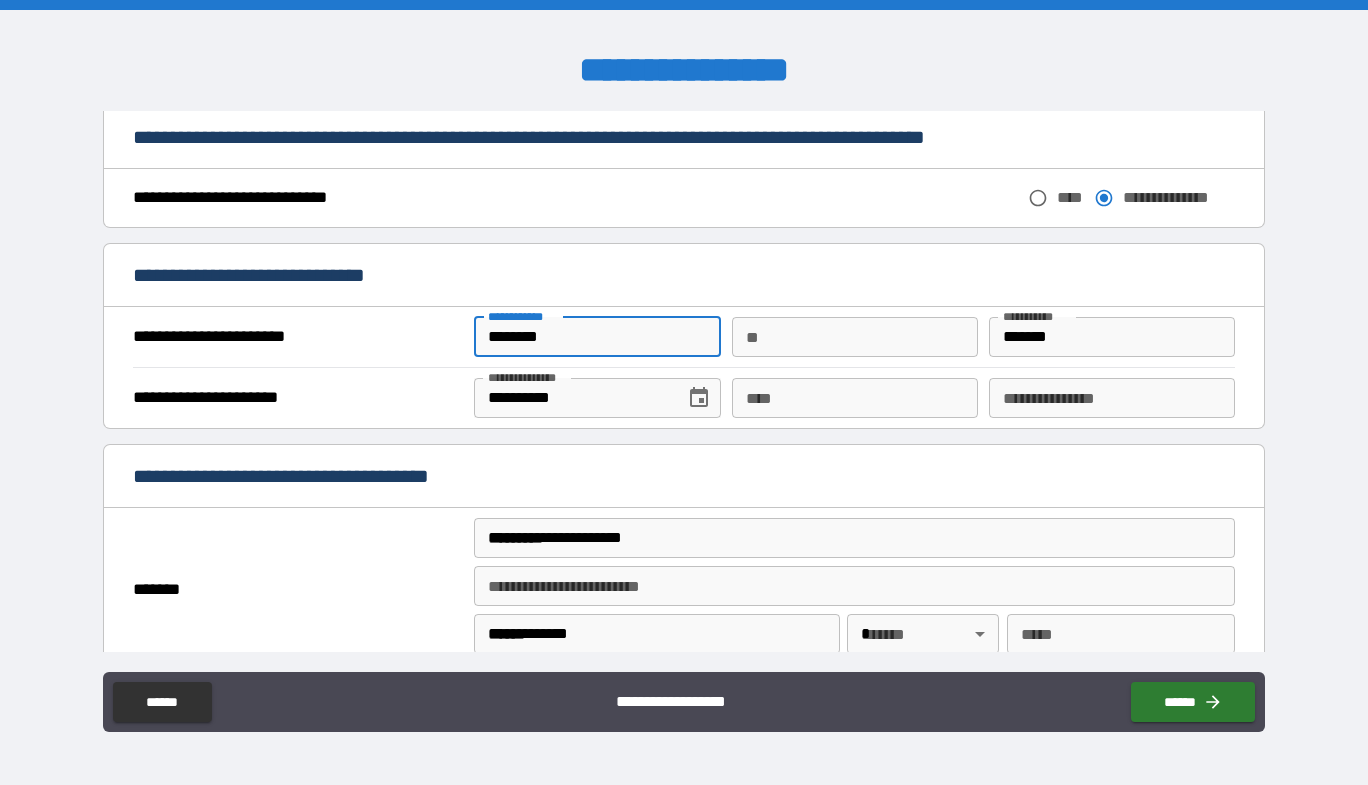 type on "**" 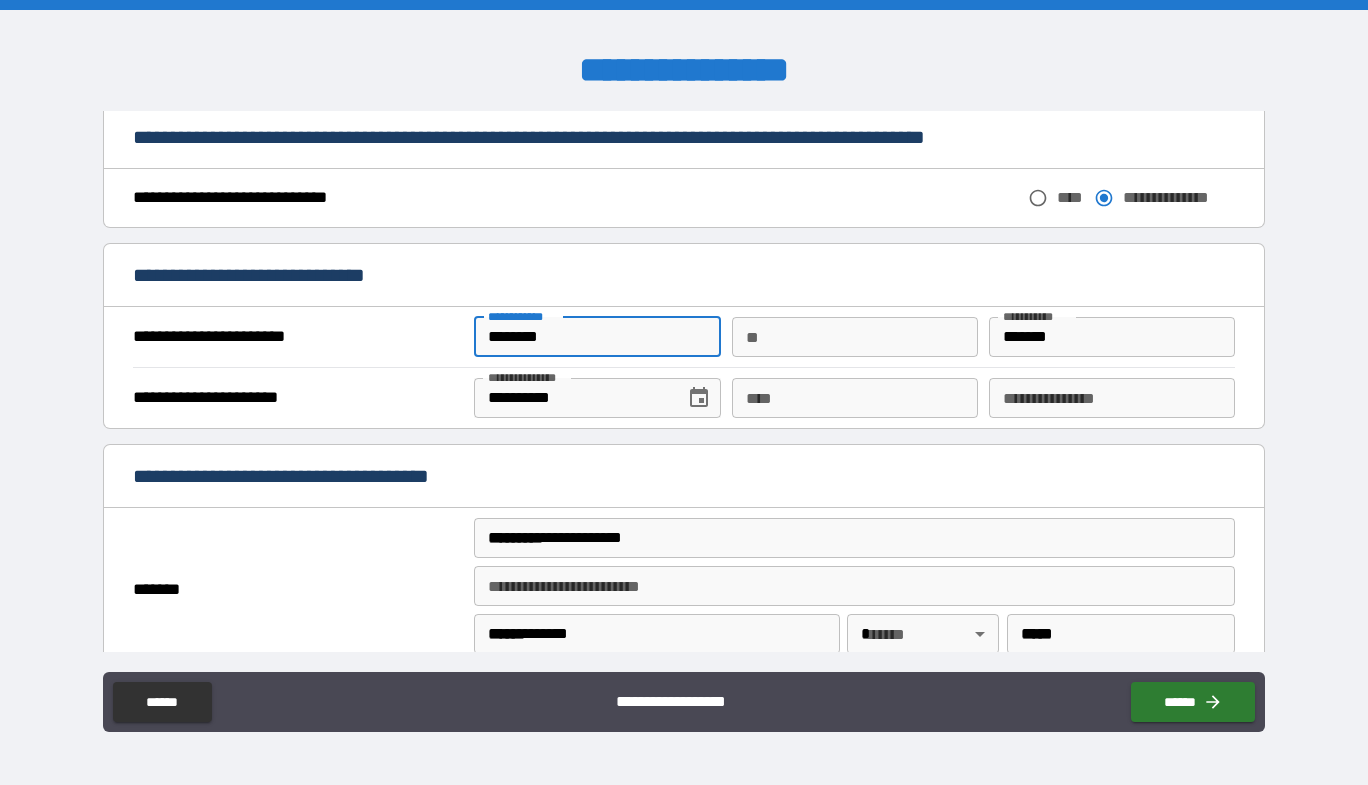type on "**********" 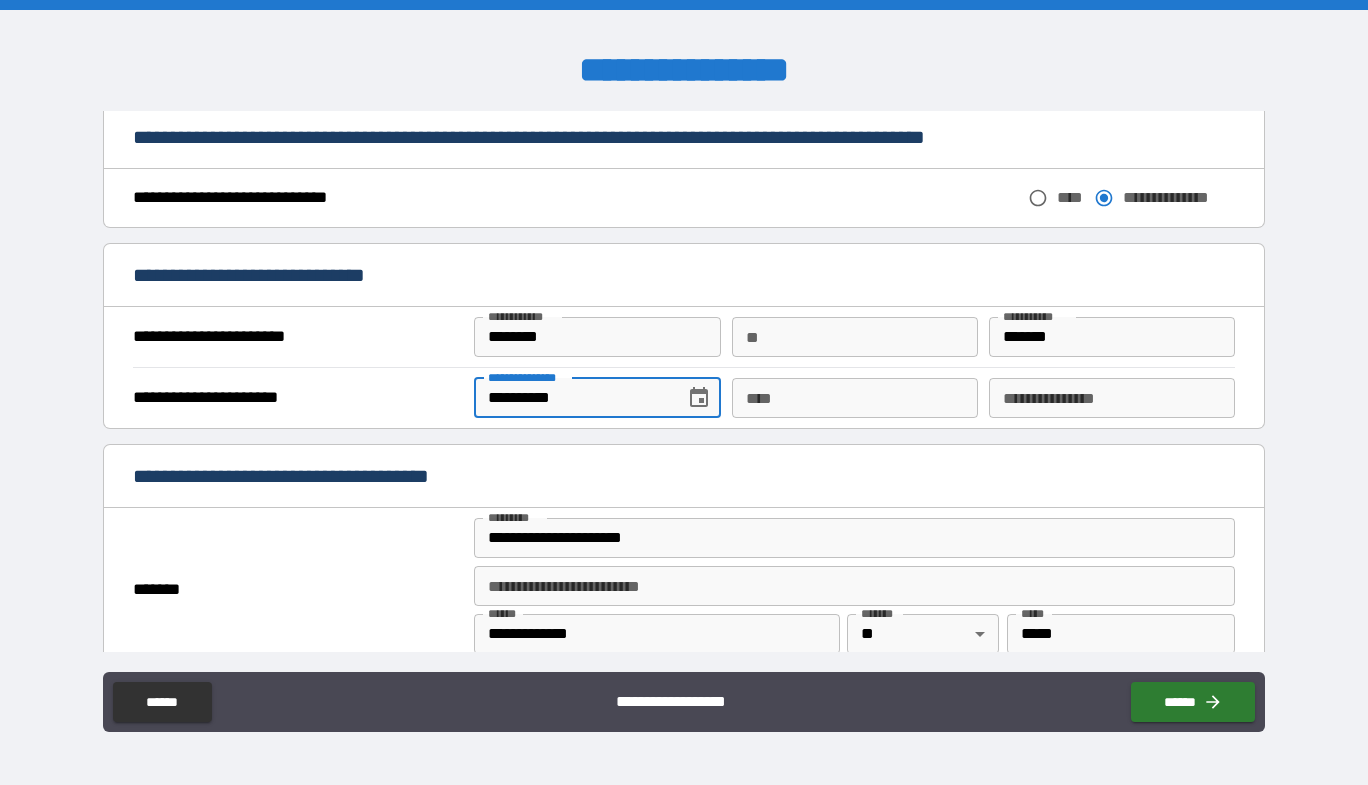 click on "**********" at bounding box center [572, 398] 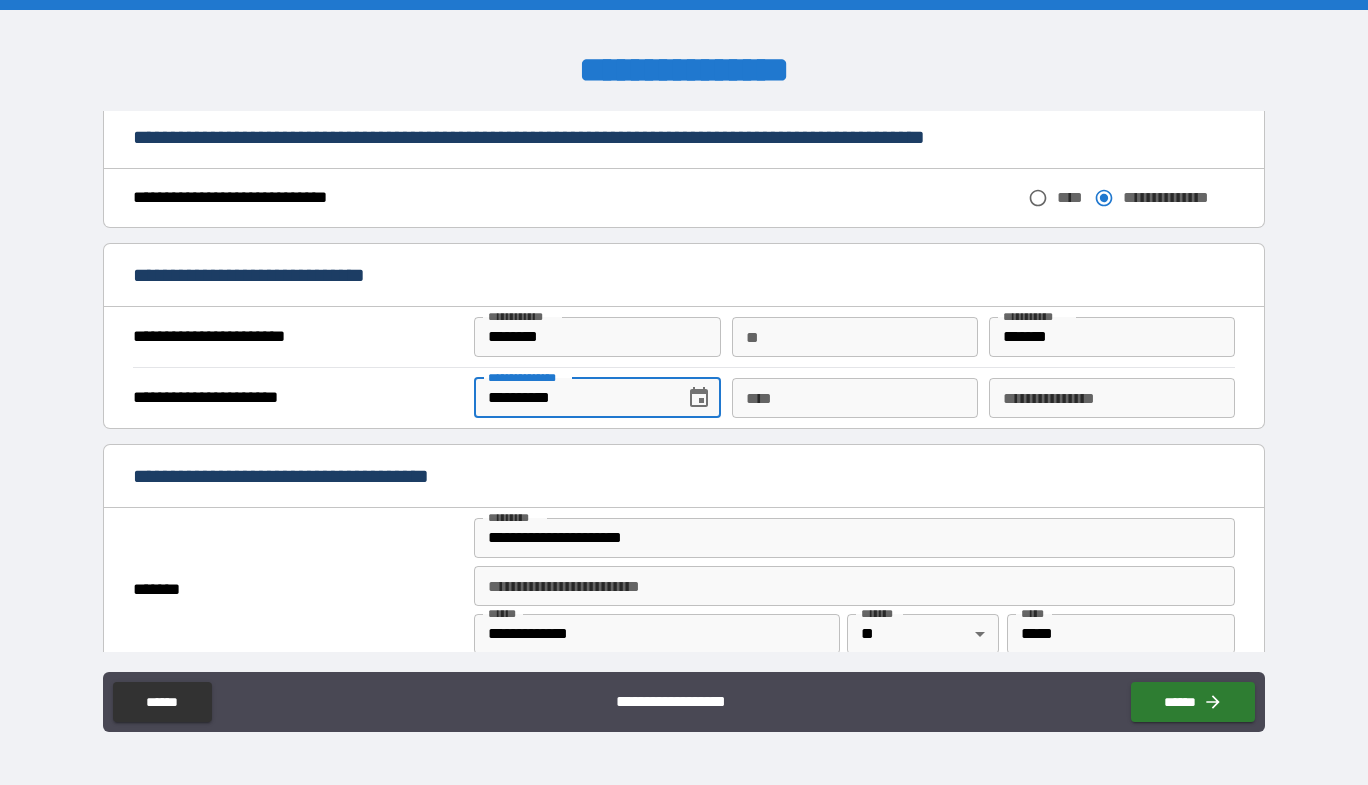 type on "**********" 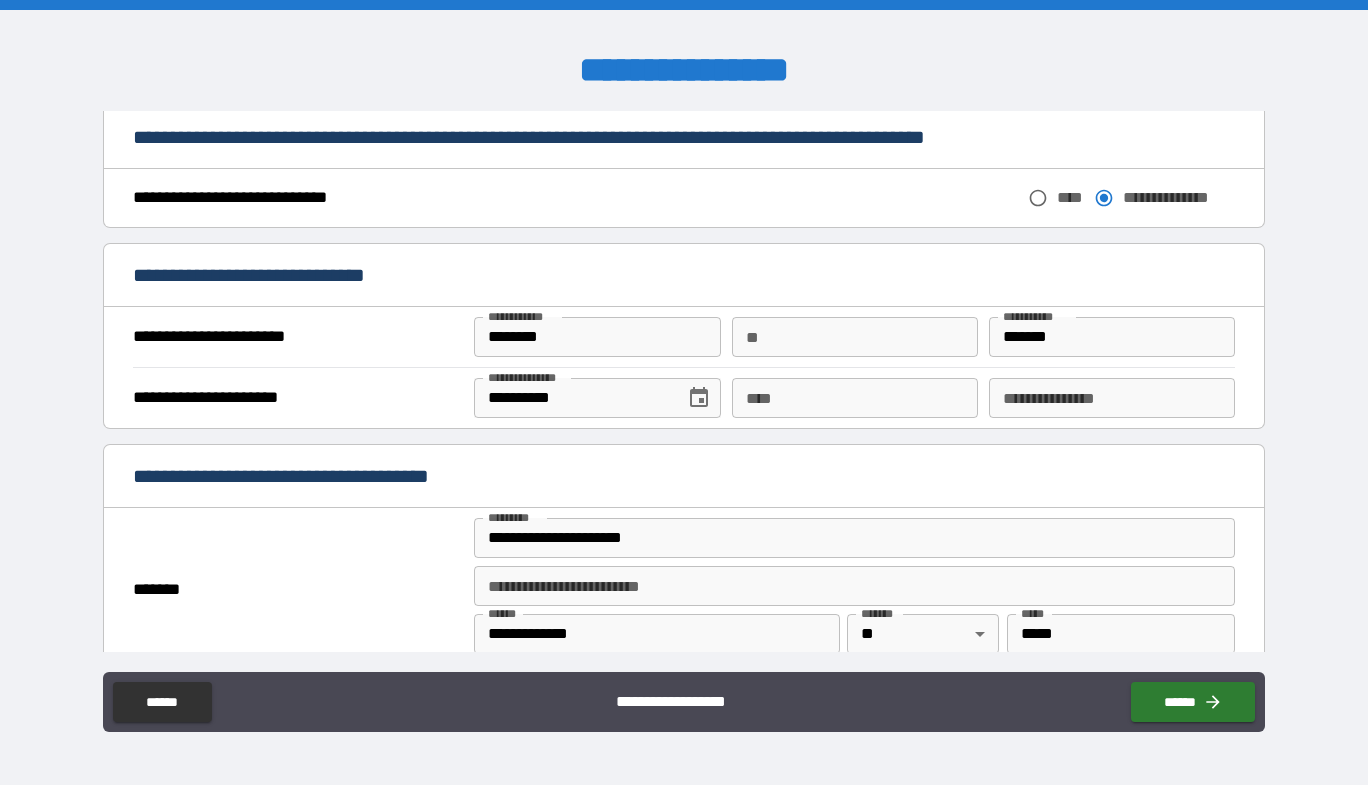 type 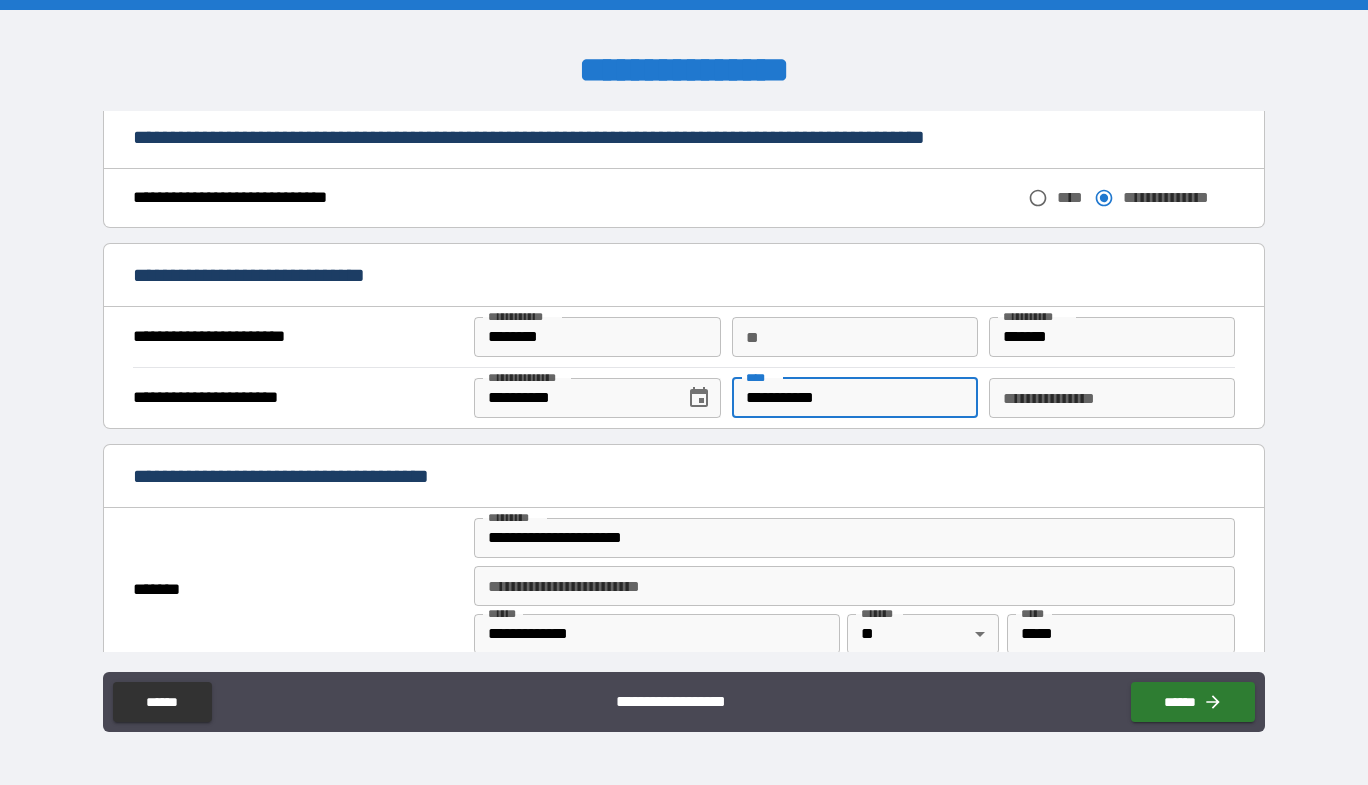 type on "**********" 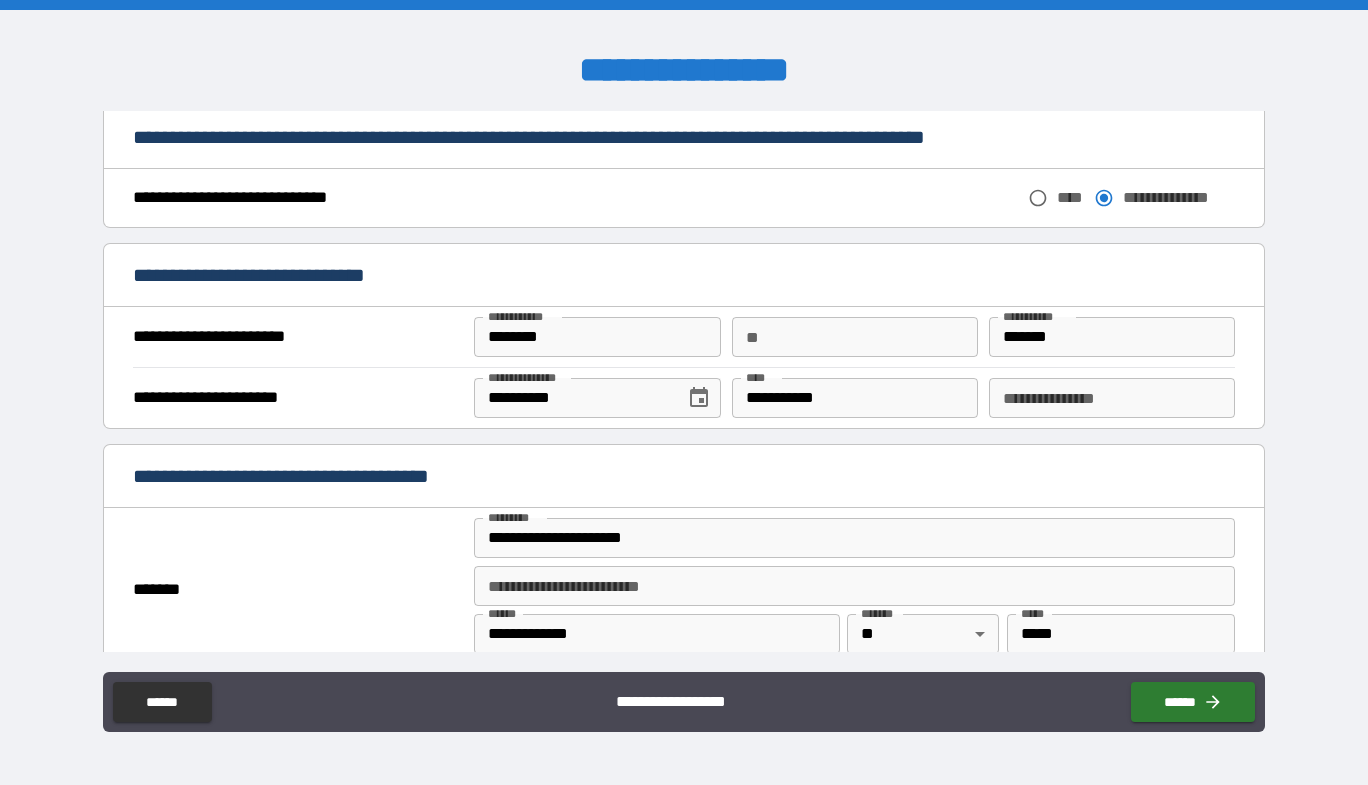 drag, startPoint x: 1102, startPoint y: 392, endPoint x: 1066, endPoint y: 390, distance: 36.05551 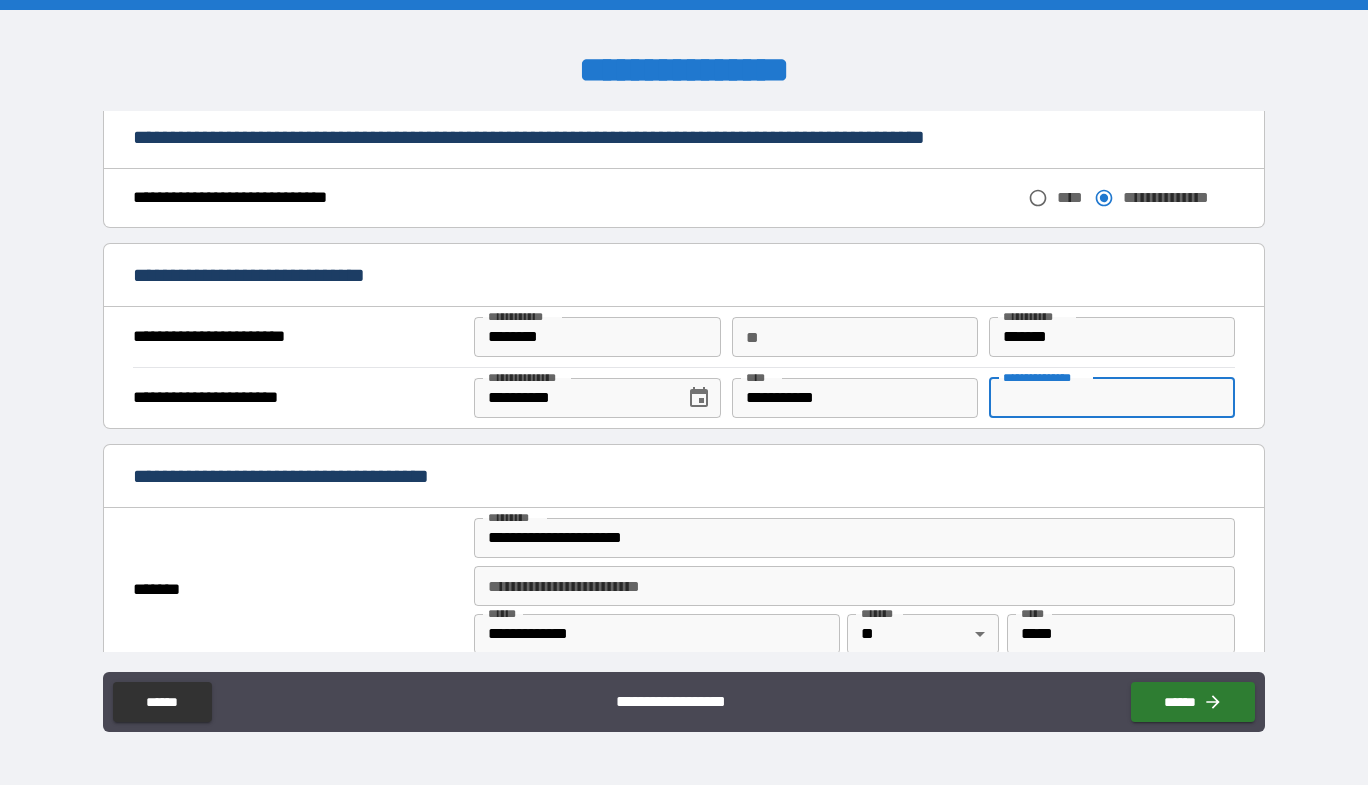 click on "**********" at bounding box center [1112, 398] 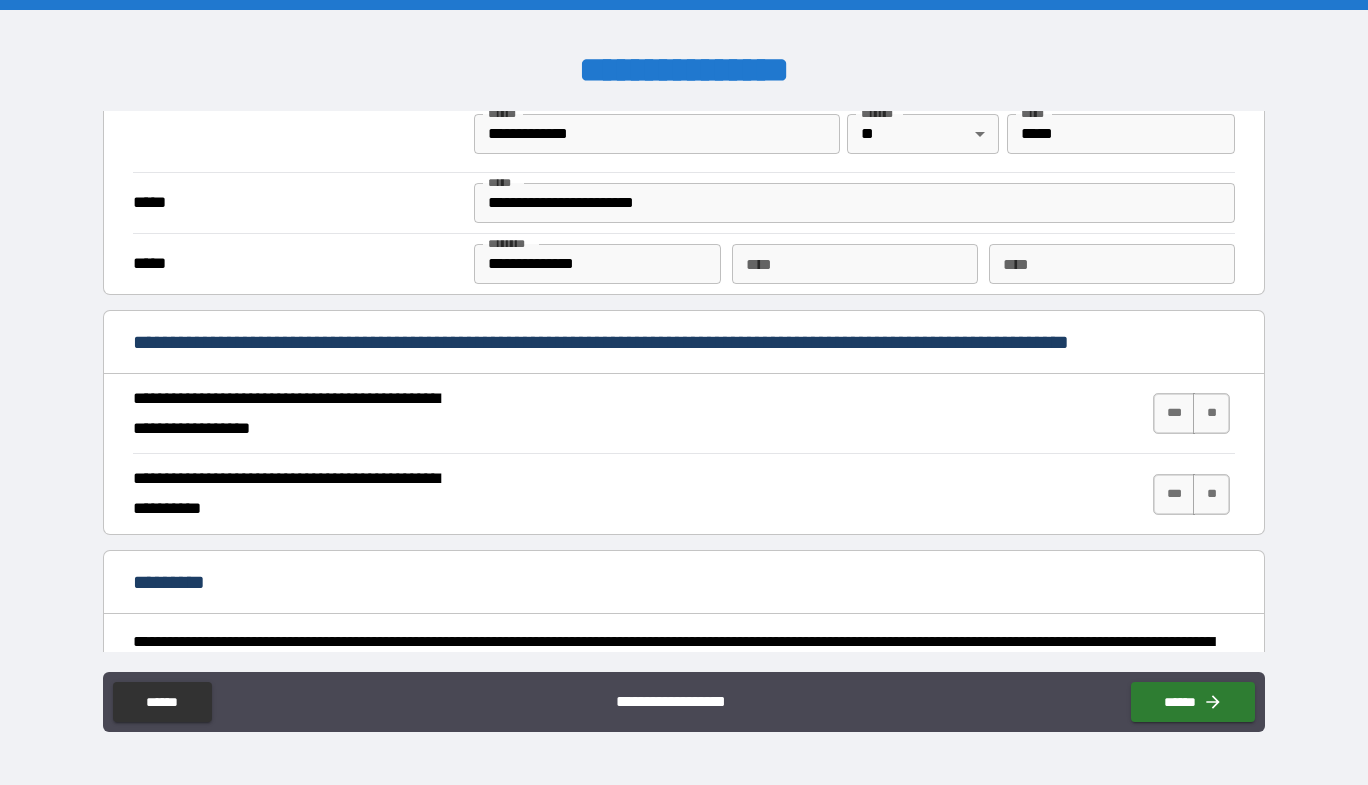 scroll, scrollTop: 1700, scrollLeft: 0, axis: vertical 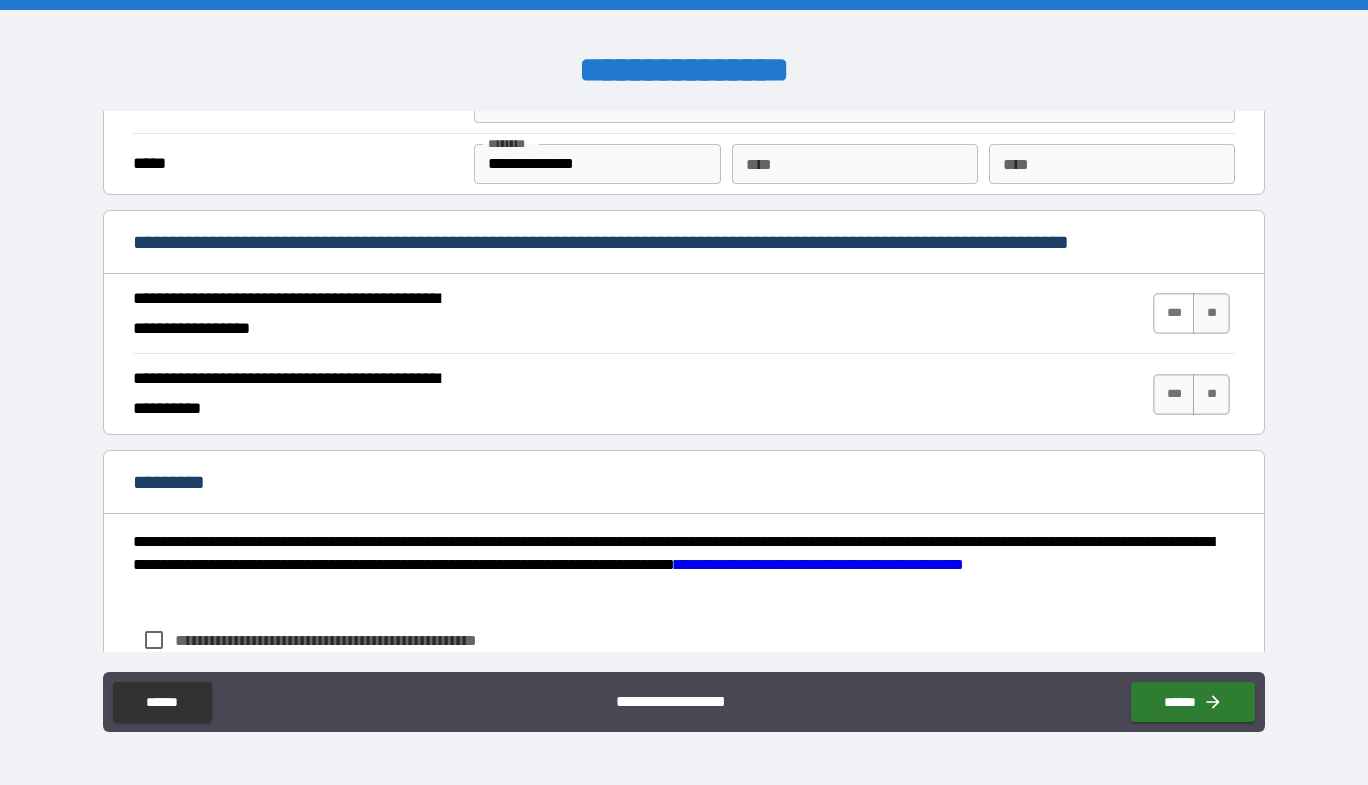 type on "**********" 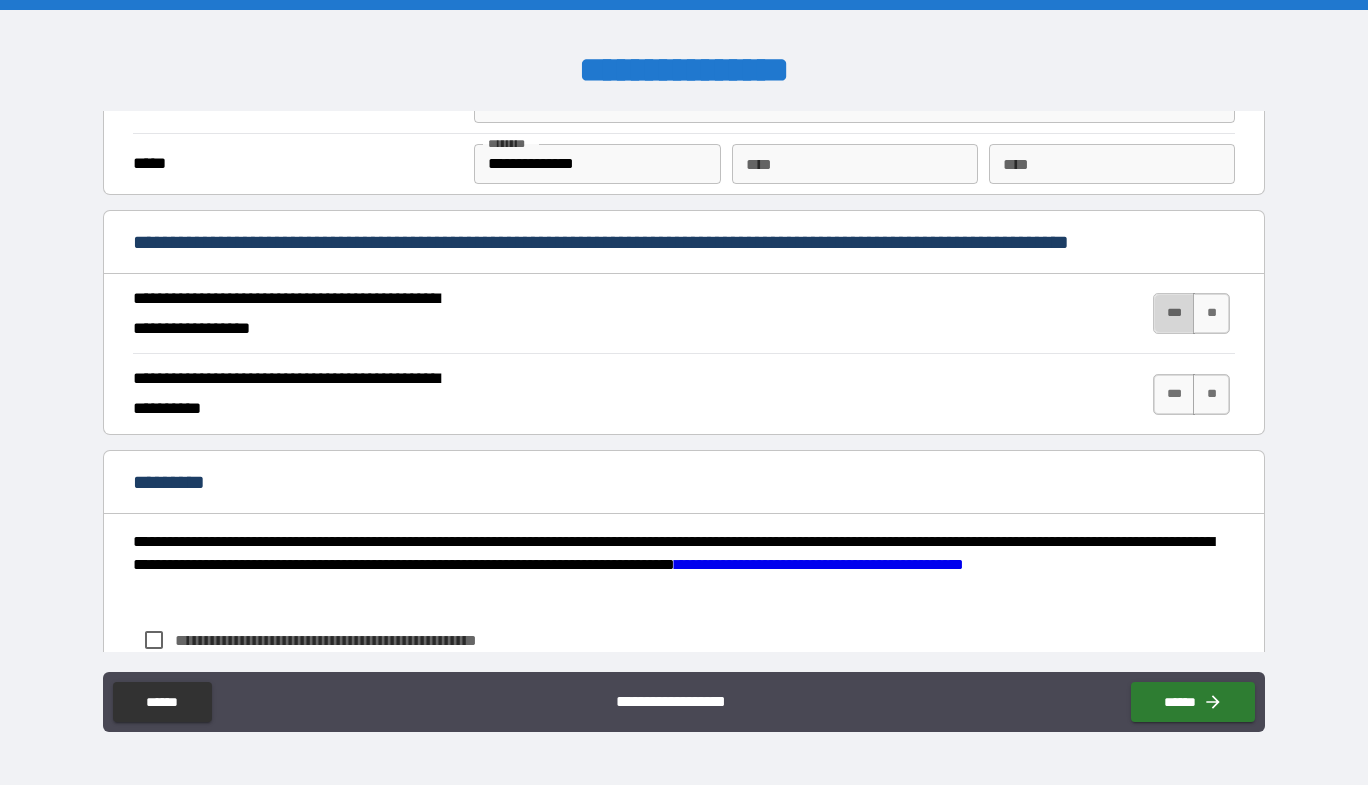 click on "***" at bounding box center [1174, 313] 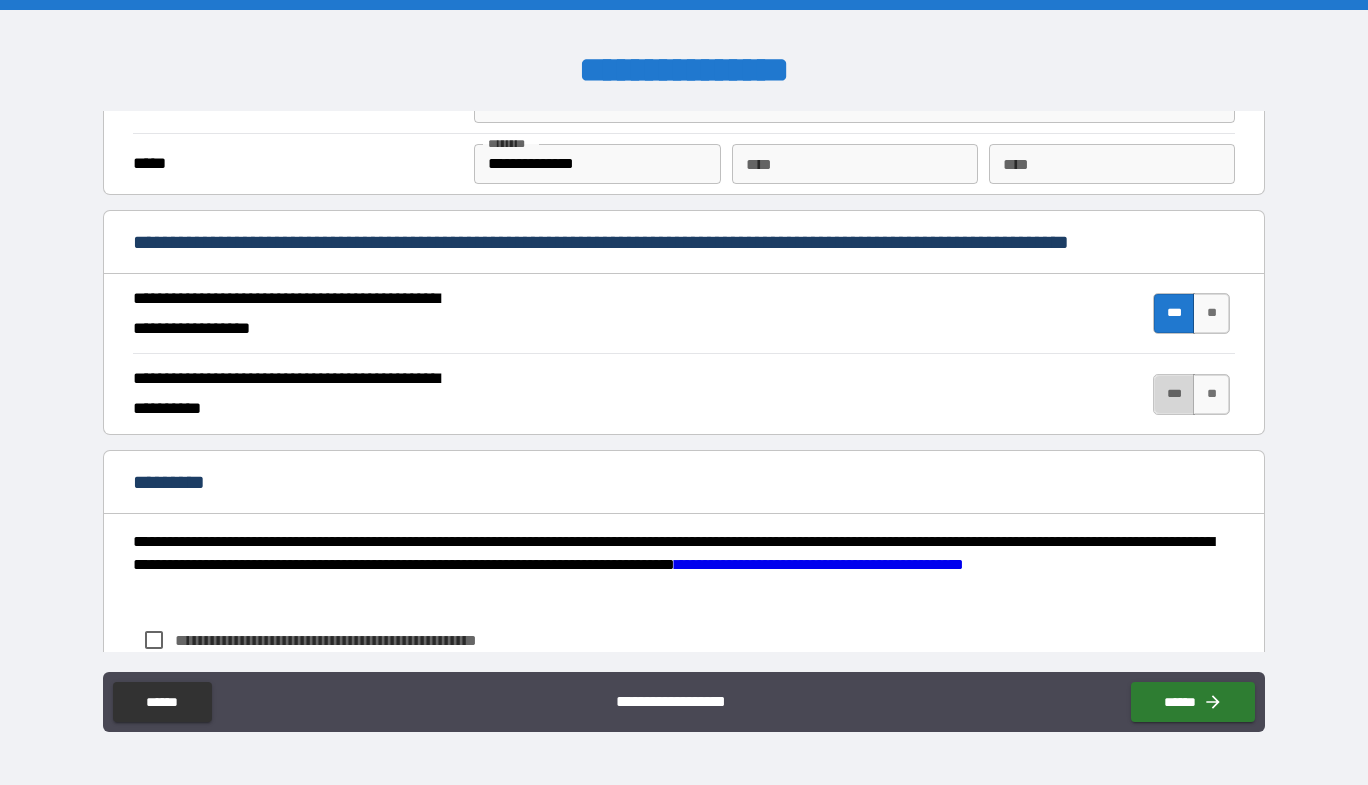 click on "***" at bounding box center [1174, 394] 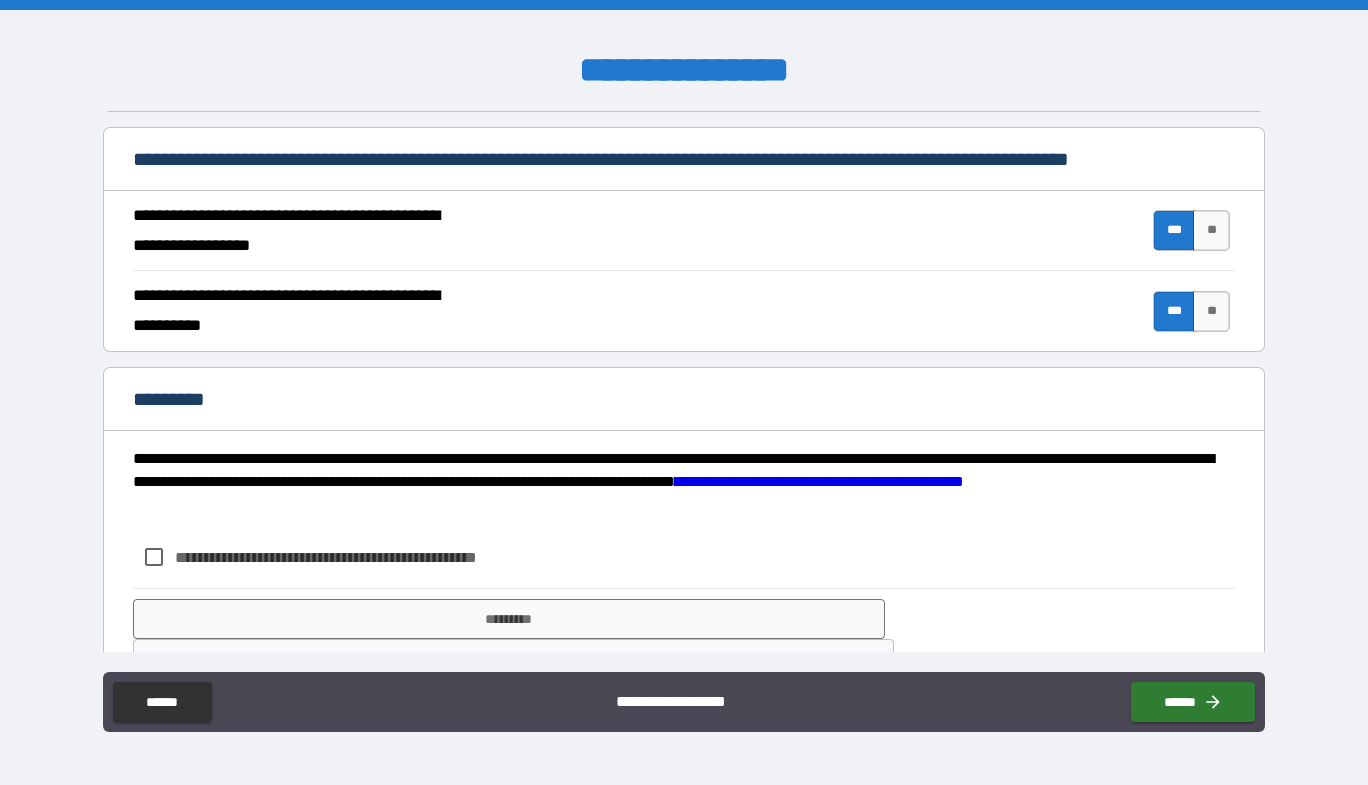 scroll, scrollTop: 1841, scrollLeft: 0, axis: vertical 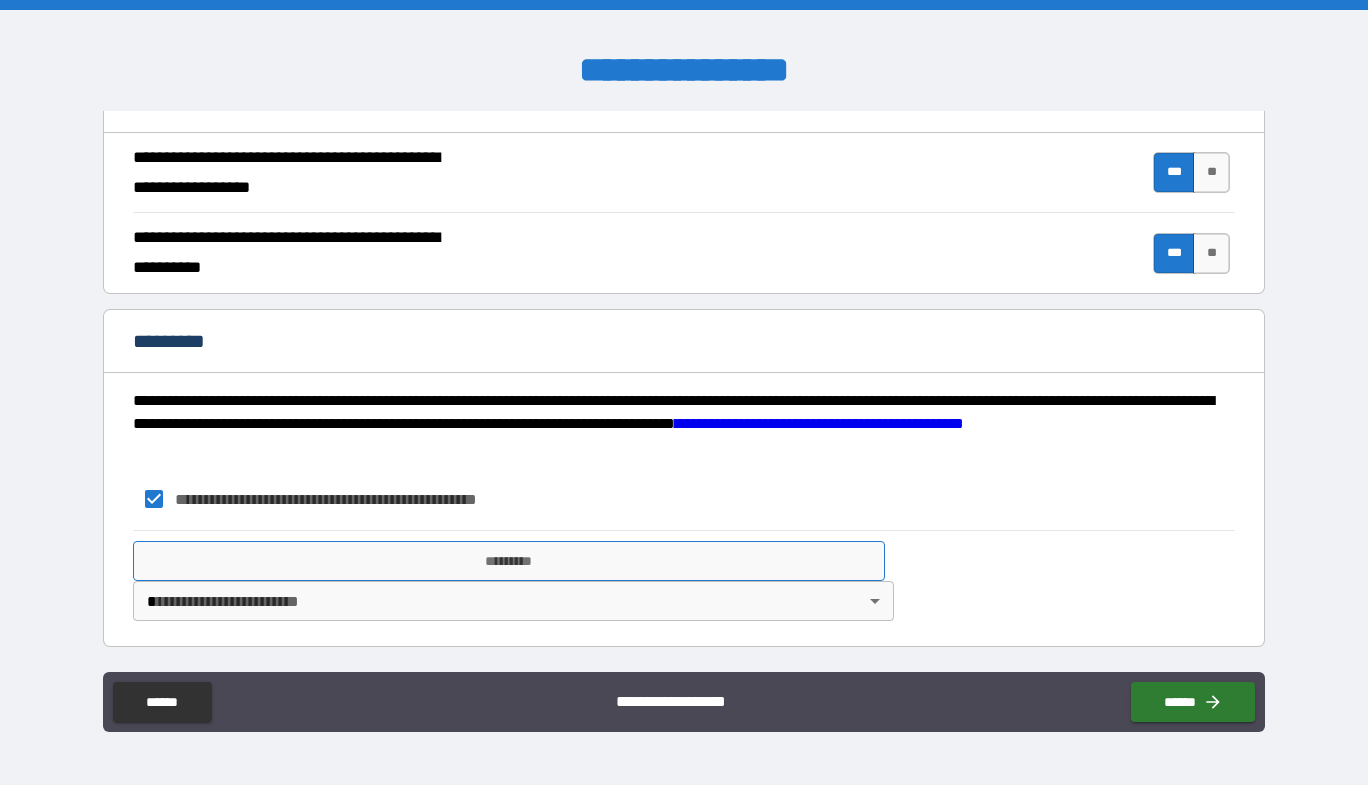 click on "*********" at bounding box center (509, 561) 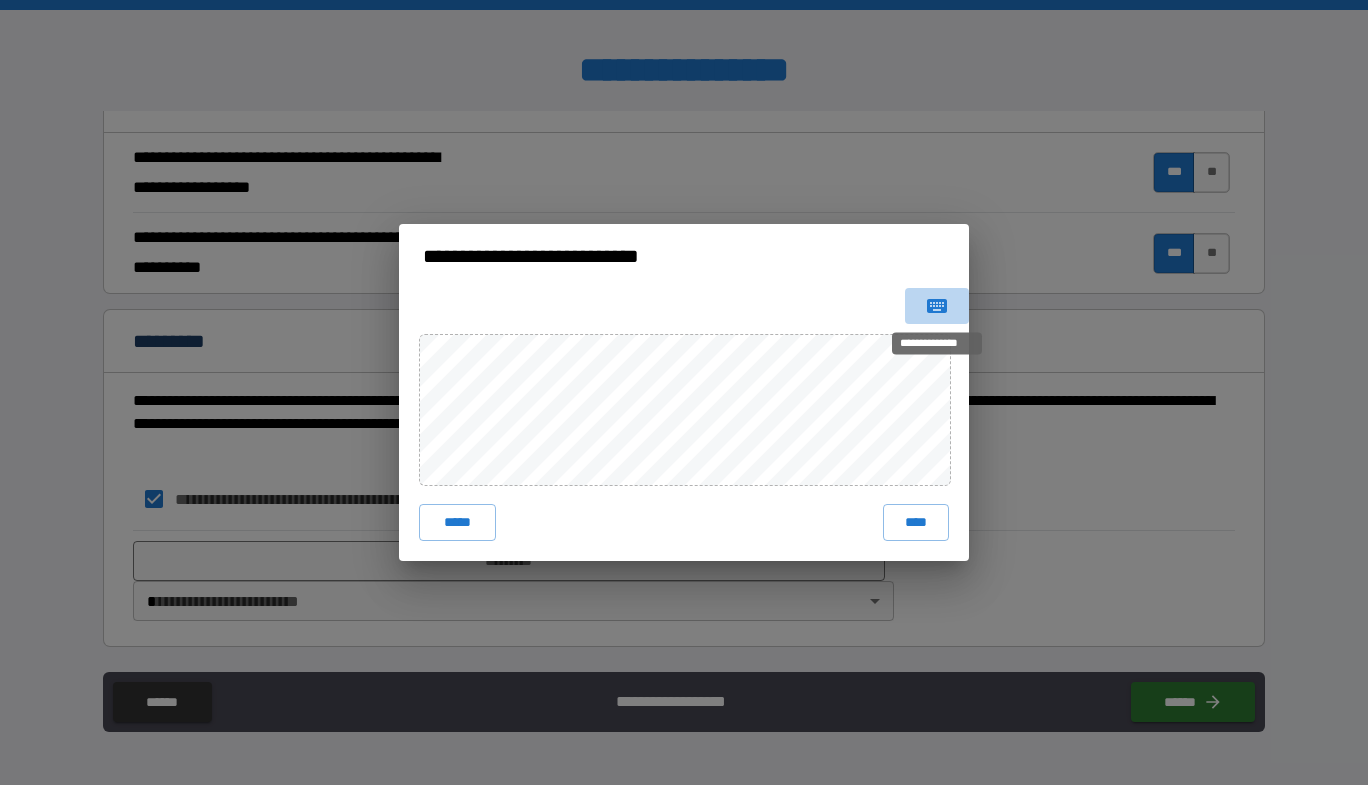click 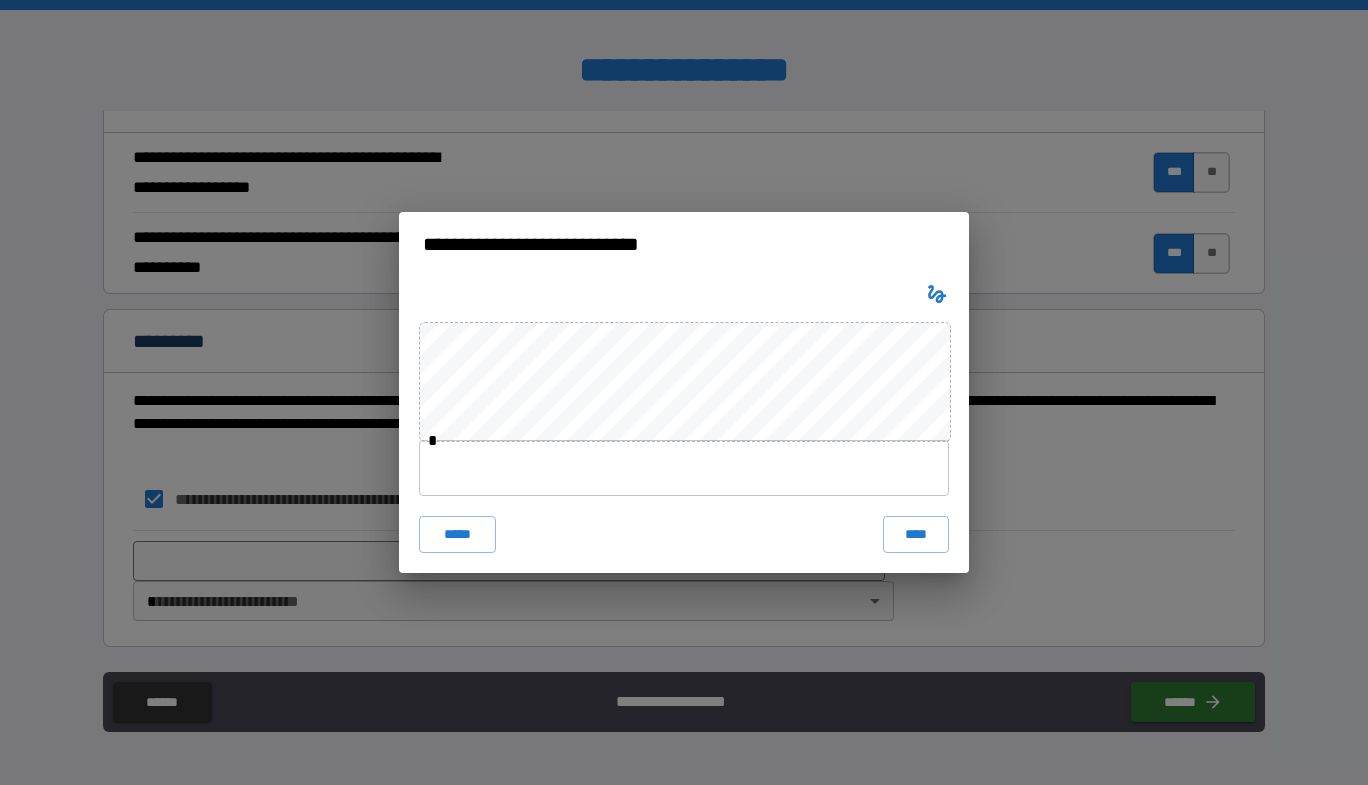 click at bounding box center (684, 468) 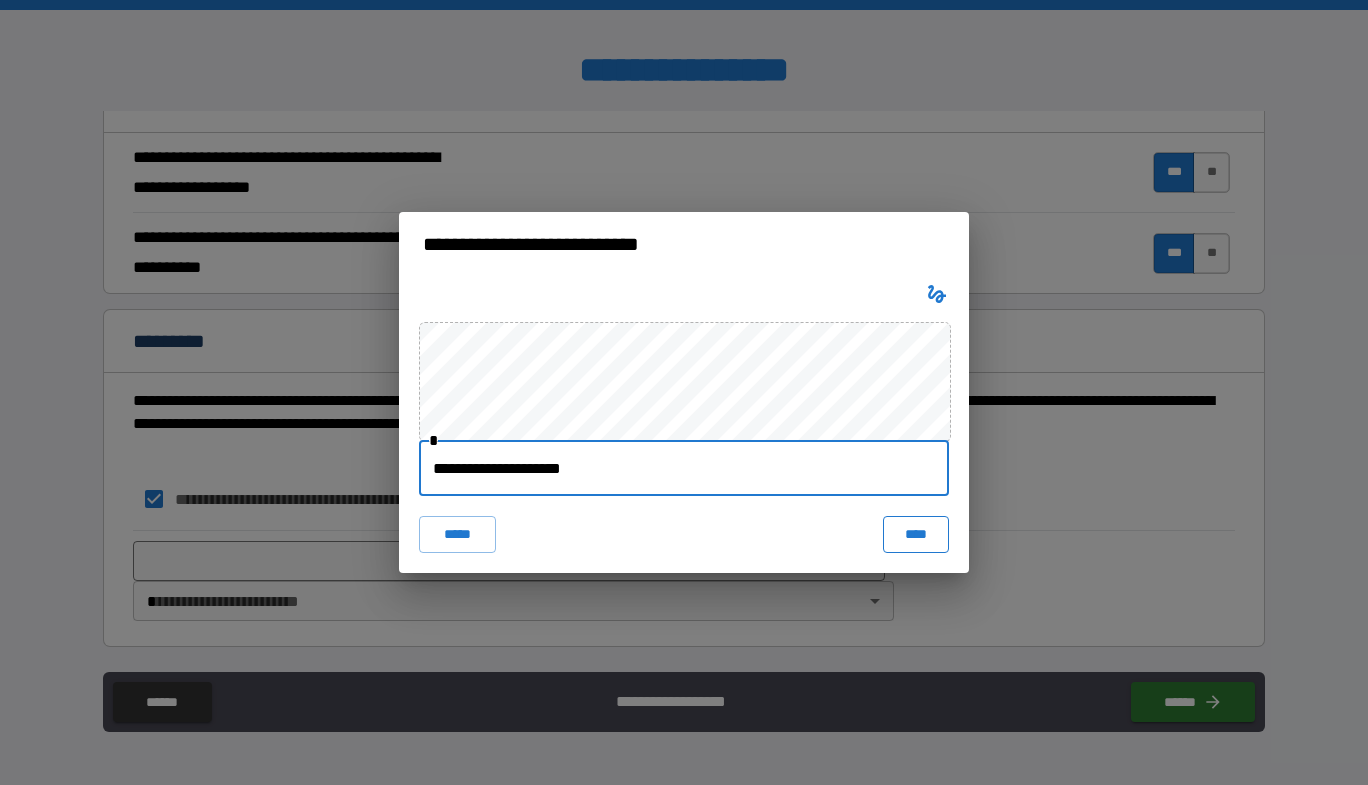 type on "**********" 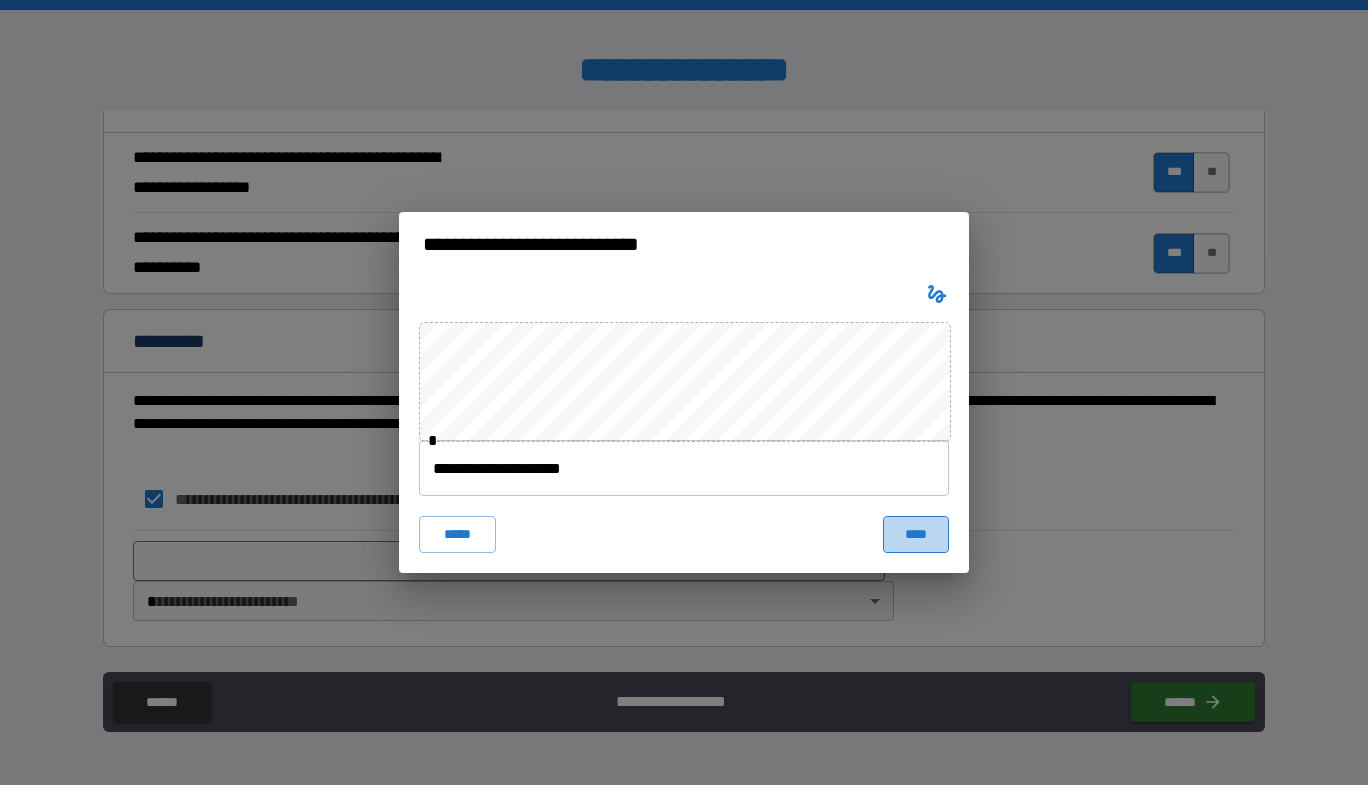 click on "****" at bounding box center (916, 534) 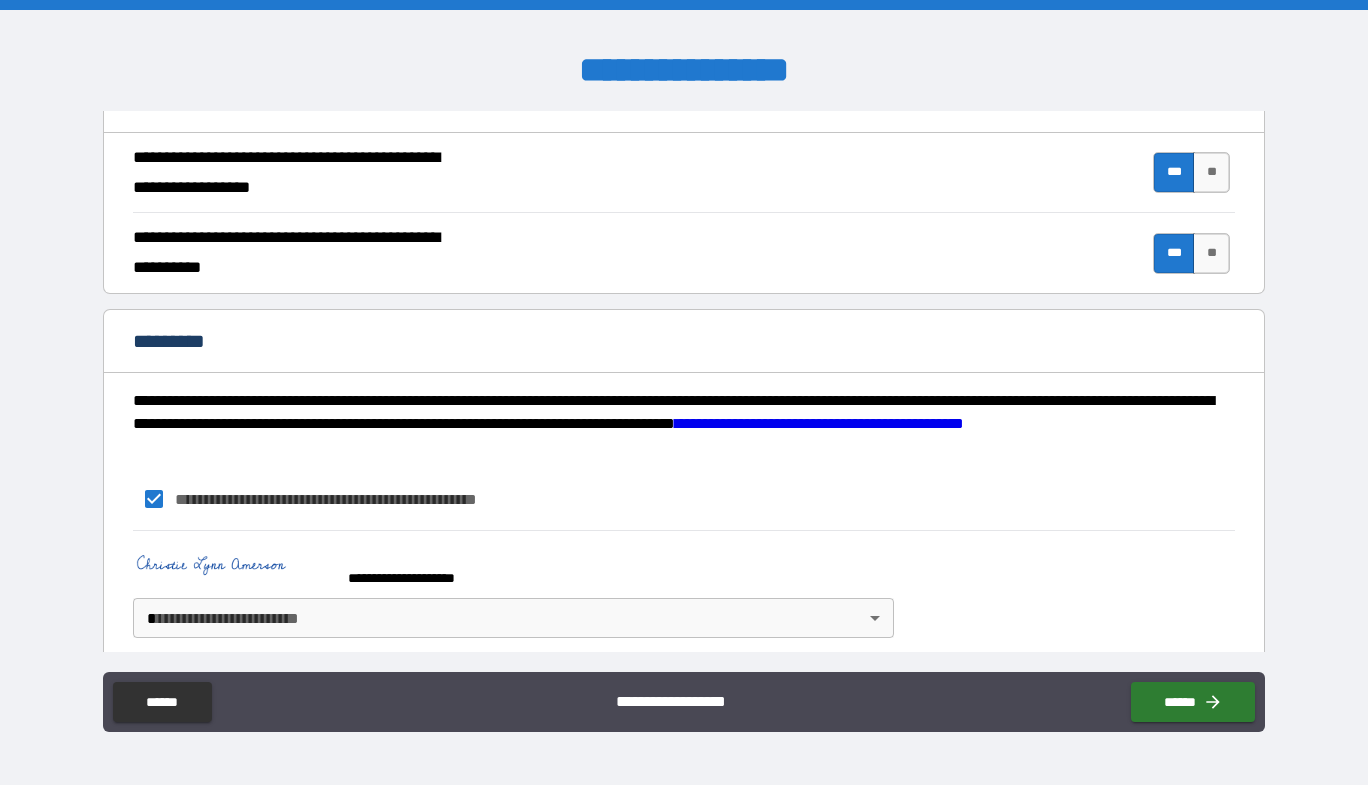 click on "**********" at bounding box center [684, 392] 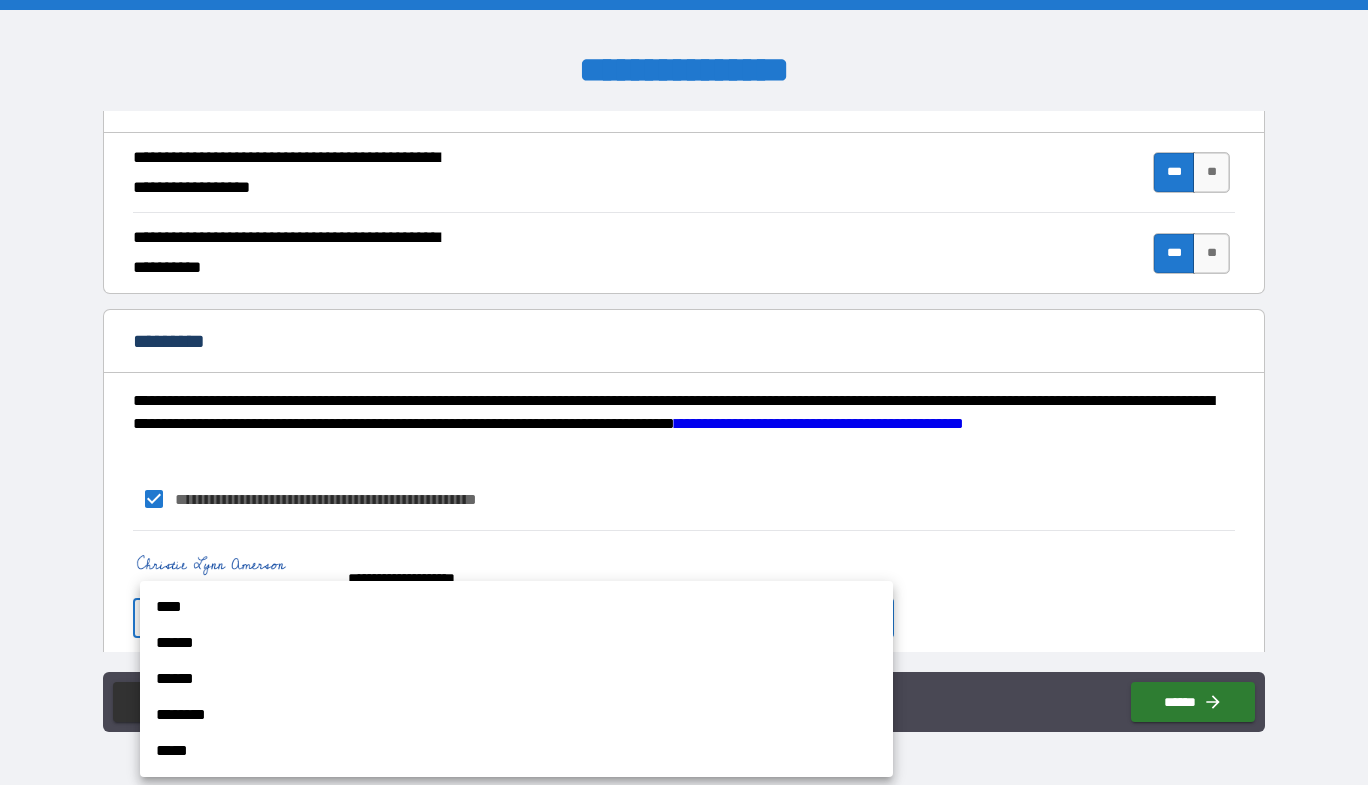 click on "****" at bounding box center (516, 607) 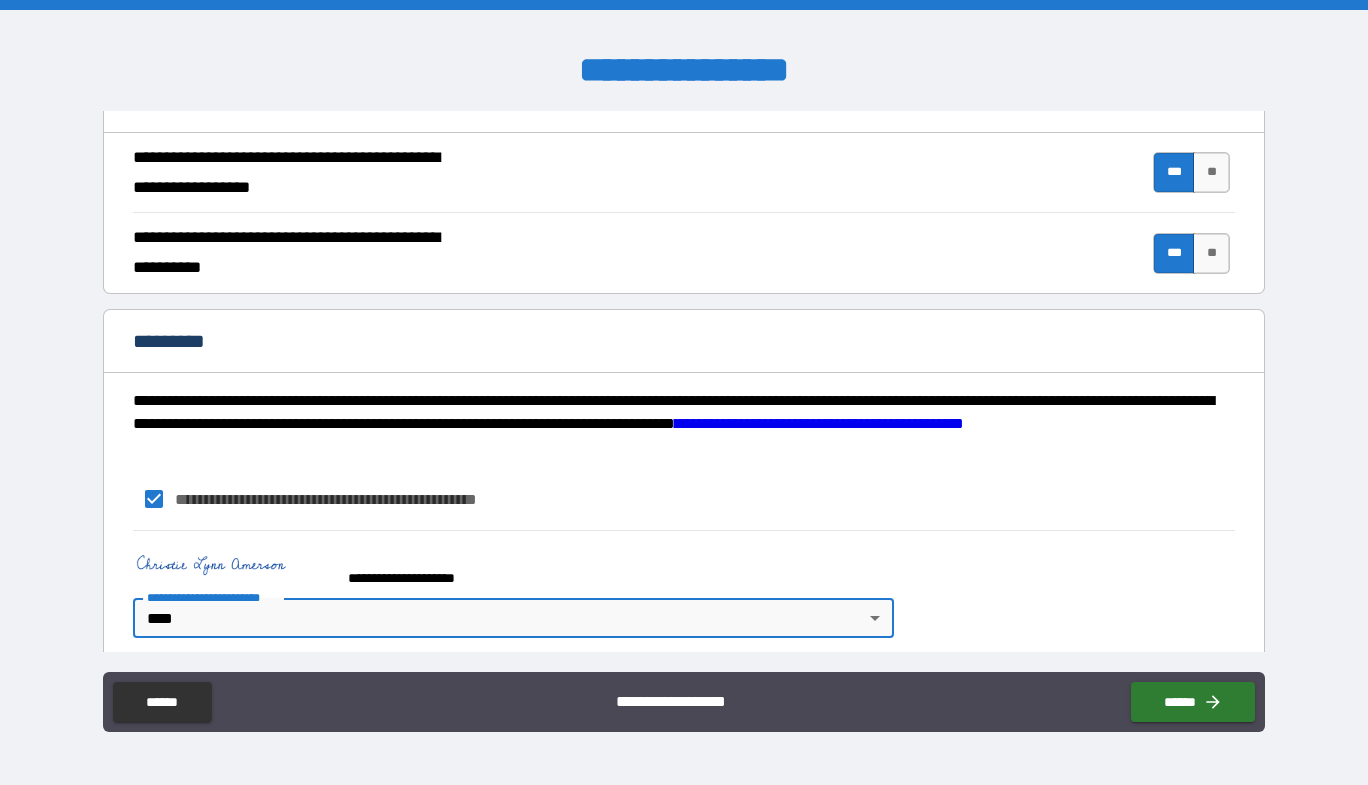 click on "**********" at bounding box center [509, 569] 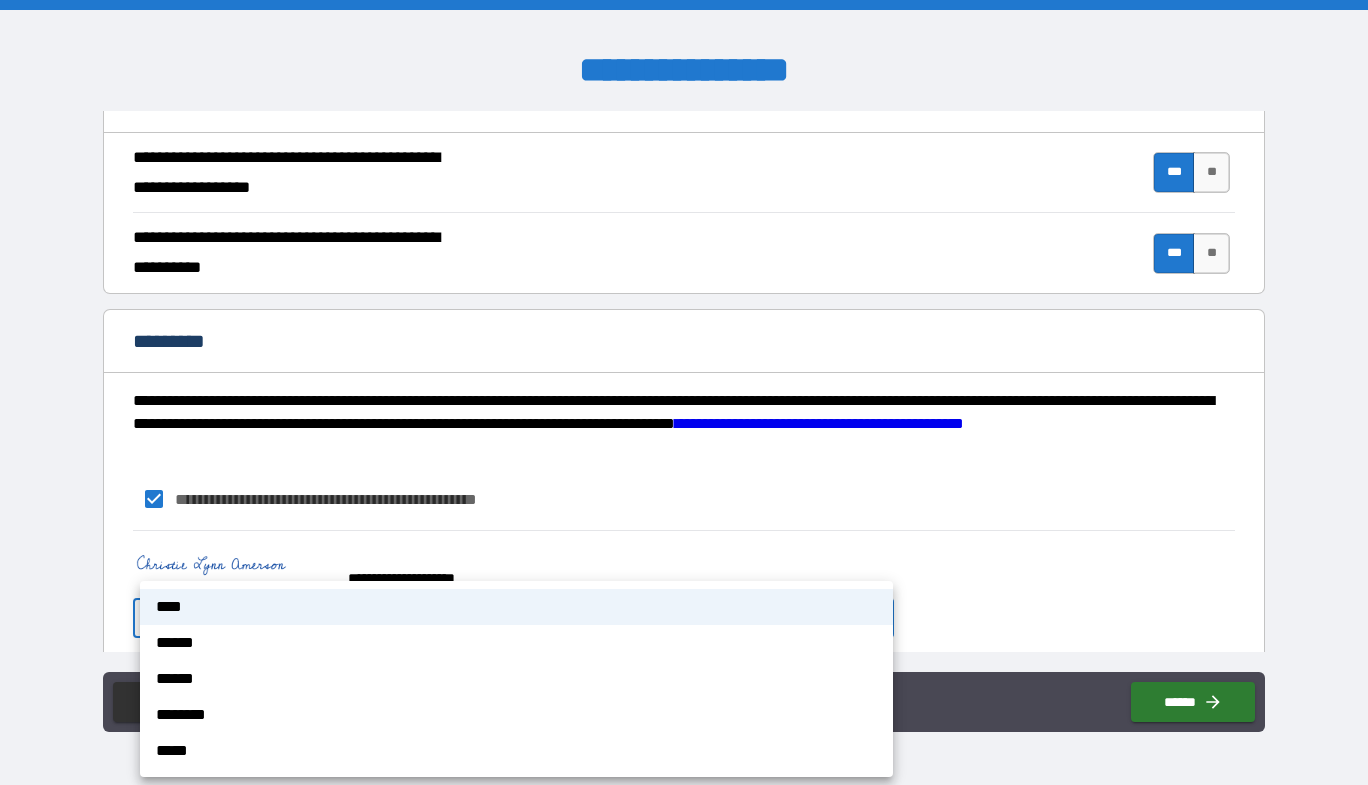 click on "**********" at bounding box center (684, 392) 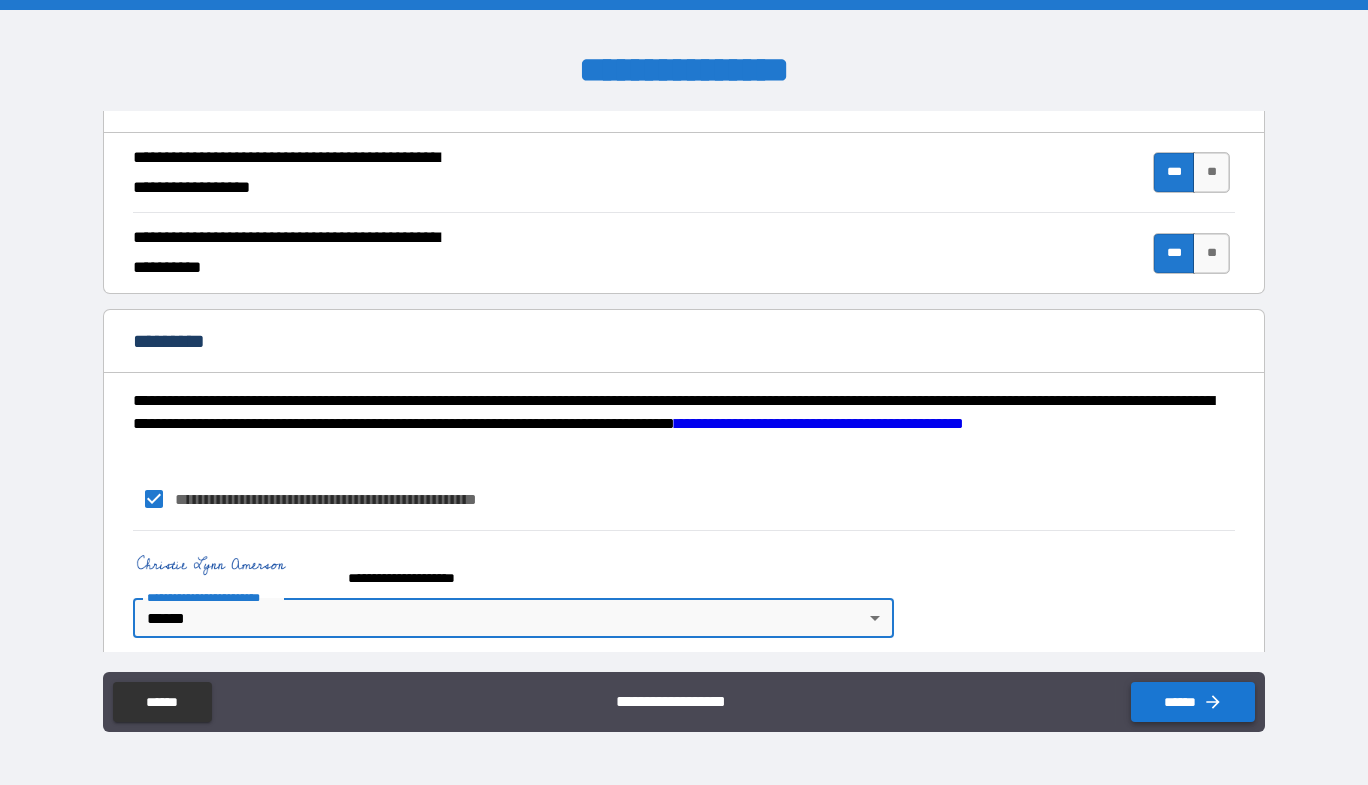 click on "******" at bounding box center (1193, 702) 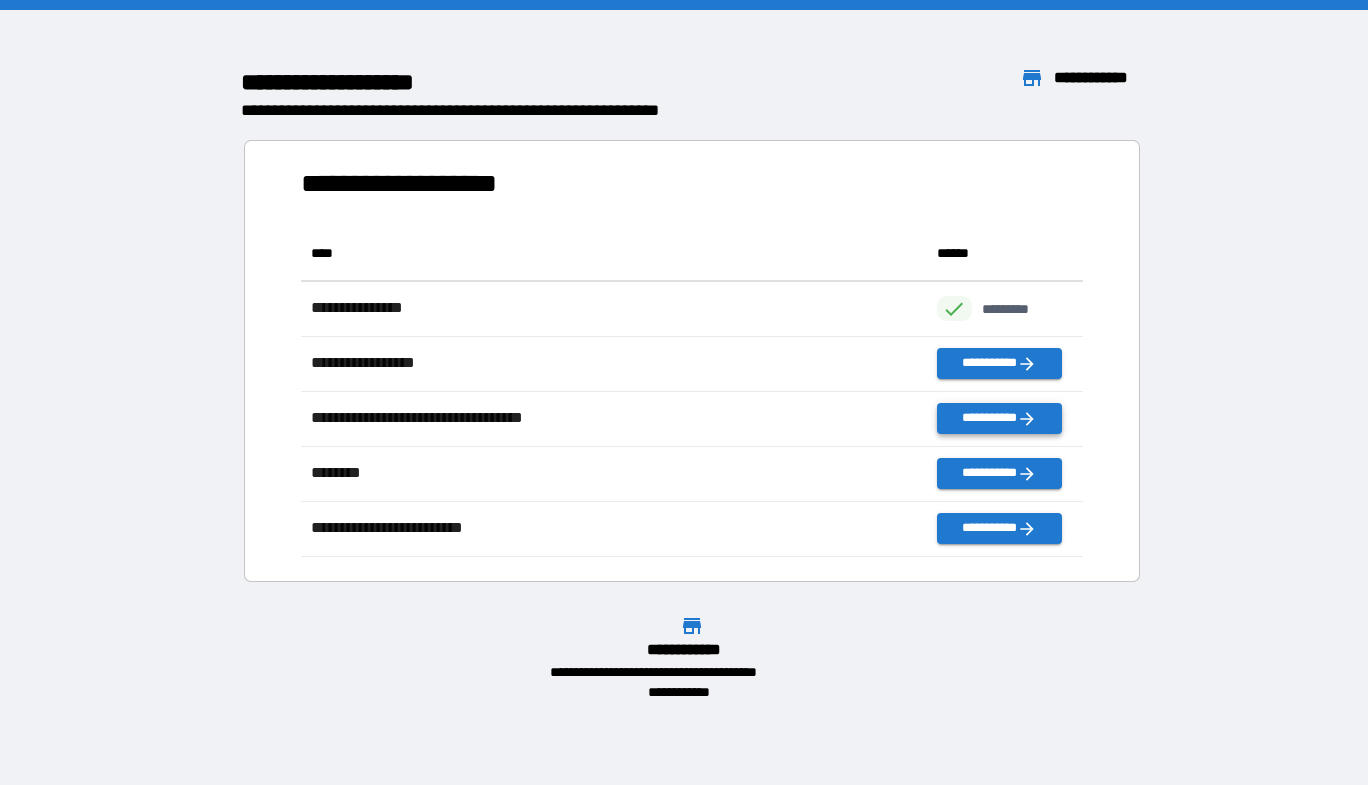 scroll, scrollTop: 16, scrollLeft: 16, axis: both 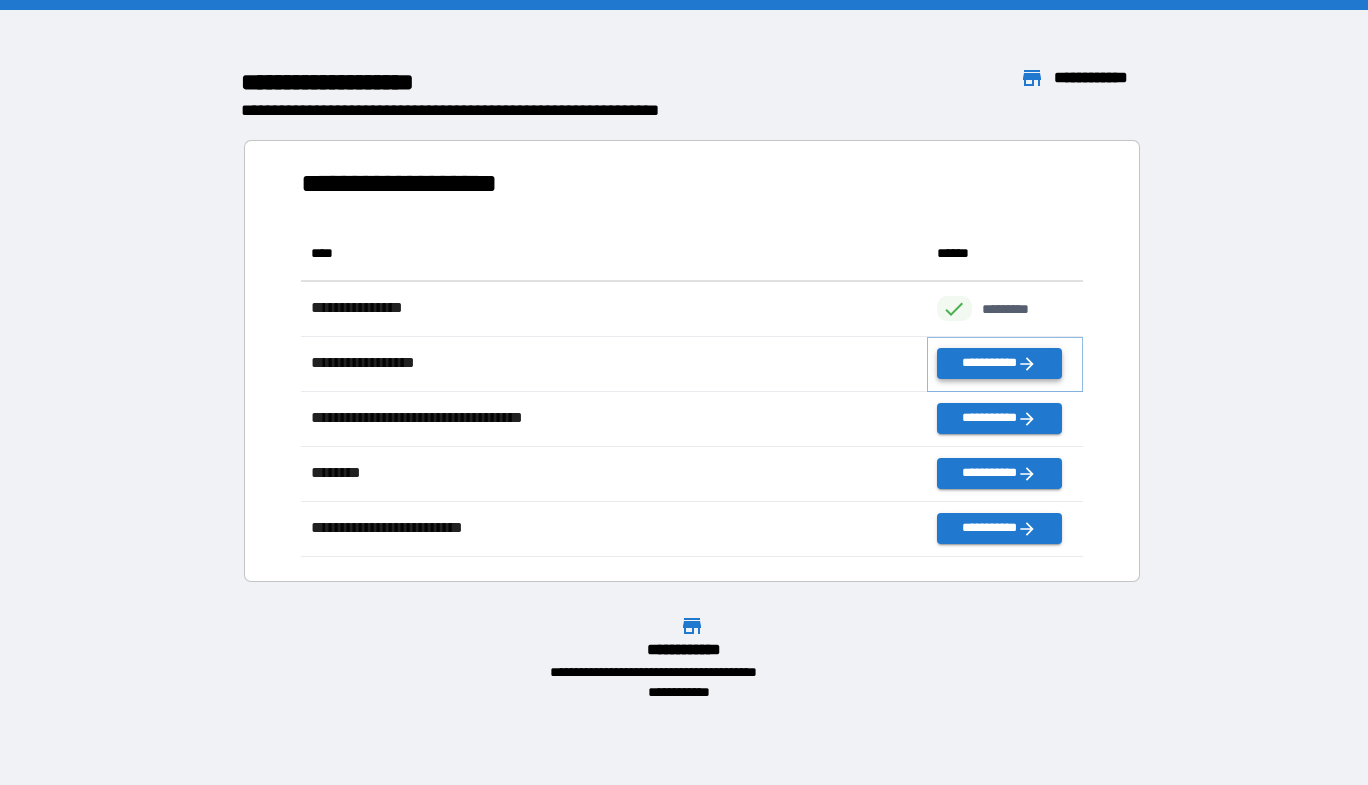click on "**********" at bounding box center [999, 363] 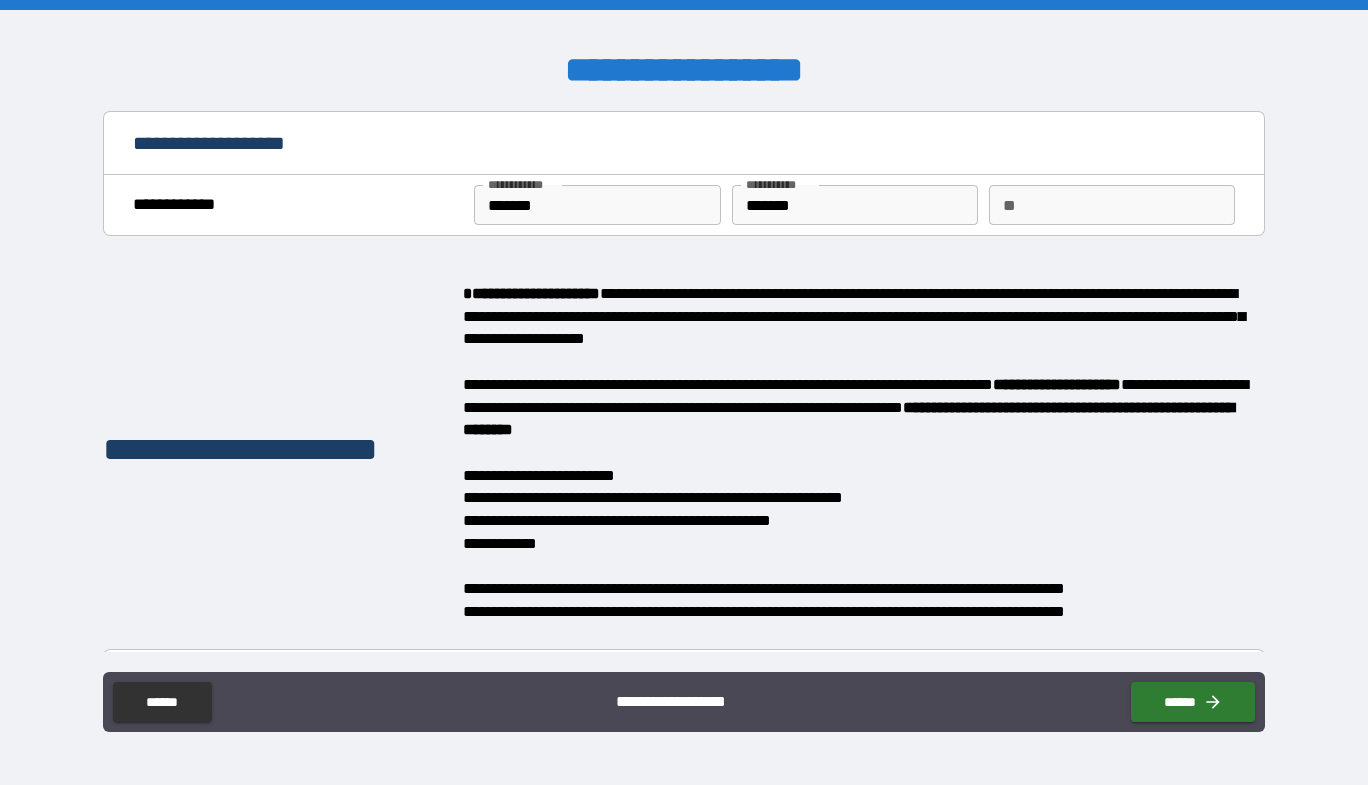 click on "**" at bounding box center [1112, 205] 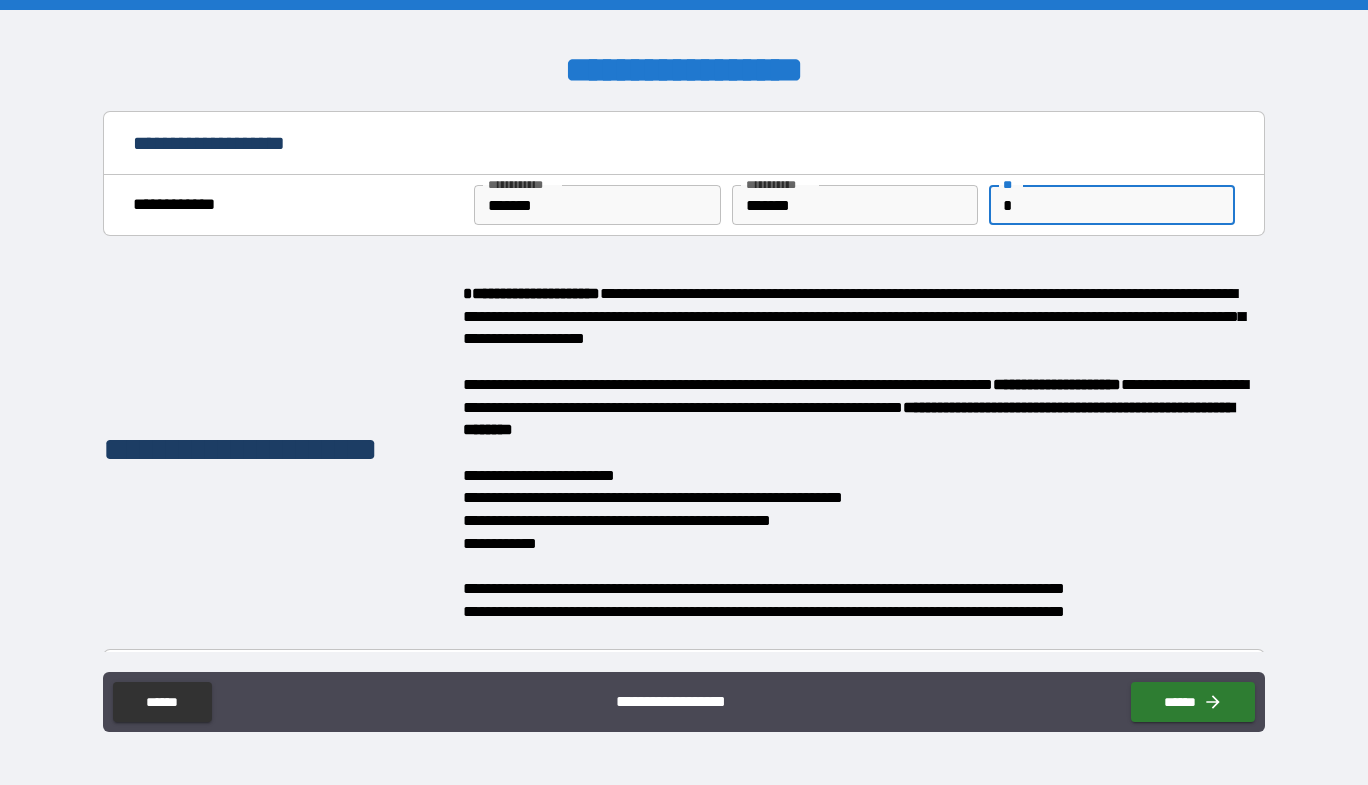 type on "*" 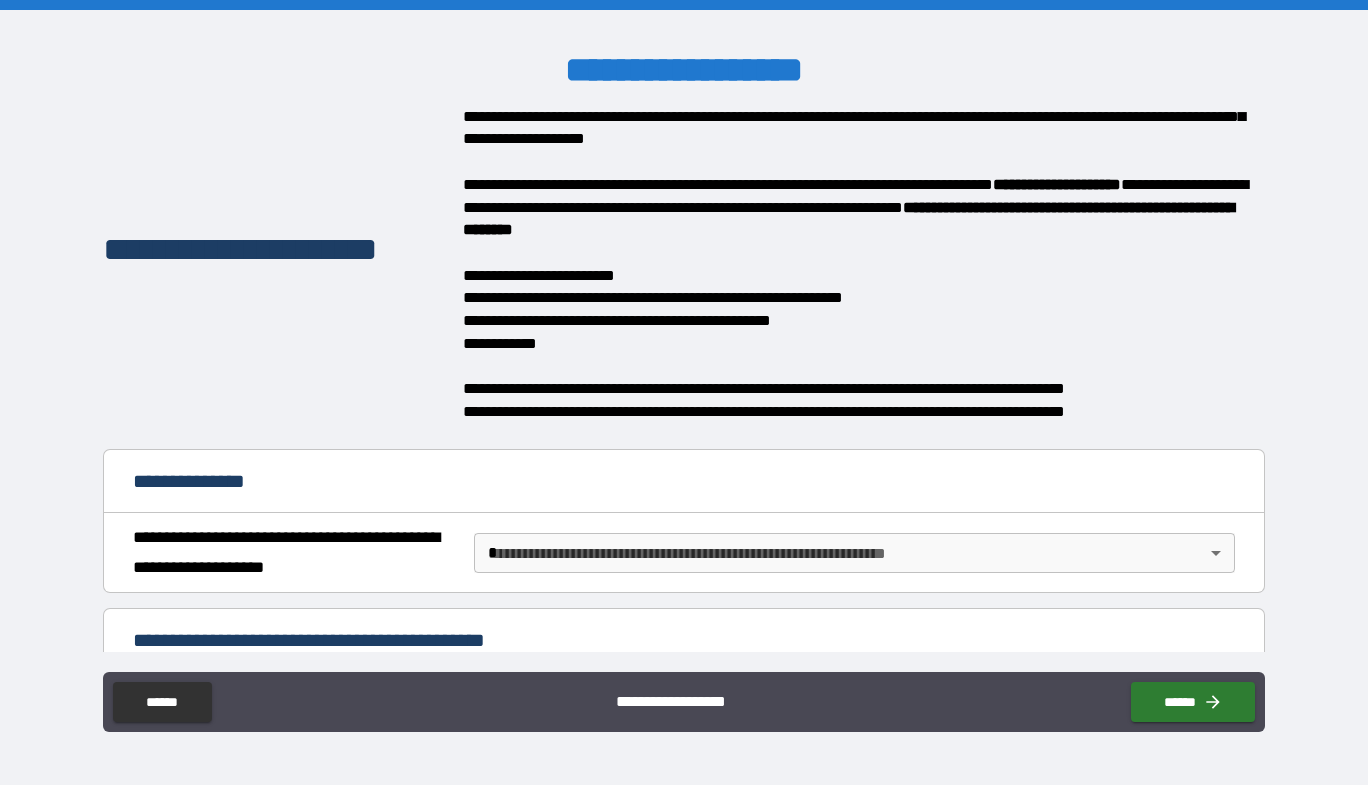 scroll, scrollTop: 400, scrollLeft: 0, axis: vertical 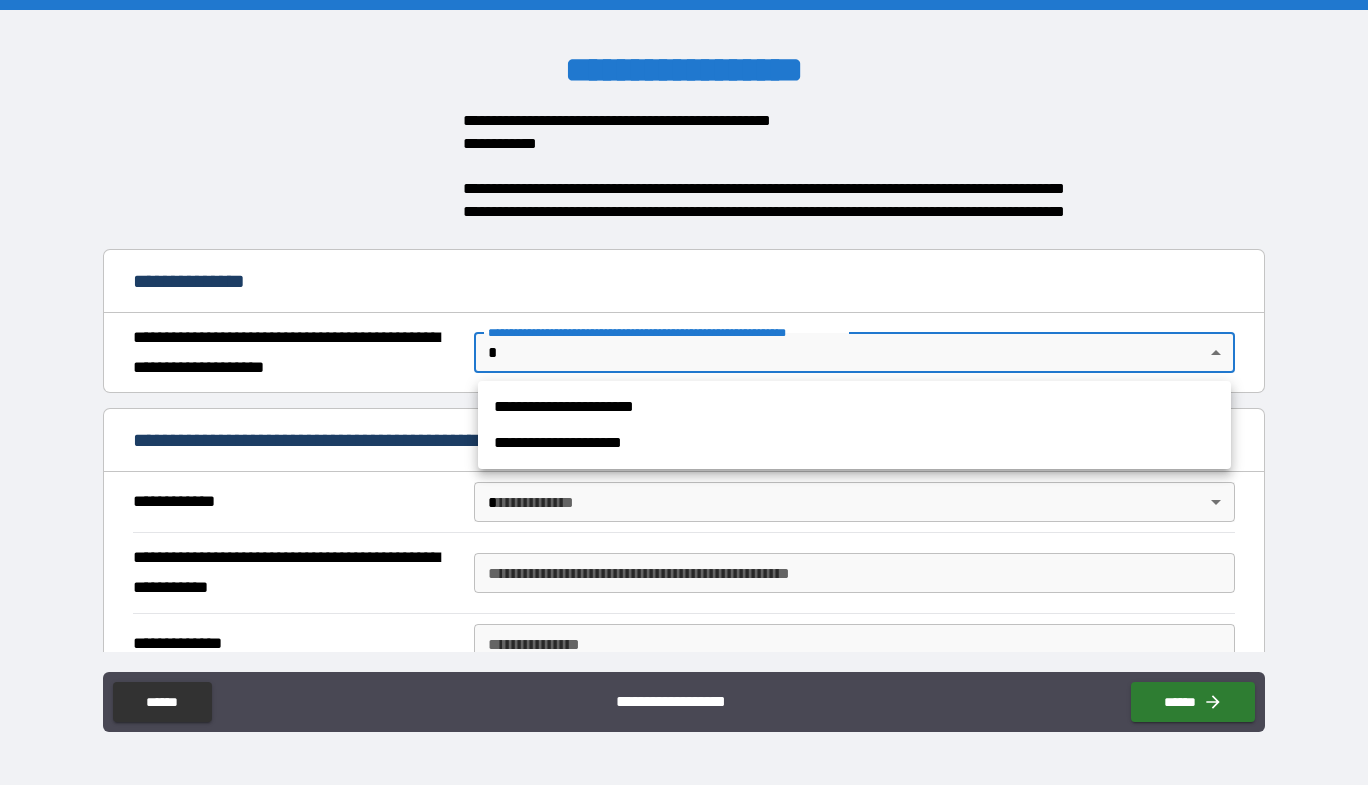 click on "**********" at bounding box center (684, 392) 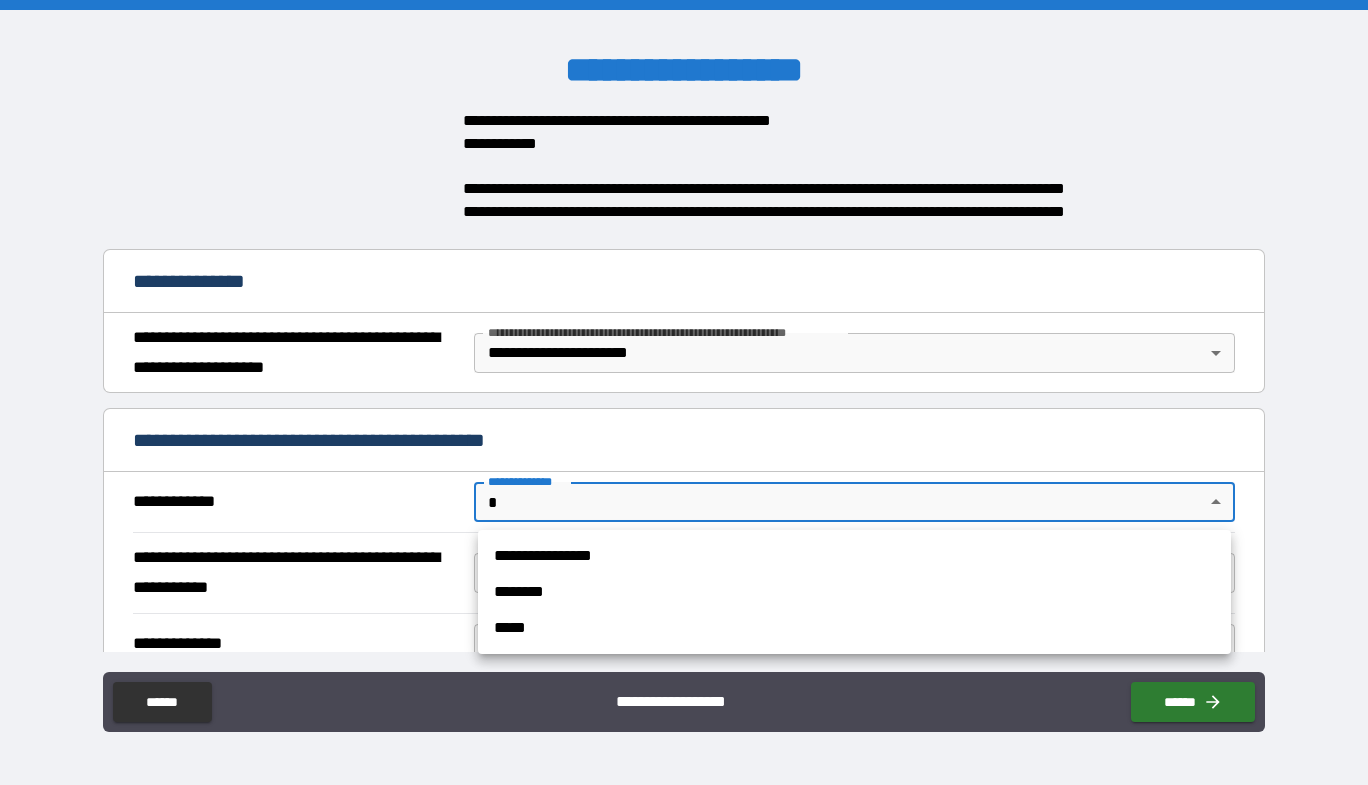 click on "**********" at bounding box center (684, 392) 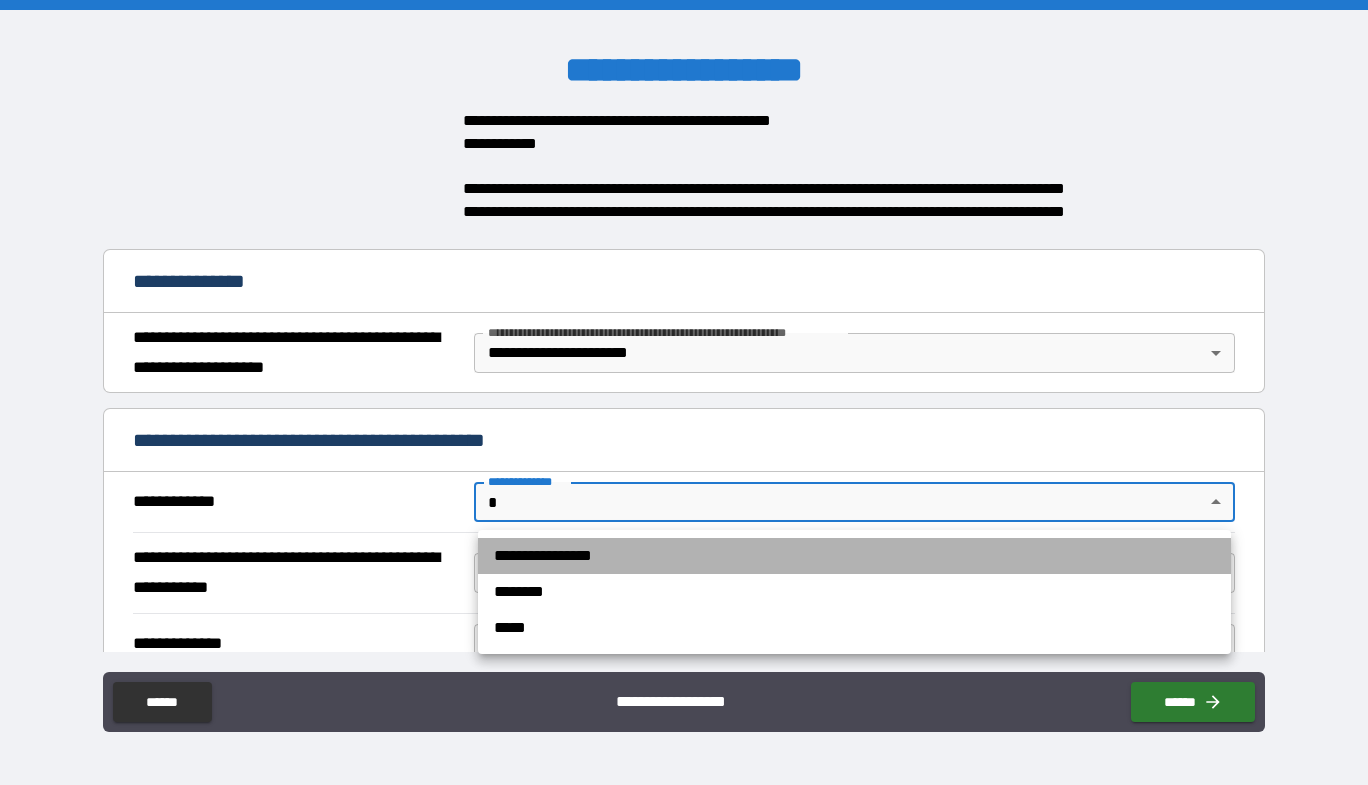 click on "**********" at bounding box center [854, 556] 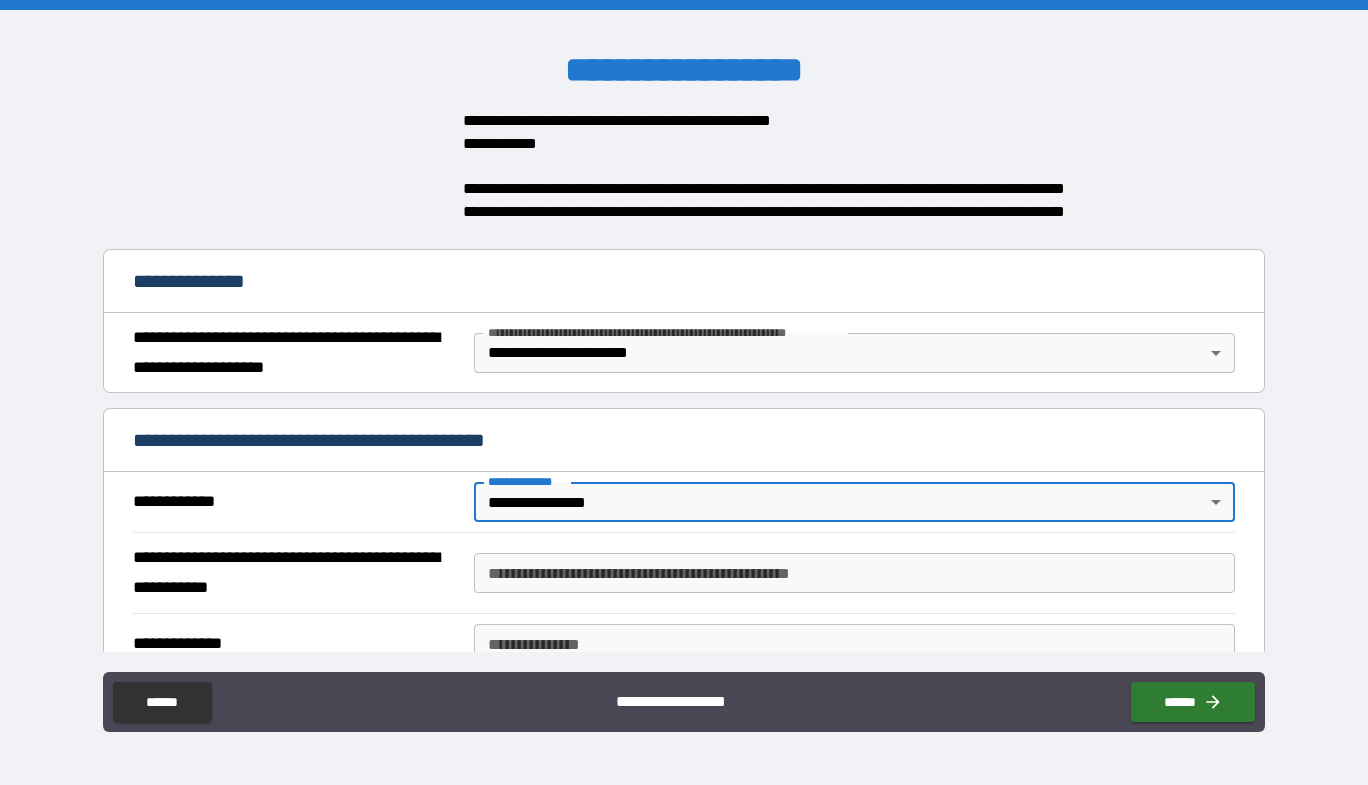 click on "**********" at bounding box center (684, 442) 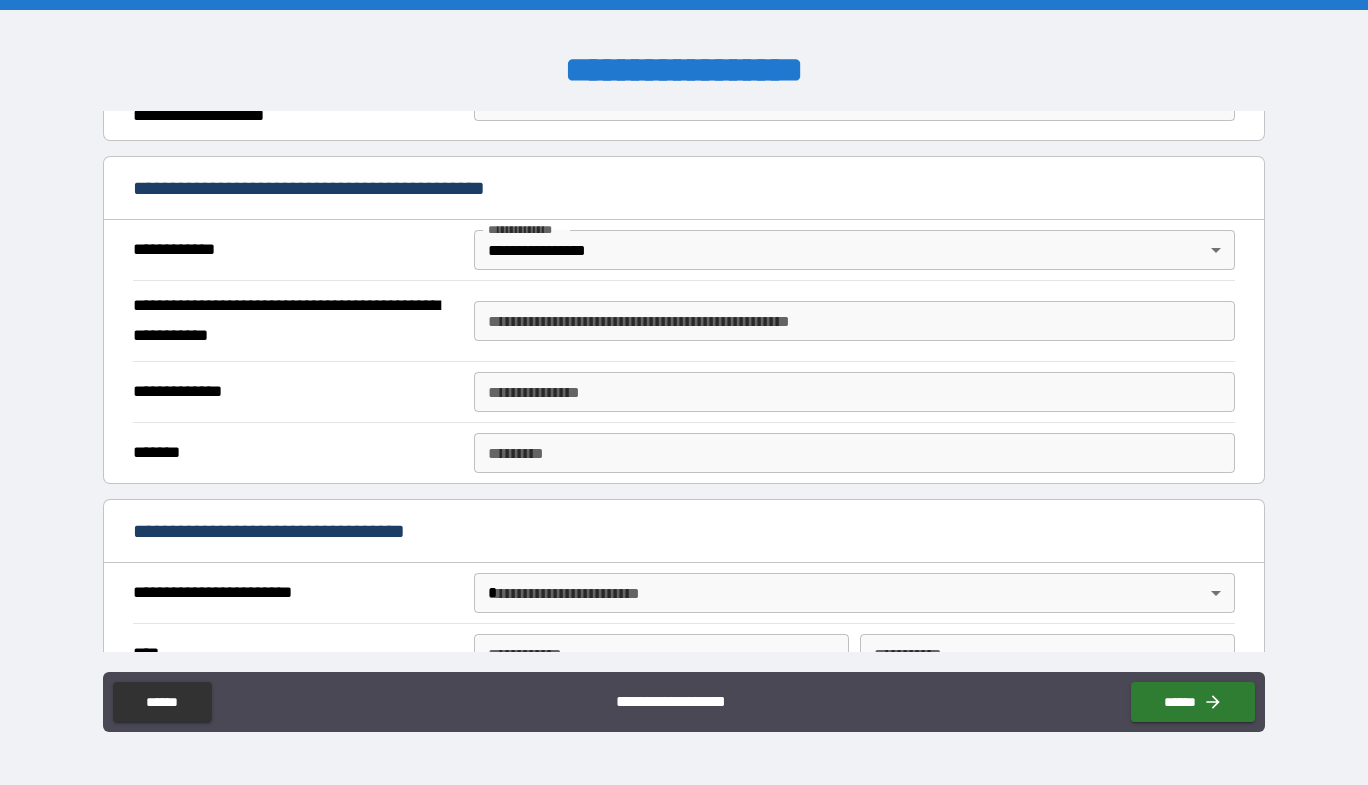 scroll, scrollTop: 700, scrollLeft: 0, axis: vertical 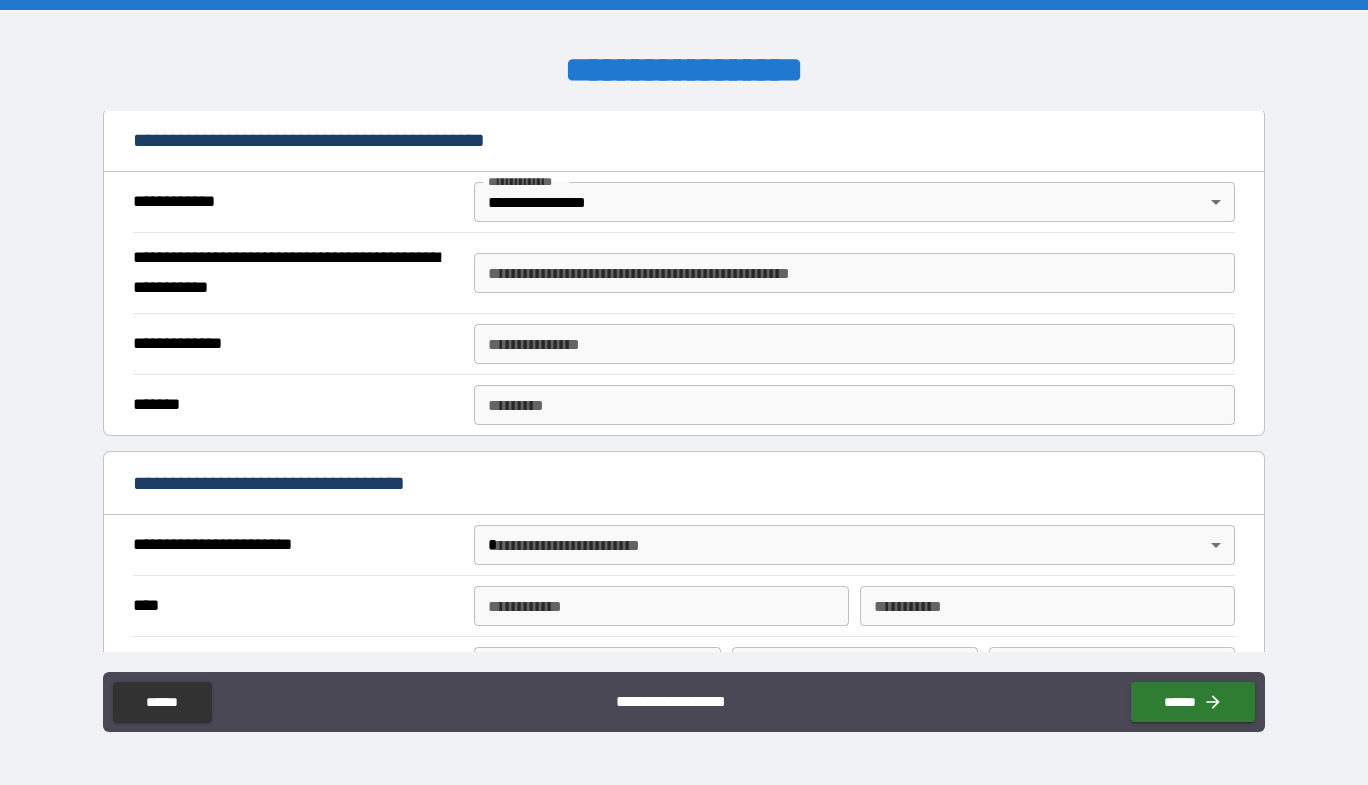 click on "**********" at bounding box center (854, 273) 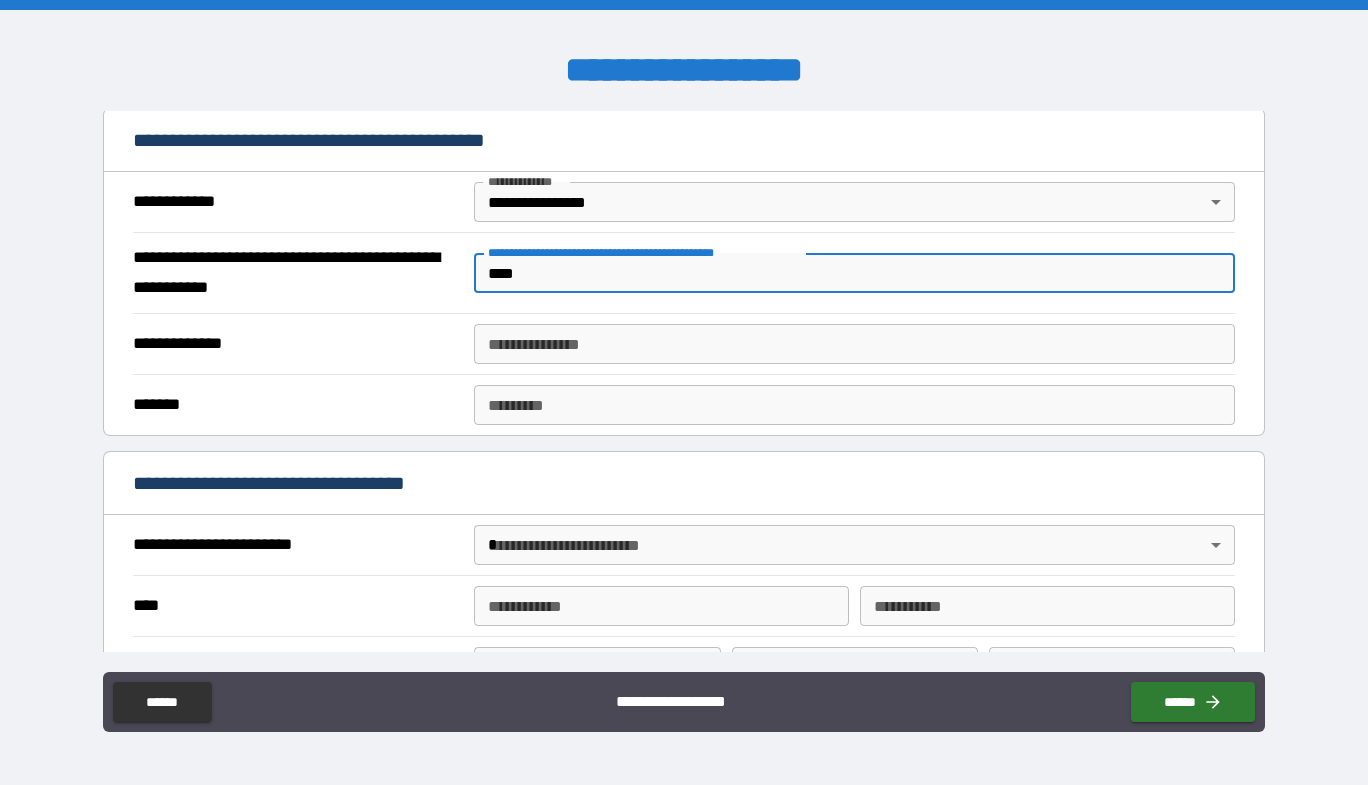 type on "*******" 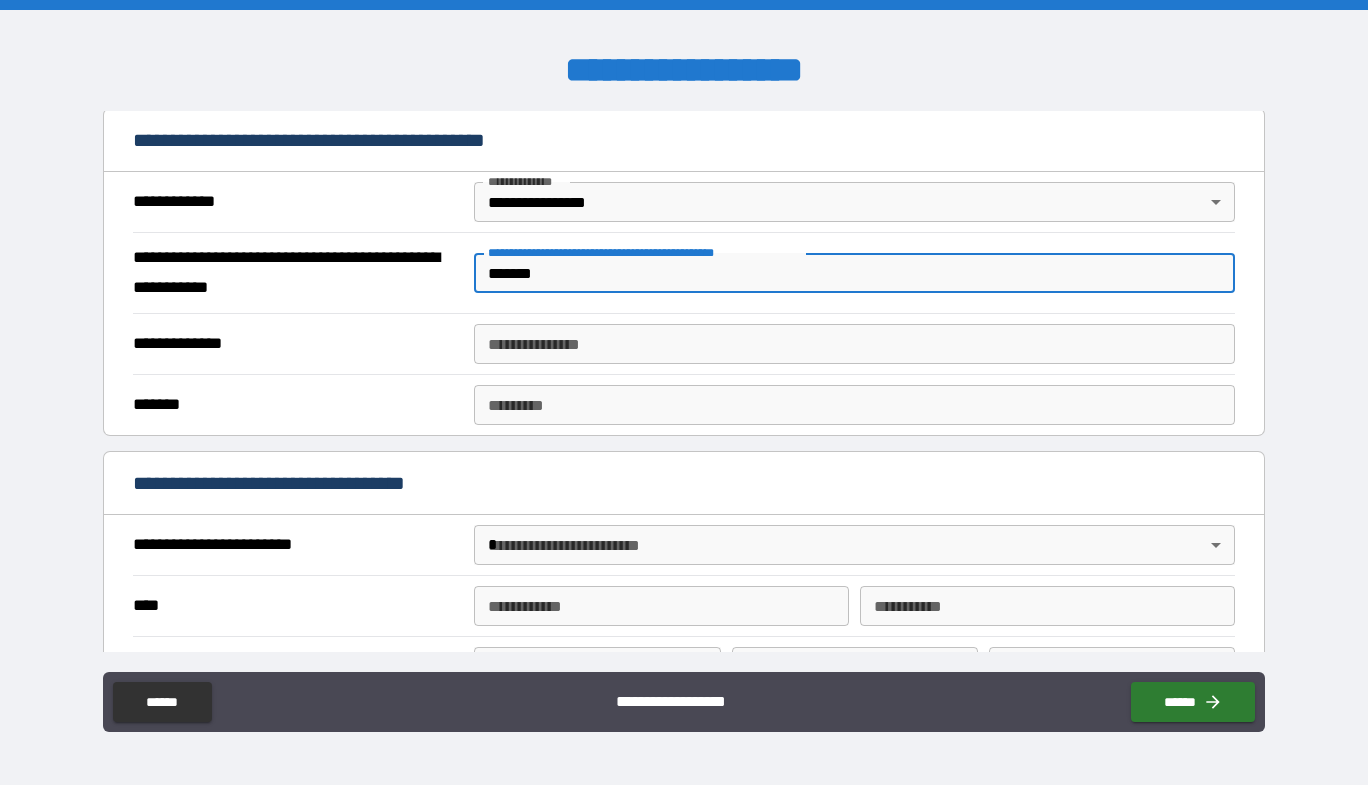 click on "**********" at bounding box center (854, 344) 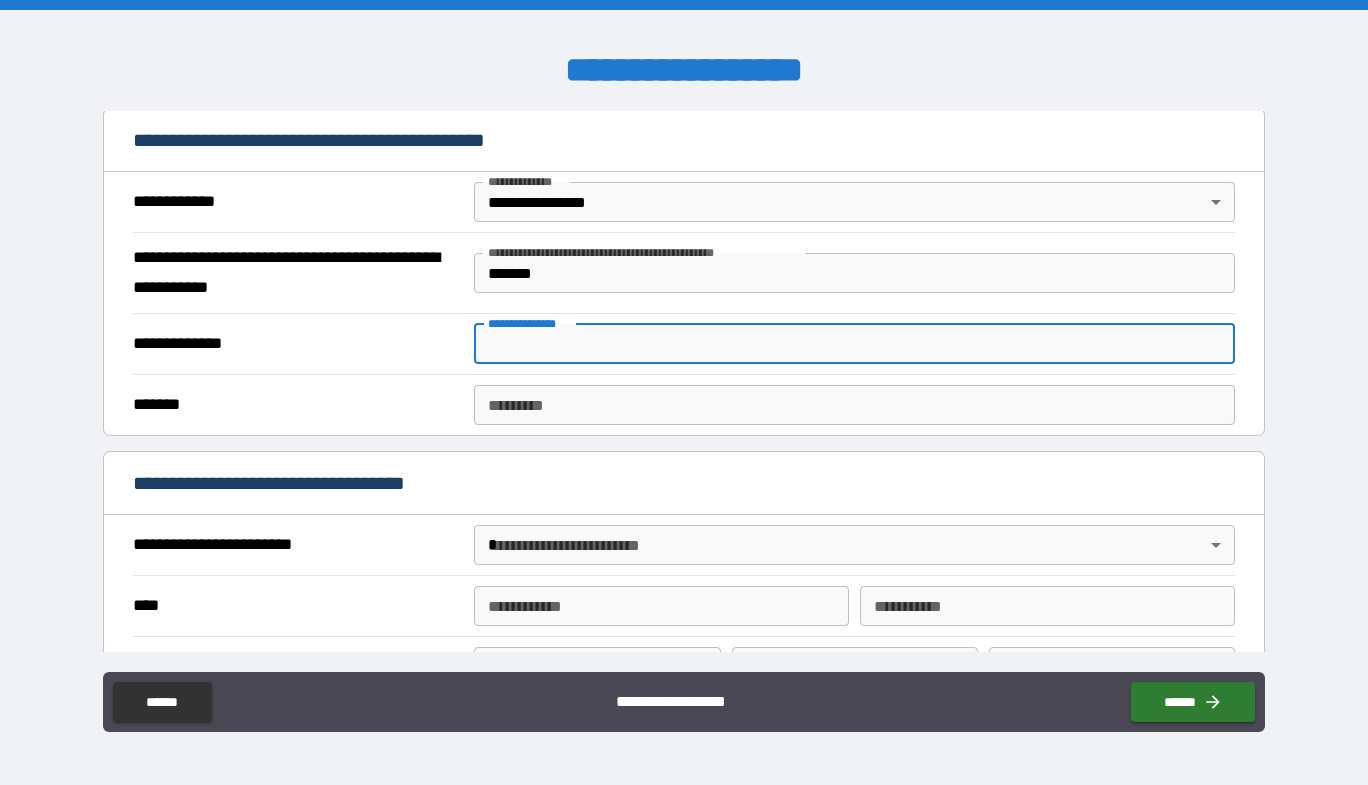 type on "**********" 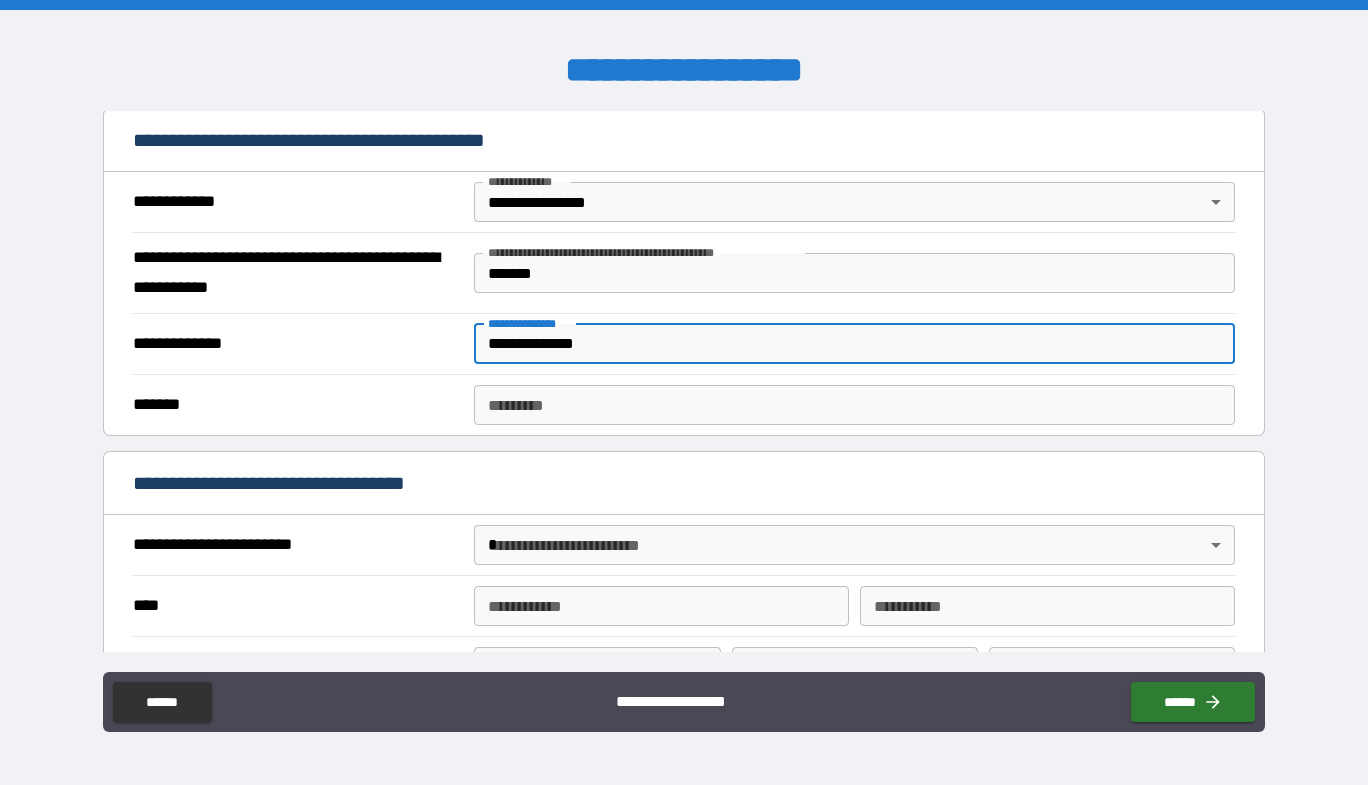 click on "*******   *" at bounding box center [854, 405] 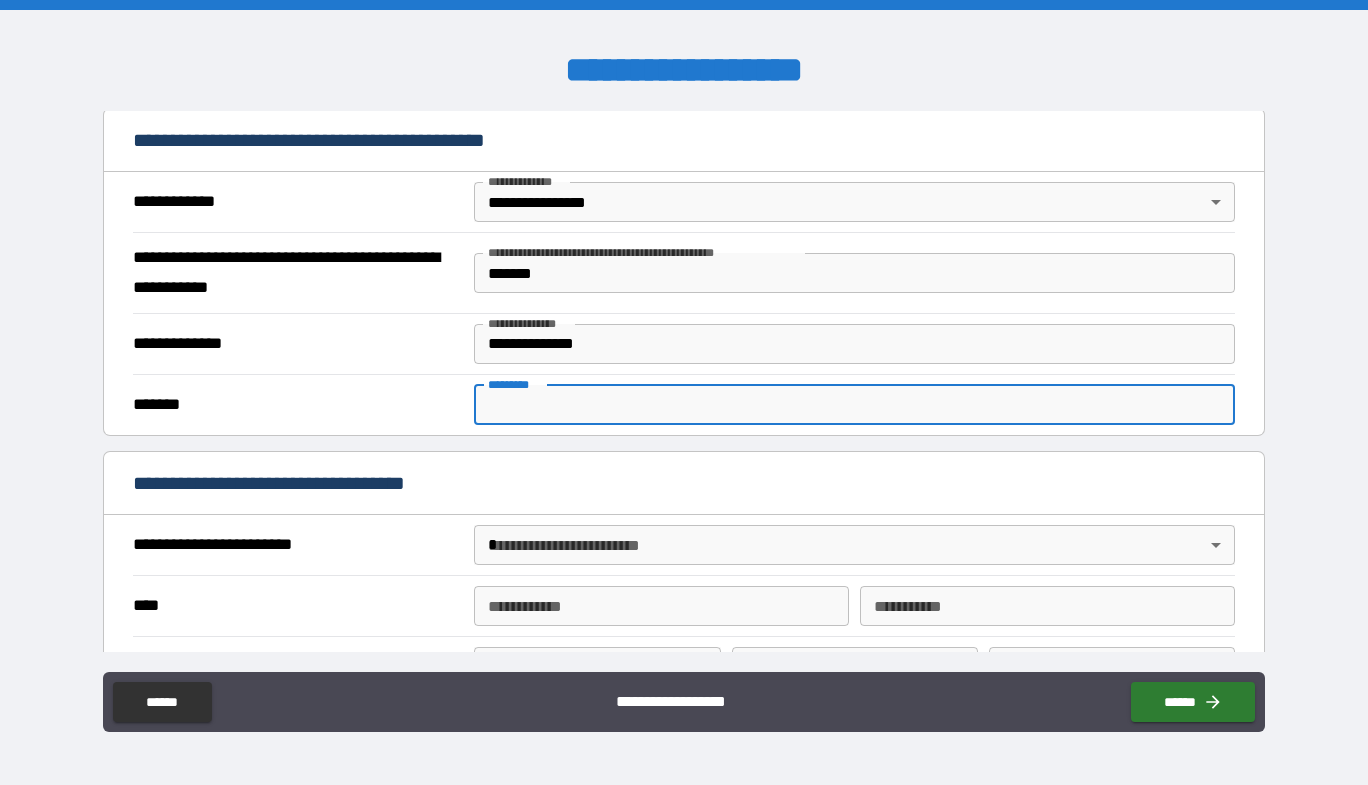 click on "*******   *" at bounding box center (854, 405) 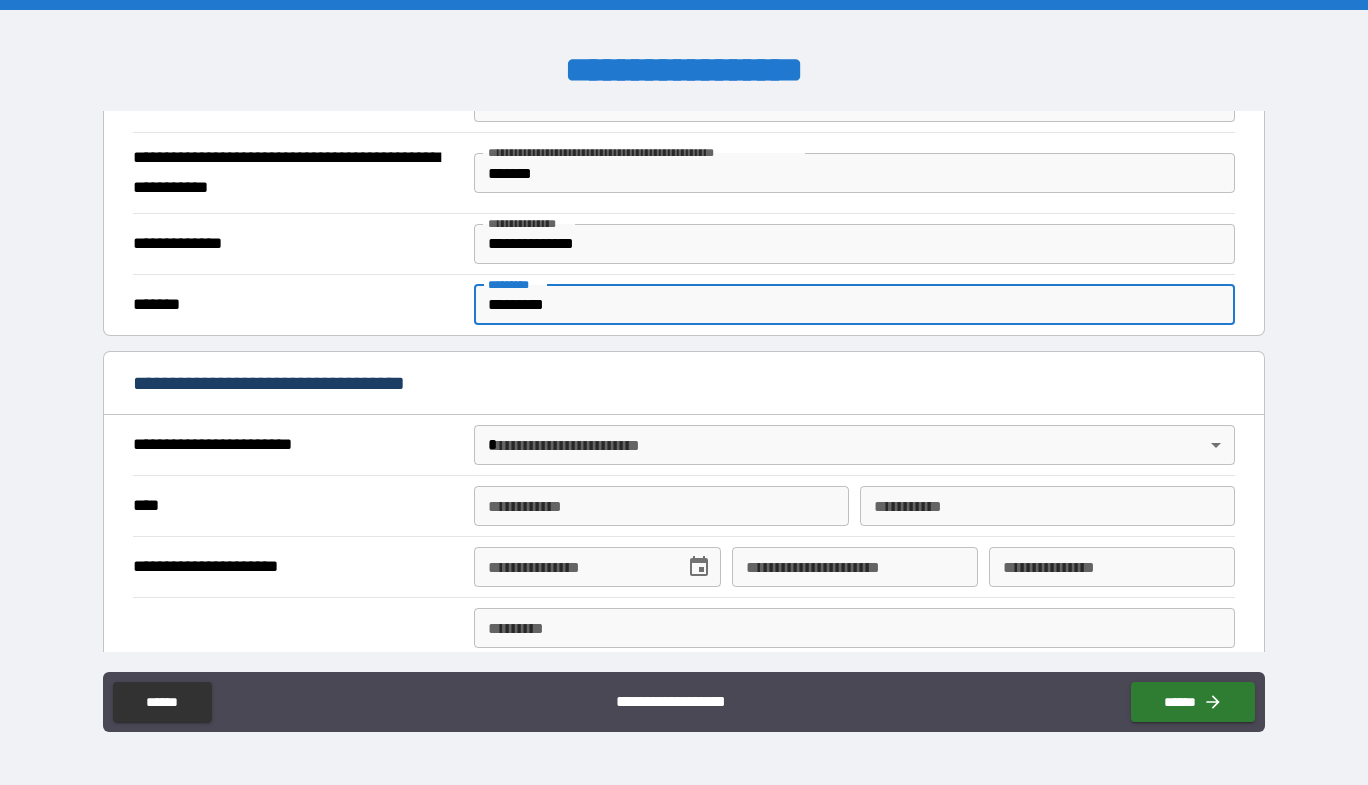 scroll, scrollTop: 900, scrollLeft: 0, axis: vertical 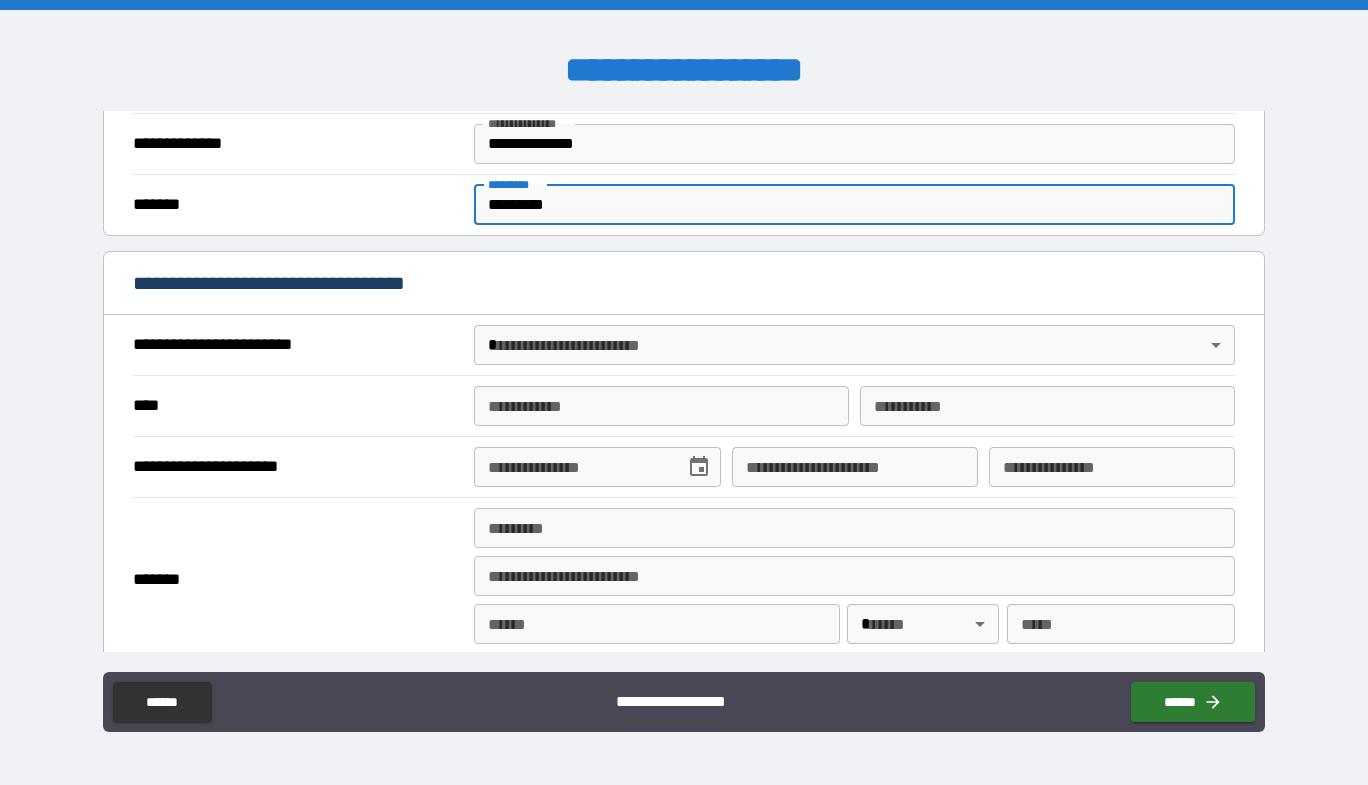 type on "*********" 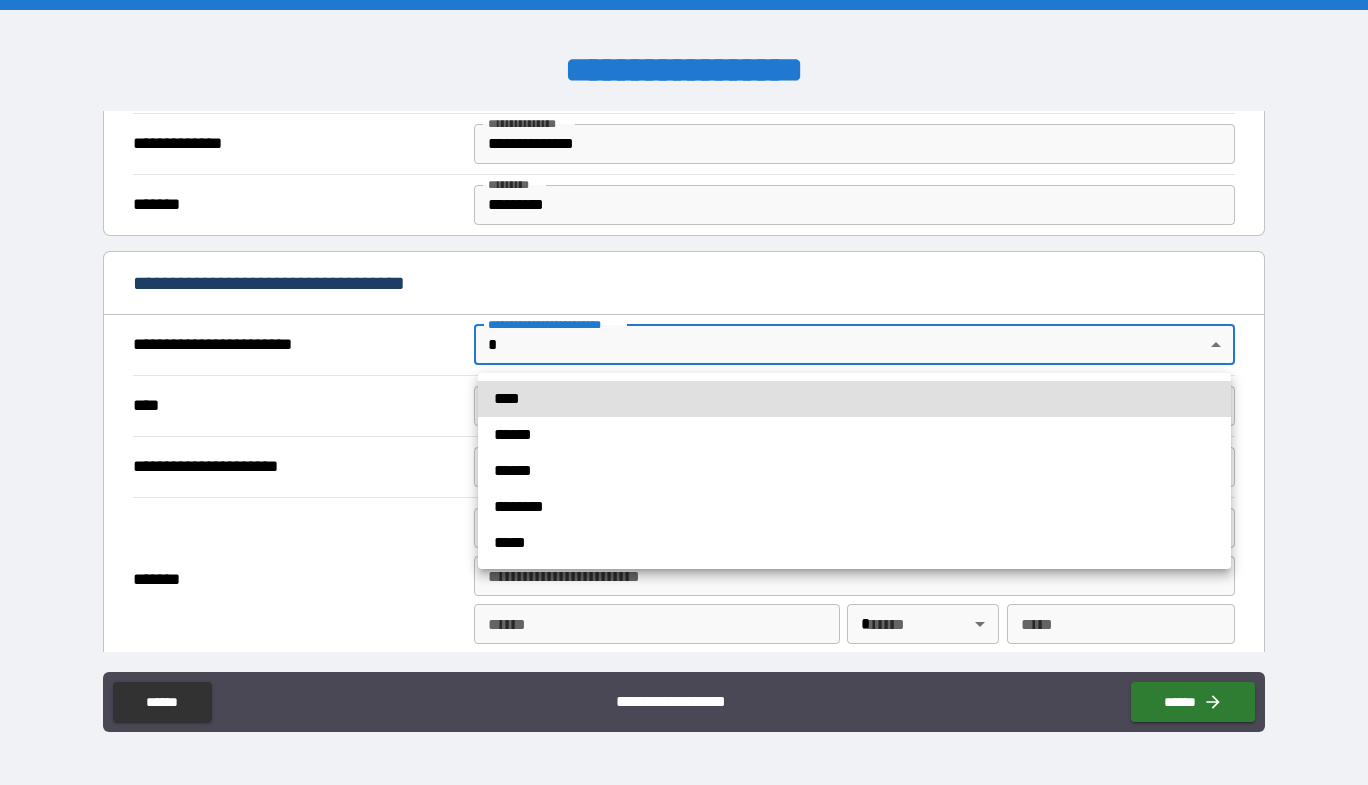 click on "******" at bounding box center [854, 435] 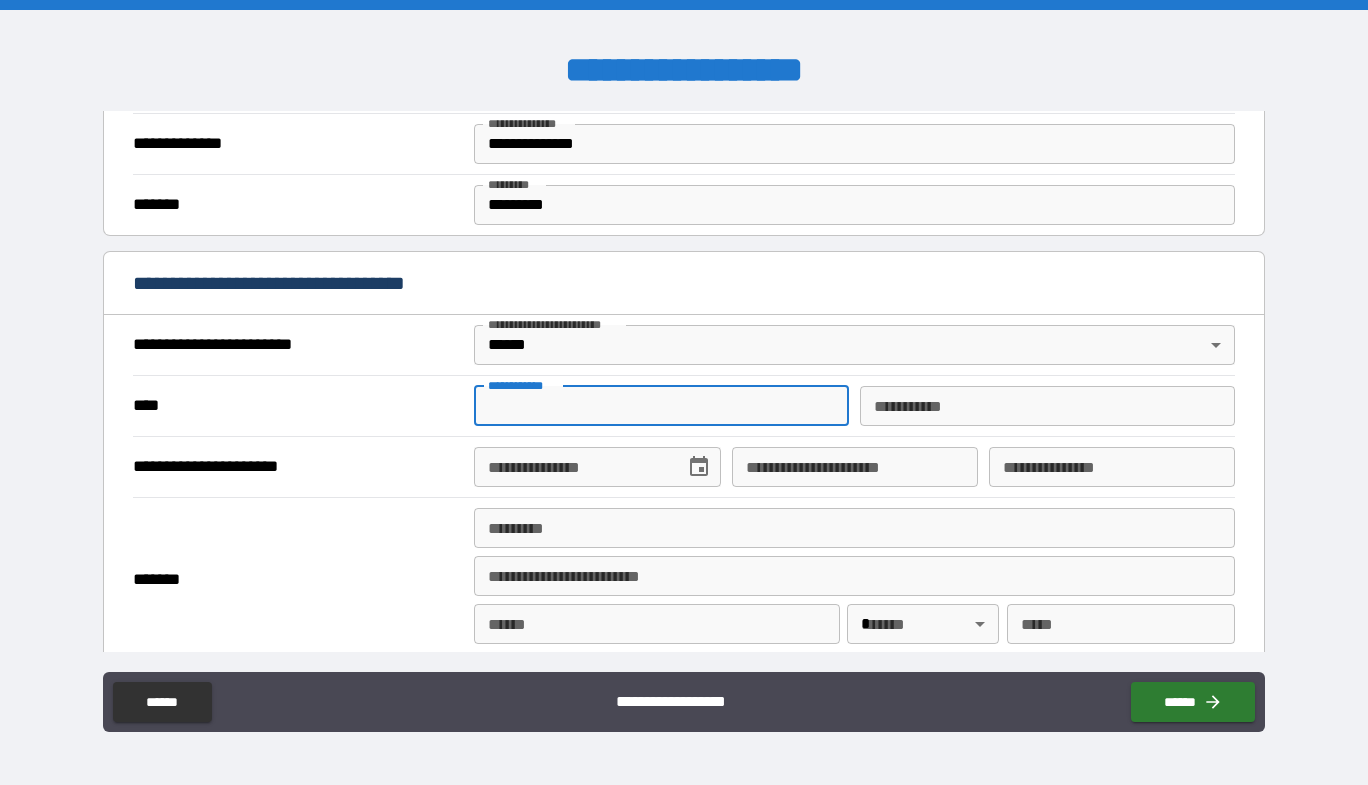 click on "**********" at bounding box center (661, 406) 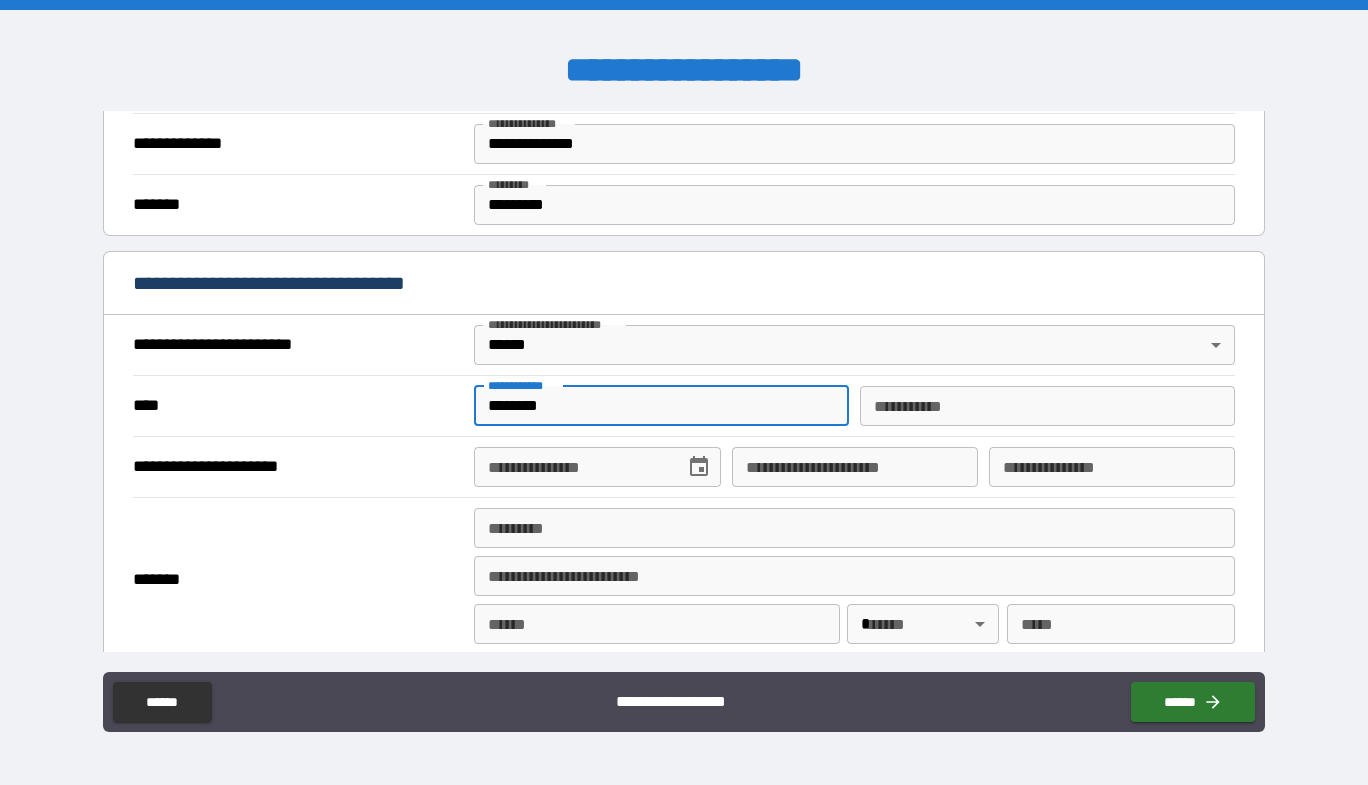 type on "*******" 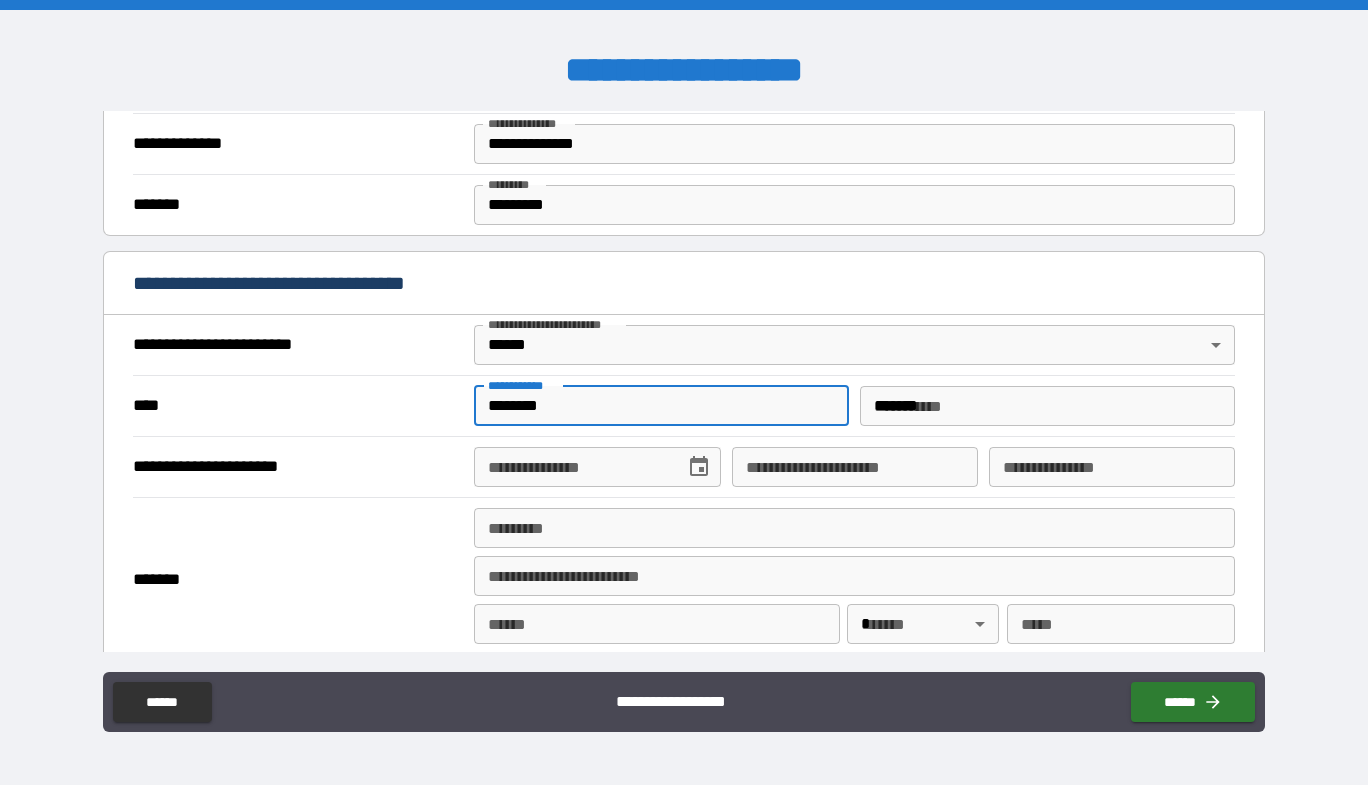 type on "**********" 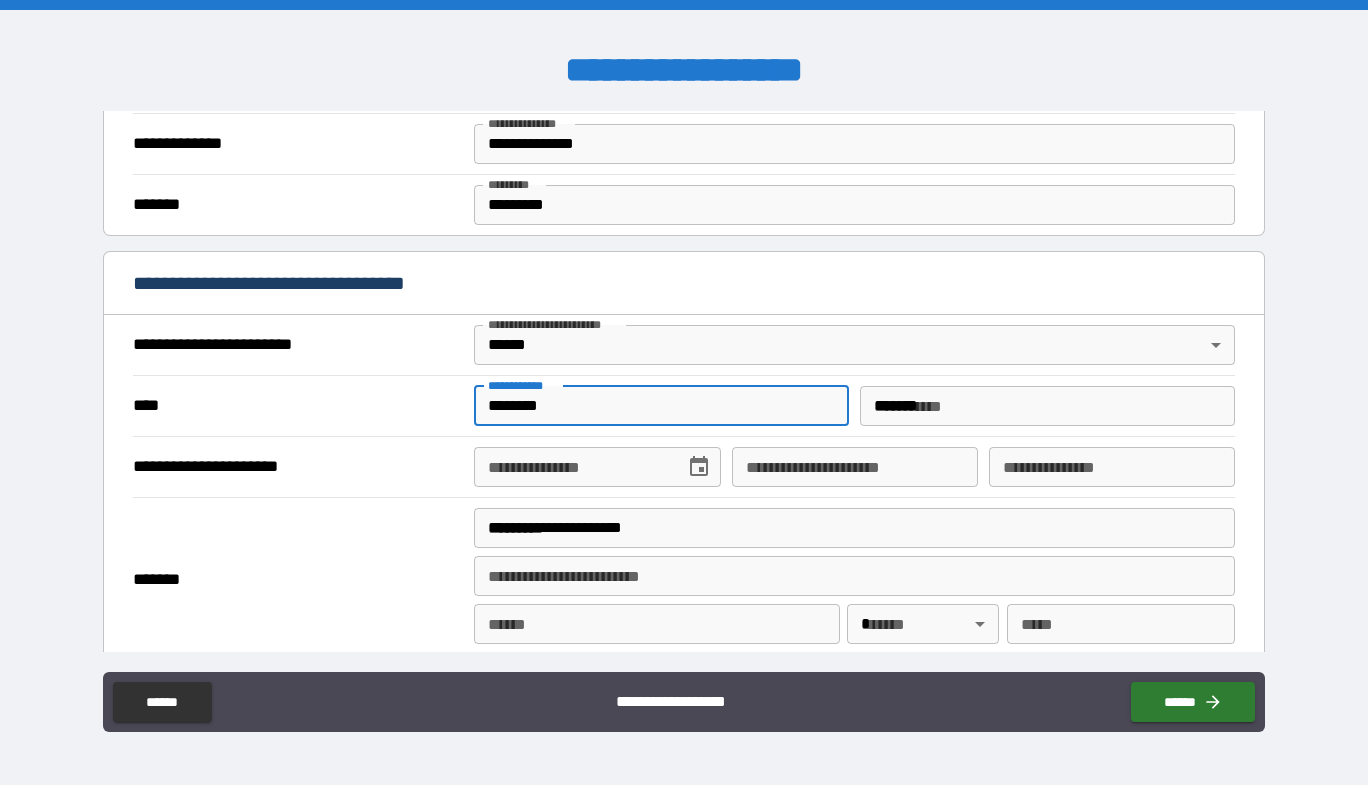 type on "**********" 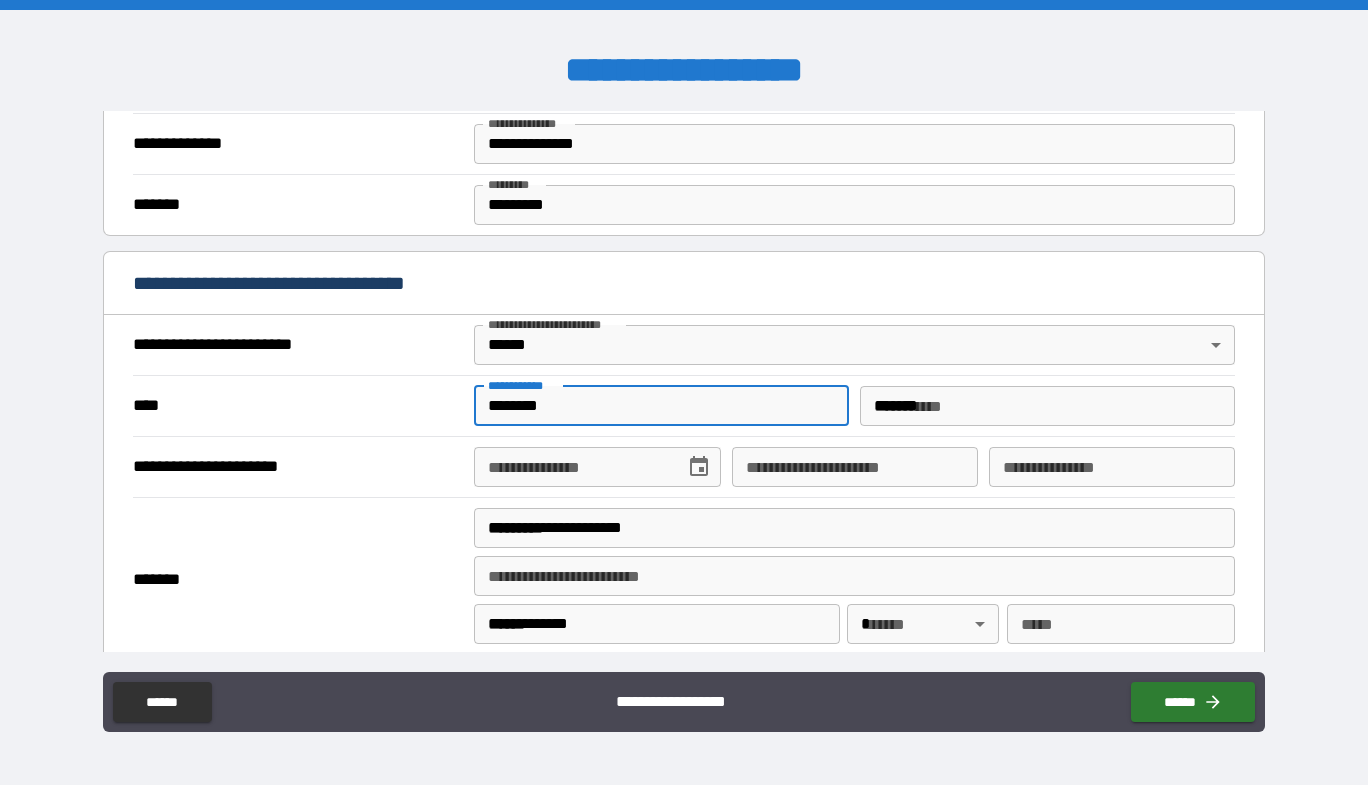 type on "**" 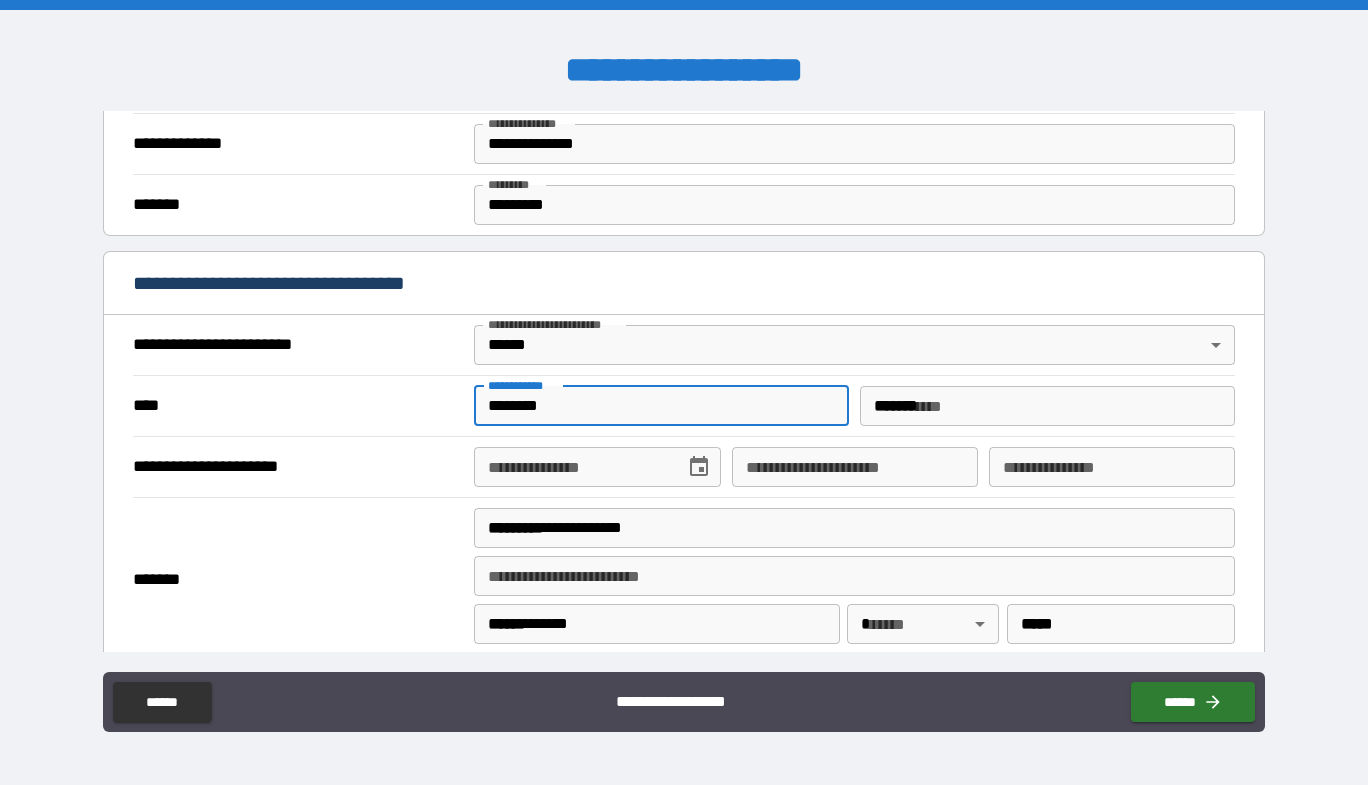 type on "*" 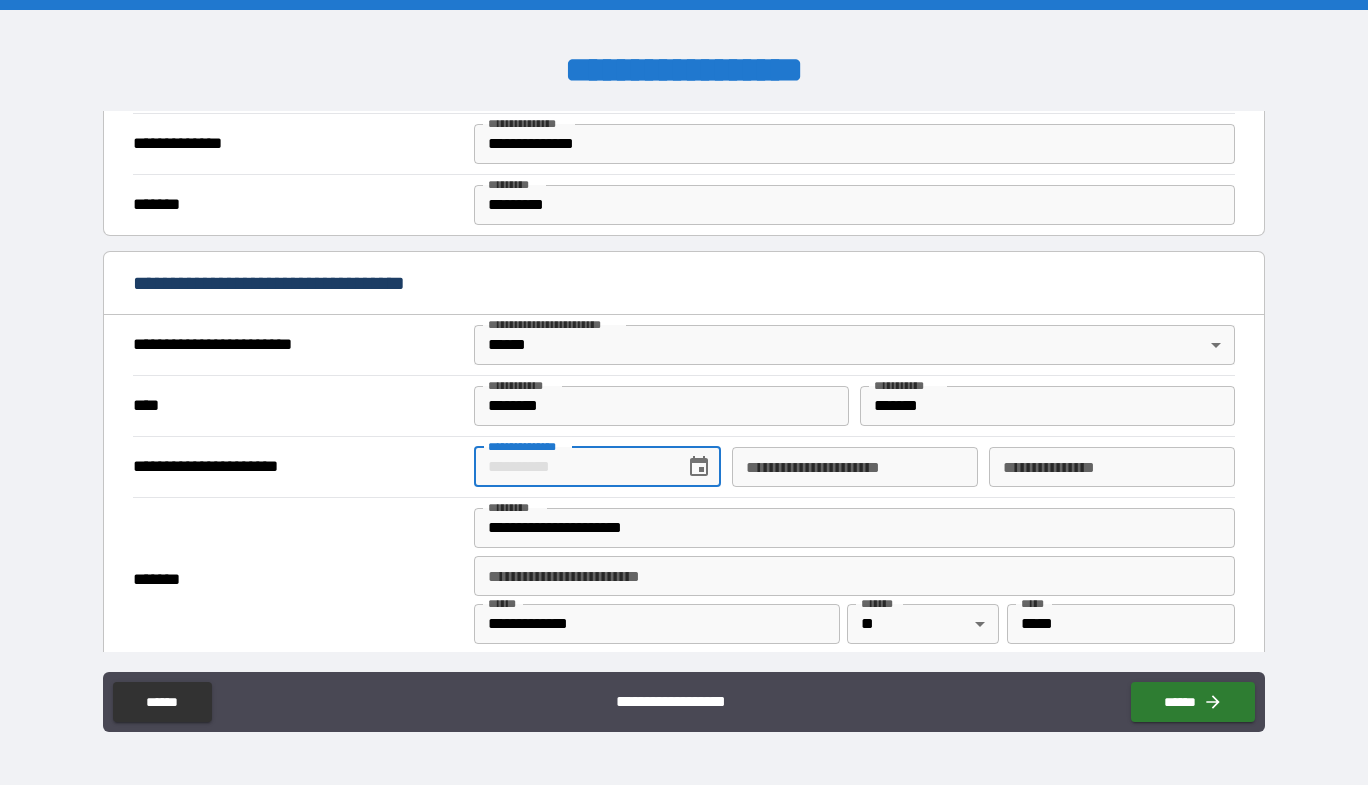 click on "**********" at bounding box center (572, 467) 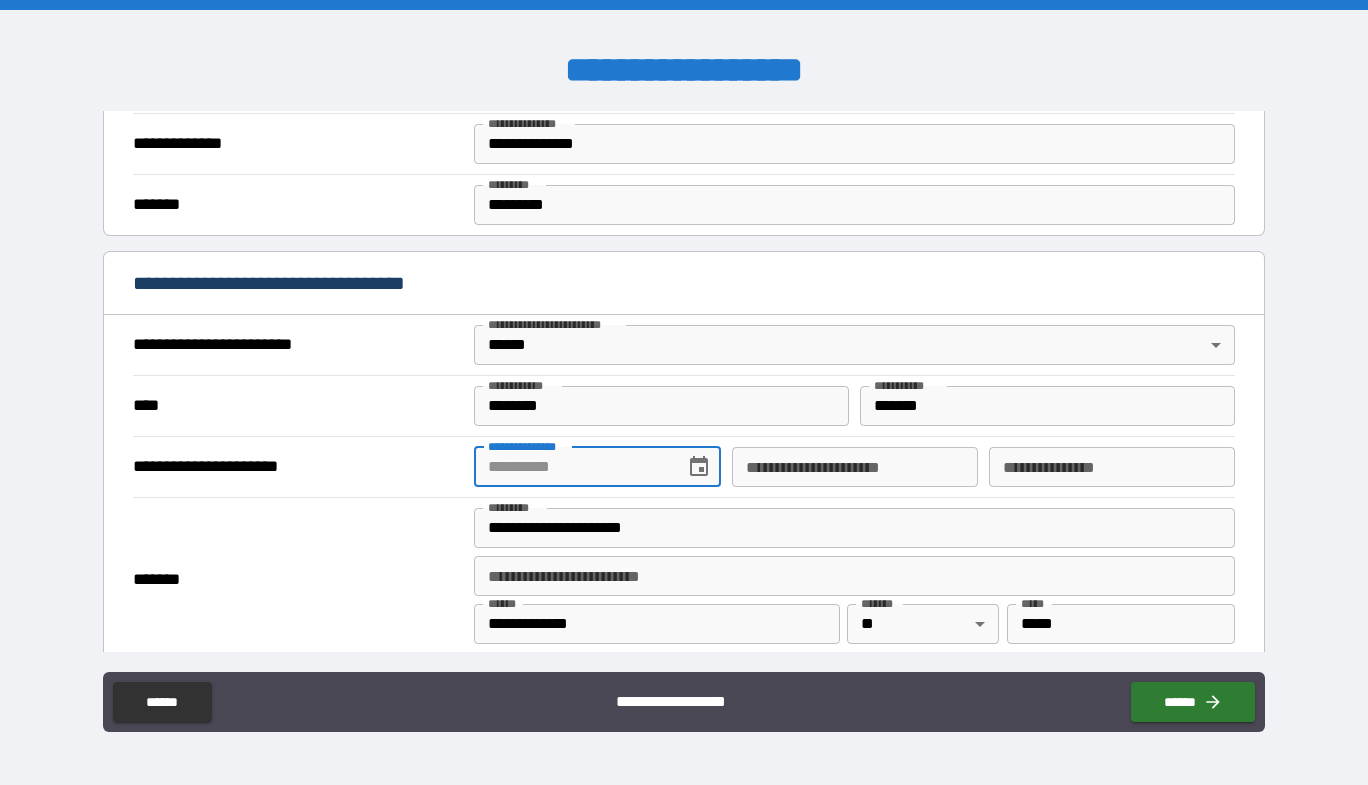 type on "**********" 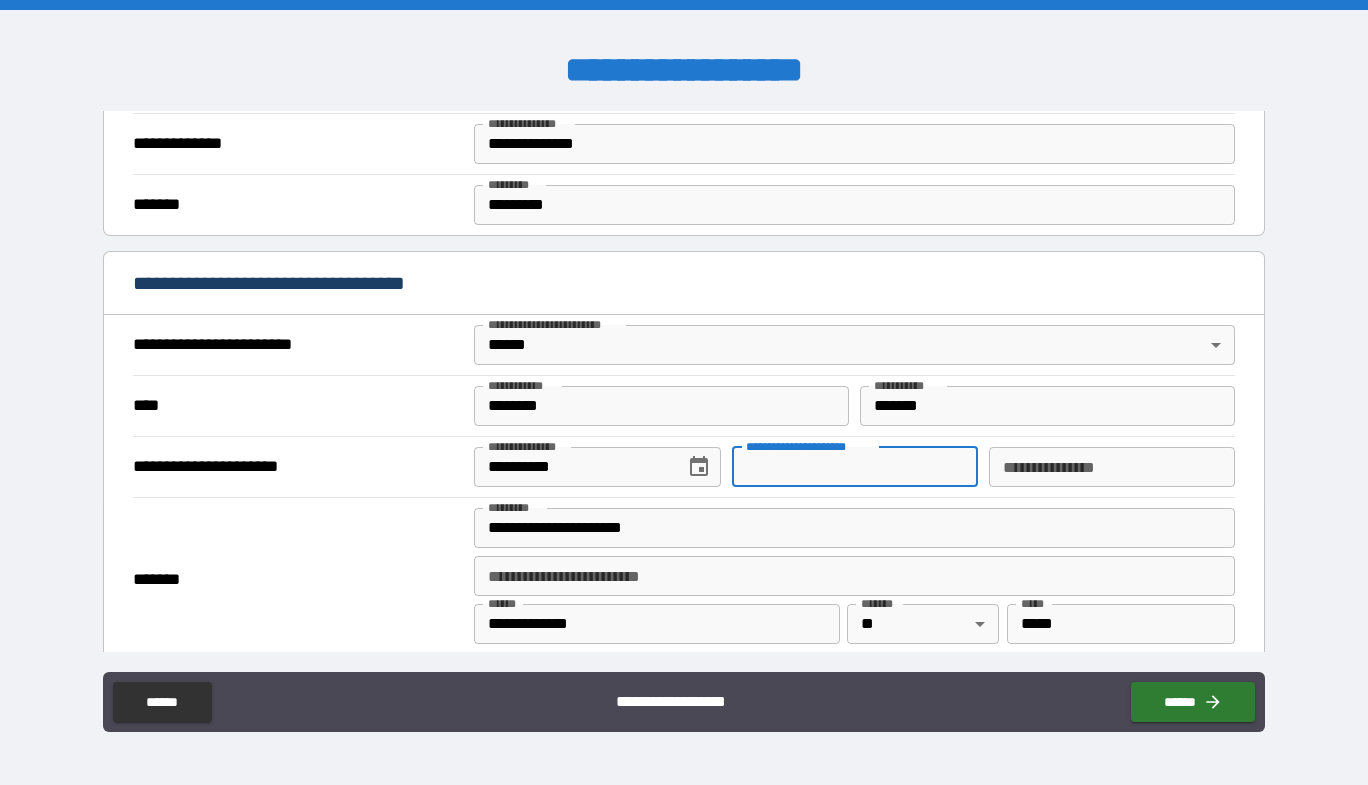 click on "**********" at bounding box center (855, 467) 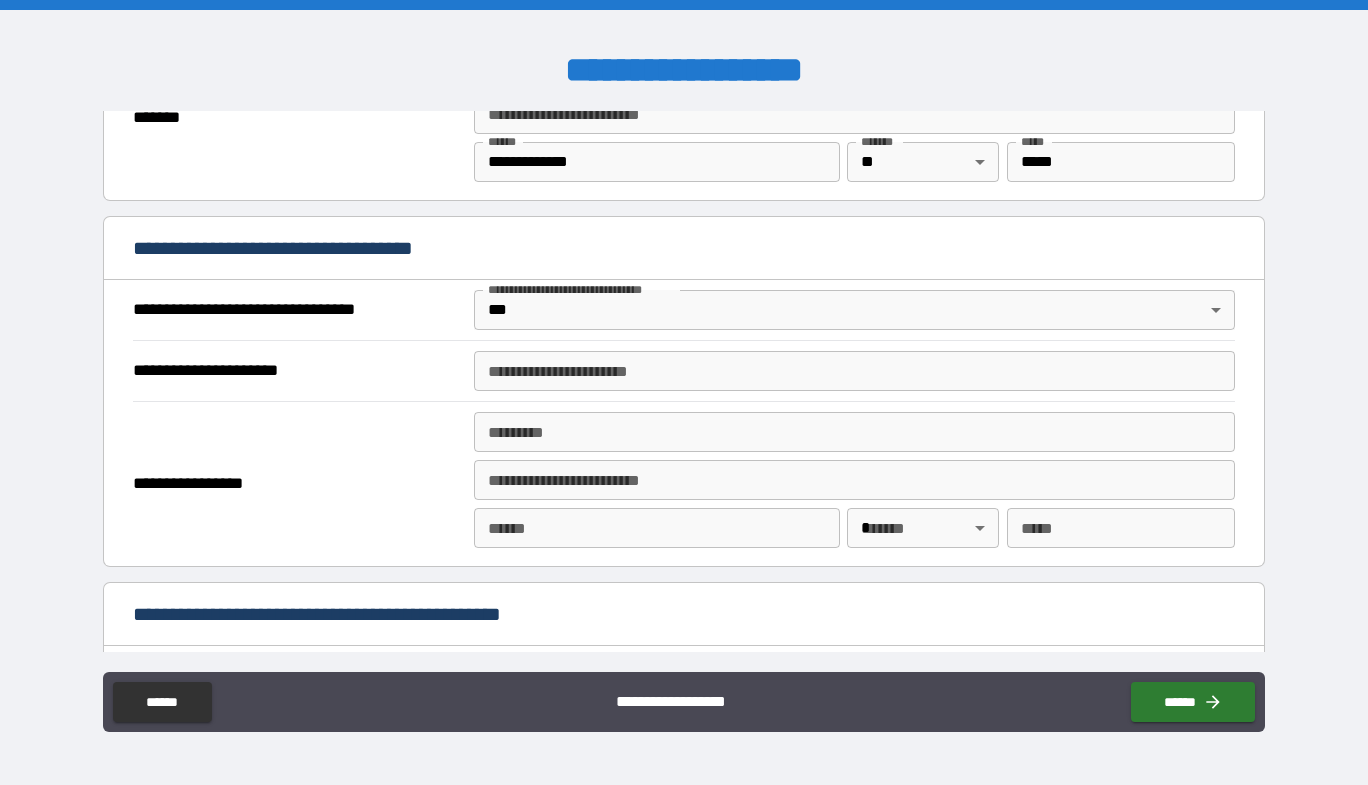 scroll, scrollTop: 1400, scrollLeft: 0, axis: vertical 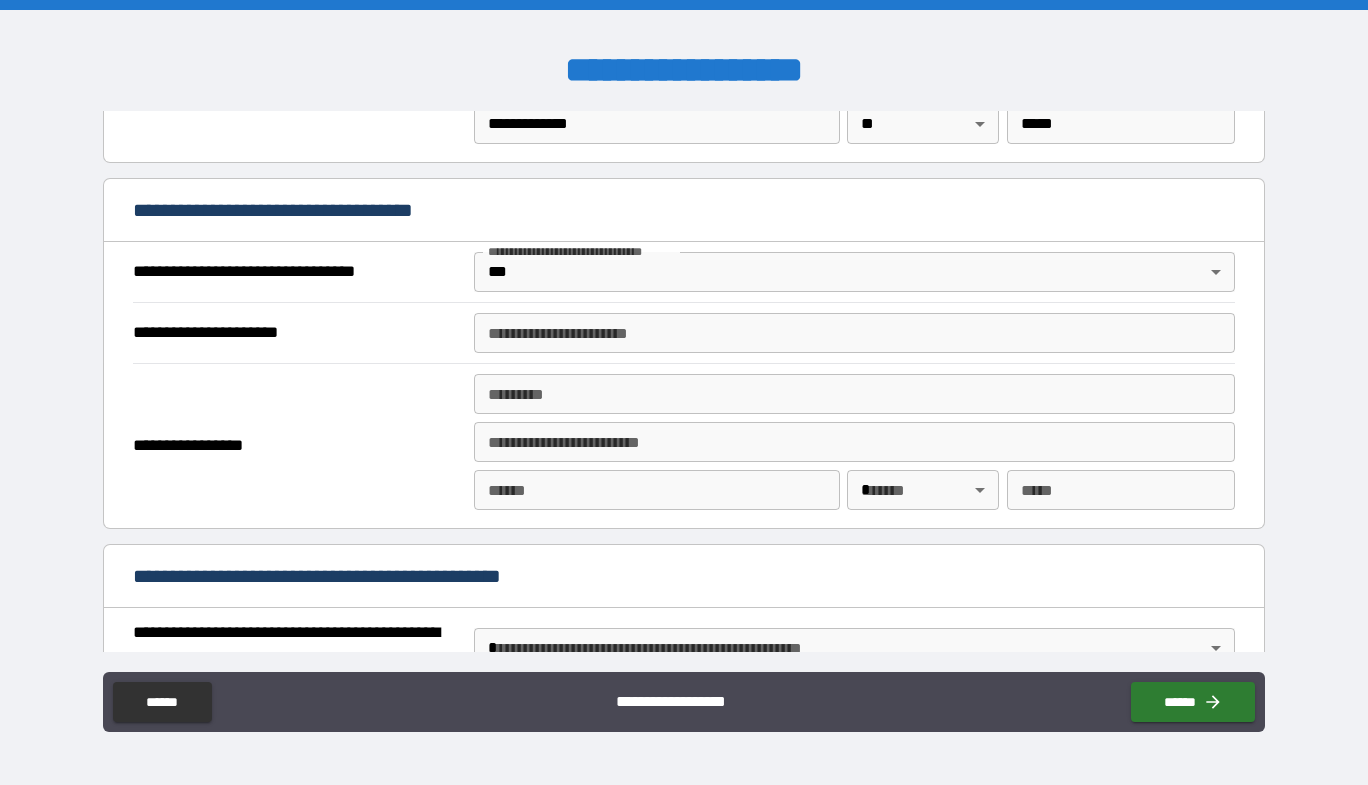 type on "**********" 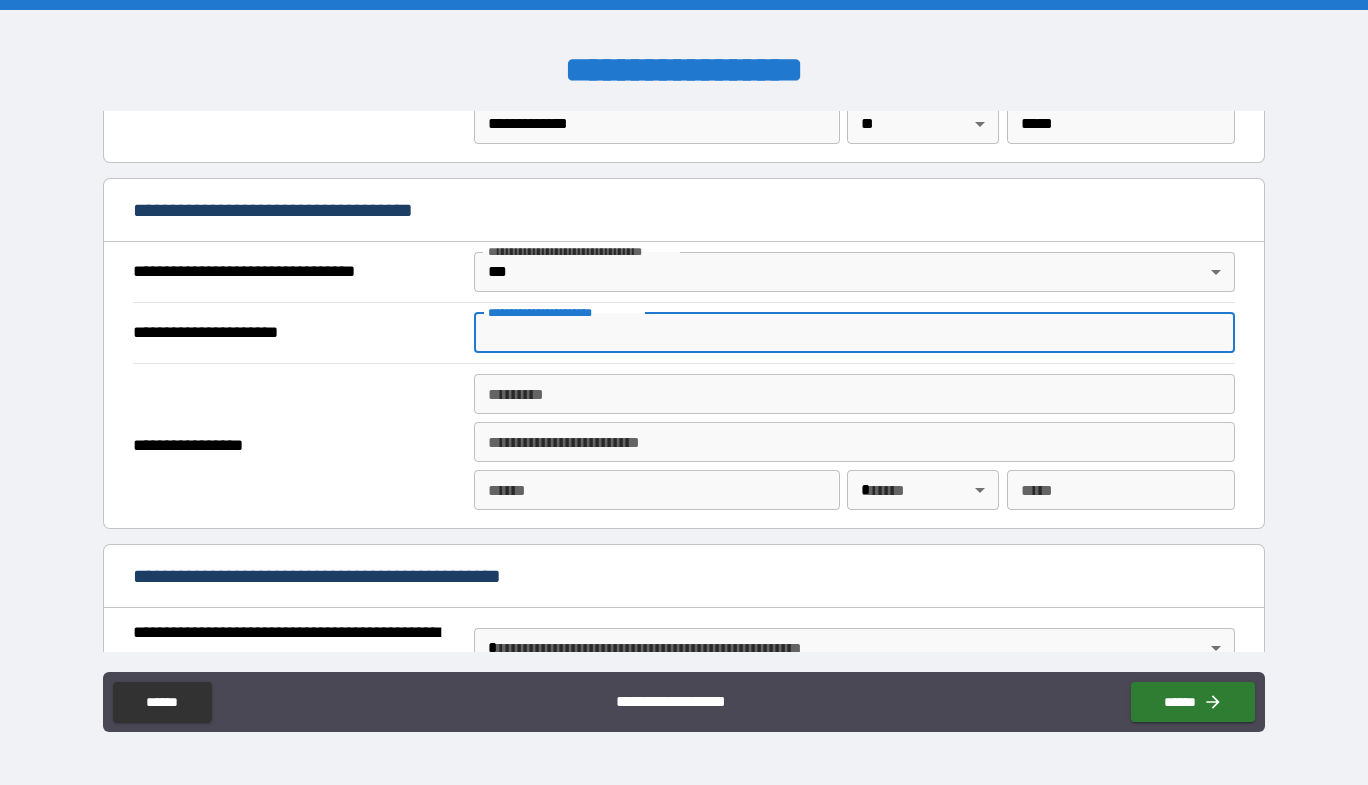 type on "**********" 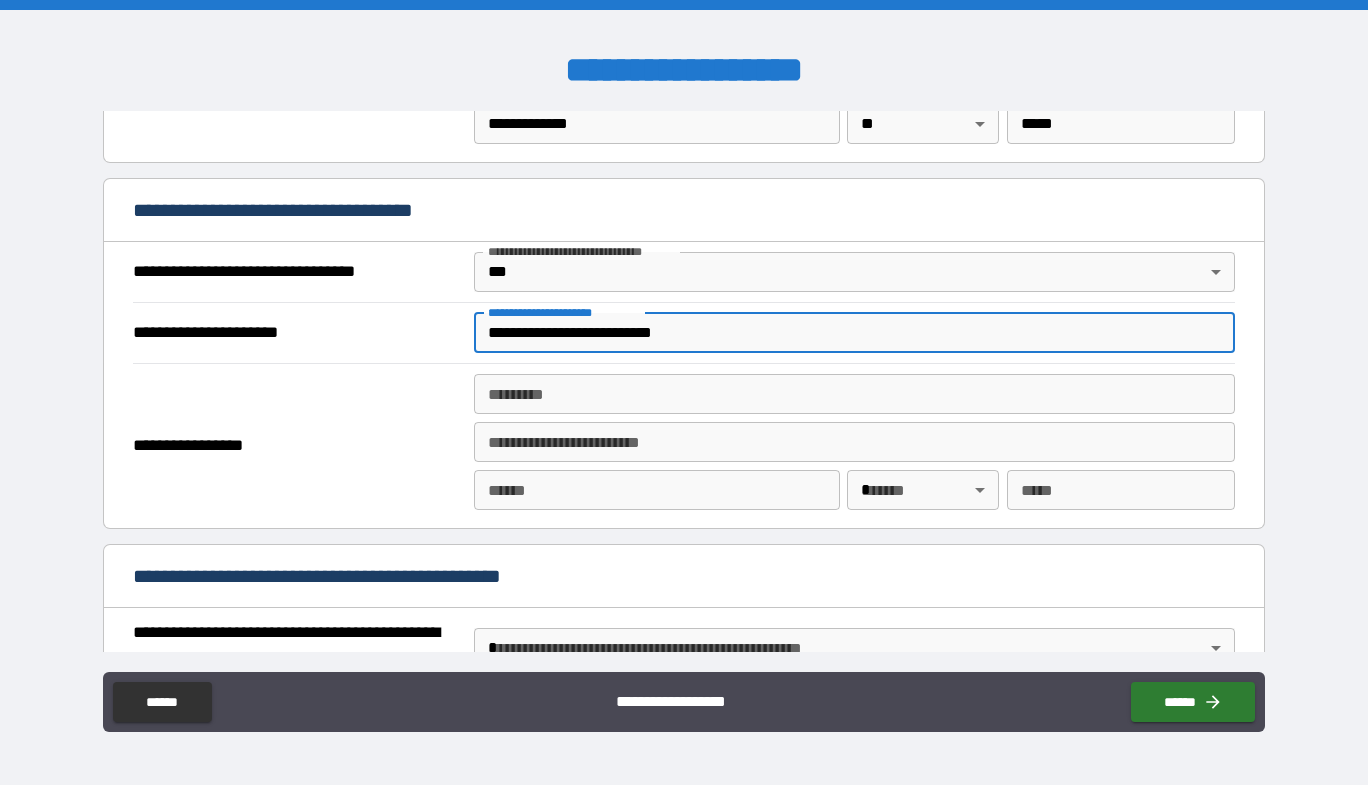 click on "*******   *" at bounding box center (854, 394) 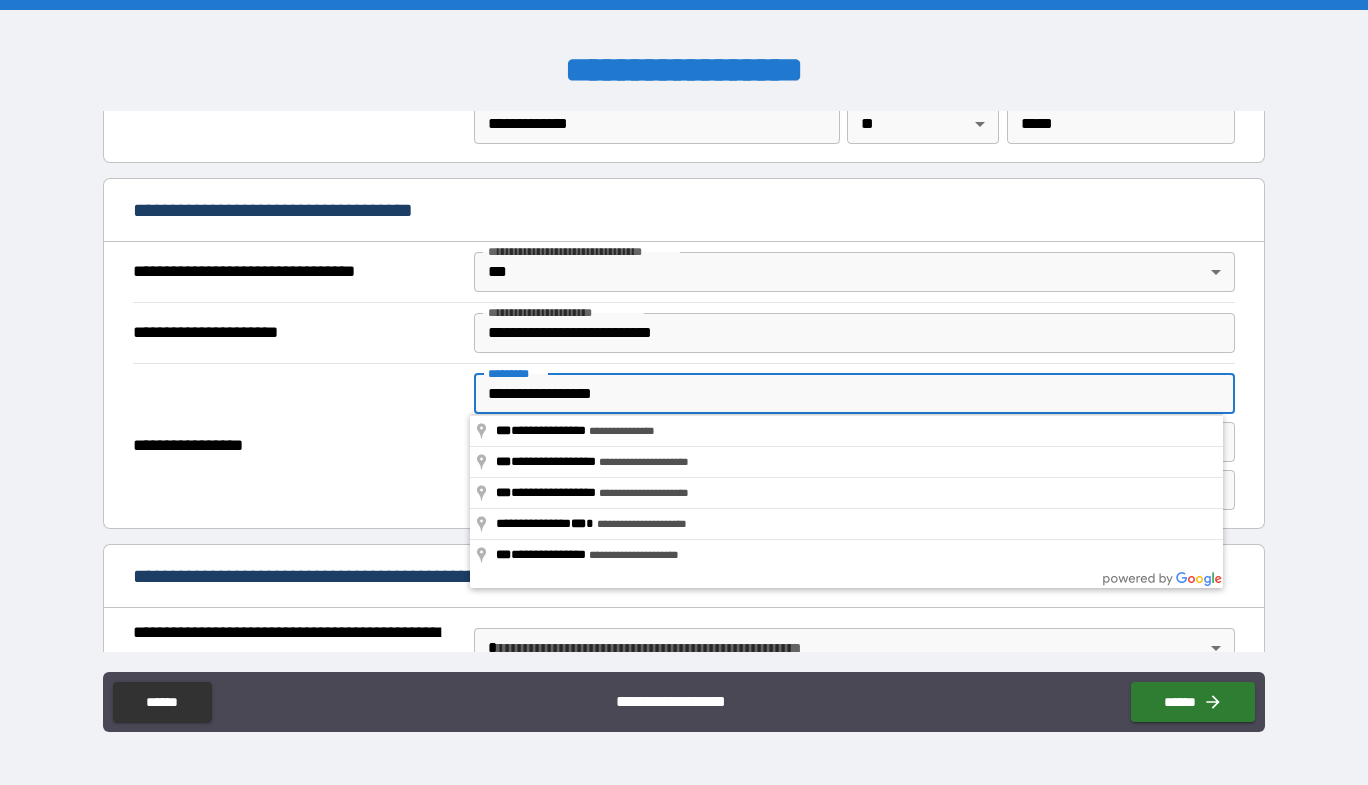 click on "**********" at bounding box center (854, 394) 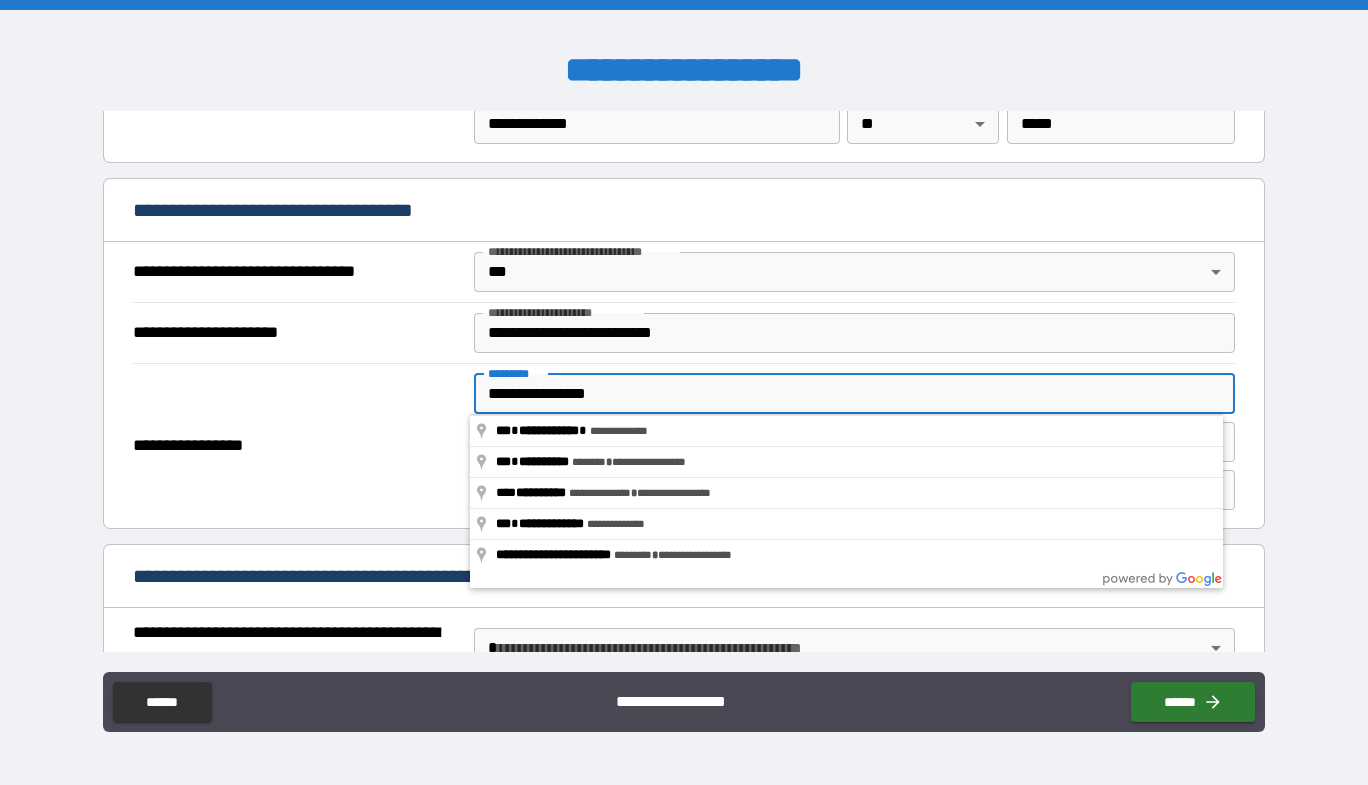 click on "**********" at bounding box center (854, 394) 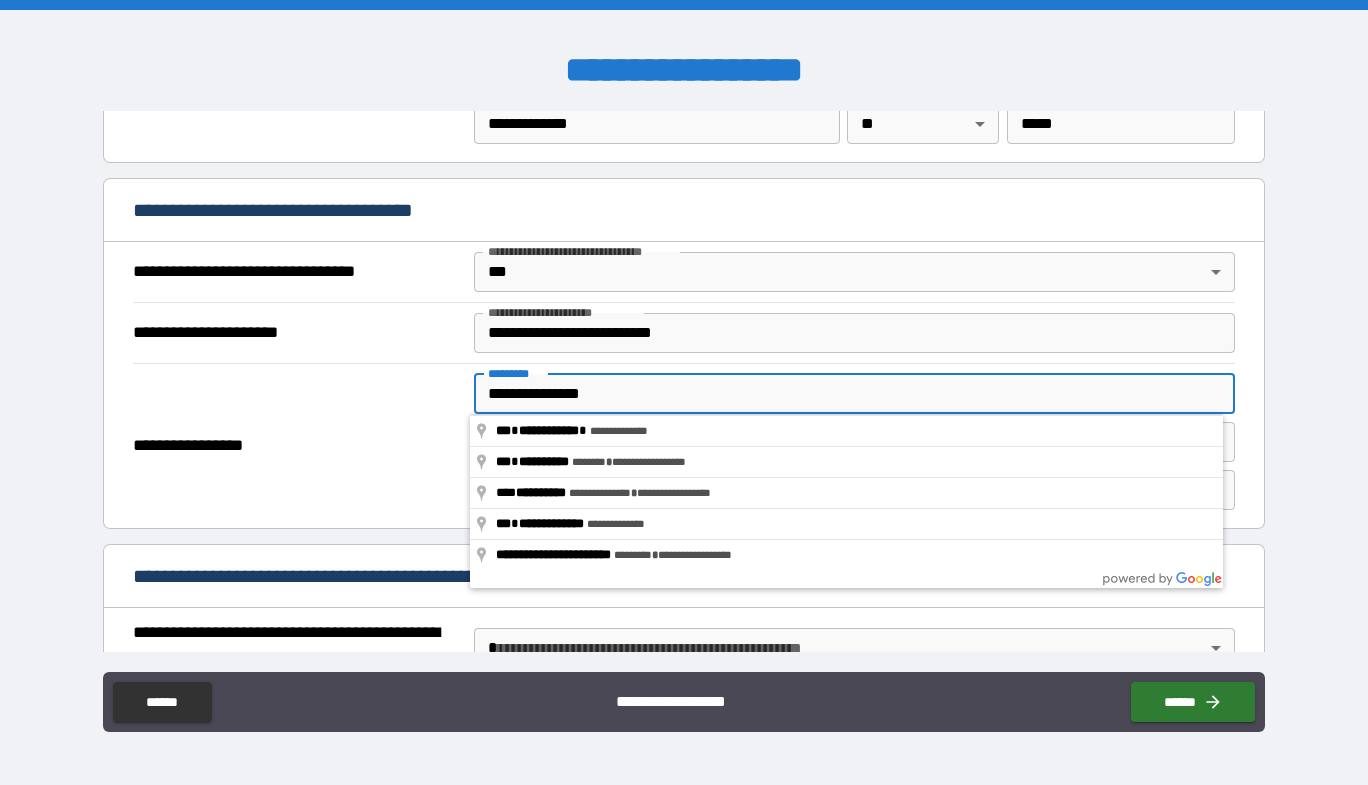 click on "**********" at bounding box center (854, 394) 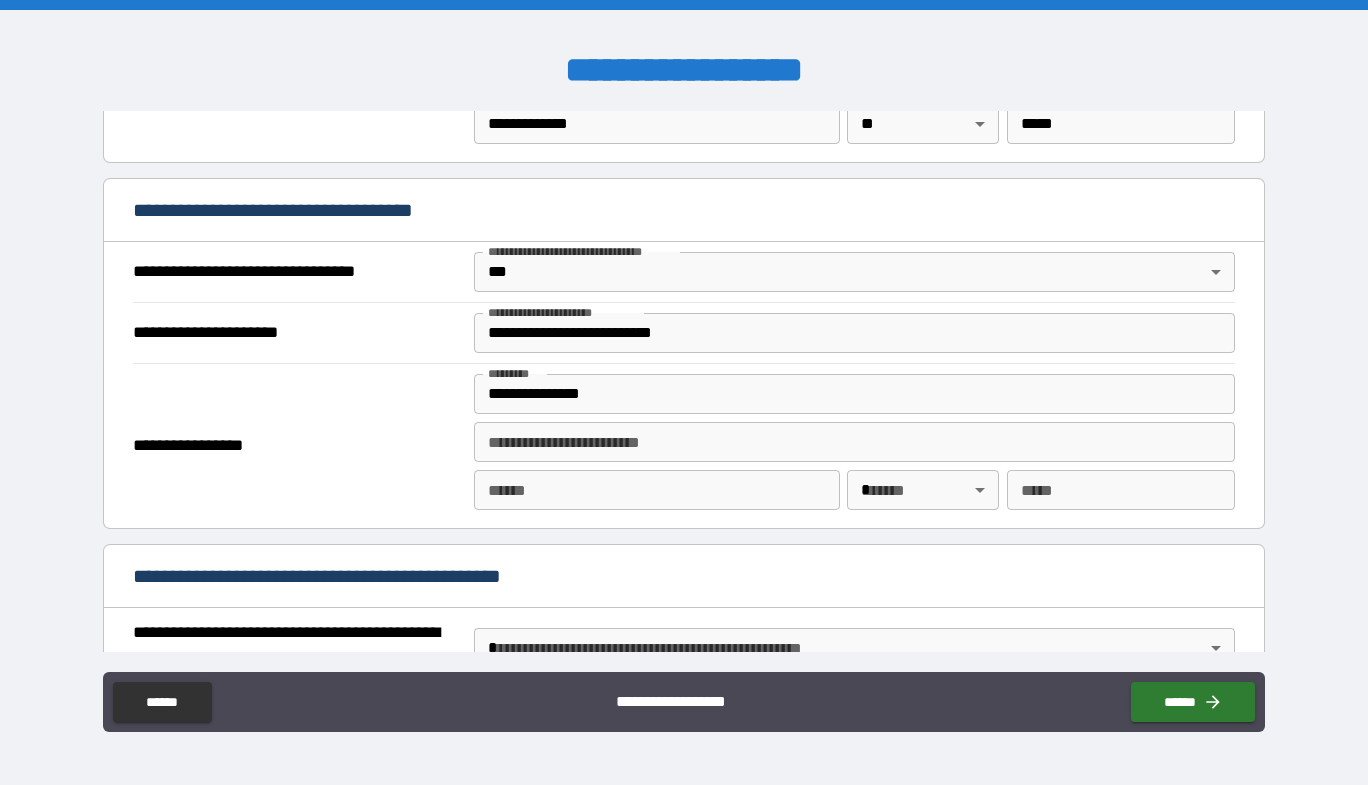 type on "**********" 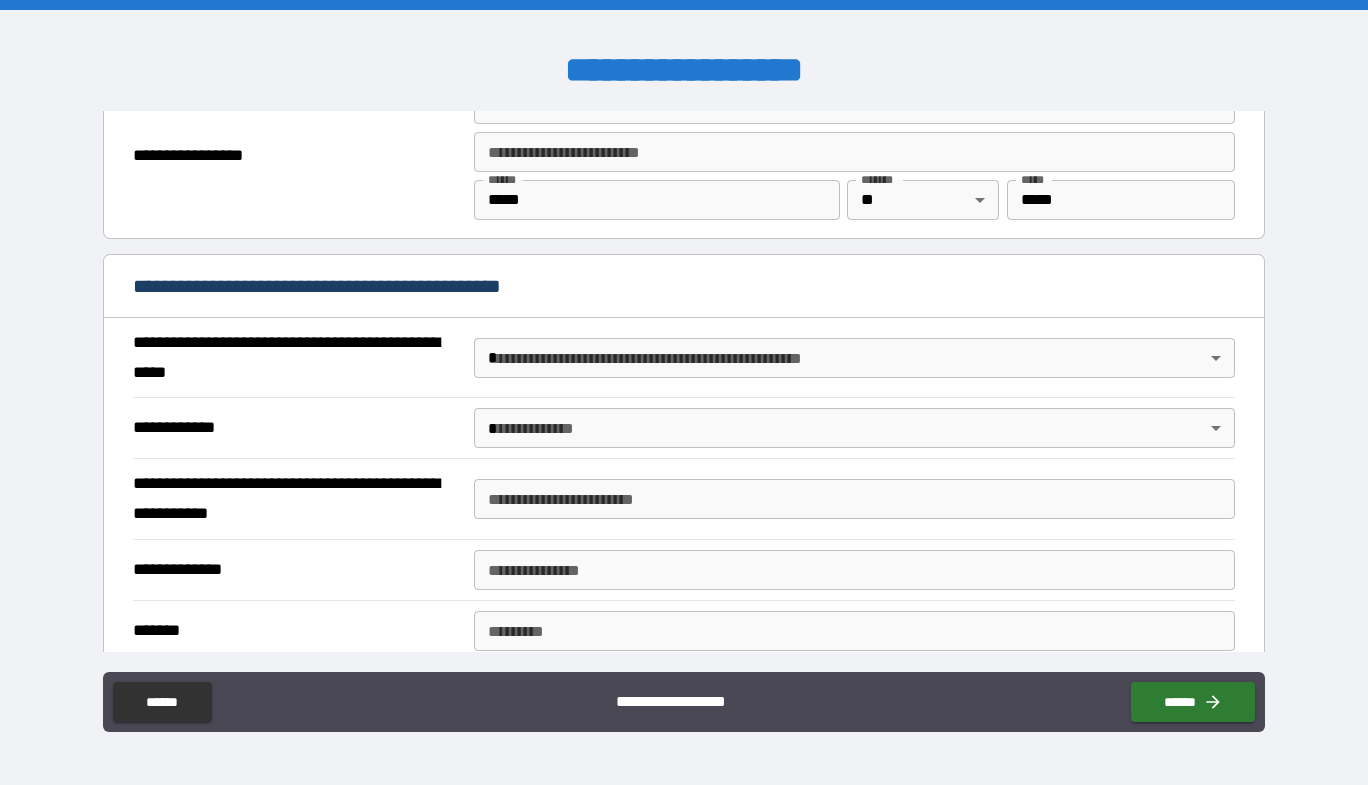 scroll, scrollTop: 1800, scrollLeft: 0, axis: vertical 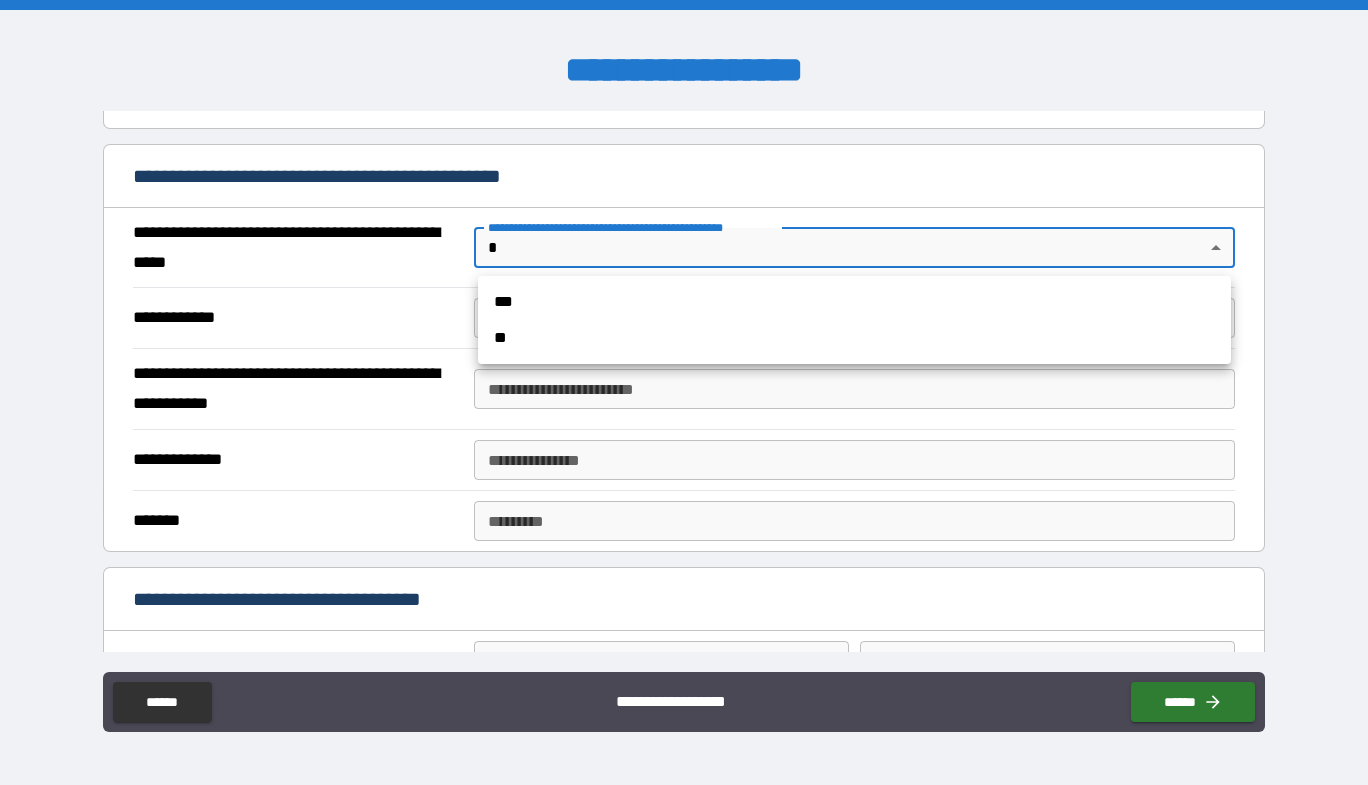 click on "**********" at bounding box center [684, 392] 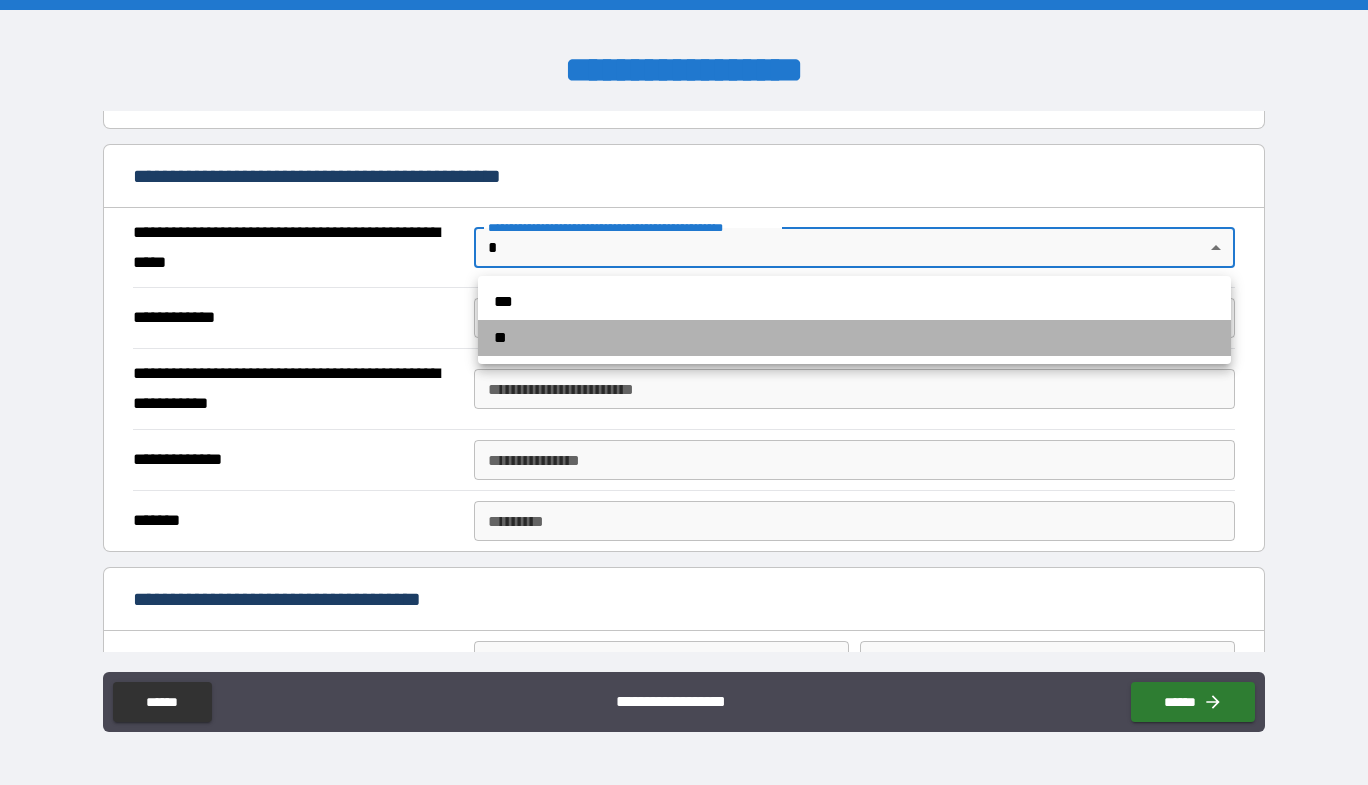 click on "**" at bounding box center [854, 338] 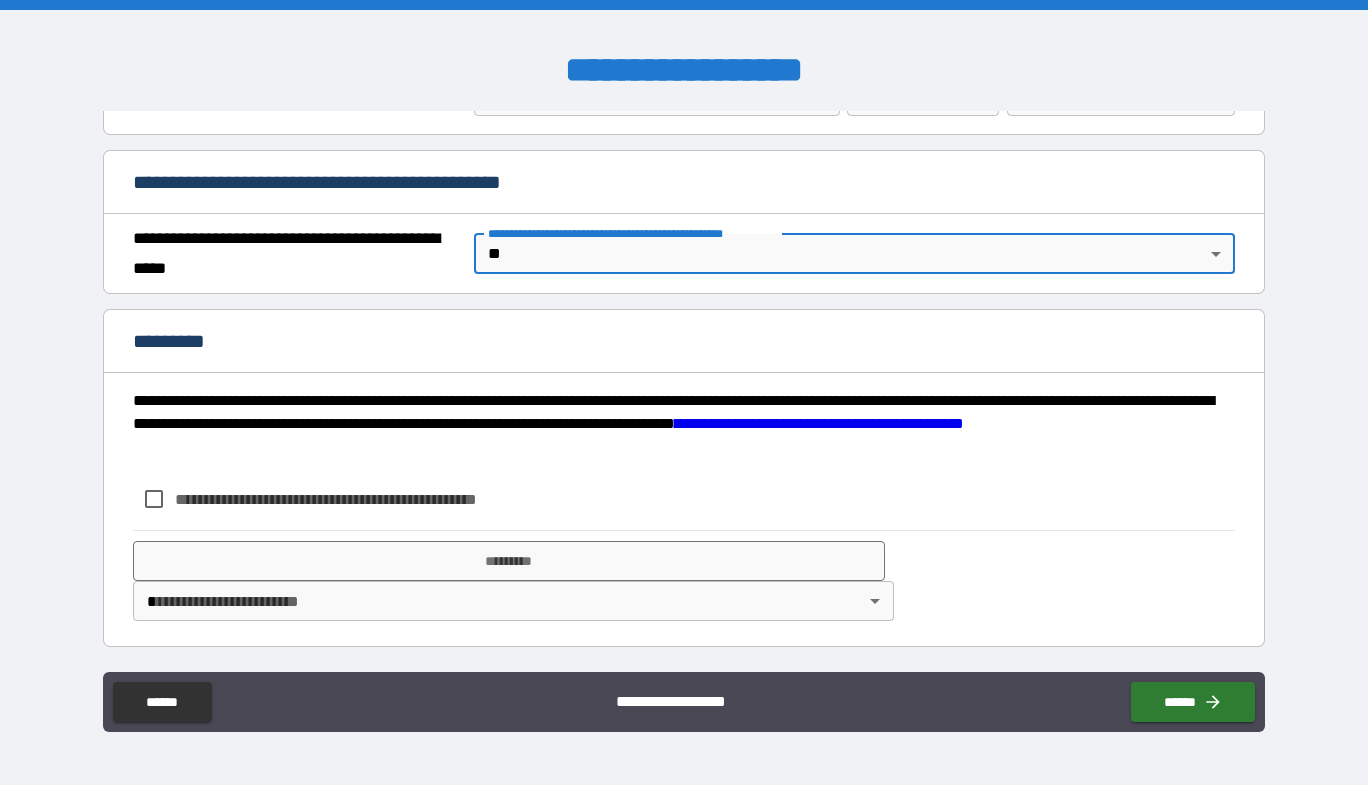 scroll, scrollTop: 1794, scrollLeft: 0, axis: vertical 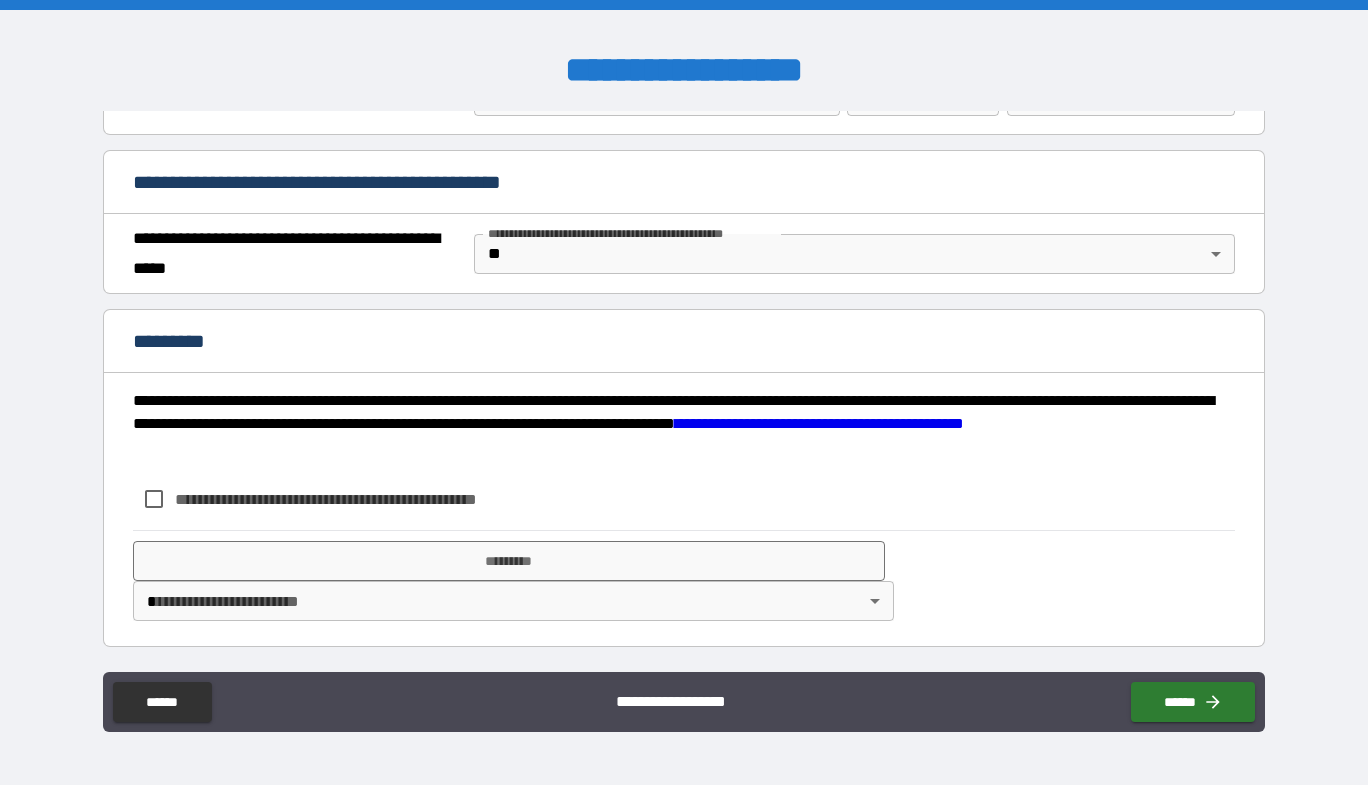 click on "**********" at bounding box center (678, 424) 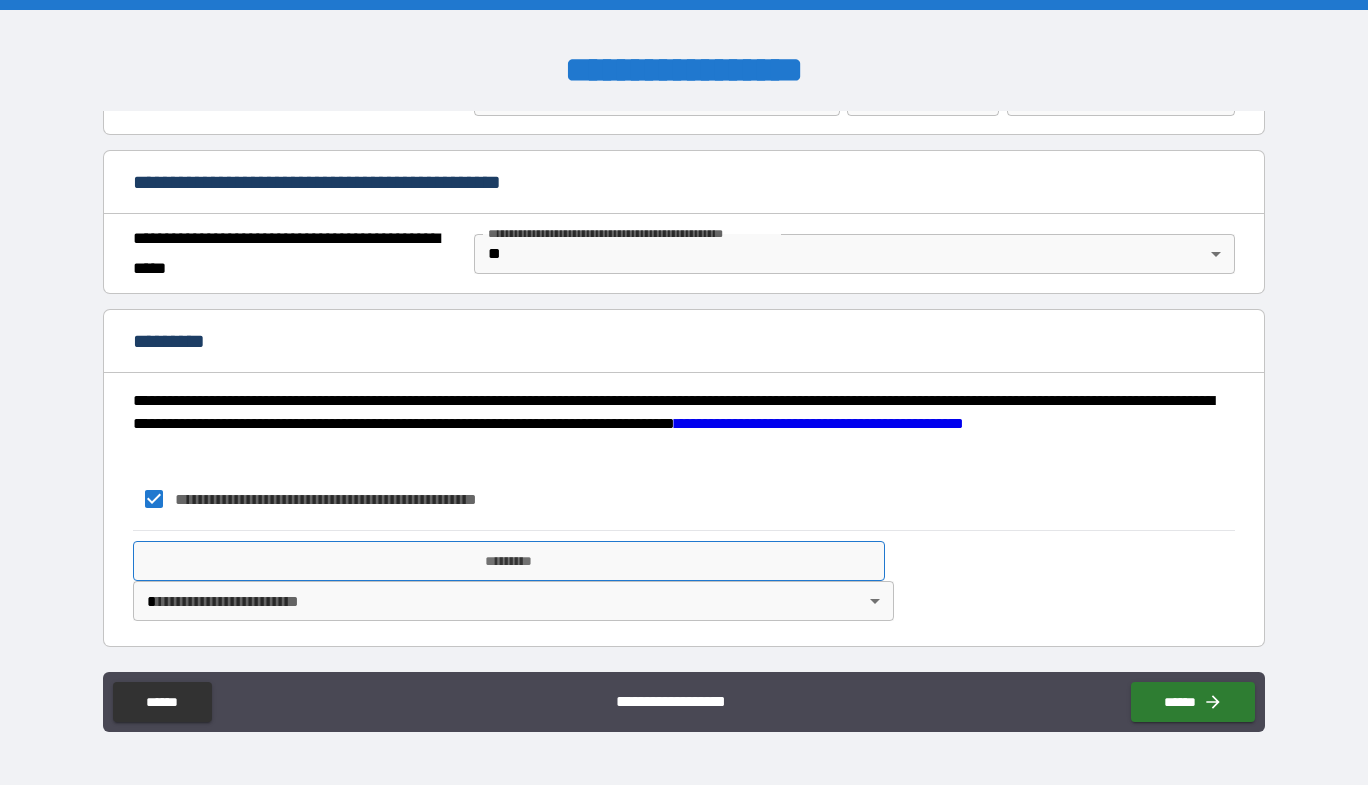 click on "*********" at bounding box center [509, 561] 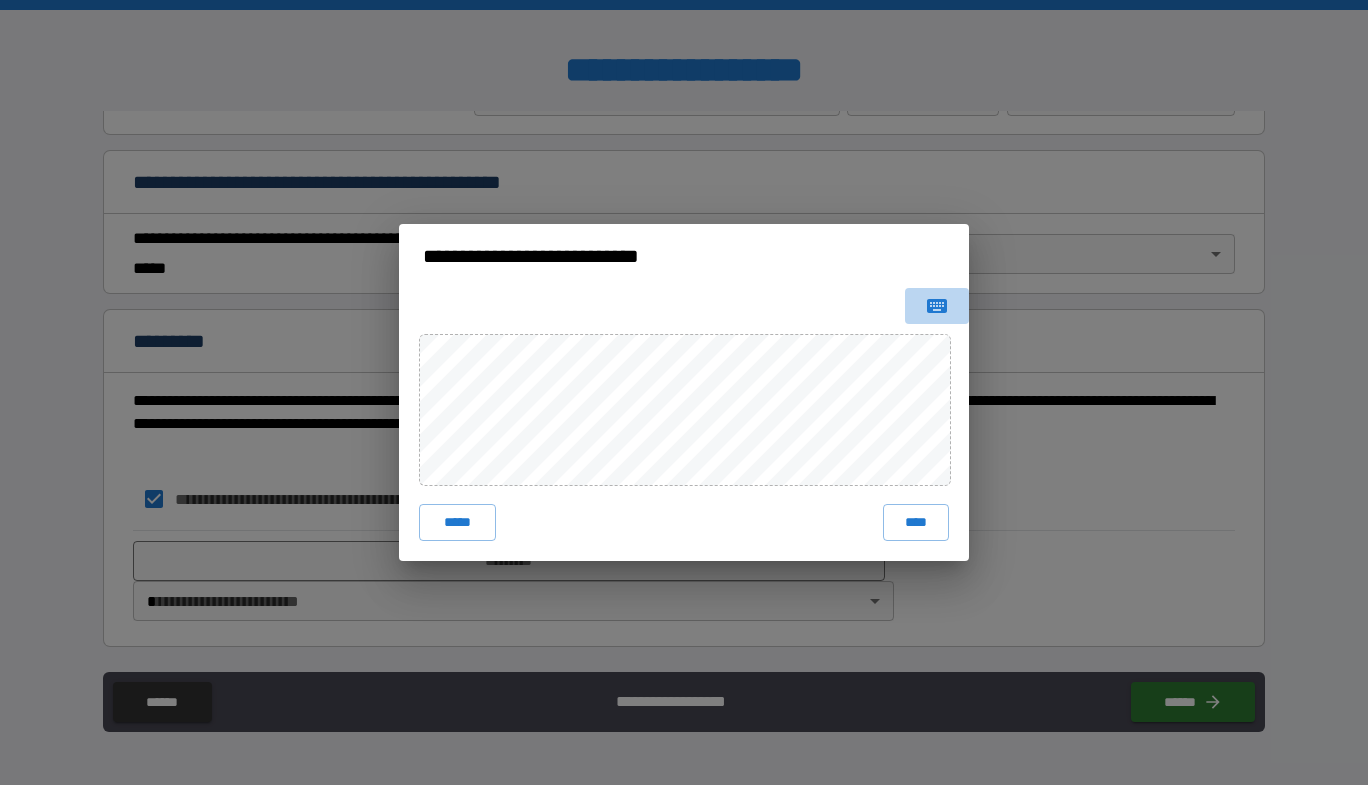 click at bounding box center [937, 306] 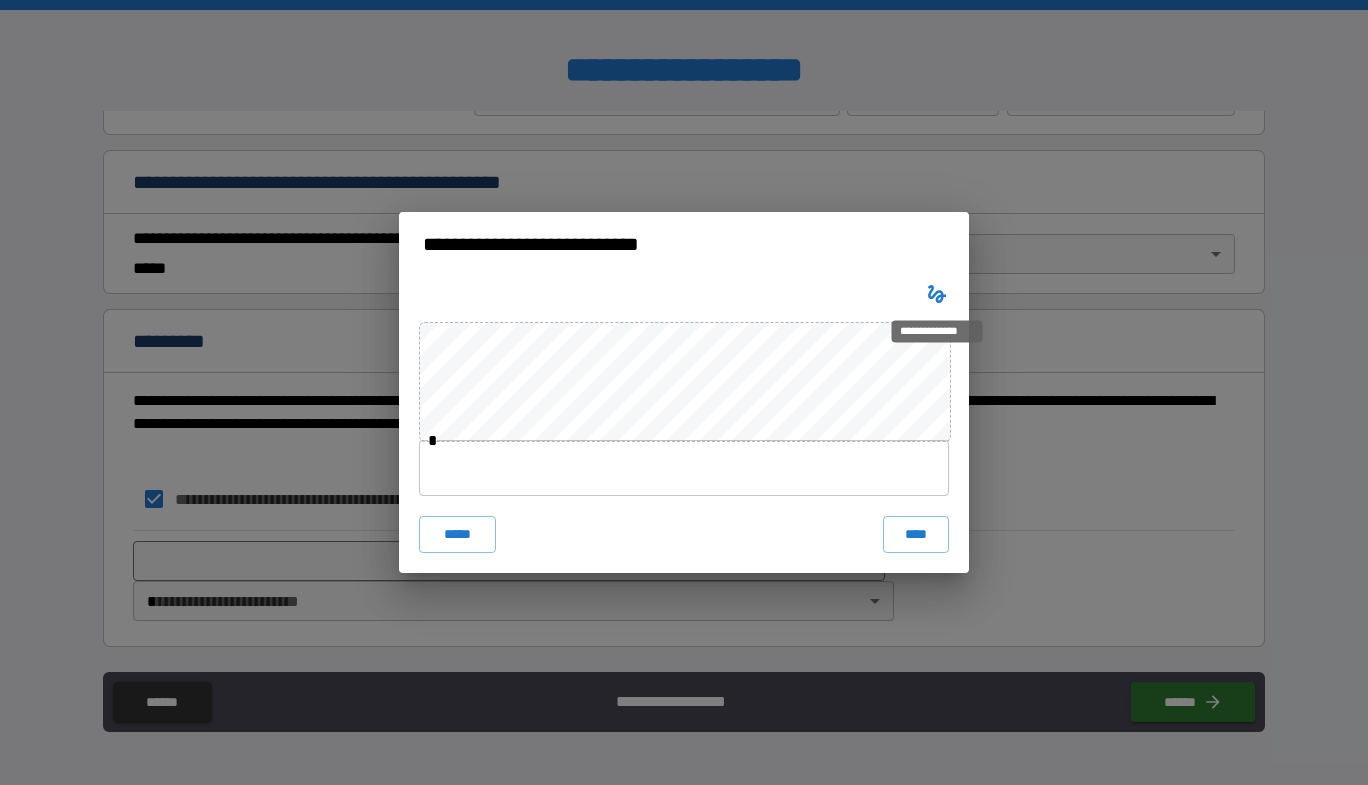 click 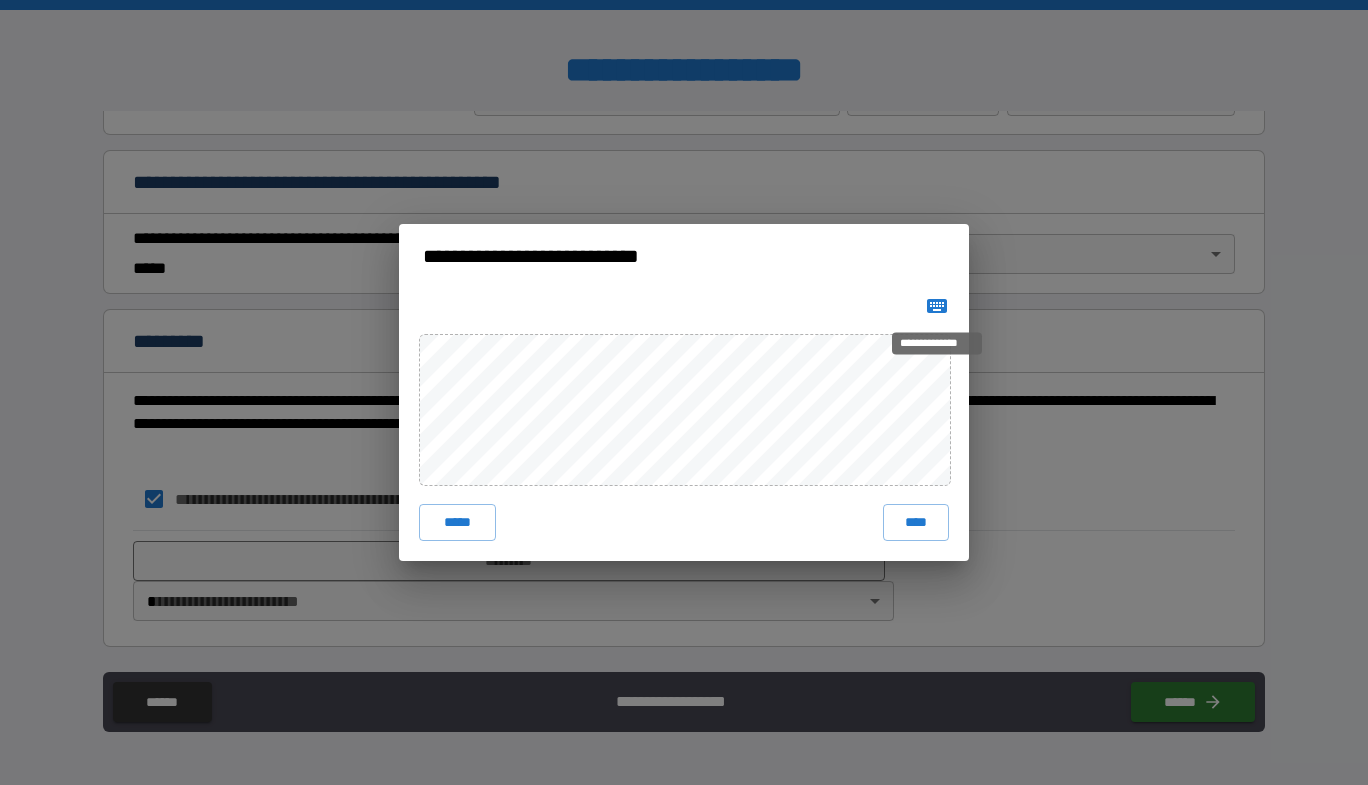 click 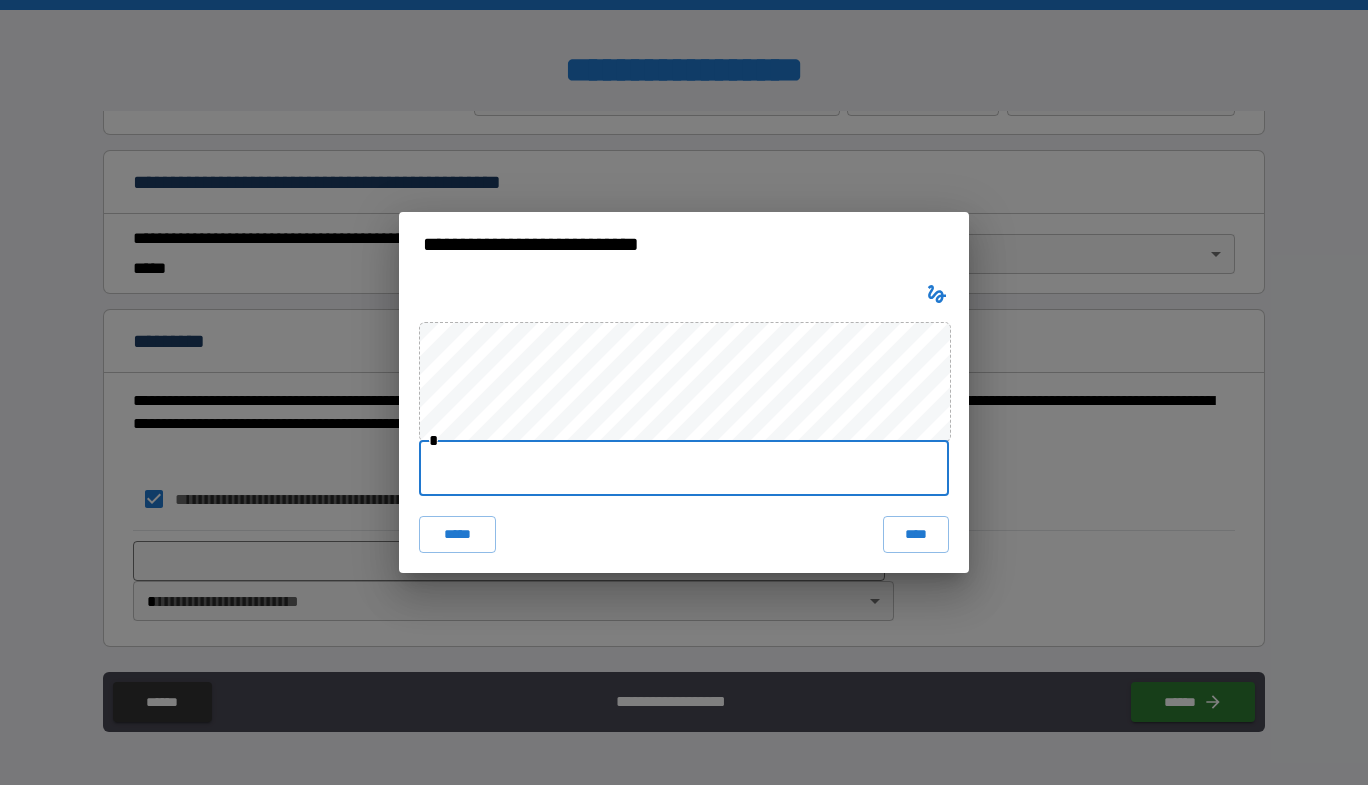 click at bounding box center (684, 468) 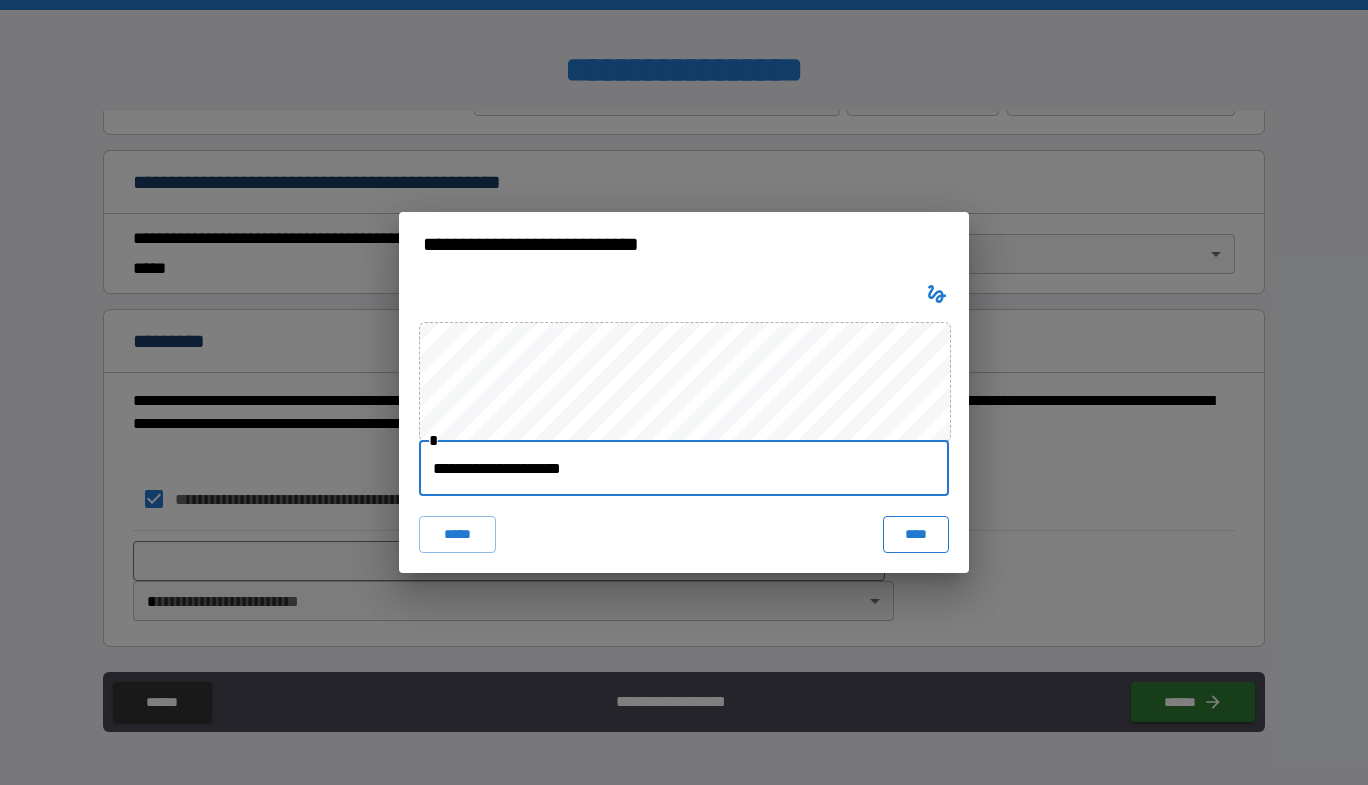 type on "**********" 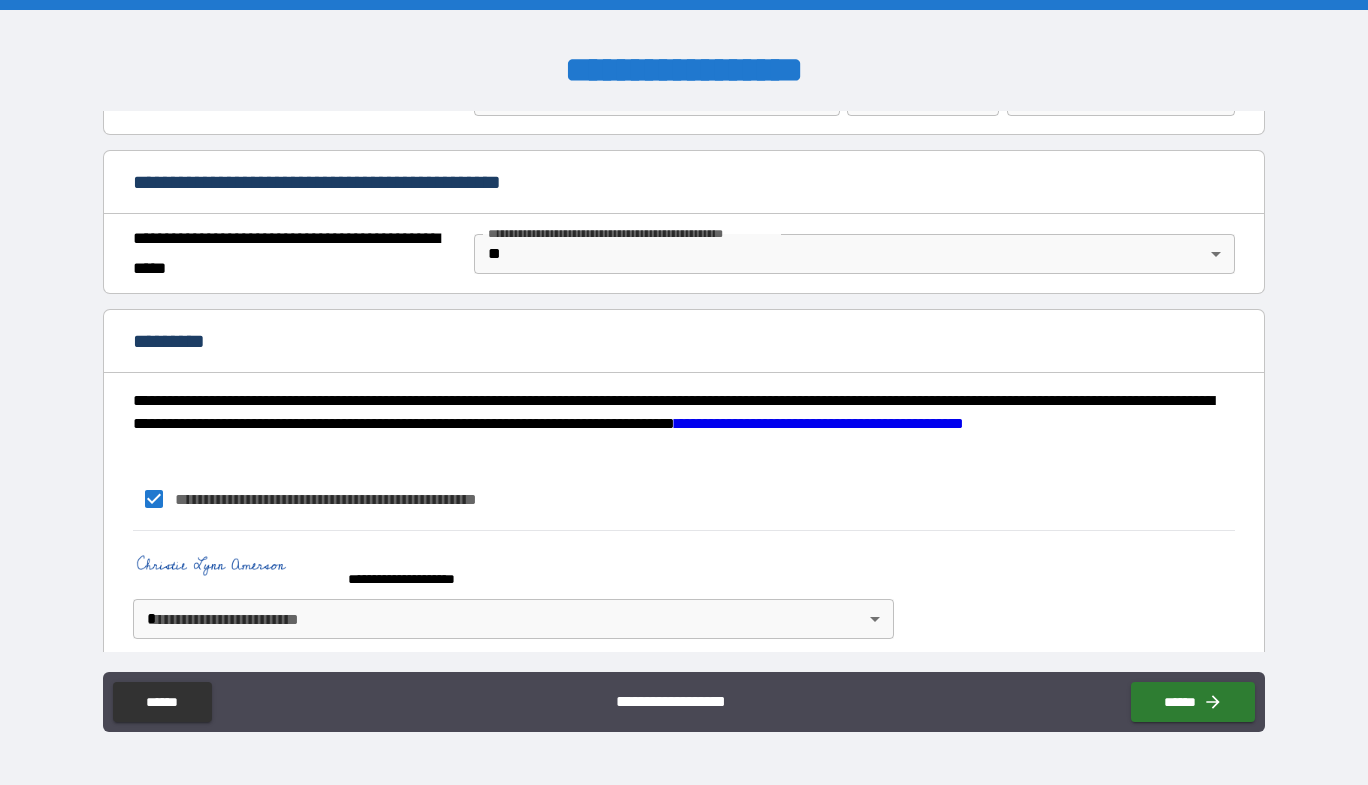 click on "**********" at bounding box center (684, 392) 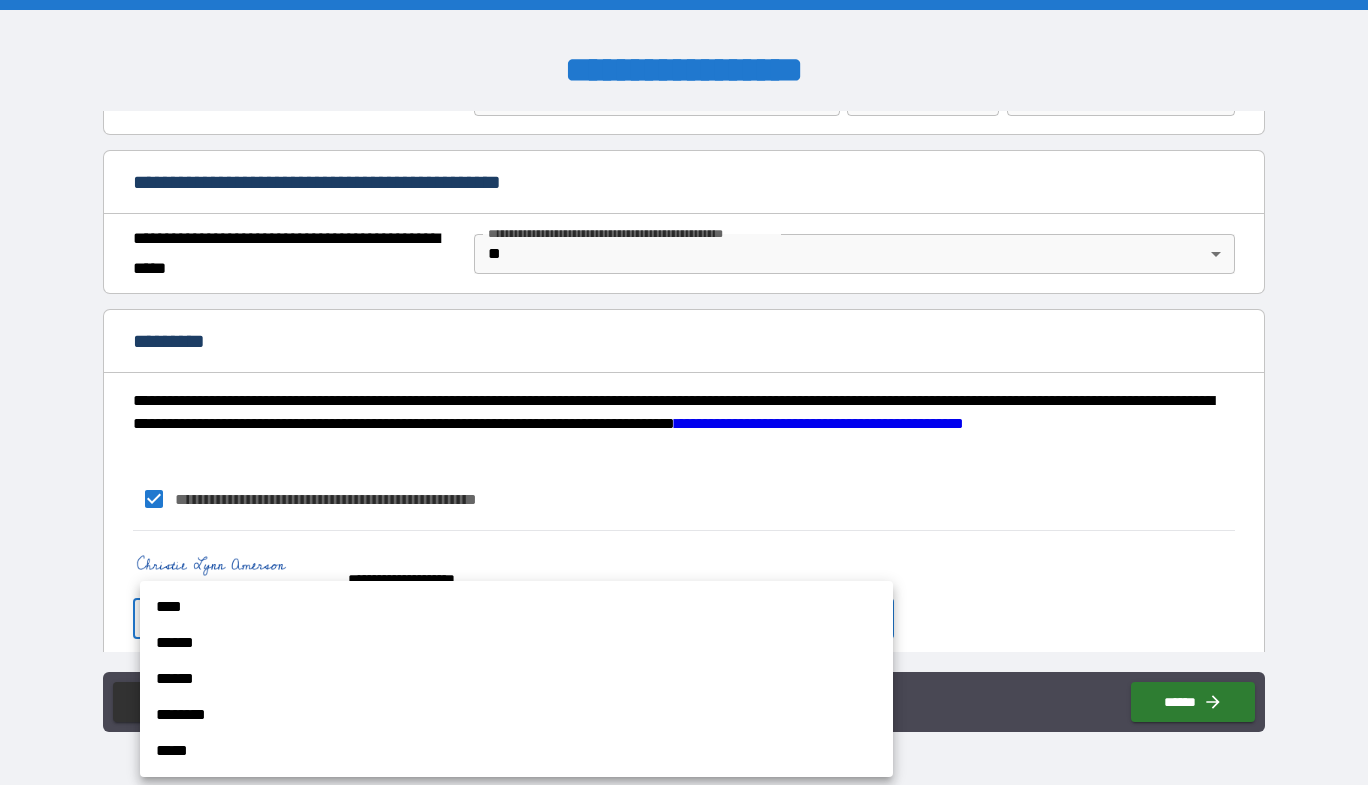 click on "******" at bounding box center (516, 643) 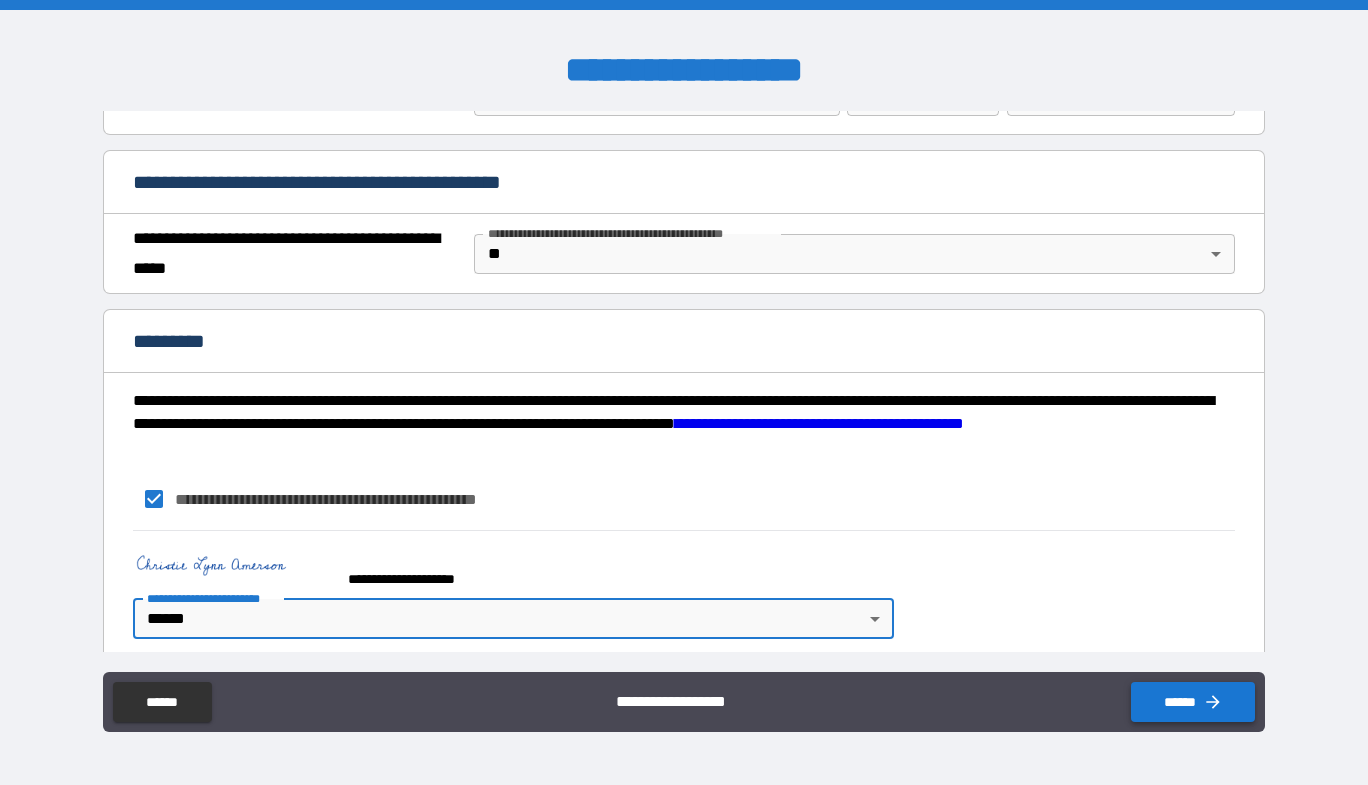 click on "******" at bounding box center [1193, 702] 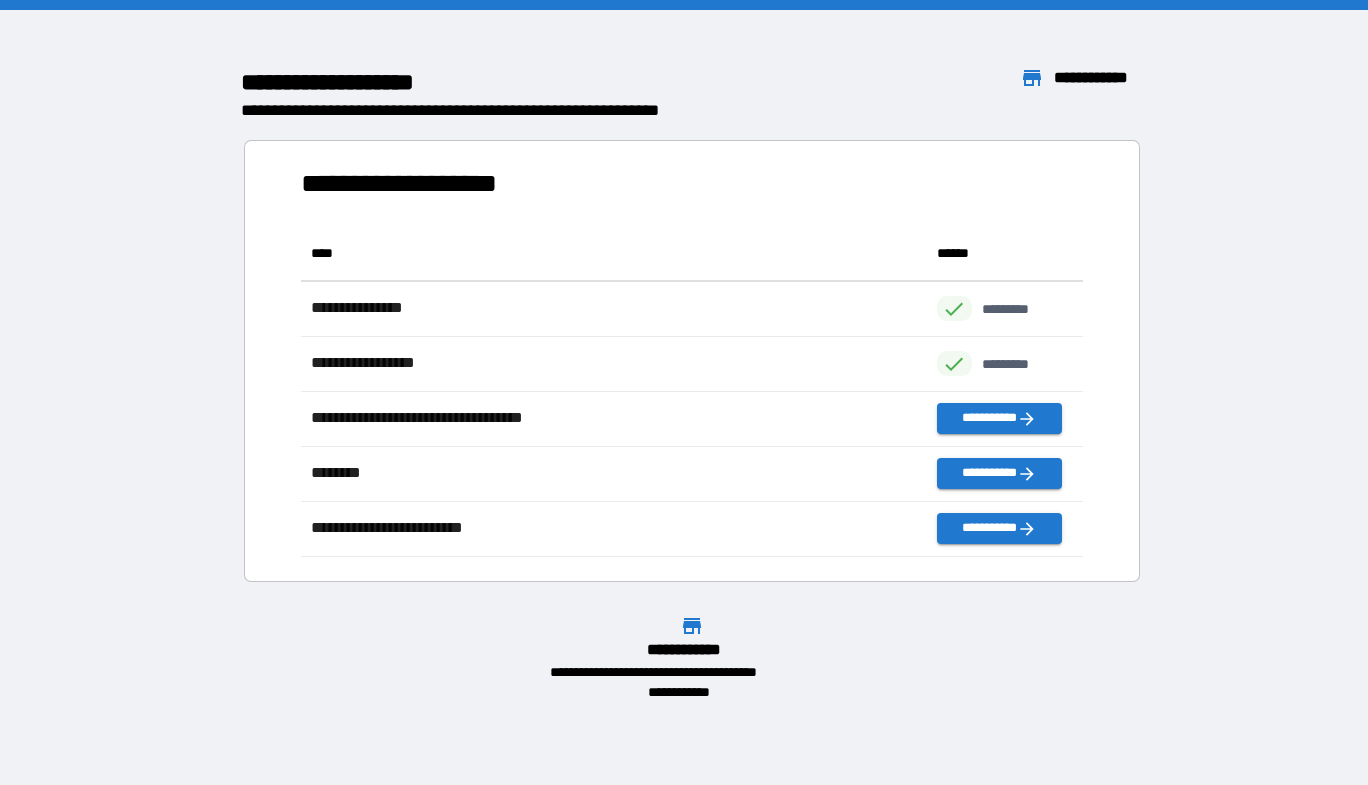 scroll, scrollTop: 16, scrollLeft: 16, axis: both 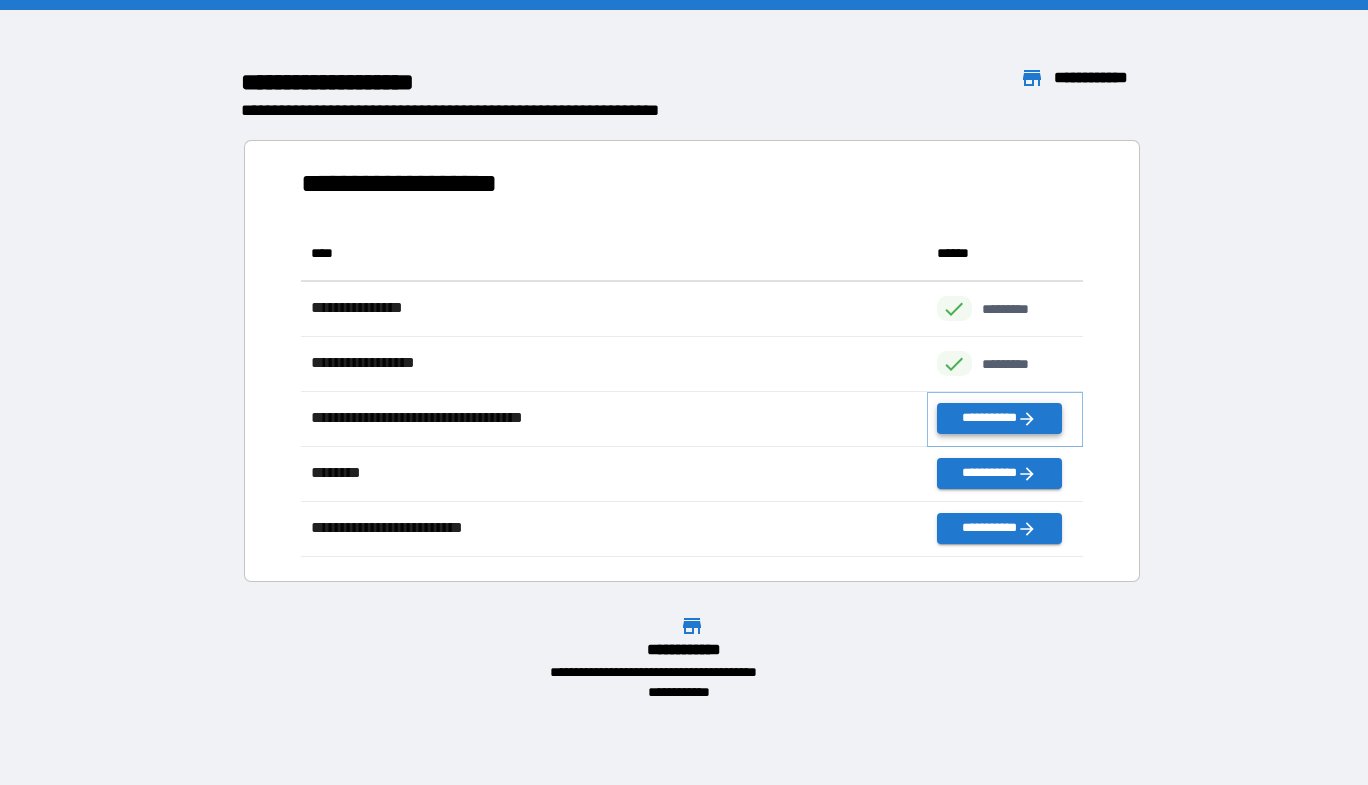 click on "**********" at bounding box center [999, 418] 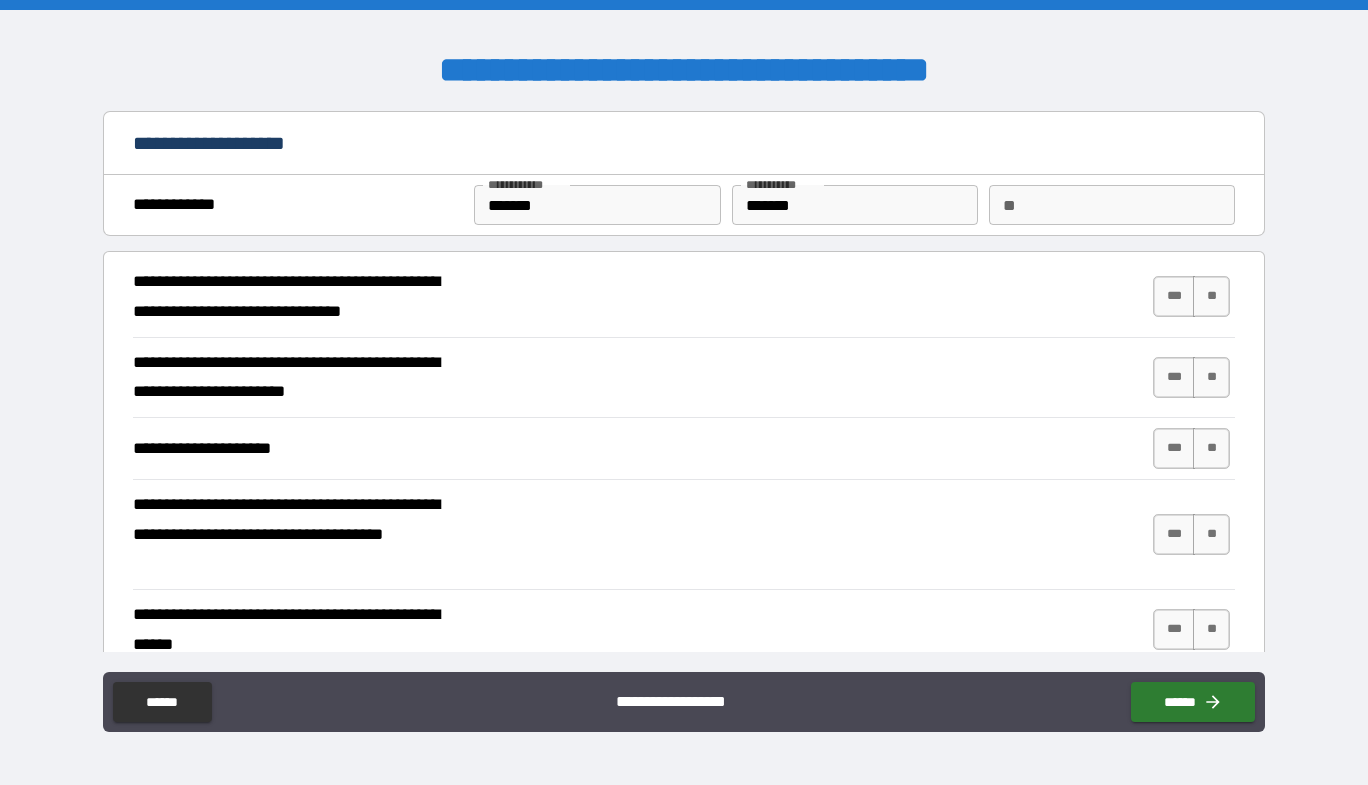 click on "**" at bounding box center [1112, 205] 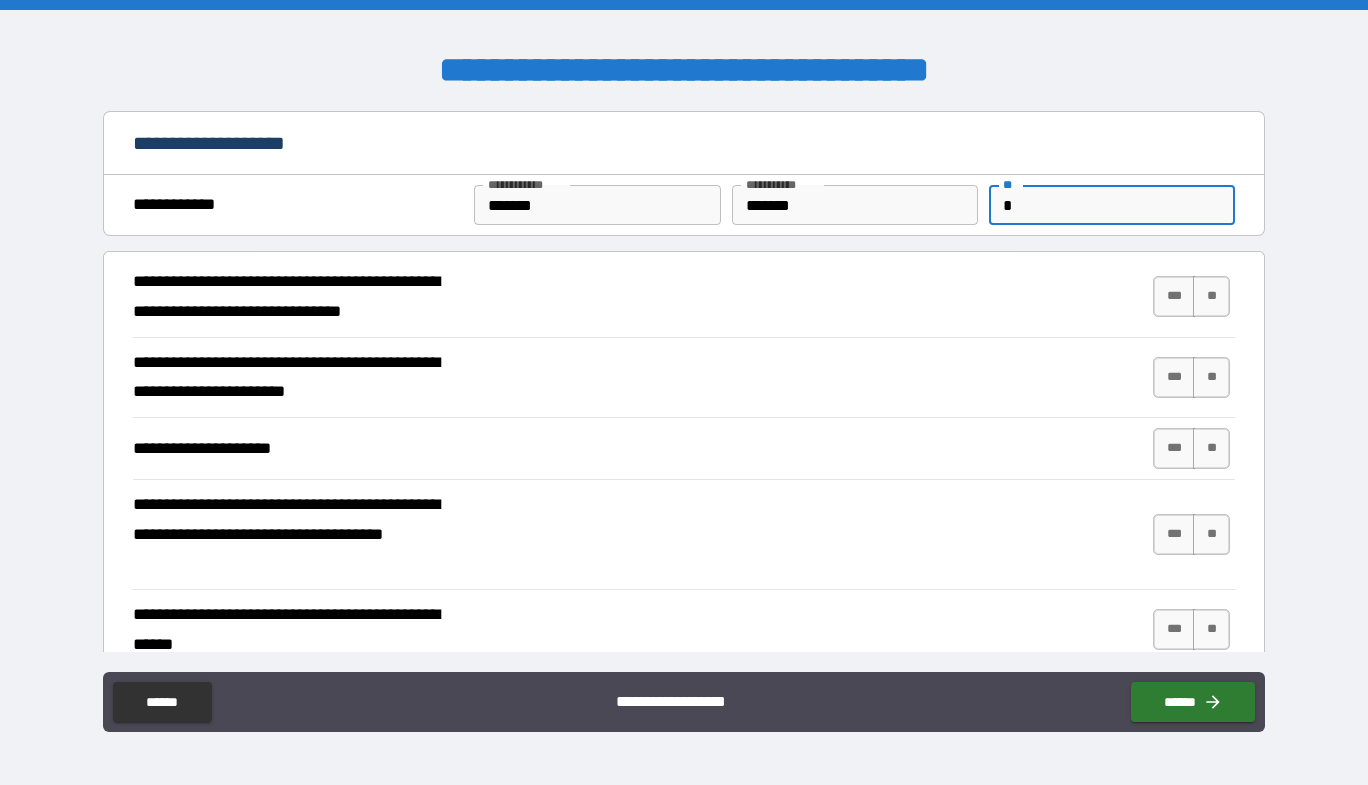 type on "*" 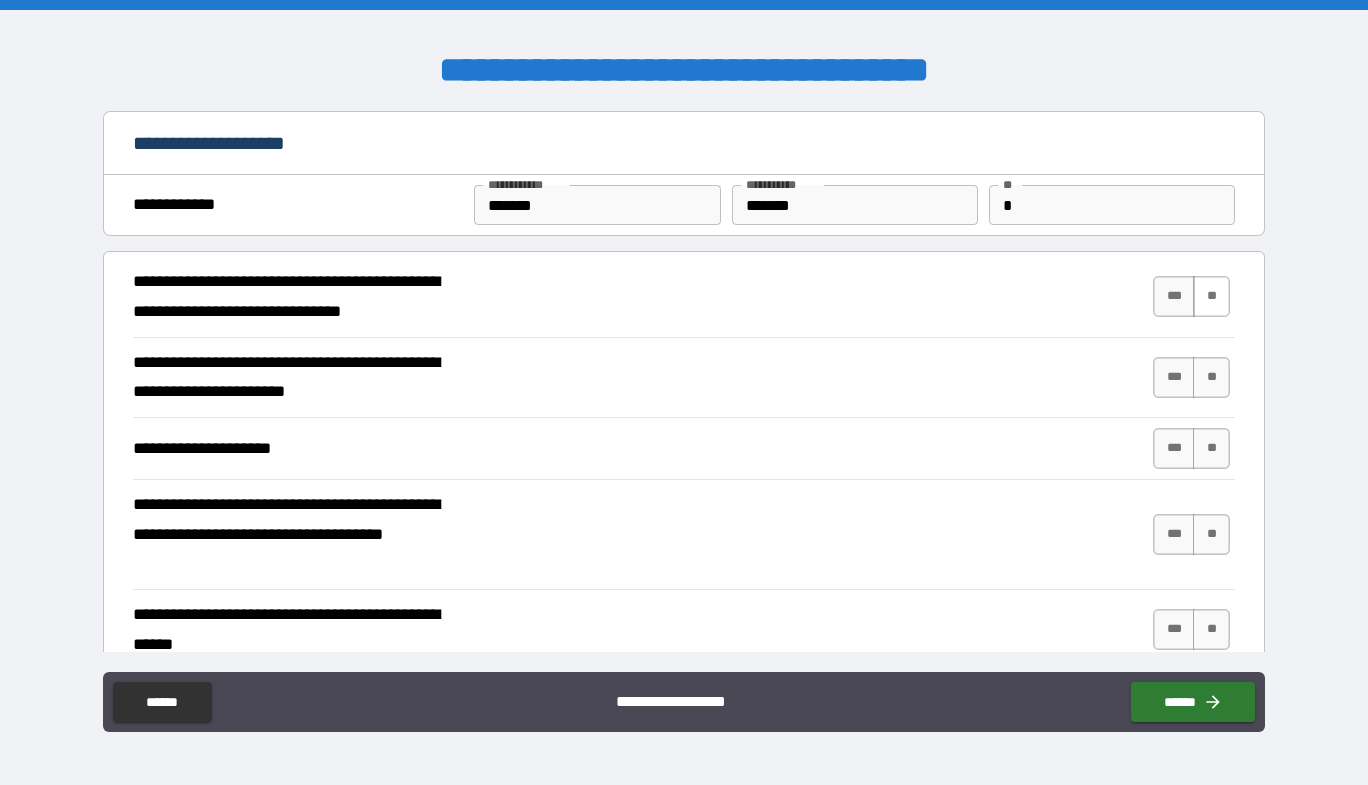 click on "**" at bounding box center (1211, 296) 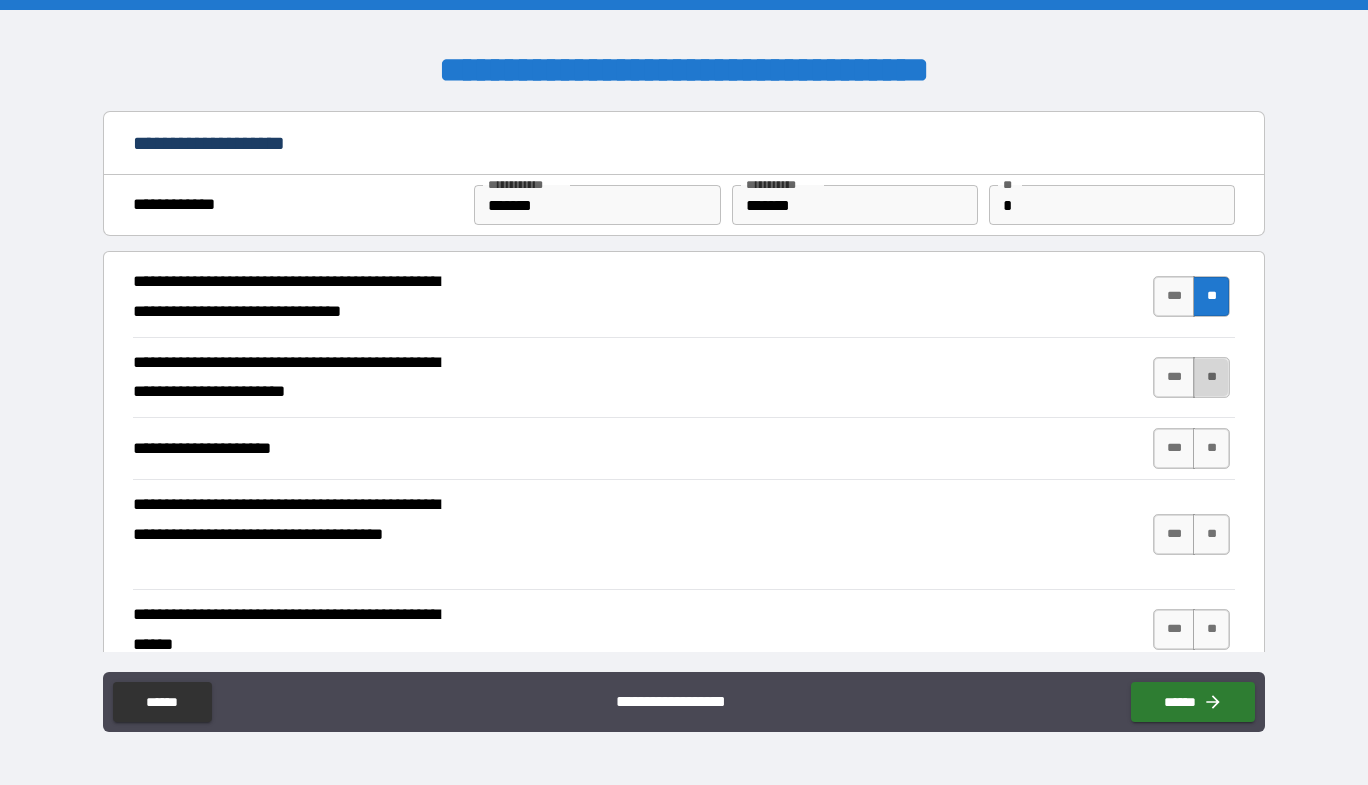 click on "**" at bounding box center (1211, 377) 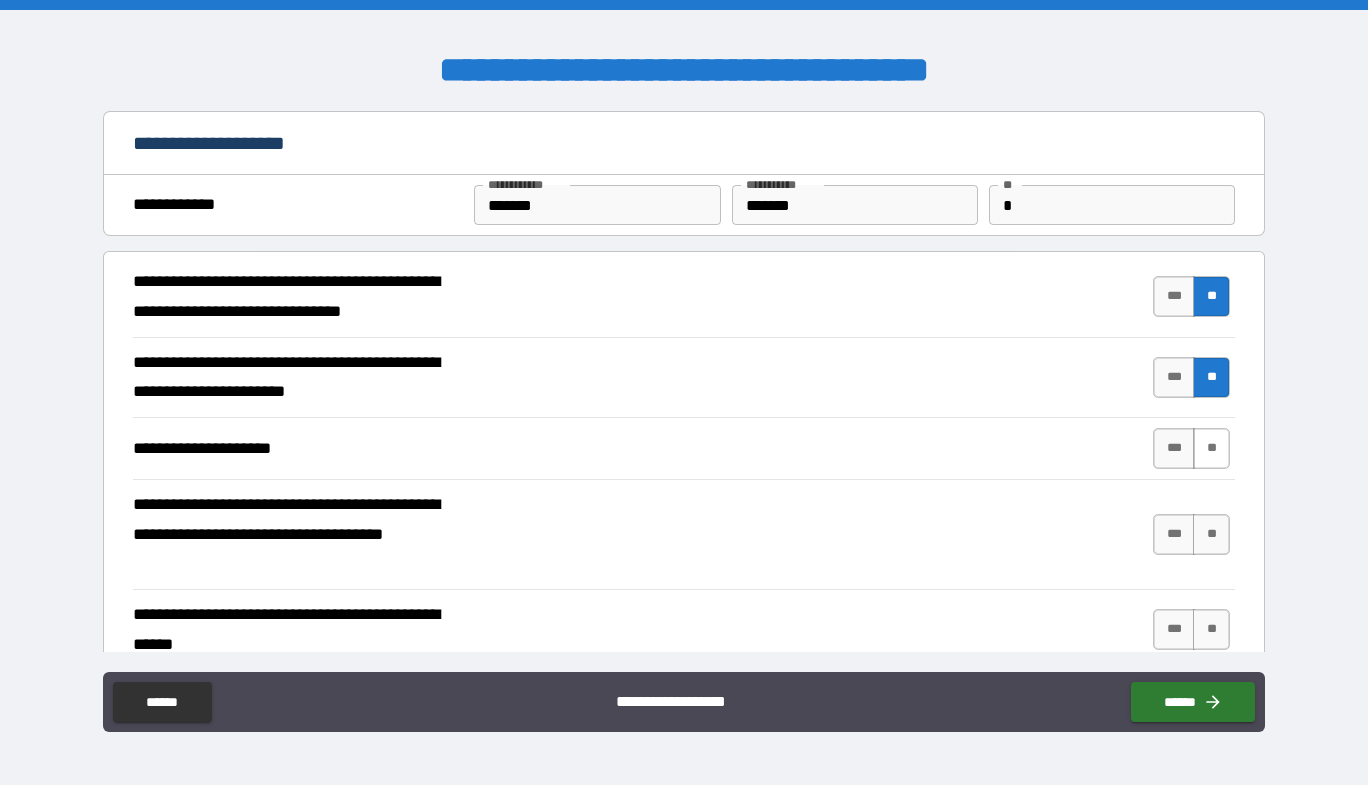 click on "**" at bounding box center [1211, 448] 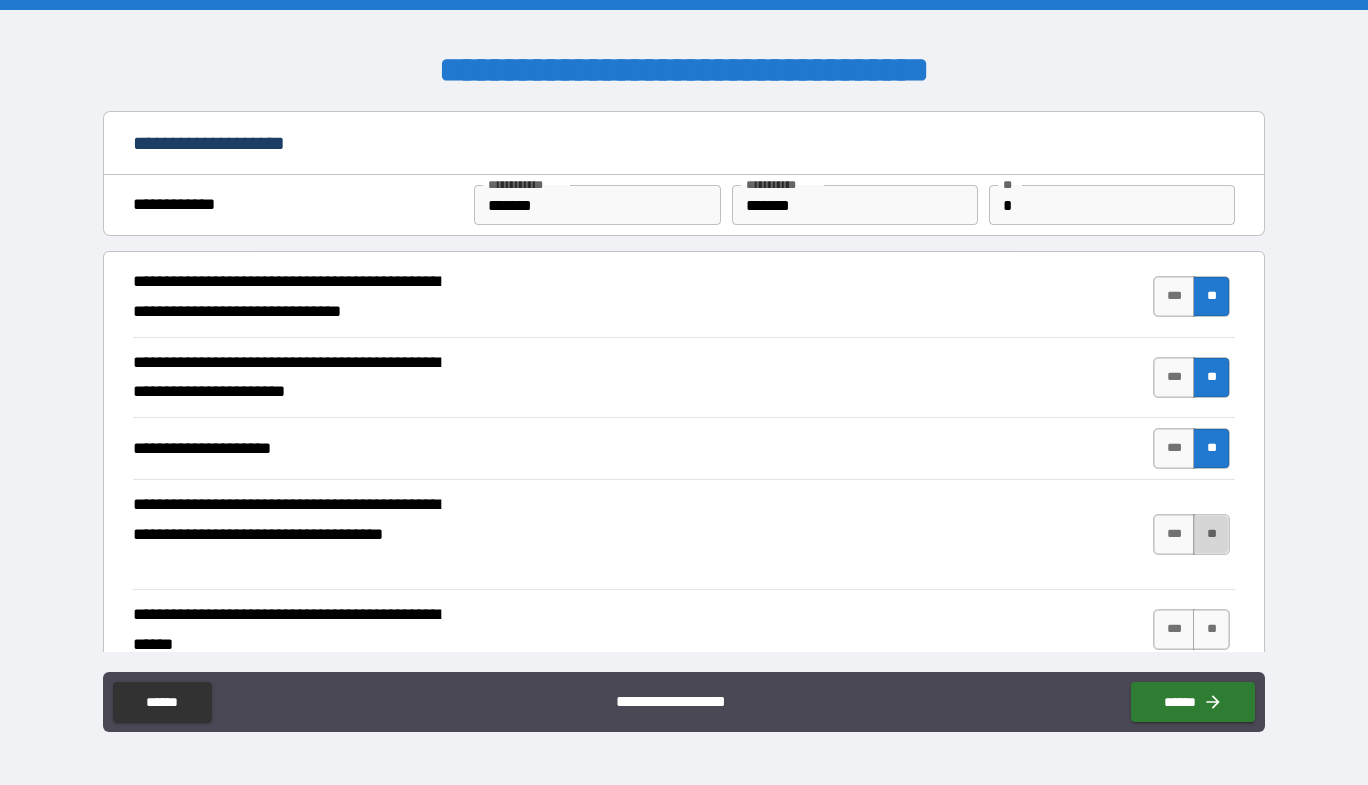 click on "**" at bounding box center [1211, 534] 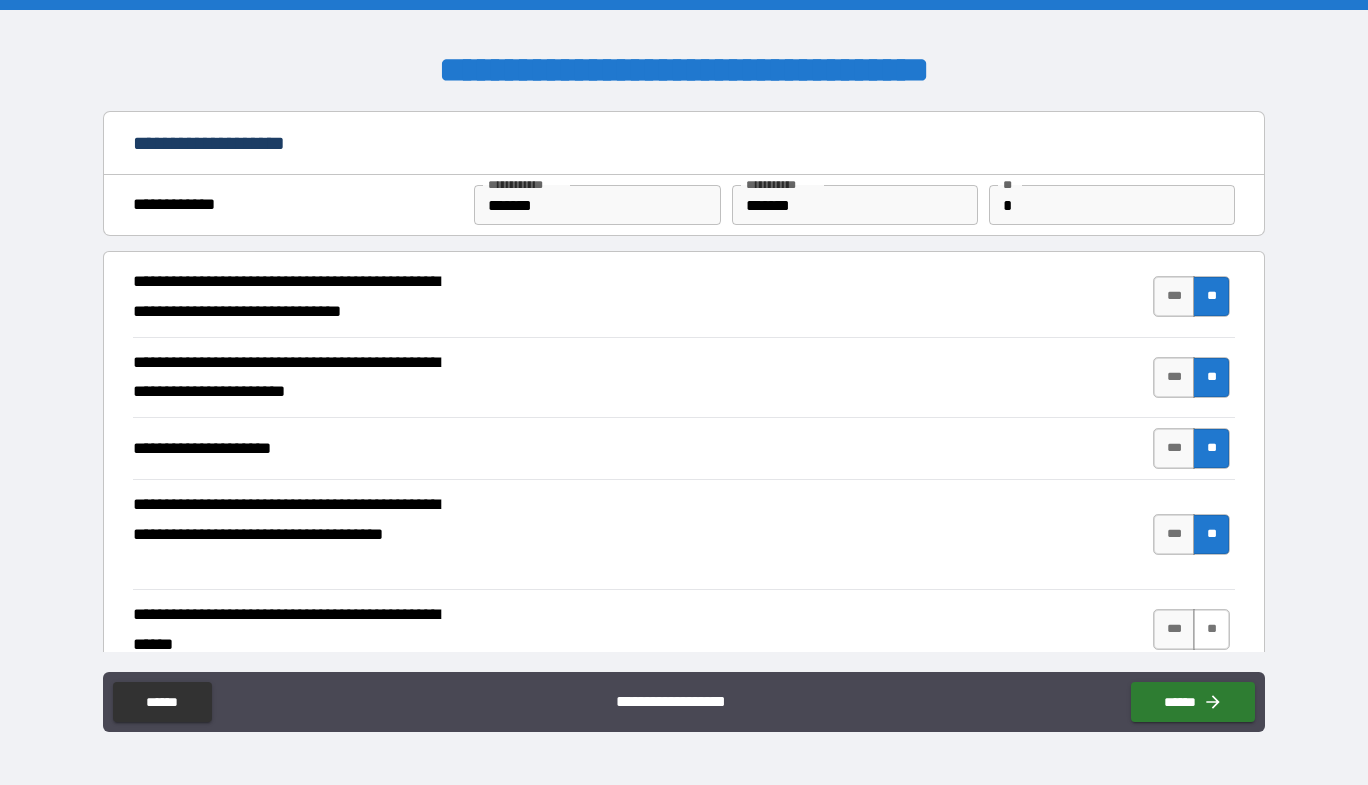 click on "**" at bounding box center (1211, 629) 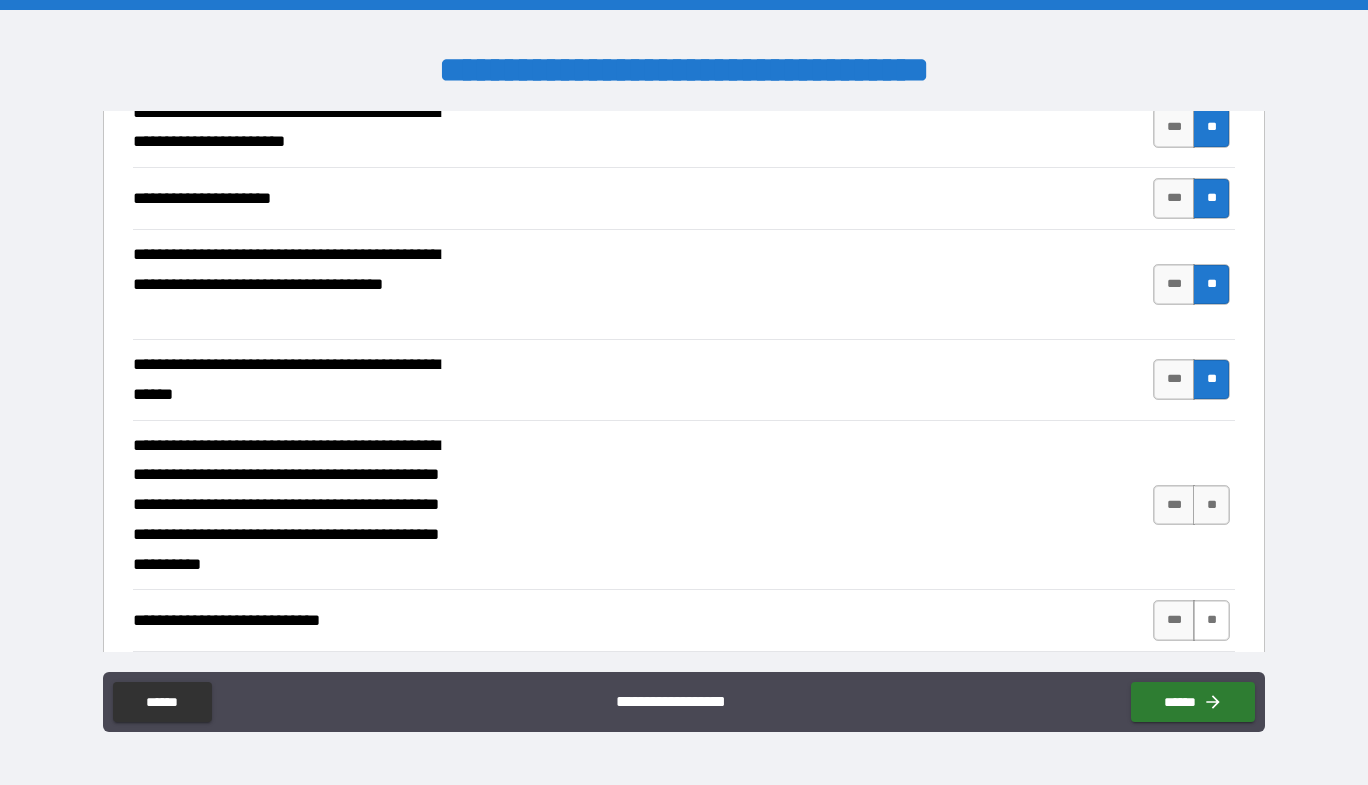 scroll, scrollTop: 300, scrollLeft: 0, axis: vertical 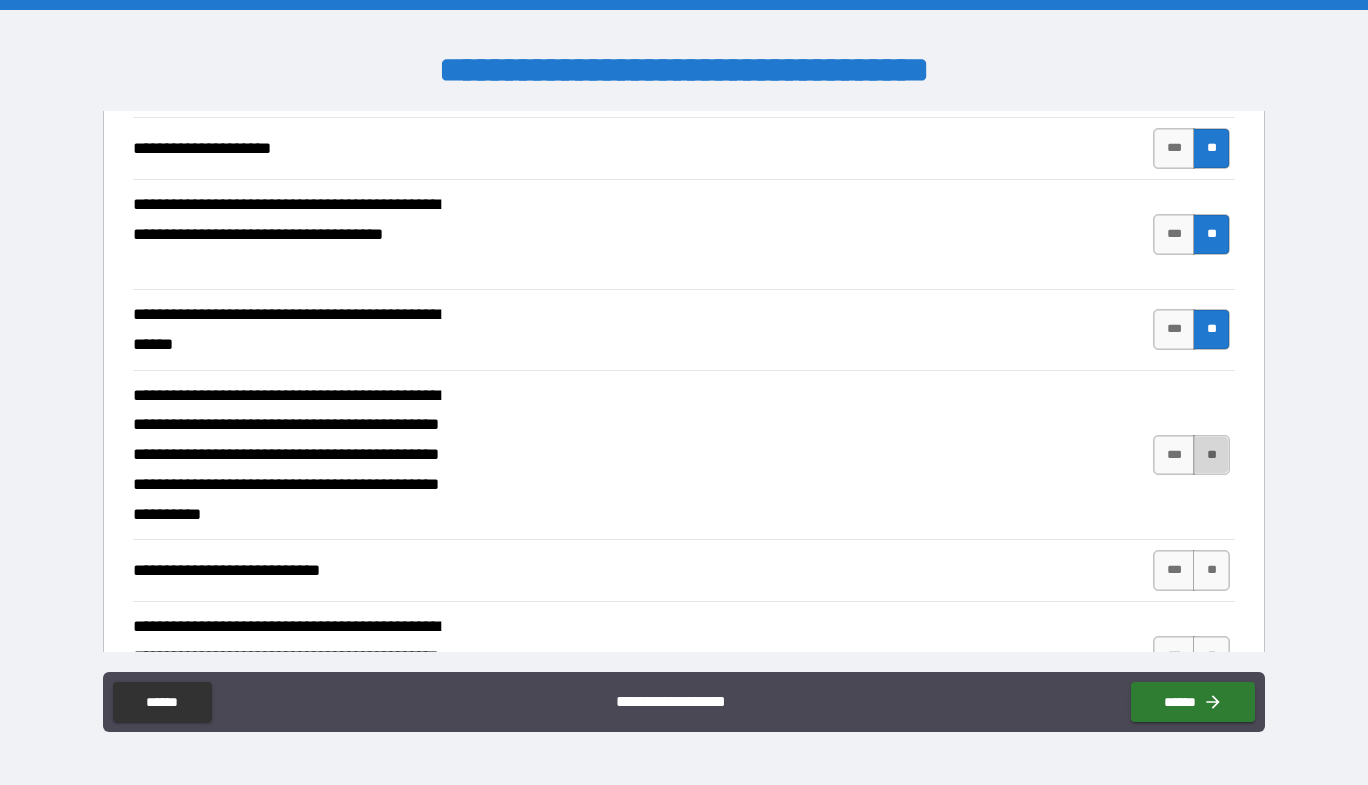 click on "**" at bounding box center [1211, 455] 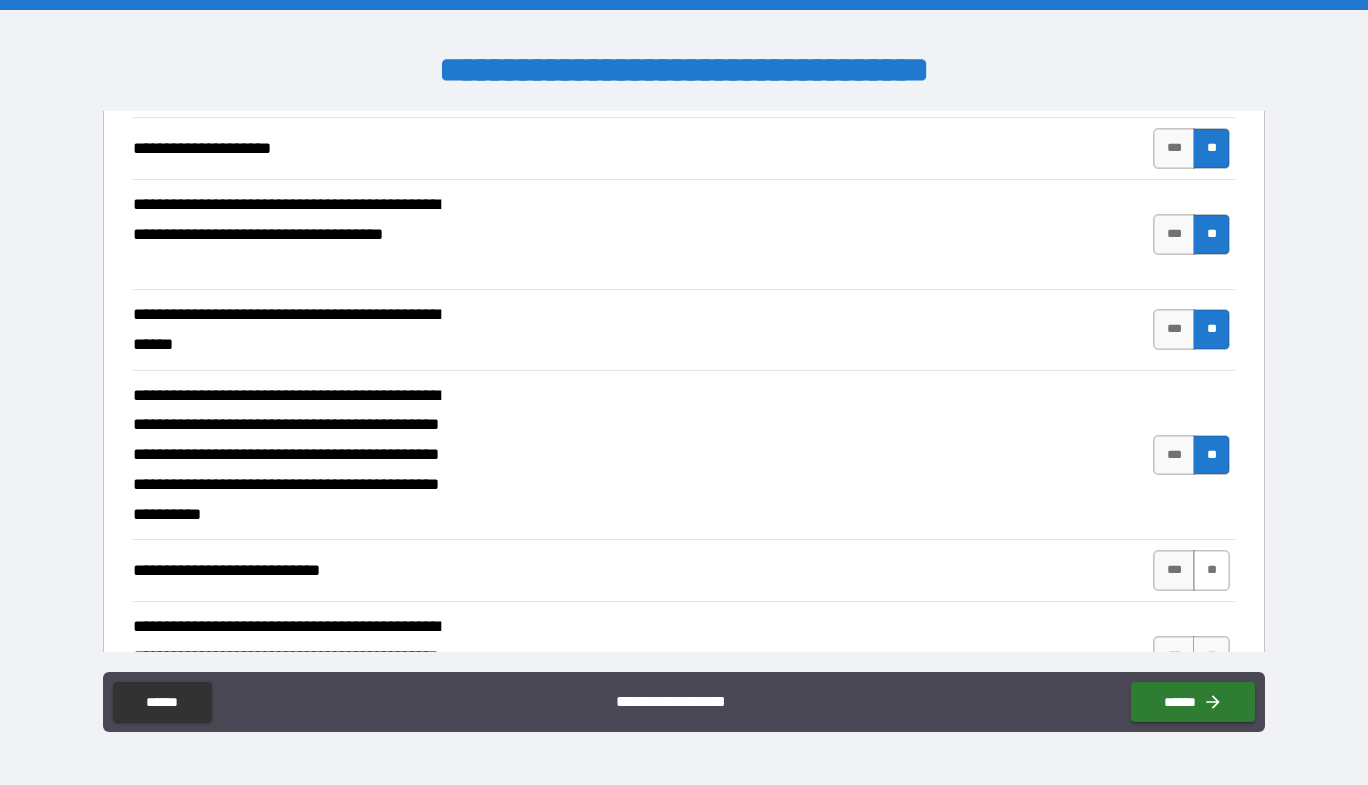 click on "**" at bounding box center [1211, 570] 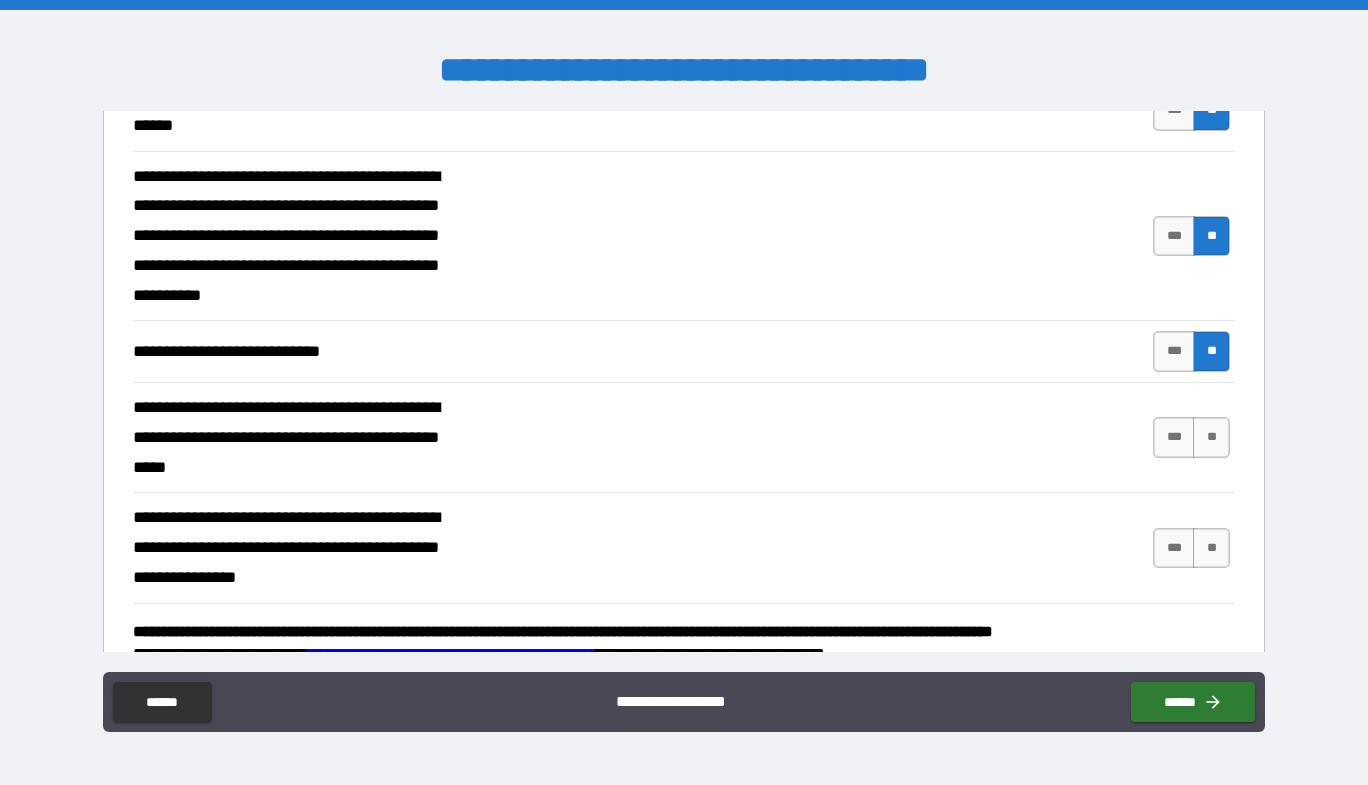 scroll, scrollTop: 564, scrollLeft: 0, axis: vertical 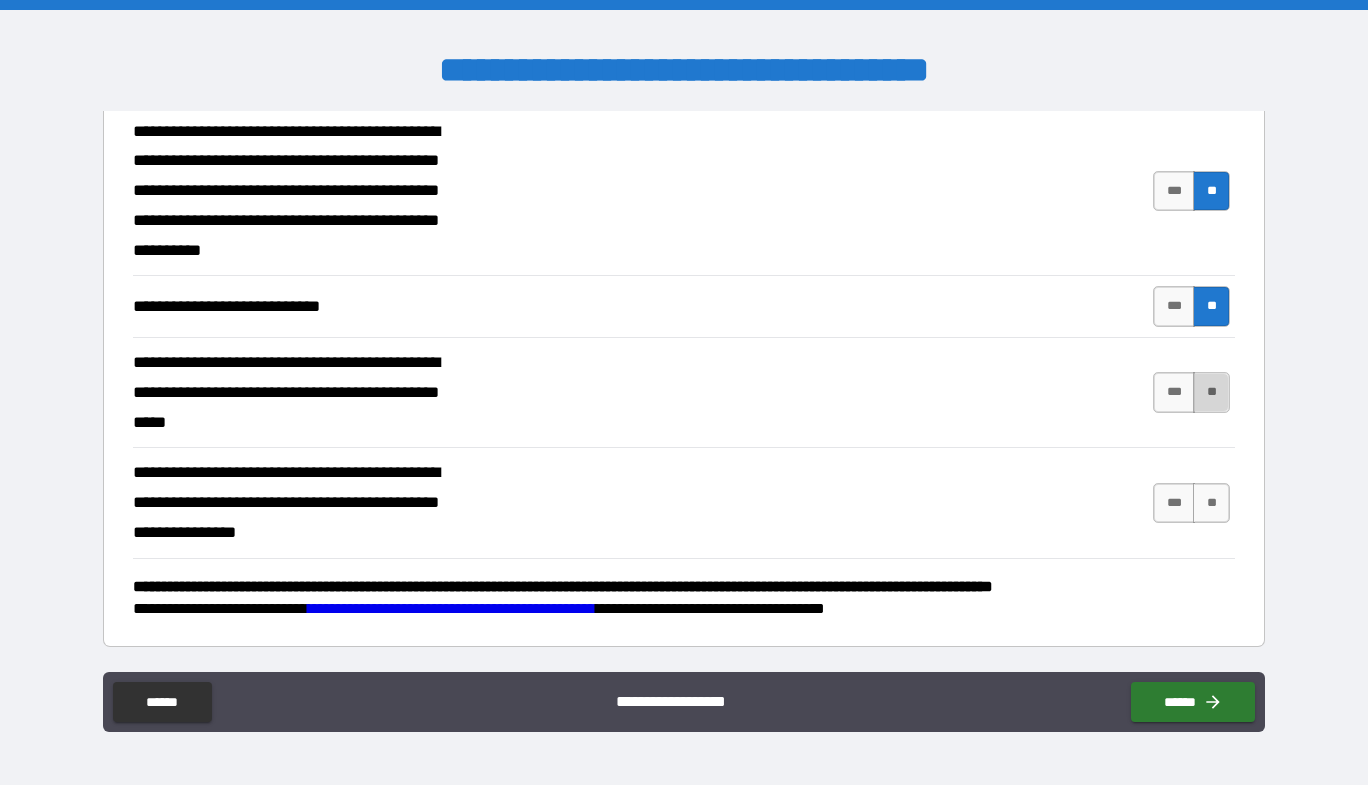 click on "**" at bounding box center [1211, 392] 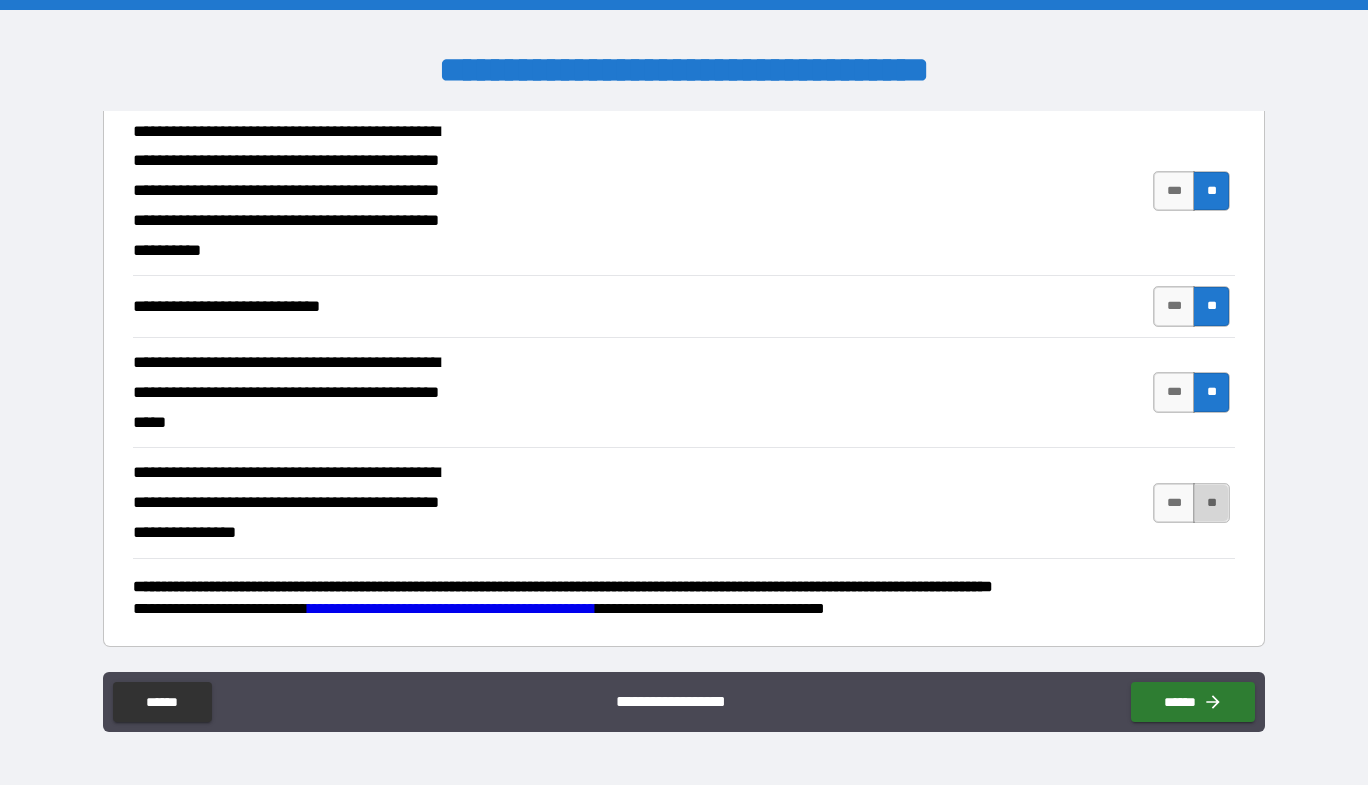 click on "**" at bounding box center (1211, 503) 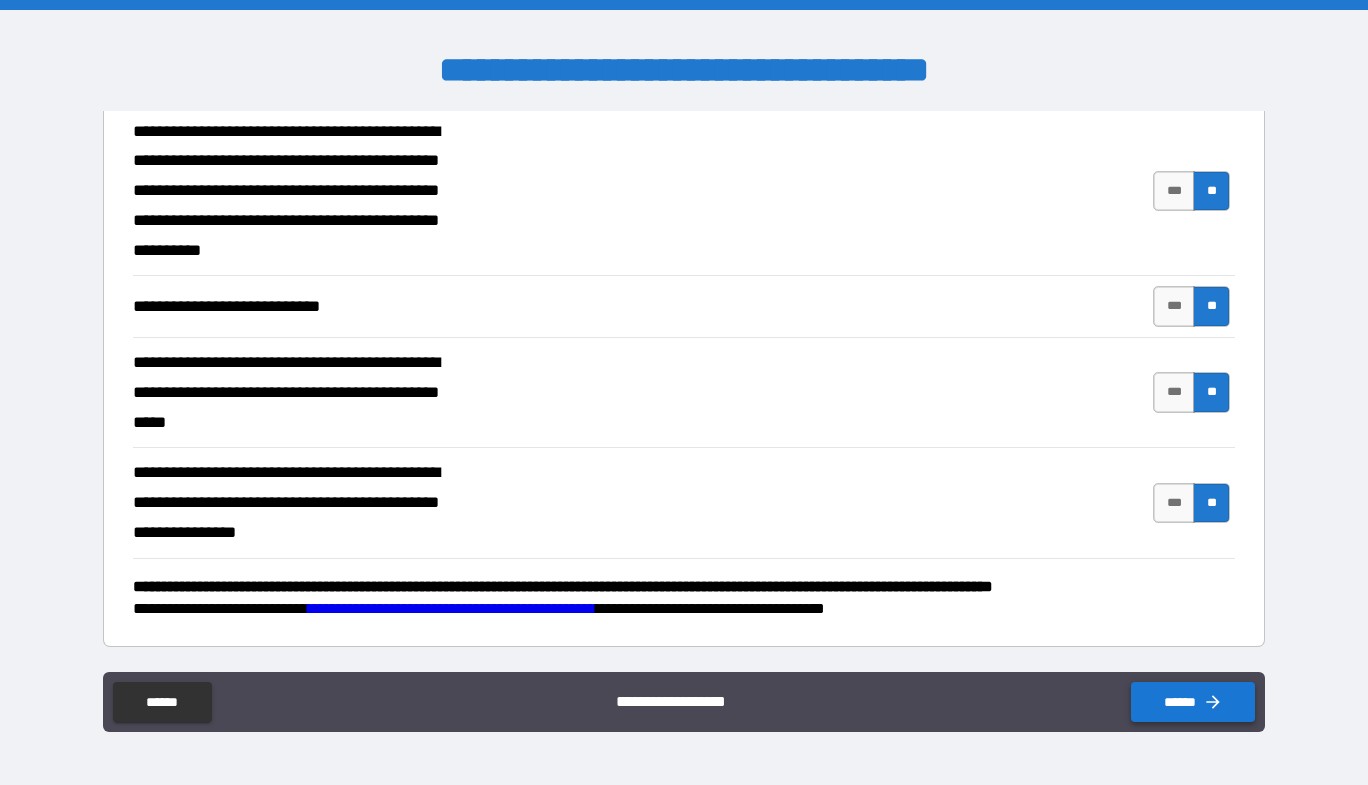 click on "******" at bounding box center [1193, 702] 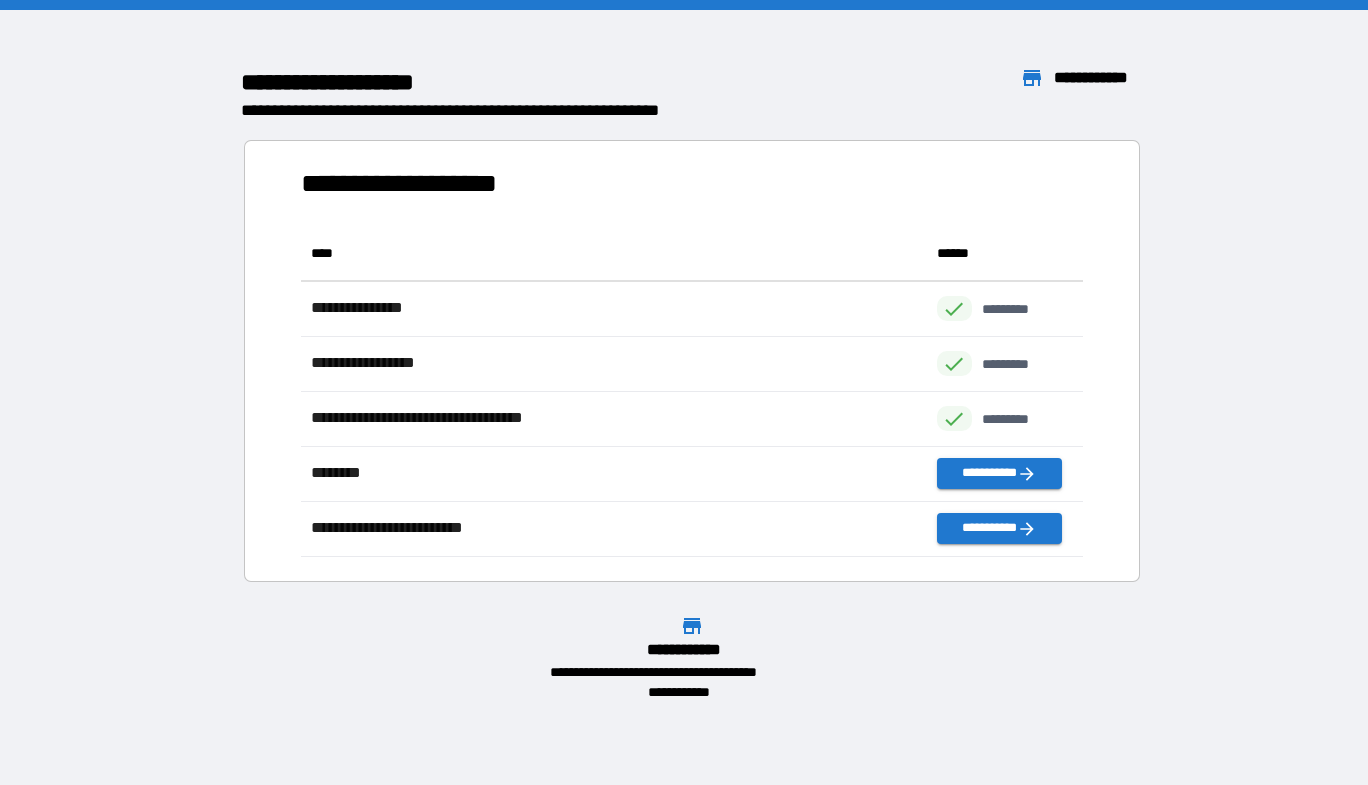 scroll, scrollTop: 16, scrollLeft: 16, axis: both 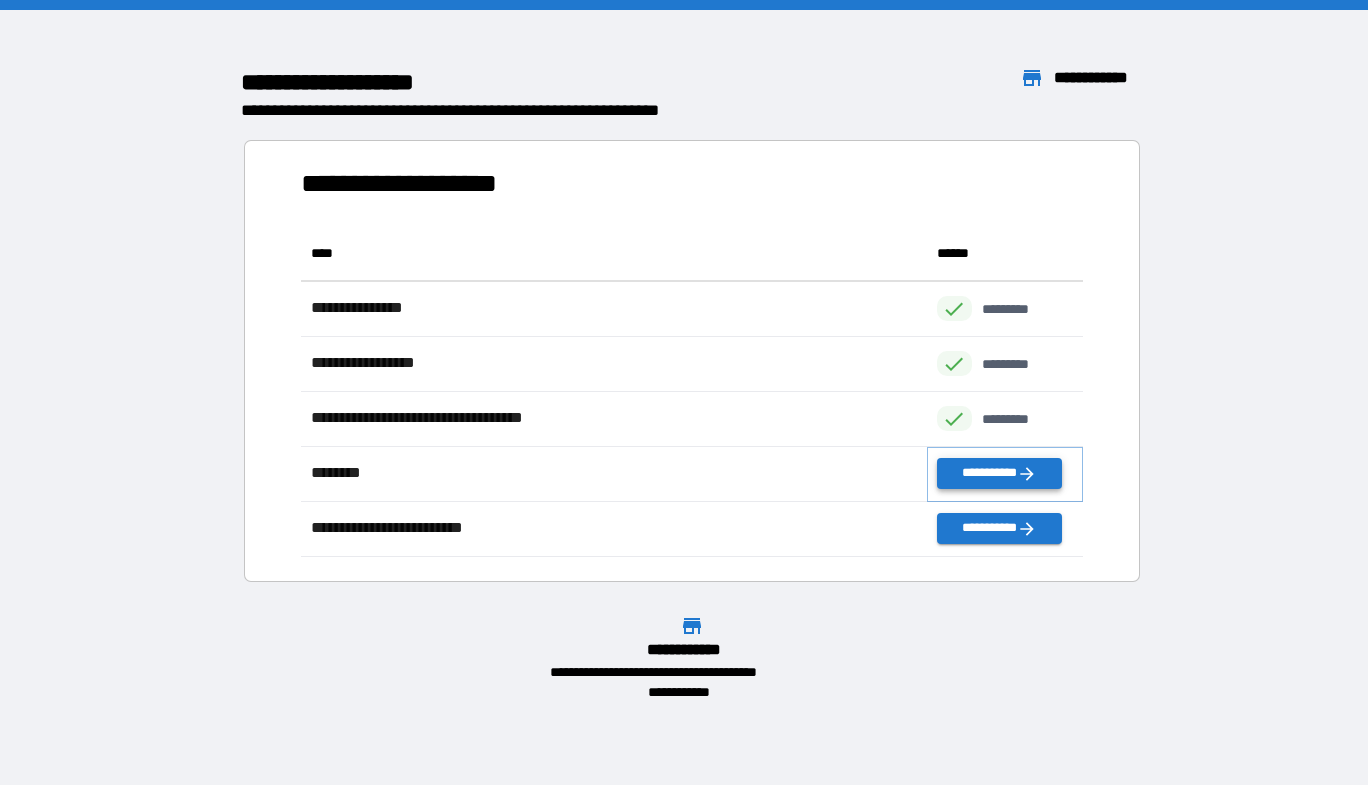 click on "**********" at bounding box center [999, 473] 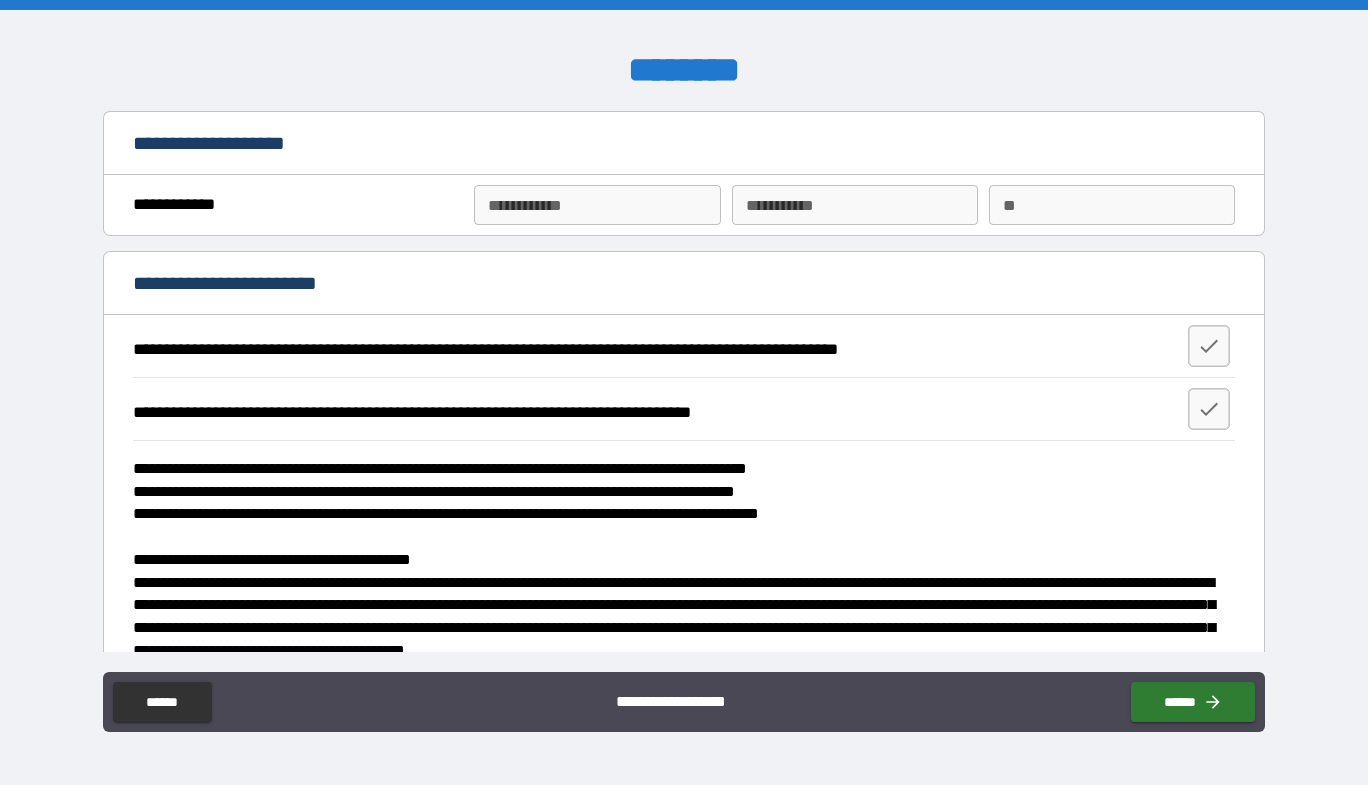 click on "**" at bounding box center [1112, 205] 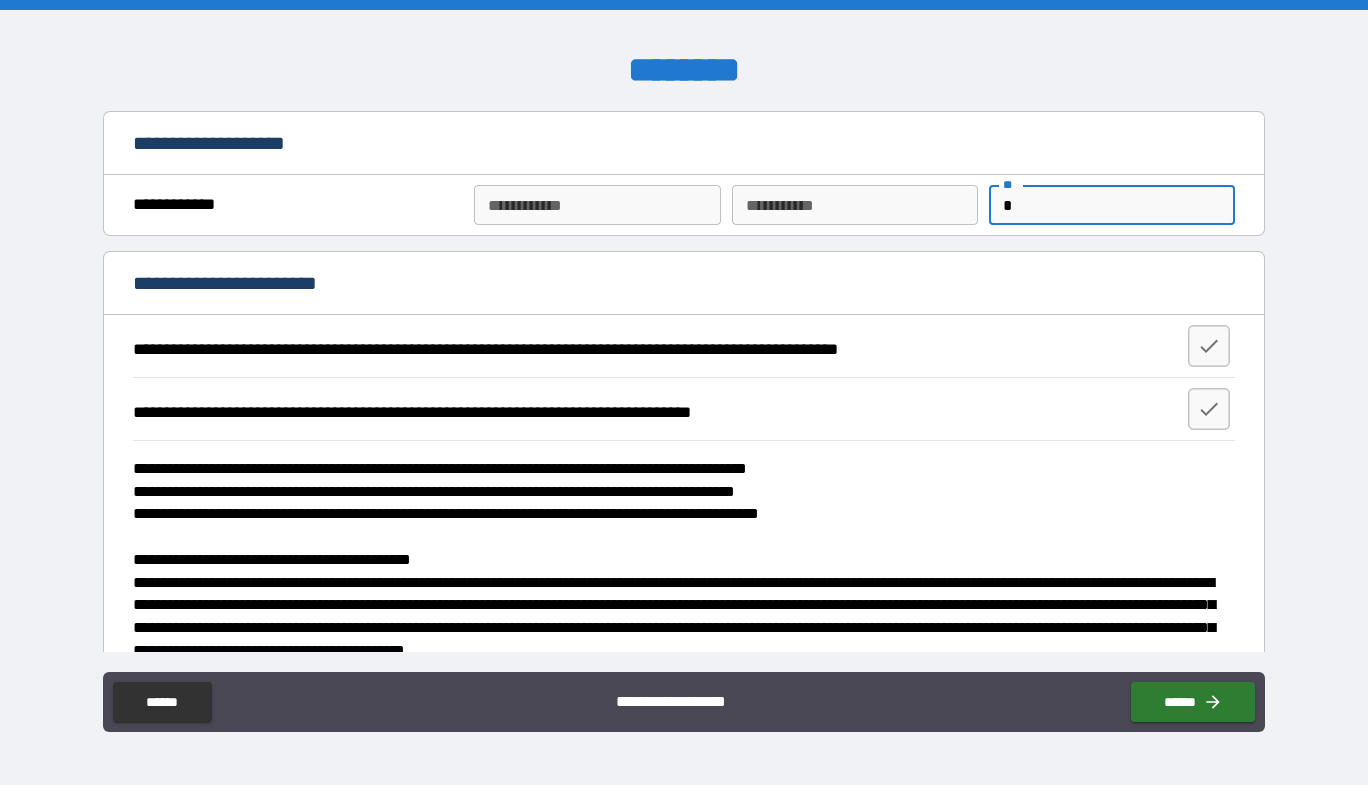 type on "*" 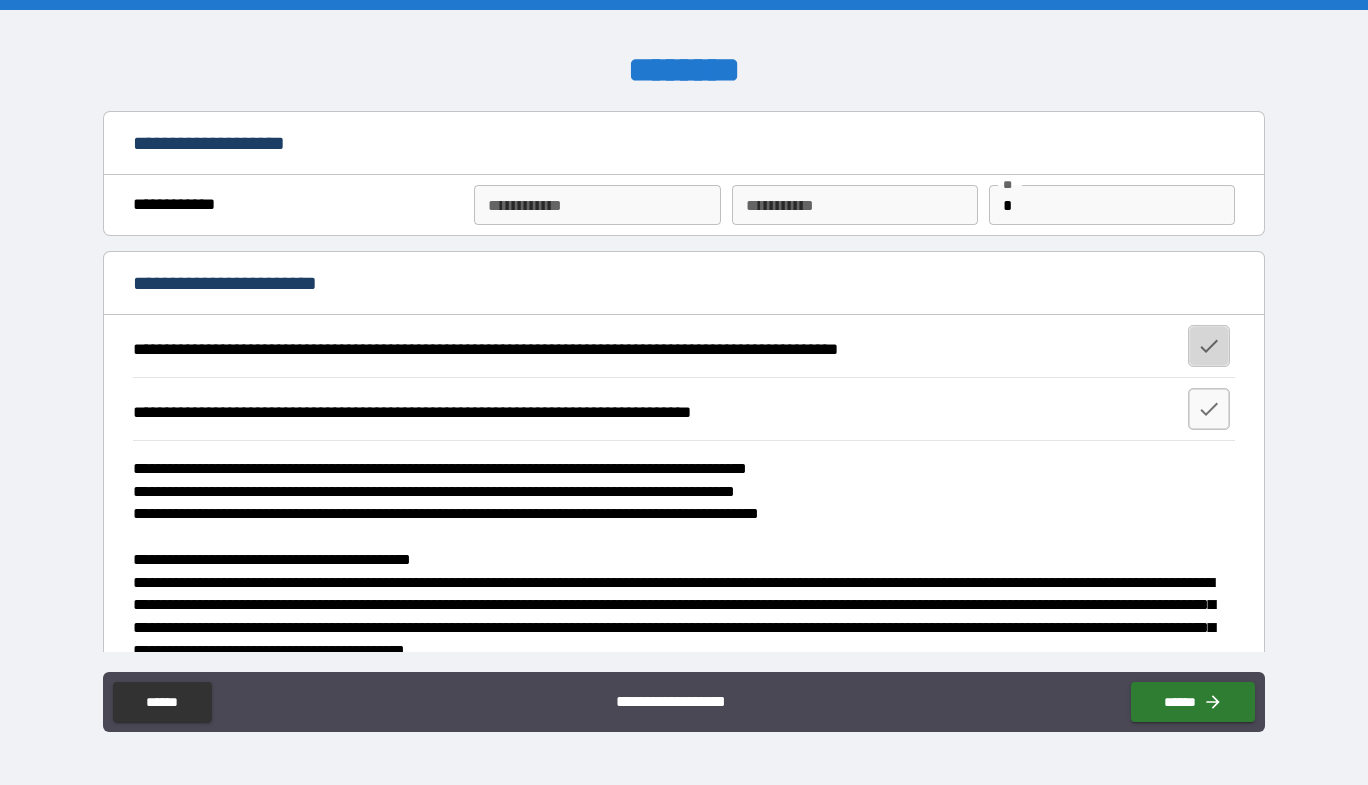 click at bounding box center (1209, 346) 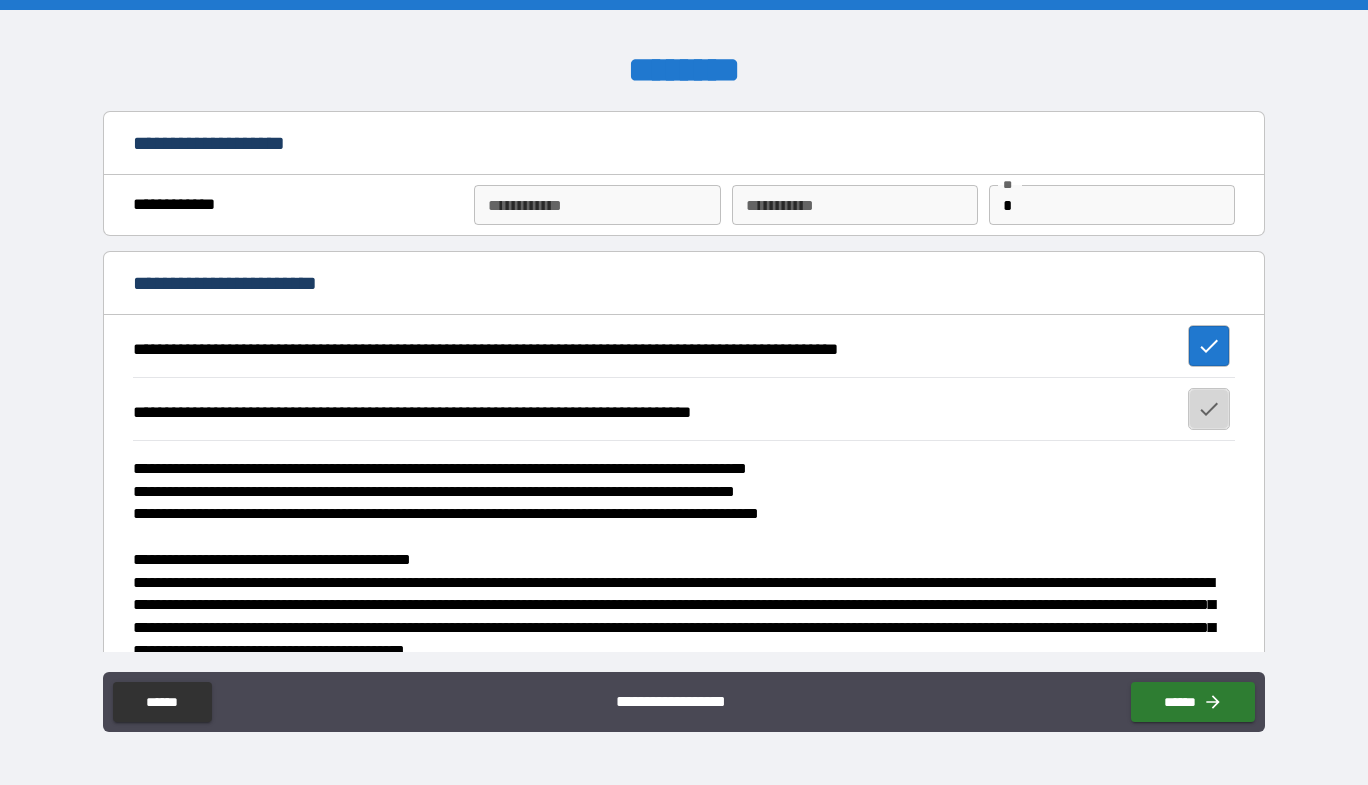 click 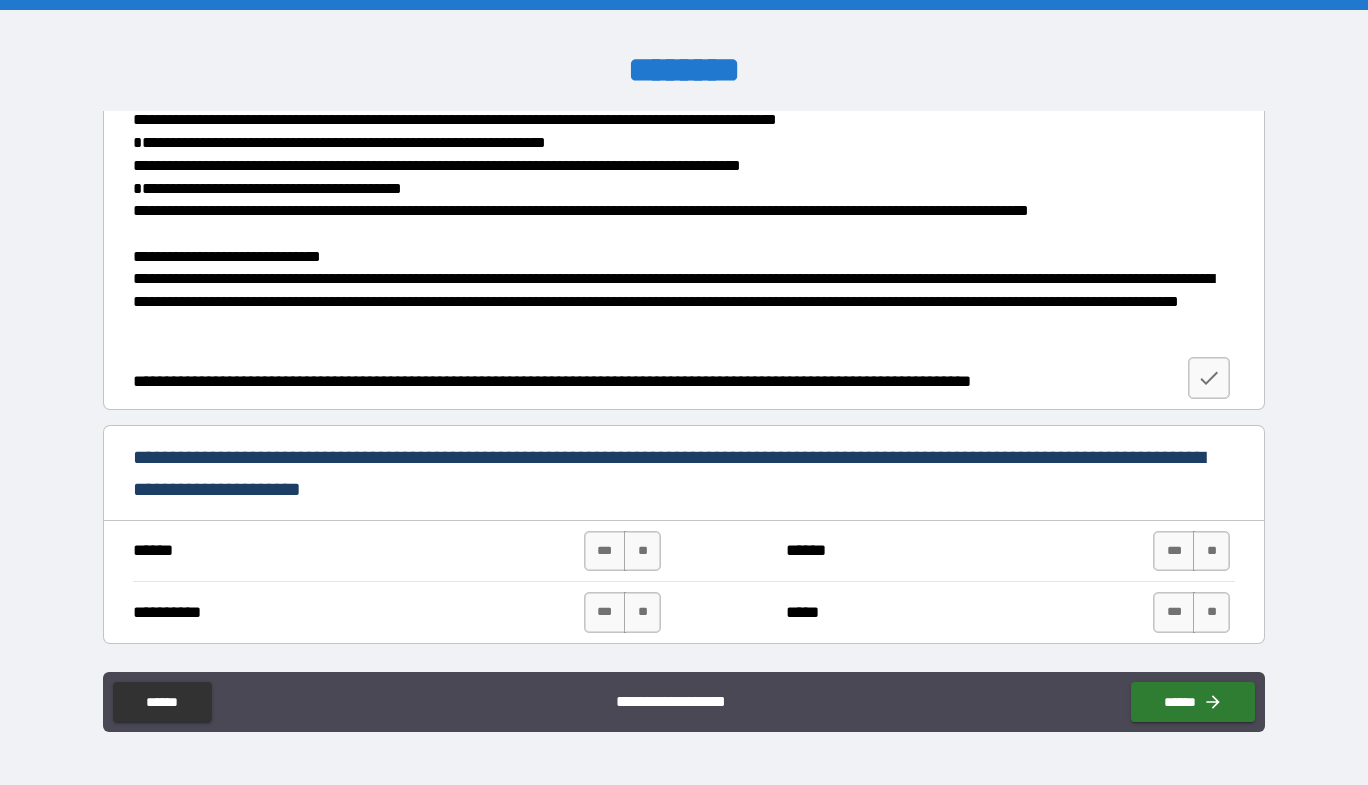 scroll, scrollTop: 1000, scrollLeft: 0, axis: vertical 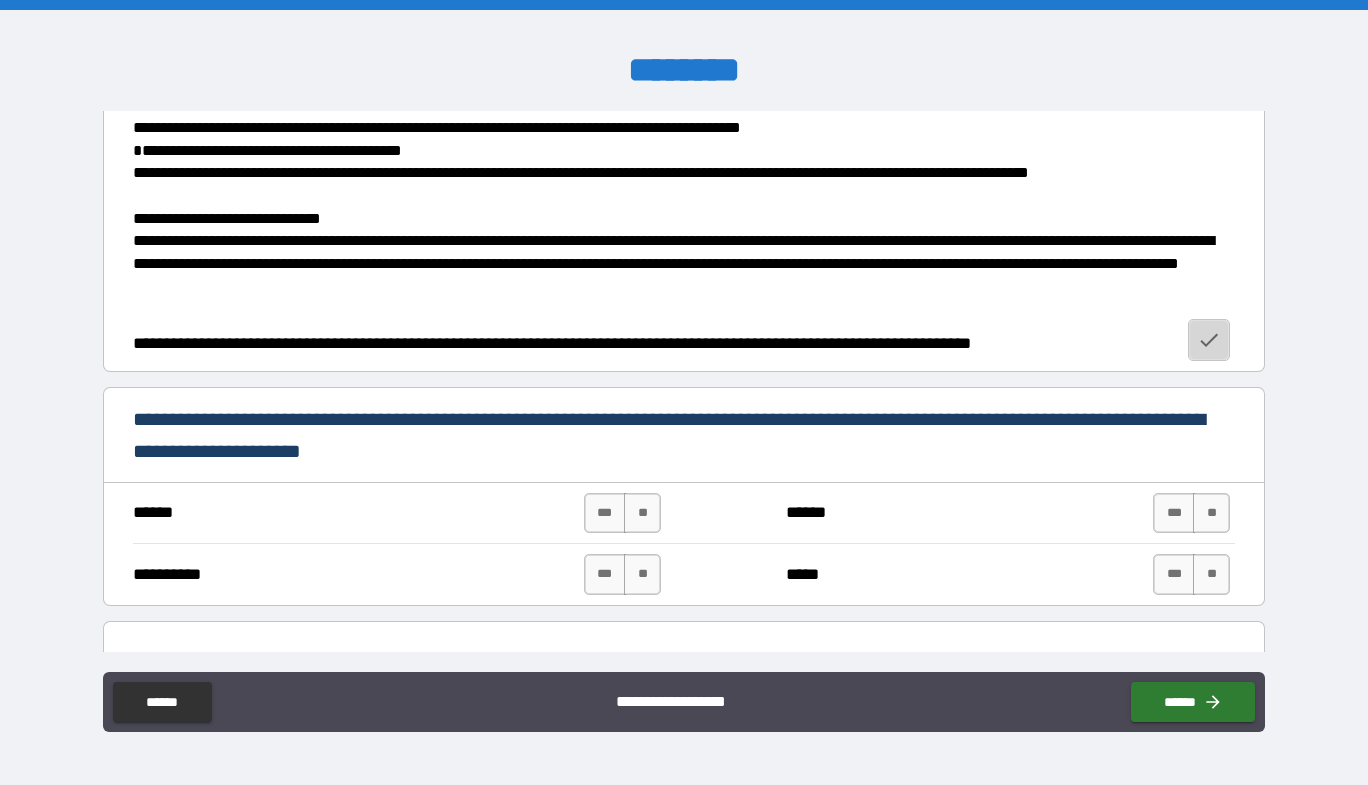 click 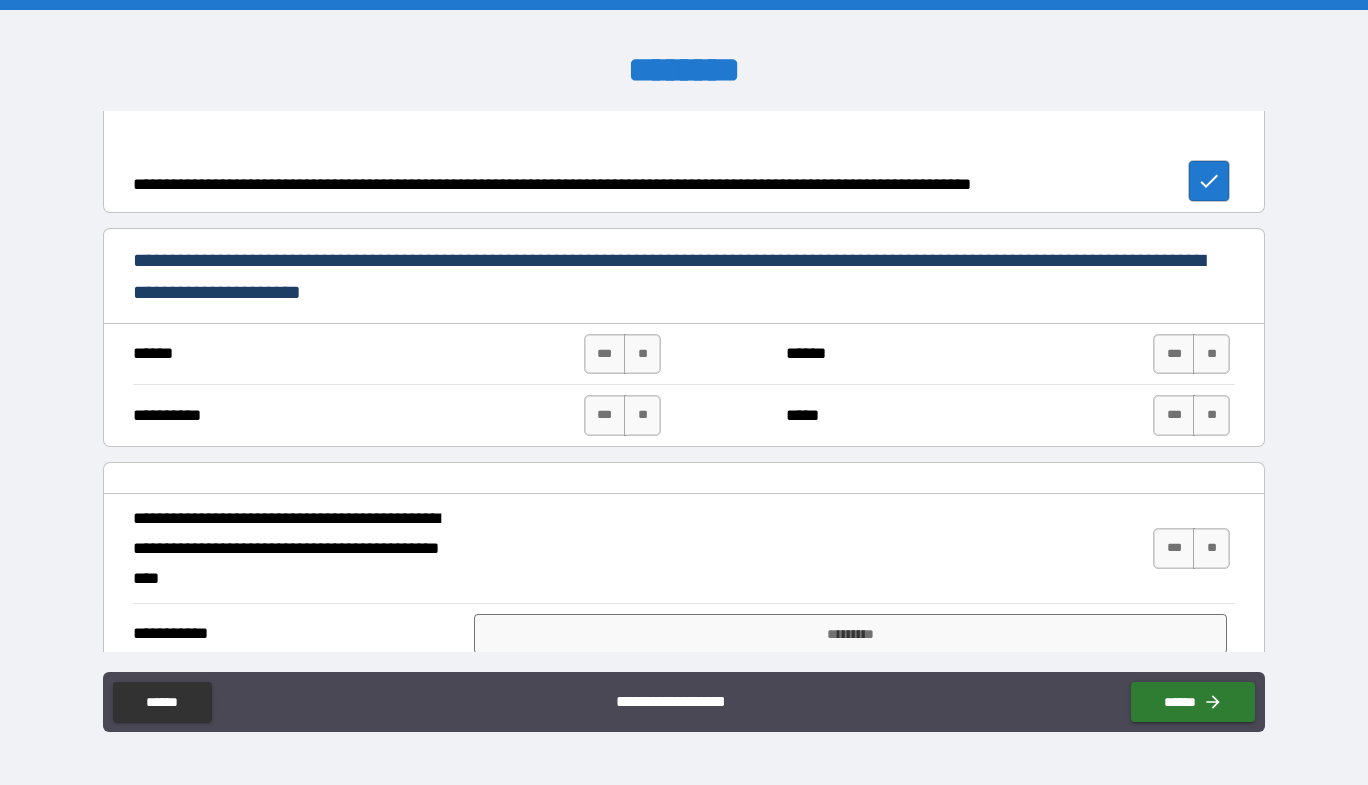 scroll, scrollTop: 1200, scrollLeft: 0, axis: vertical 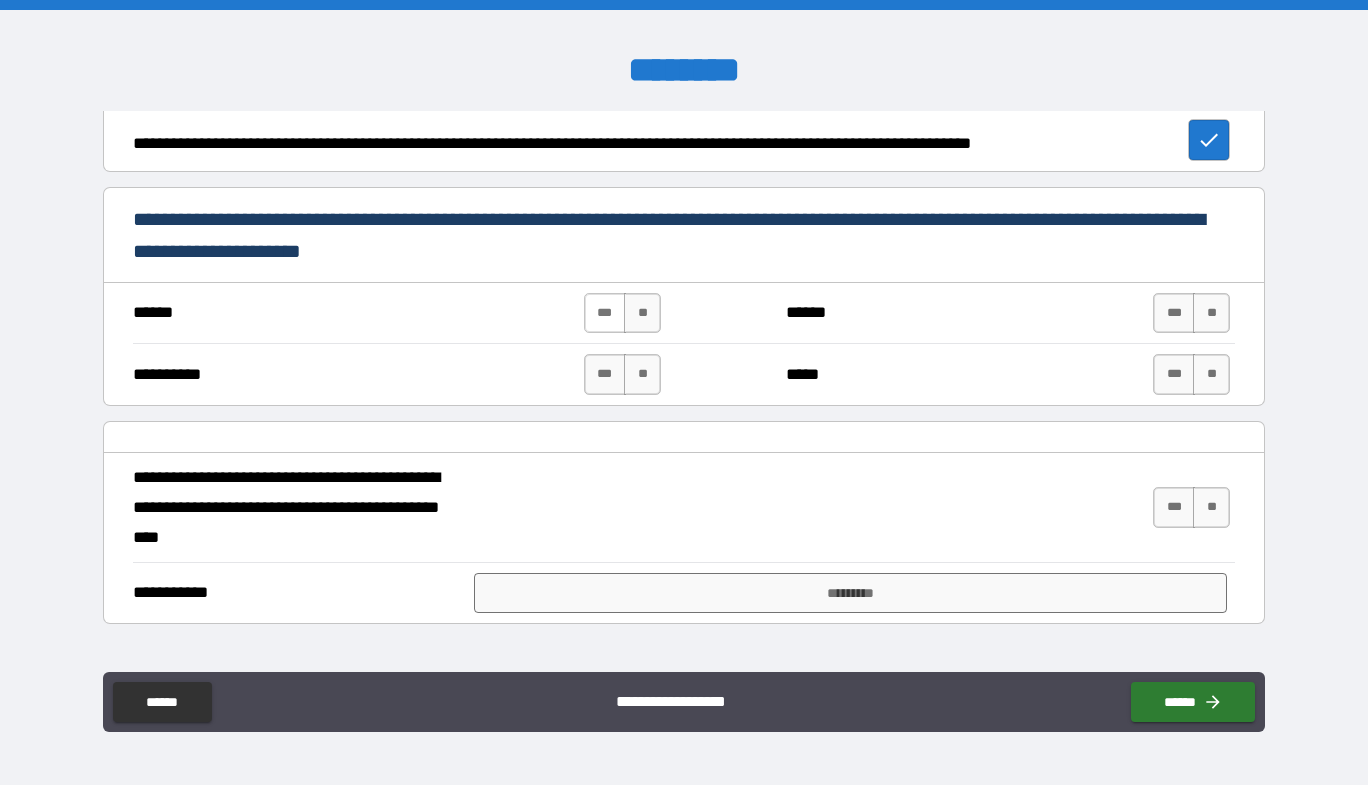 click on "***" at bounding box center (605, 313) 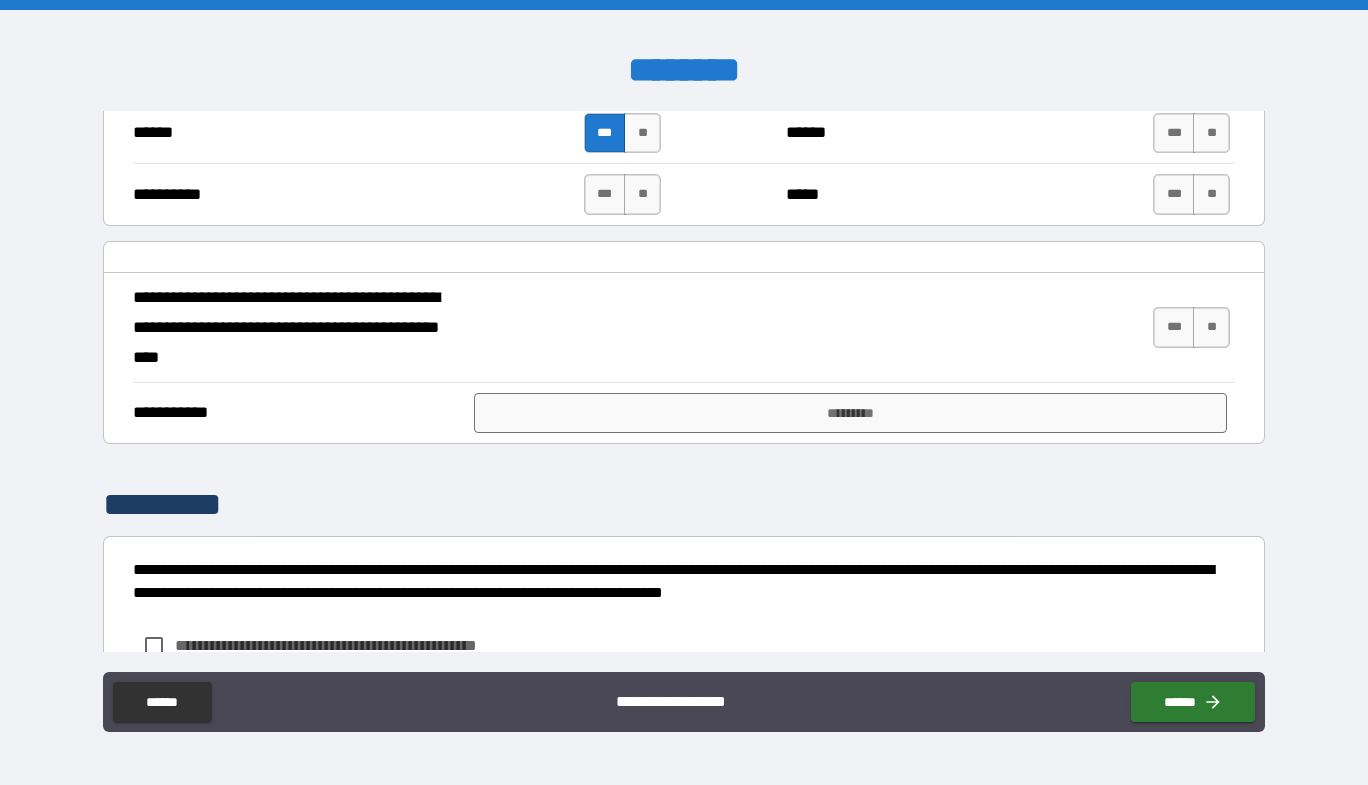 scroll, scrollTop: 1400, scrollLeft: 0, axis: vertical 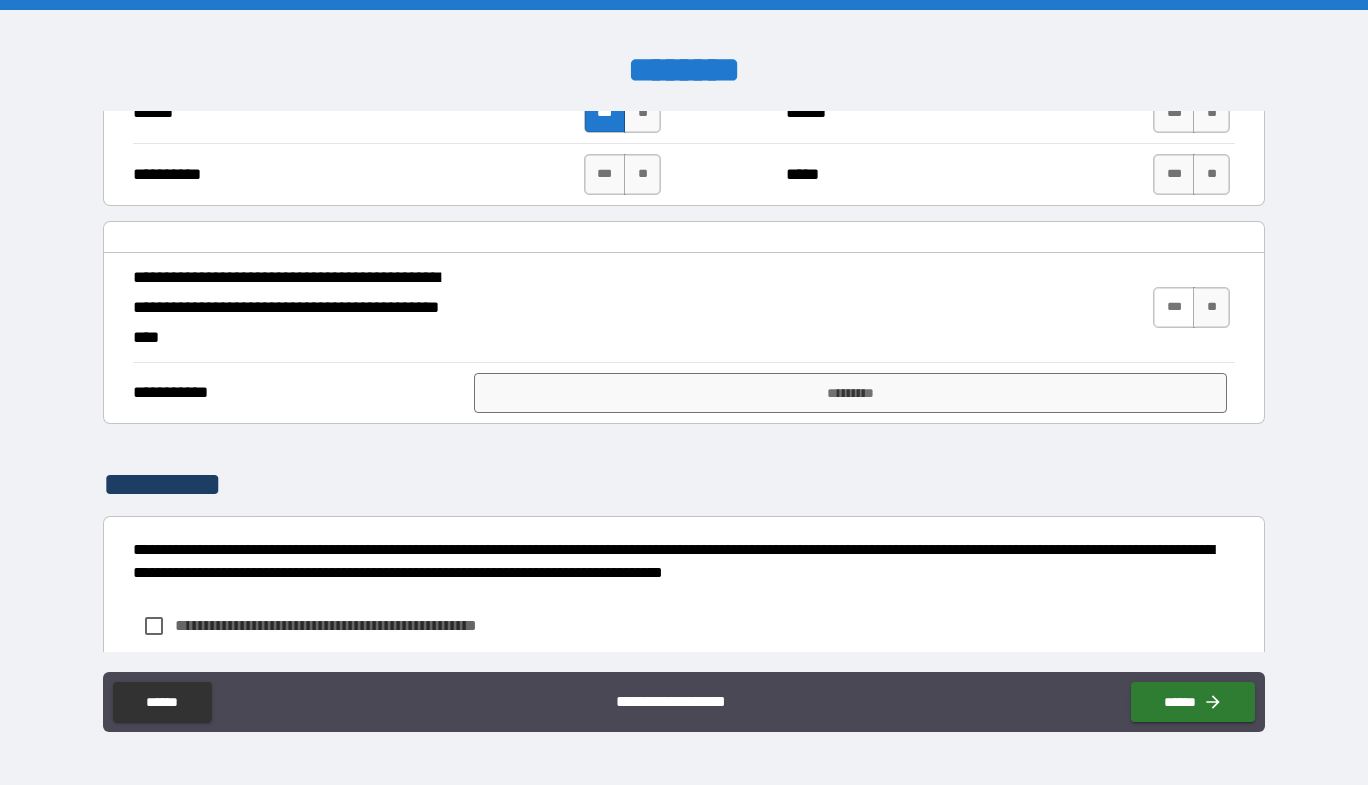 click on "***" at bounding box center (1174, 307) 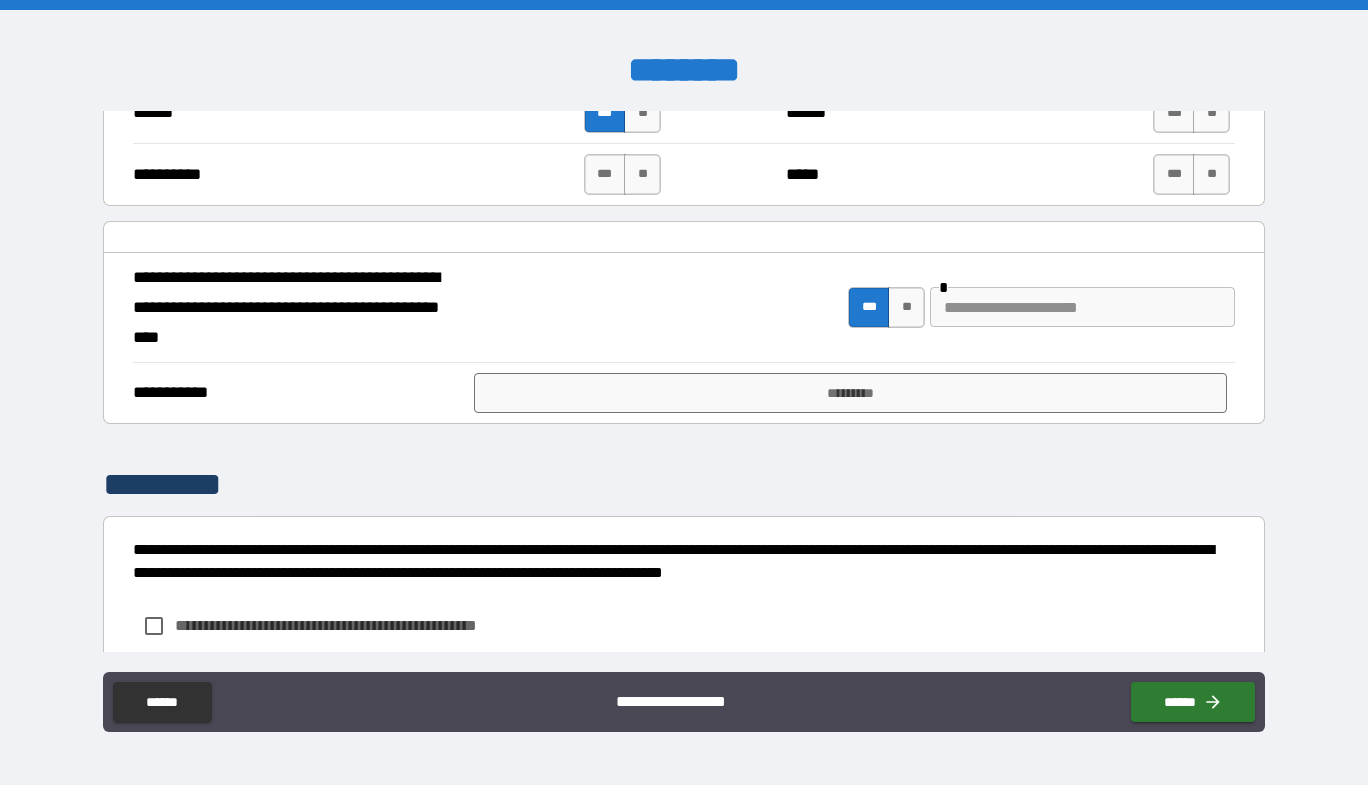click at bounding box center (1082, 307) 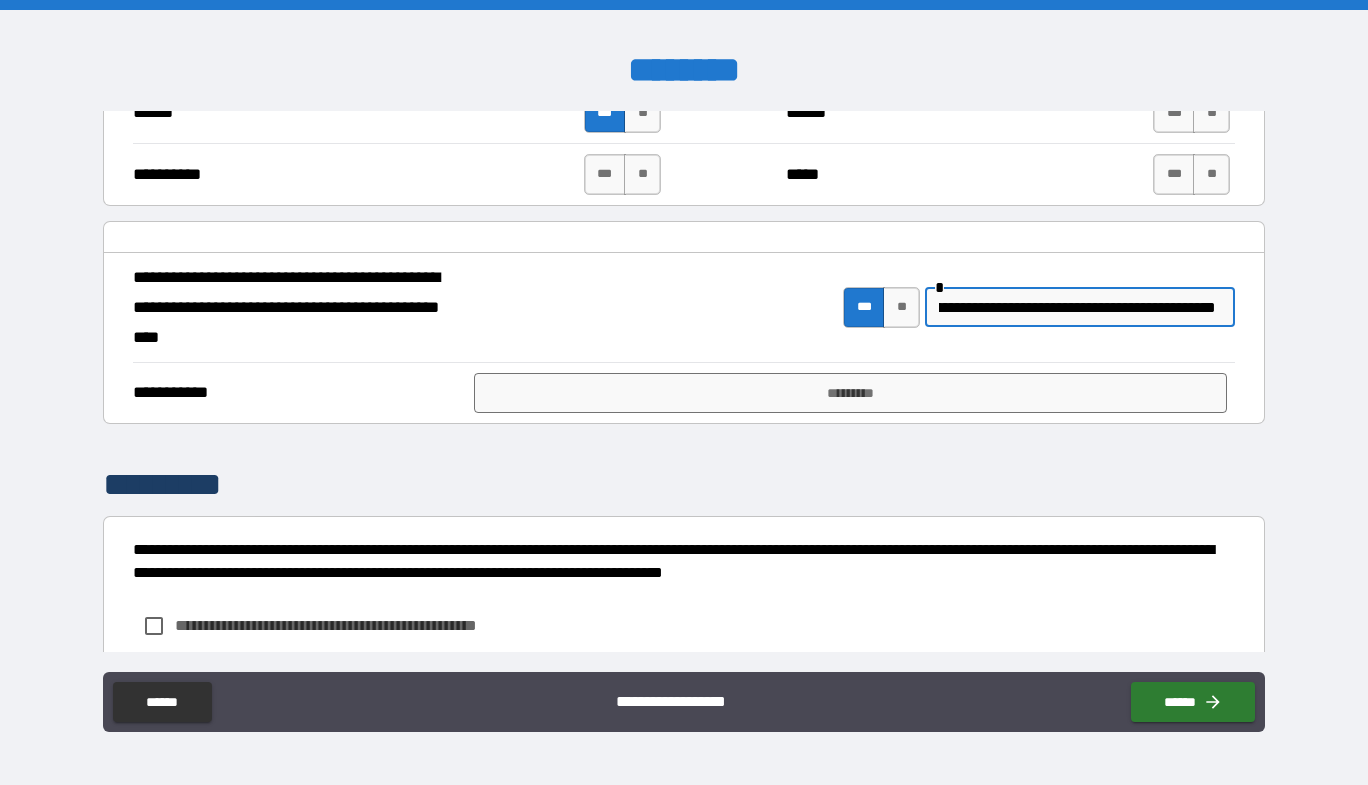 scroll, scrollTop: 0, scrollLeft: 270, axis: horizontal 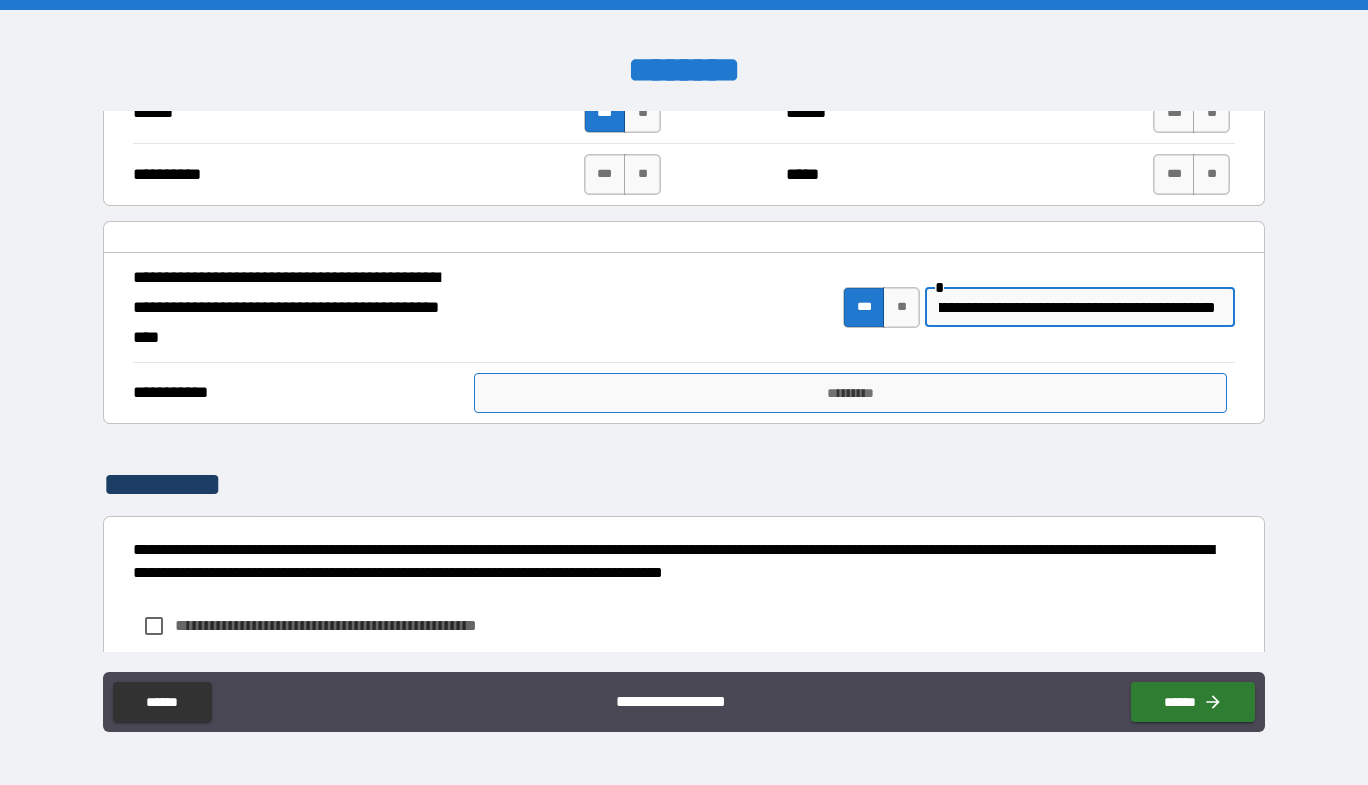type on "**********" 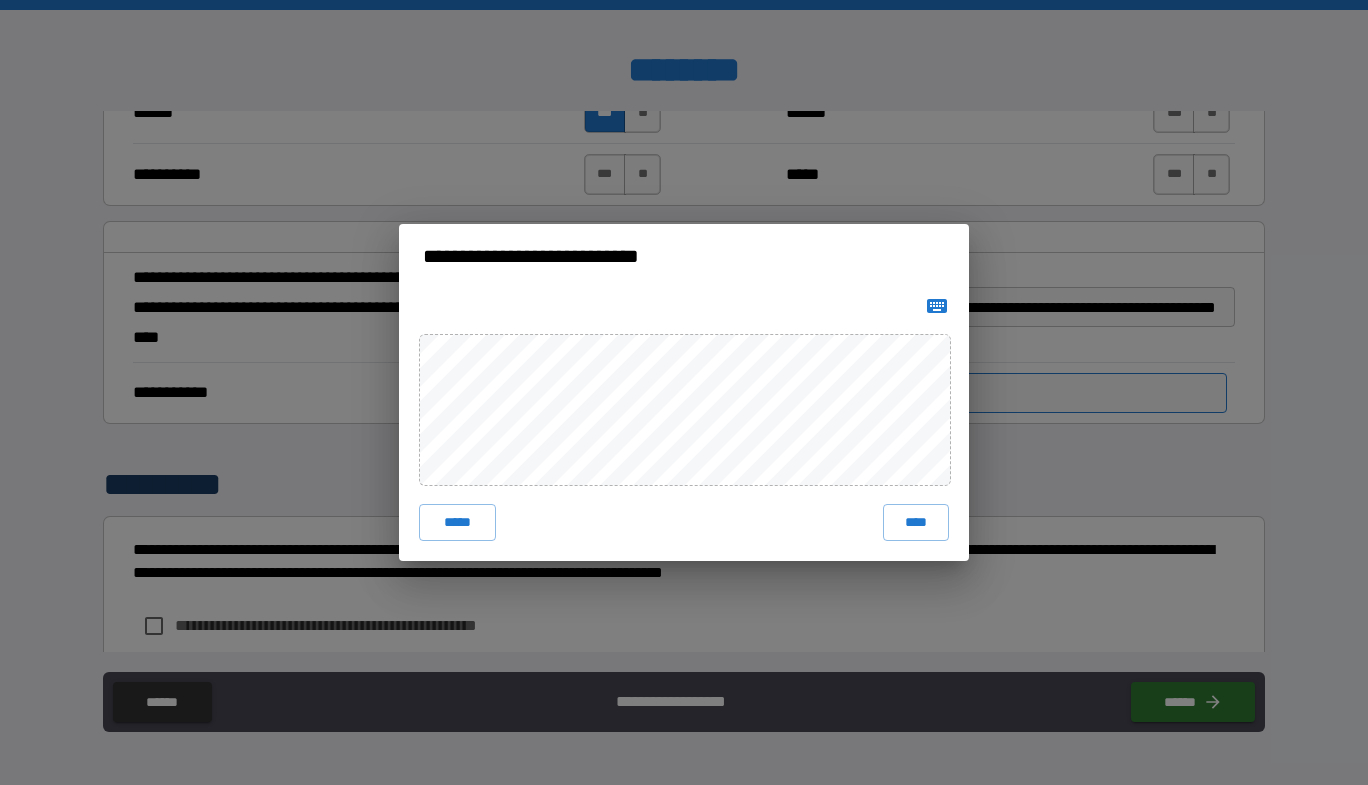 scroll, scrollTop: 0, scrollLeft: 0, axis: both 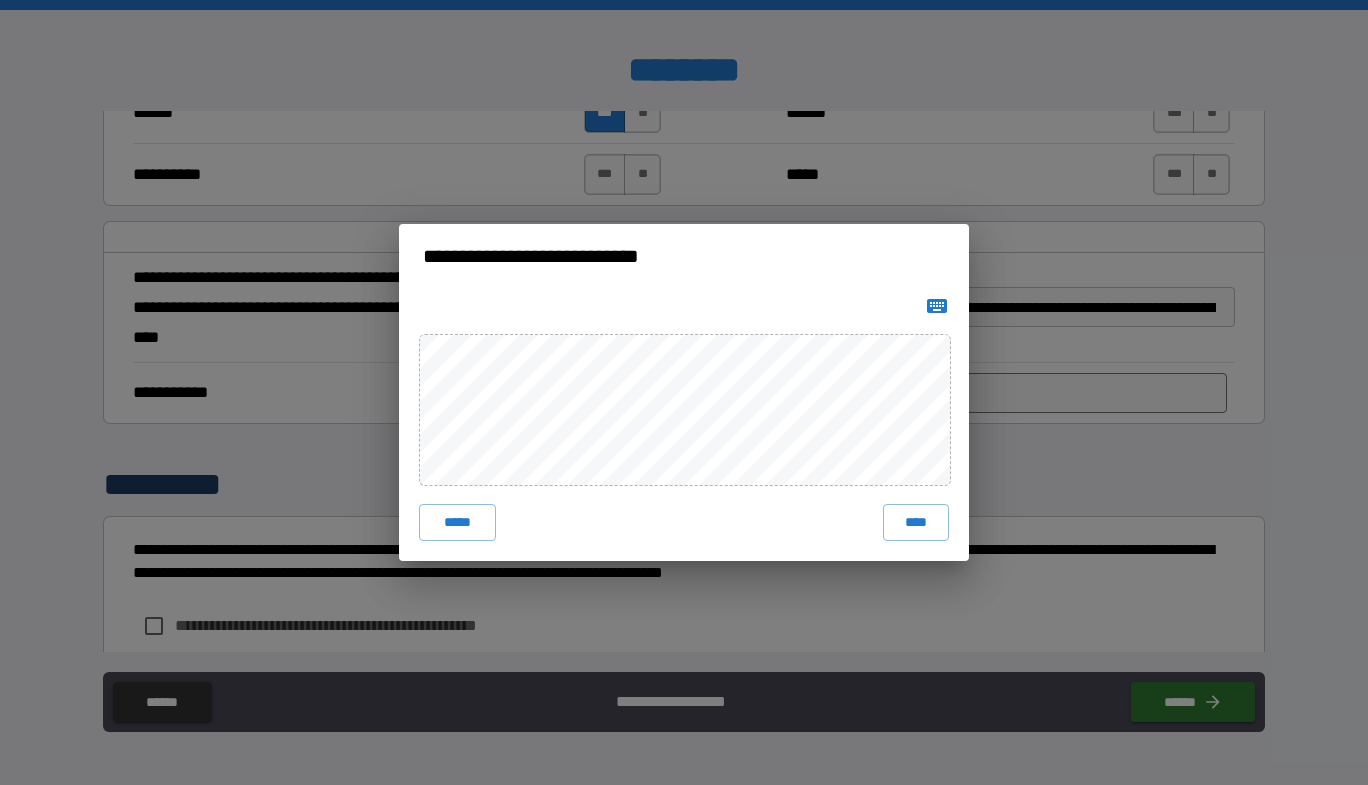 click 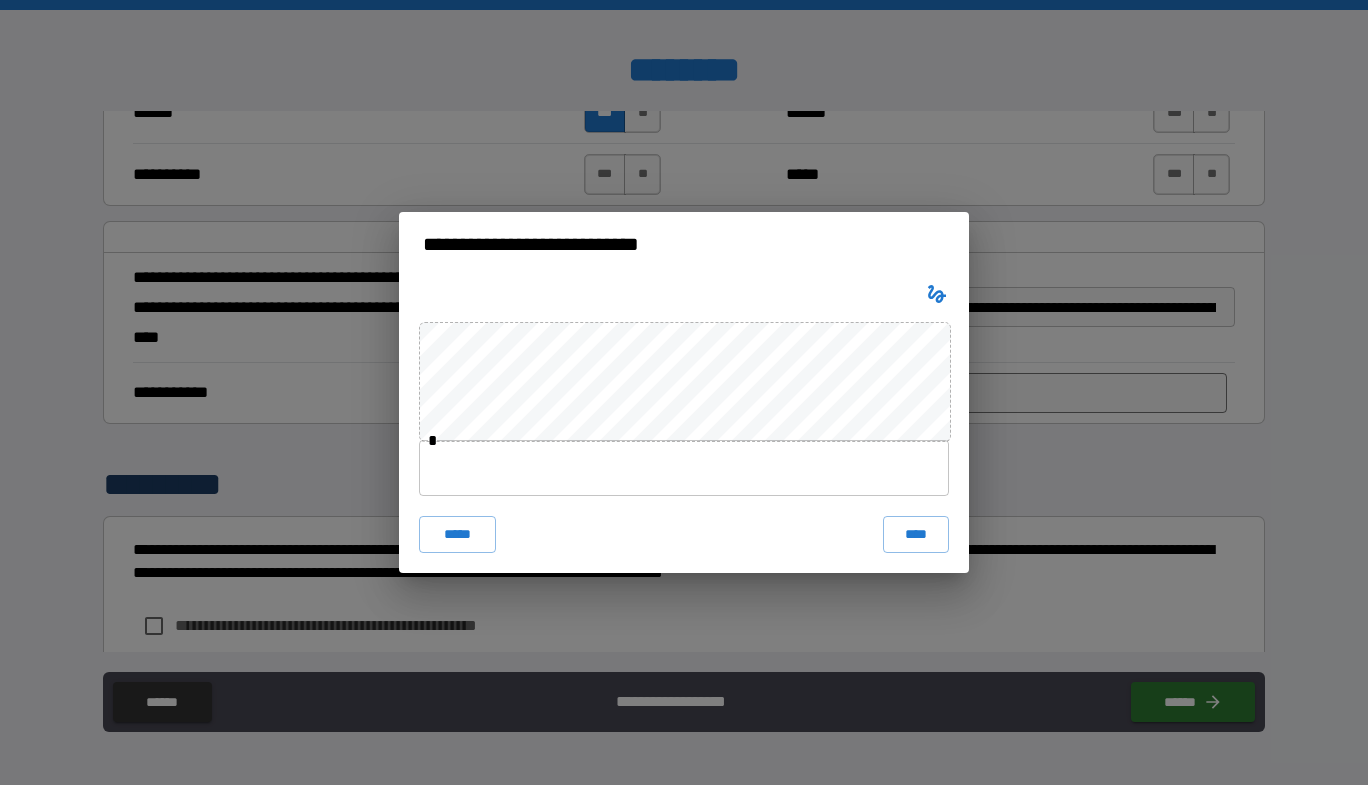 click at bounding box center (684, 468) 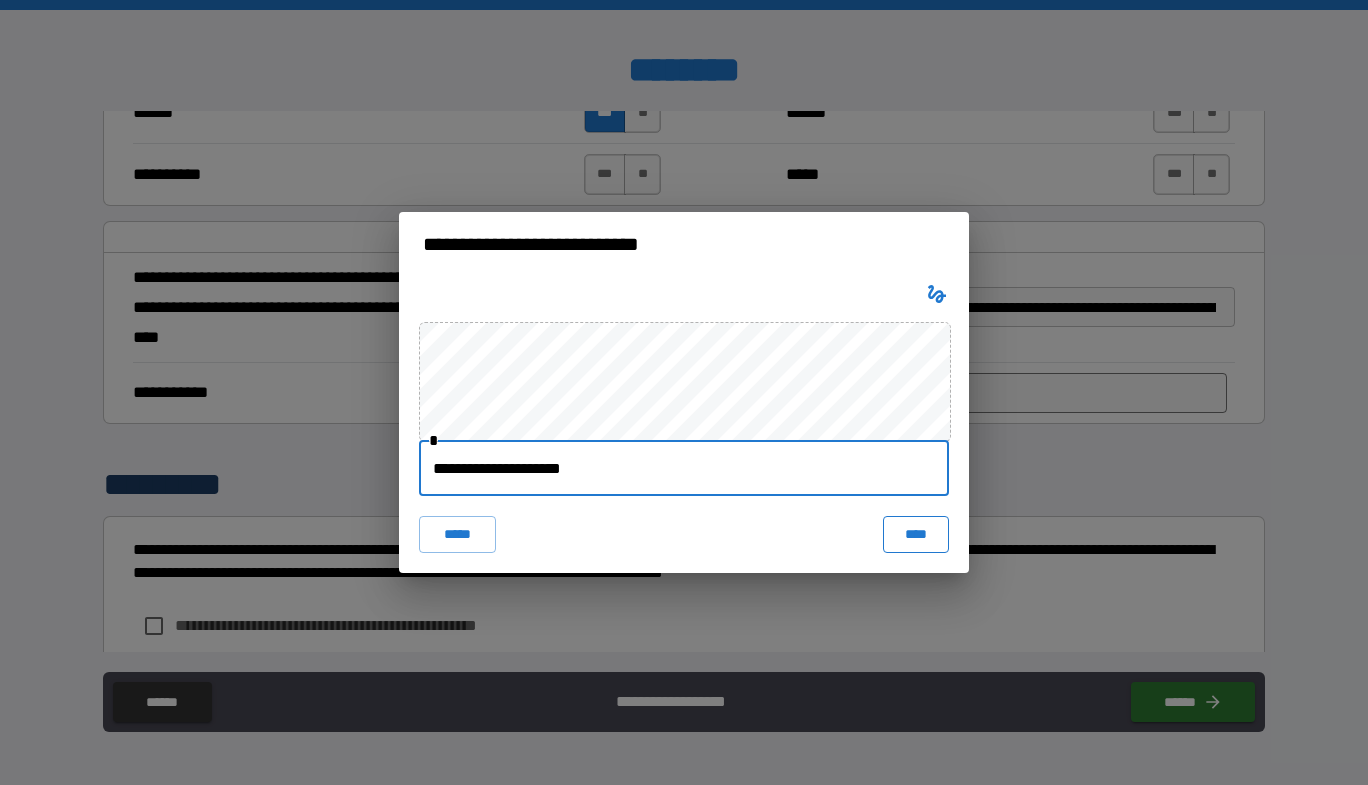 type on "**********" 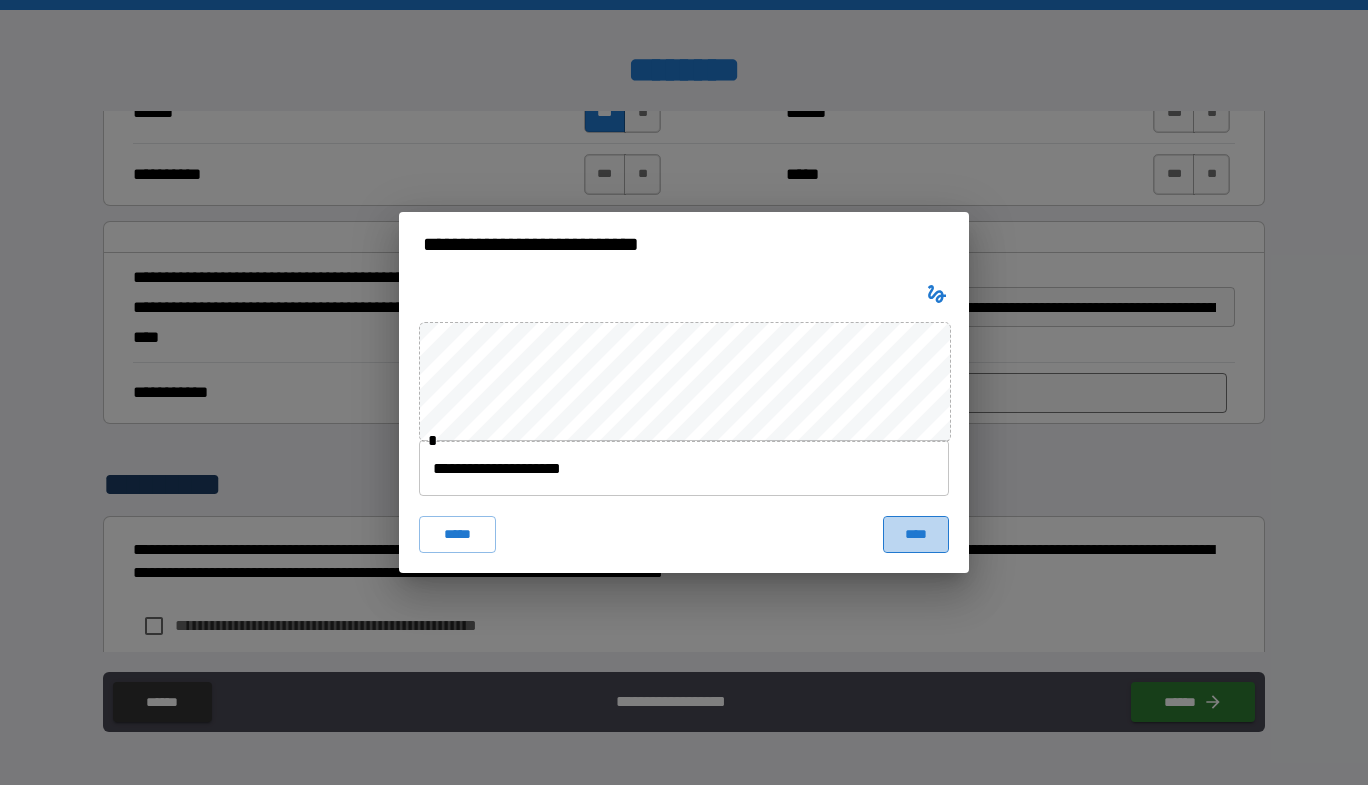 click on "****" at bounding box center (916, 534) 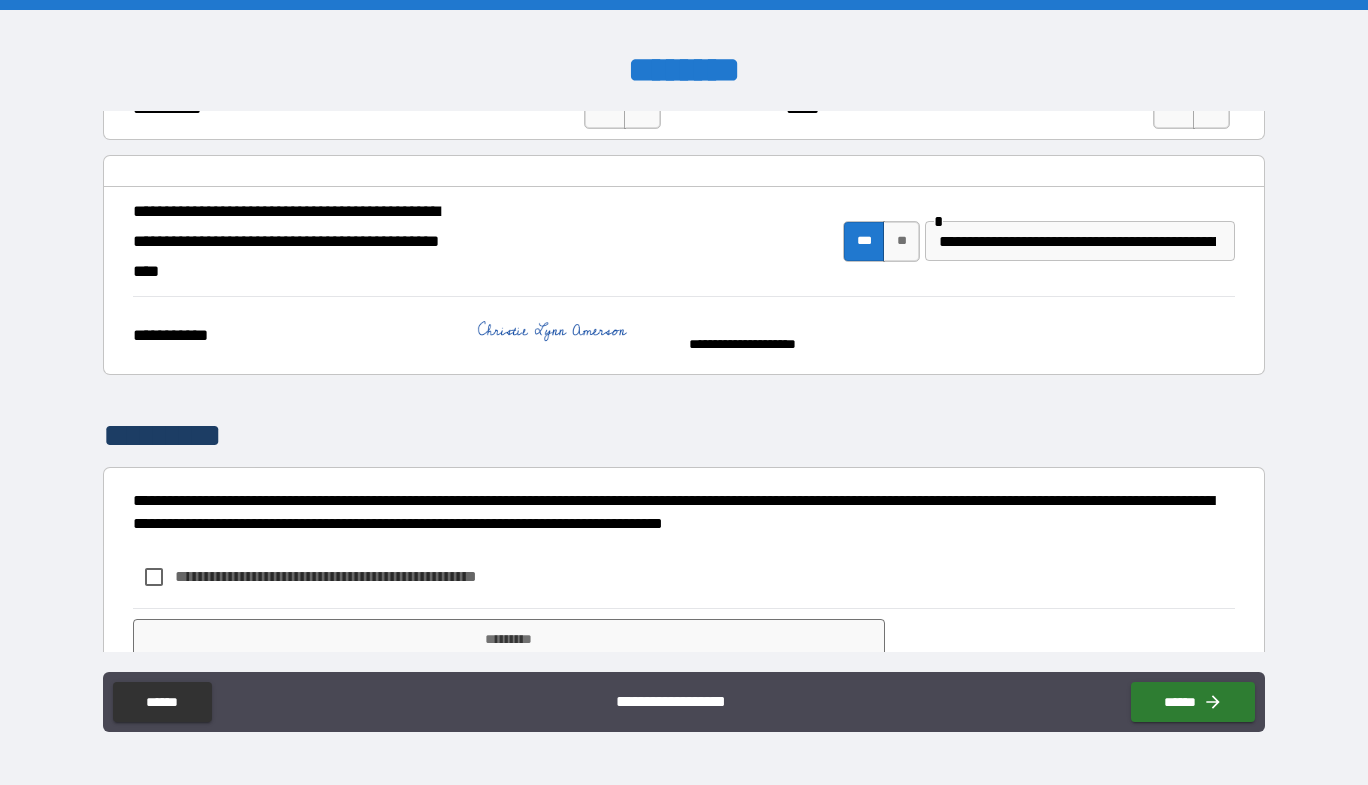 scroll, scrollTop: 1544, scrollLeft: 0, axis: vertical 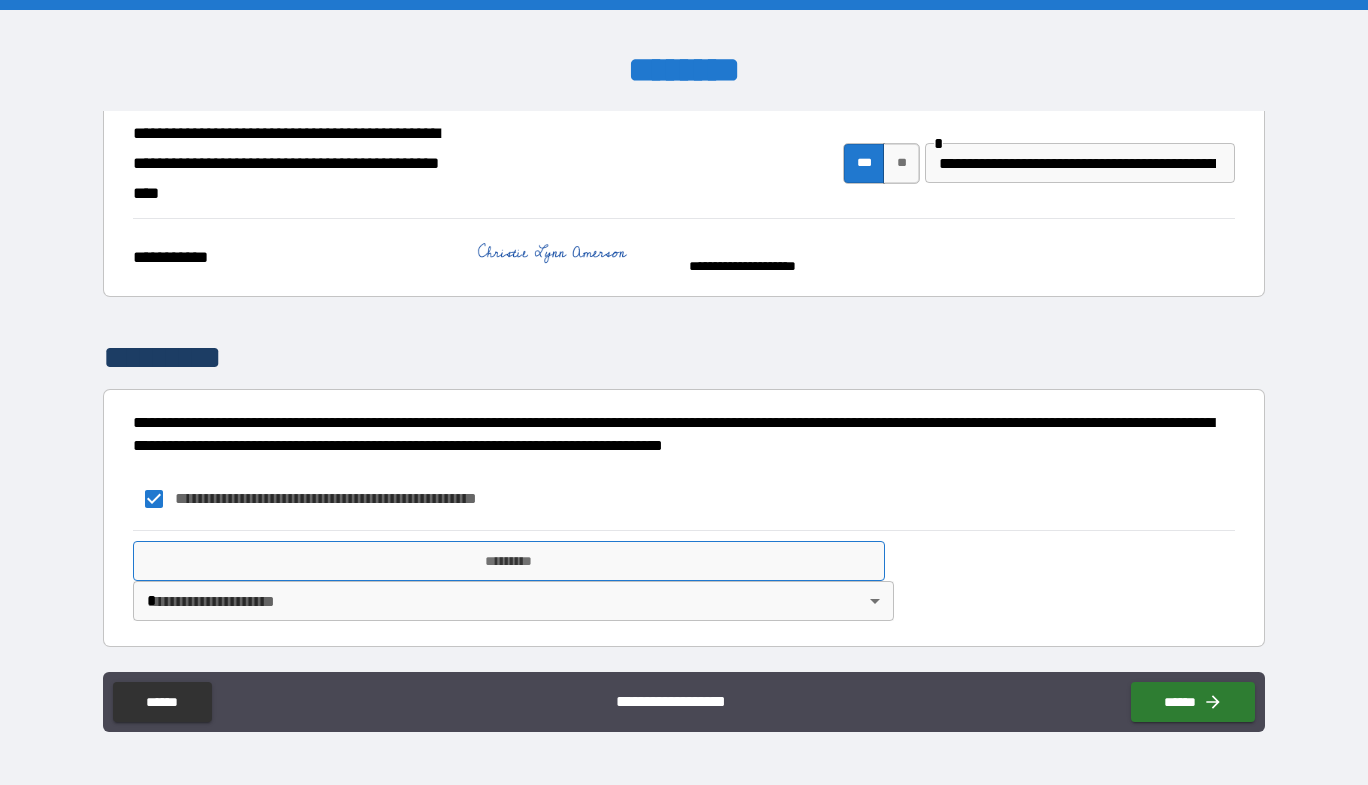 click on "*********" at bounding box center [509, 561] 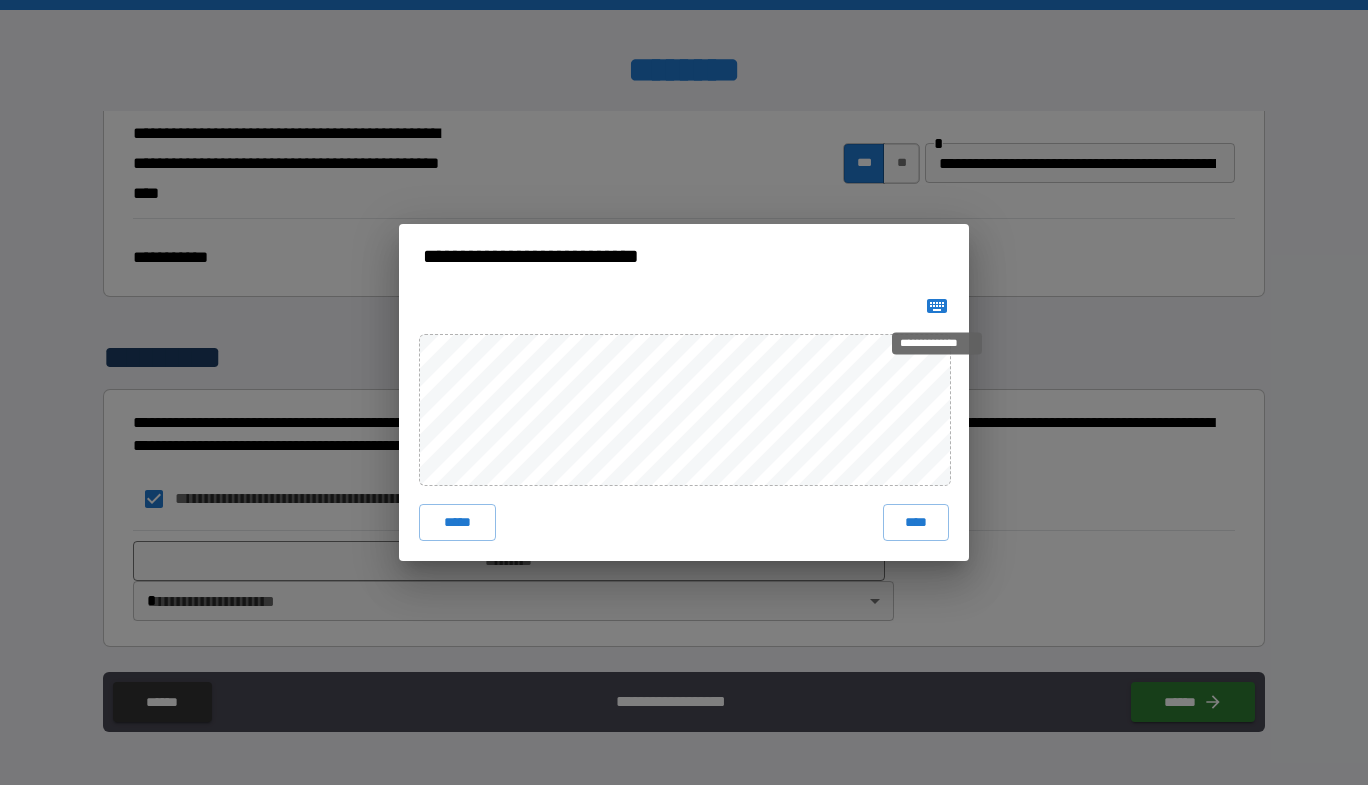 click 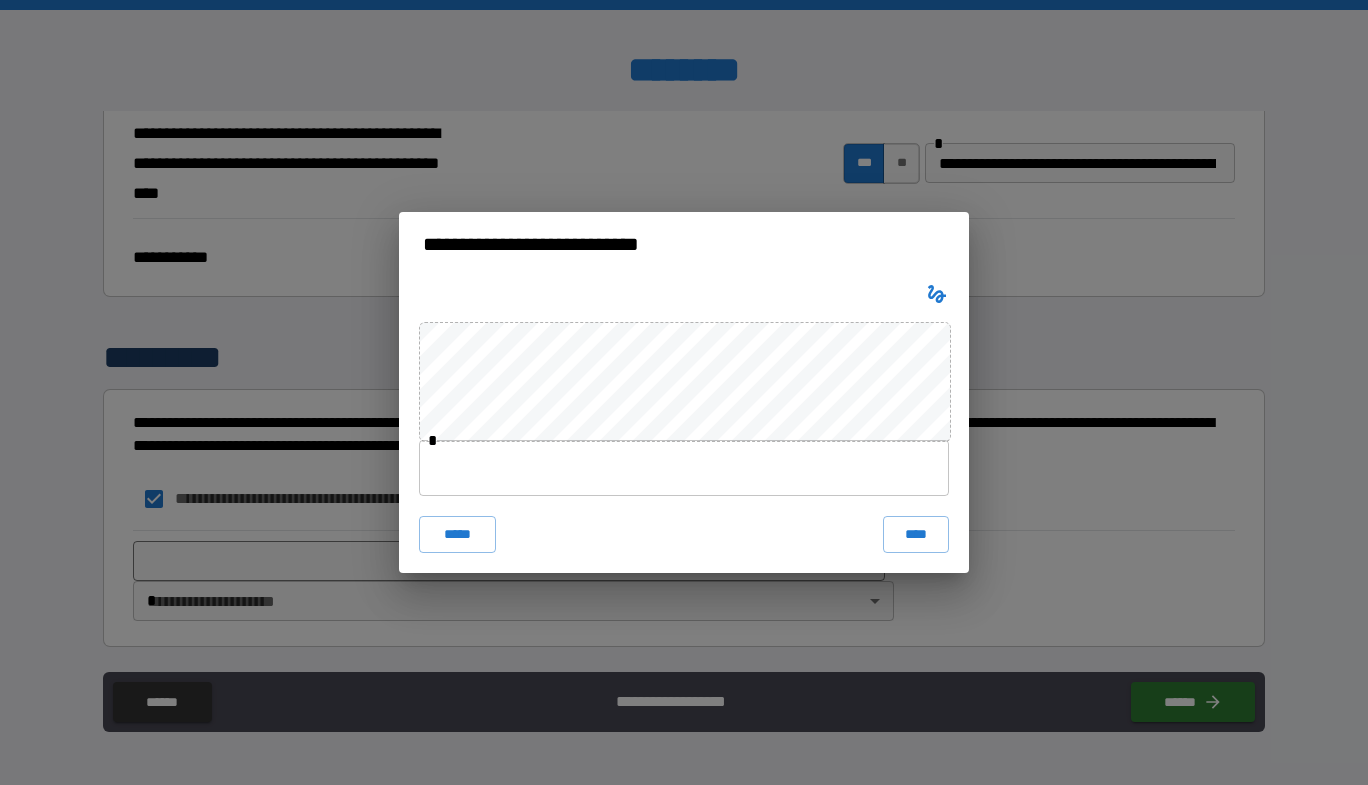 click at bounding box center [684, 468] 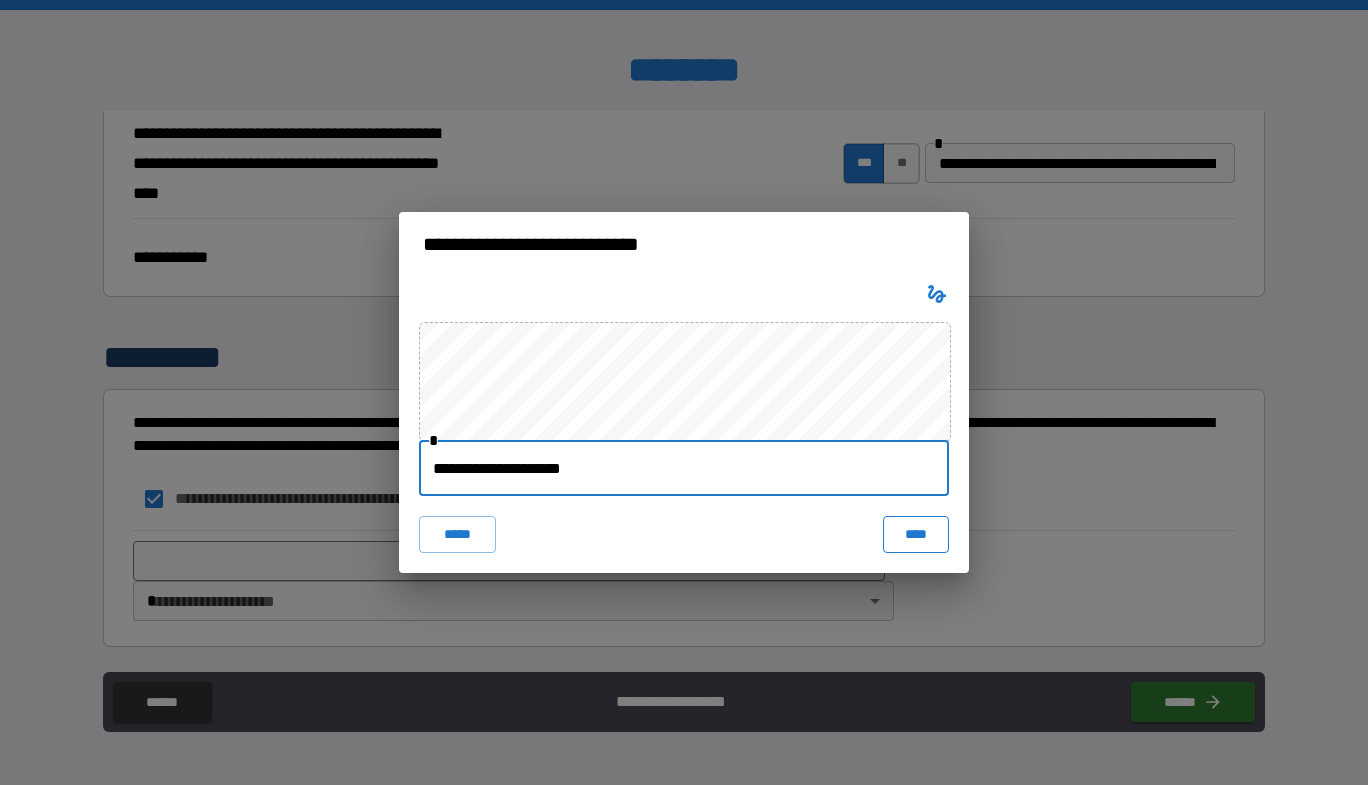 type on "**********" 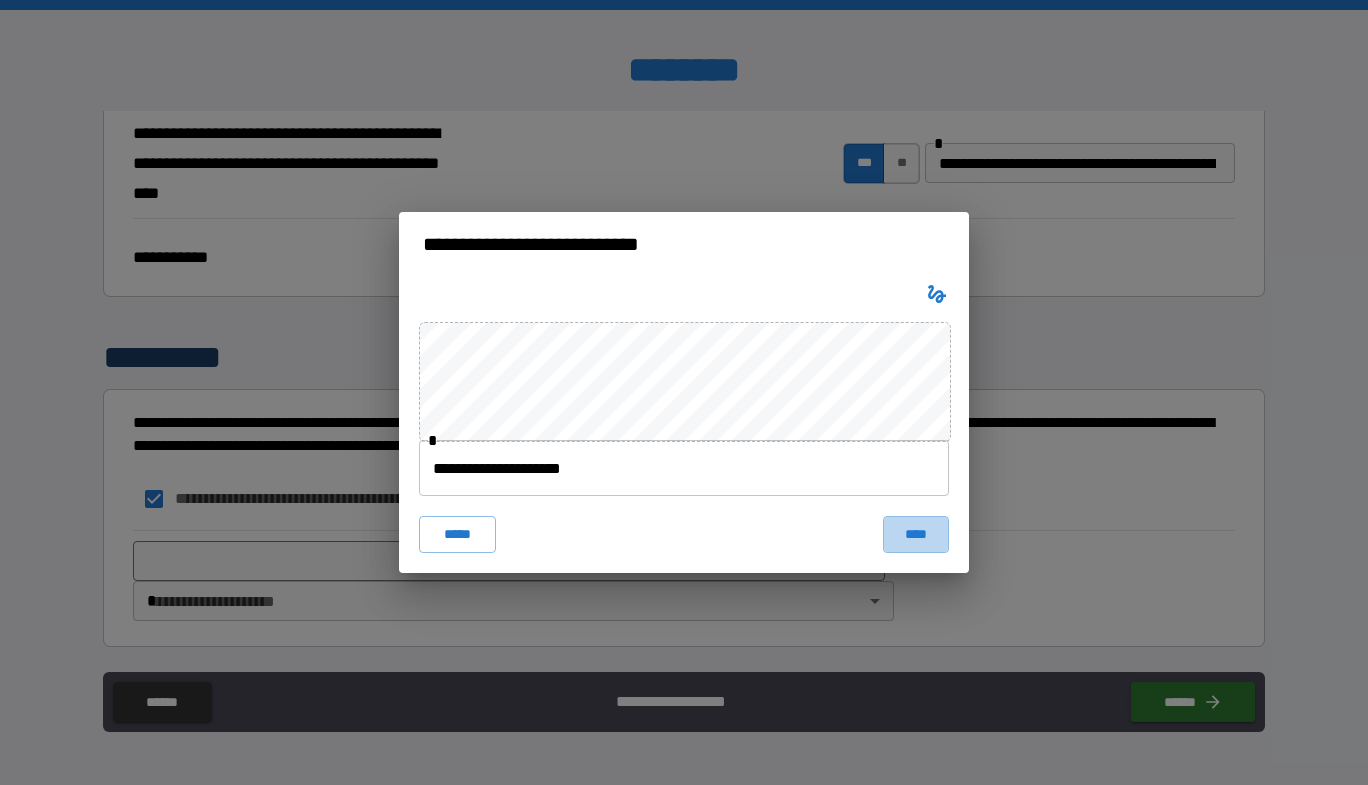click on "****" at bounding box center [916, 534] 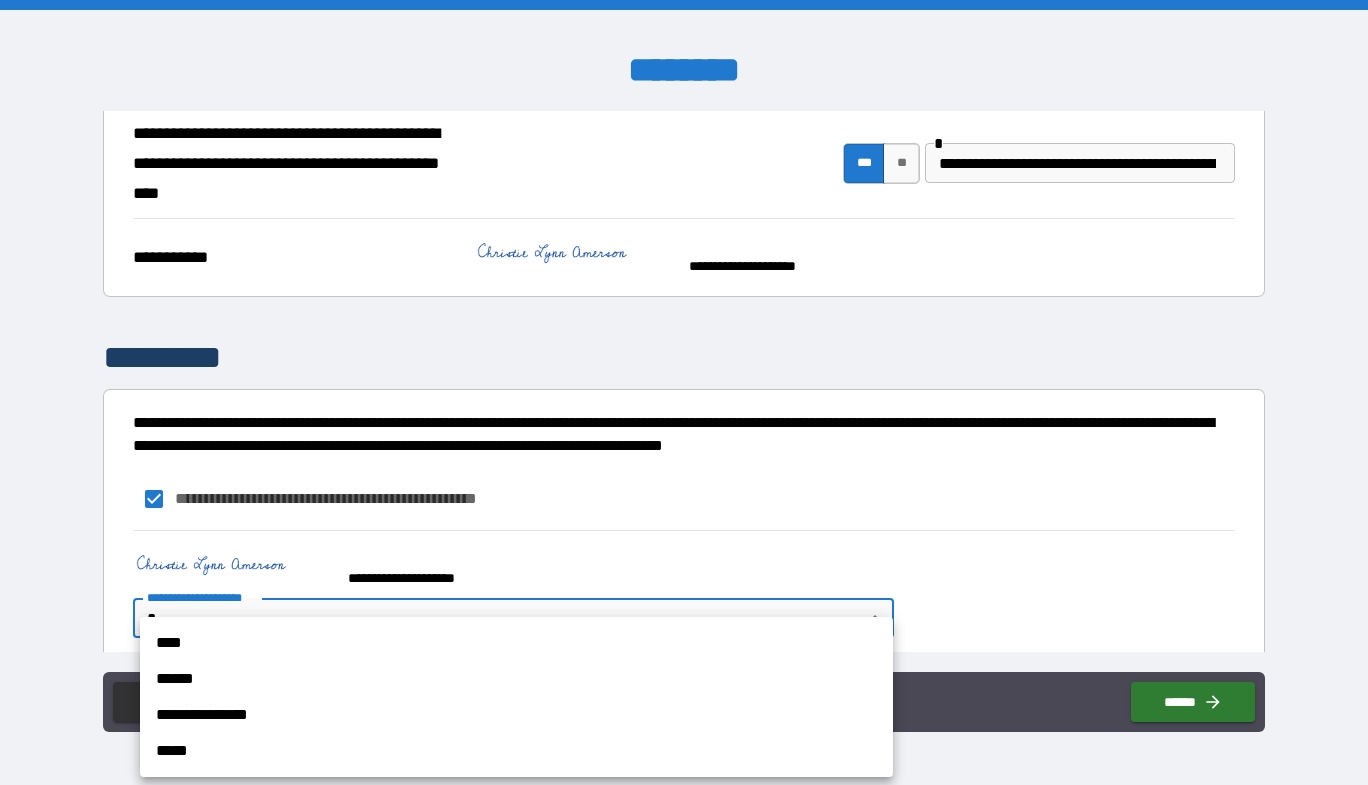click on "**********" at bounding box center (684, 392) 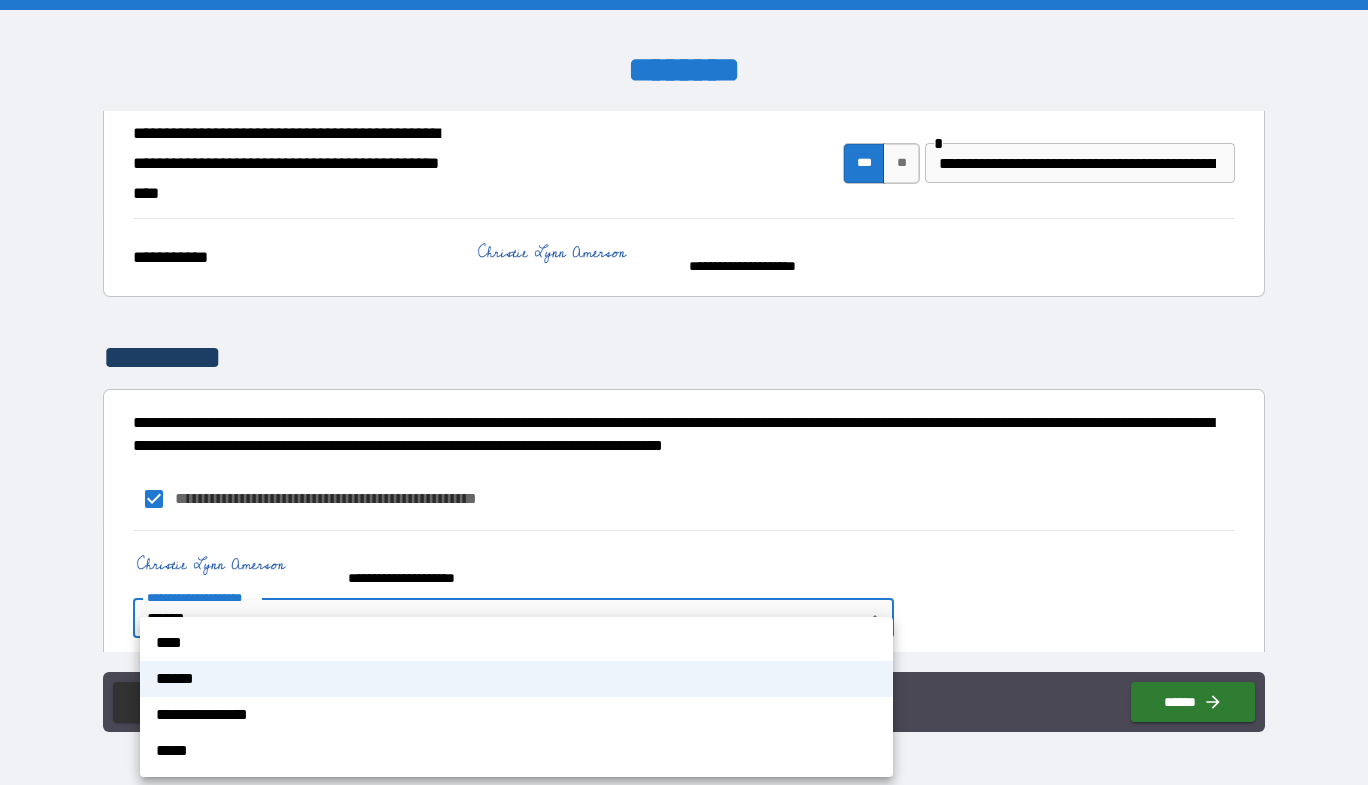 click on "**********" at bounding box center [684, 392] 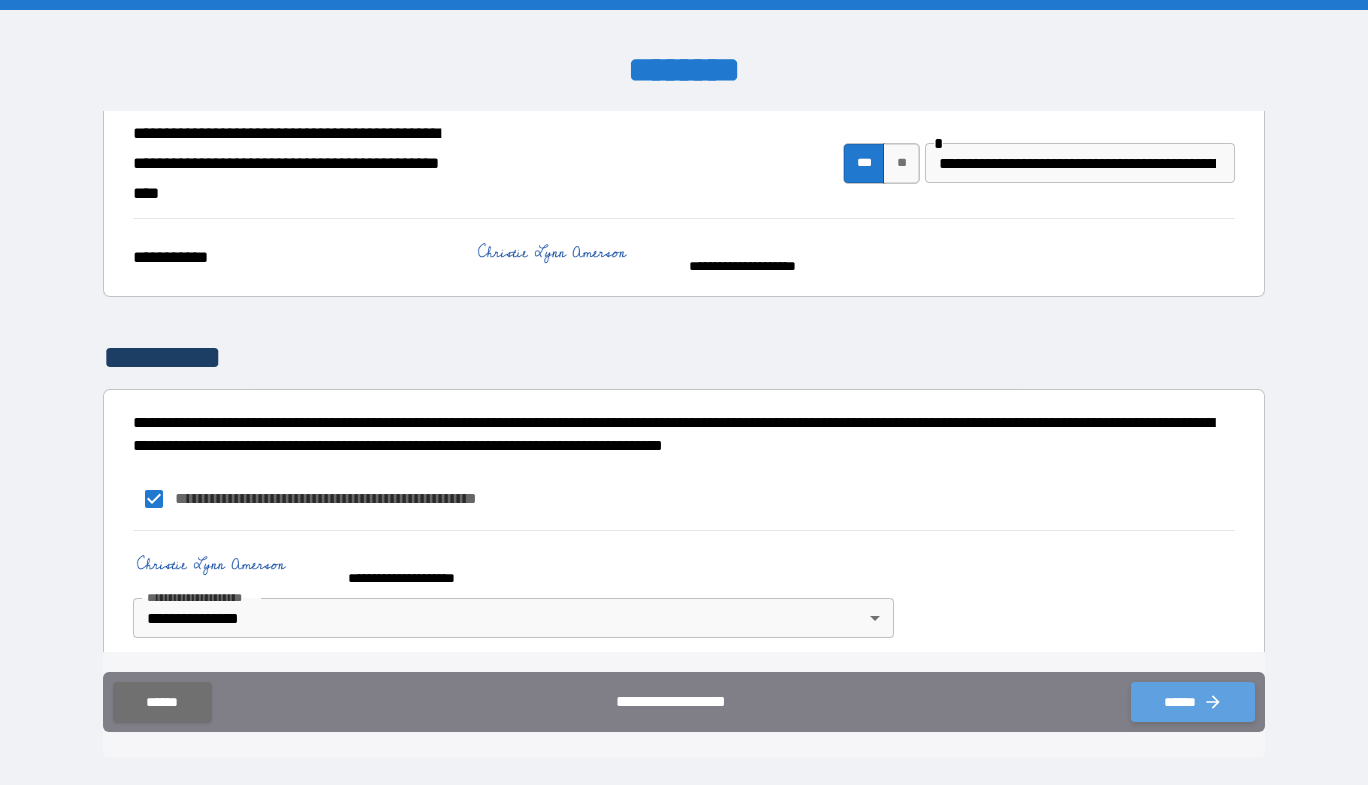 click 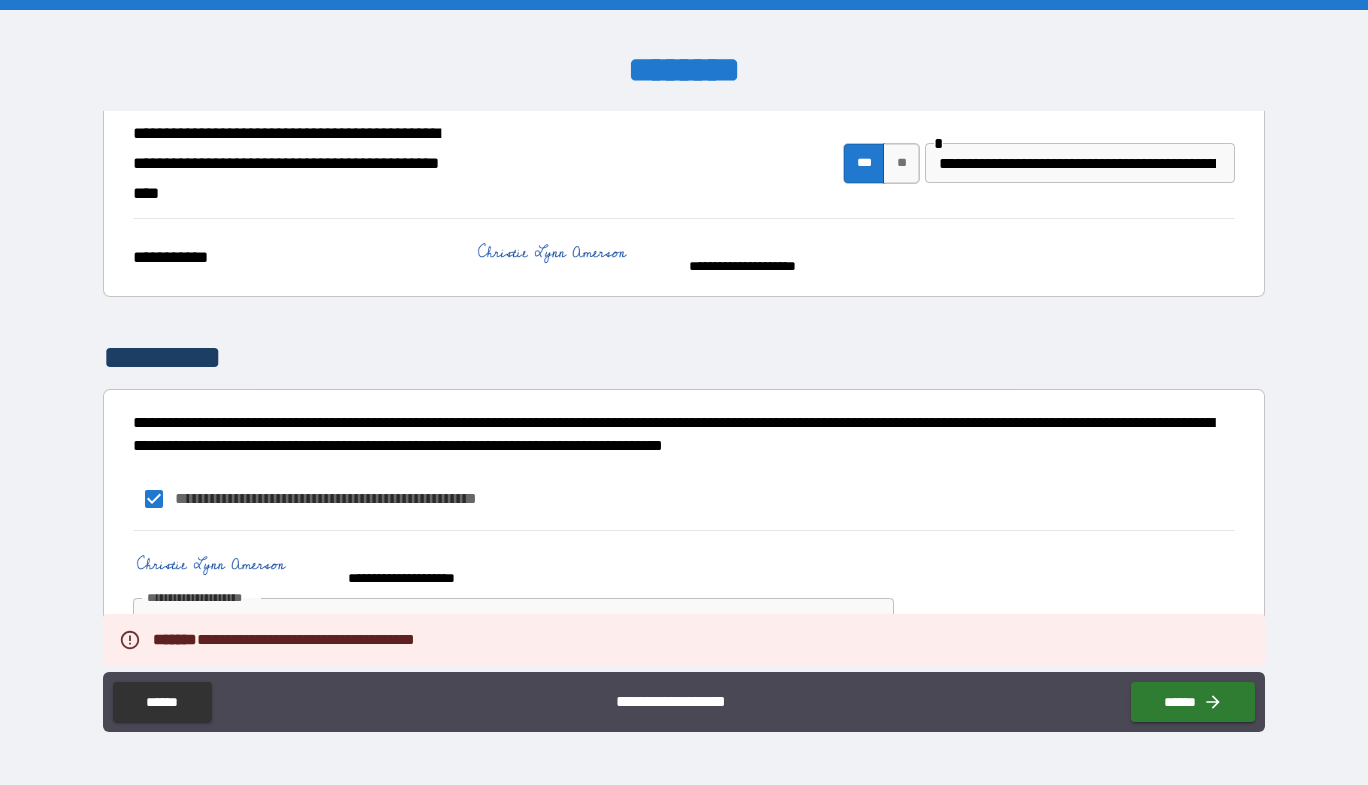 click on "**********" at bounding box center [684, 589] 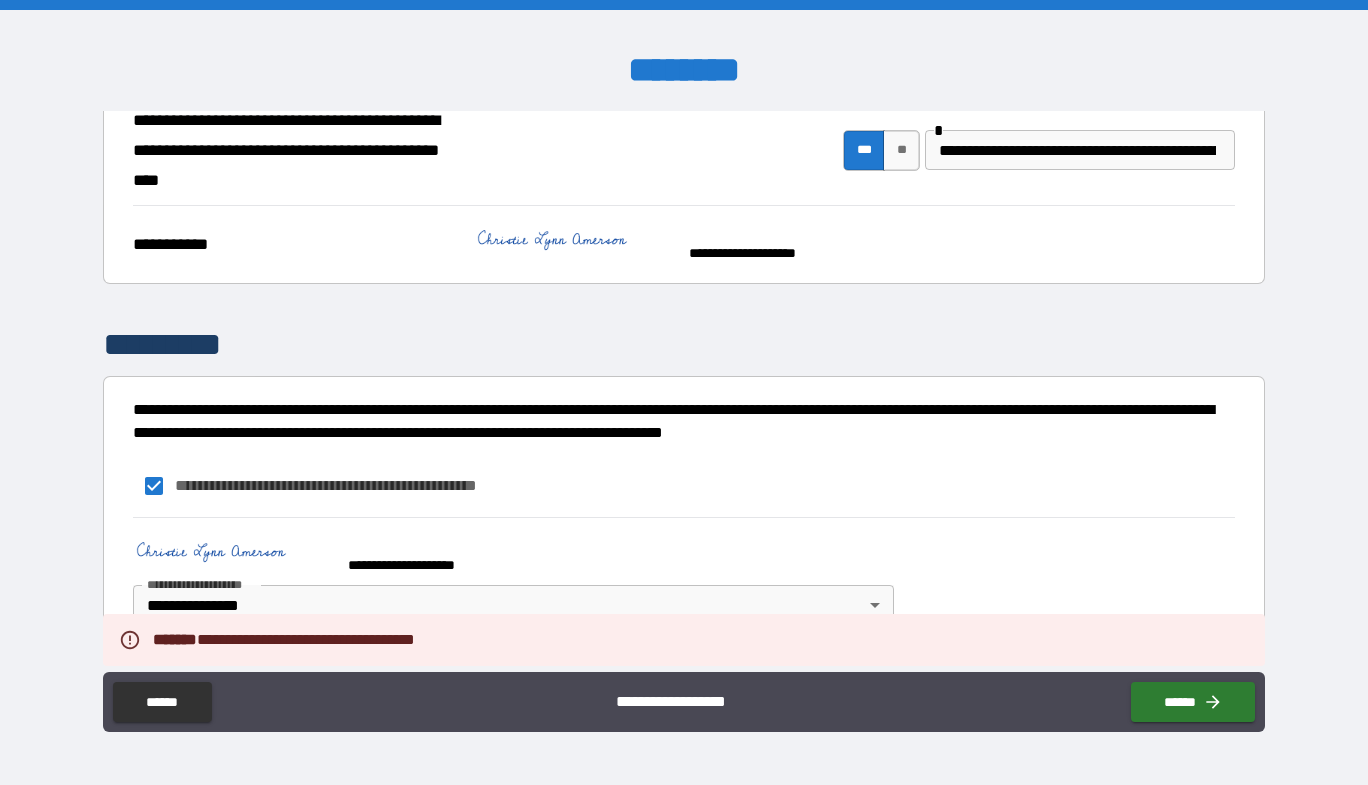 scroll, scrollTop: 1561, scrollLeft: 0, axis: vertical 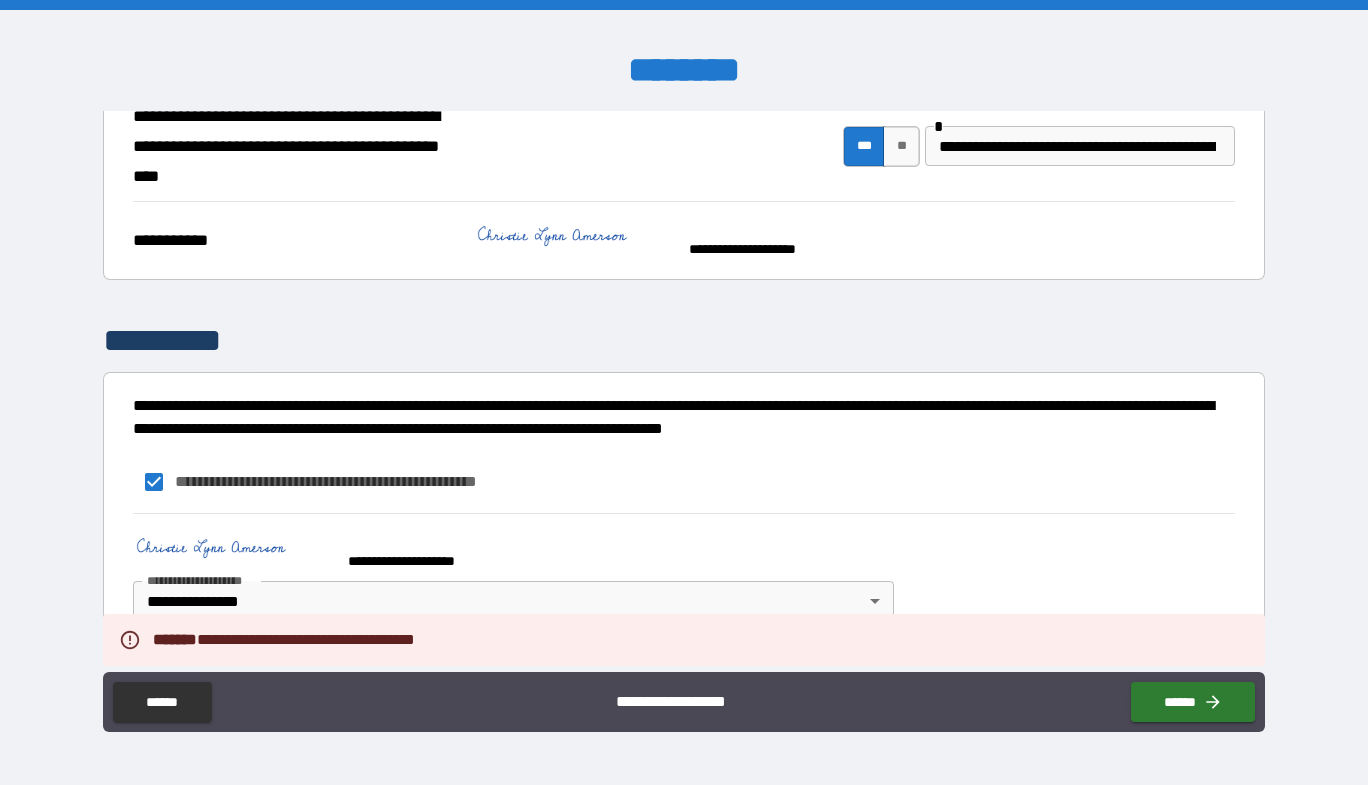 click on "**********" at bounding box center (684, 572) 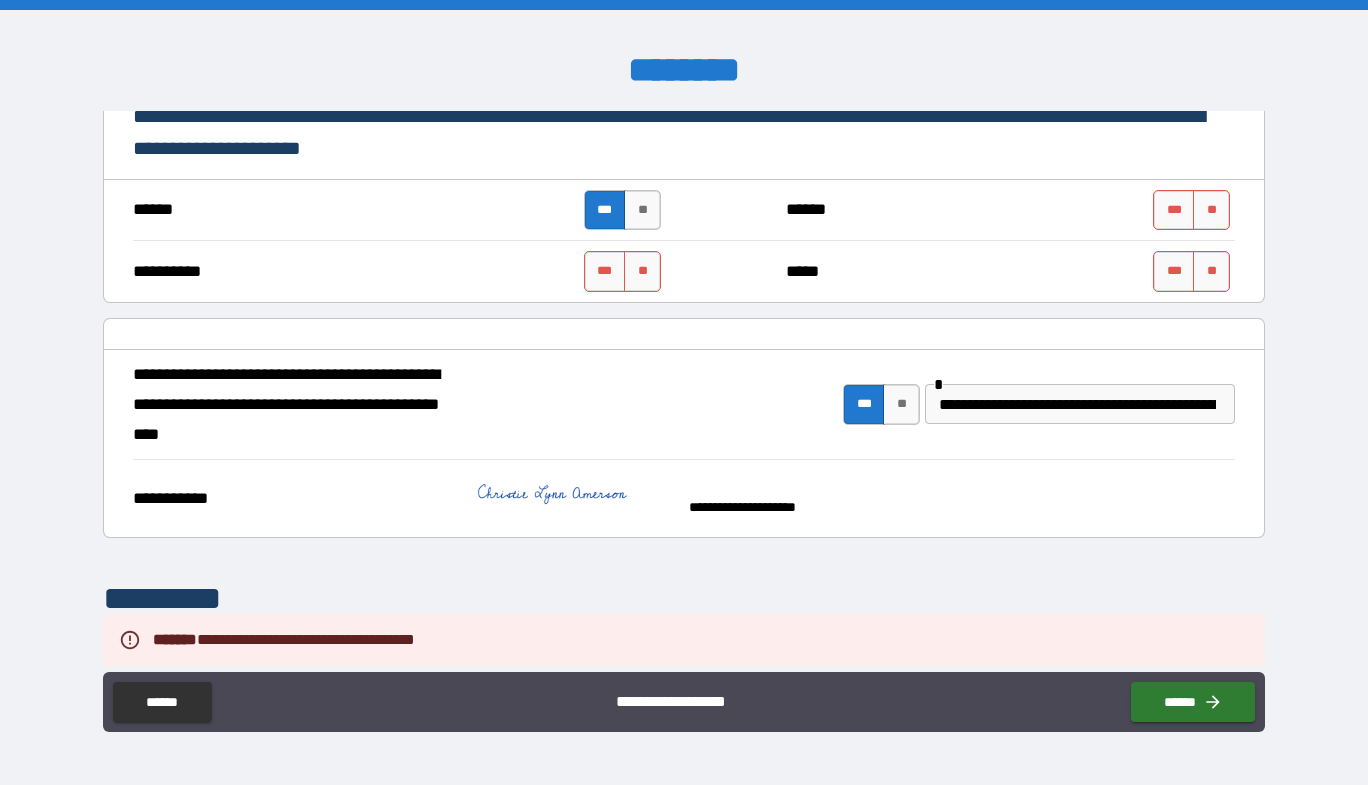scroll, scrollTop: 1261, scrollLeft: 0, axis: vertical 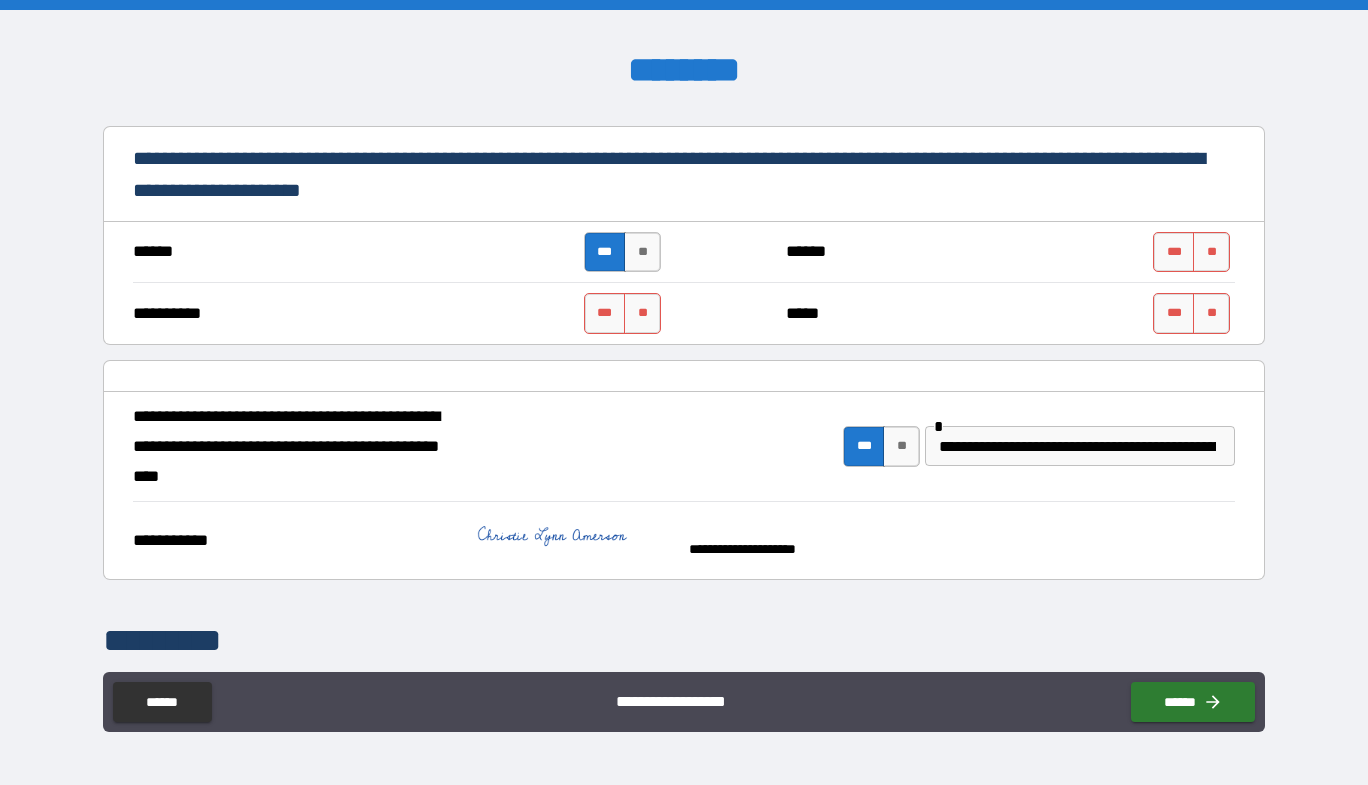 click on "*** **" at bounding box center (625, 313) 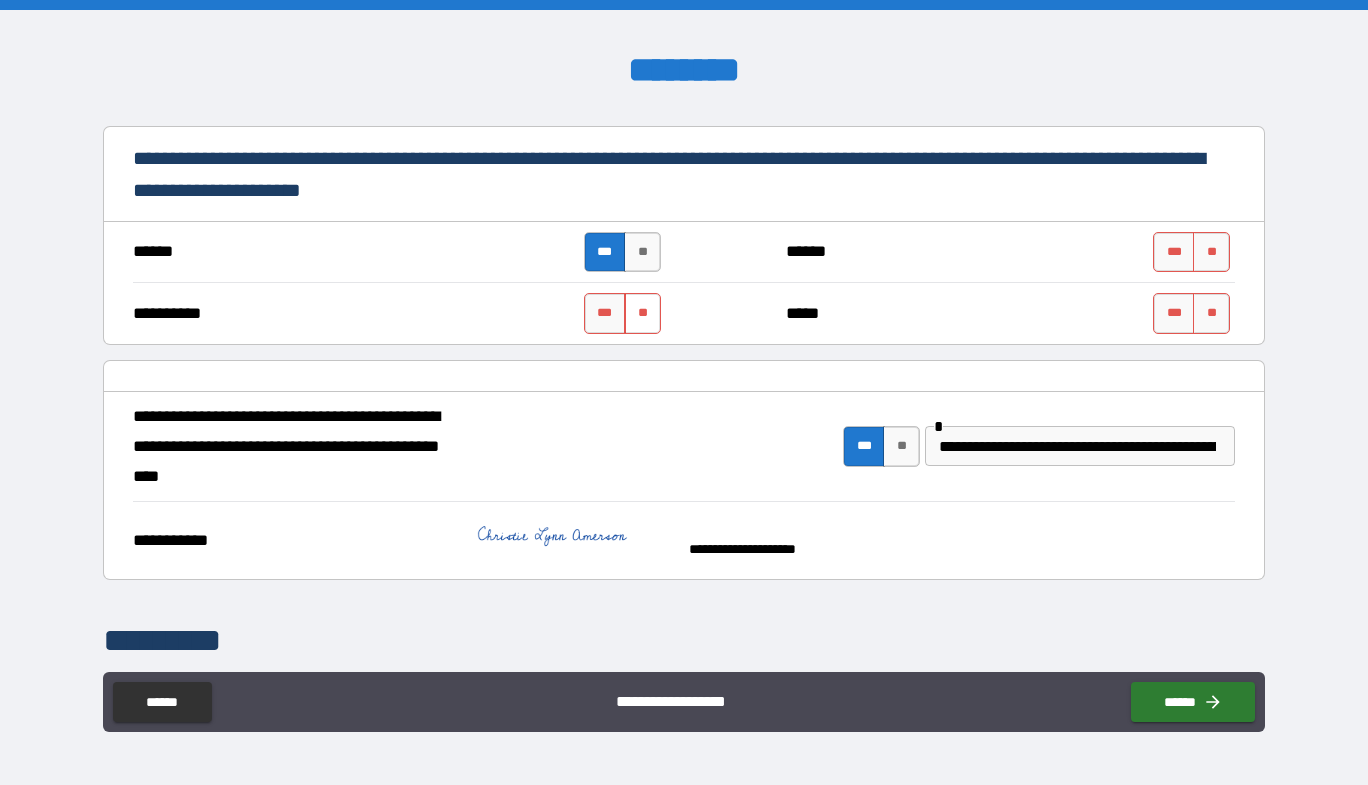 drag, startPoint x: 654, startPoint y: 323, endPoint x: 642, endPoint y: 325, distance: 12.165525 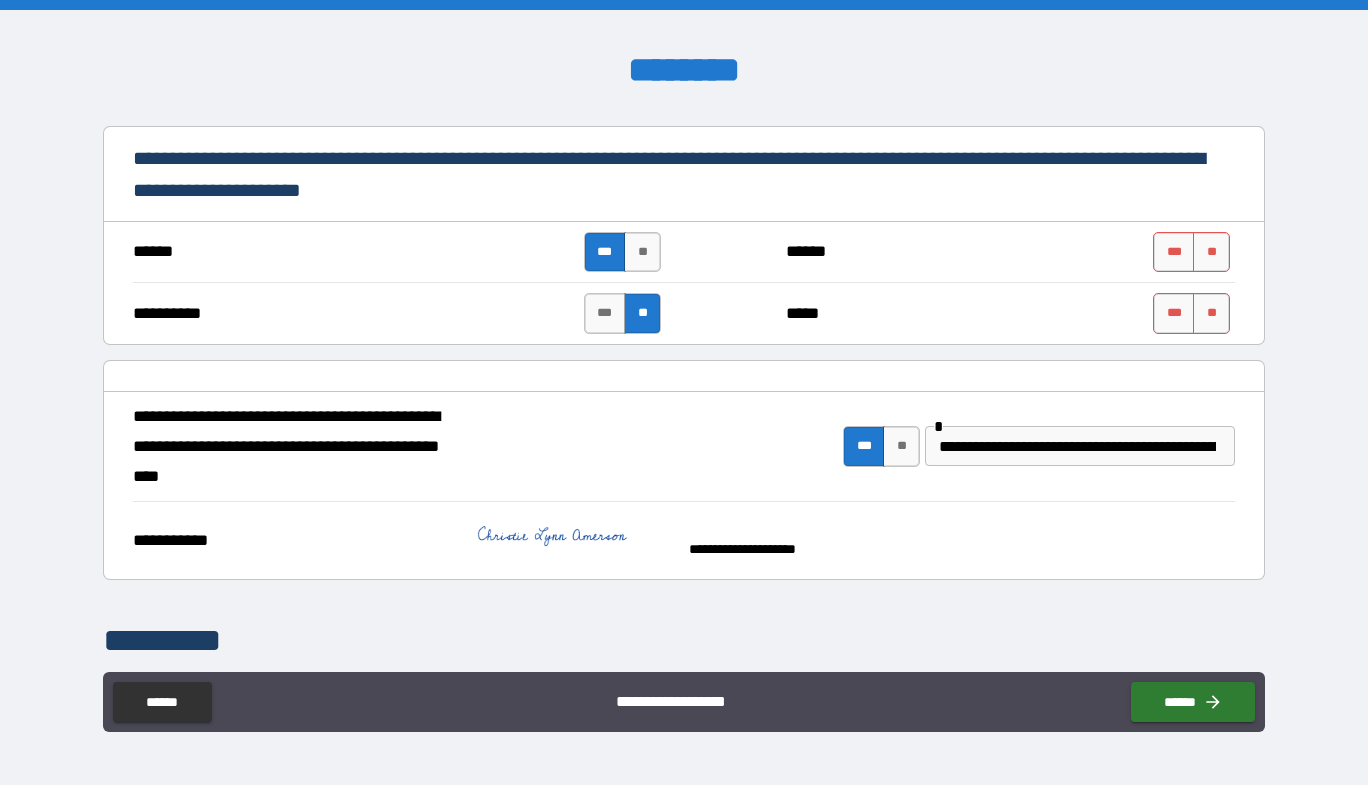 click on "**" at bounding box center (642, 313) 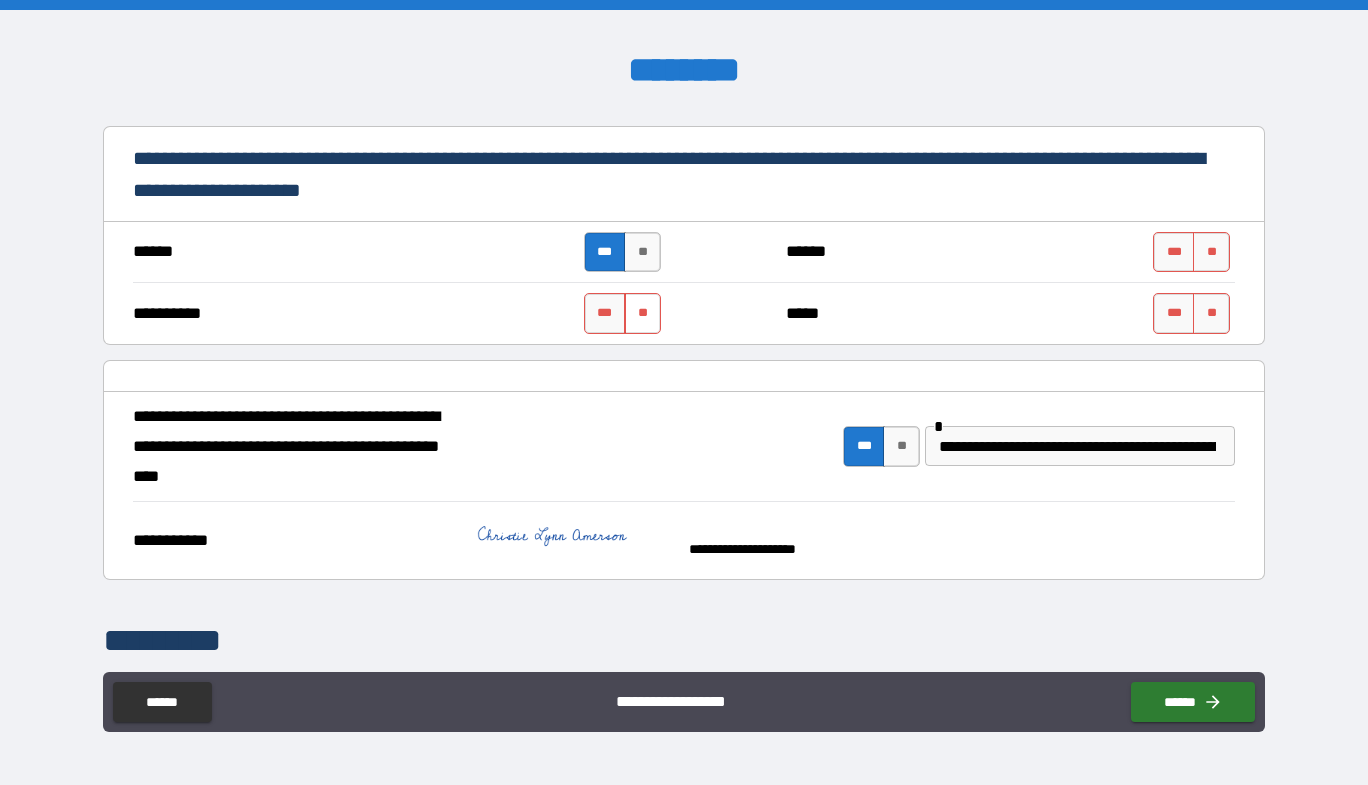 click on "**" at bounding box center [642, 313] 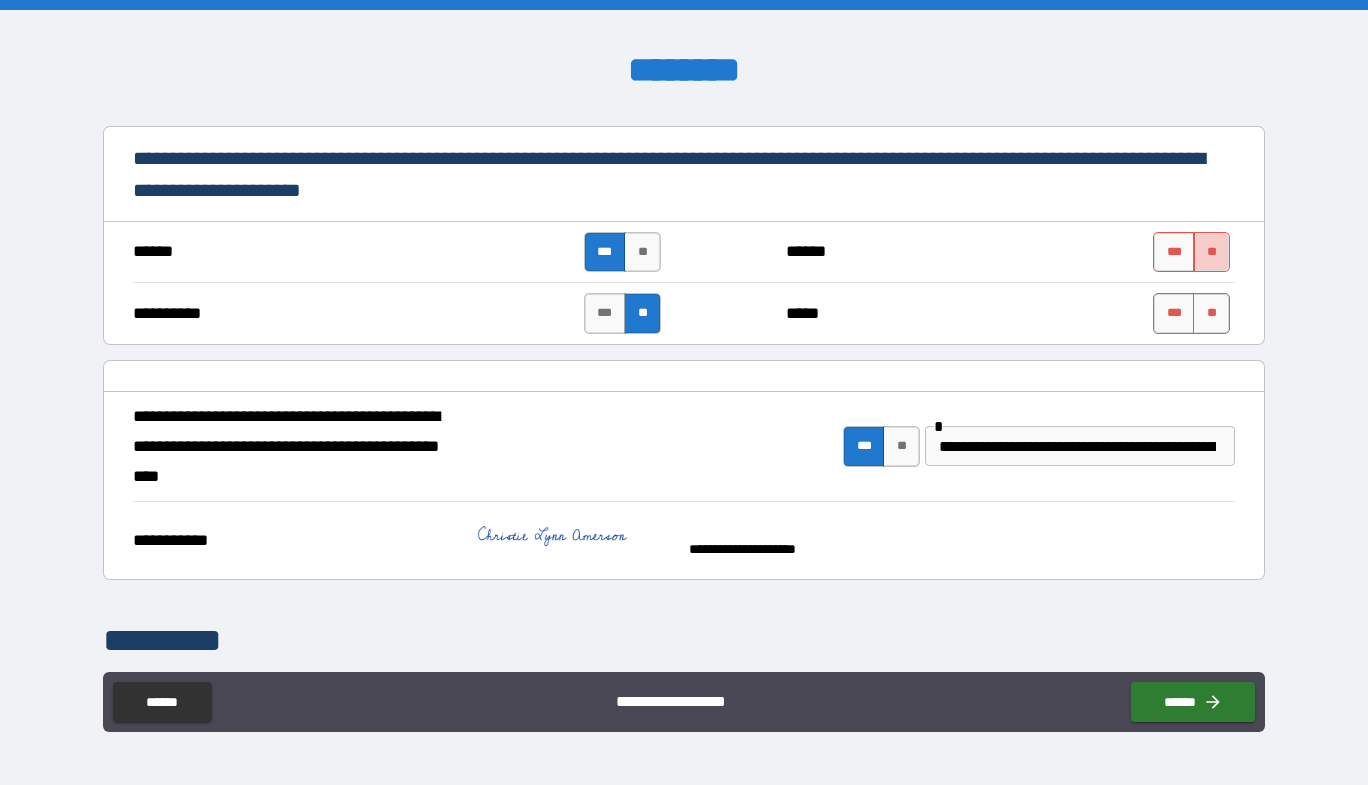 click on "**" at bounding box center (1211, 252) 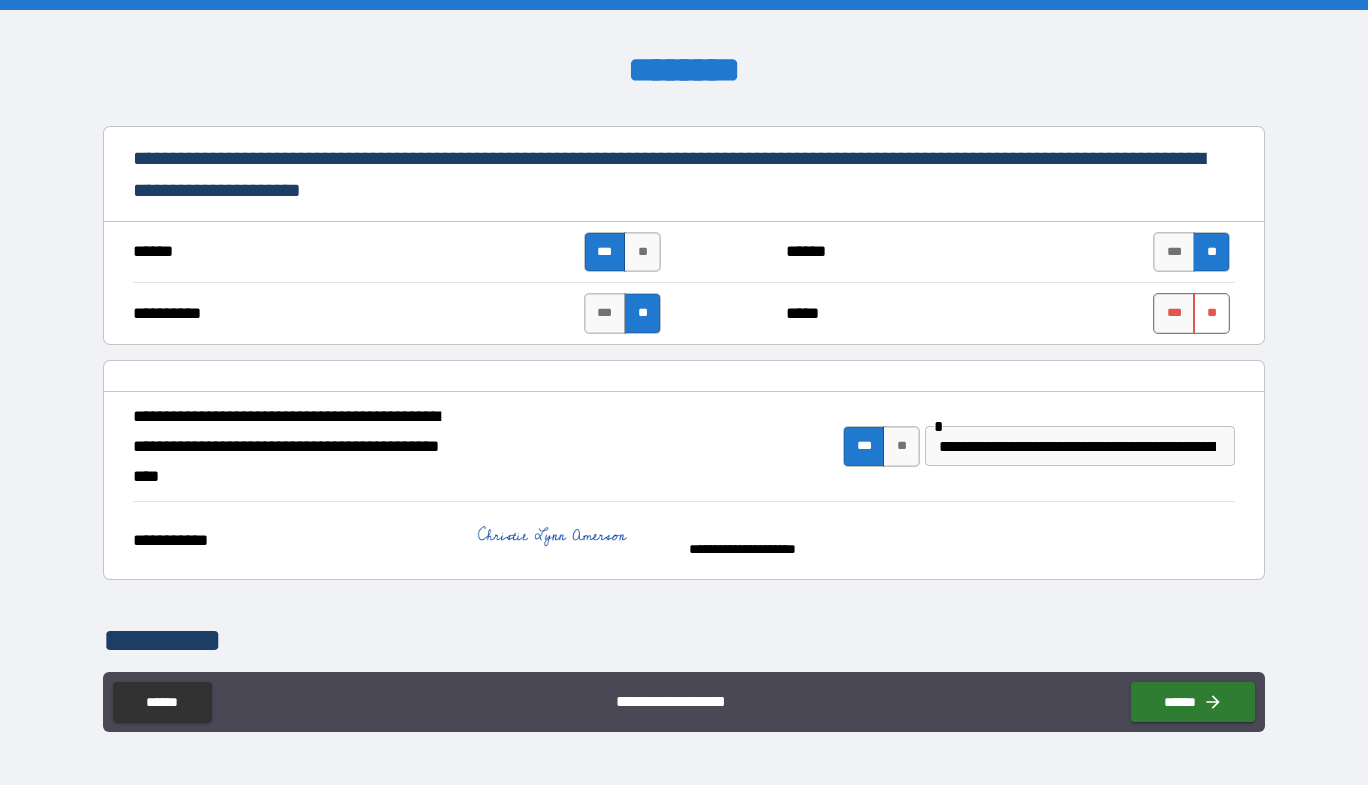 click on "**" at bounding box center [1211, 313] 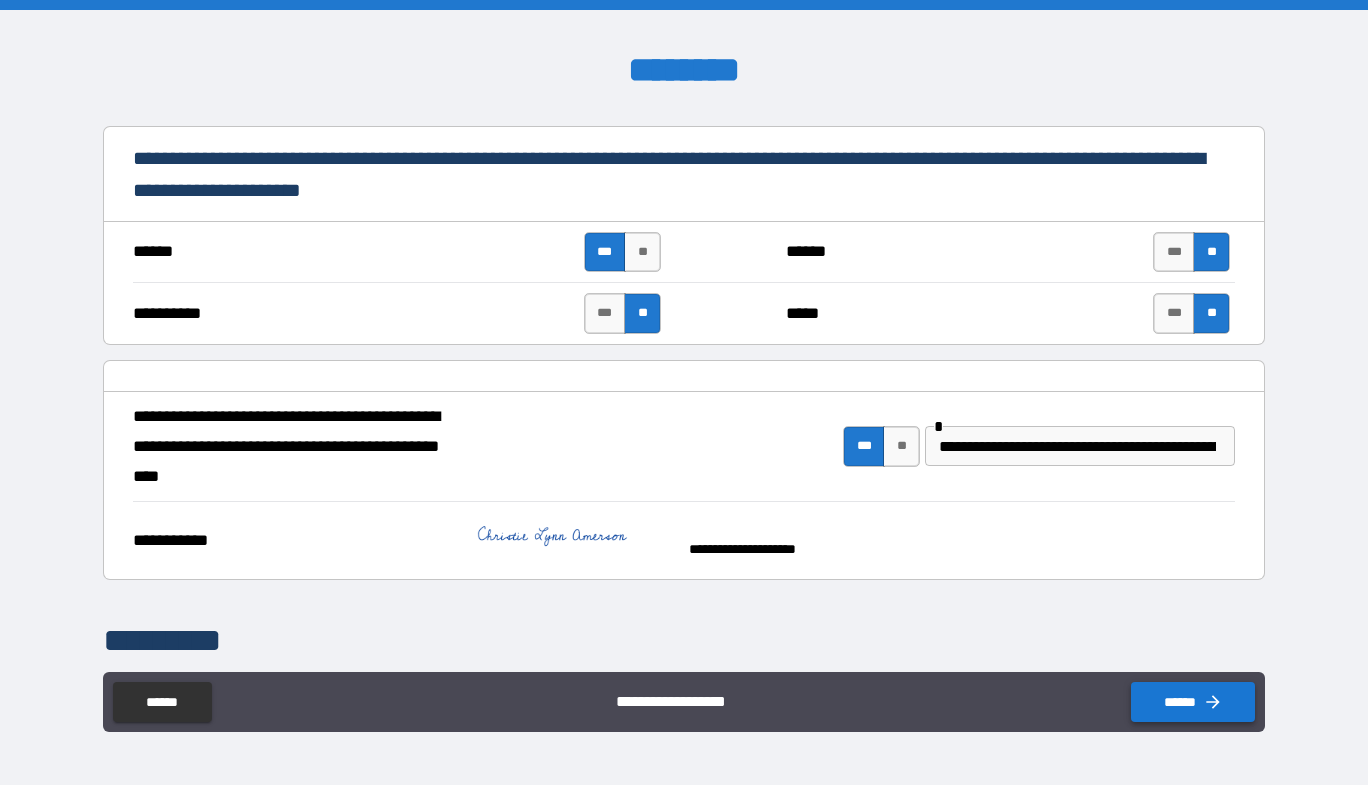 click 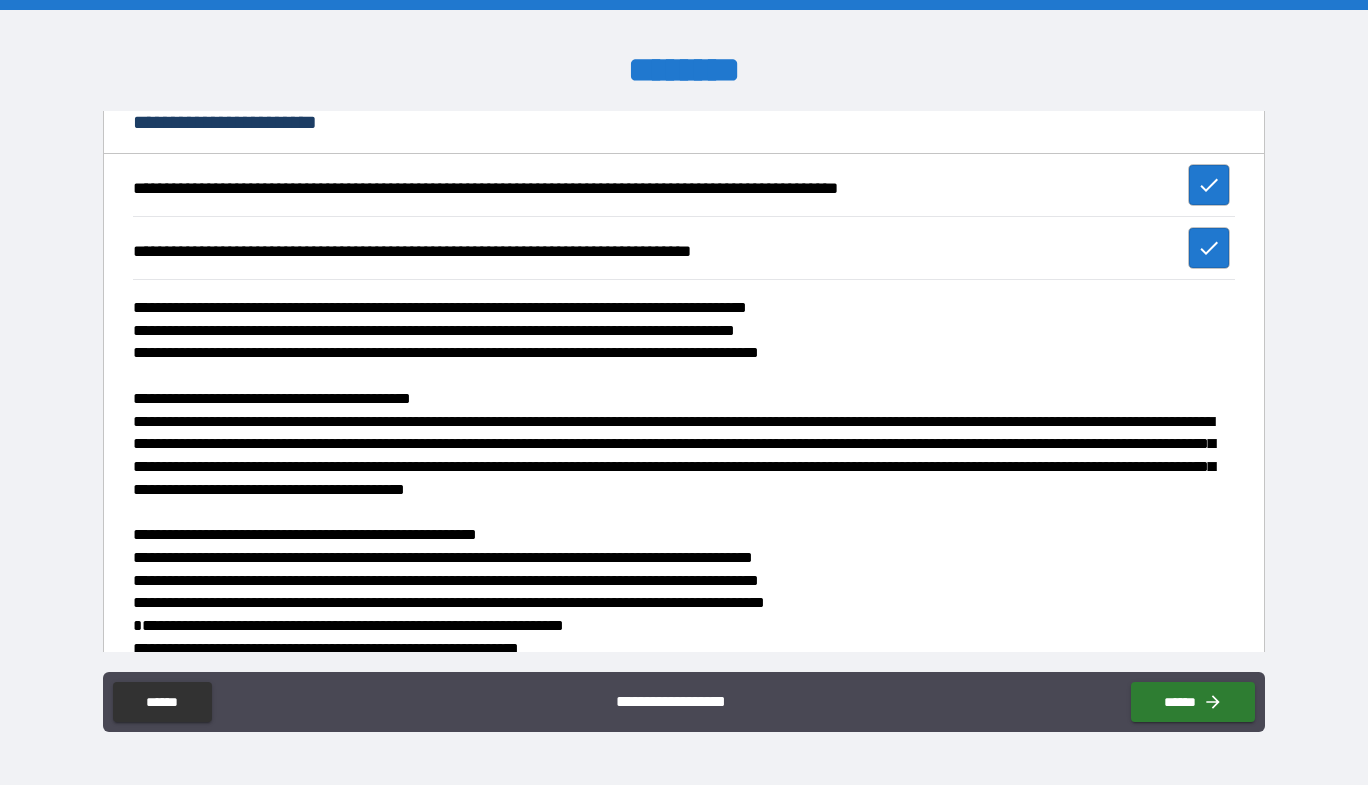 scroll, scrollTop: 0, scrollLeft: 0, axis: both 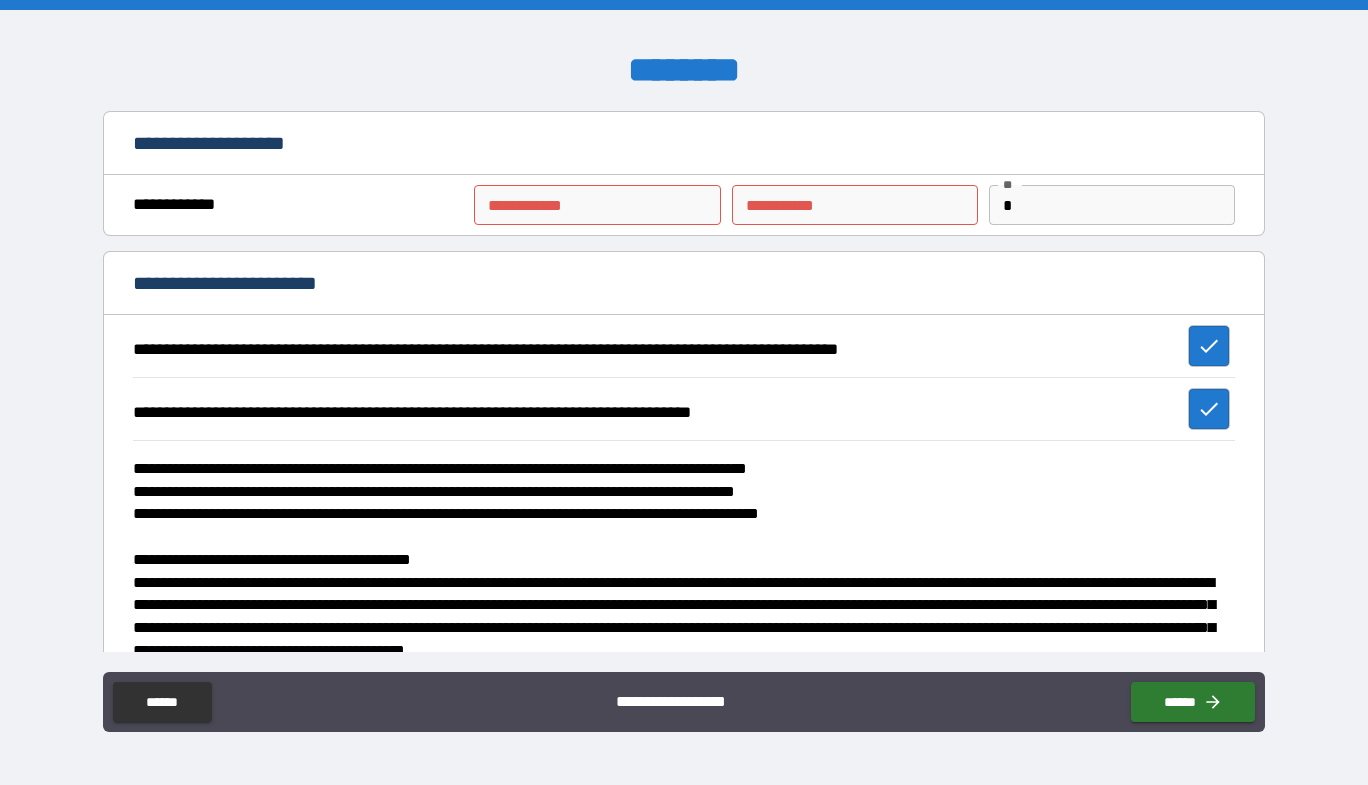 click on "**********" at bounding box center [597, 205] 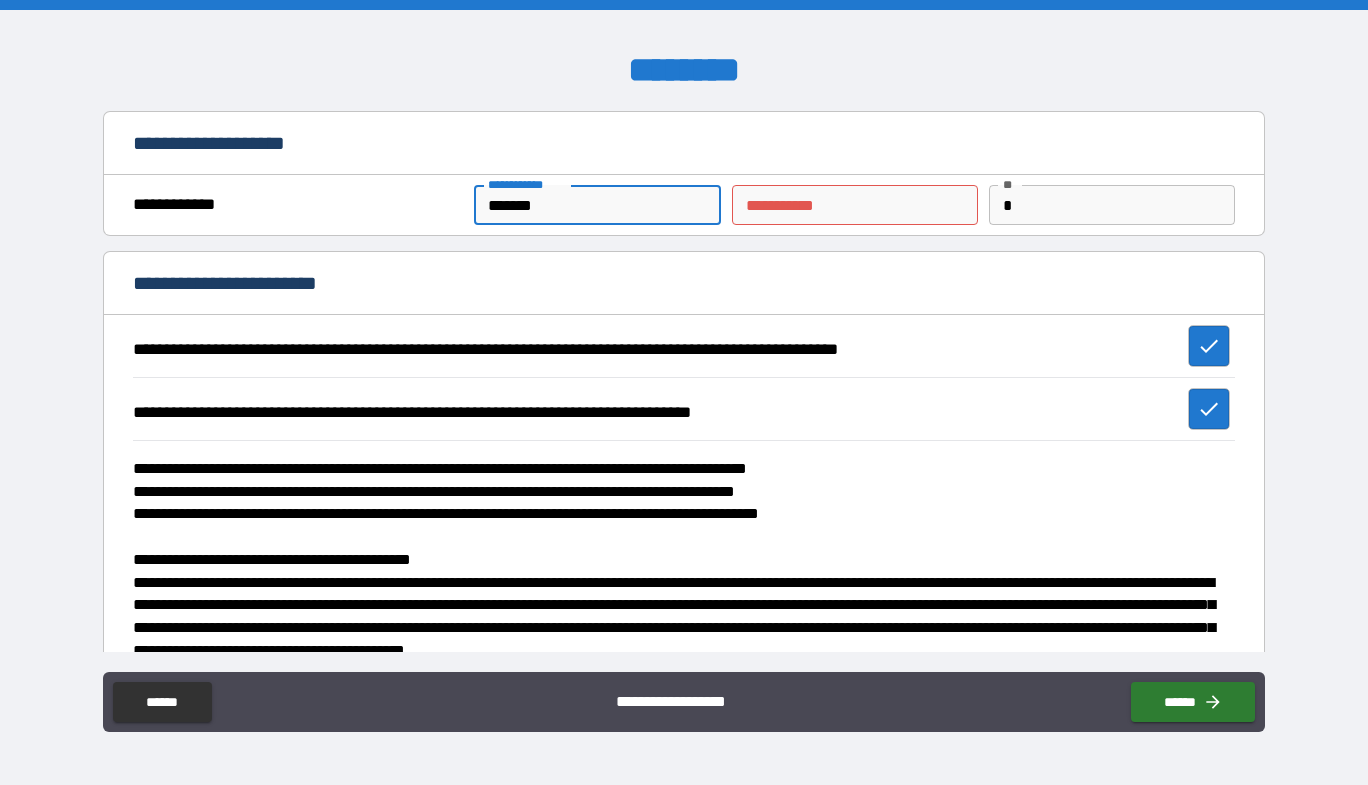 type on "*******" 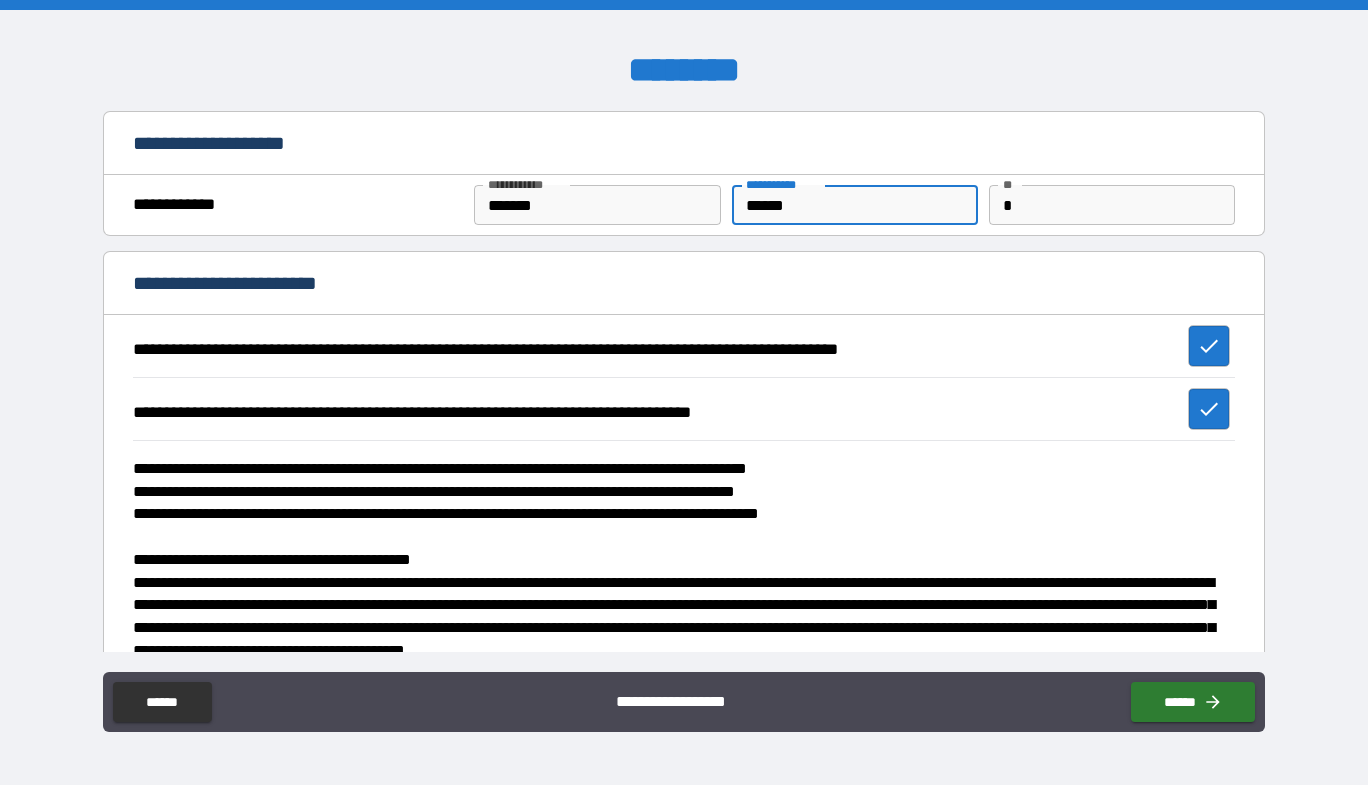 type on "*******" 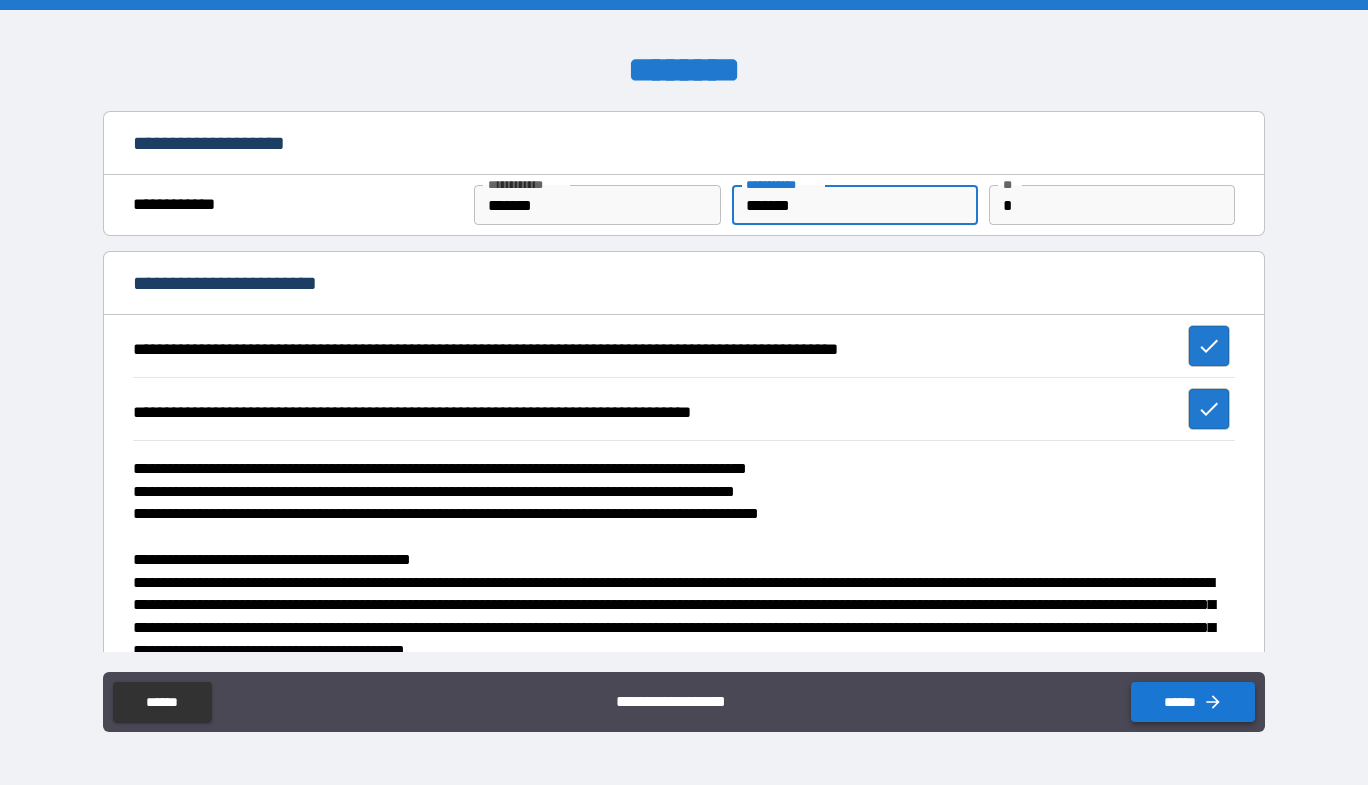 click on "******" at bounding box center [1193, 702] 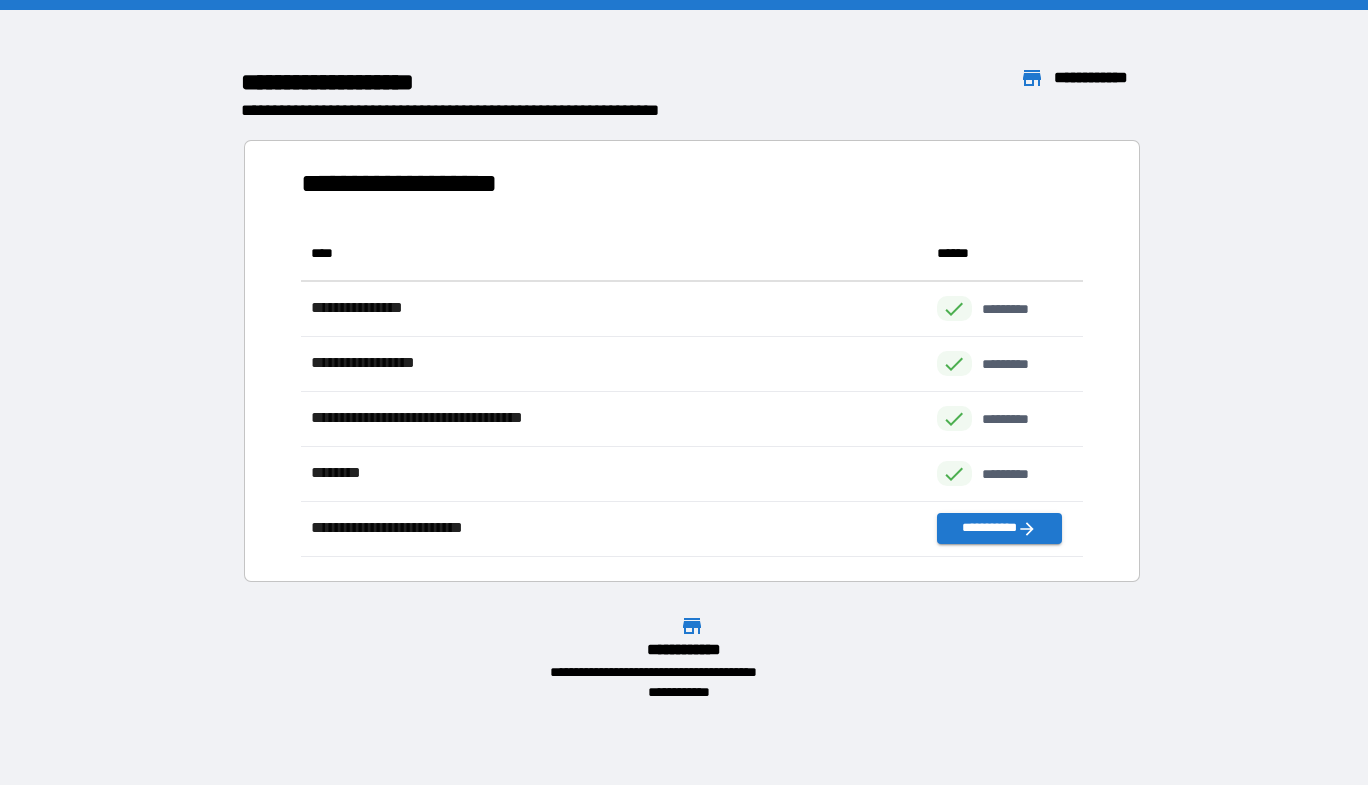 scroll, scrollTop: 16, scrollLeft: 16, axis: both 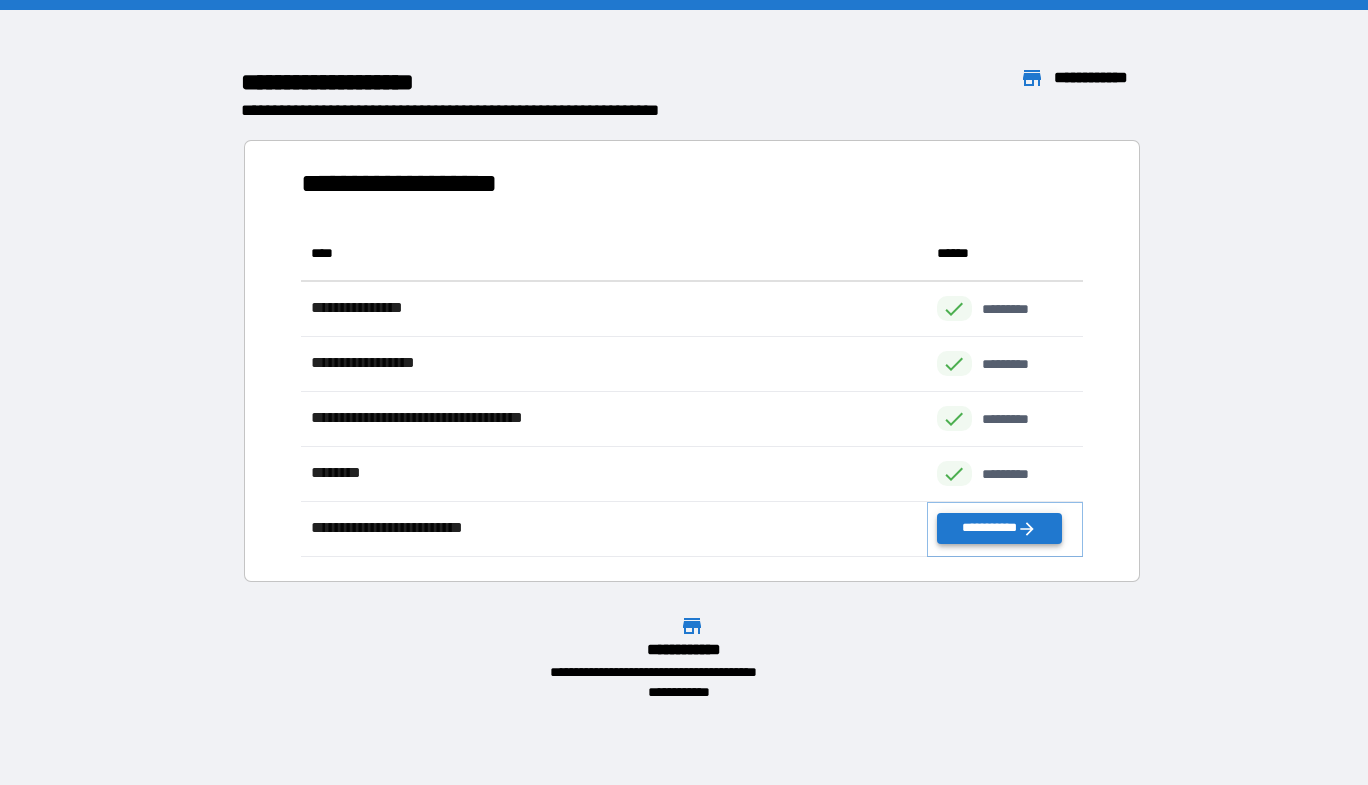 click on "**********" at bounding box center [999, 528] 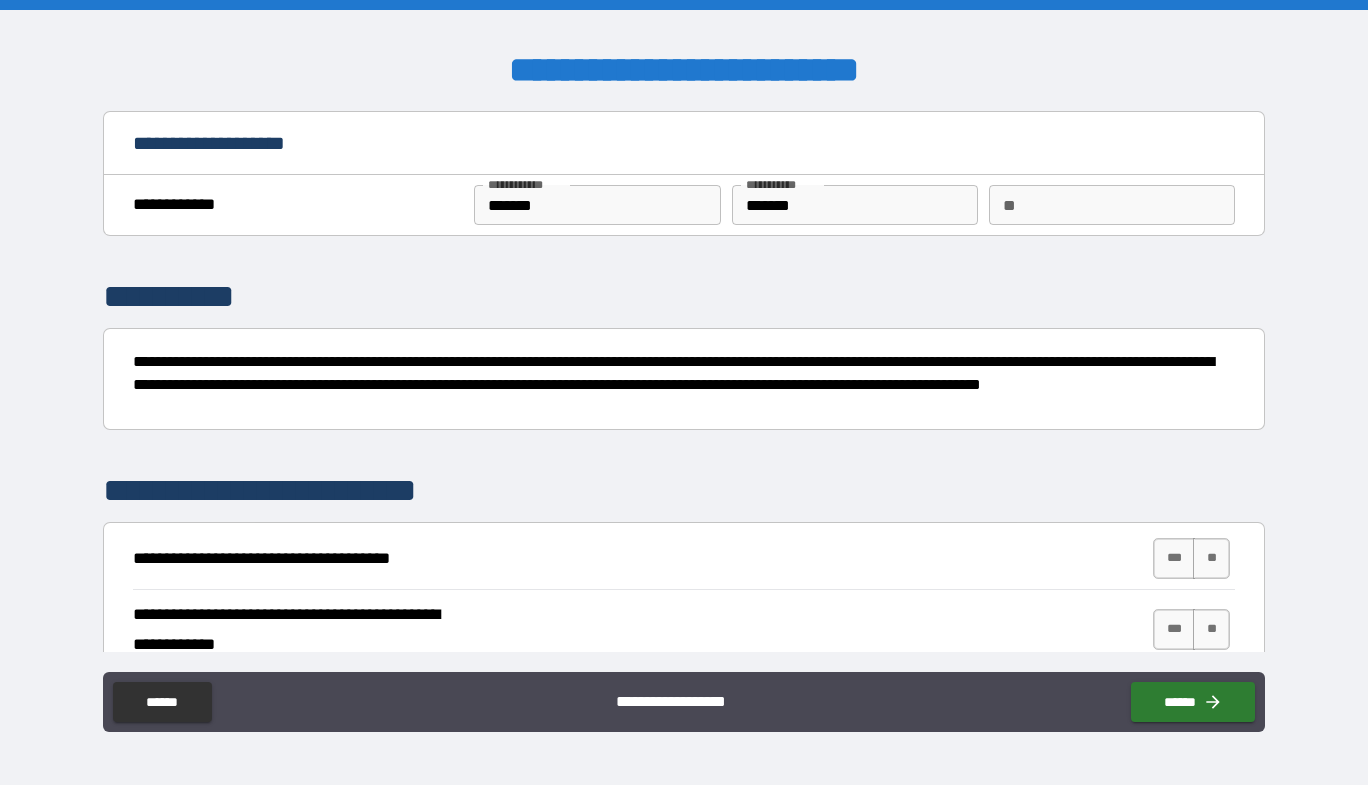 click on "**" at bounding box center [1112, 205] 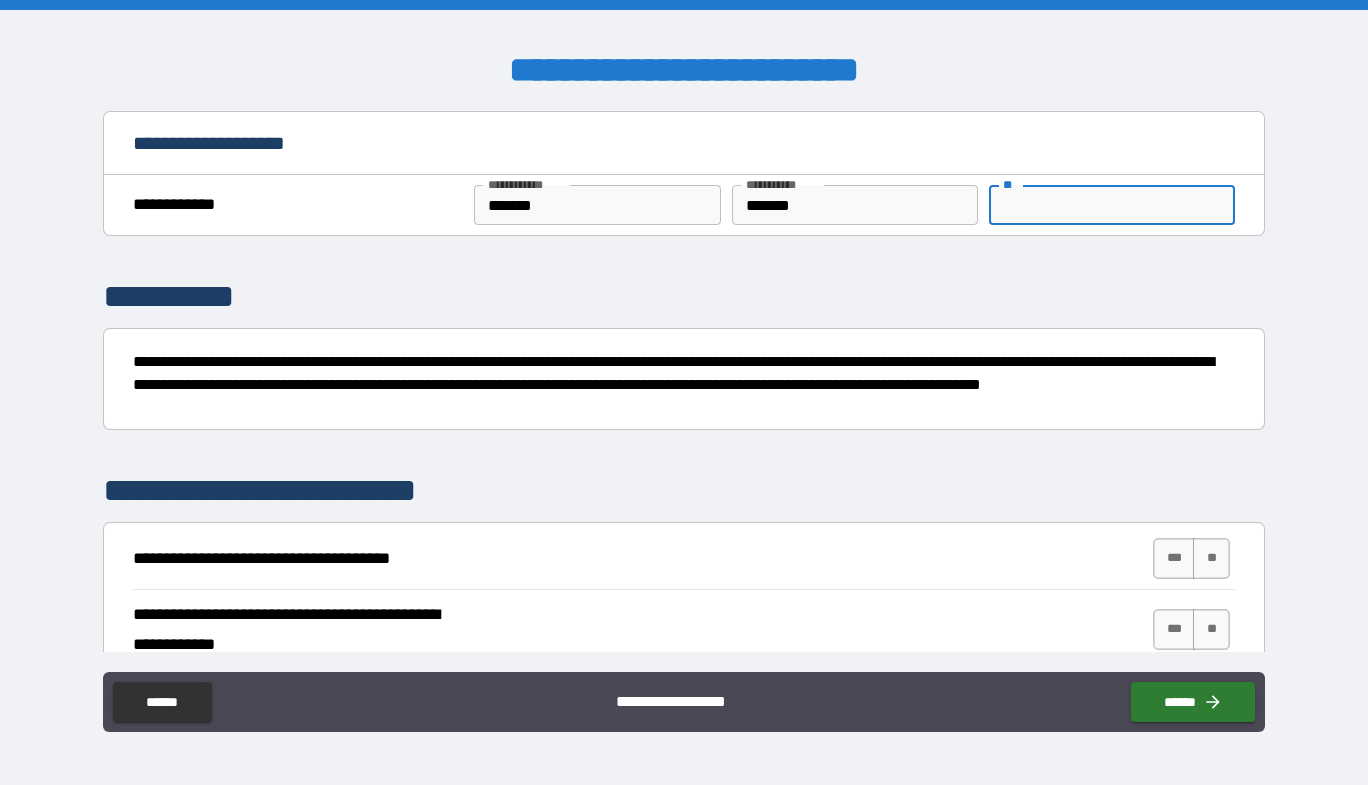 type on "*" 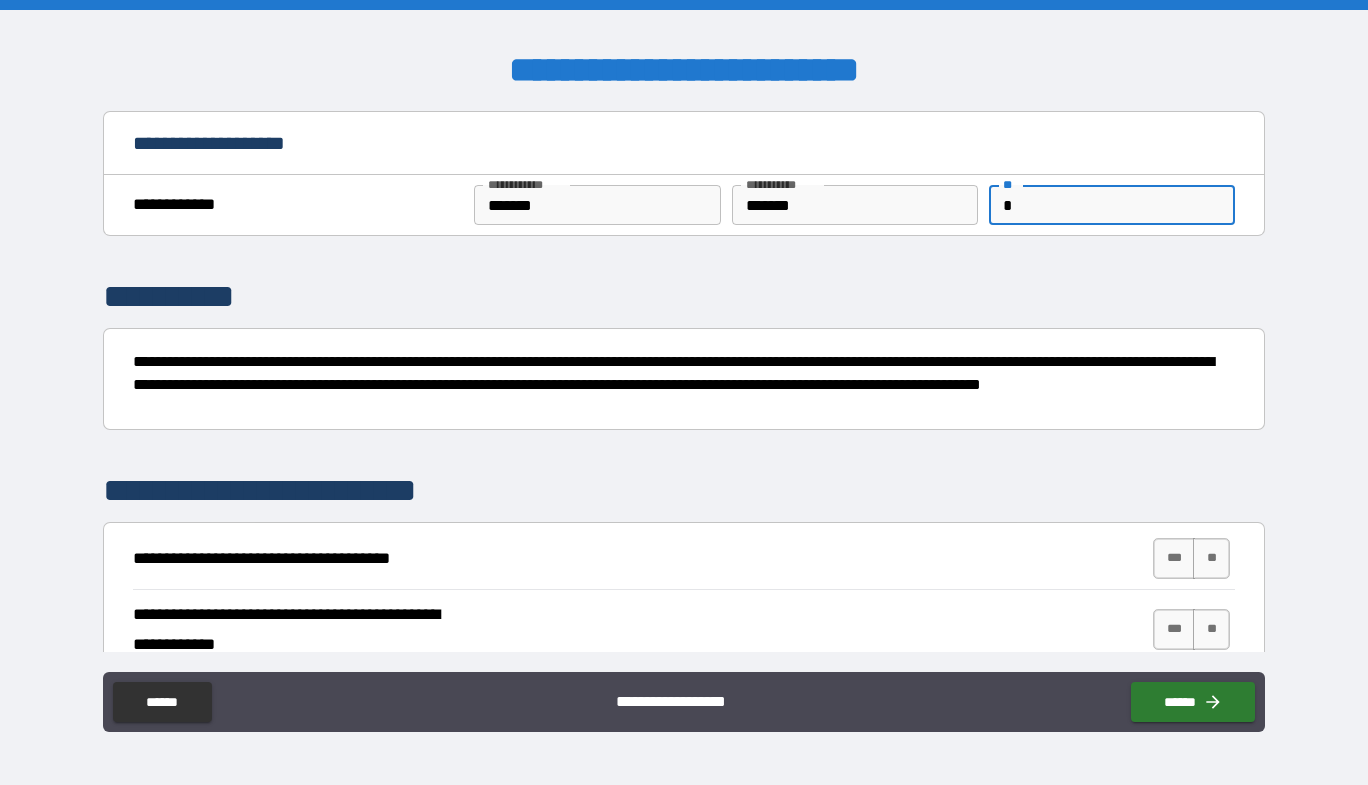 type on "*" 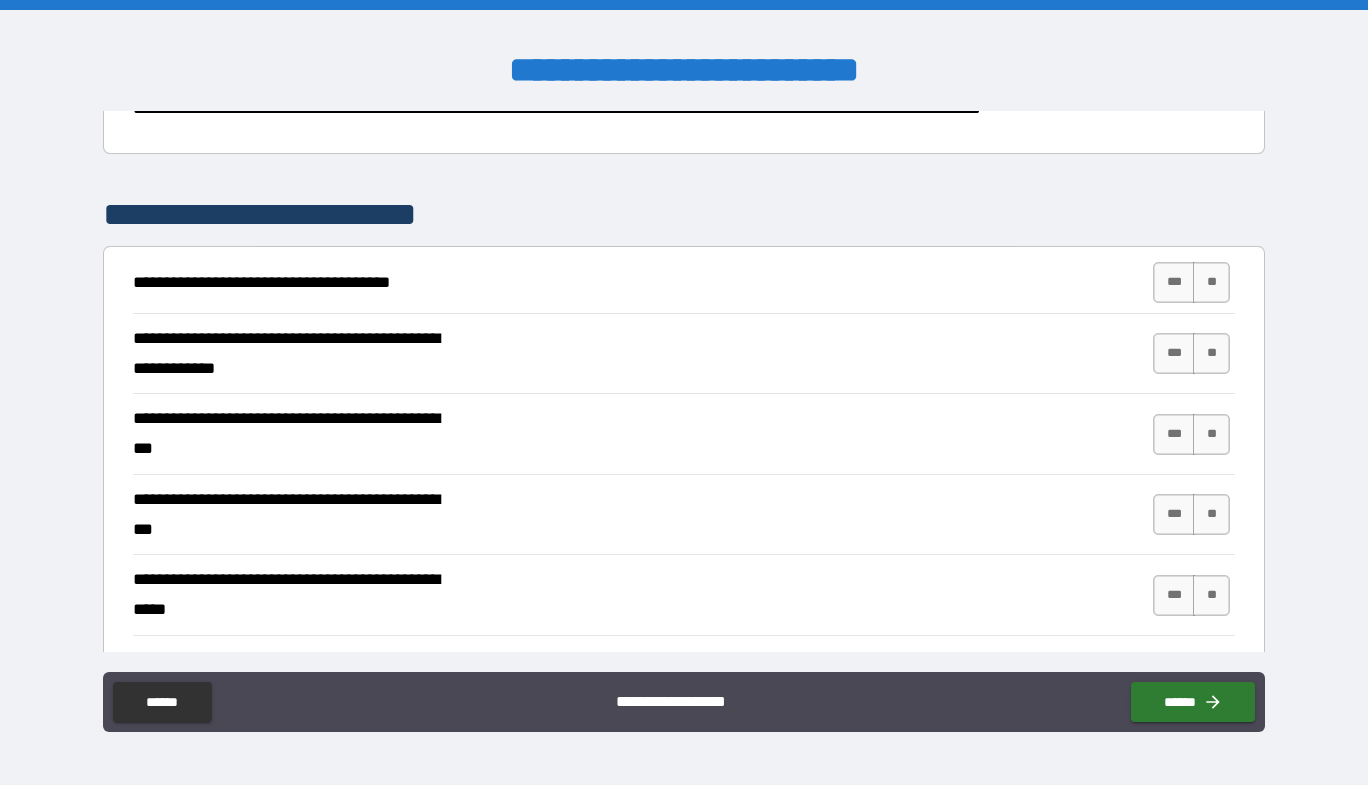 scroll, scrollTop: 300, scrollLeft: 0, axis: vertical 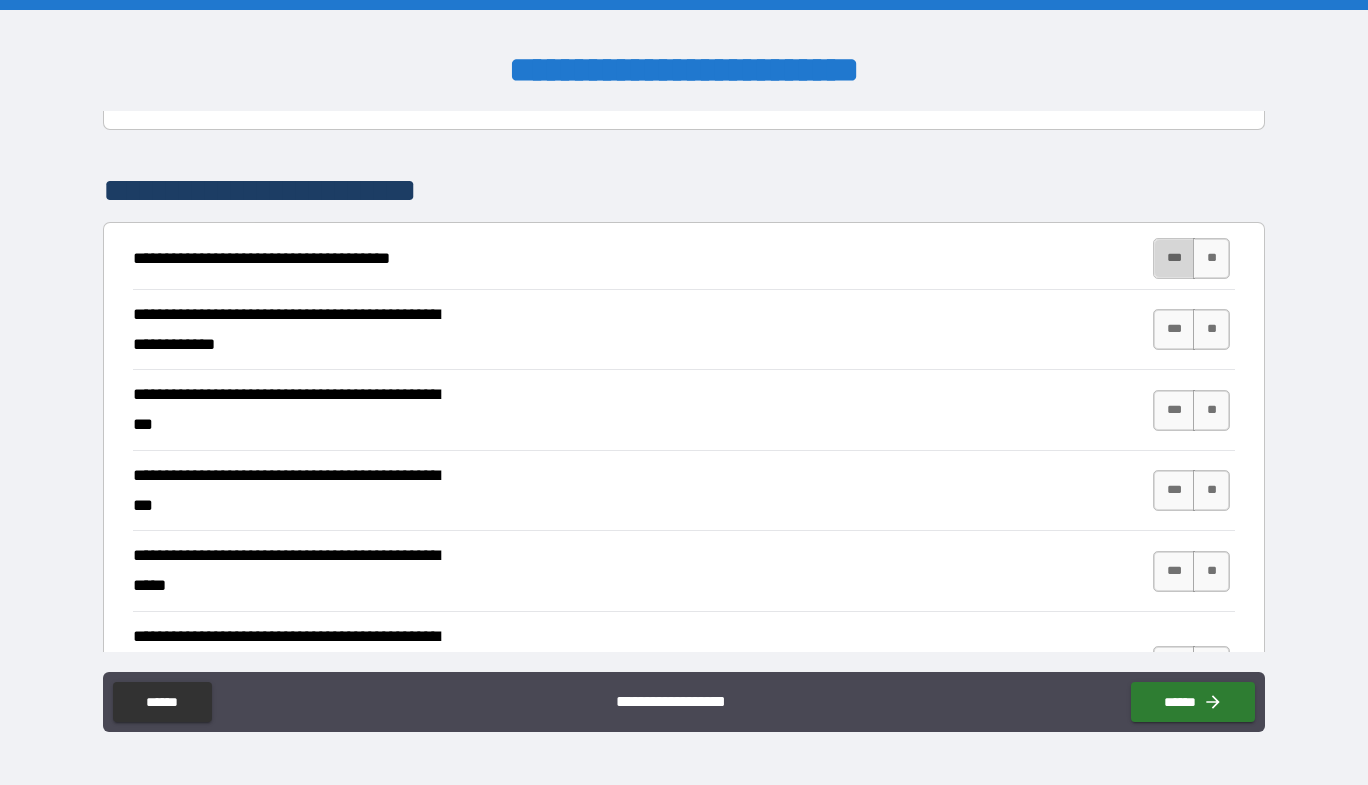click on "***" at bounding box center (1174, 258) 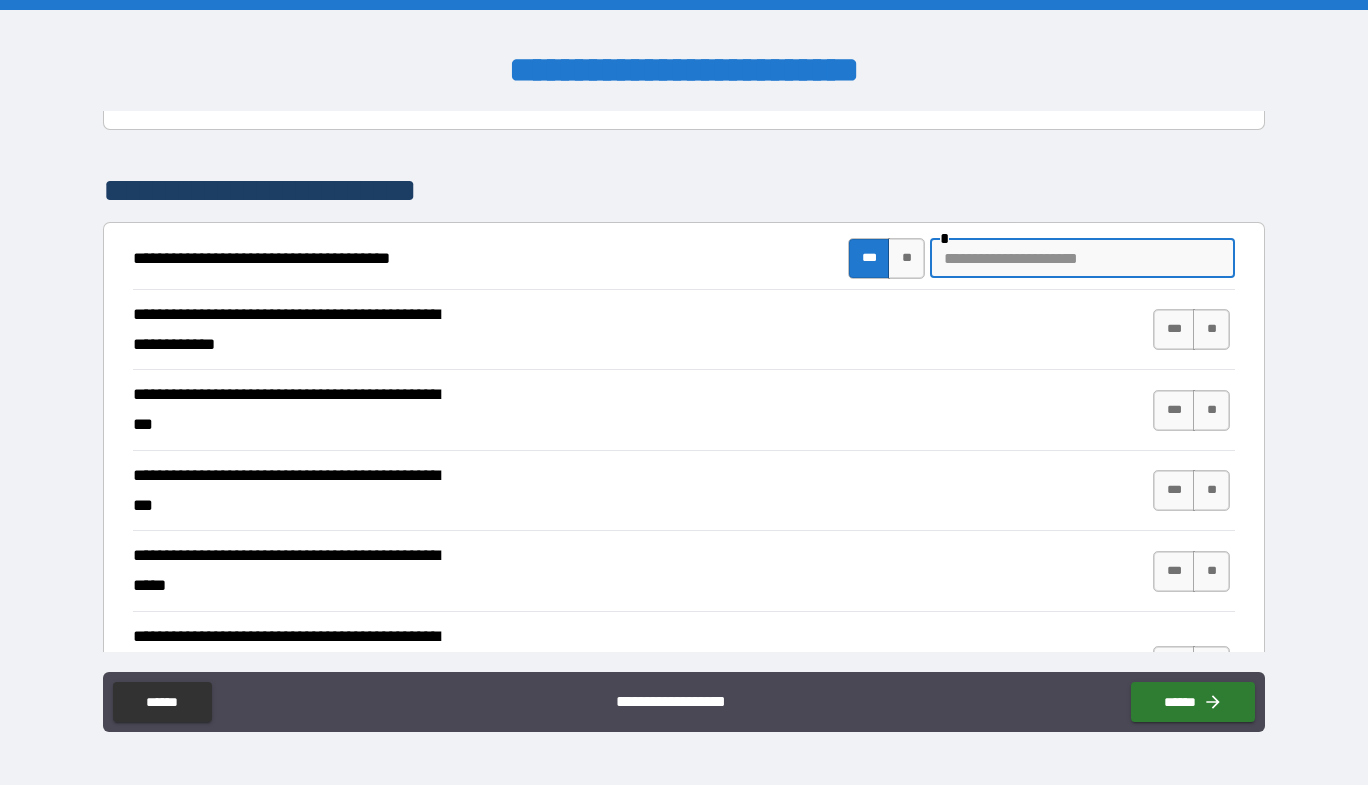 click at bounding box center (1082, 258) 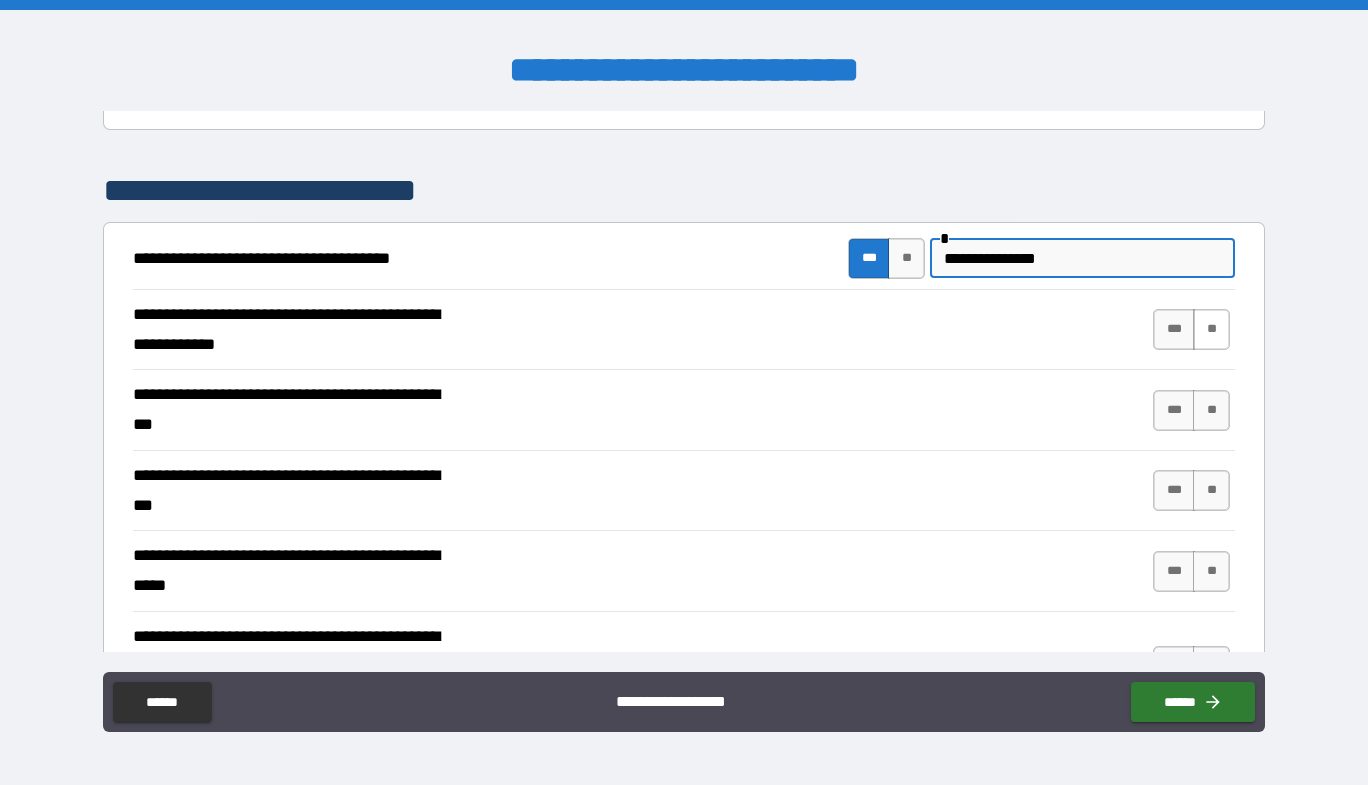 type on "**********" 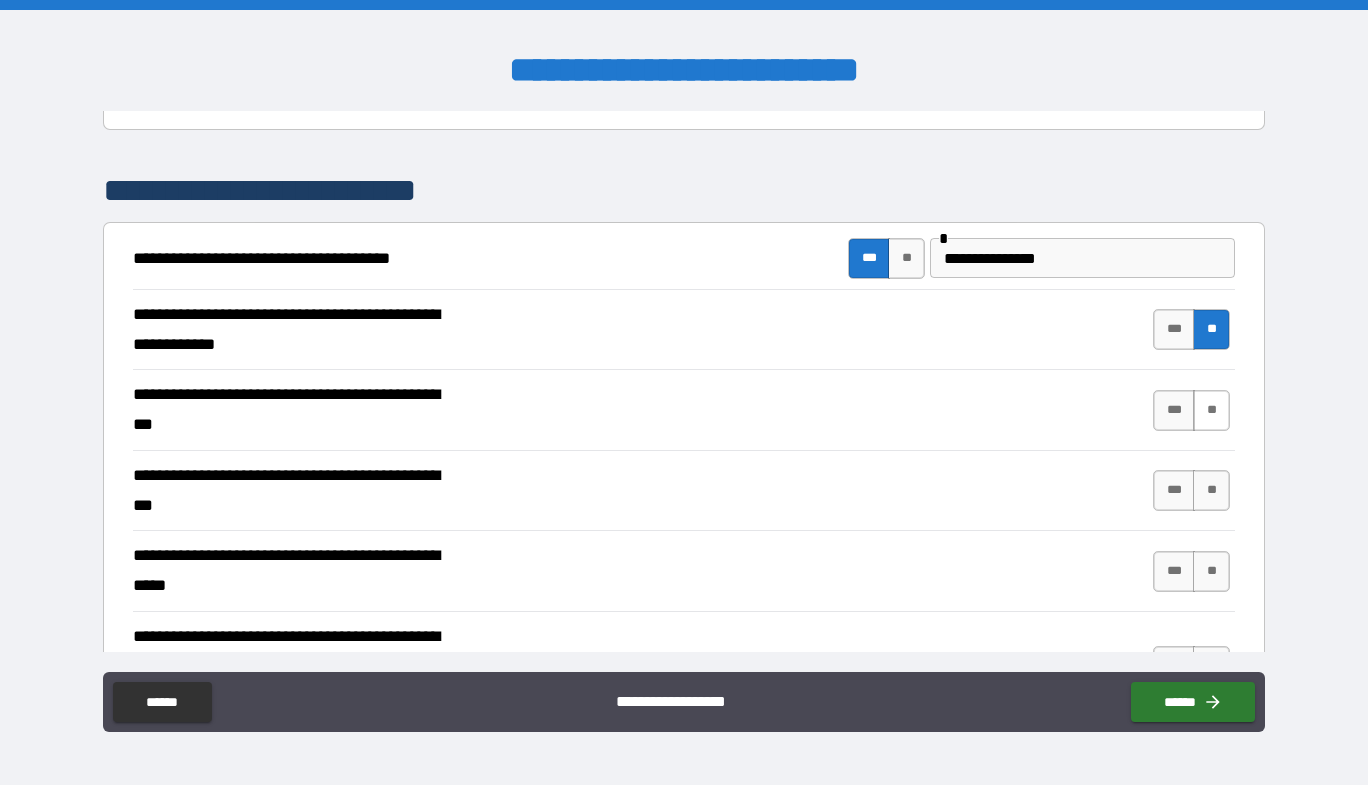 click on "**" at bounding box center [1211, 410] 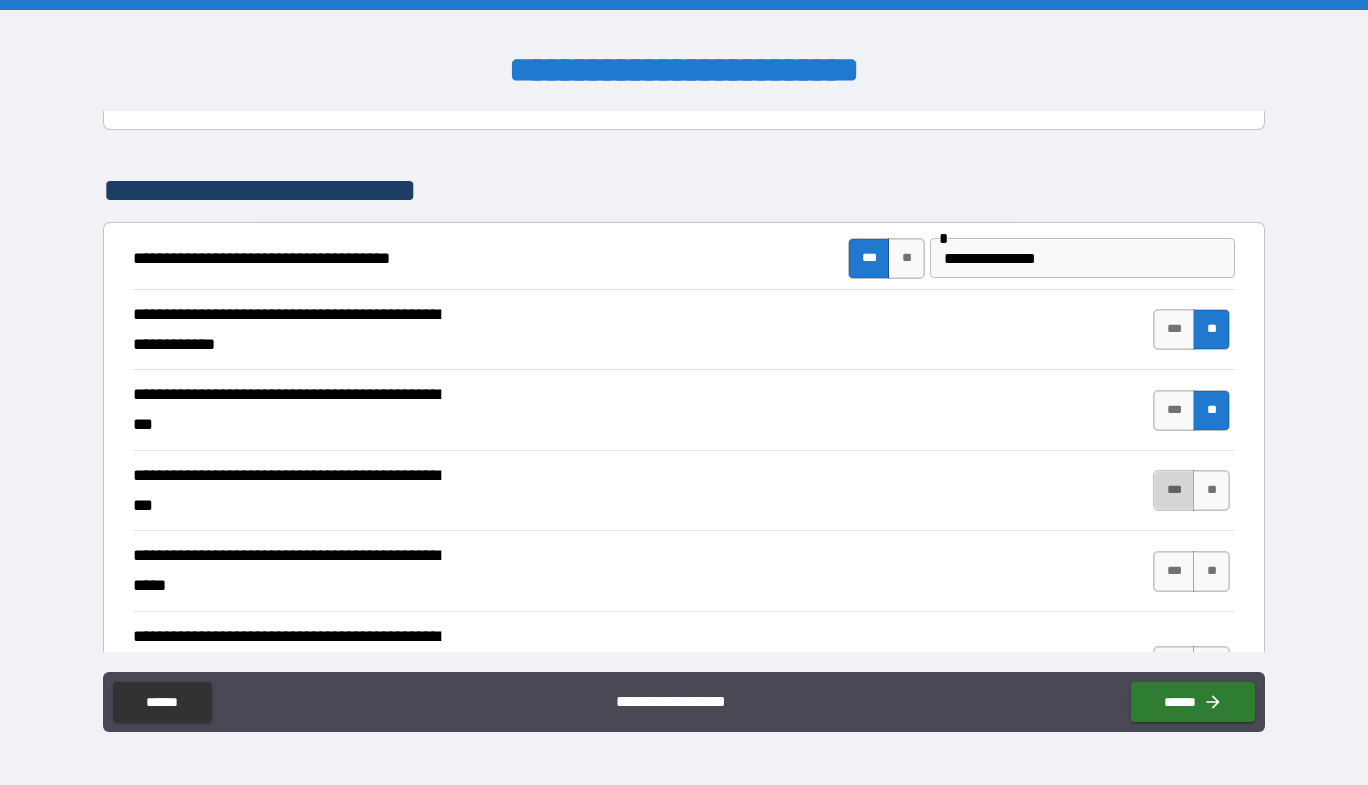 click on "***" at bounding box center [1174, 490] 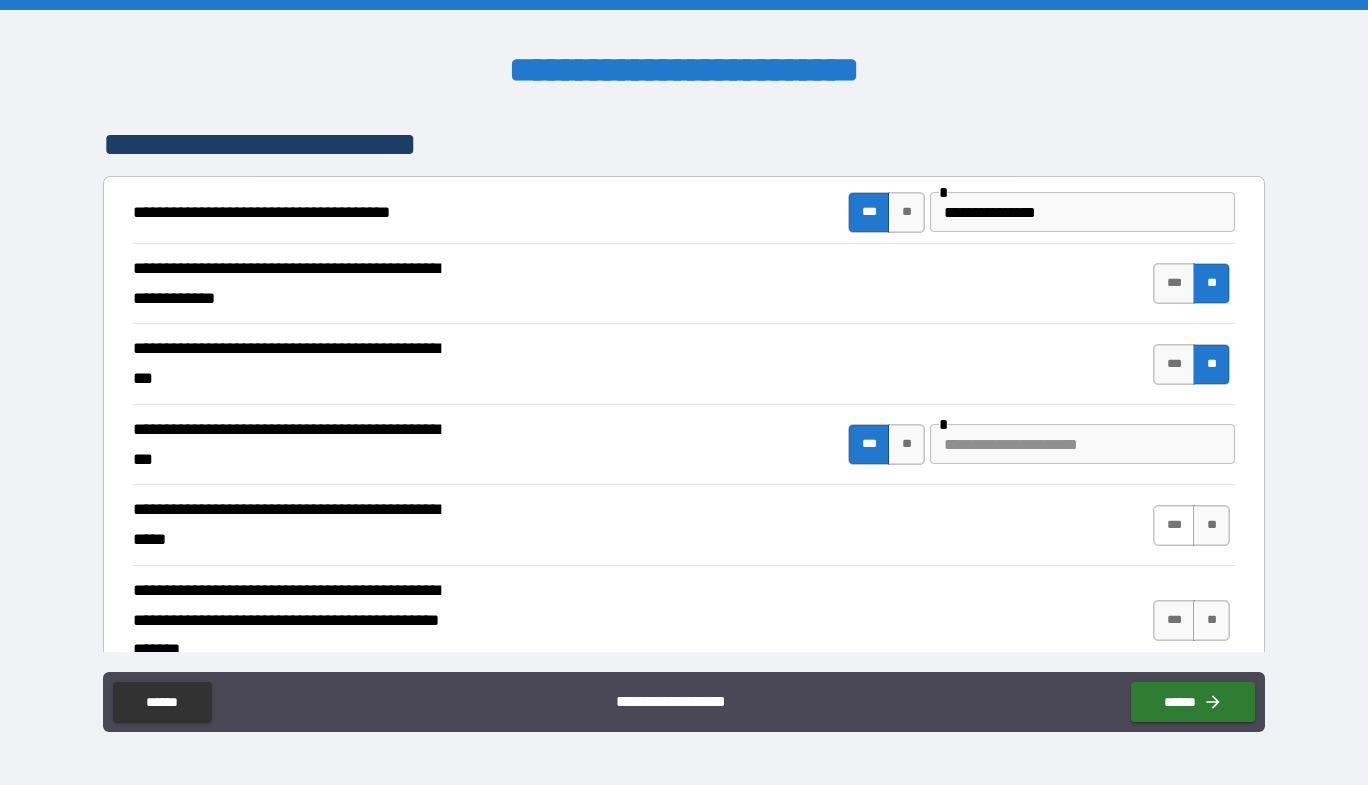 scroll, scrollTop: 400, scrollLeft: 0, axis: vertical 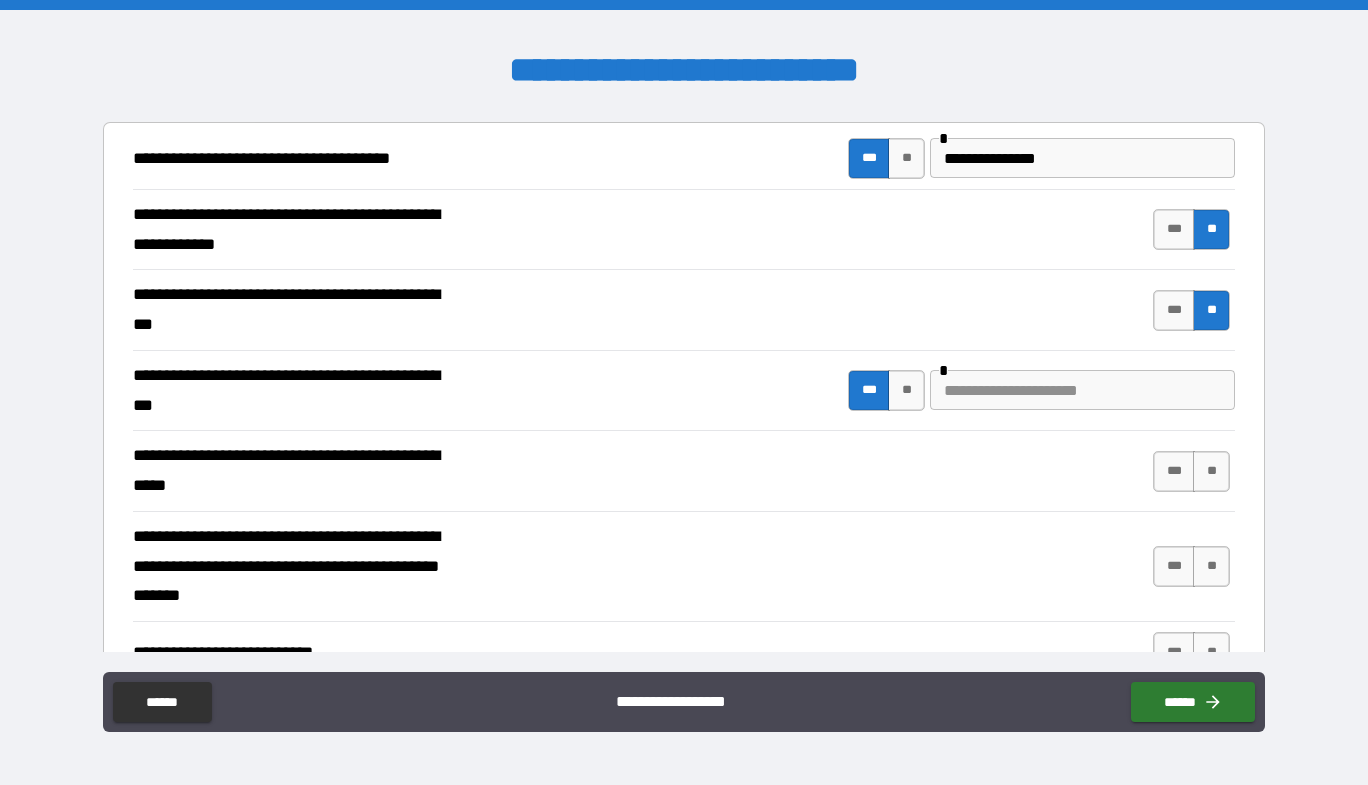 click at bounding box center (1082, 390) 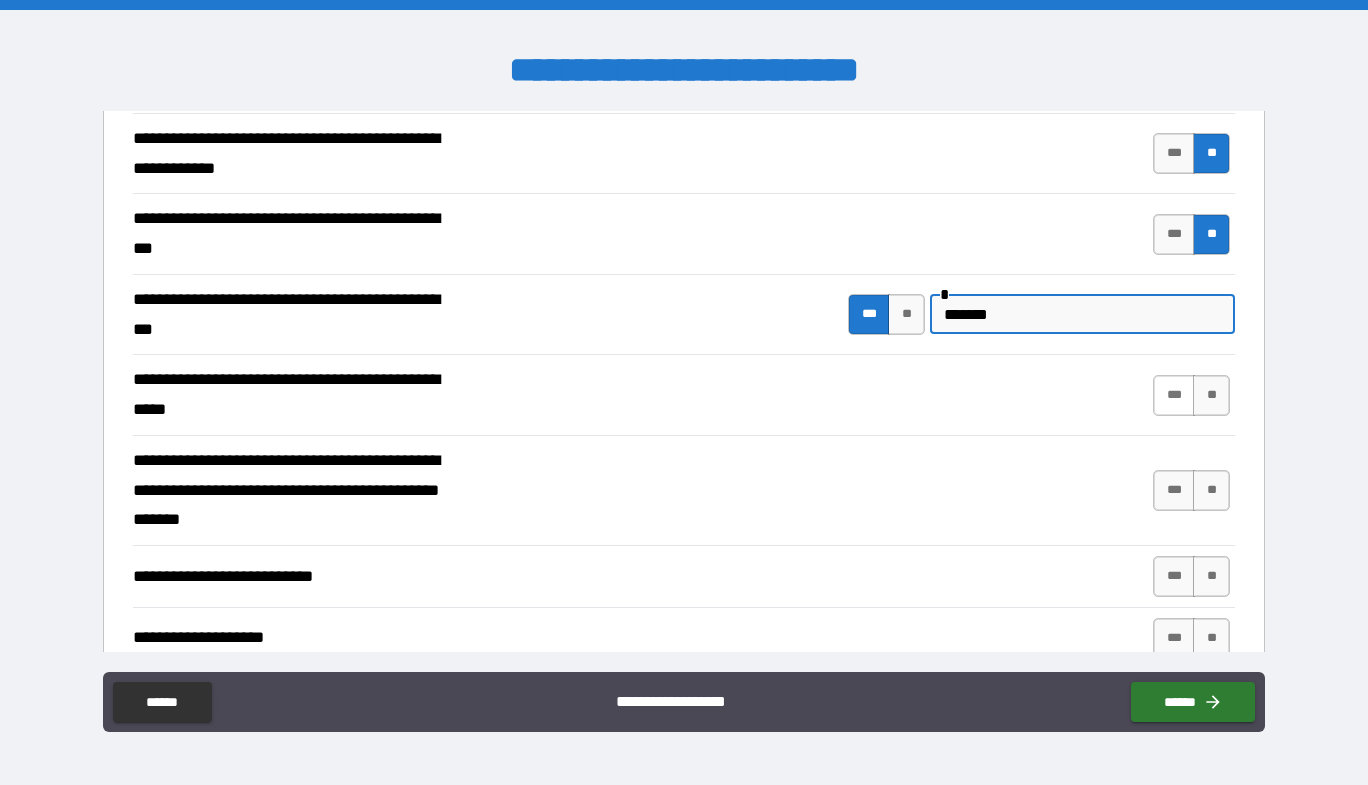 scroll, scrollTop: 500, scrollLeft: 0, axis: vertical 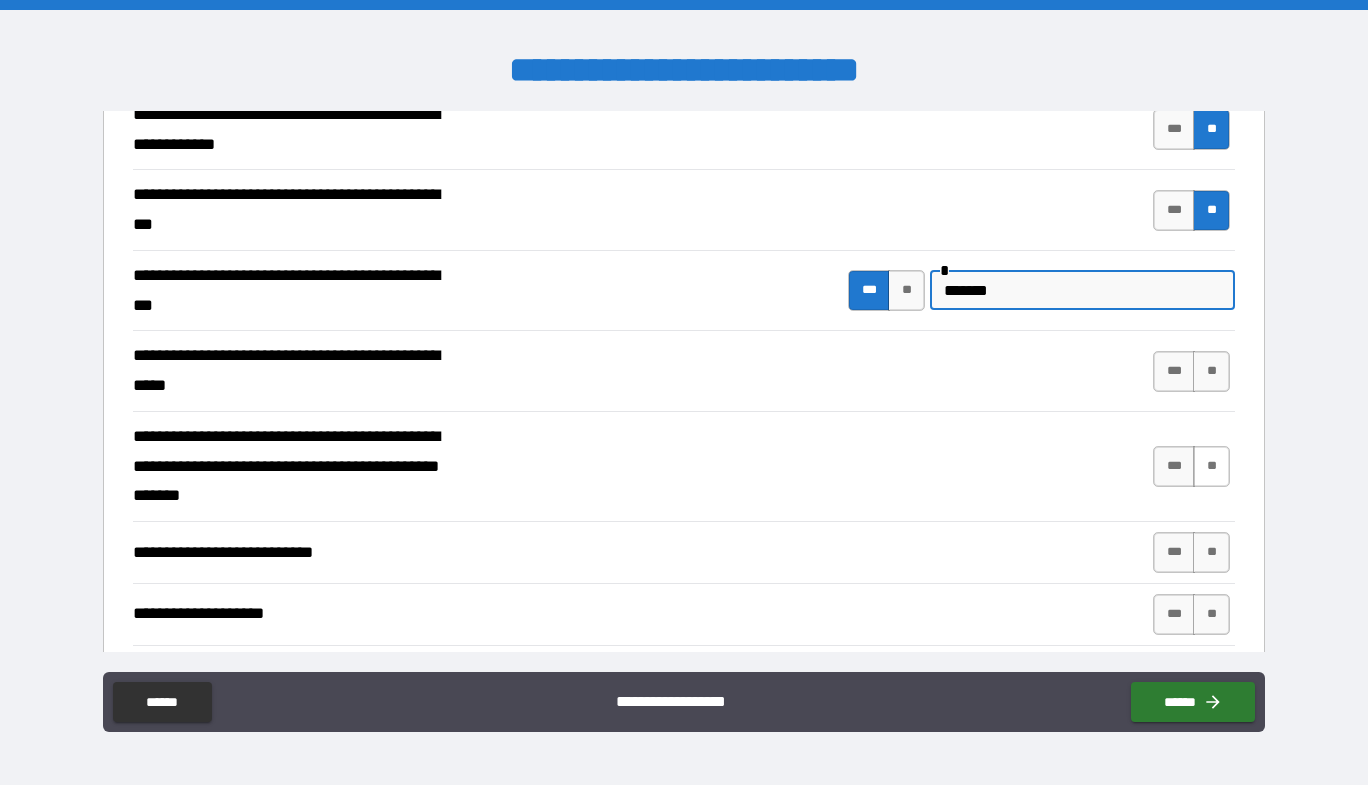 type on "*******" 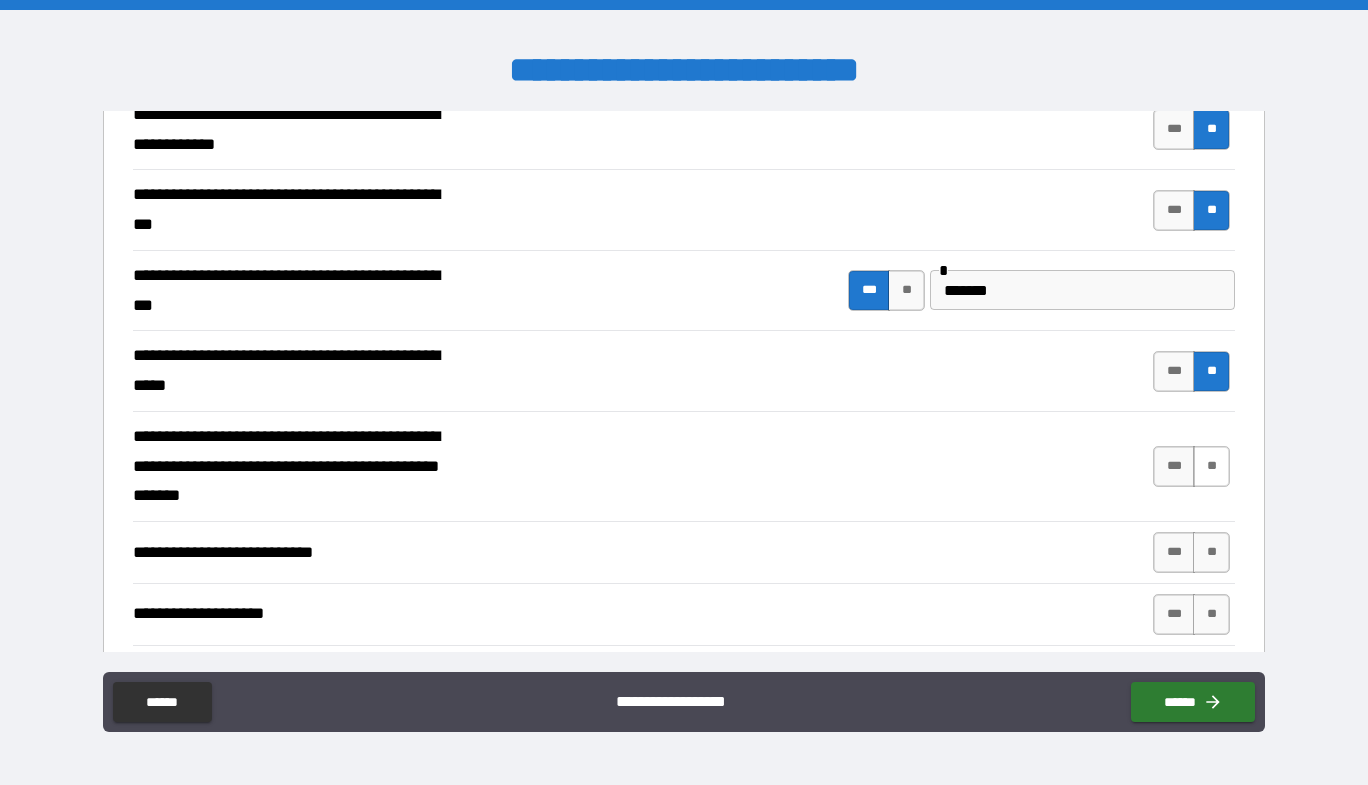 click on "**" at bounding box center (1211, 466) 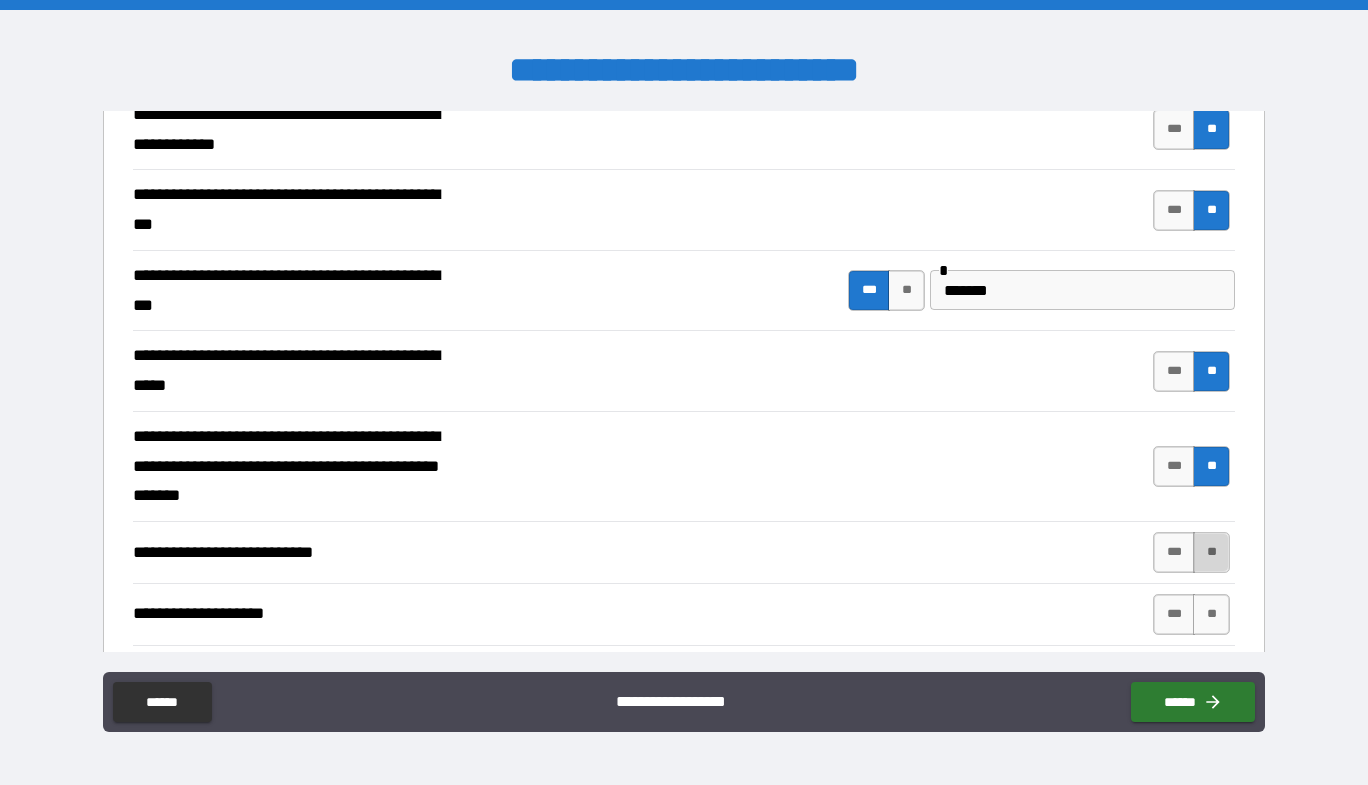 click on "**" at bounding box center (1211, 552) 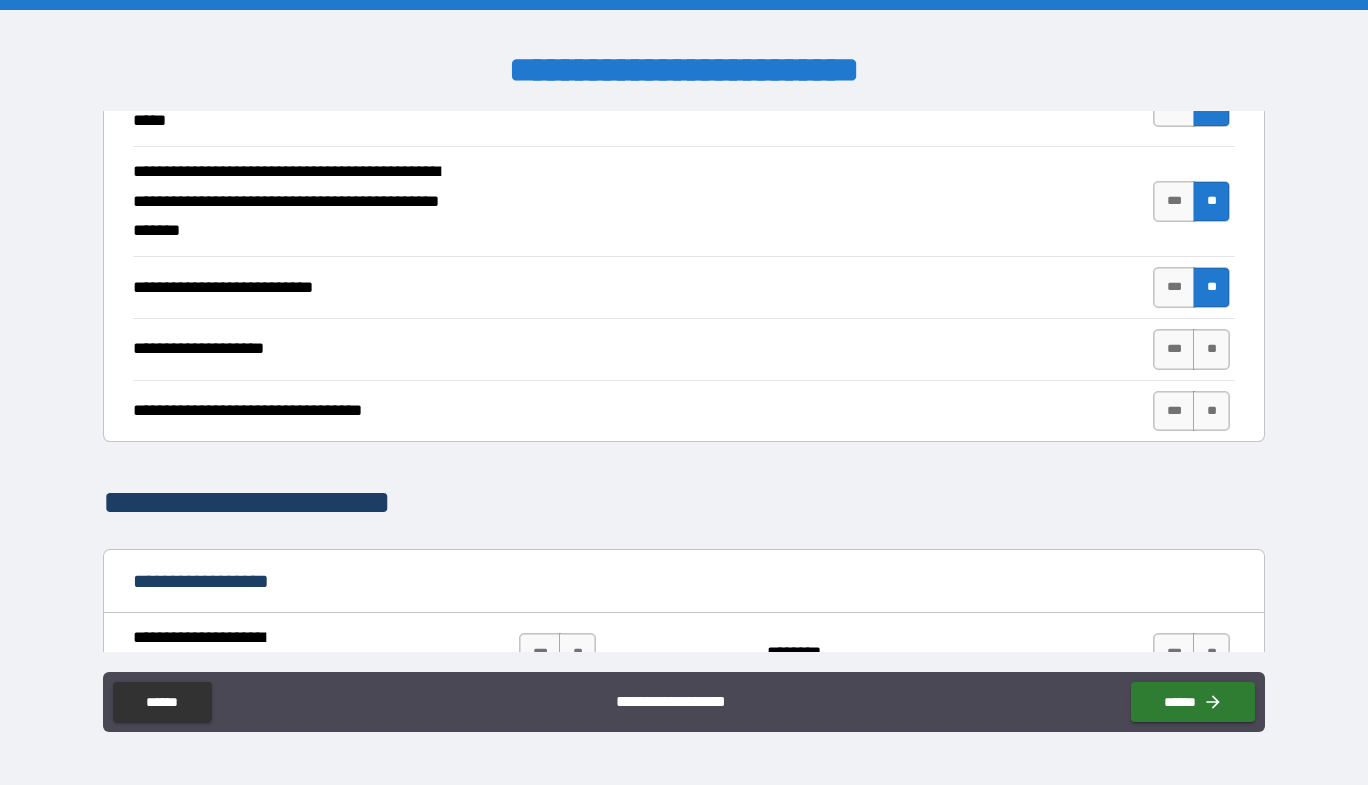 scroll, scrollTop: 800, scrollLeft: 0, axis: vertical 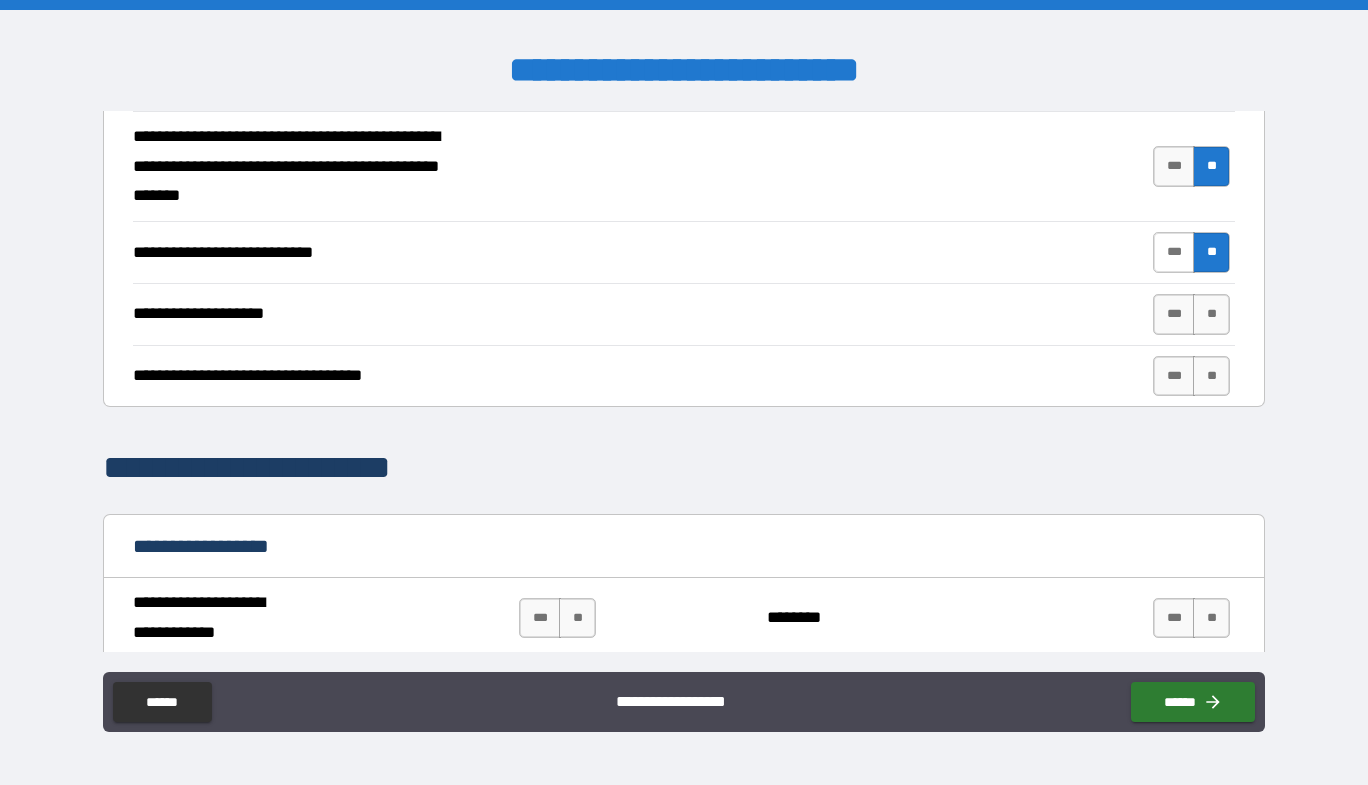 click on "***" at bounding box center [1174, 252] 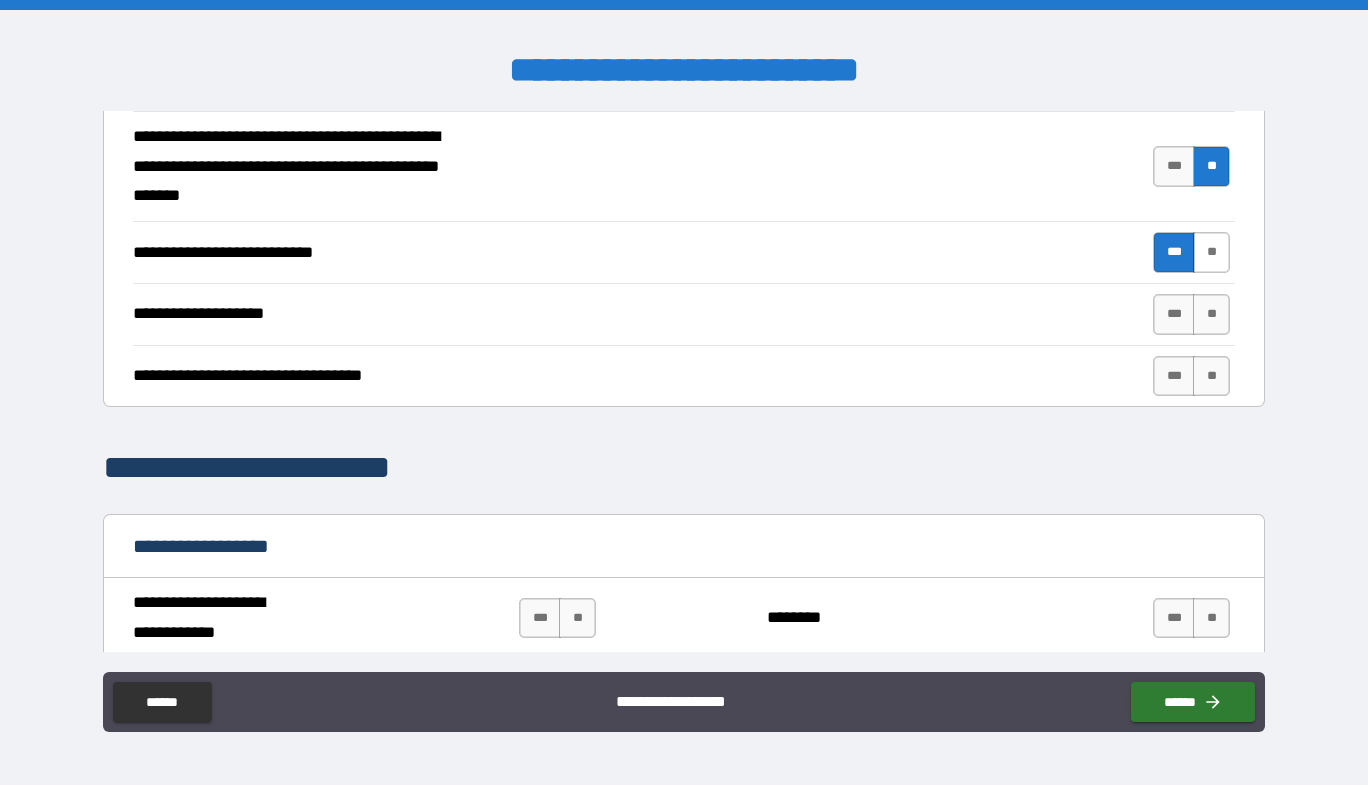 click on "**" at bounding box center (1211, 252) 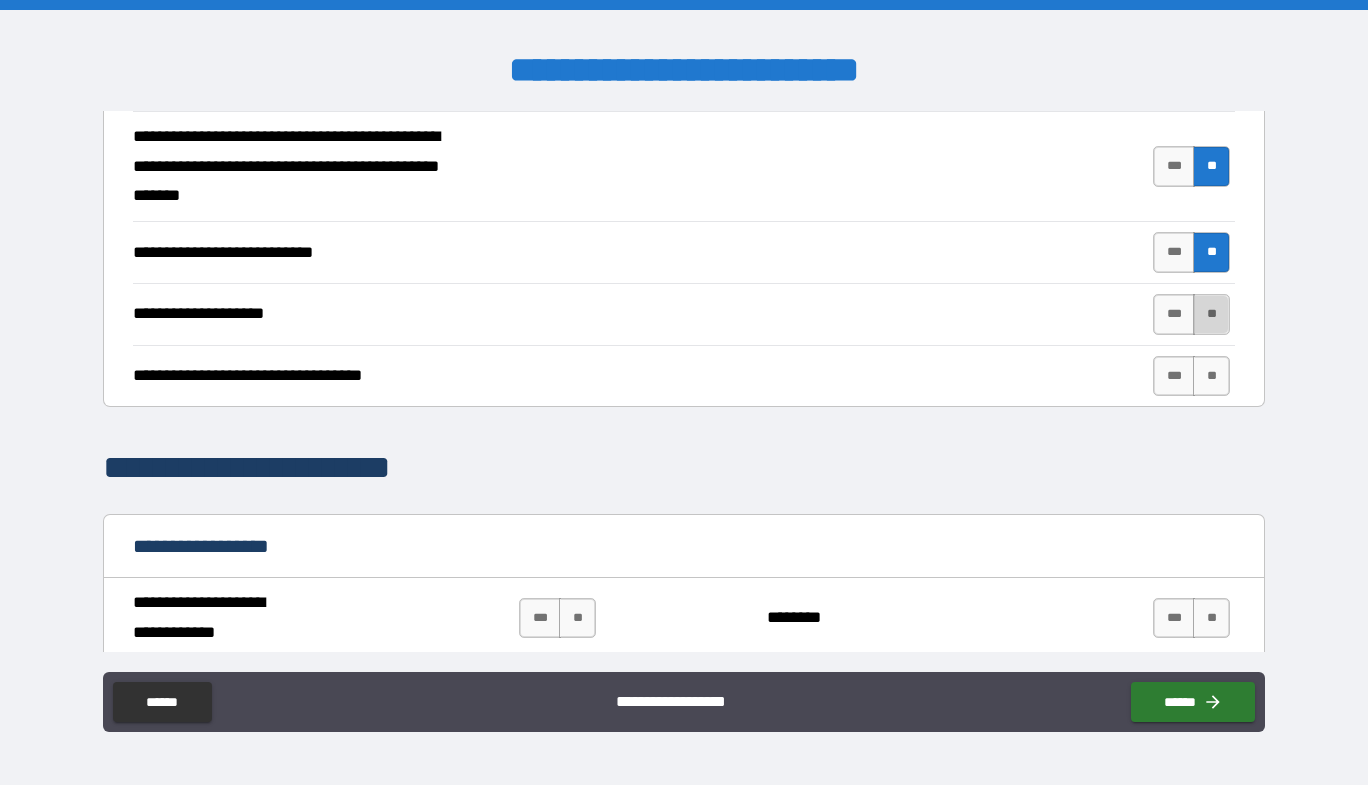 click on "**" at bounding box center [1211, 314] 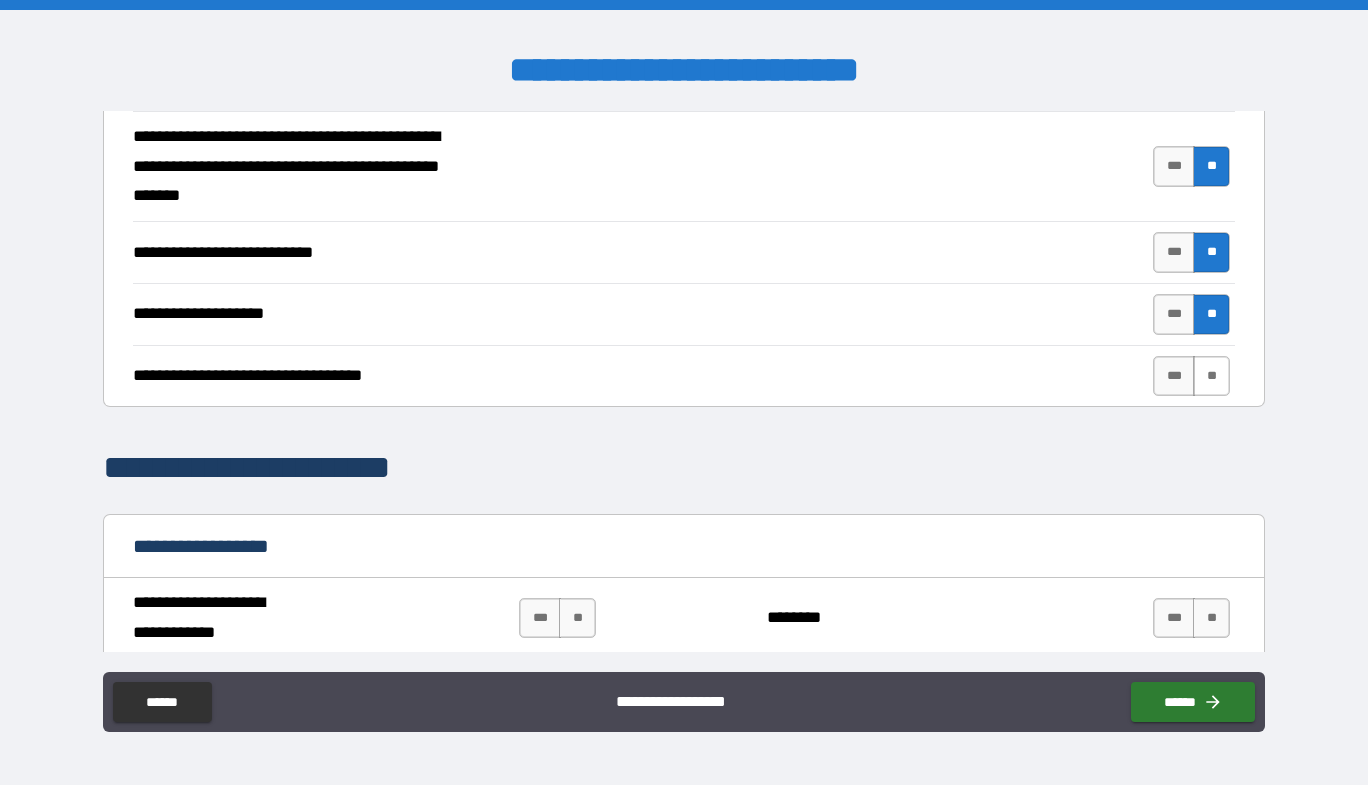 click on "**" at bounding box center [1211, 376] 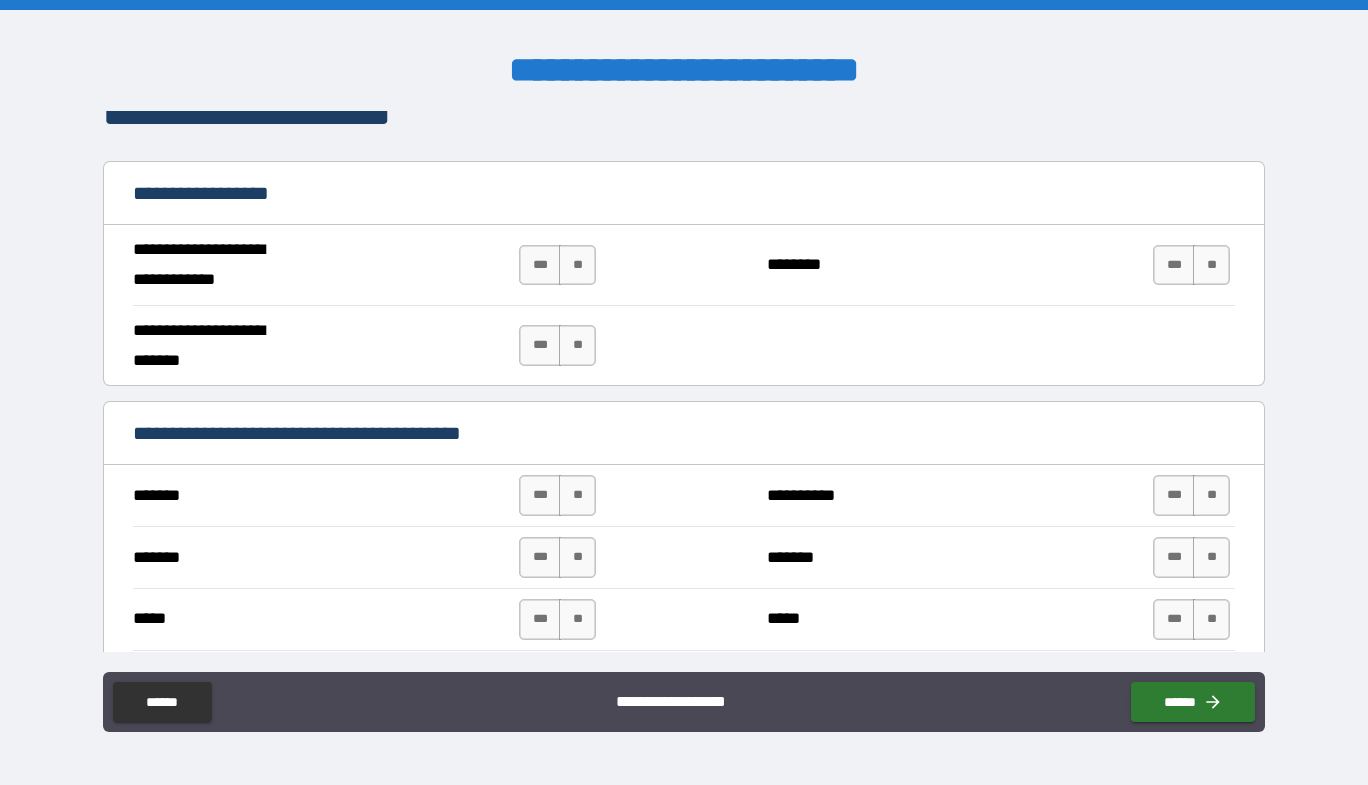 scroll, scrollTop: 1200, scrollLeft: 0, axis: vertical 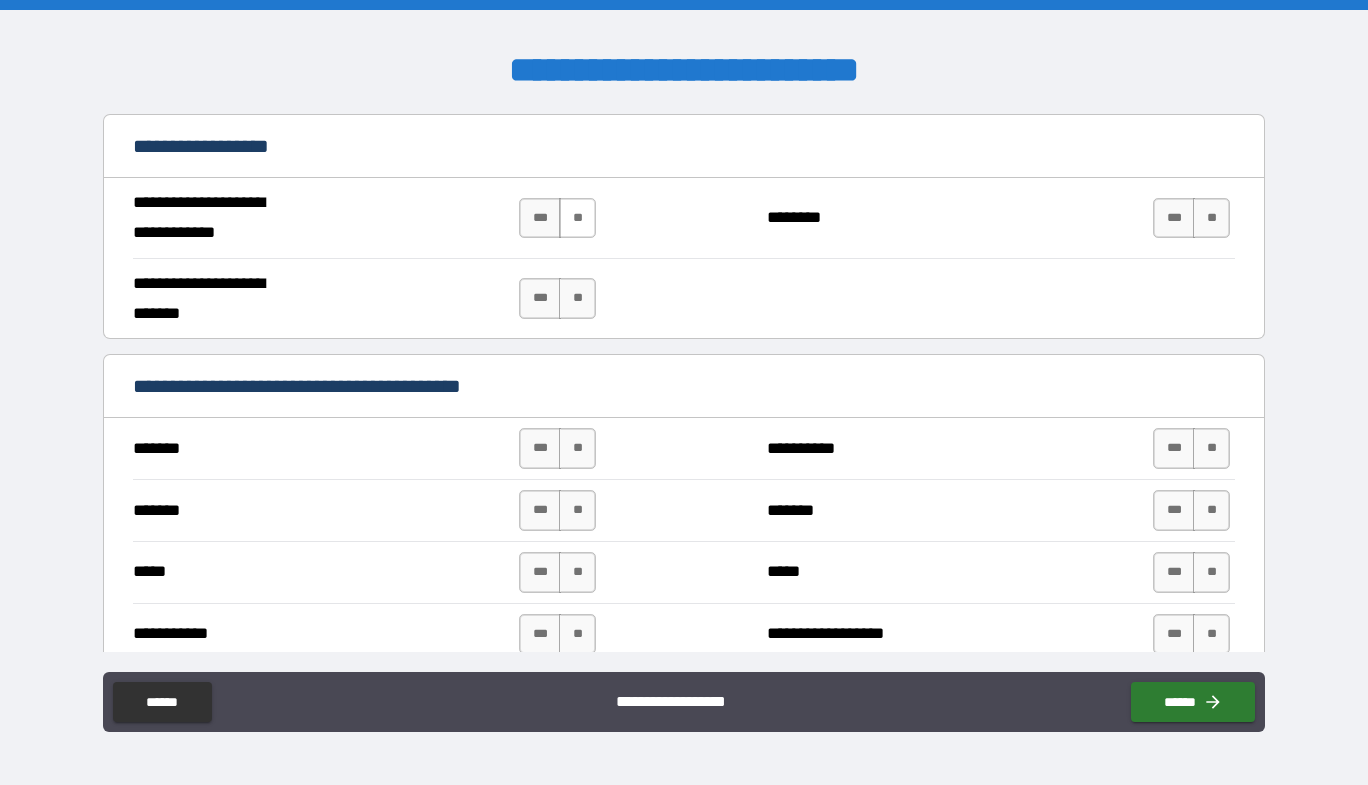 click on "**" at bounding box center [577, 218] 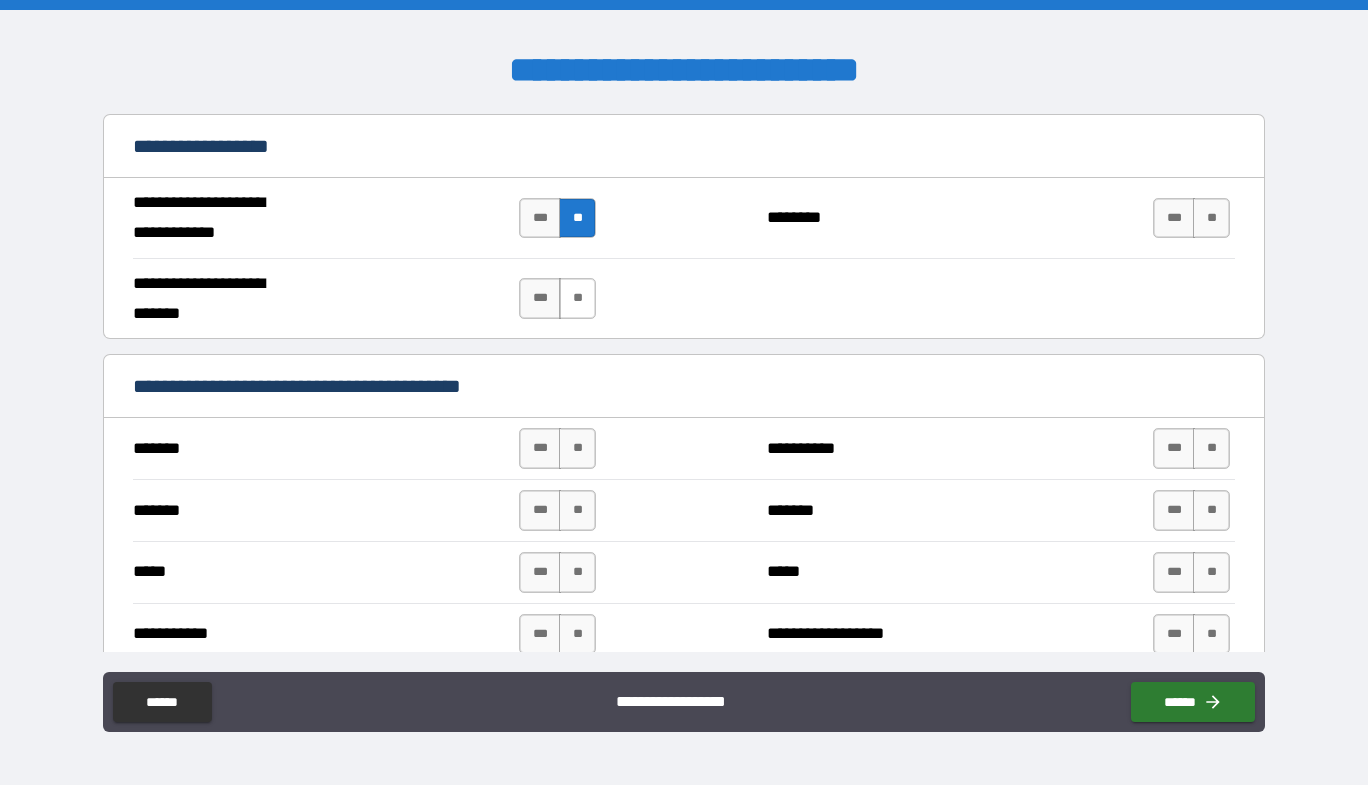 click on "**" at bounding box center [577, 298] 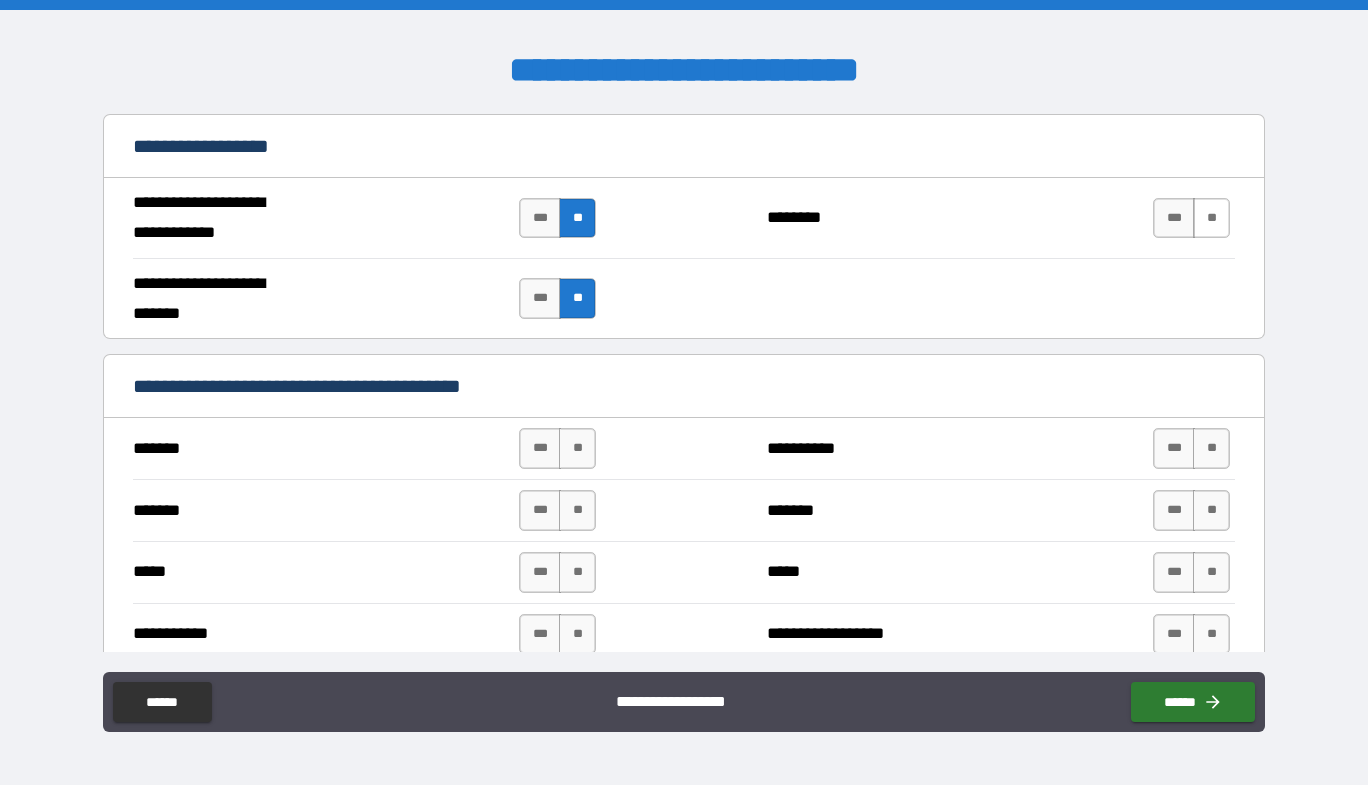 click on "**" at bounding box center (1211, 218) 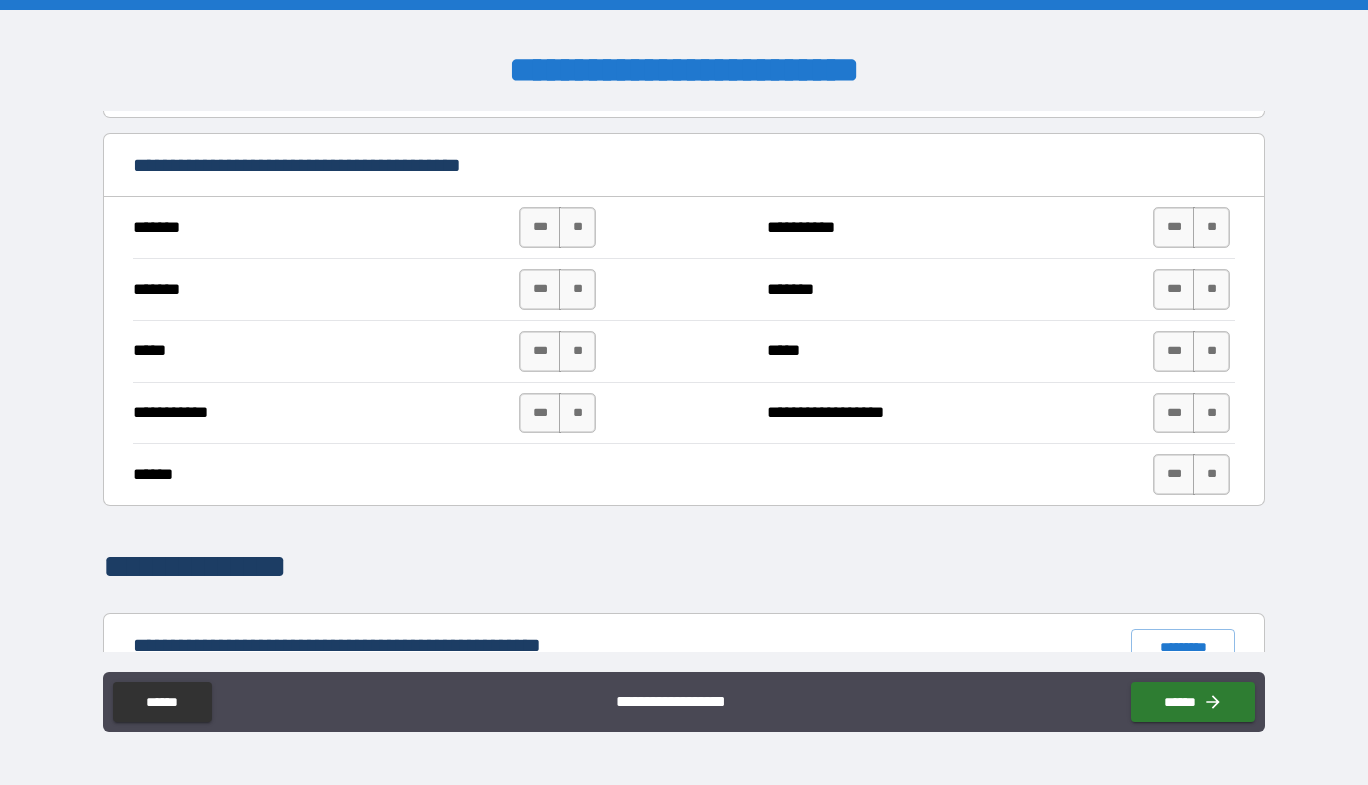 scroll, scrollTop: 1400, scrollLeft: 0, axis: vertical 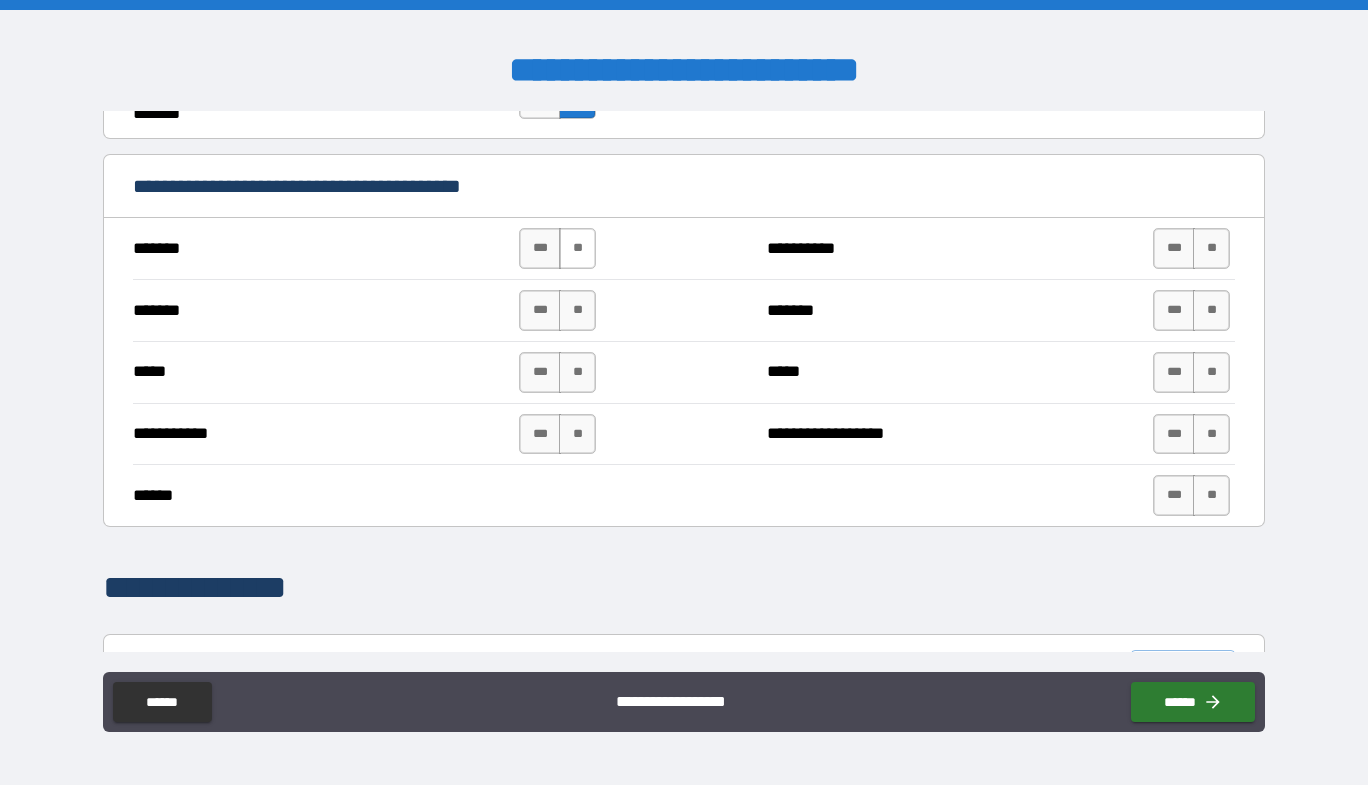click on "**" at bounding box center [577, 248] 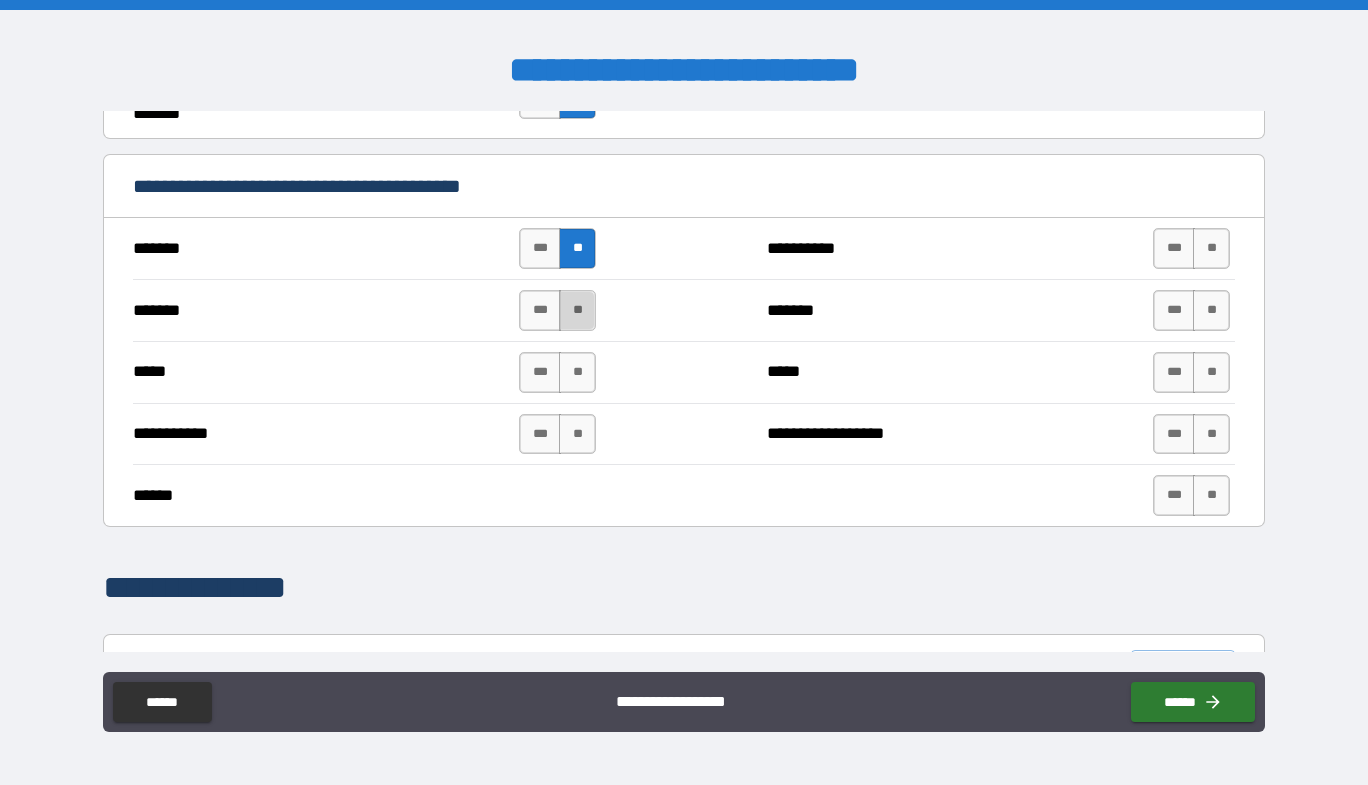 click on "**" at bounding box center (577, 310) 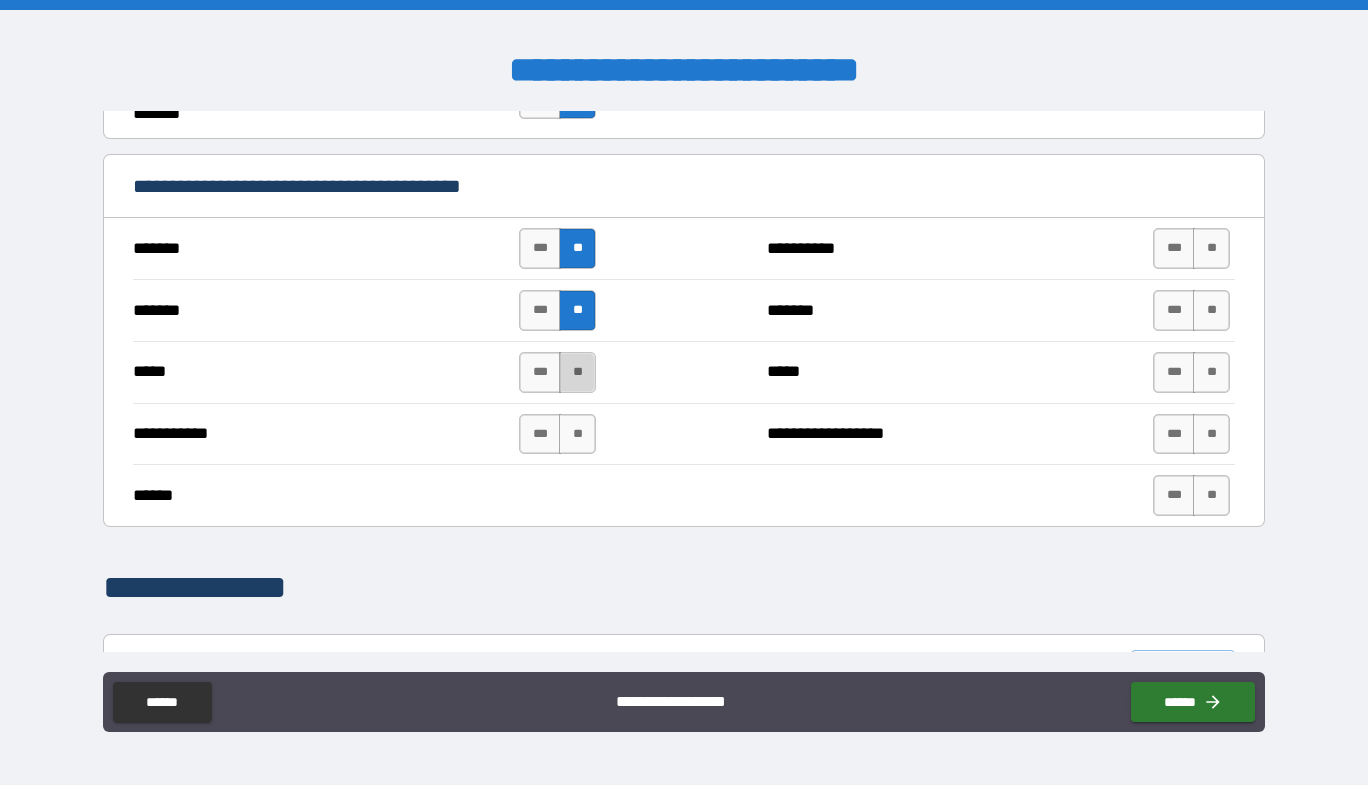 click on "**" at bounding box center [577, 372] 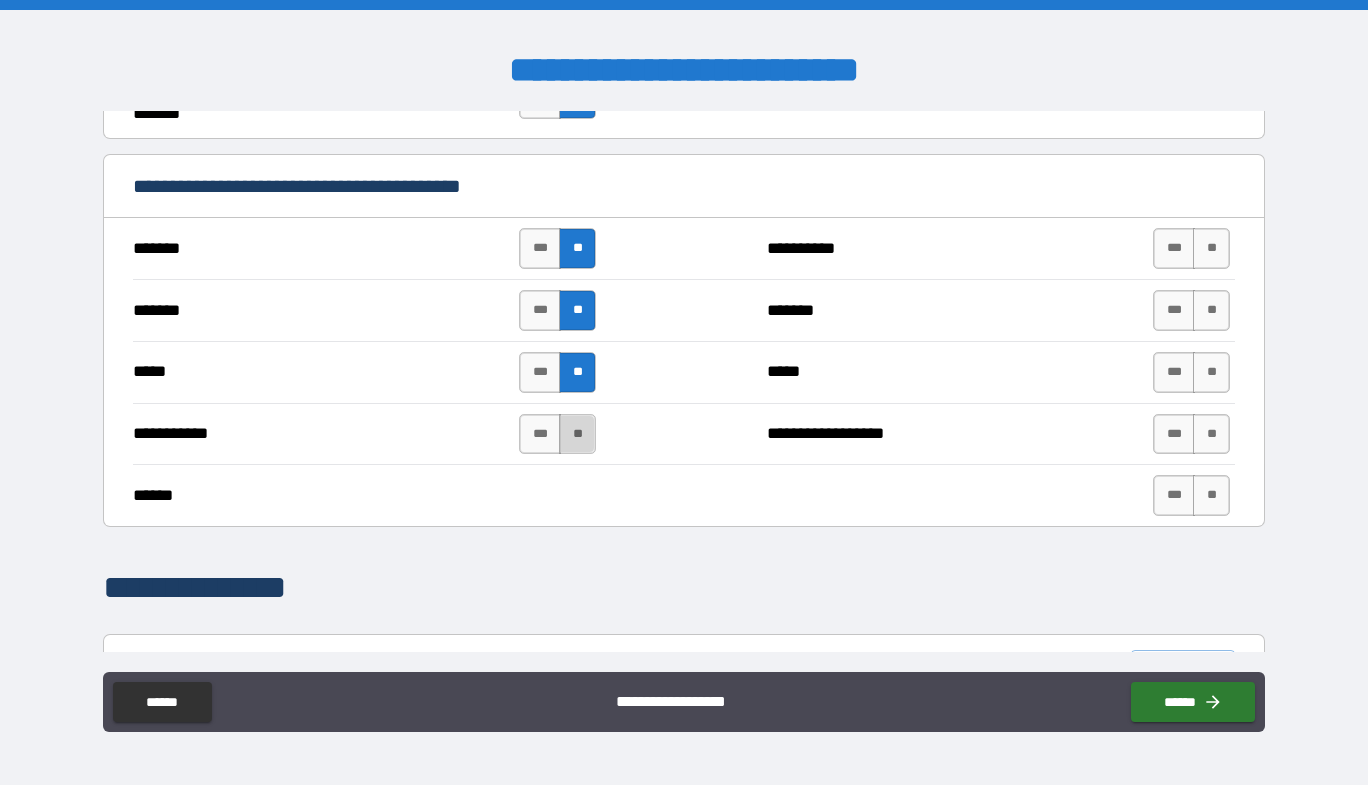 click on "**" at bounding box center (577, 434) 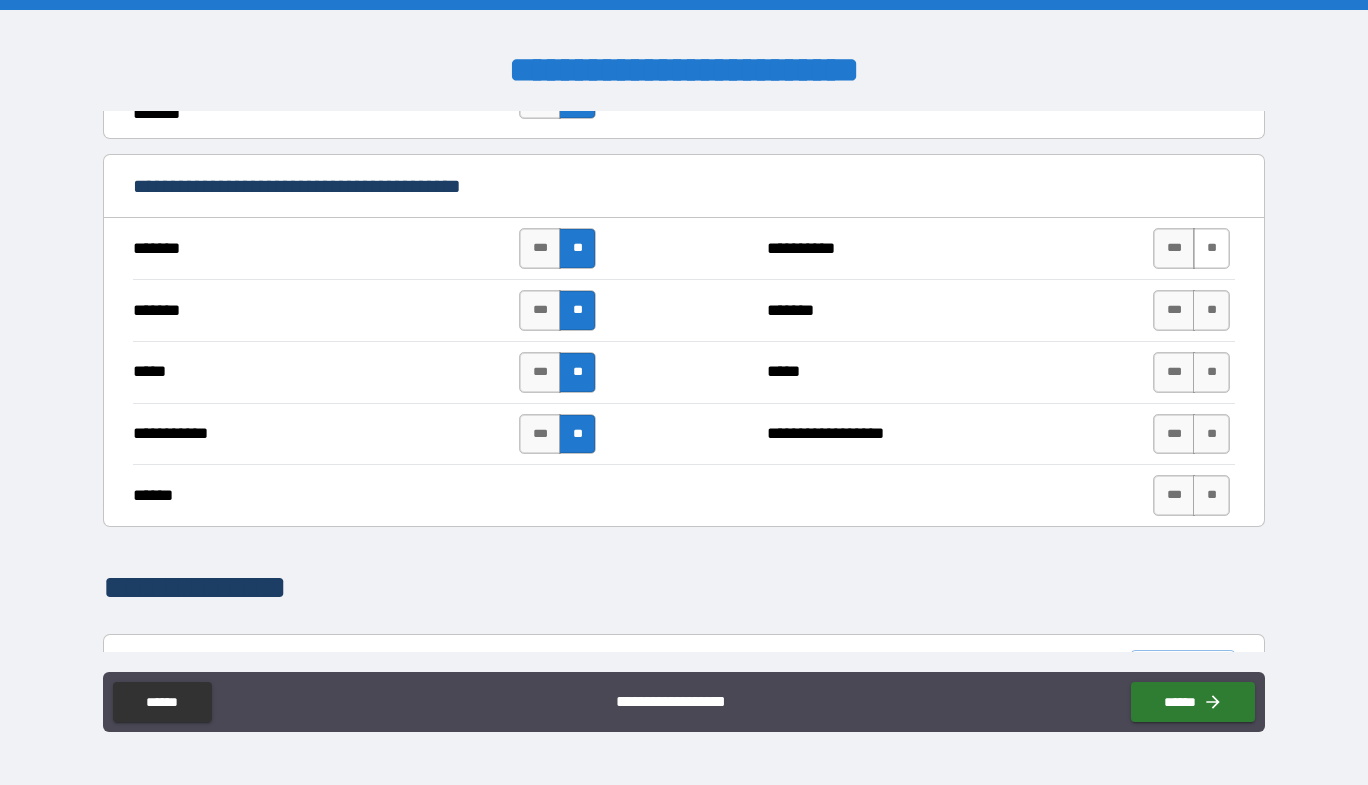 click on "**" at bounding box center (1211, 248) 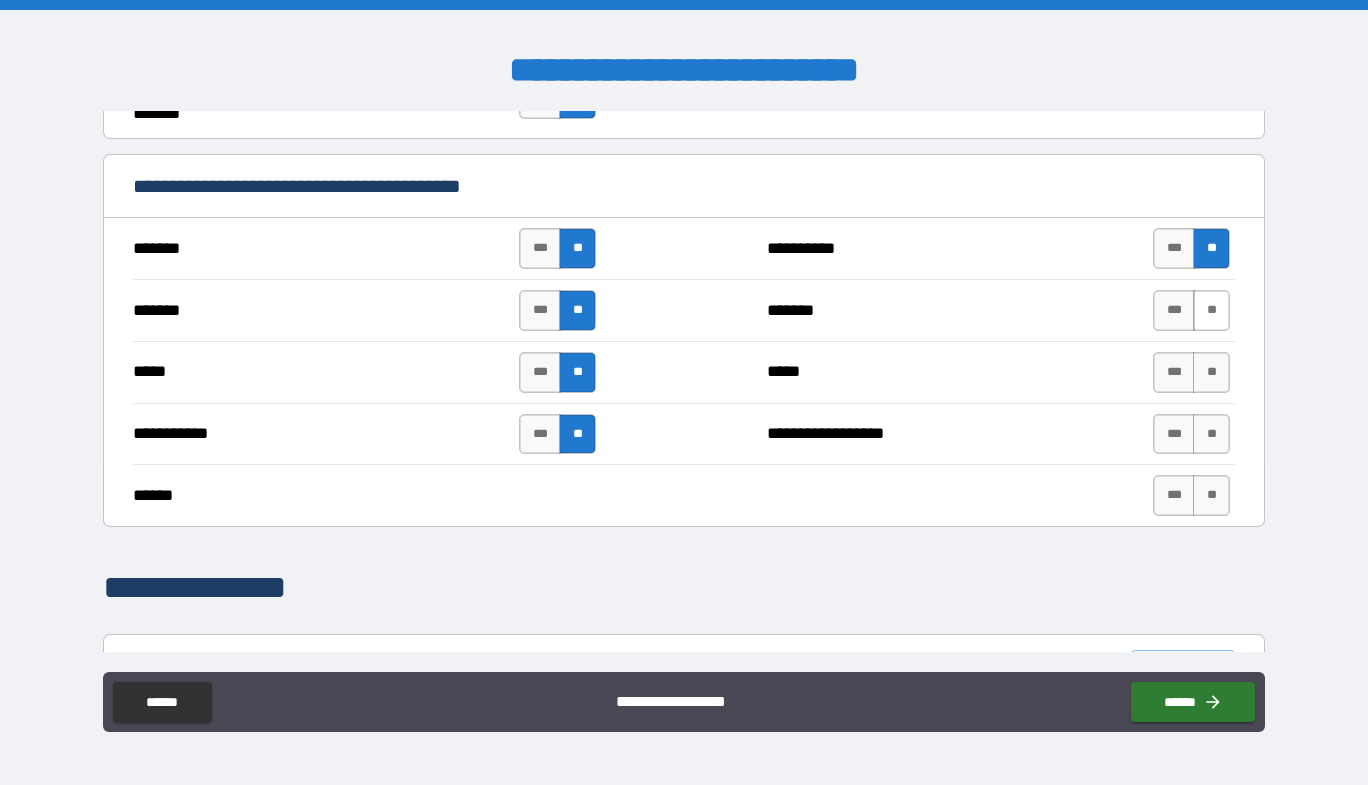 click on "**" at bounding box center (1211, 310) 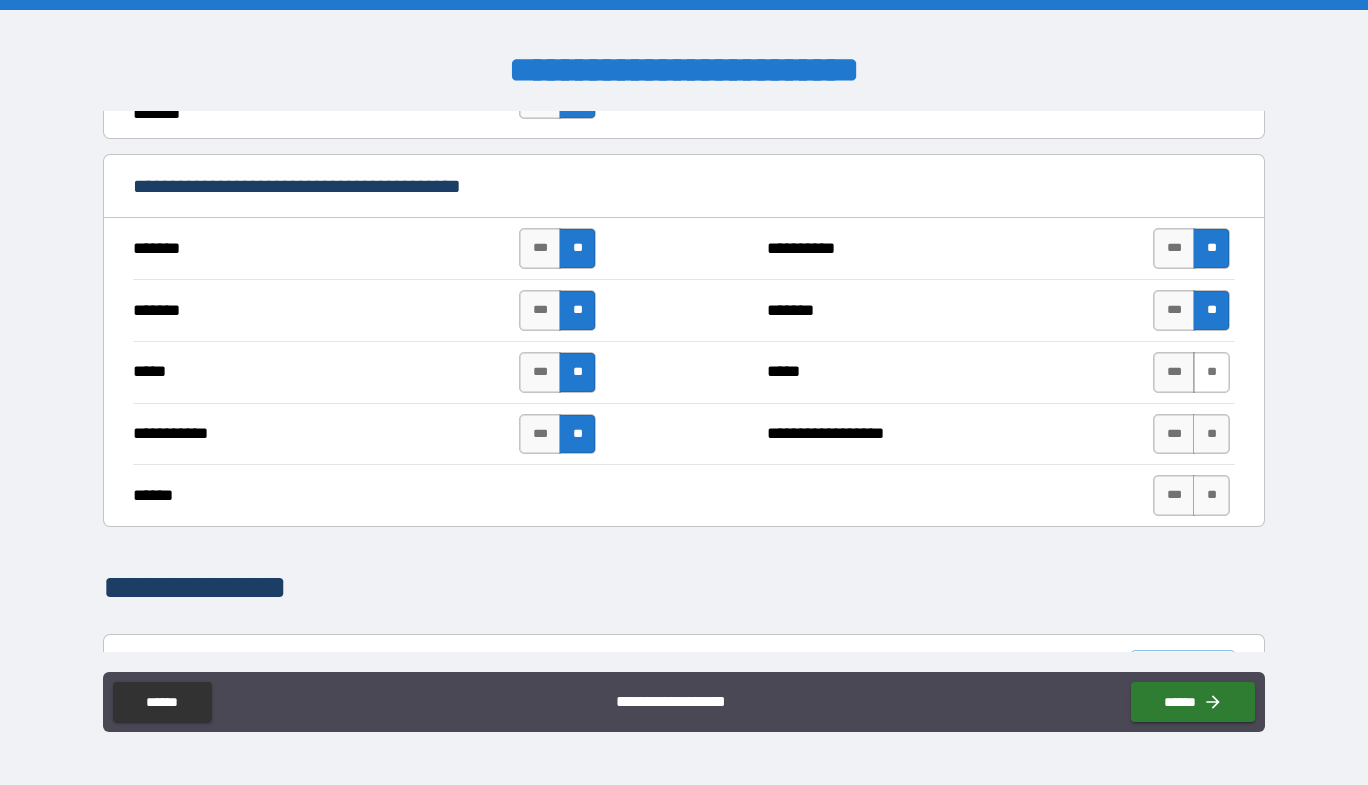 click on "**" at bounding box center (1211, 372) 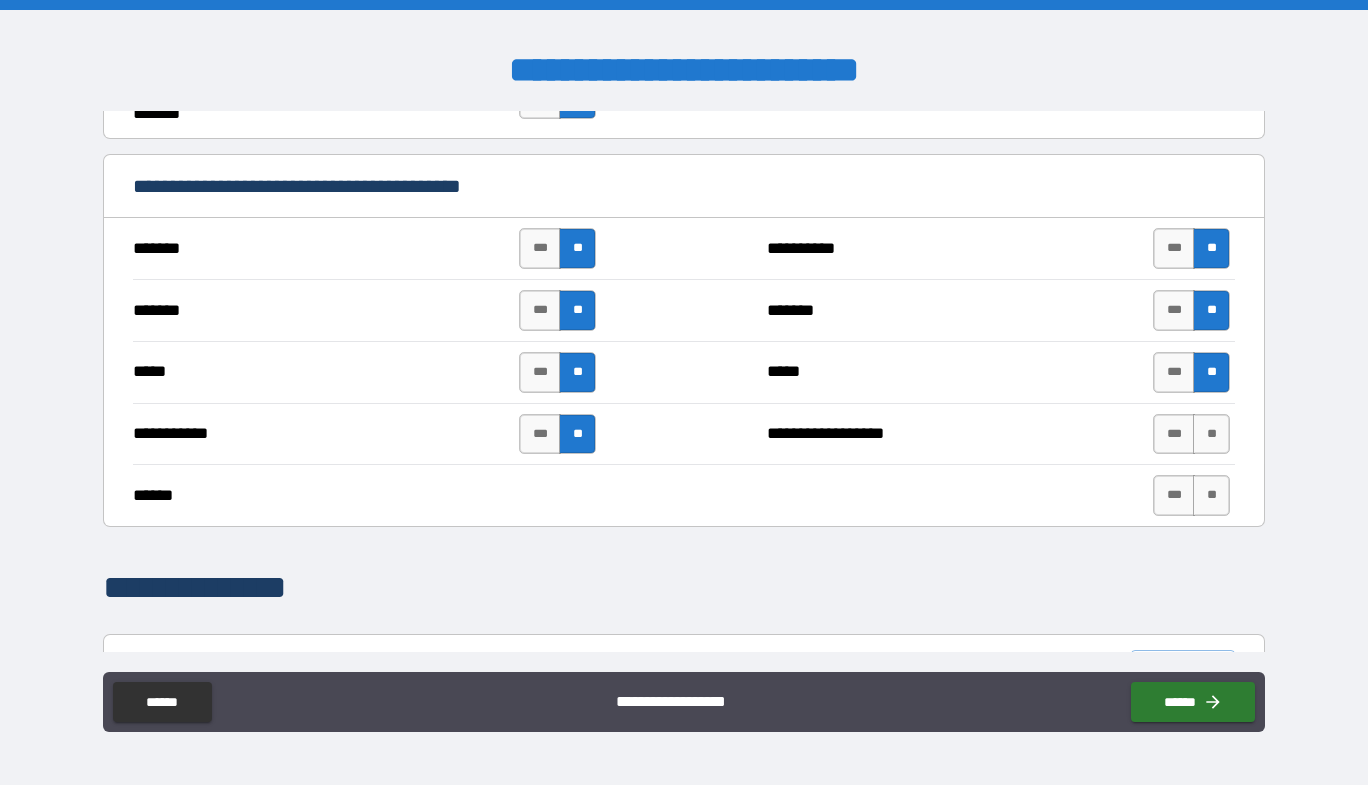 click on "*** **" at bounding box center [1194, 434] 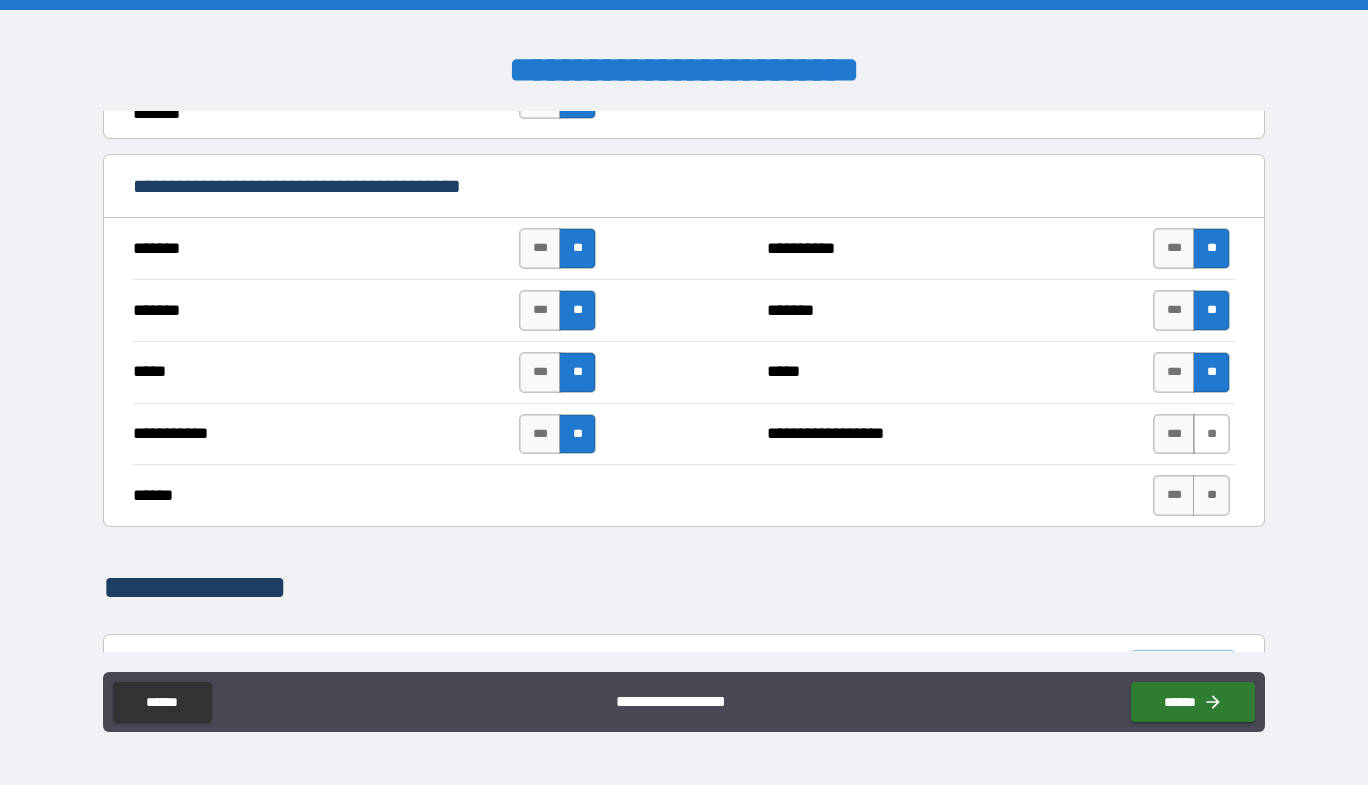 click on "**" at bounding box center (1211, 434) 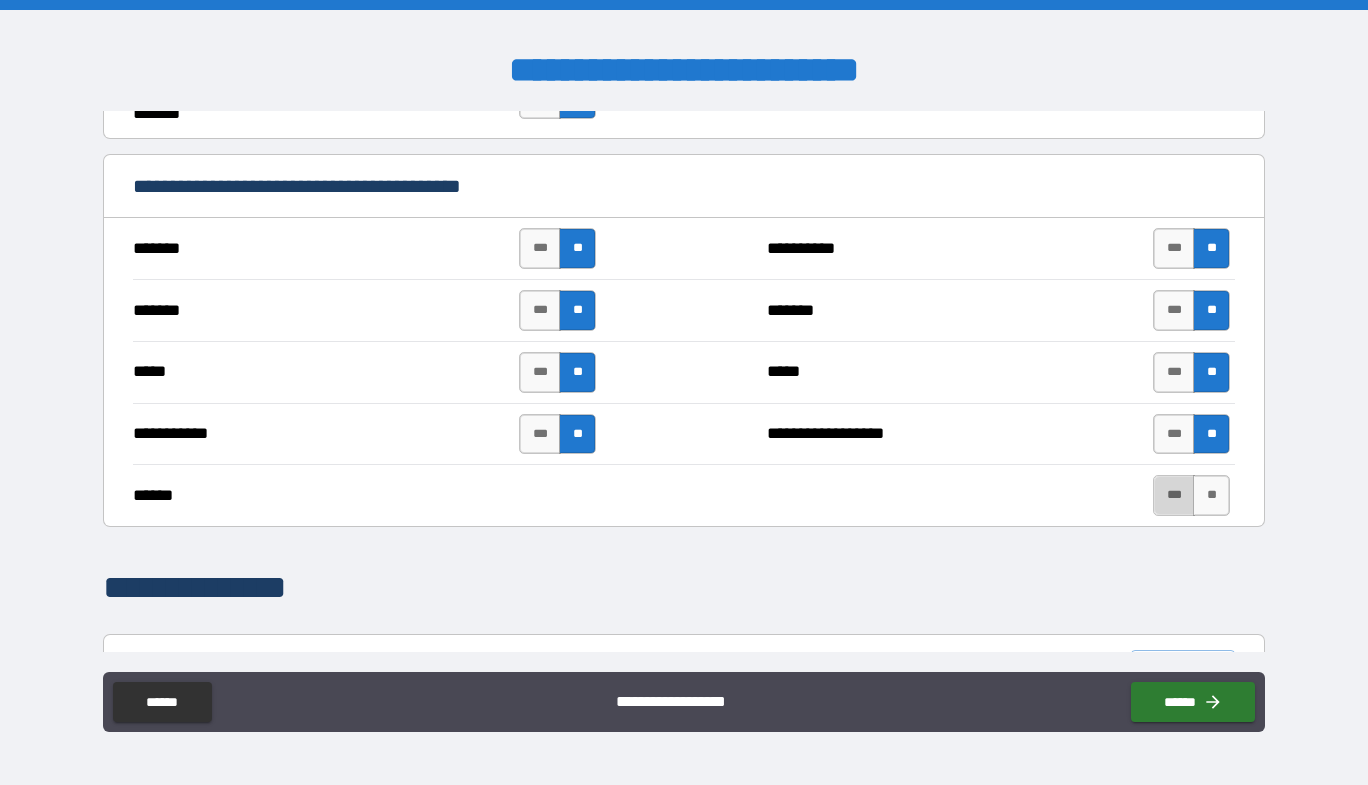 click on "***" at bounding box center (1174, 495) 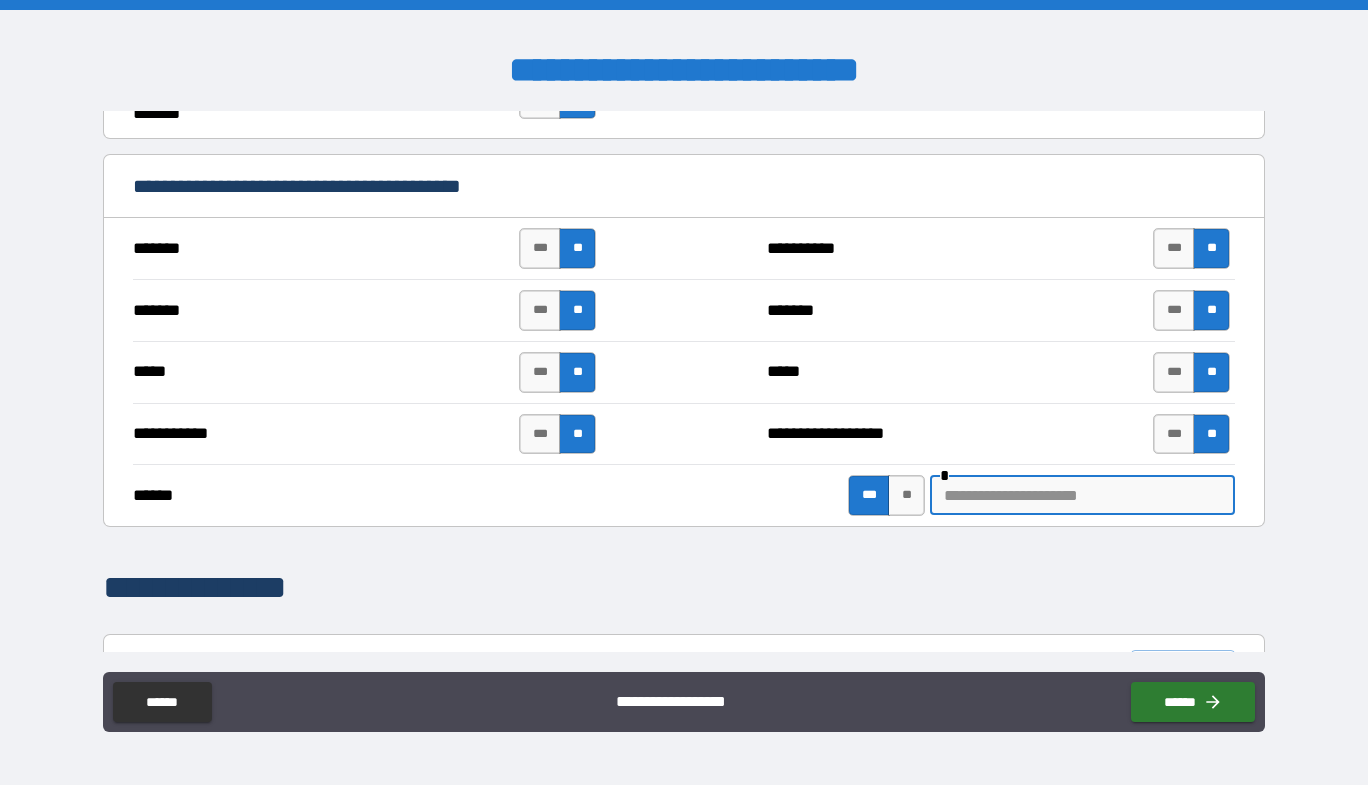 click at bounding box center (1082, 495) 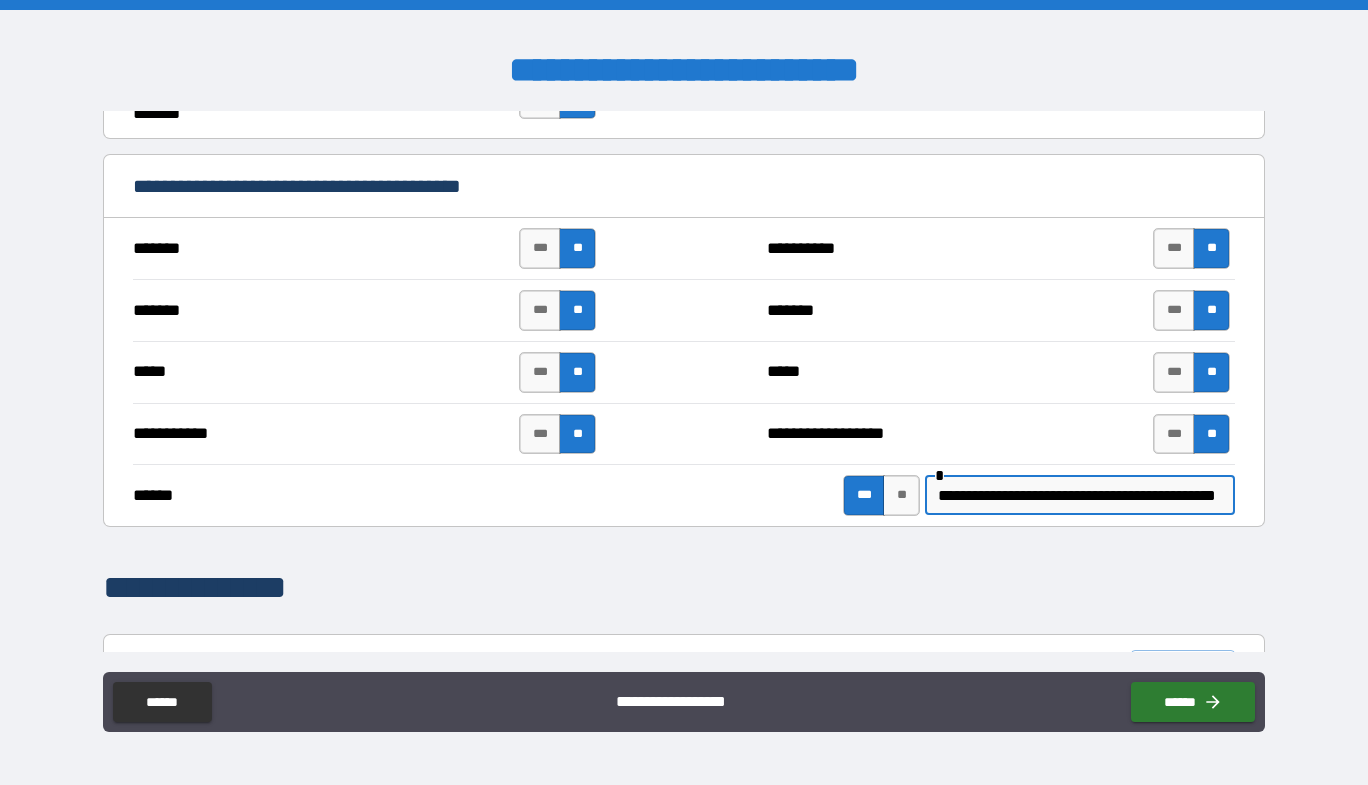 scroll, scrollTop: 0, scrollLeft: 59, axis: horizontal 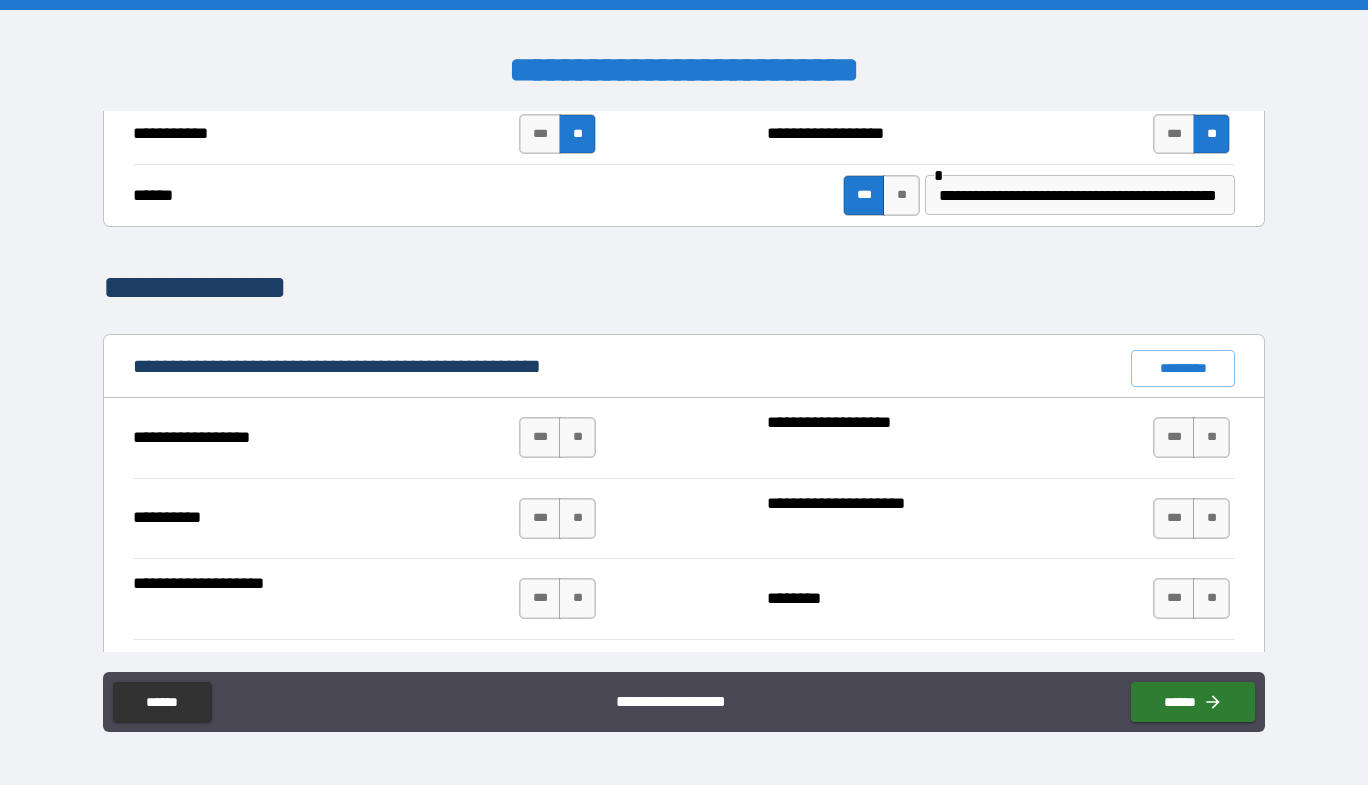 click on "*********" at bounding box center [1183, 368] 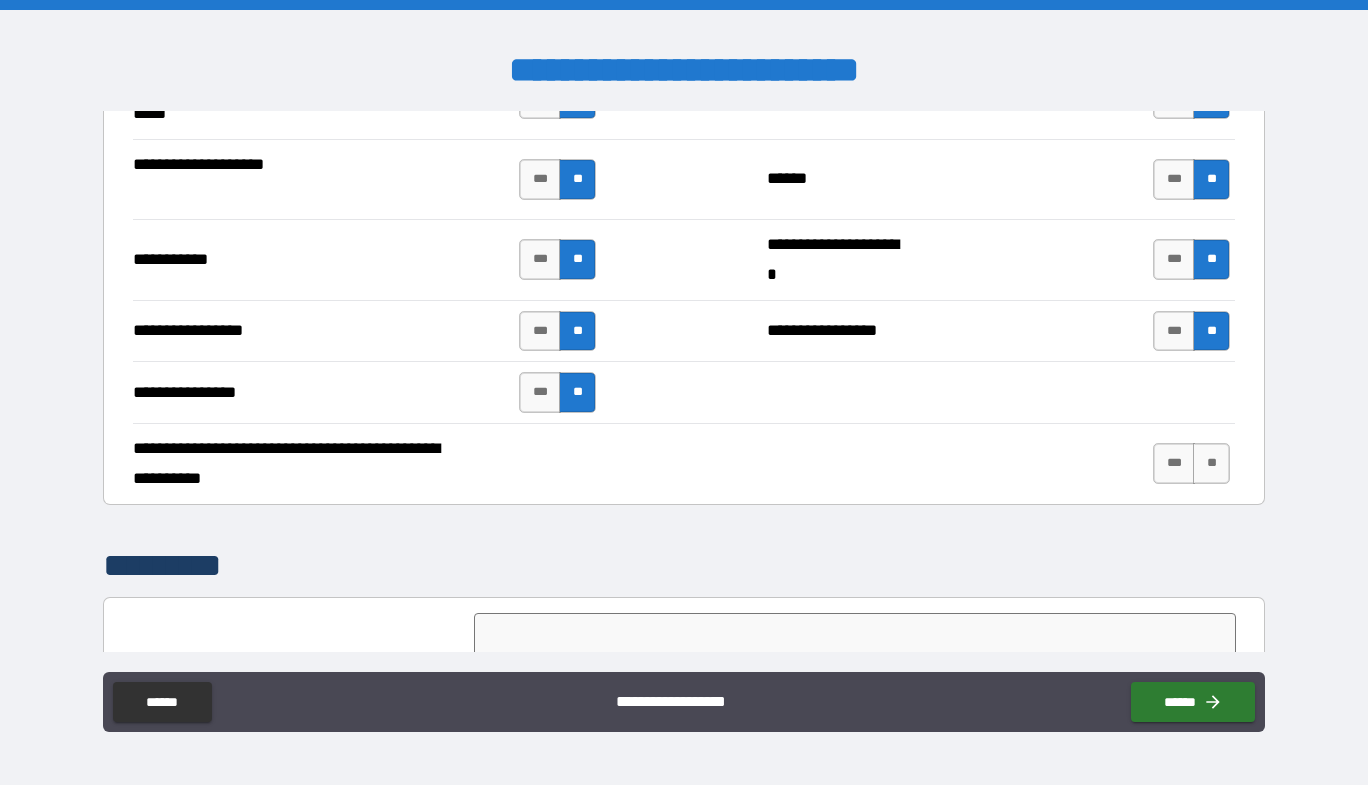 scroll, scrollTop: 4500, scrollLeft: 0, axis: vertical 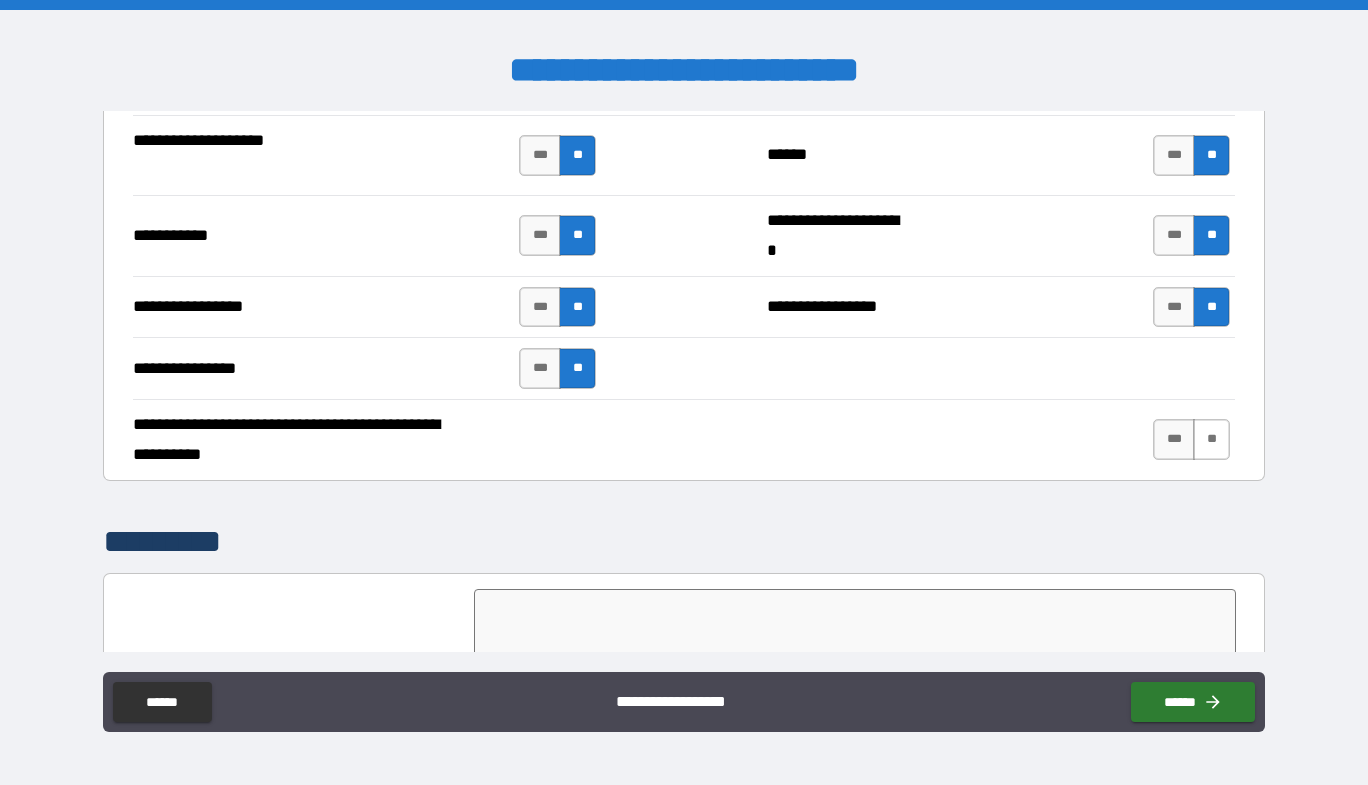 click on "**" at bounding box center (1211, 439) 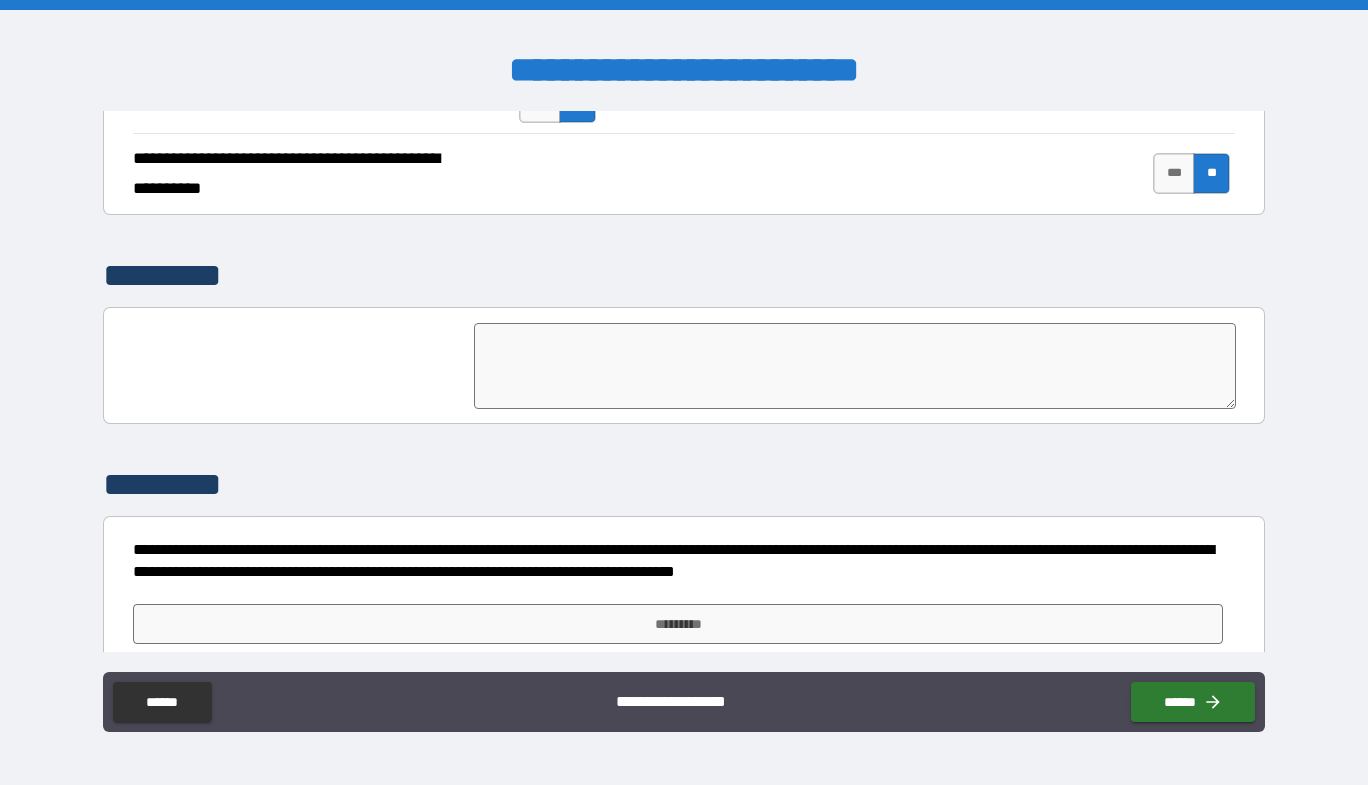 scroll, scrollTop: 4789, scrollLeft: 0, axis: vertical 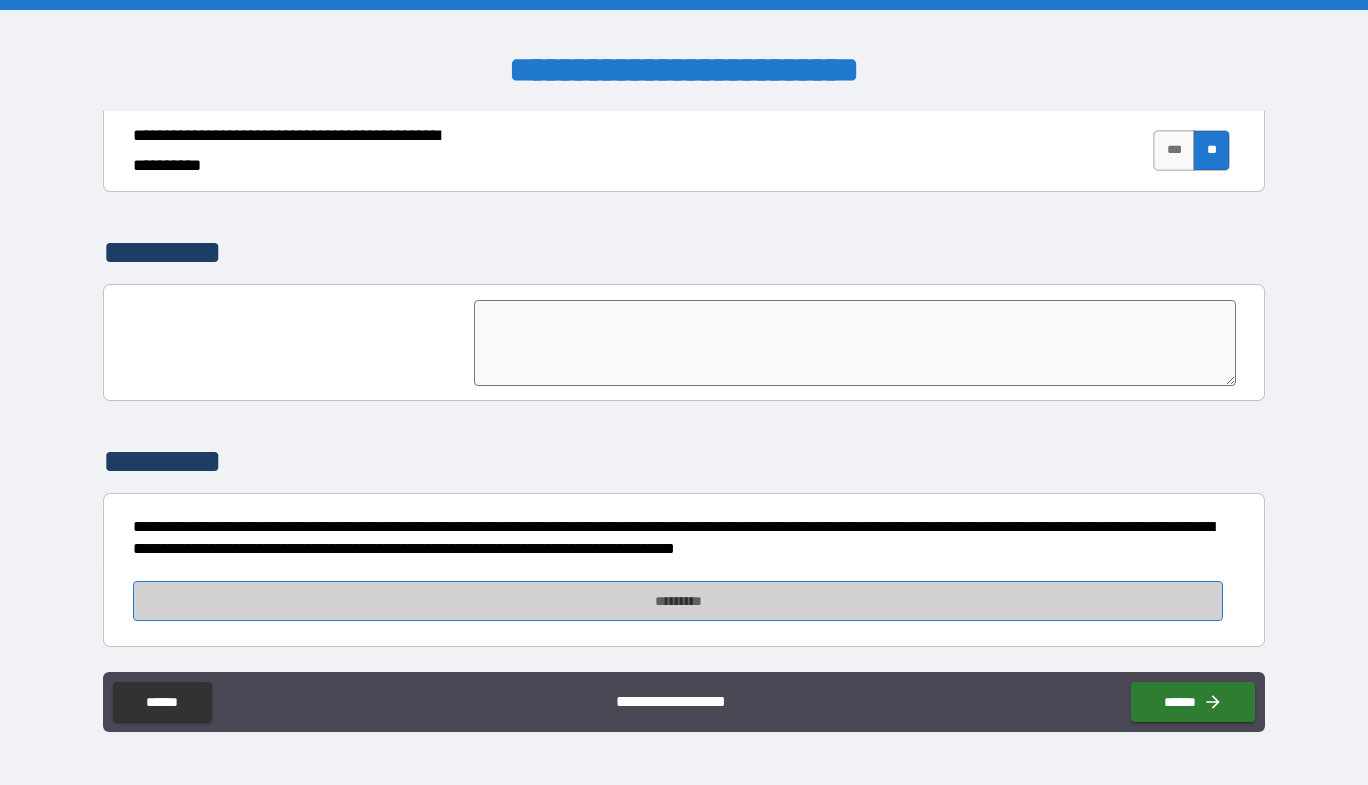 click on "*********" at bounding box center [678, 601] 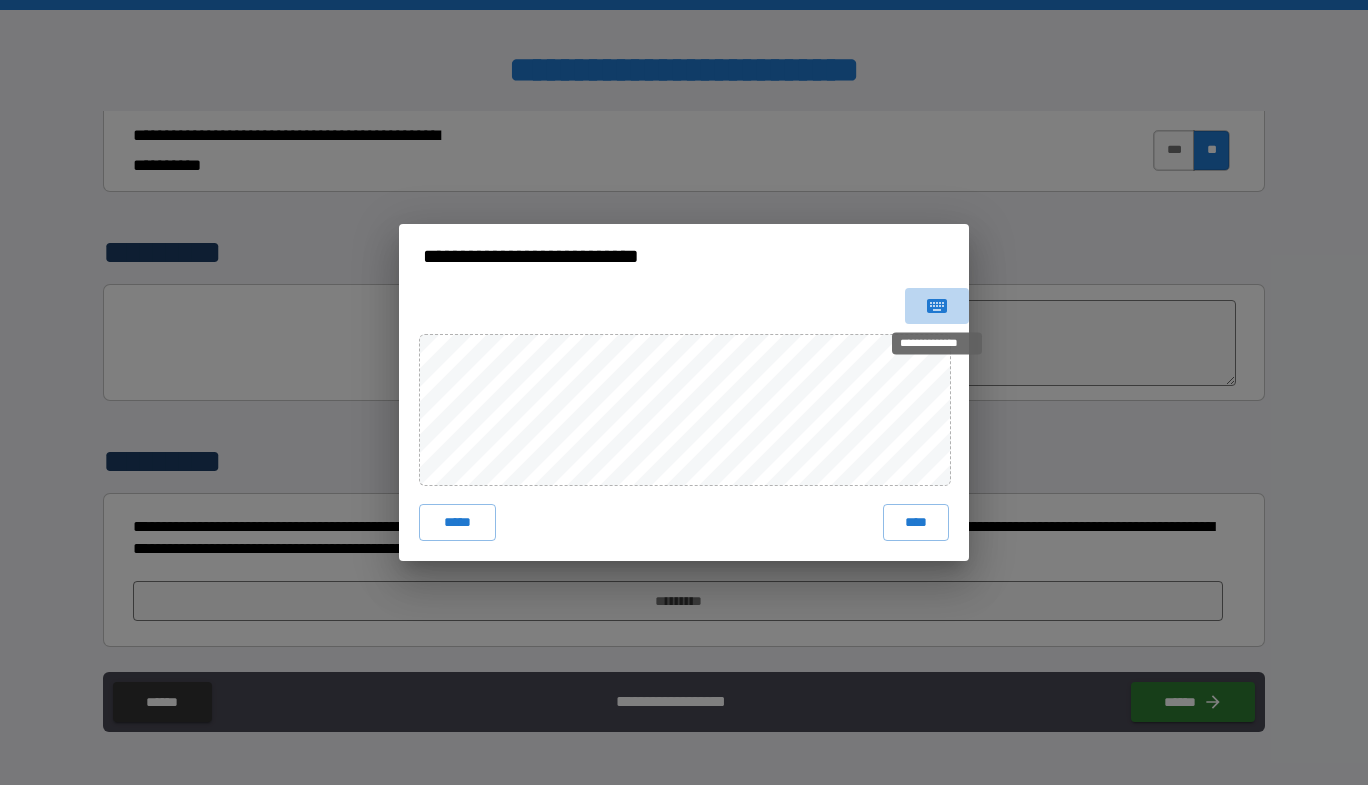 click 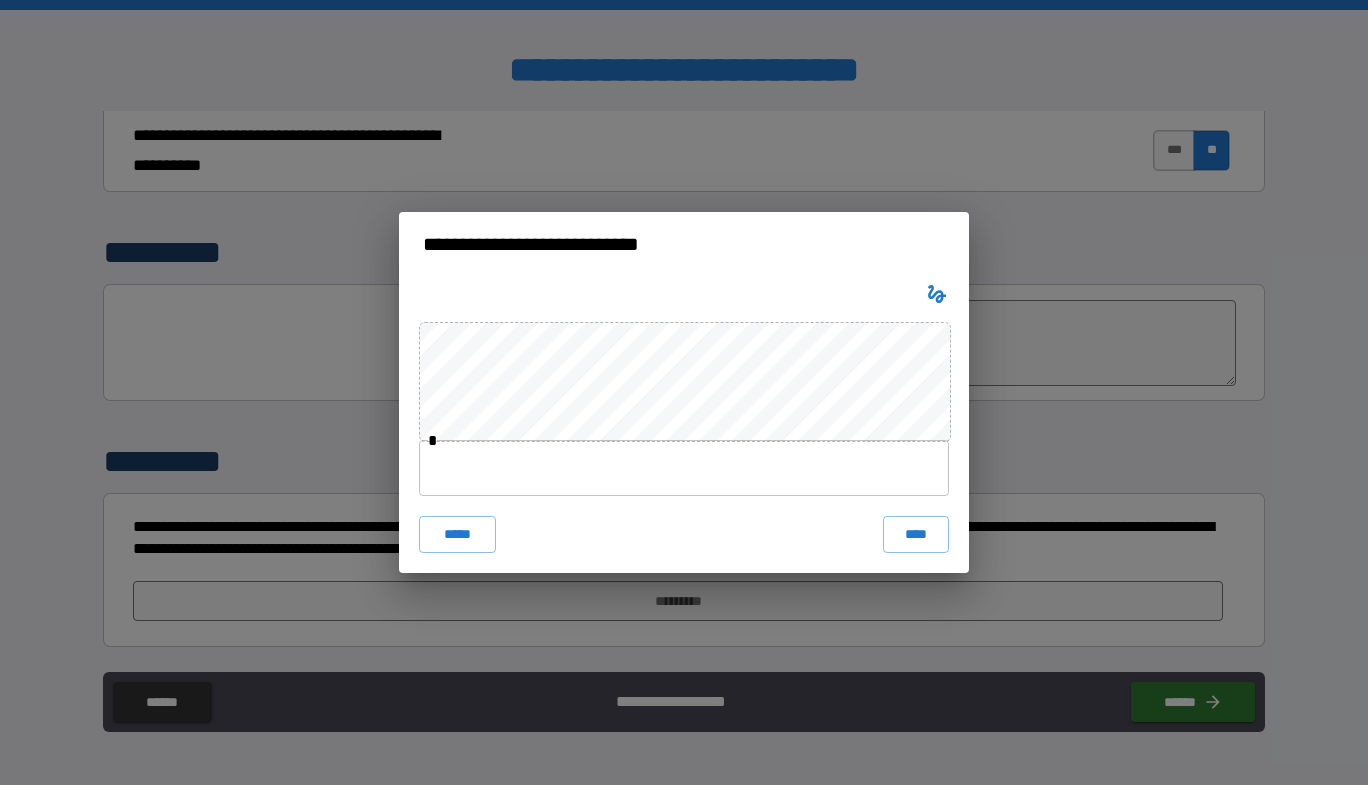 click at bounding box center [684, 468] 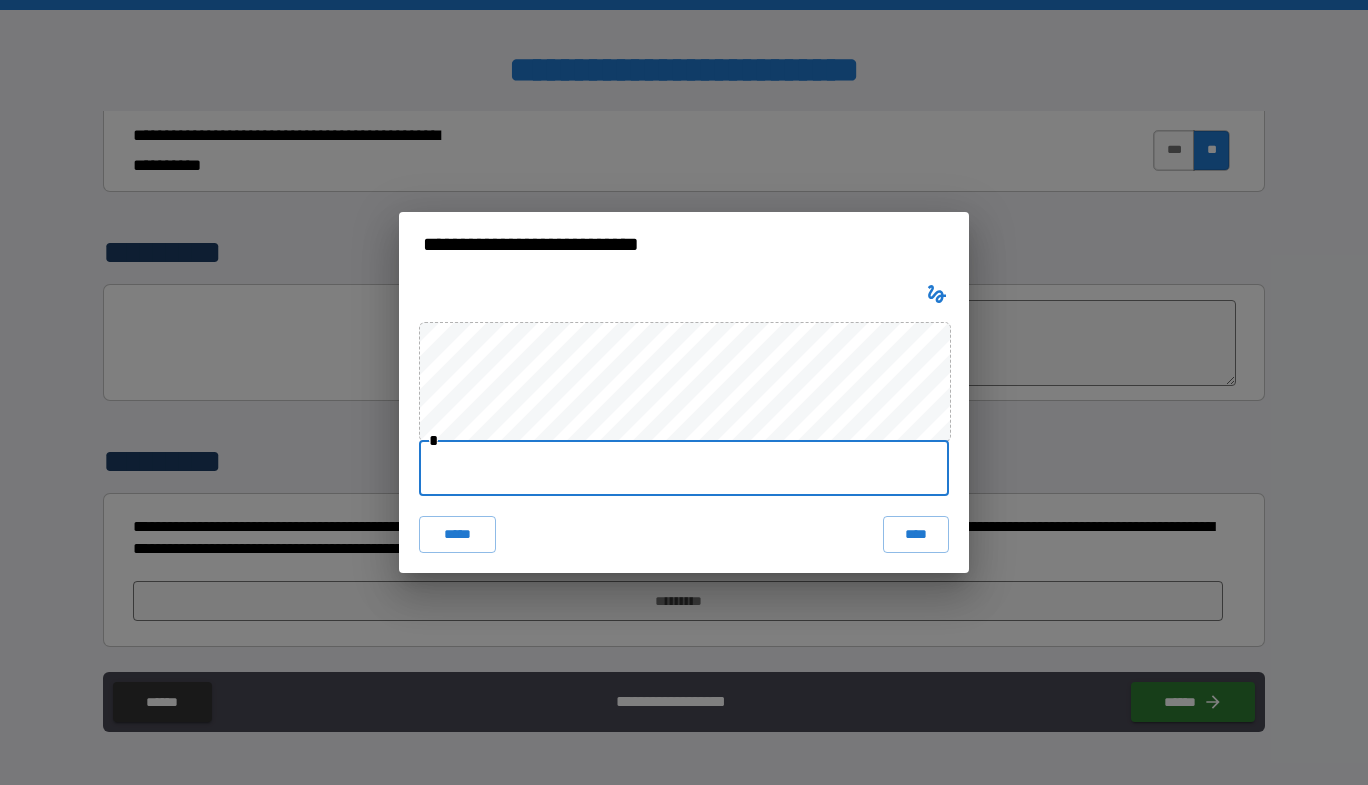click at bounding box center (684, 468) 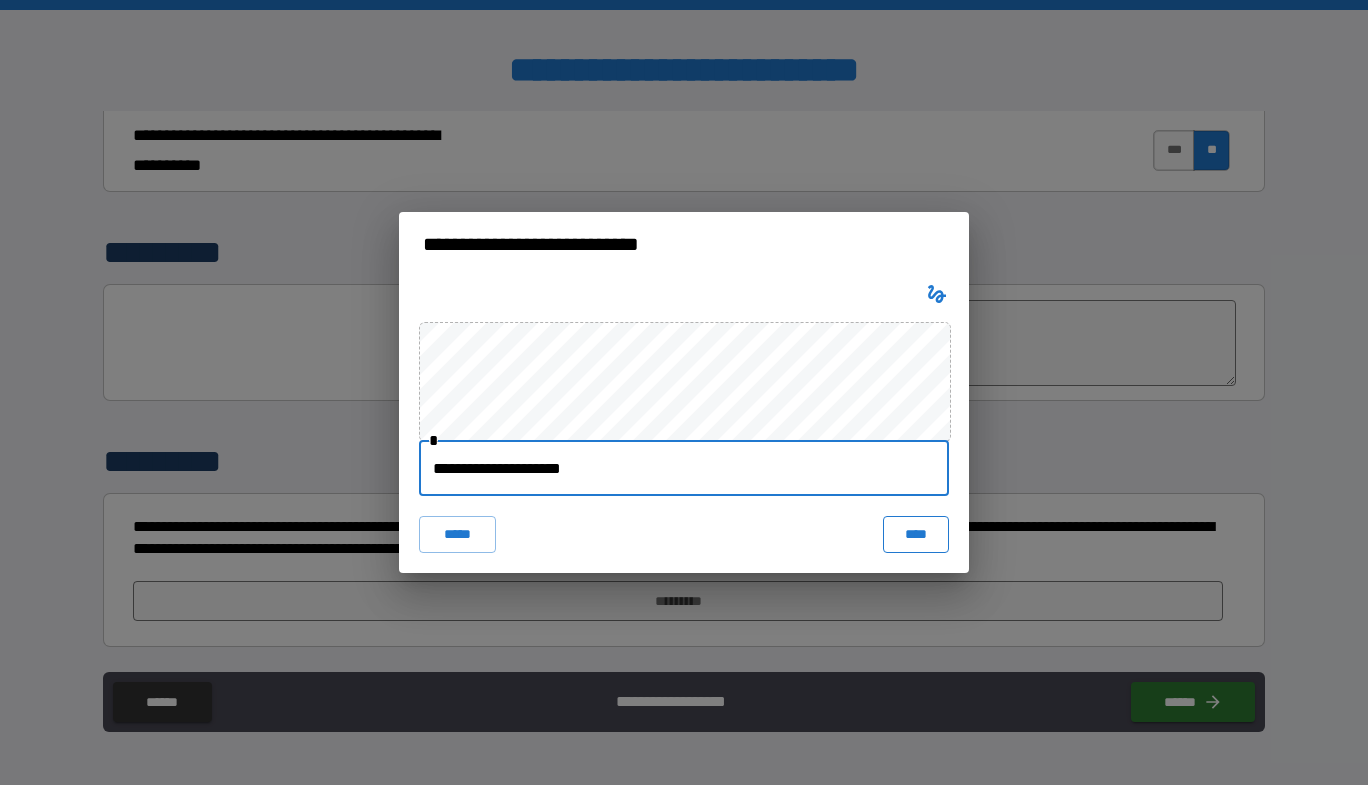 type on "**********" 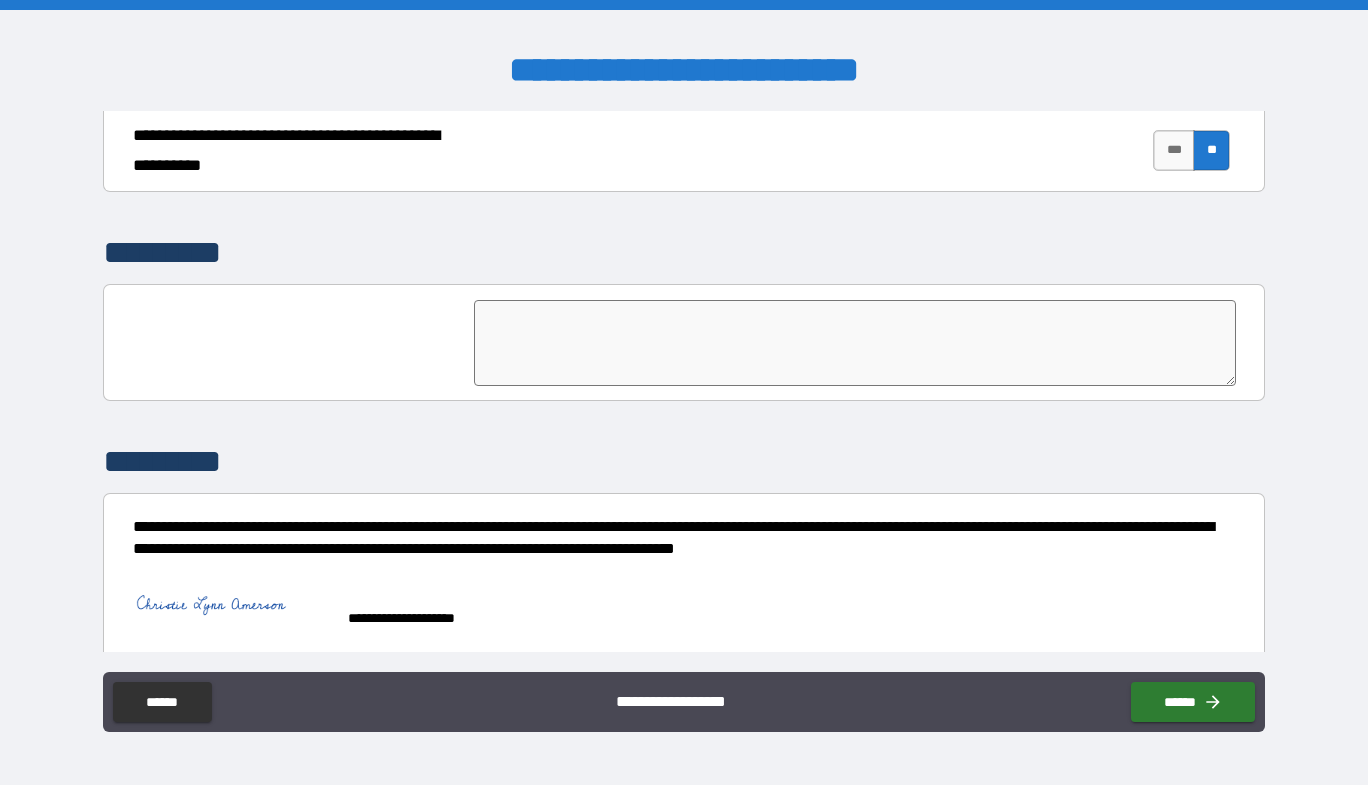 scroll, scrollTop: 4806, scrollLeft: 0, axis: vertical 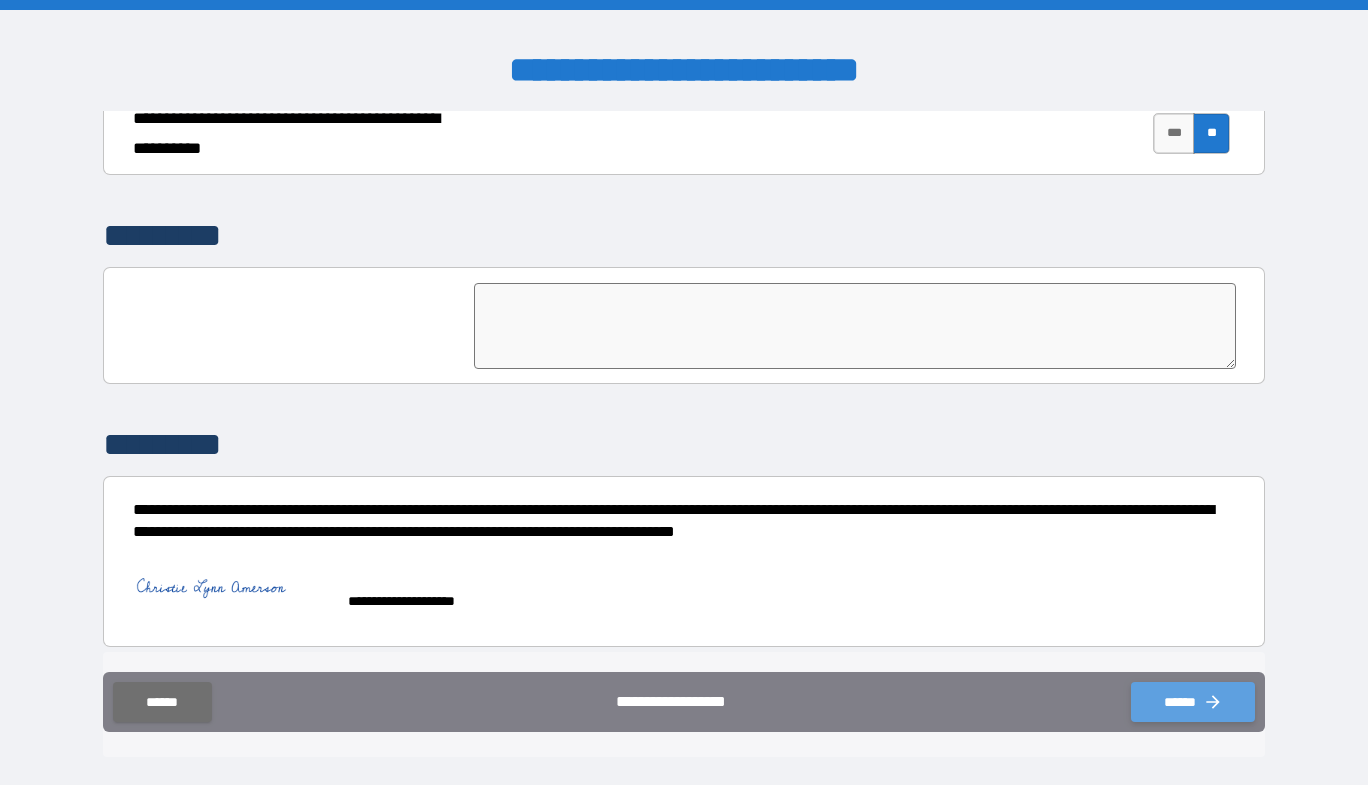 click 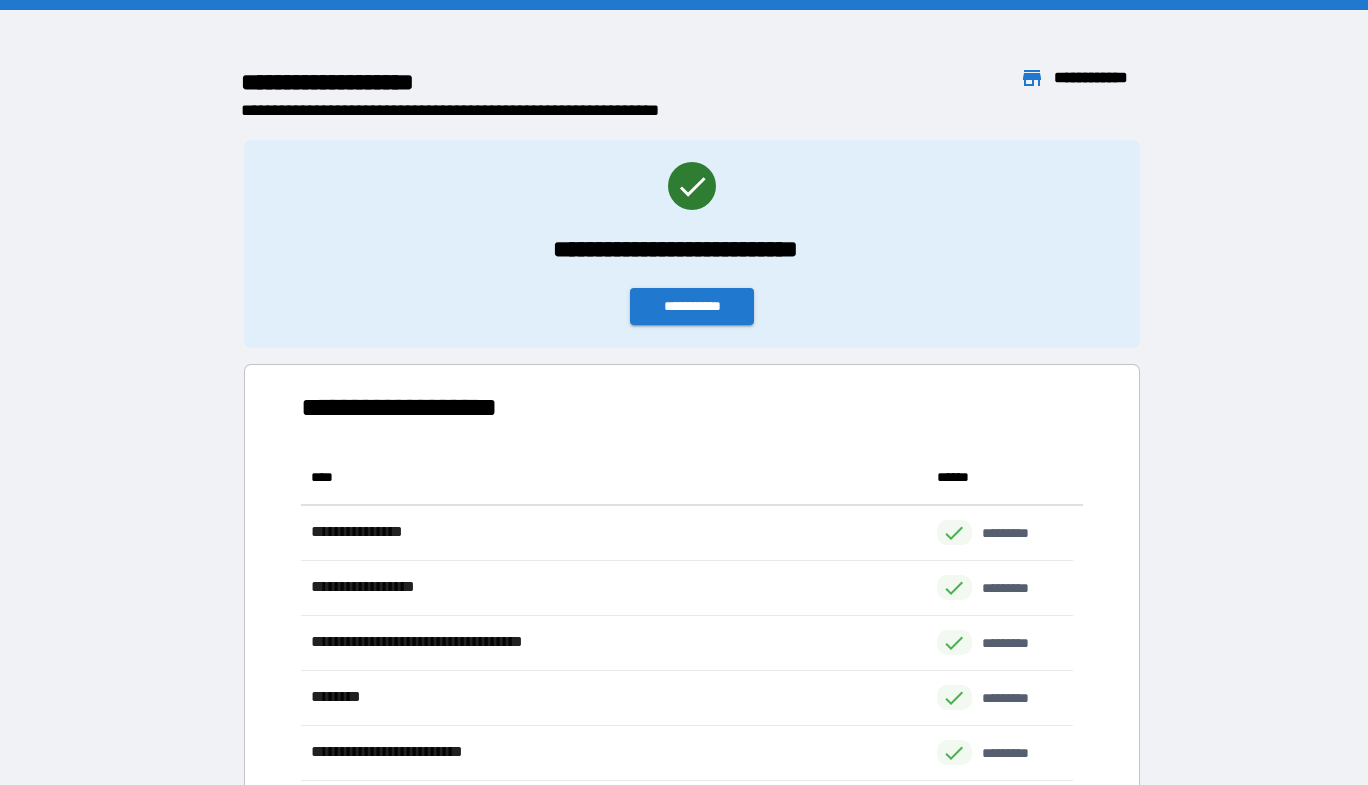 scroll, scrollTop: 16, scrollLeft: 16, axis: both 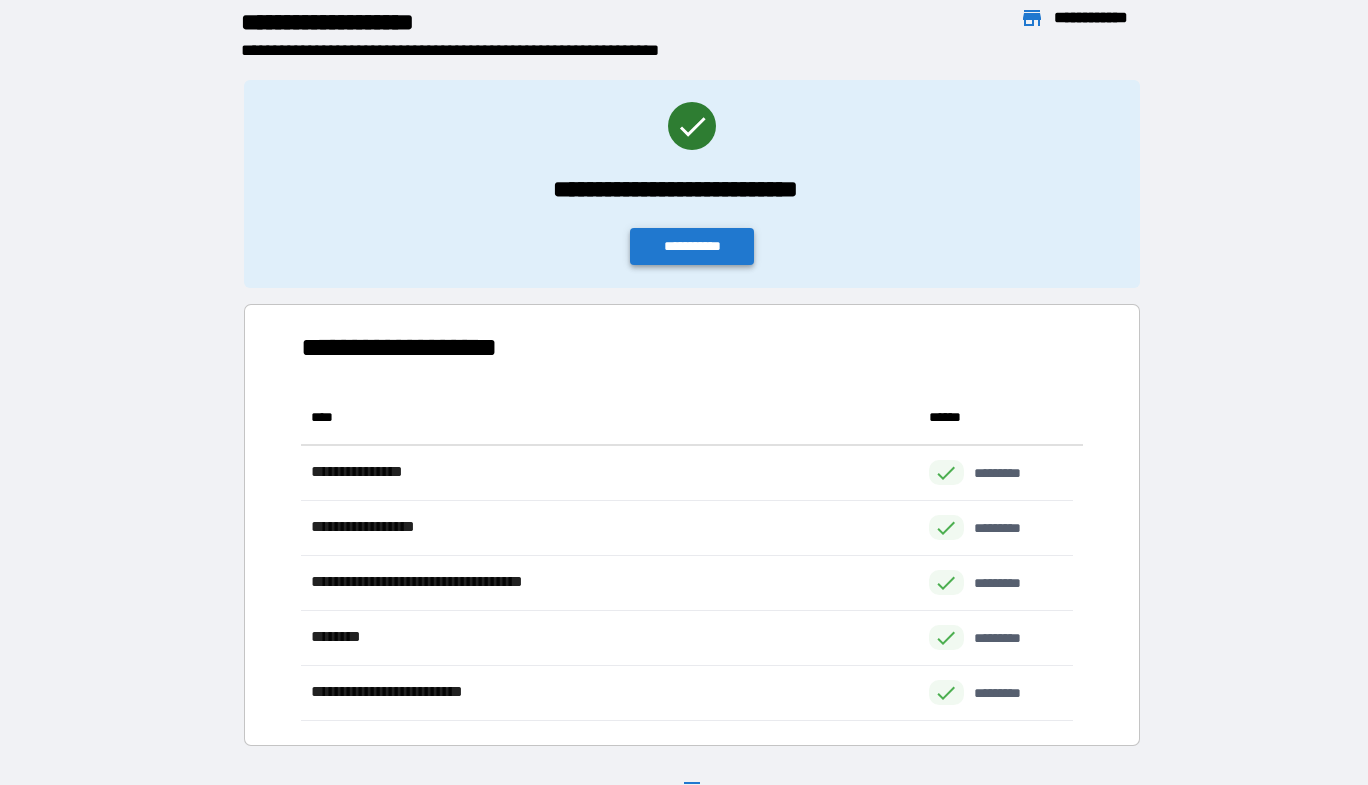 click on "**********" at bounding box center [692, 246] 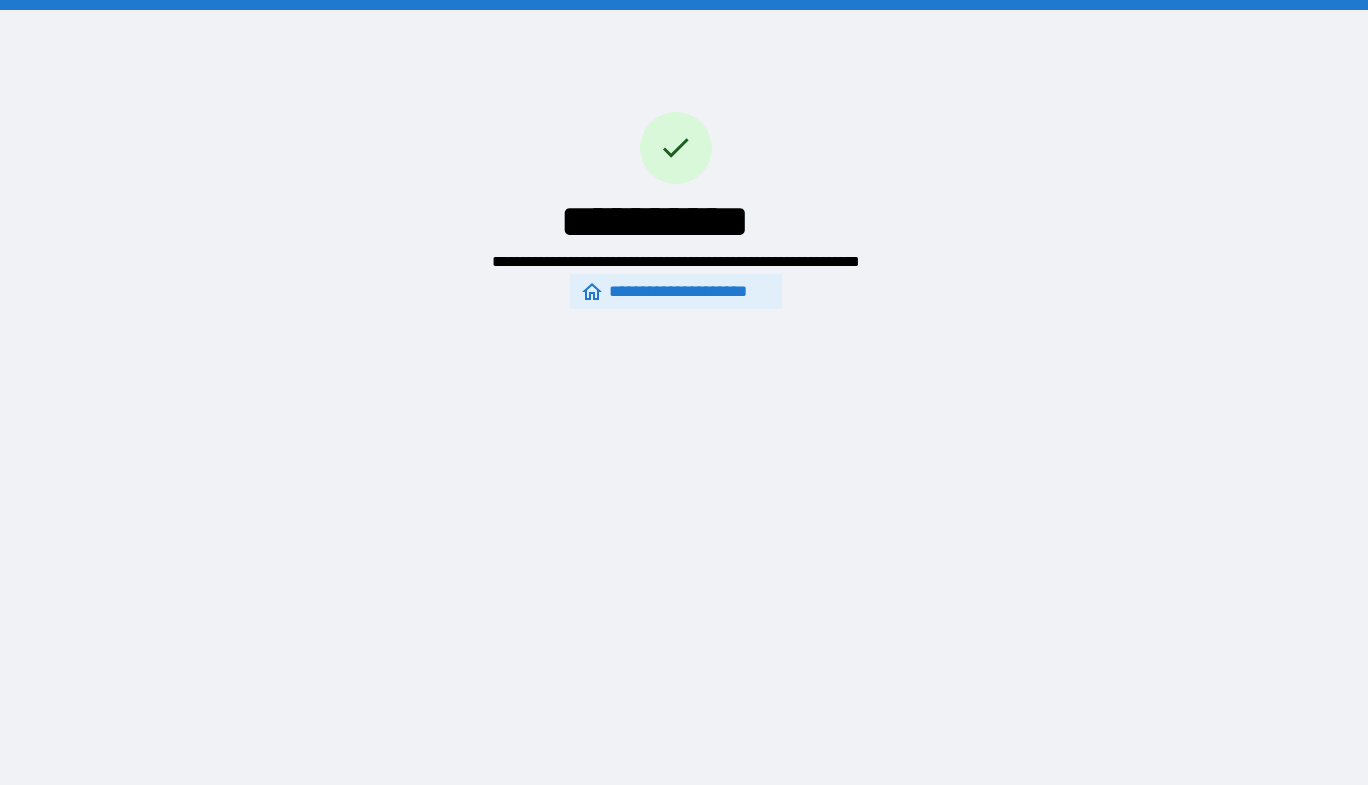 scroll, scrollTop: 0, scrollLeft: 0, axis: both 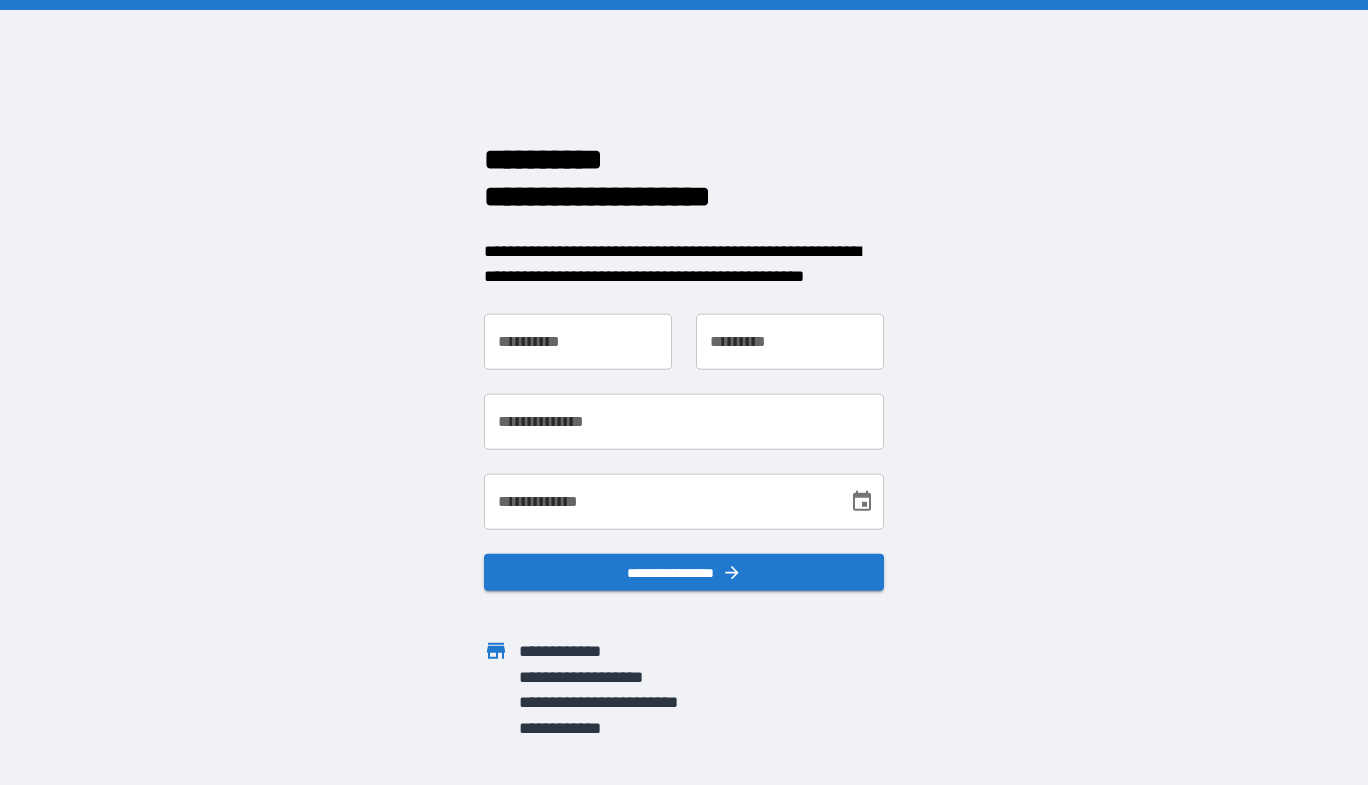 click on "**********" at bounding box center (578, 341) 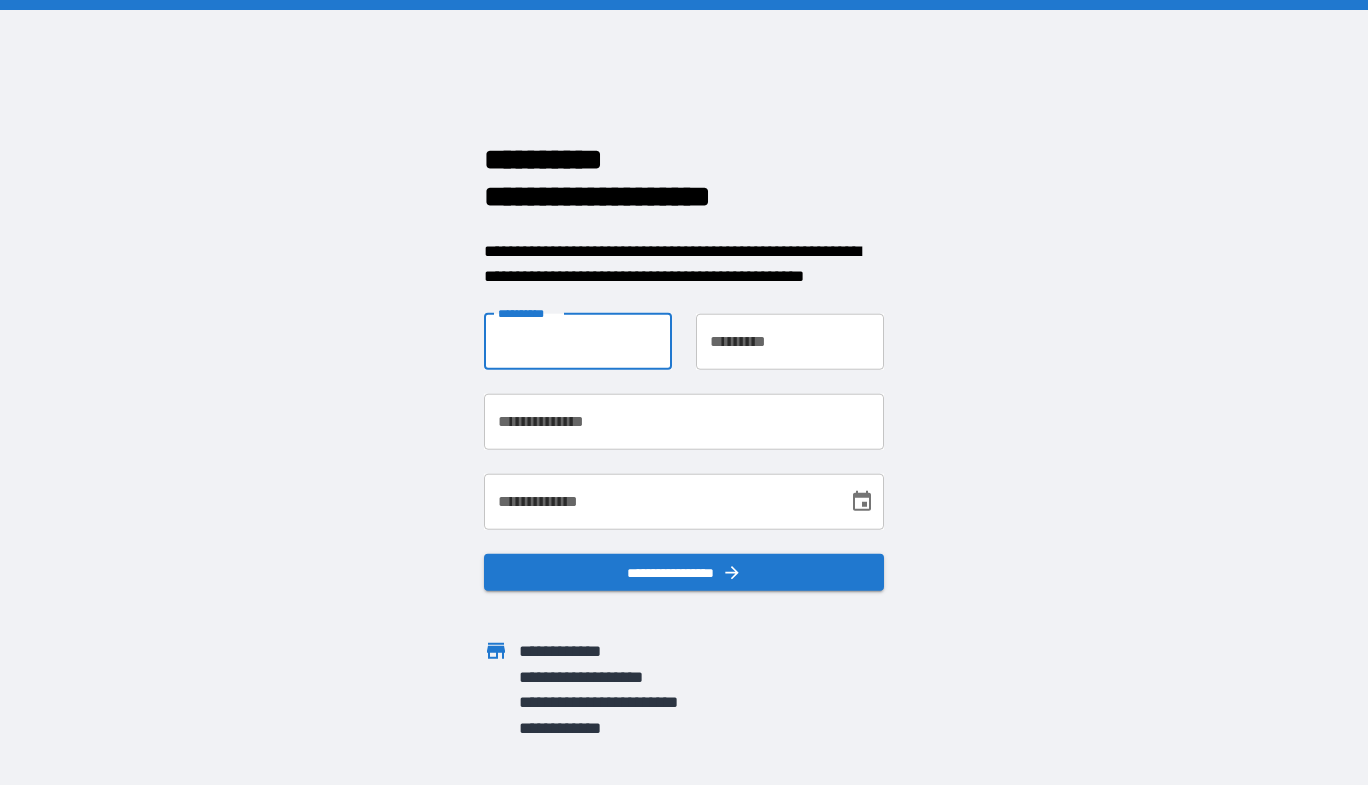 type on "********" 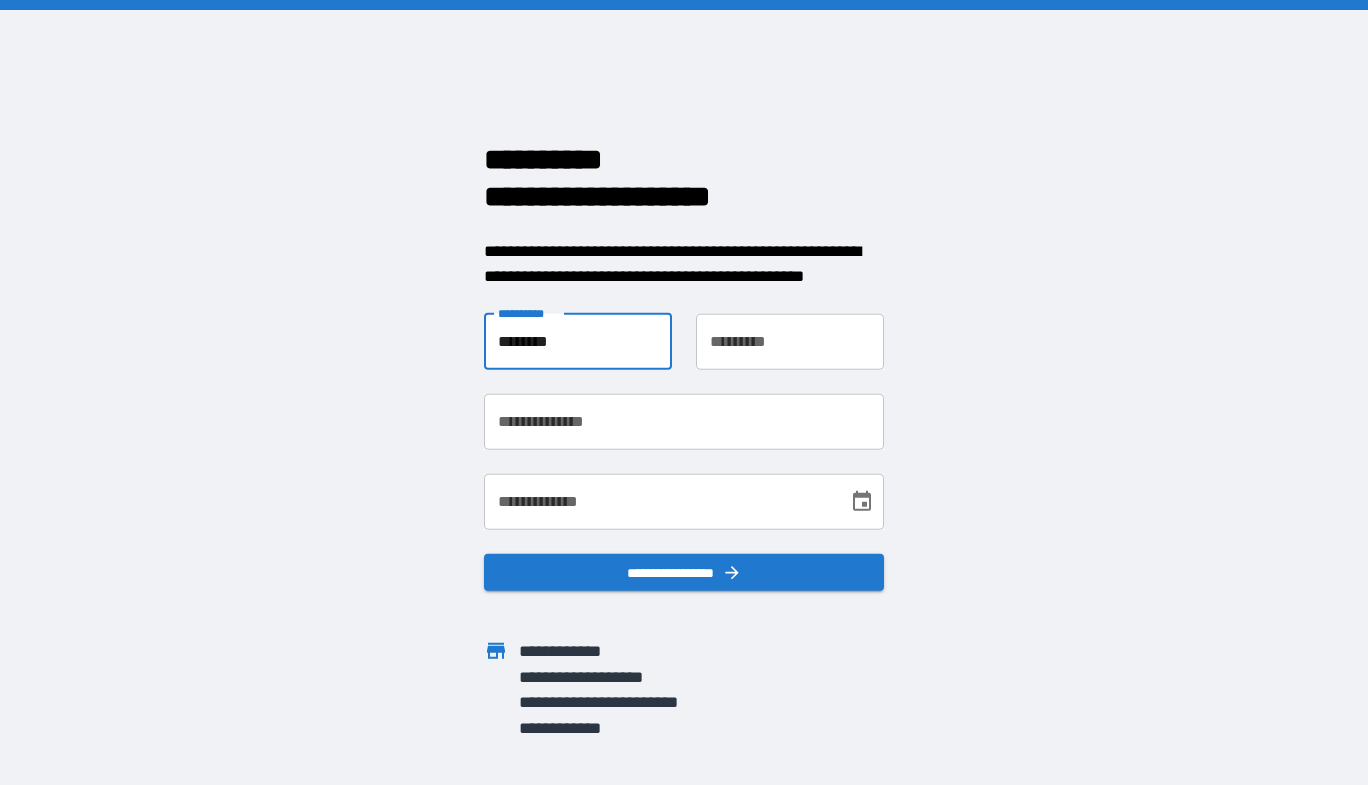type on "*******" 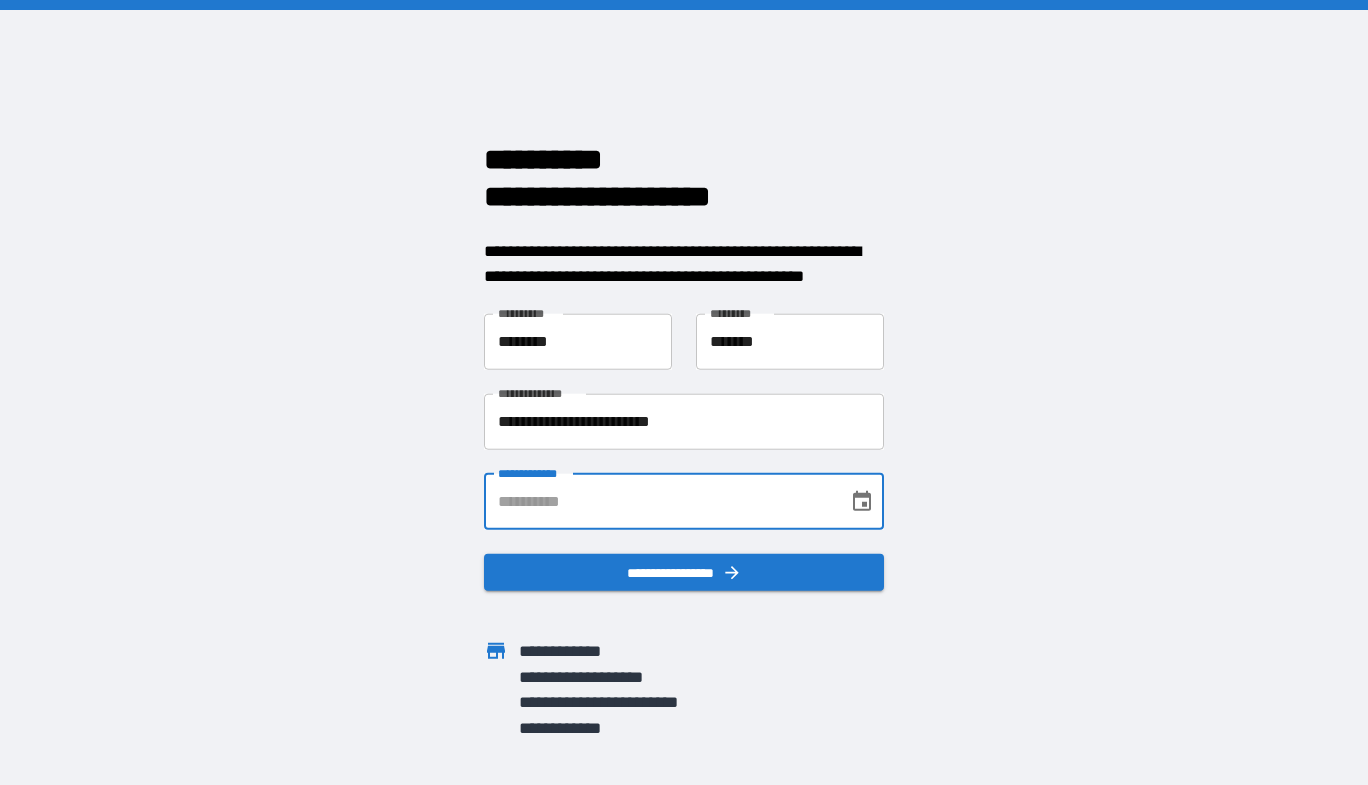 click on "**********" at bounding box center (659, 501) 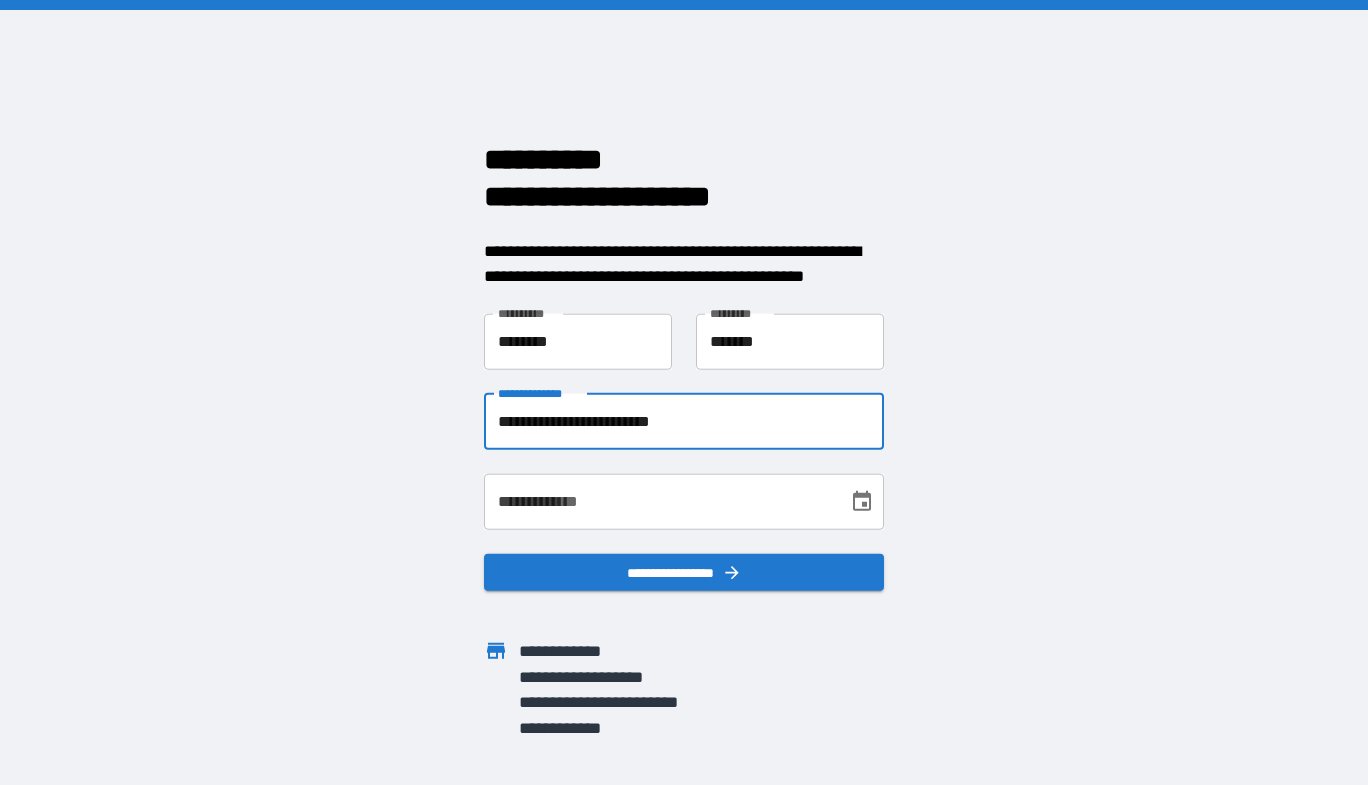 drag, startPoint x: 739, startPoint y: 428, endPoint x: 178, endPoint y: 399, distance: 561.7491 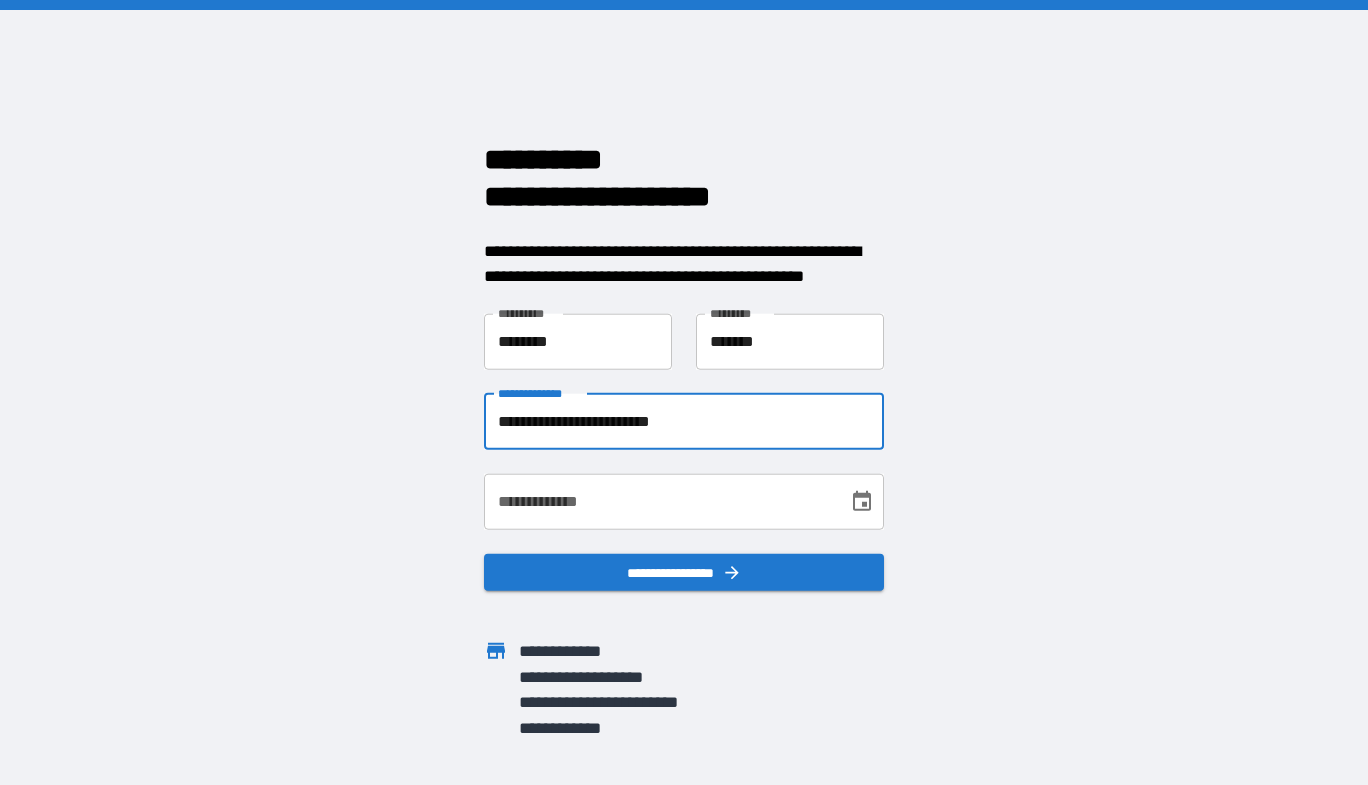 click on "[NAME] [ADDRESS] [CITY] [STATE] [ZIP_CODE] [STREET_NAME] [BUILDING_NUMBER] [APARTMENT_NUMBER] [FLOOR_NUMBER] [UNIT_NUMBER] [COUNTRY_CODE] [AREA_CODE] [PHONE_NUMBER] [EXTENSION] [EMAIL] [WEBSITE] [COMPANY_NAME] [PRODUCT_NAME] [PRICE] [CURRENCY] [DATE] [TIME] [YEAR] [MONTH] [DAY] [DAY_OF_WEEK] [HOLIDAY] [EVENT_NAME] [JOB_TITLE] [DEPARTMENT] [OFFICE_LOCATION] [BUILDING_NAME] [FLOOR_NUMBER] [UNIT_NUMBER]   [ROOM_NUMBER]   [DESK_NUMBER] [COMPUTER_NAME]   [PRINTER_NAME] [SERVER_NAME] [NETWORK_NAME] [IP_ADDRESS] [MAC_ADDRESS] [SERIAL_NUMBER] [MODEL_NUMBER] [MANUFACTURER] [OPERATING_SYSTEM] [SOFTWARE_NAME] [VERSION_NUMBER] [LICENSE_KEY] [USERNAME] [PASSWORD] [SECURITY_QUESTION] [ANSWER] [CREDIT_CARD_NUMBER] [EXPIRATION_DATE] [CVV] [BANK_ACCOUNT_NUMBER] [ROUTING_NUMBER] [SWIFT_CODE] [IBAN] [PASSPORT_NUMBER] [DRIVER_LICENSE_NUMBER] [NATIONAL_ID_NUMBER] [VOTER_ID_NUMBER] [SOCIAL_SECURITY_NUMBER] [BIRTH_DATE] [AGE] [GENDER] [MARITAL_STATUS] [NATIONALITY] [RELIGION] [ETHNICITY] [BLOOD_TYPE] [MEDICAL_RECORD_NUMBER] [PRESCRIPTION_NUMBER] [ALLERGY_INFORMATION] [DISEASE_NAME] [SYMPTOM] [TREATMENT_PLAN] [DOCTOR_NAME] [HOSPITAL_NAME] [CLINIC_NAME] [INSURANCE_POLICY_NUMBER] [CLAIM_NUMBER] [POLICY_HOLDER_NAME] [BENEFICIARY_NAME] [TRUSTEE_NAME] [GUARDIAN_NAME] [CHILD_NAME] [PARENT_NAME] [SPOUSE_NAME] [SIBLING_NAME] [FRIEND_NAME] [COLLEAGUE_NAME]" at bounding box center (684, 392) 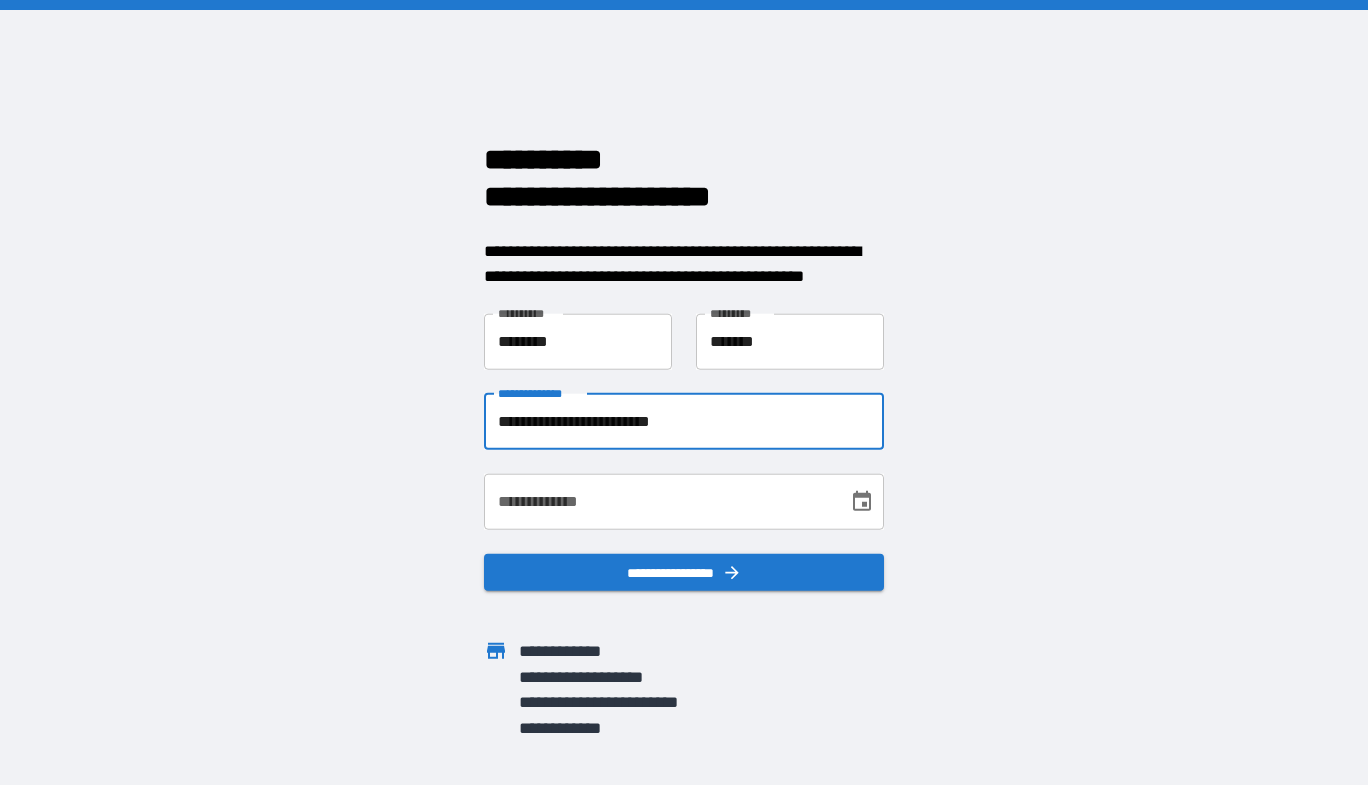 type on "**********" 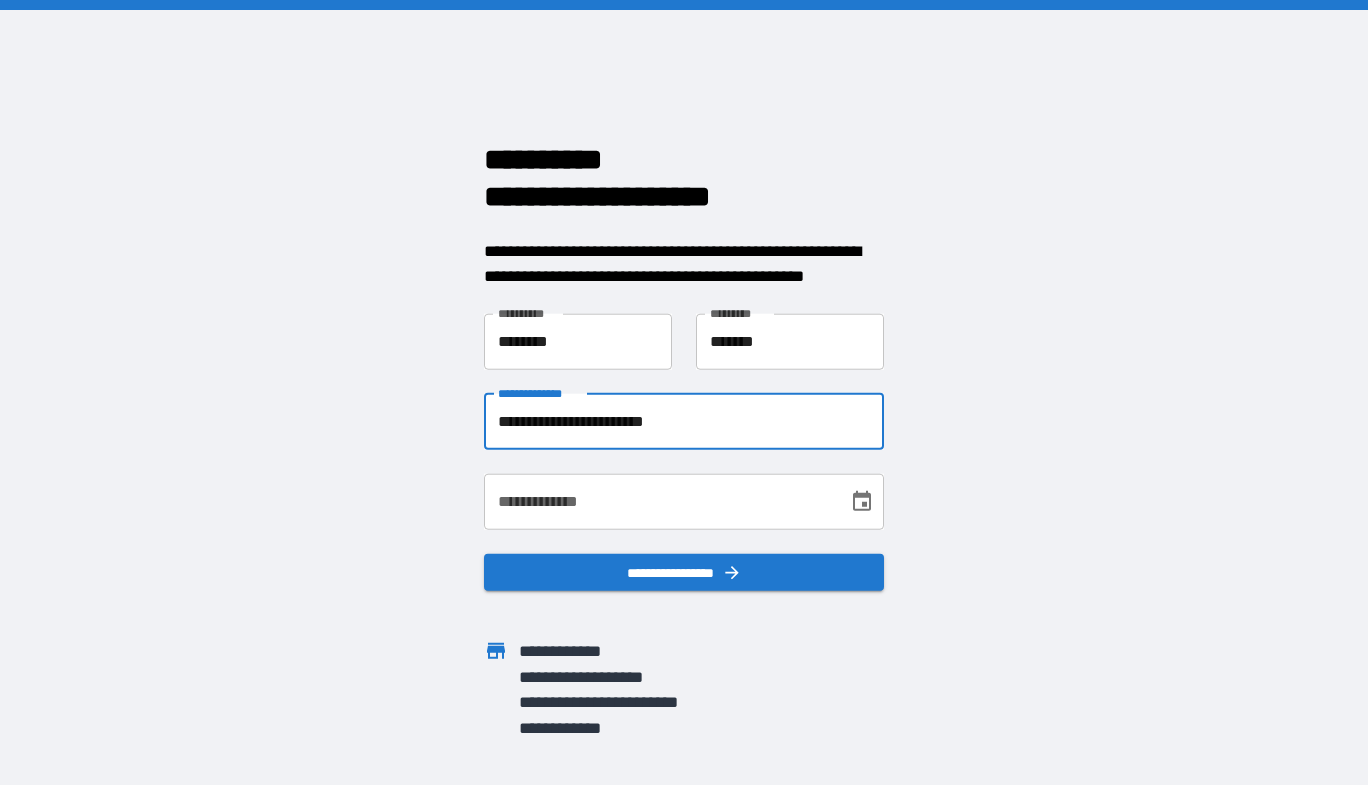 click on "**********" at bounding box center (659, 501) 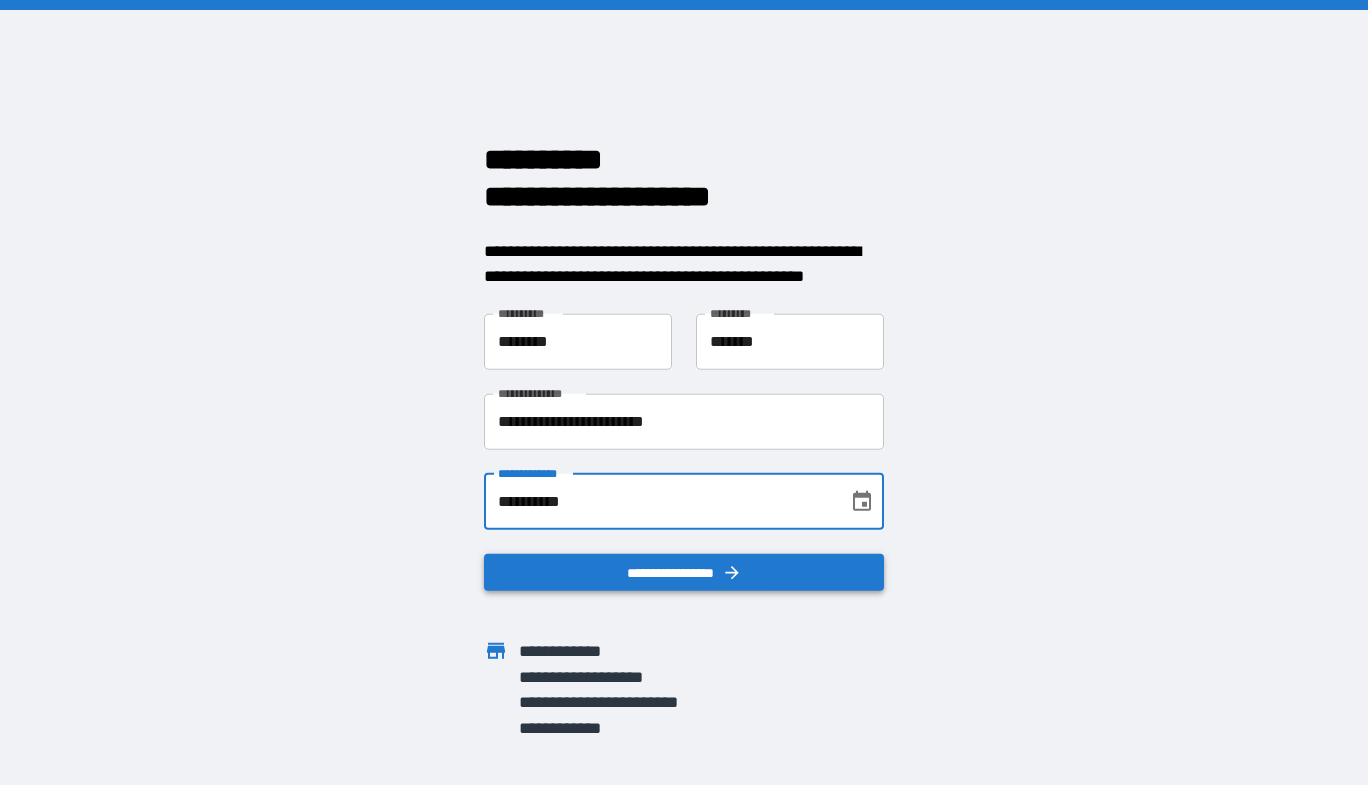 type on "**********" 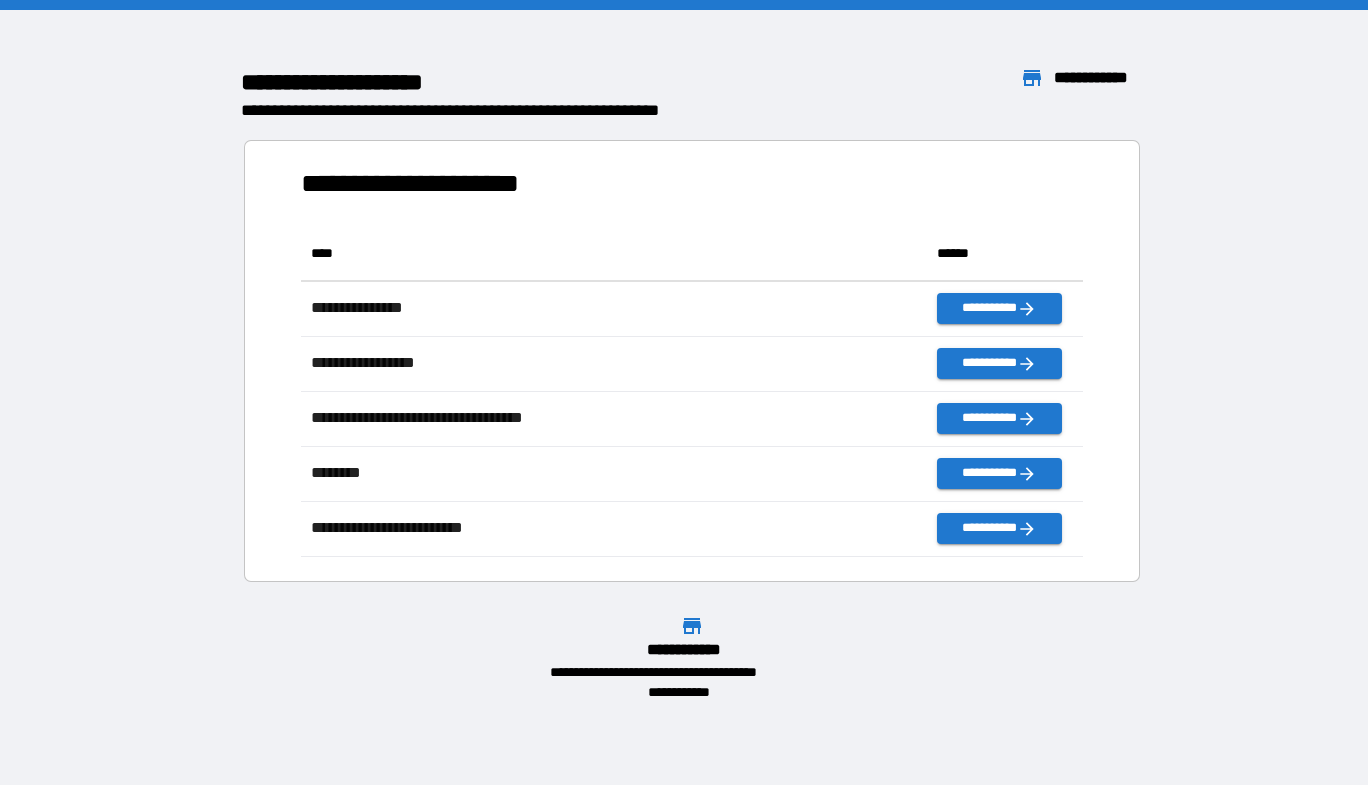 scroll, scrollTop: 16, scrollLeft: 16, axis: both 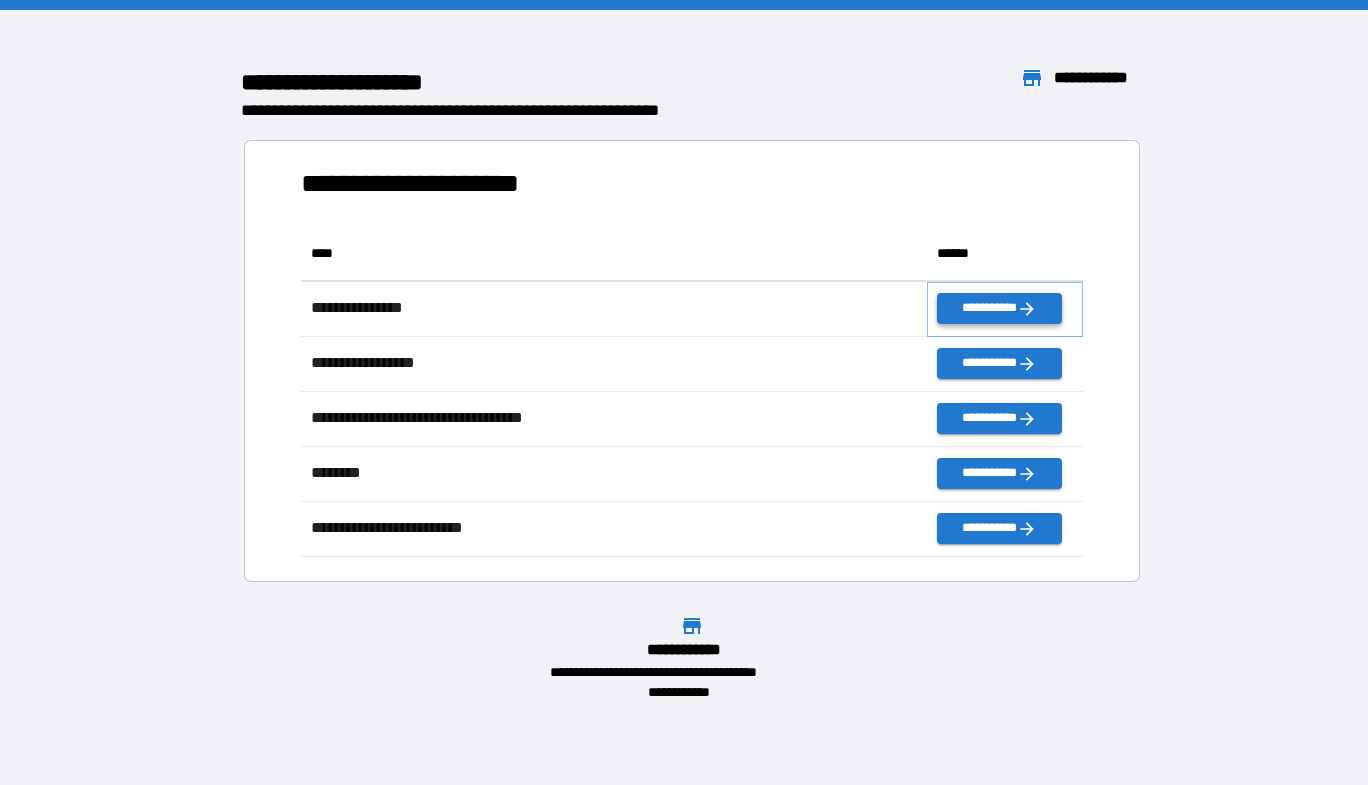 click on "**********" at bounding box center [999, 308] 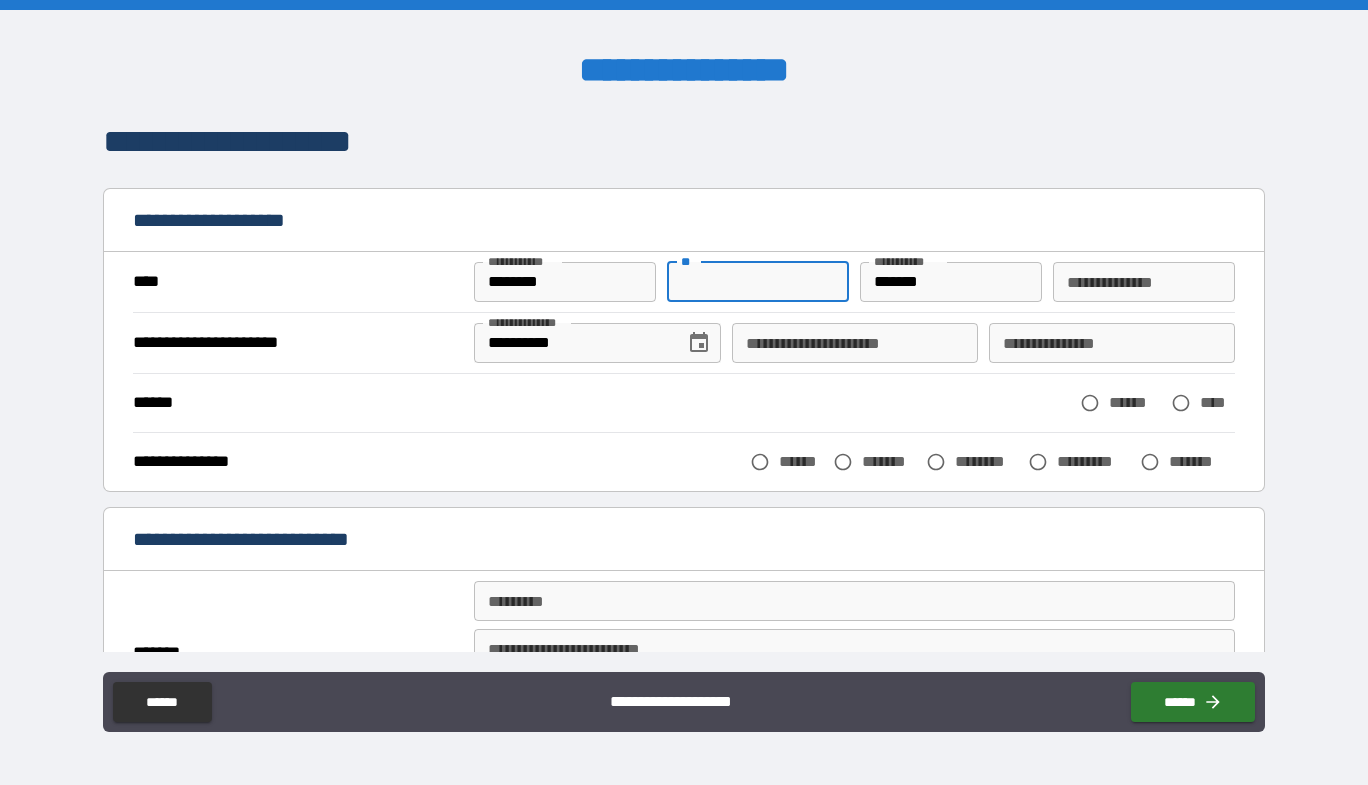 click on "**" at bounding box center (758, 282) 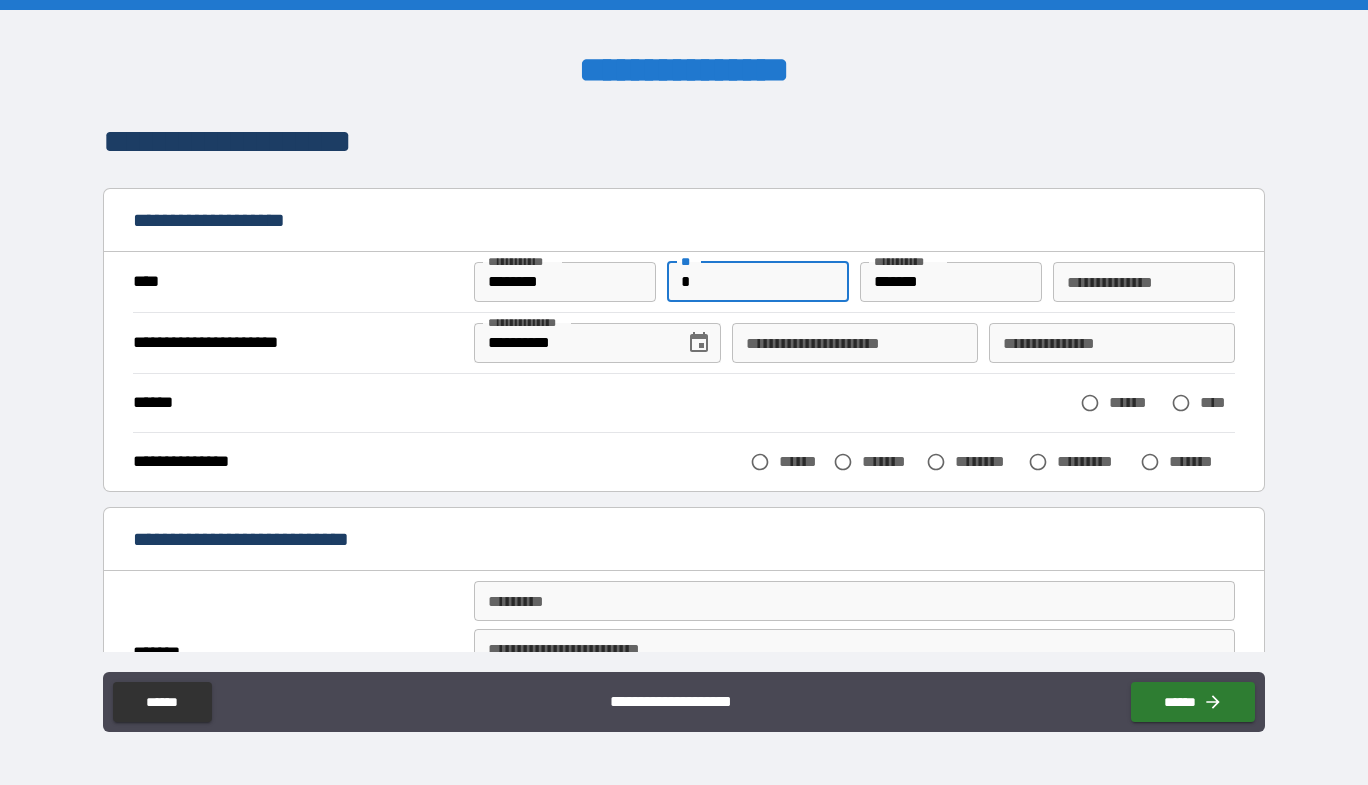 type on "*" 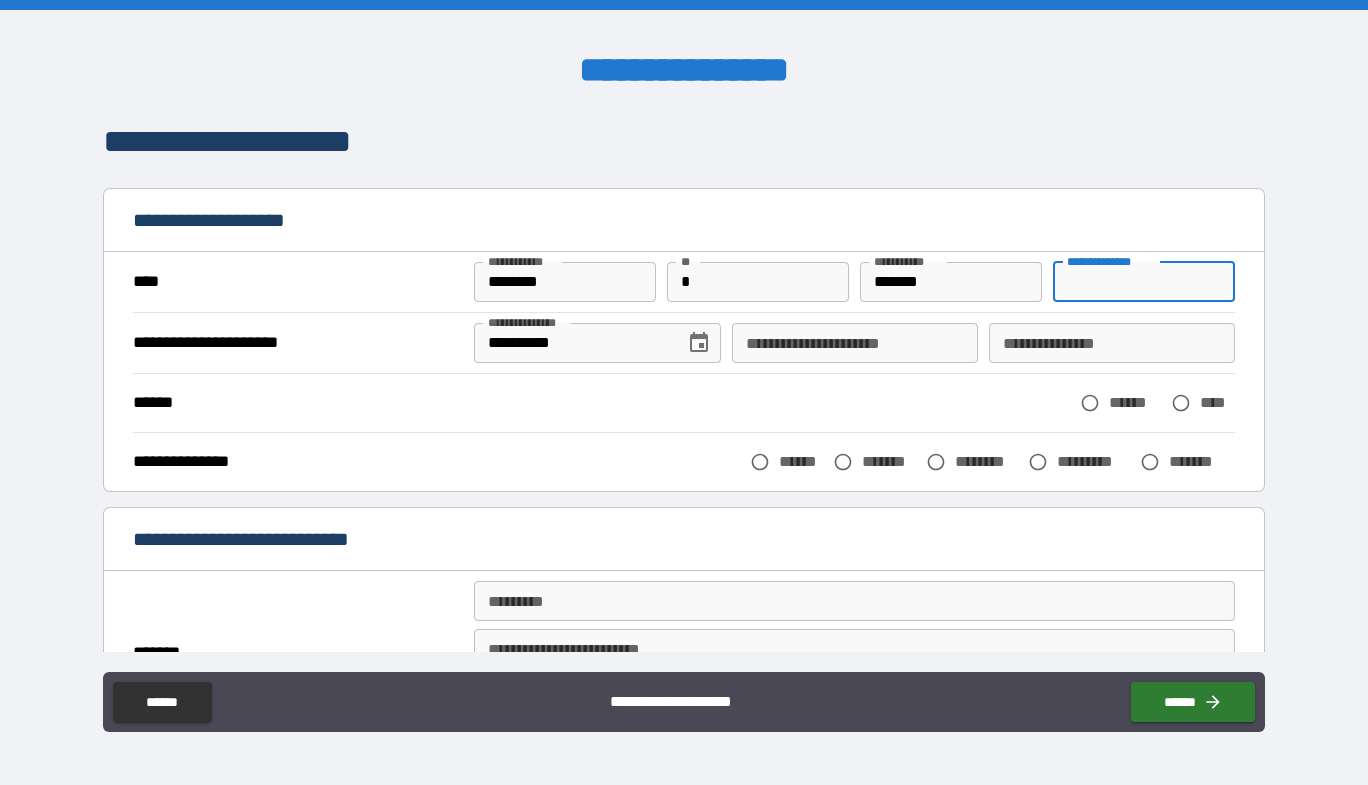click on "**********" at bounding box center (1144, 282) 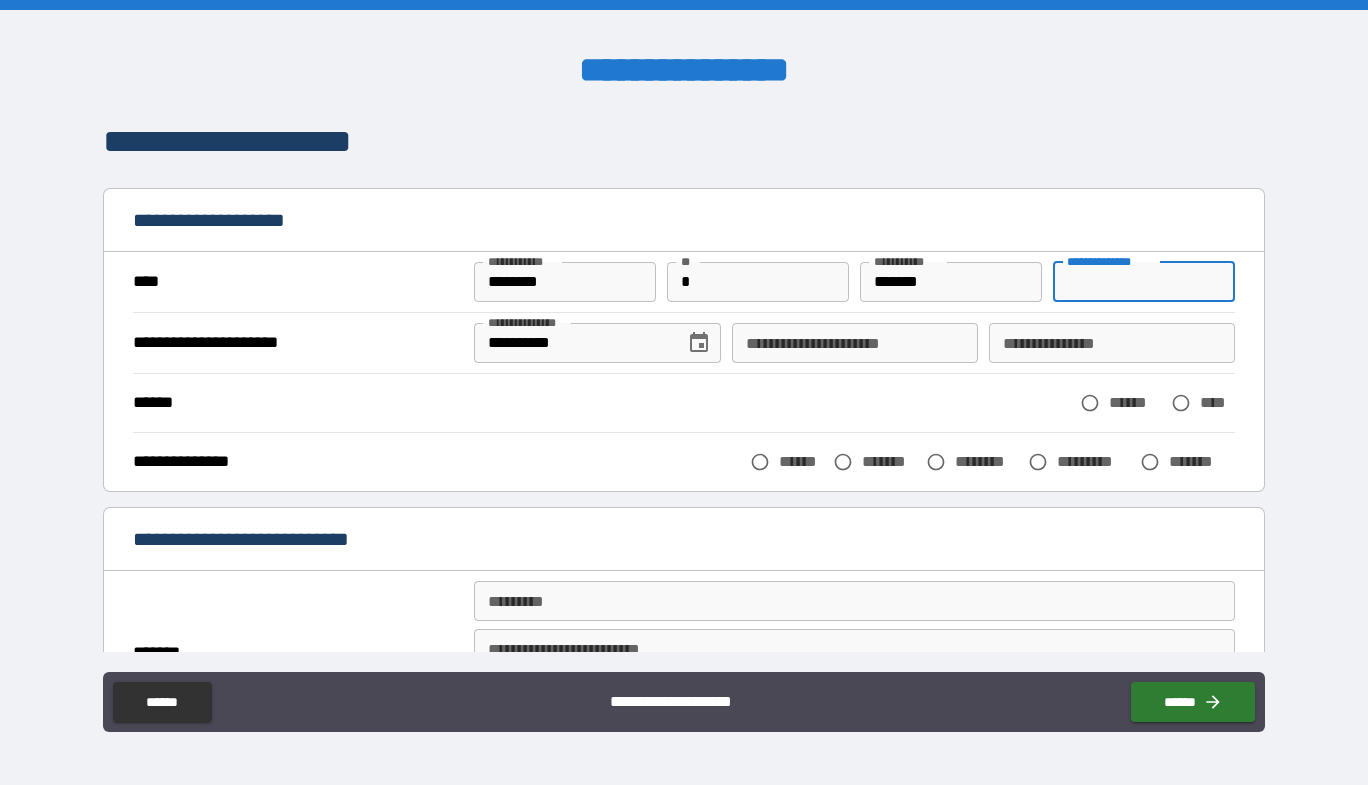 click on "**********" at bounding box center [855, 343] 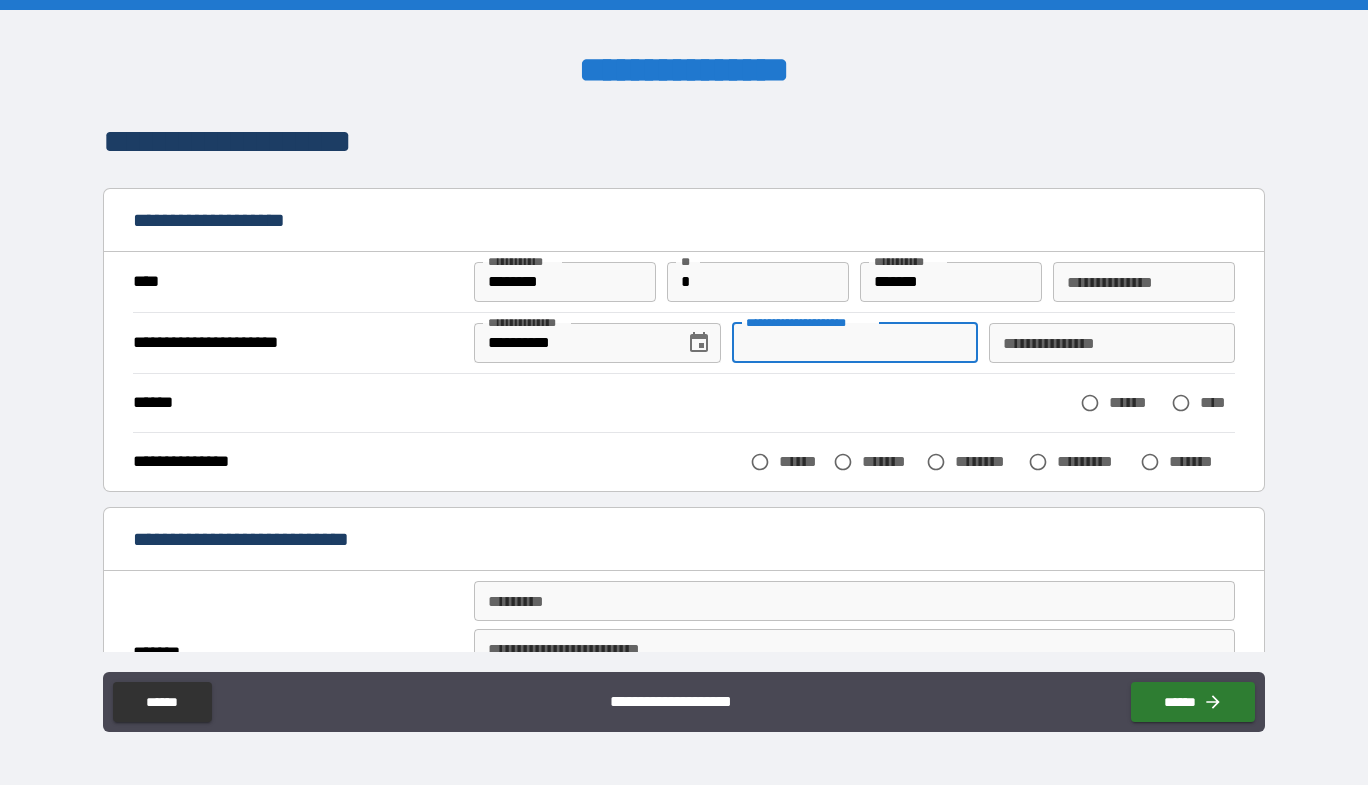 click on "**********" at bounding box center (855, 343) 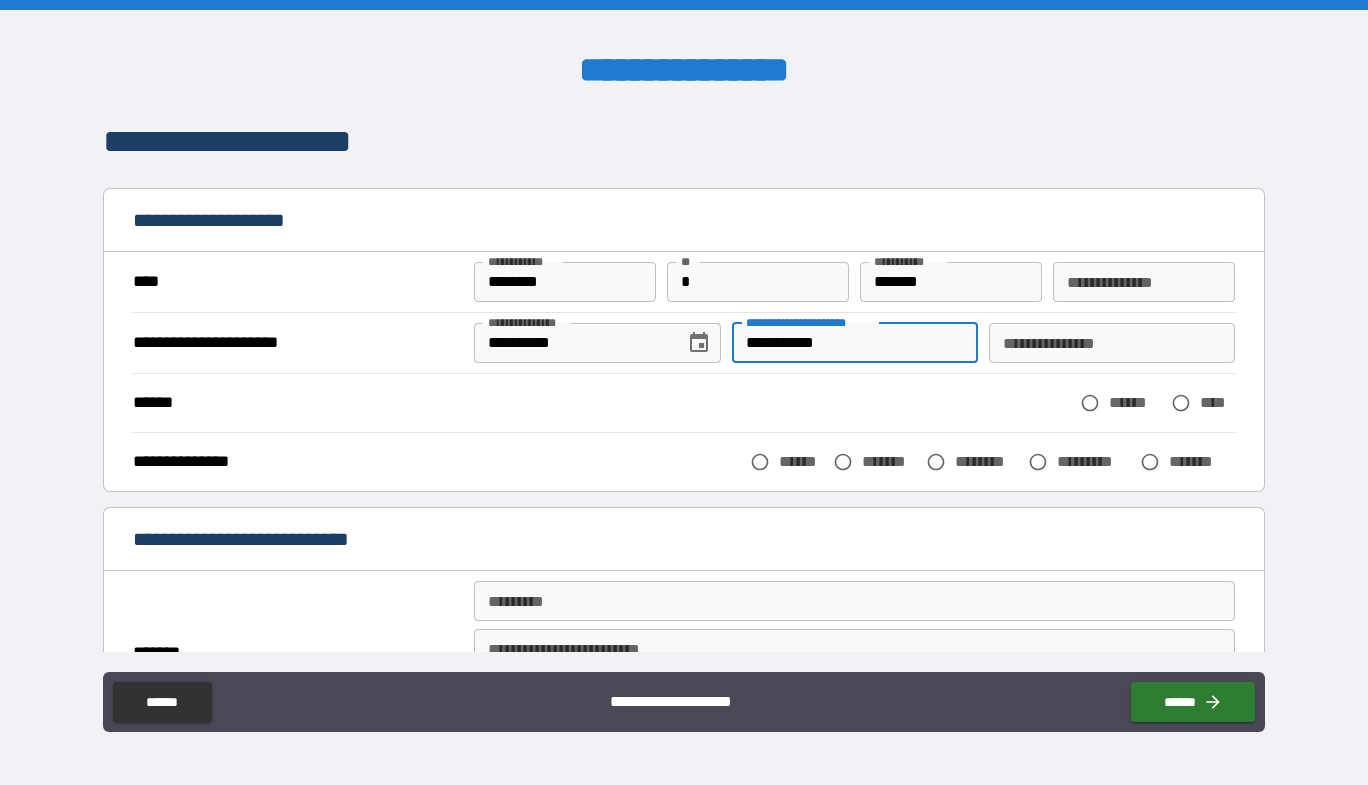 type on "**********" 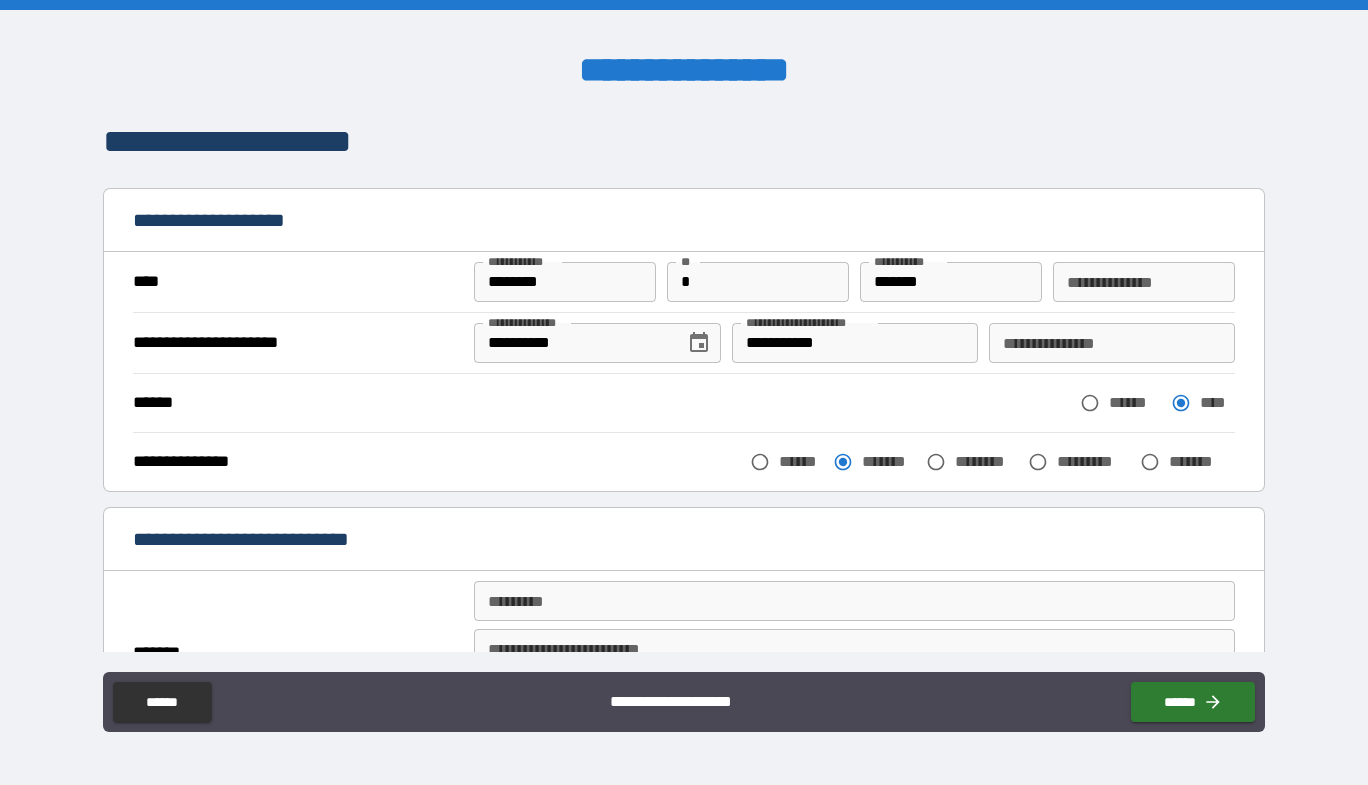 click on "**********" at bounding box center (684, 539) 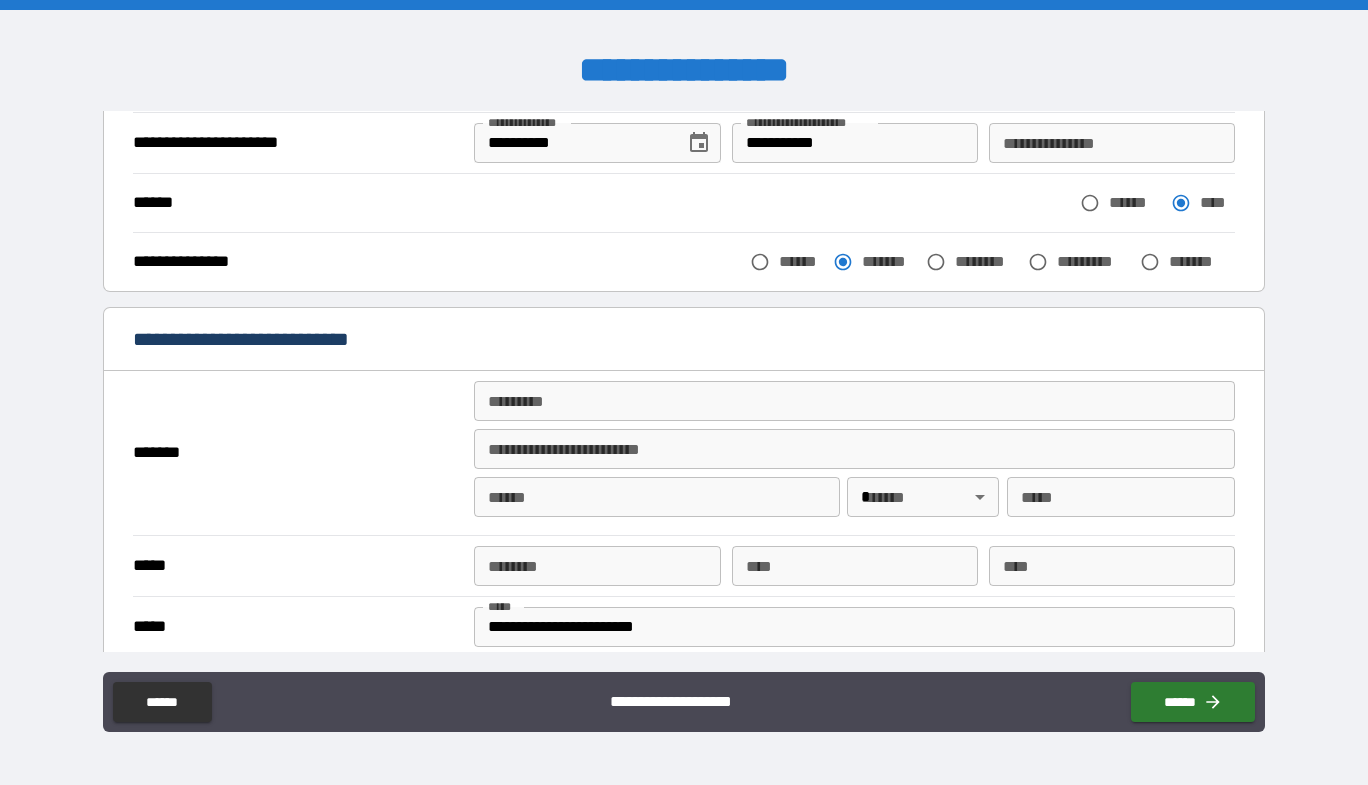 scroll, scrollTop: 300, scrollLeft: 0, axis: vertical 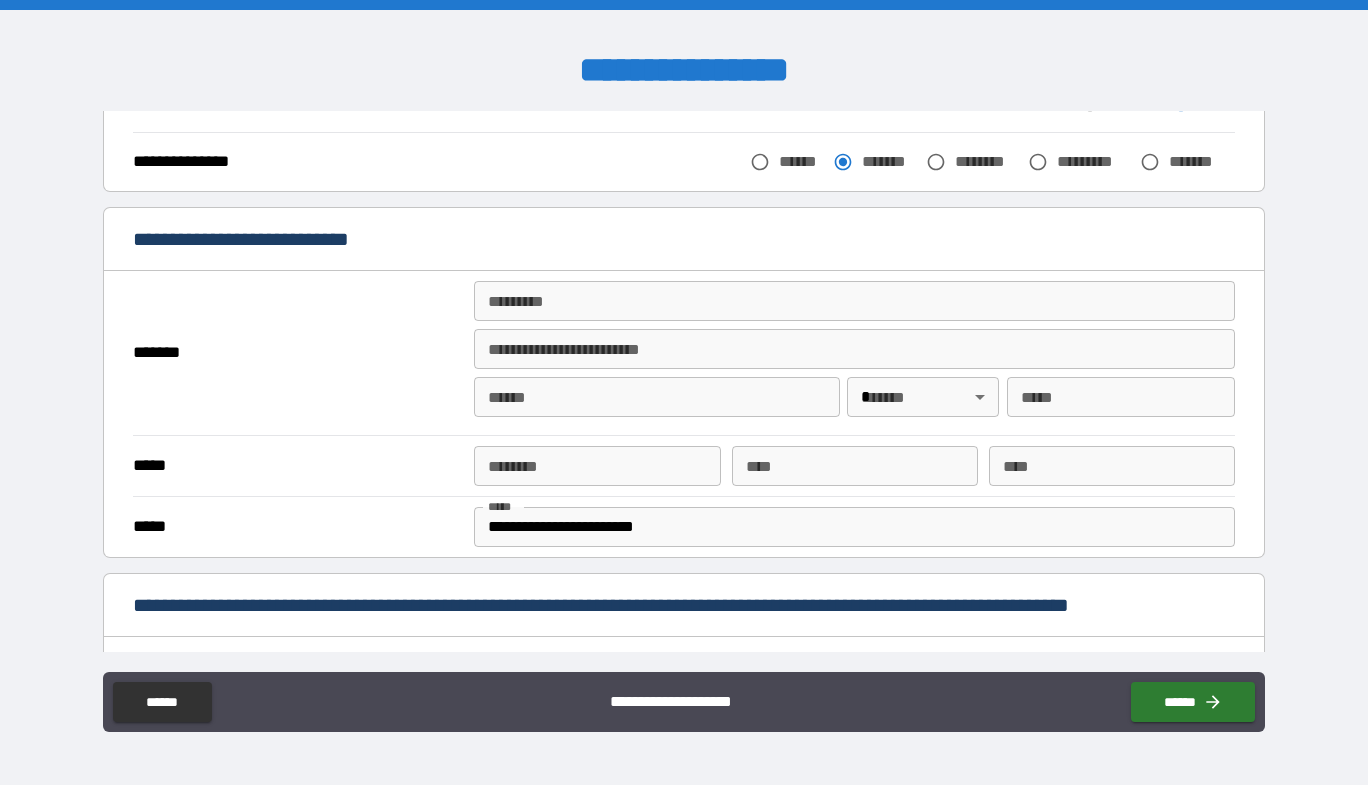 click on "*******   *" at bounding box center [854, 301] 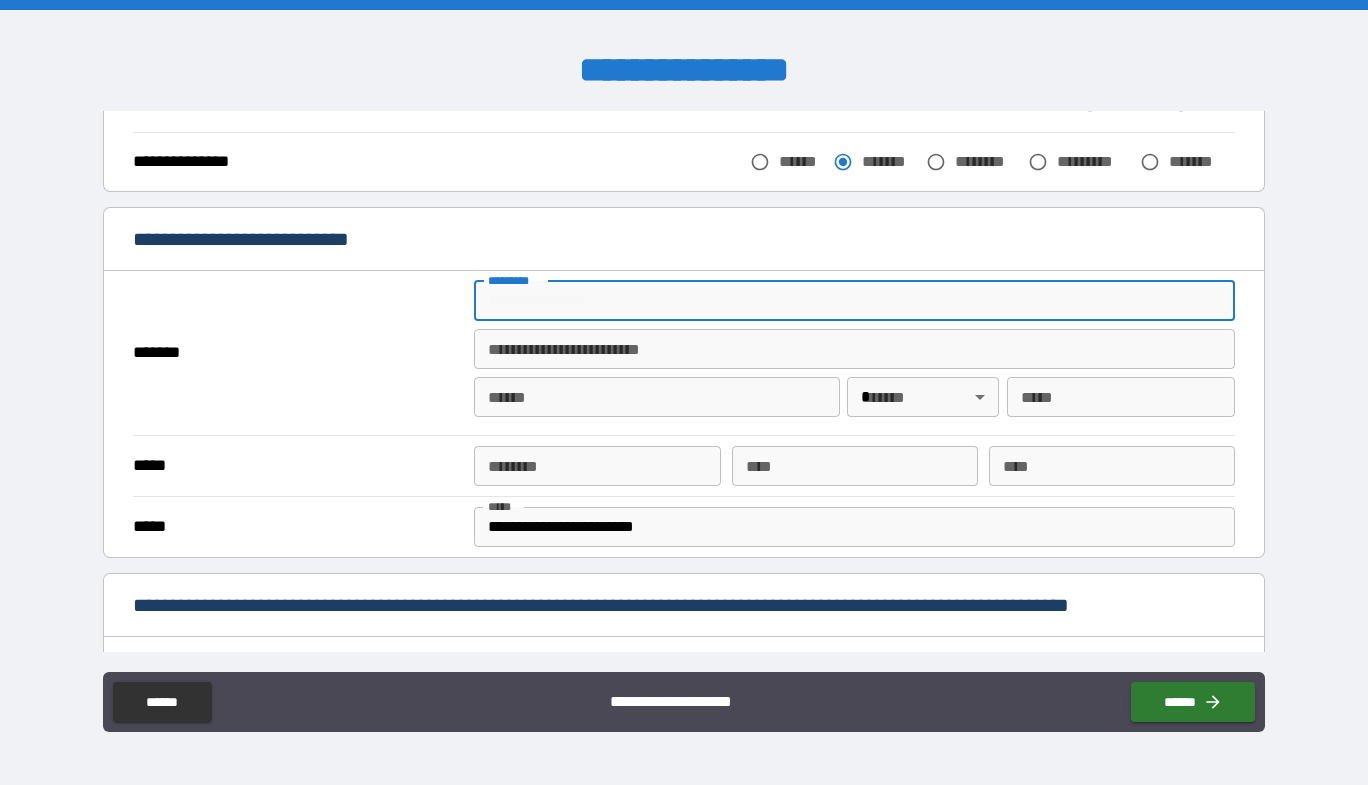 type on "**********" 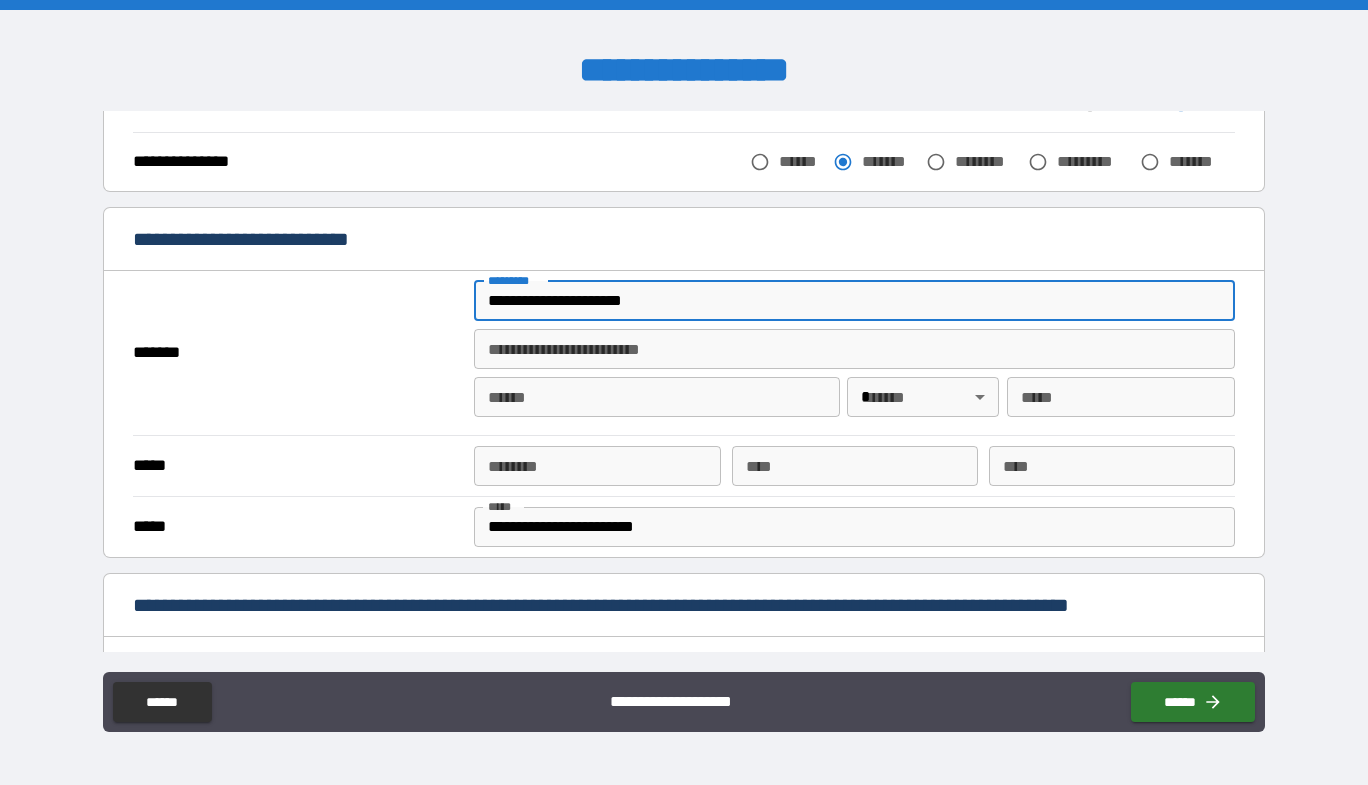 type on "********" 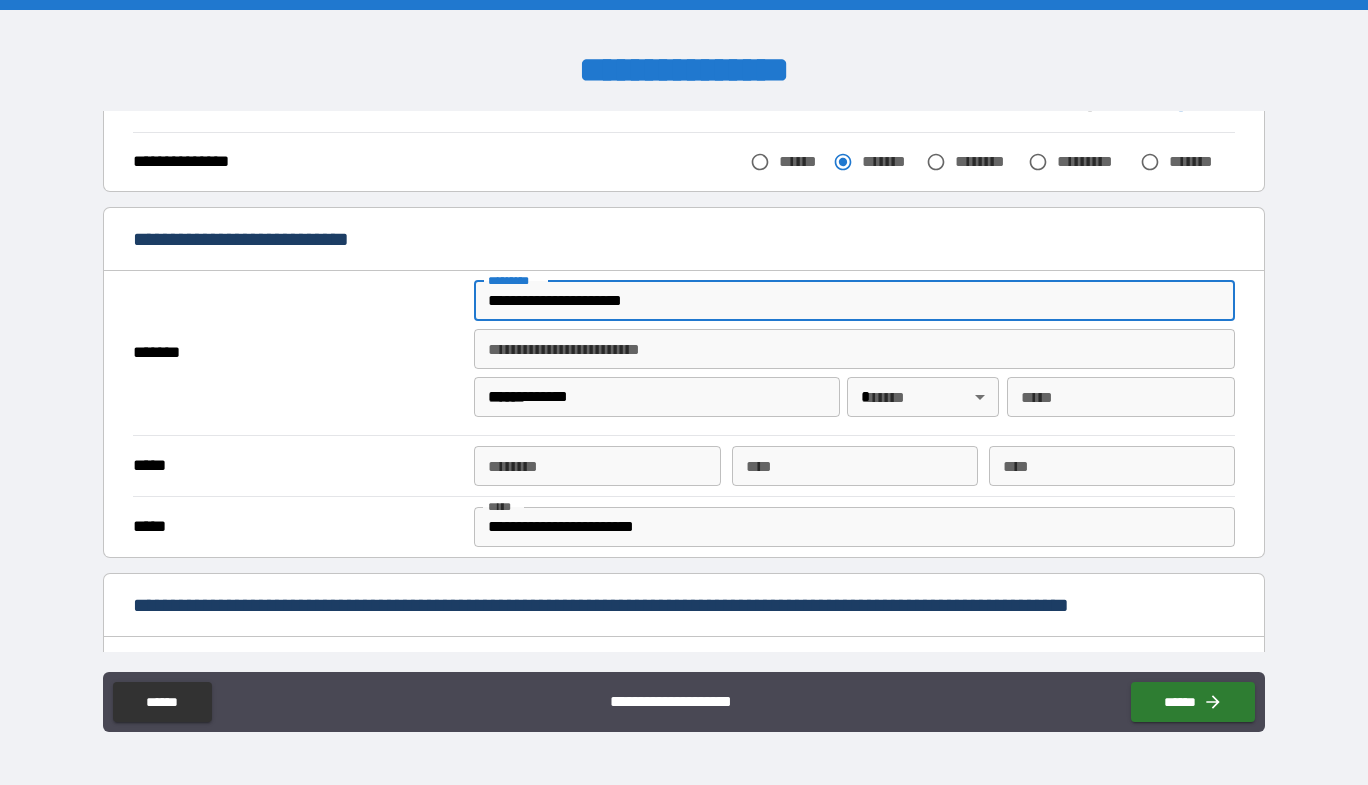 type on "**" 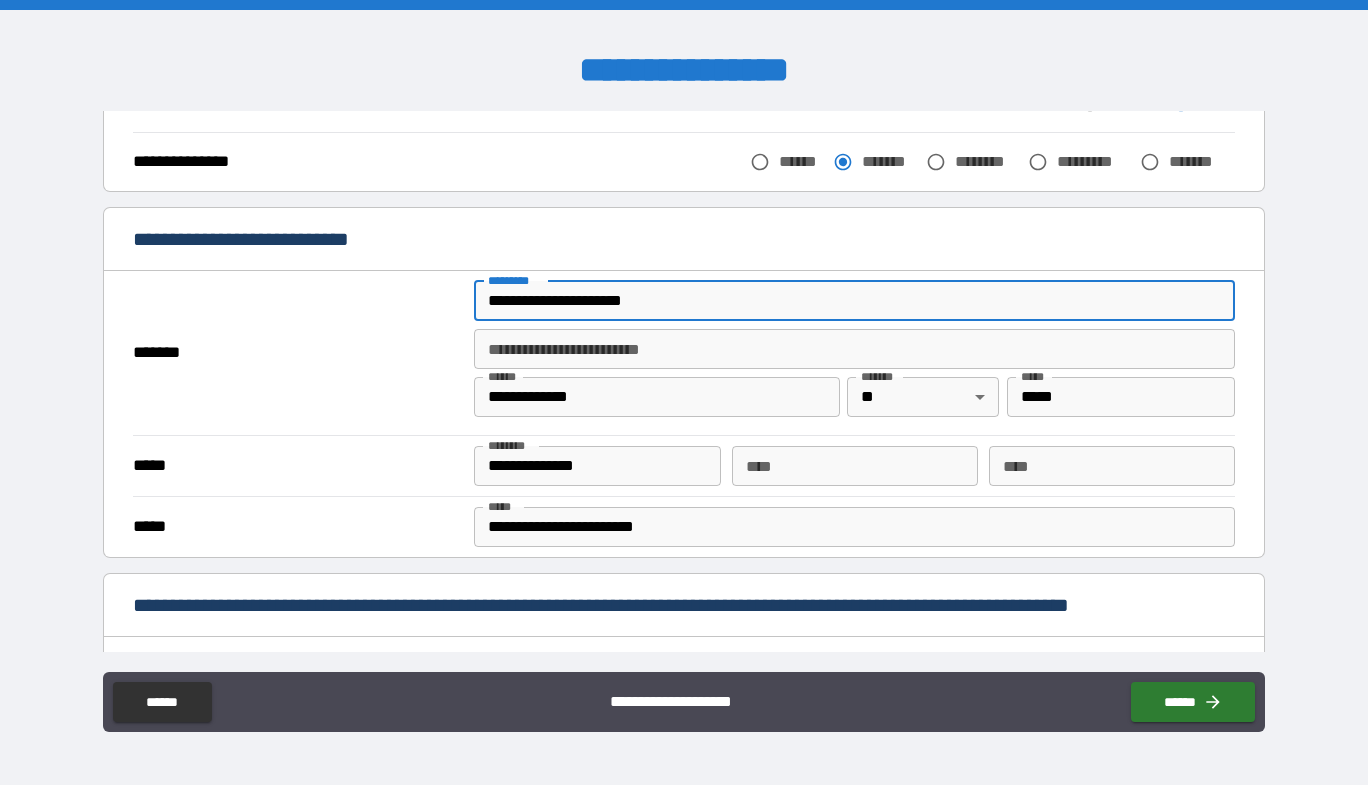 click on "*******" at bounding box center (298, 353) 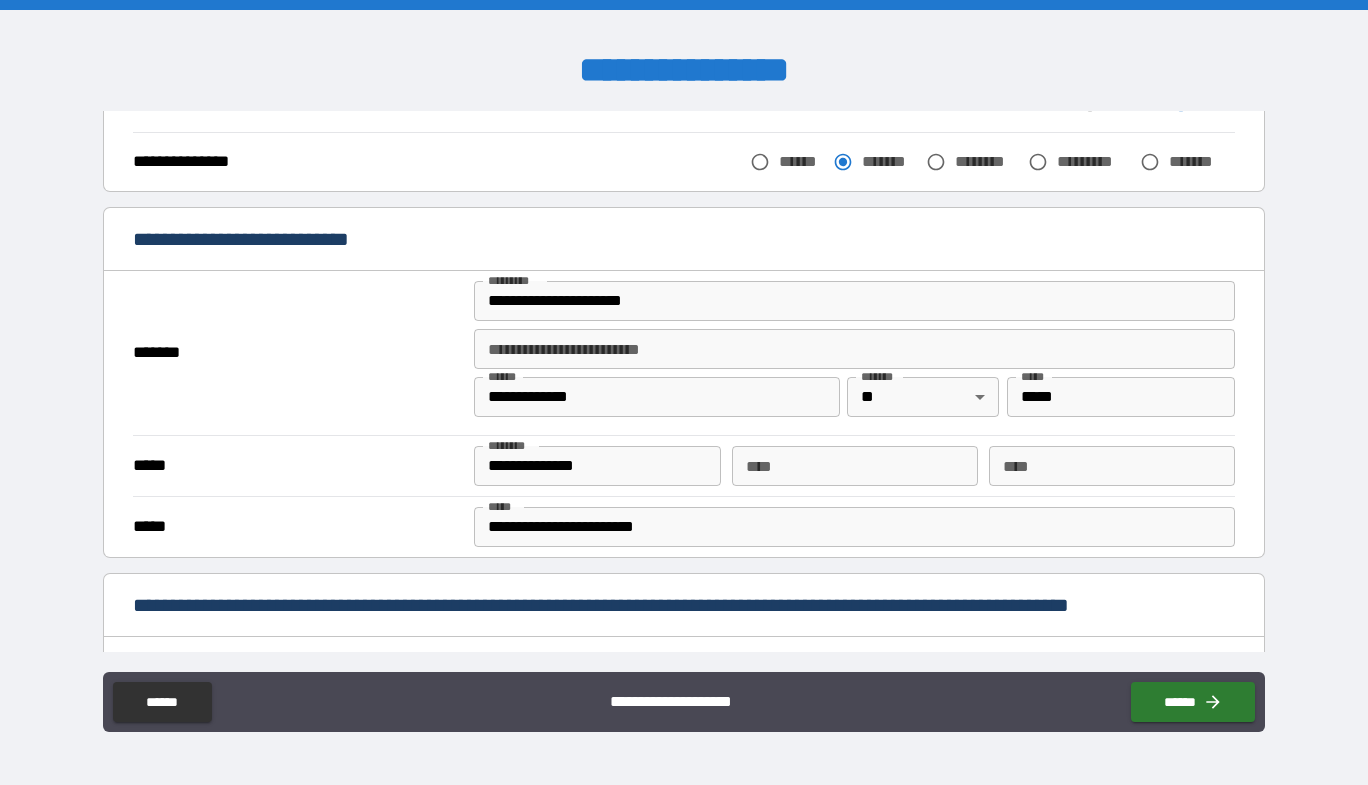 drag, startPoint x: 611, startPoint y: 460, endPoint x: 559, endPoint y: 461, distance: 52.009613 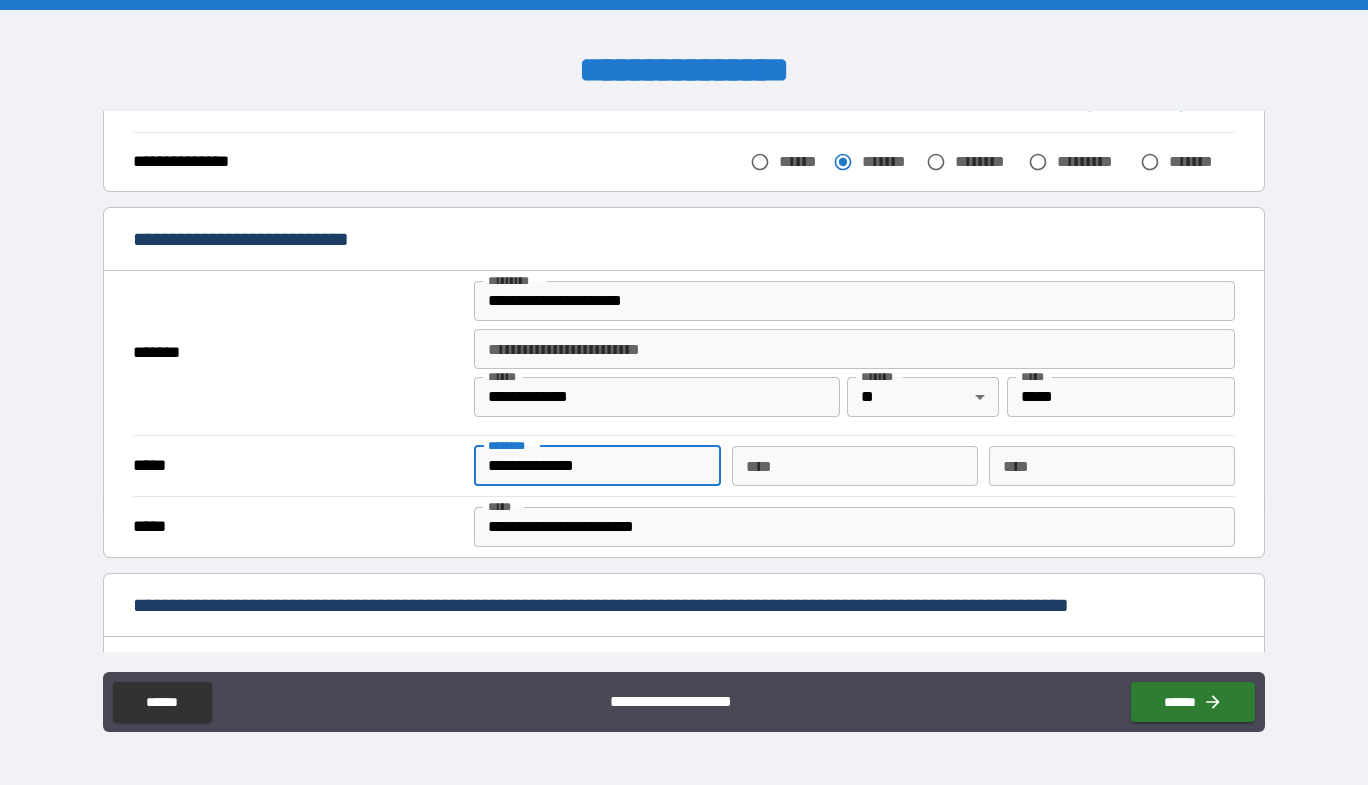 click on "**********" at bounding box center [597, 466] 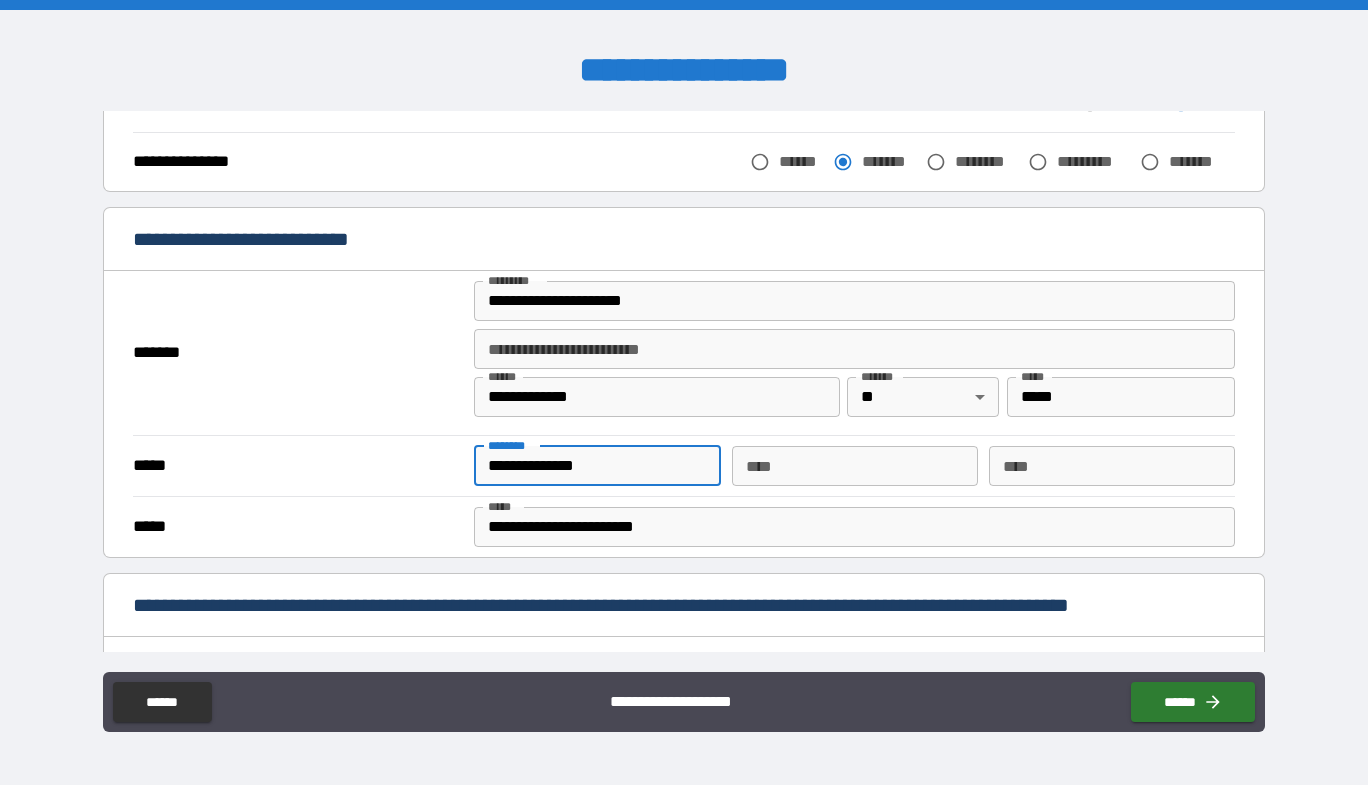 drag, startPoint x: 525, startPoint y: 464, endPoint x: 619, endPoint y: 461, distance: 94.04786 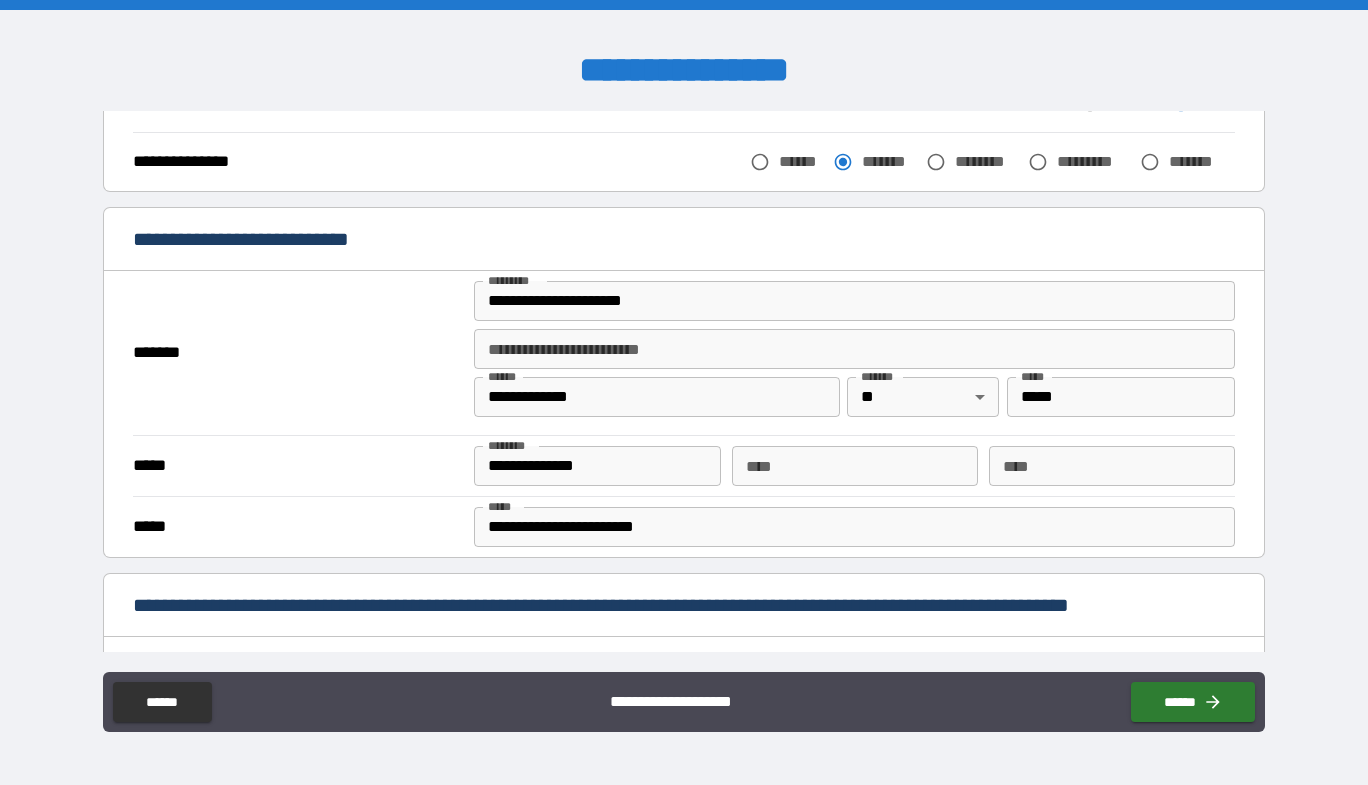 scroll, scrollTop: 400, scrollLeft: 0, axis: vertical 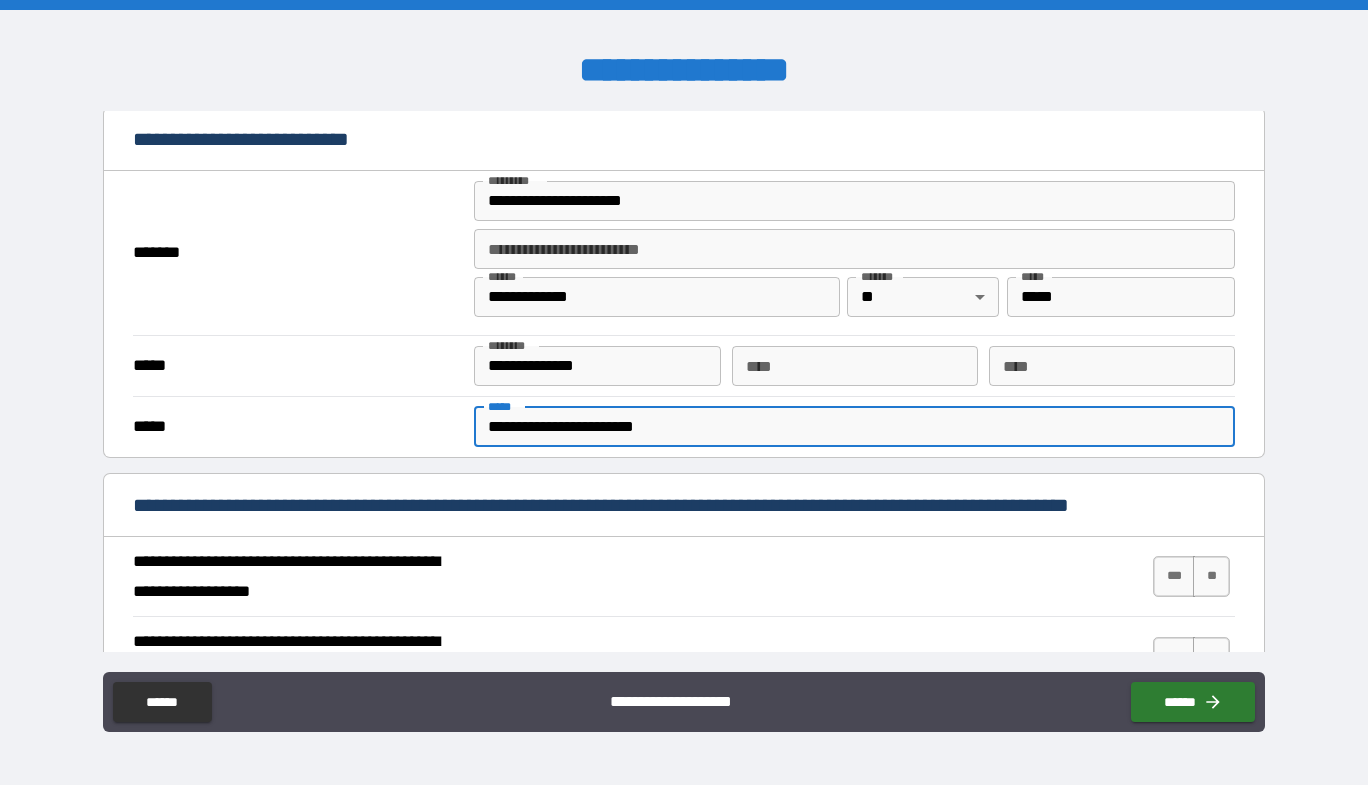drag, startPoint x: 739, startPoint y: 434, endPoint x: 372, endPoint y: 436, distance: 367.00546 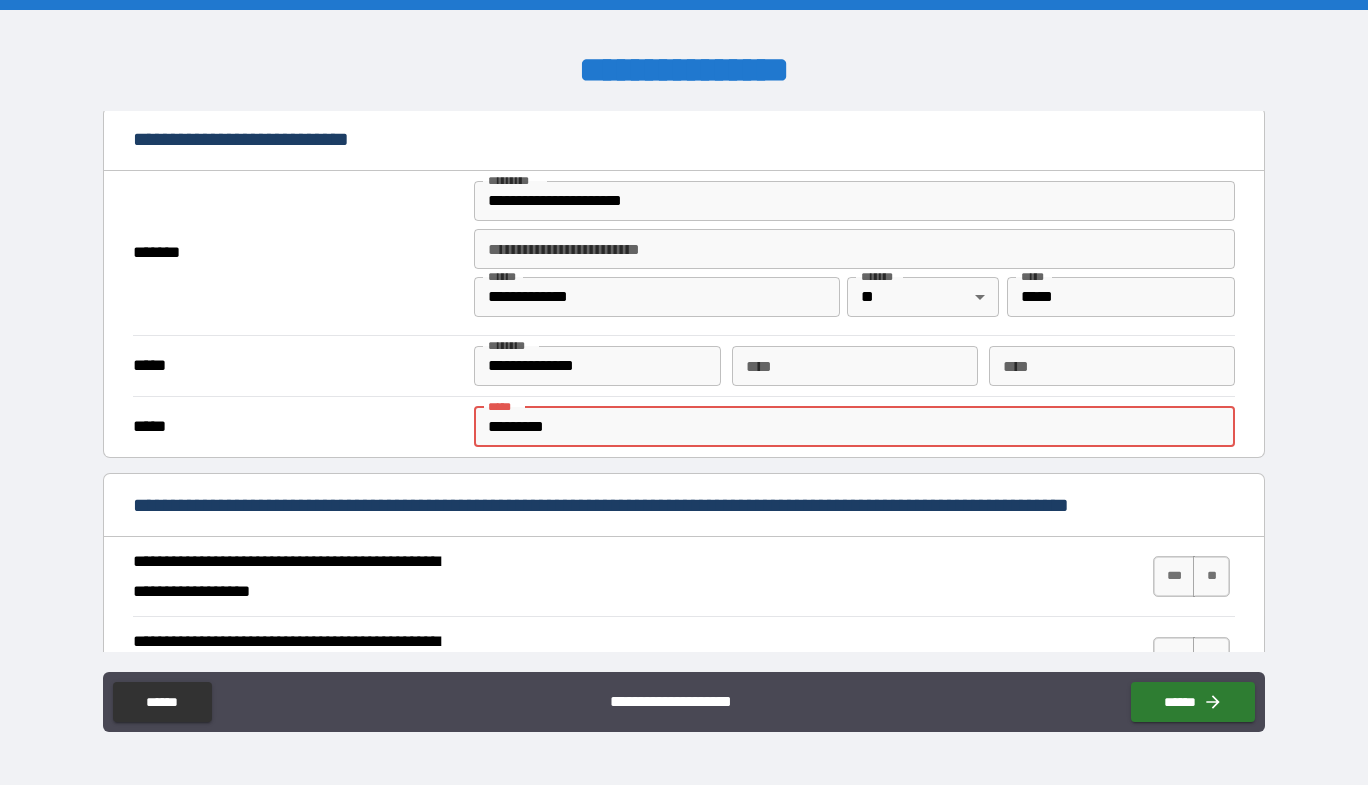 click on "*********" at bounding box center (854, 427) 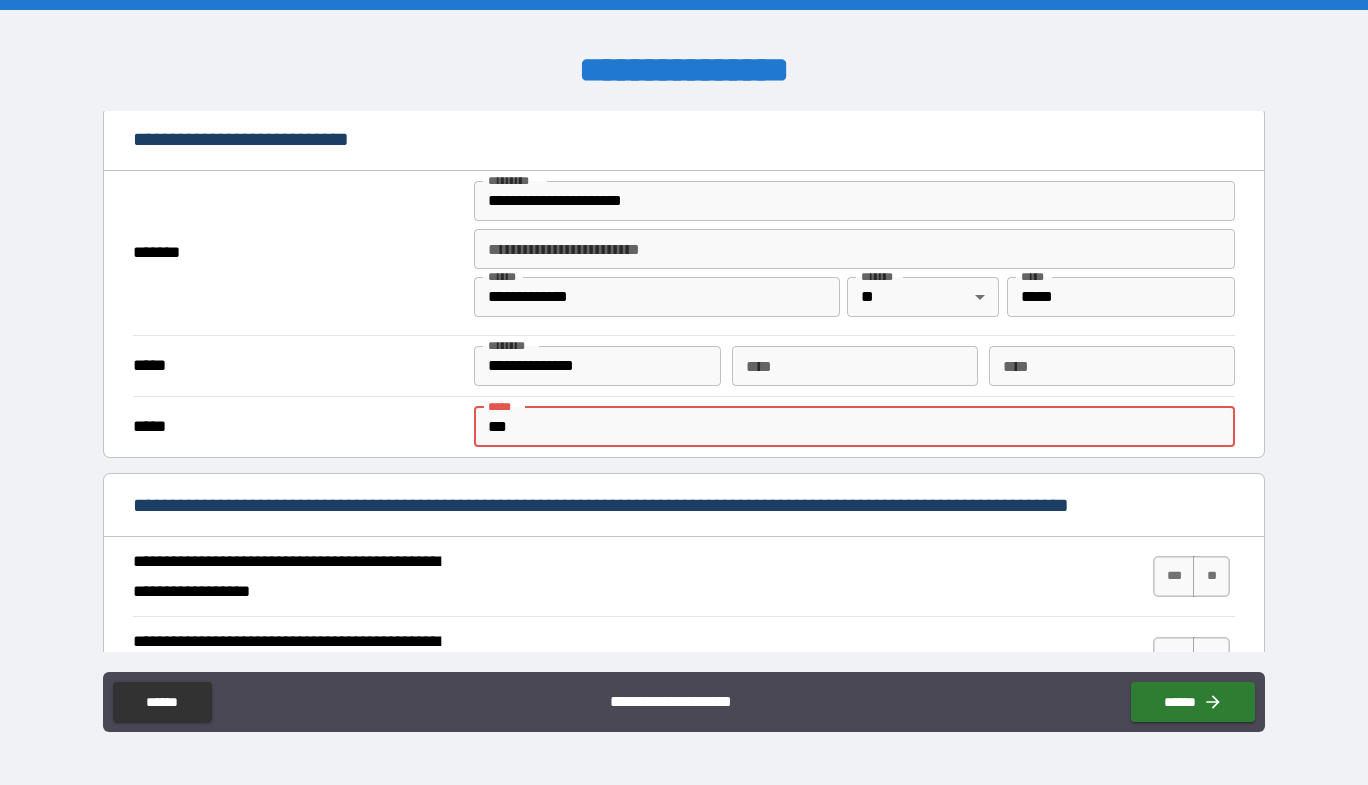 type on "**********" 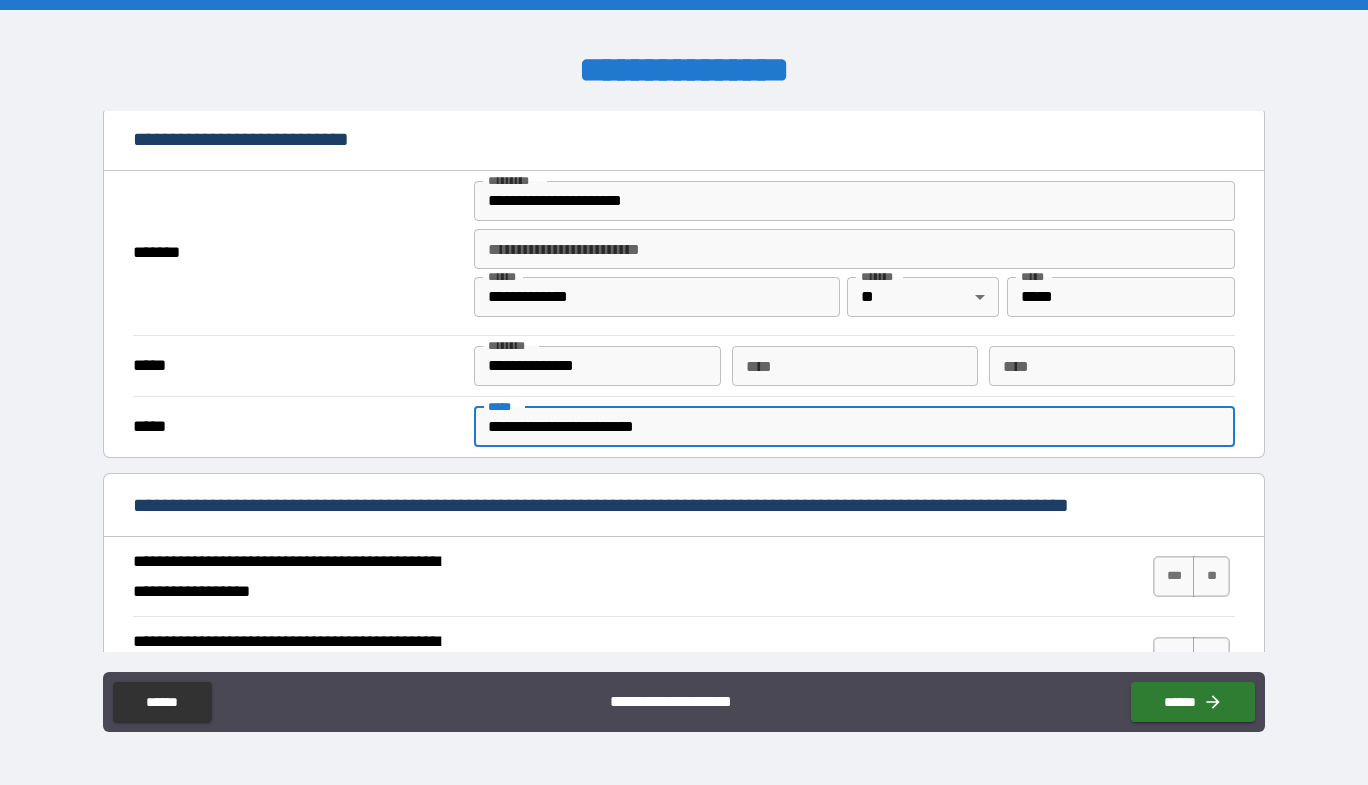 click on "**********" at bounding box center [677, 505] 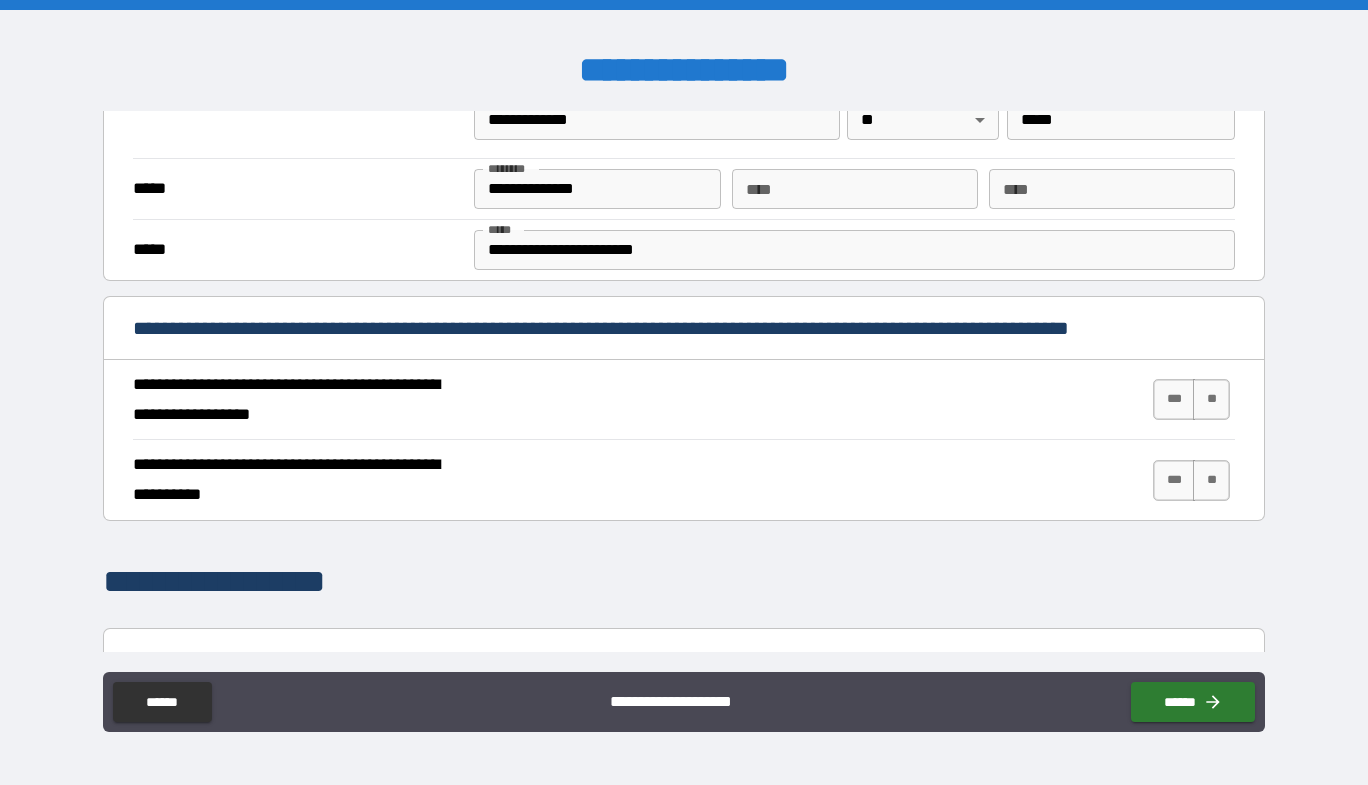 scroll, scrollTop: 600, scrollLeft: 0, axis: vertical 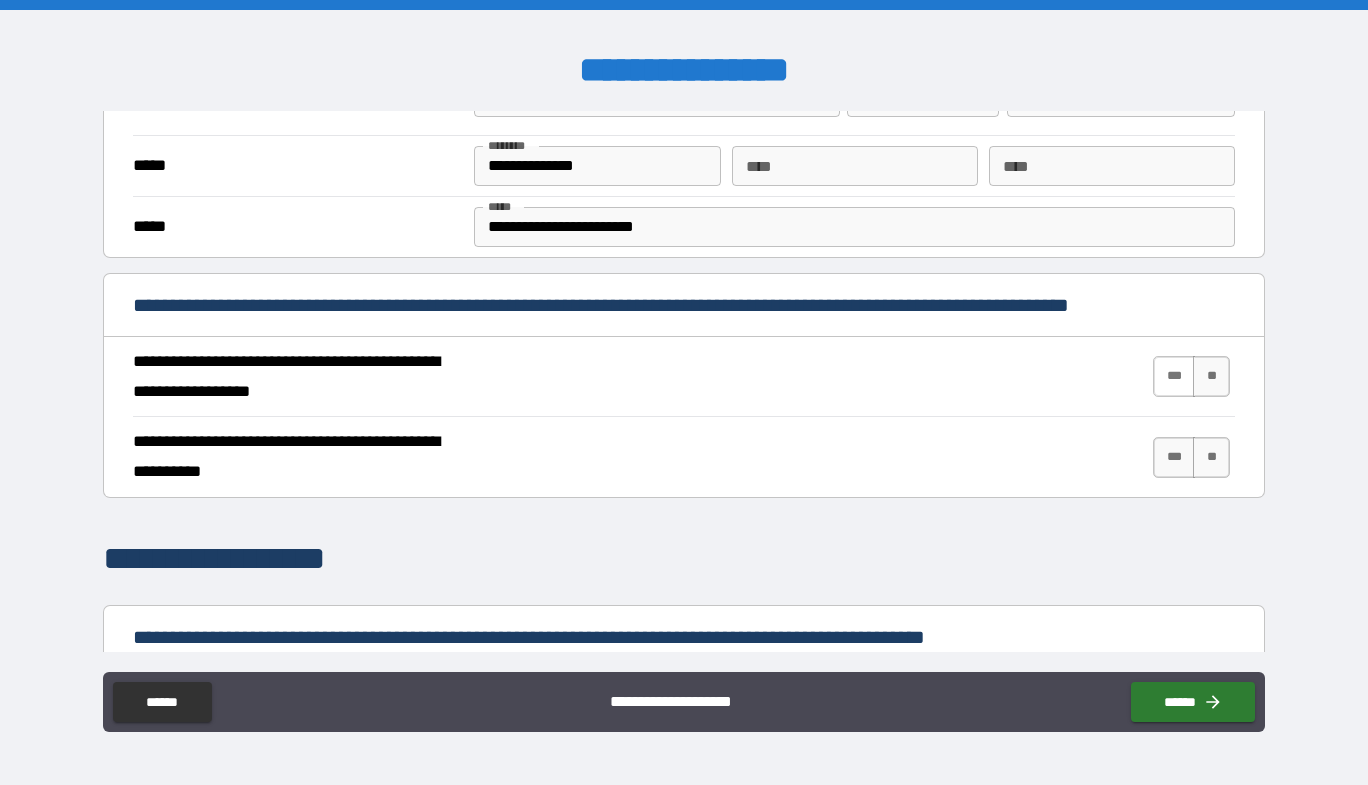 click on "***" at bounding box center [1174, 376] 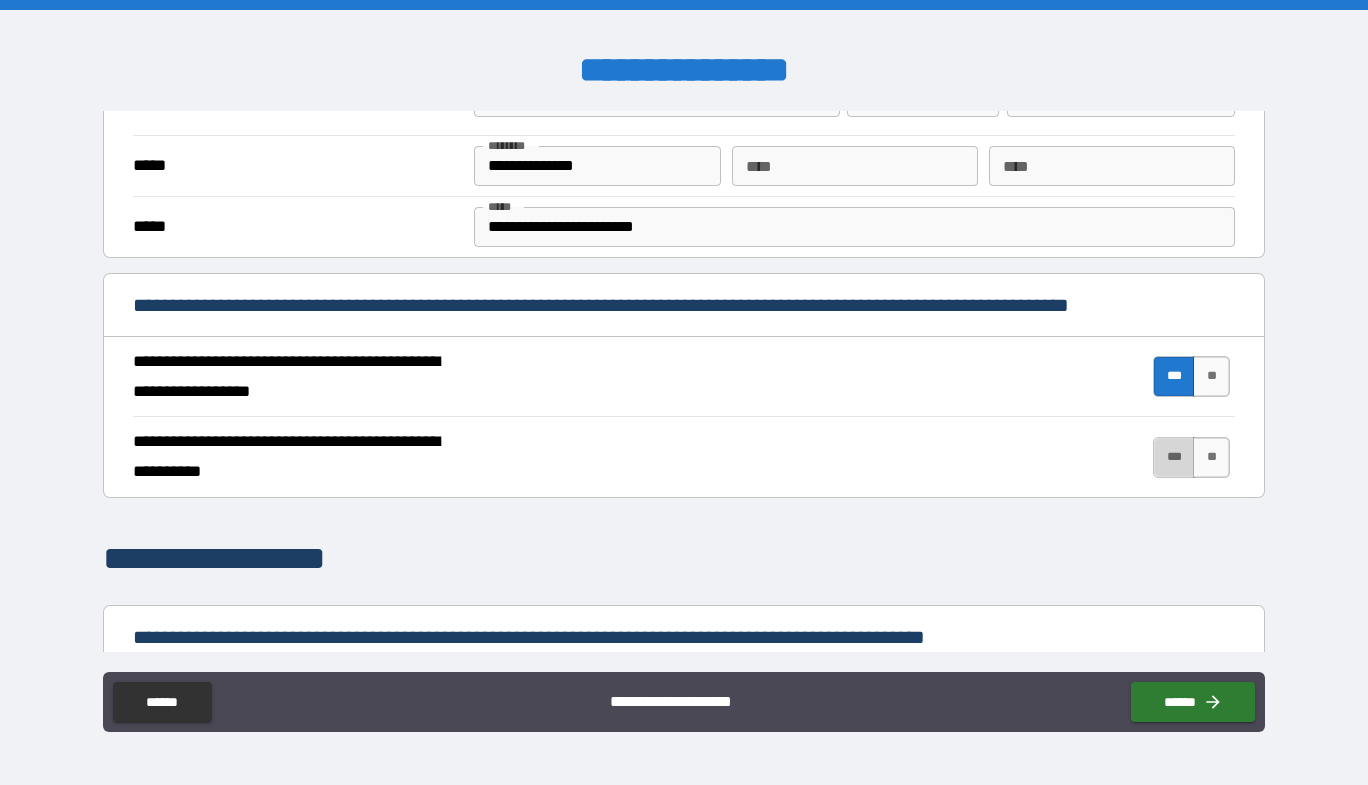 click on "***" at bounding box center [1174, 457] 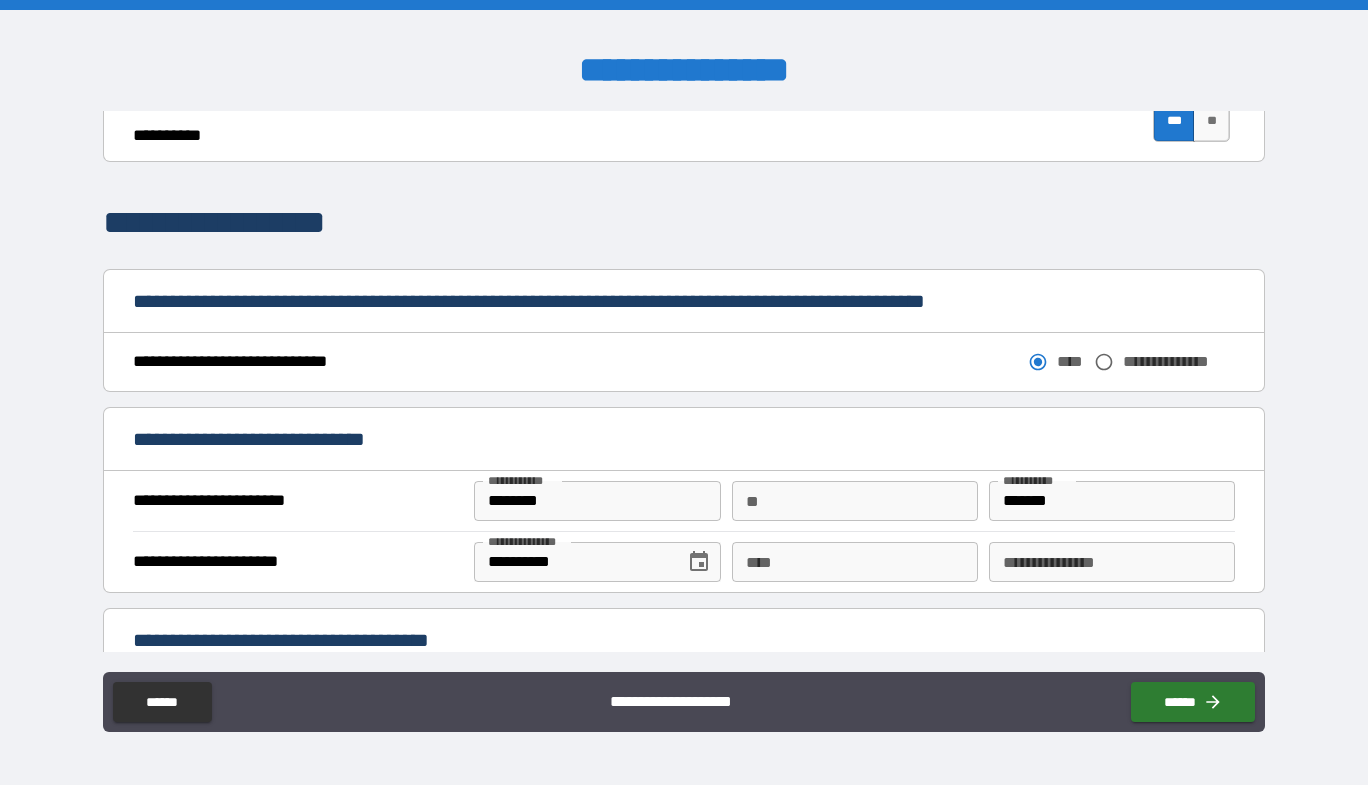 scroll, scrollTop: 1100, scrollLeft: 0, axis: vertical 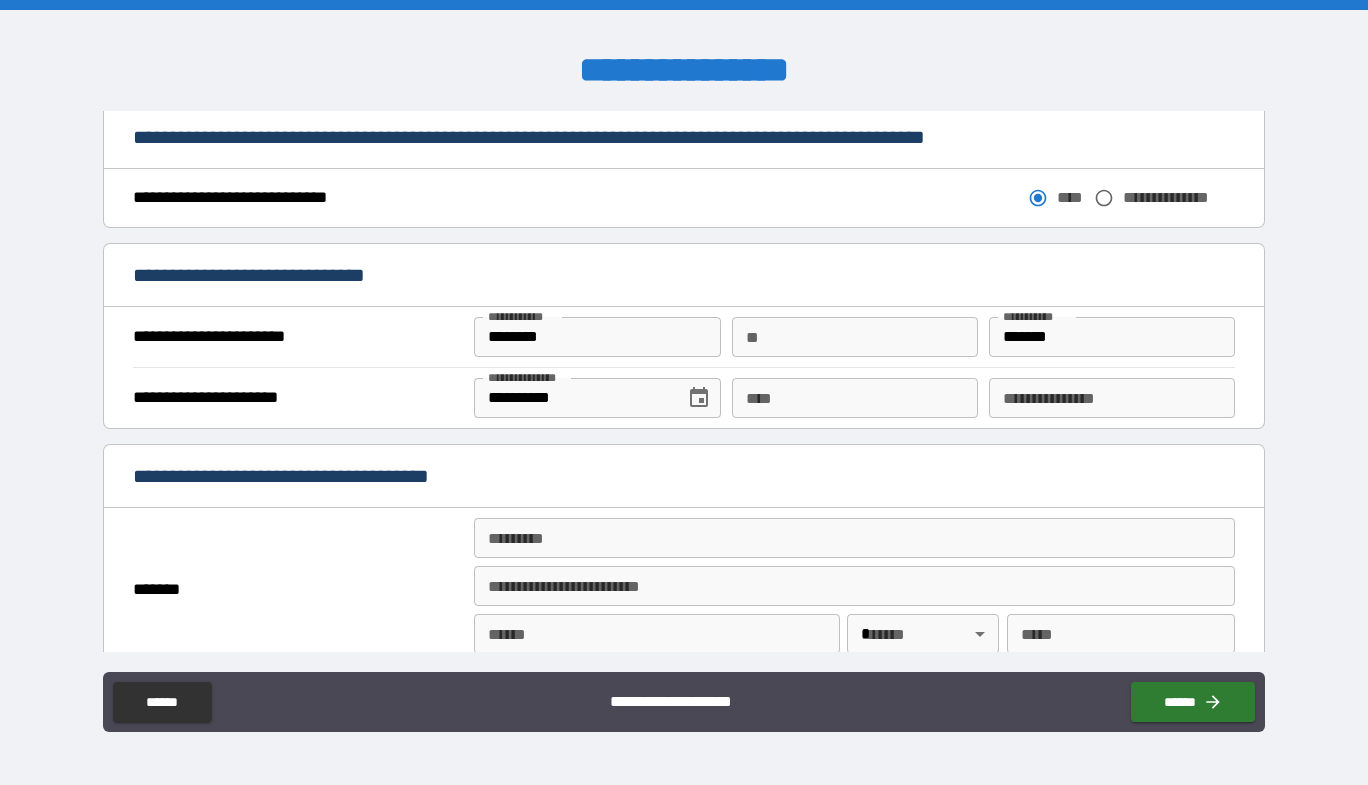 click on "****" at bounding box center [855, 398] 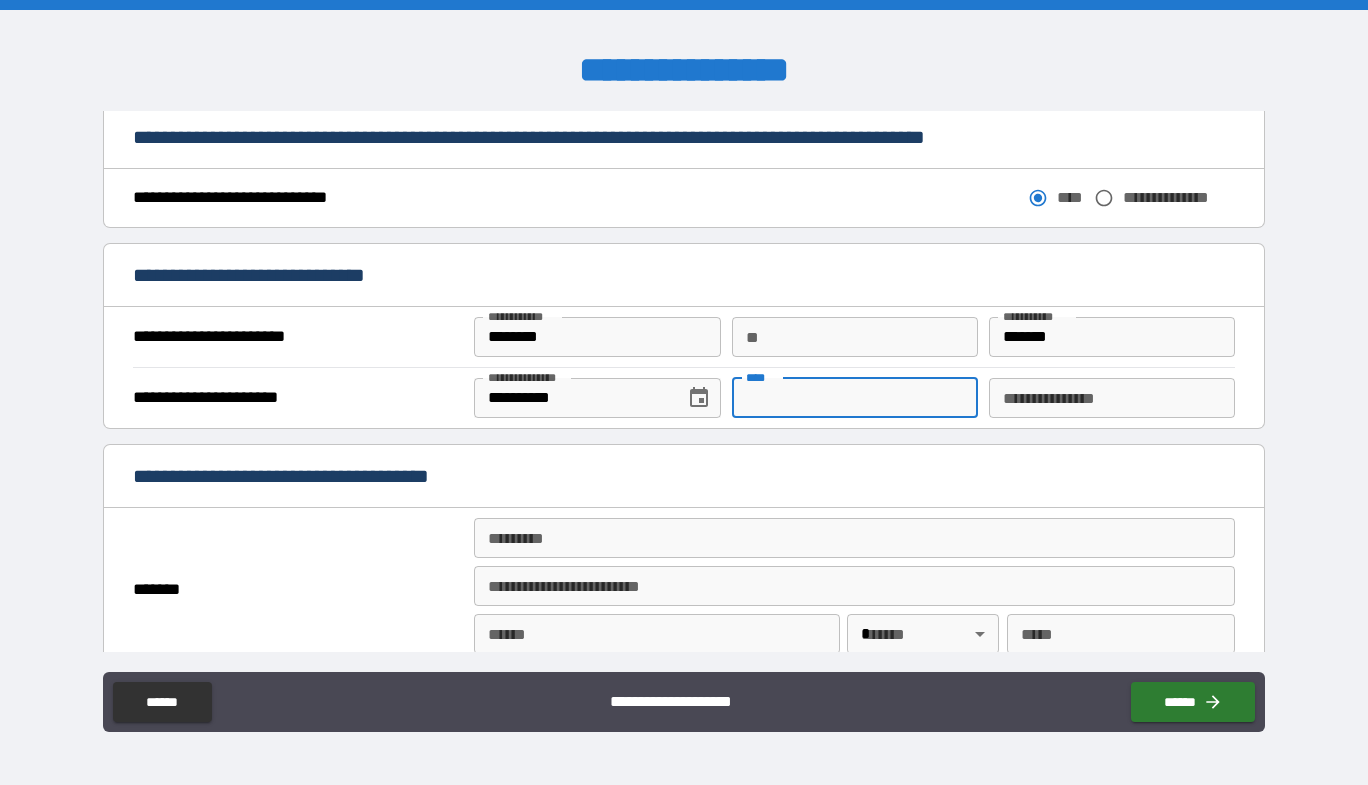 click on "**" at bounding box center (855, 337) 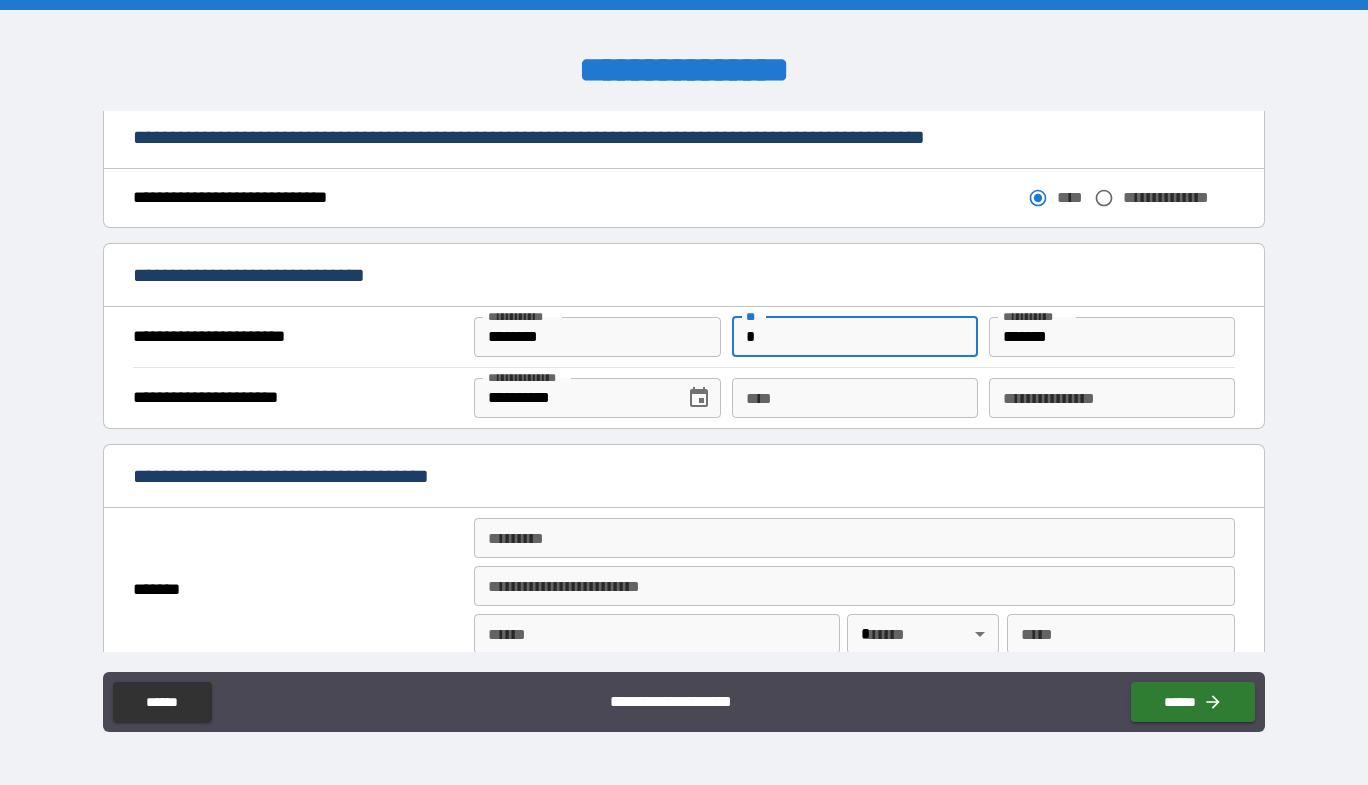 type on "*" 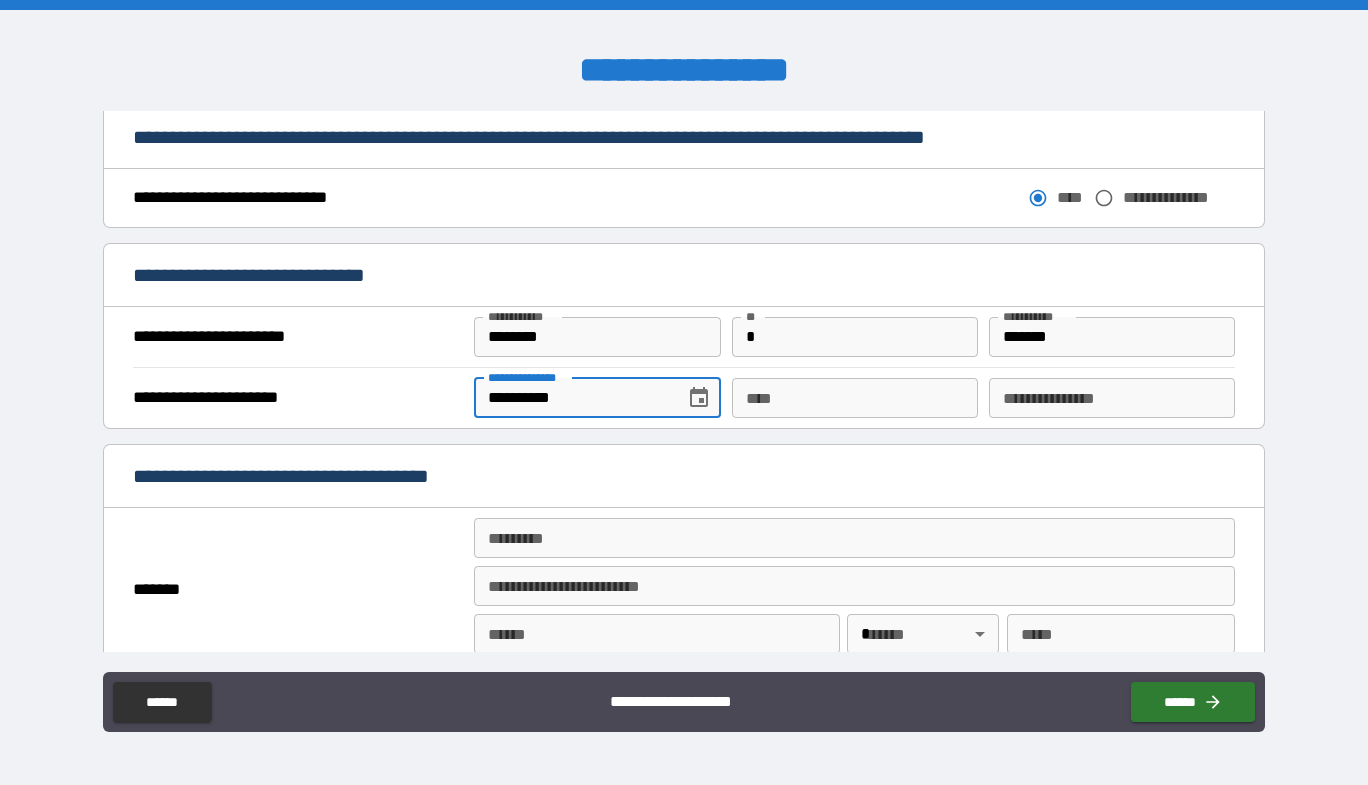 type 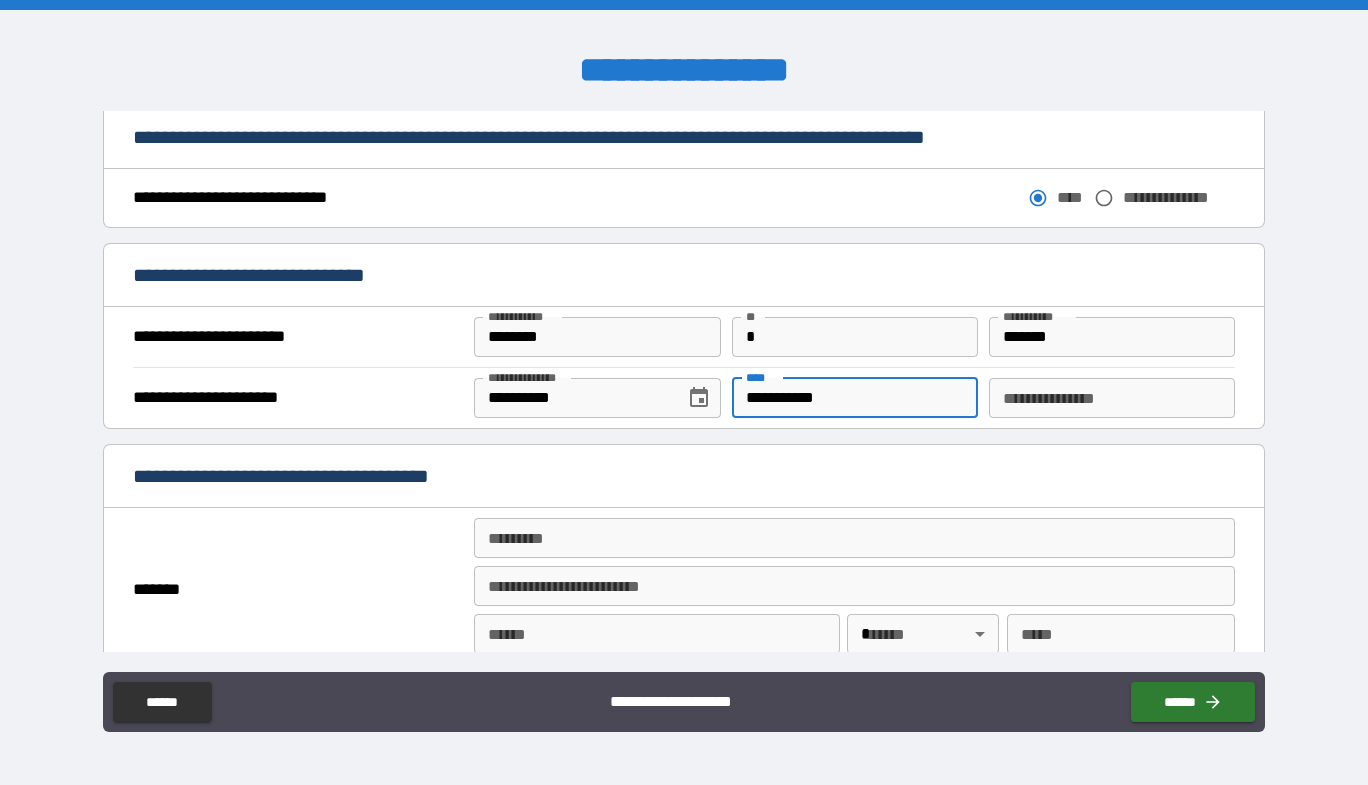 type on "**********" 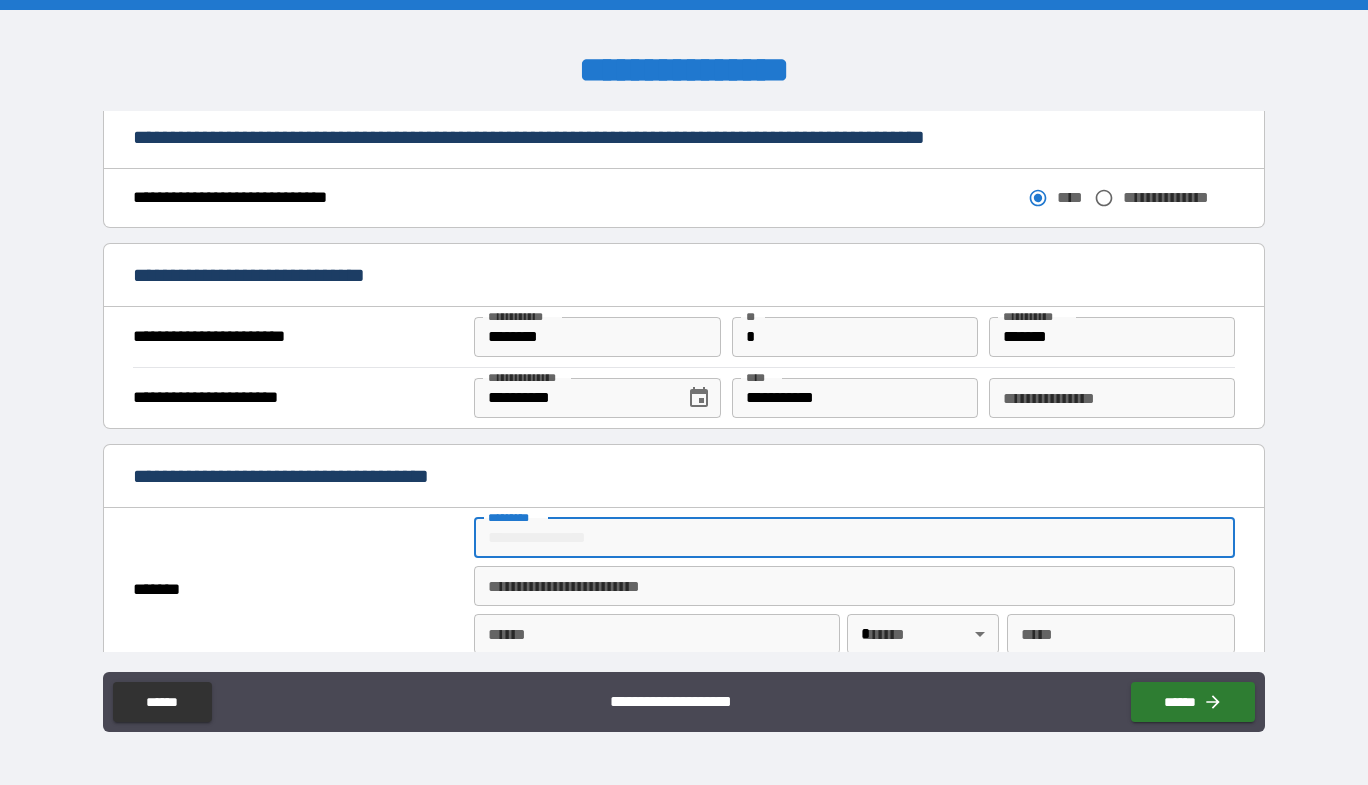 type on "**********" 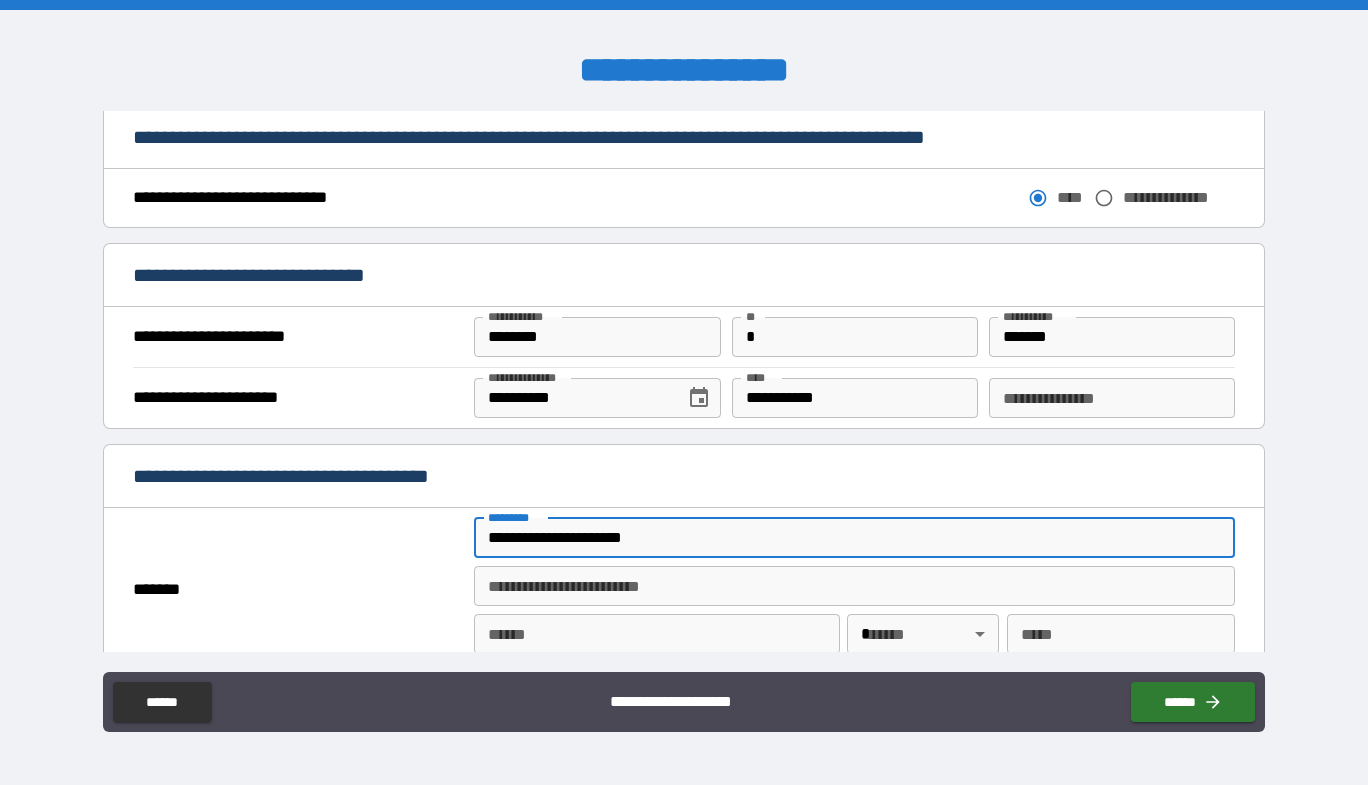 type on "**********" 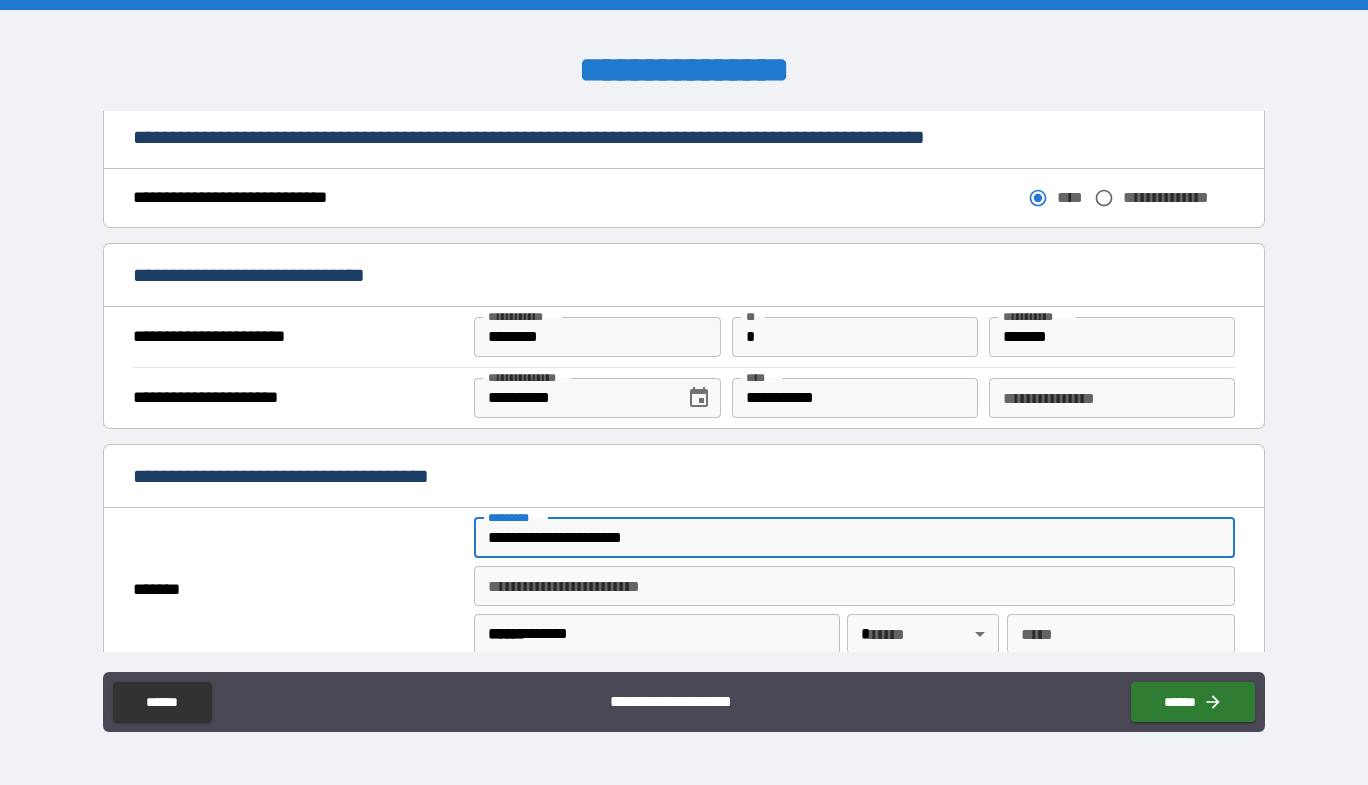 type on "**" 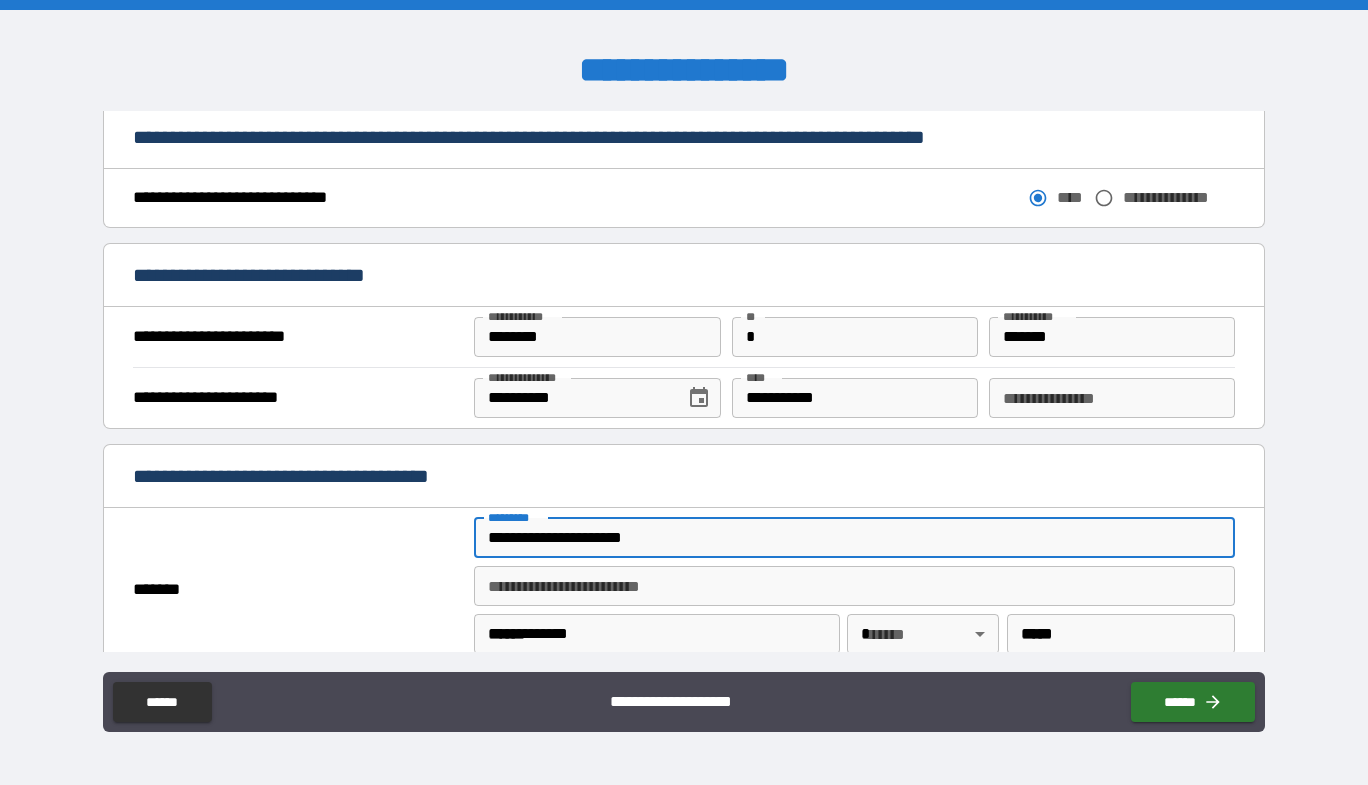 type on "**********" 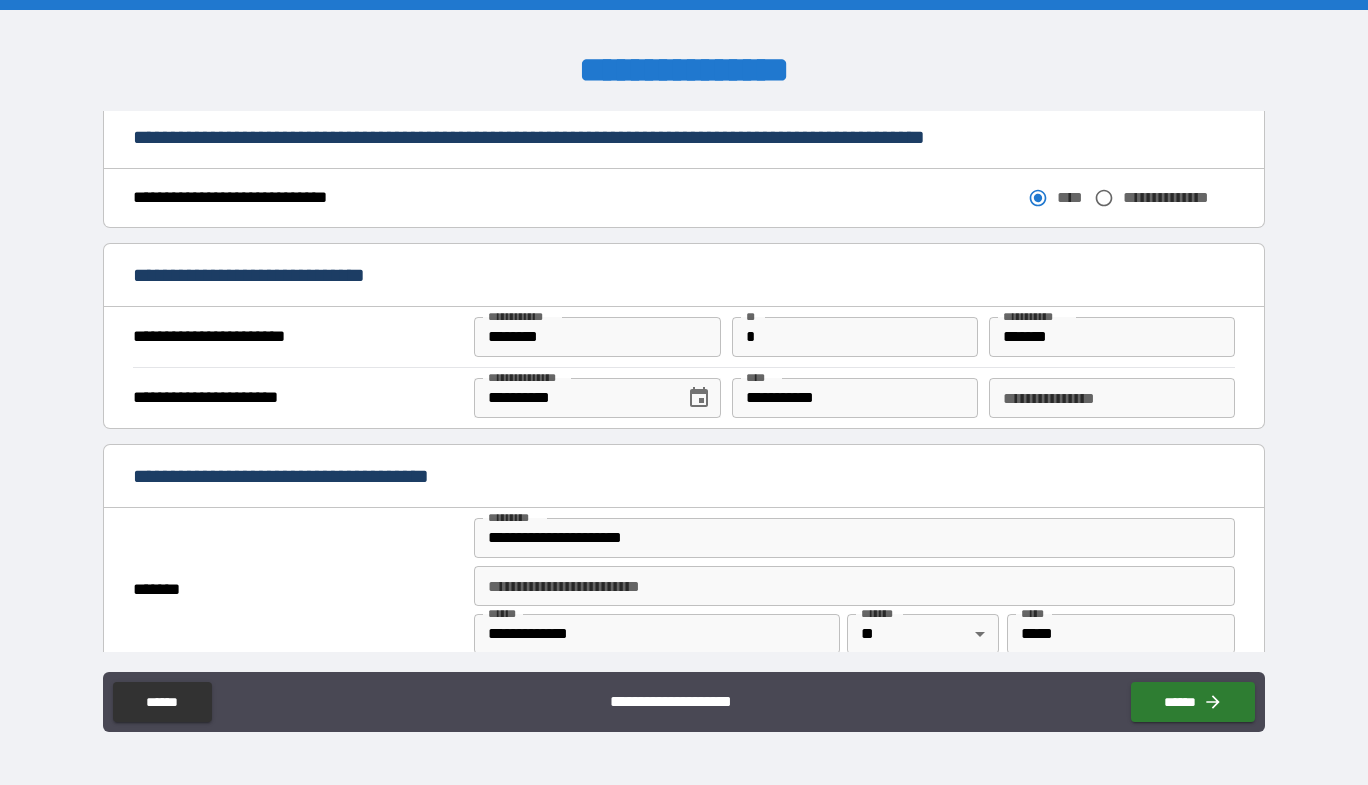 click on "*******" at bounding box center (296, 590) 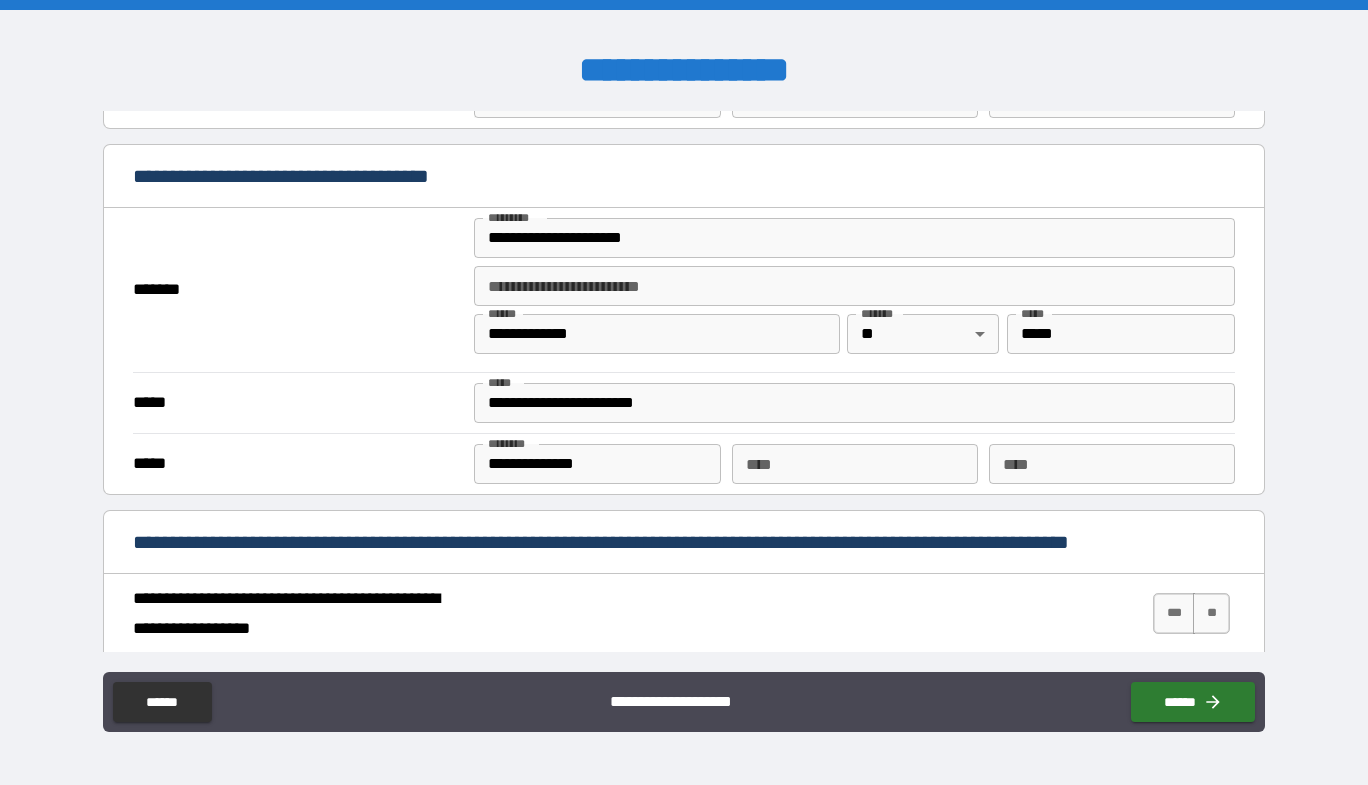 scroll, scrollTop: 1700, scrollLeft: 0, axis: vertical 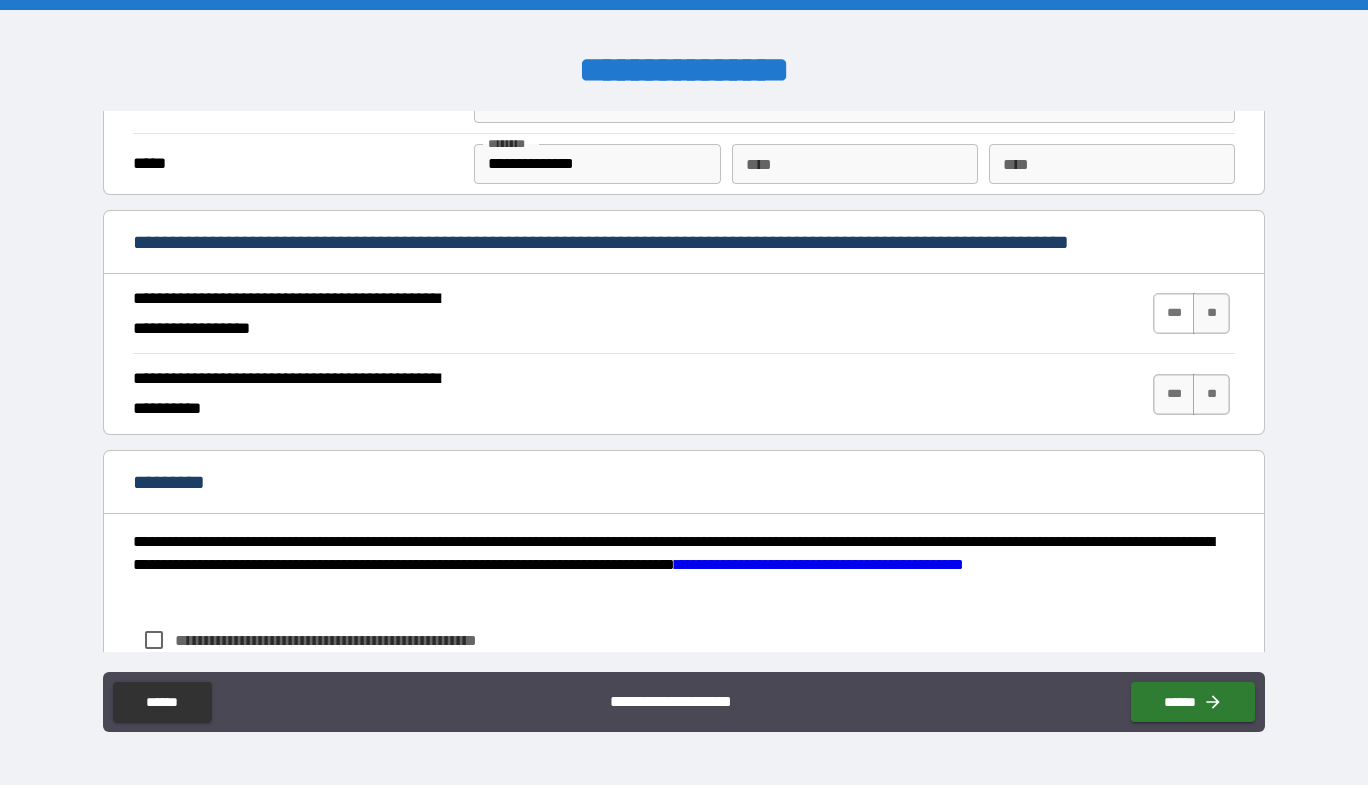 click on "***" at bounding box center (1174, 313) 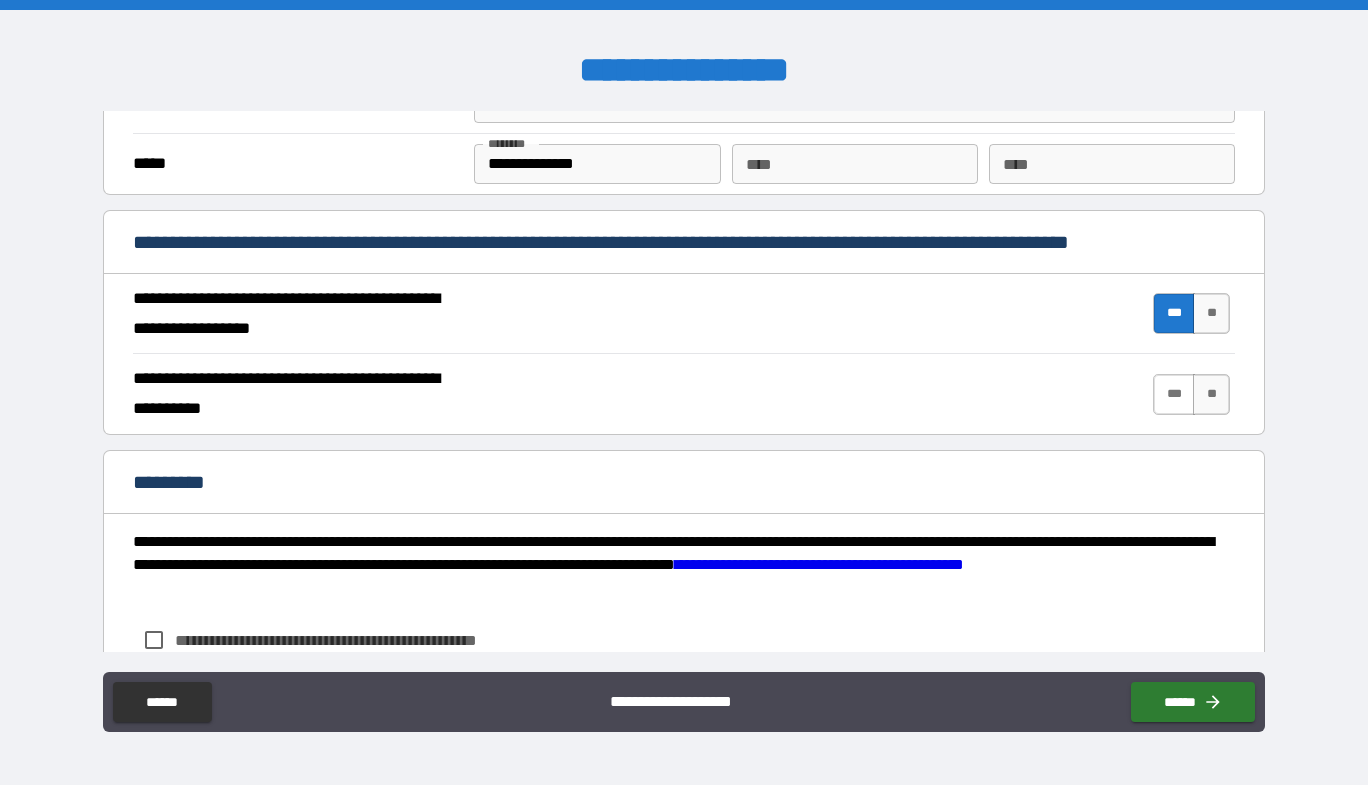 click on "***" at bounding box center [1174, 394] 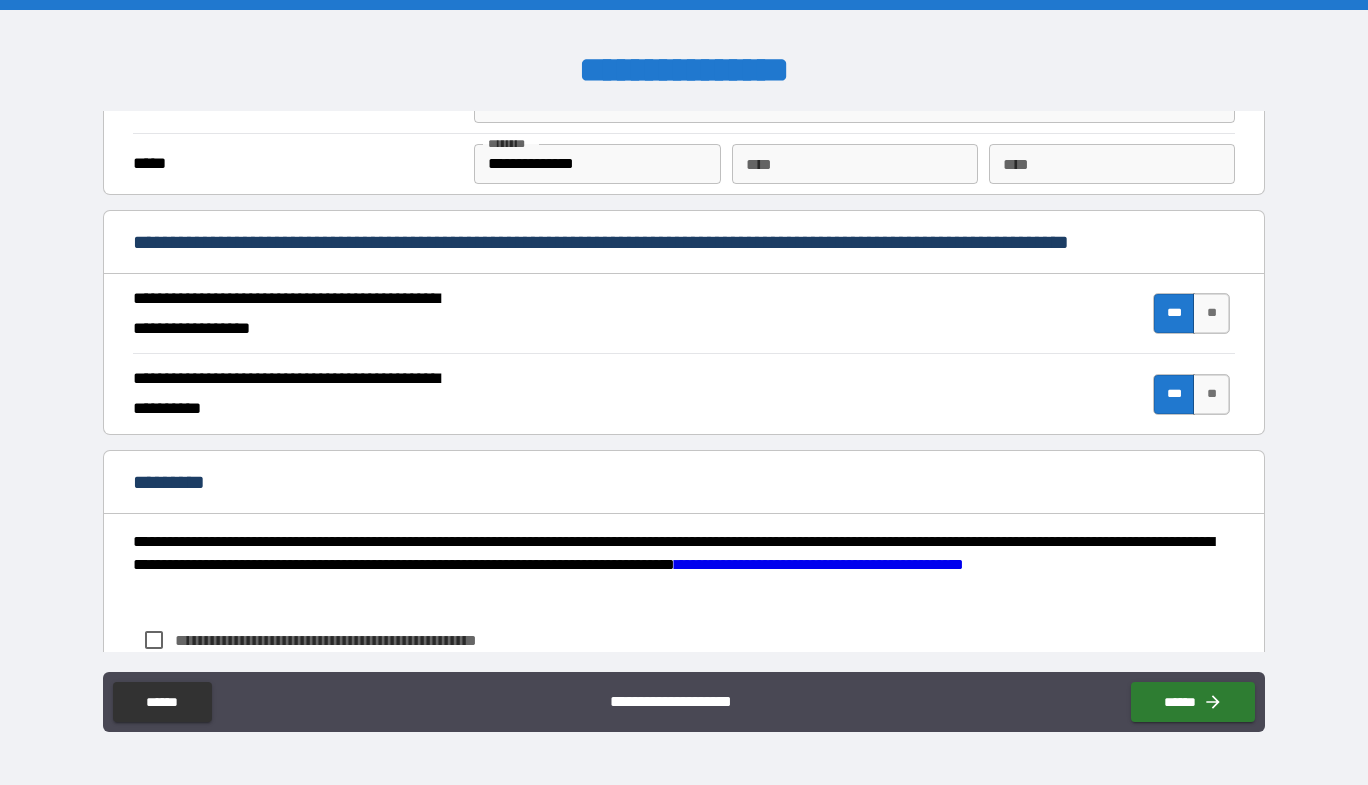 scroll, scrollTop: 1841, scrollLeft: 0, axis: vertical 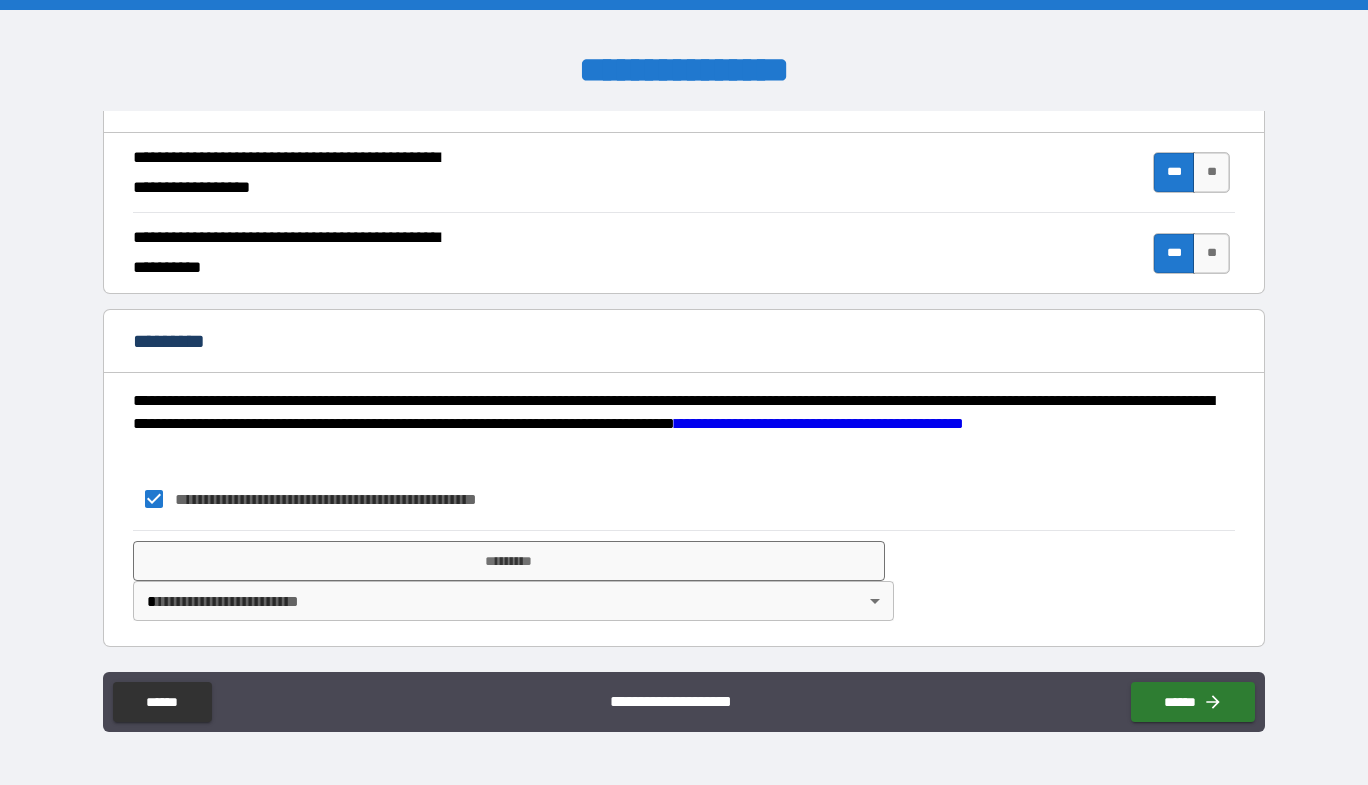 click on "[NAME] [ADDRESS] [CITY] [STATE]   [STREET_NAME] [ZIP_CODE]   [COUNTRY_CODE] [AREA_CODE] [PHONE_NUMBER] [EXTENSION] [EMAIL] [WEBSITE] [COMPANY_NAME] [PRODUCT_NAME] [PRICE] [CURRENCY] [DATE] [TIME] [YEAR] [MONTH] [DAY] [DAY_OF_WEEK] [HOLIDAY] [EVENT_NAME] [JOB_TITLE] [DEPARTMENT] [OFFICE_LOCATION] [BUILDING_NAME] [FLOOR_NUMBER] [UNIT_NUMBER]   [ROOM_NUMBER]   [DESK_NUMBER] [COMPUTER_NAME]   [PRINTER_NAME] [SERVER_NAME] [NETWORK_NAME] [IP_ADDRESS] [MAC_ADDRESS] [SERIAL_NUMBER] [MODEL_NUMBER] [MANUFACTURER] [OPERATING_SYSTEM] [SOFTWARE_NAME] [VERSION_NUMBER] [LICENSE_KEY] [USERNAME] [PASSWORD] [SECURITY_QUESTION] [ANSWER] [CREDIT_CARD_NUMBER] [EXPIRATION_DATE] [CVV] [BANK_ACCOUNT_NUMBER] [ROUTING_NUMBER] [SWIFT_CODE] [IBAN] [PASSPORT_NUMBER] [DRIVER_LICENSE_NUMBER] [NATIONAL_ID_NUMBER] [VOTER_ID_NUMBER] [SOCIAL_SECURITY_NUMBER] [BIRTH_DATE] [AGE] [GENDER] [MARITAL_STATUS] [NATIONALITY] [RELIGION] [ETHNICITY] [BLOOD_TYPE] [MEDICAL_RECORD_NUMBER] [PRESCRIPTION_NUMBER] [ALLERGY_INFORMATION] [DISEASE_NAME] [SYMPTOM] [TREATMENT_PLAN] [DOCTOR_NAME] [HOSPITAL_NAME] [CLINIC_NAME] [INSURANCE_POLICY_NUMBER] [CLAIM_NUMBER] [POLICY_HOLDER_NAME] [BENEFICIARY_NAME] [TRUSTEE_NAME] [GUARDIAN_NAME] [CHILD_NAME] [PARENT_NAME] [SPOUSE_NAME] [SIBLING_NAME] [FRIEND_NAME] [COLLEAGUE_NAME]" at bounding box center [684, 392] 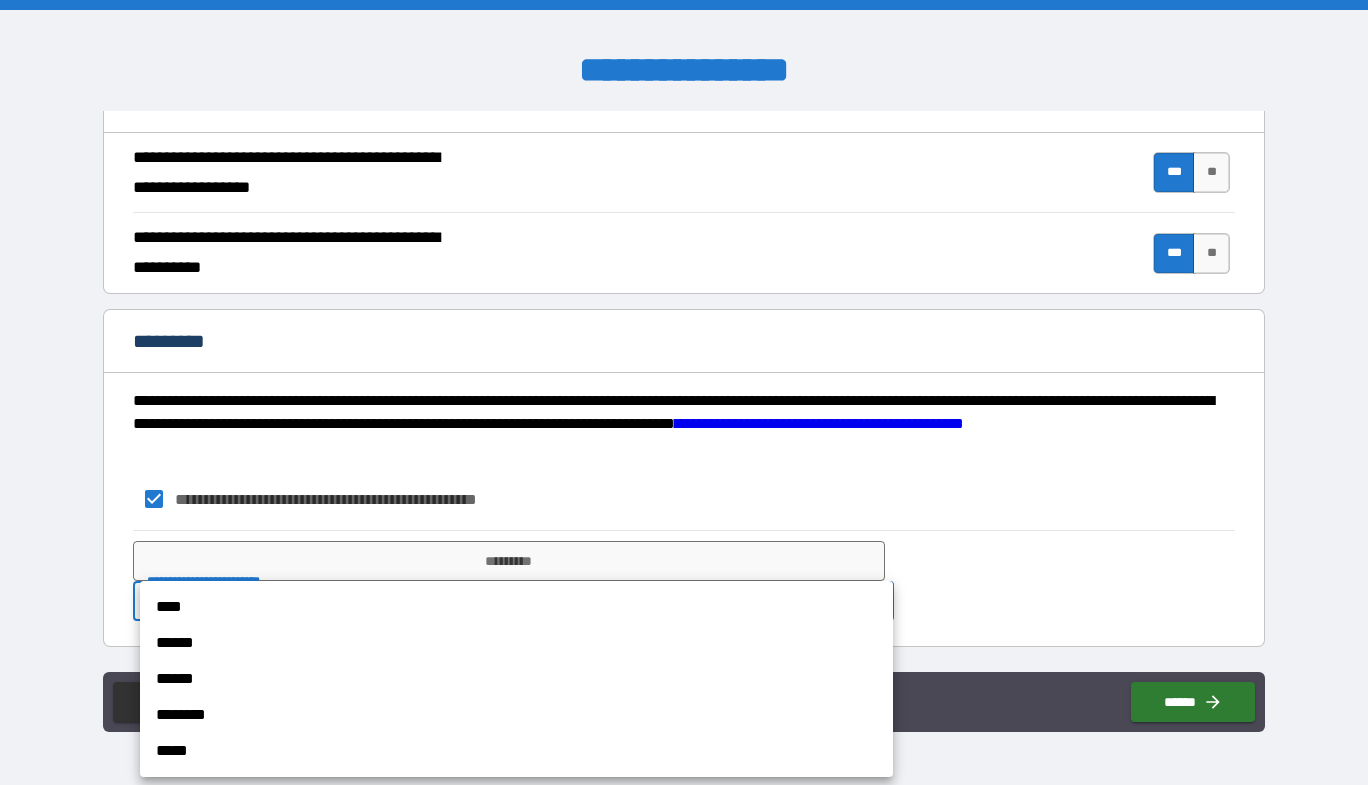 click on "****" at bounding box center [516, 607] 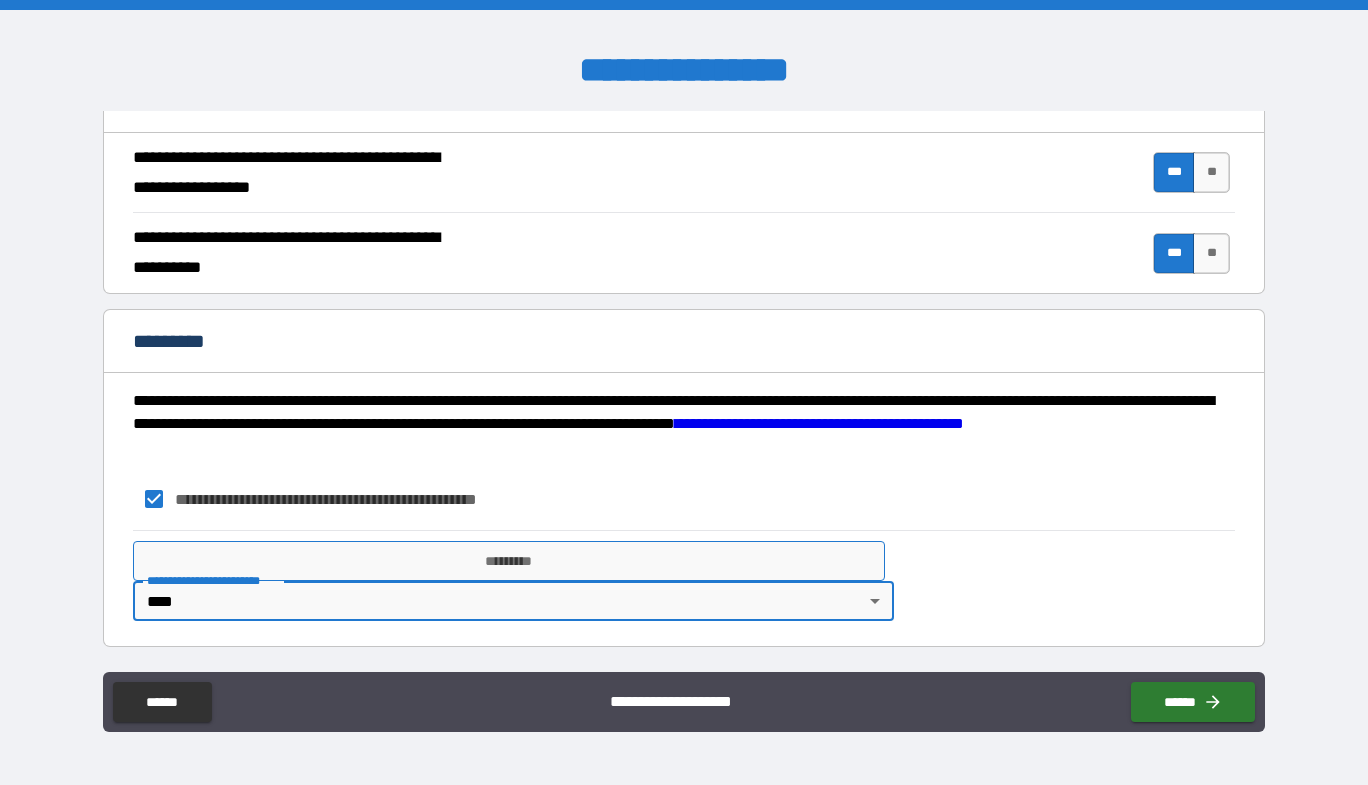 click on "*********" at bounding box center [509, 561] 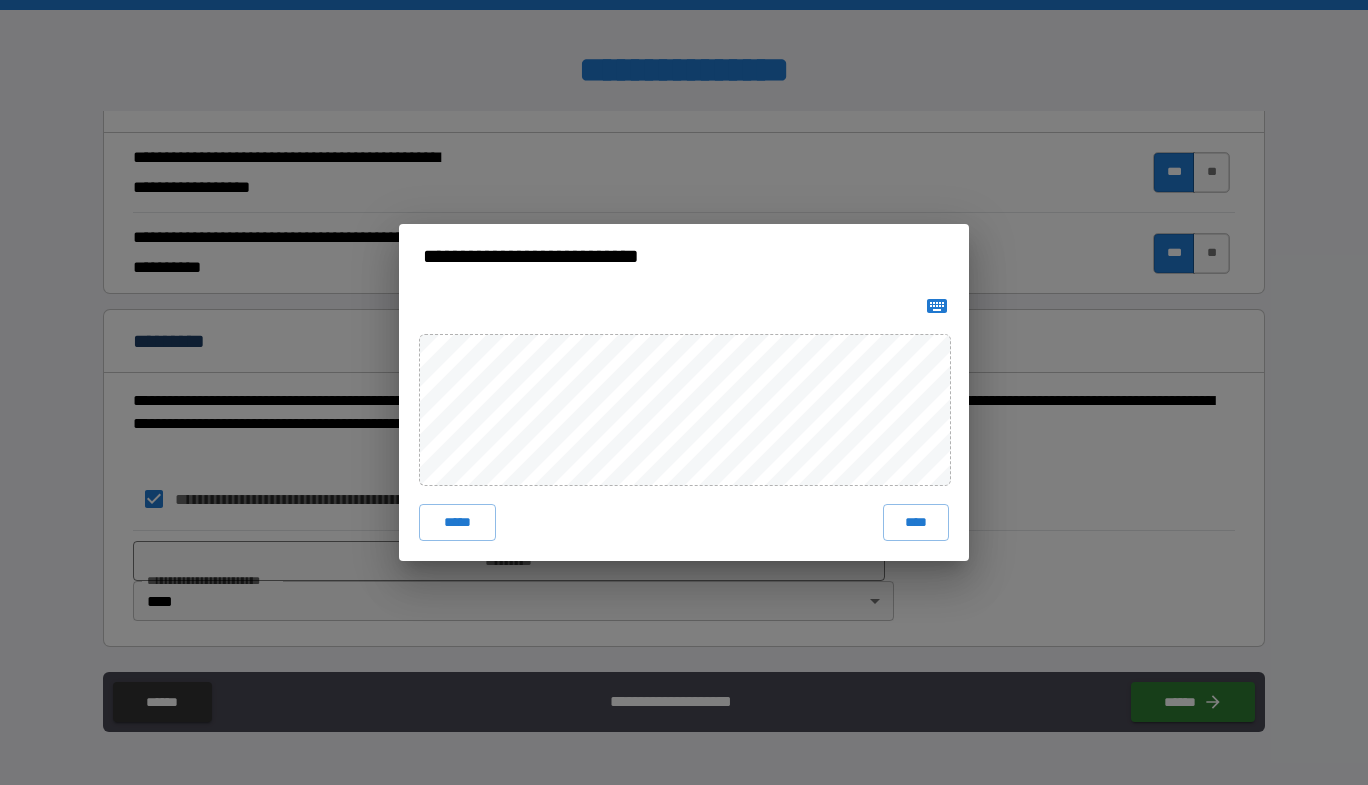 click 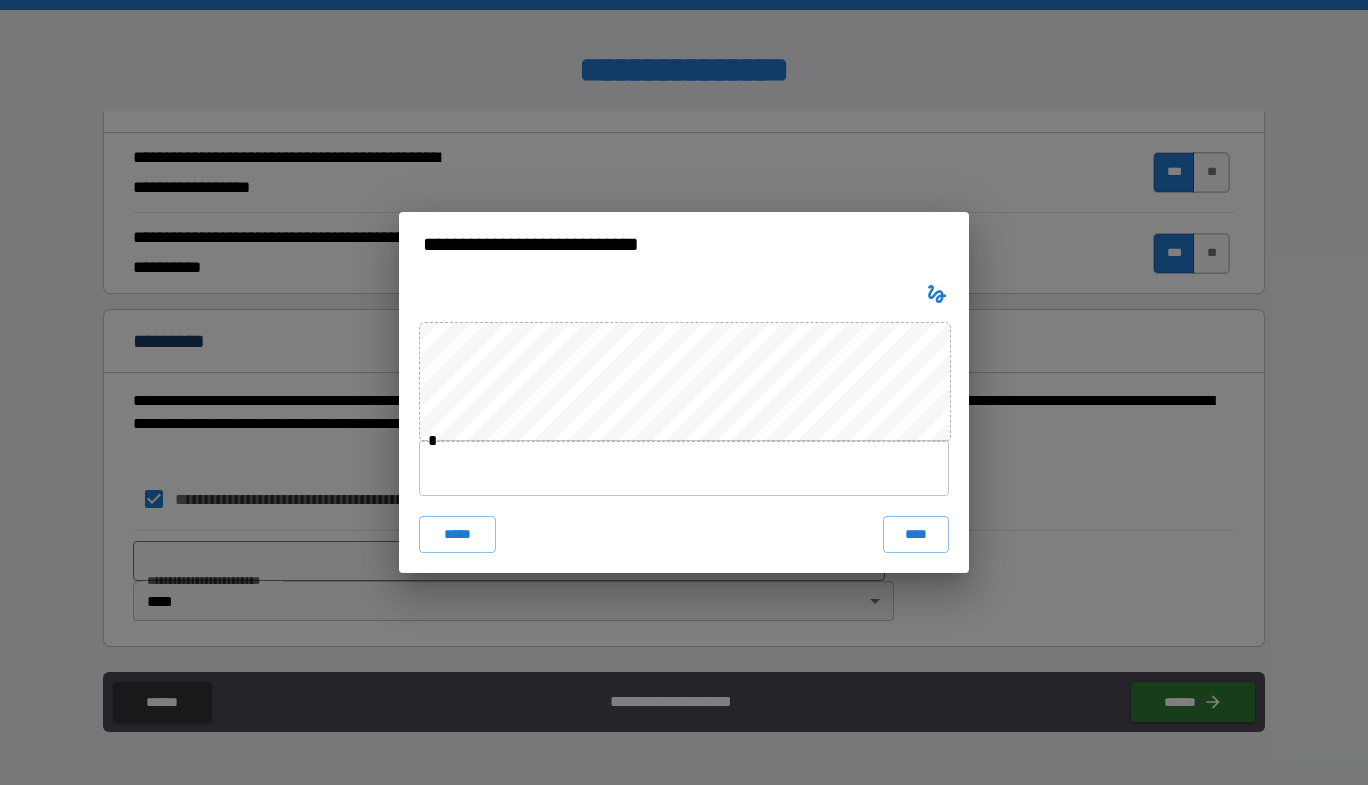 click at bounding box center [684, 468] 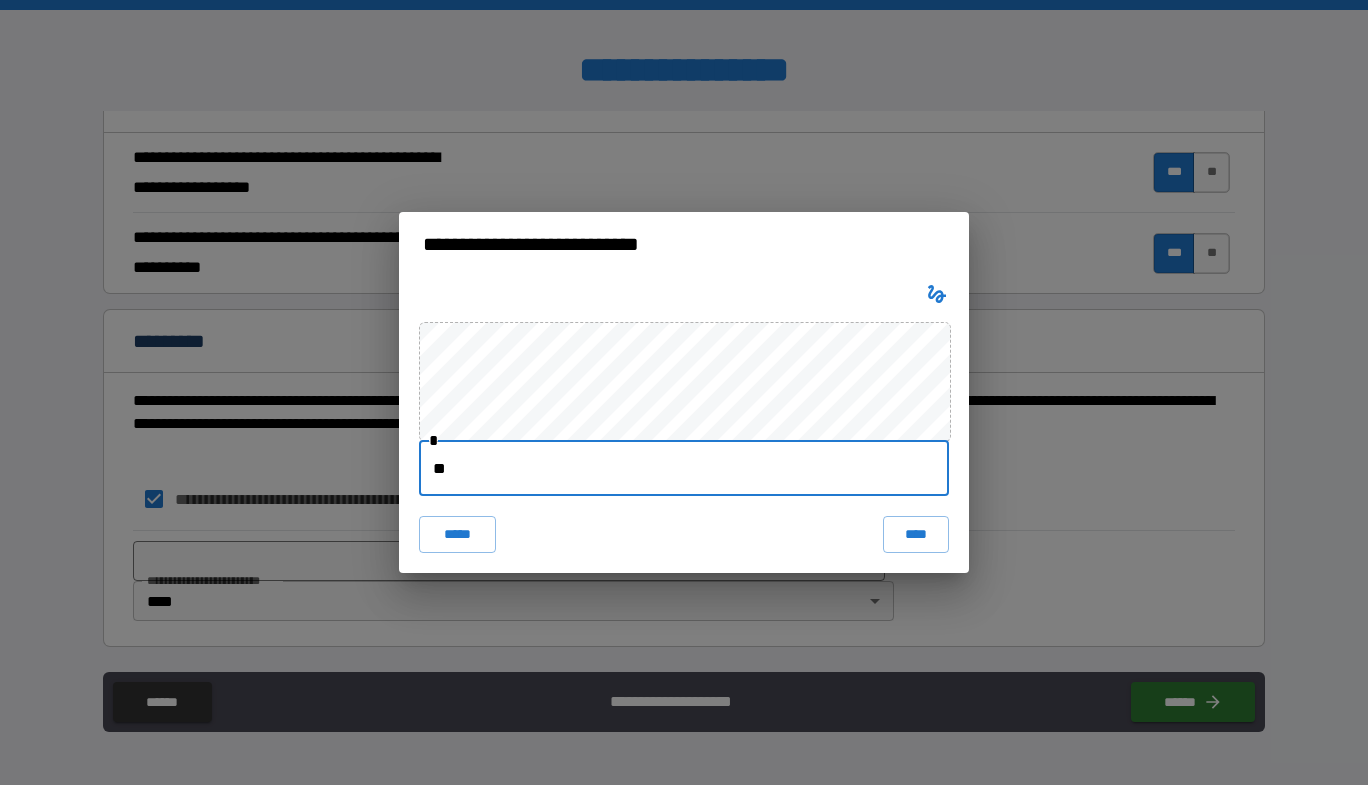 type on "**********" 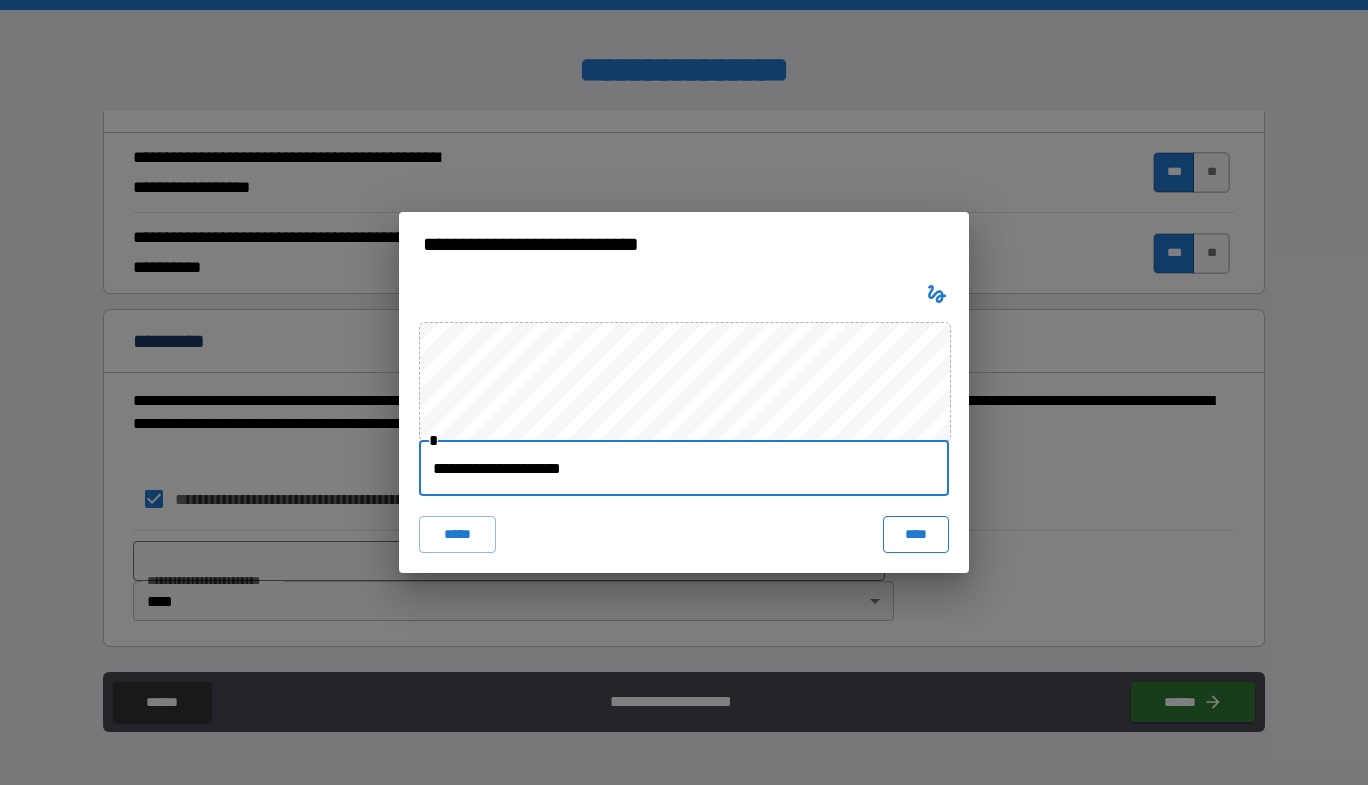 click on "****" at bounding box center [916, 534] 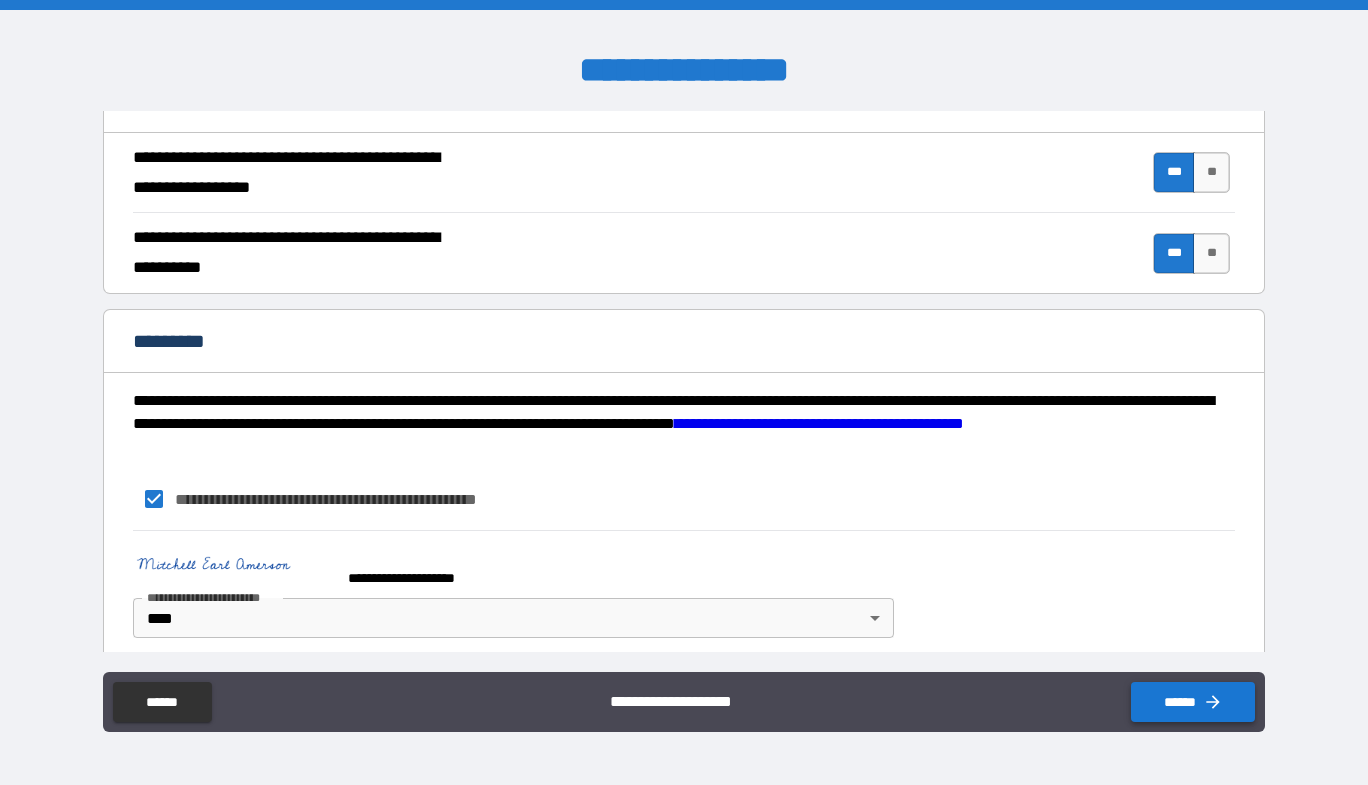 click on "******" at bounding box center (1193, 702) 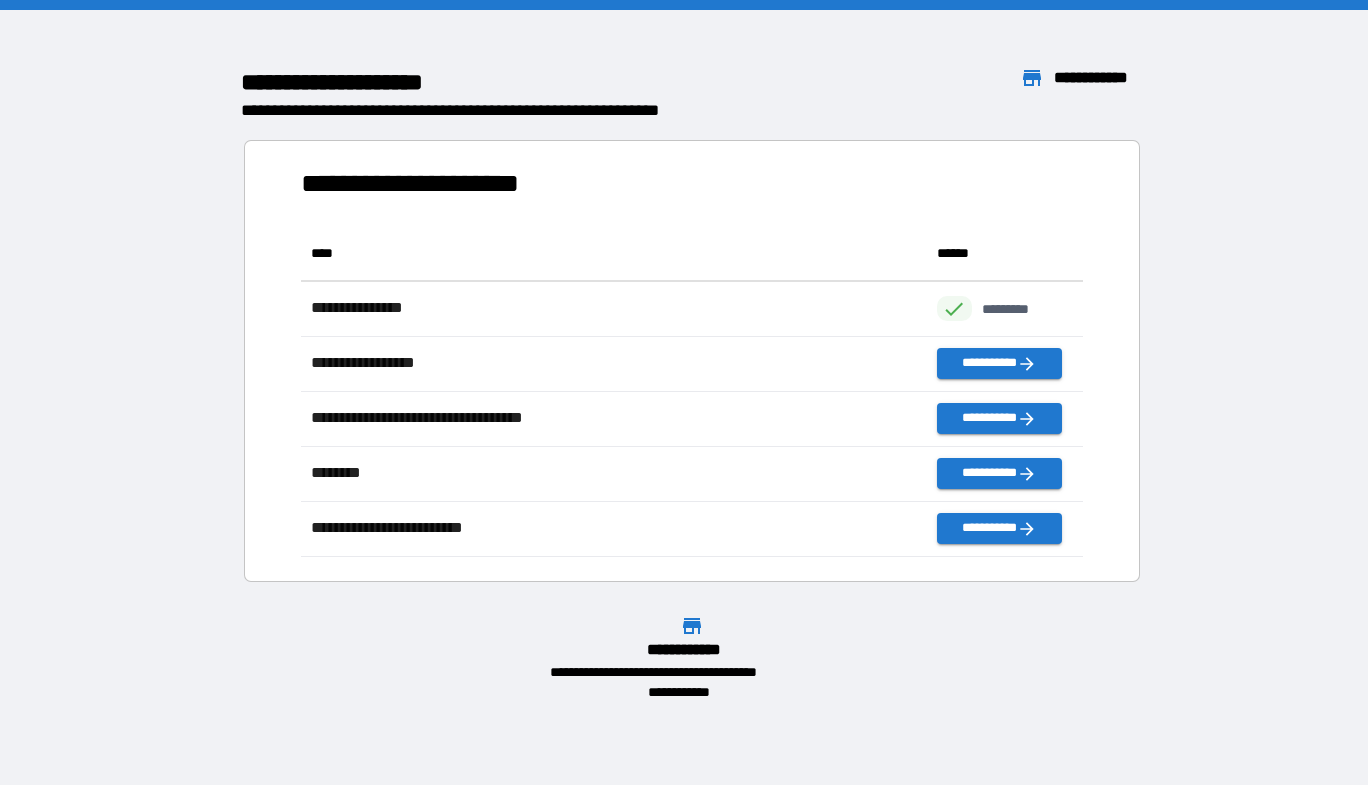 scroll, scrollTop: 16, scrollLeft: 16, axis: both 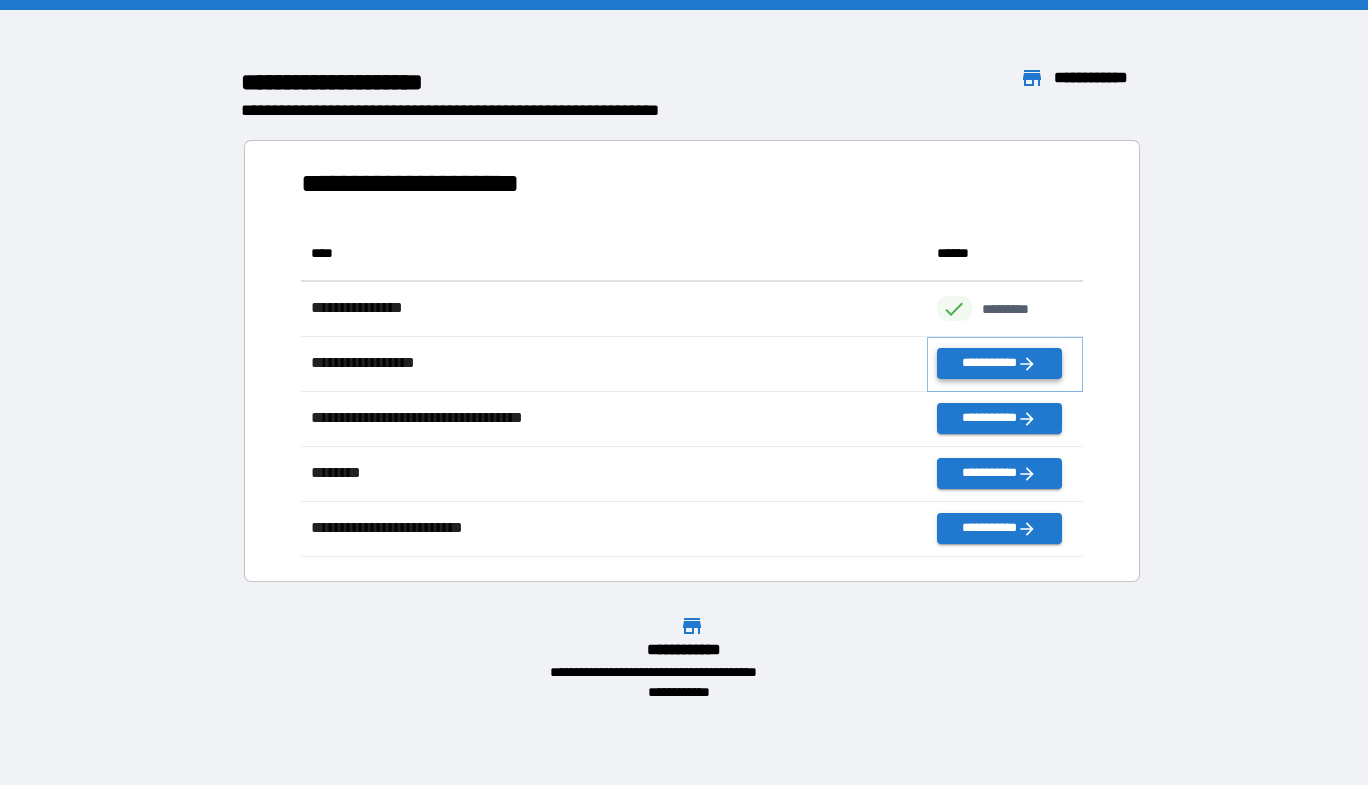 click on "**********" at bounding box center [999, 363] 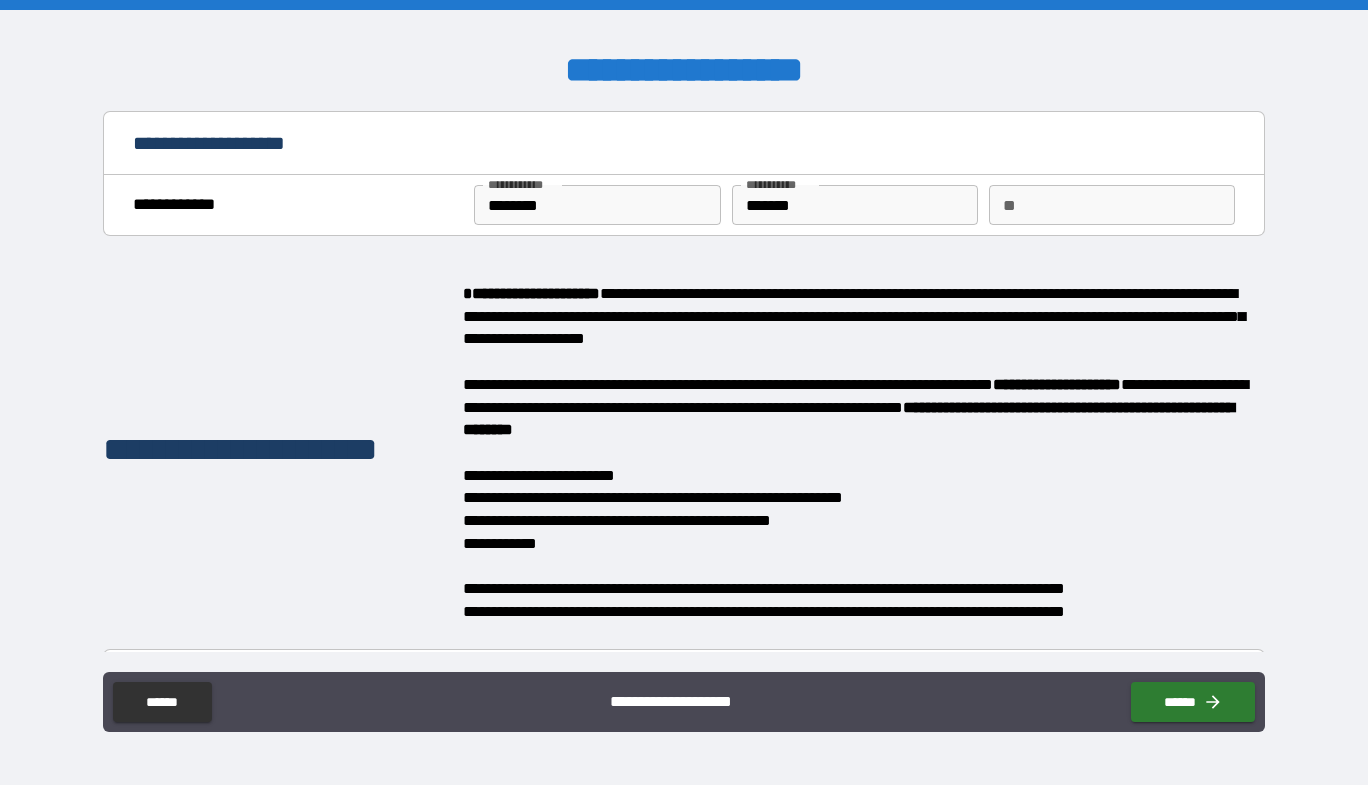 click on "**" at bounding box center (1112, 205) 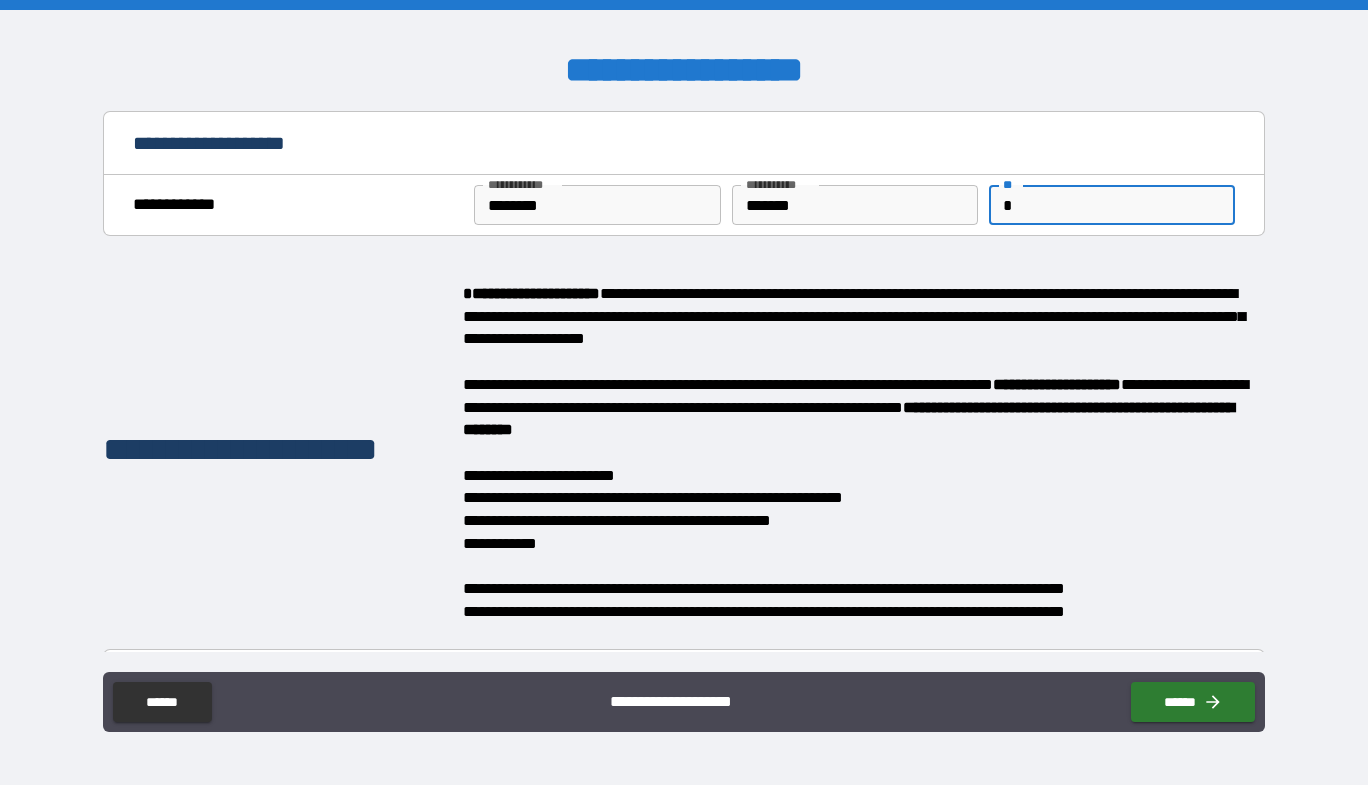 type on "*" 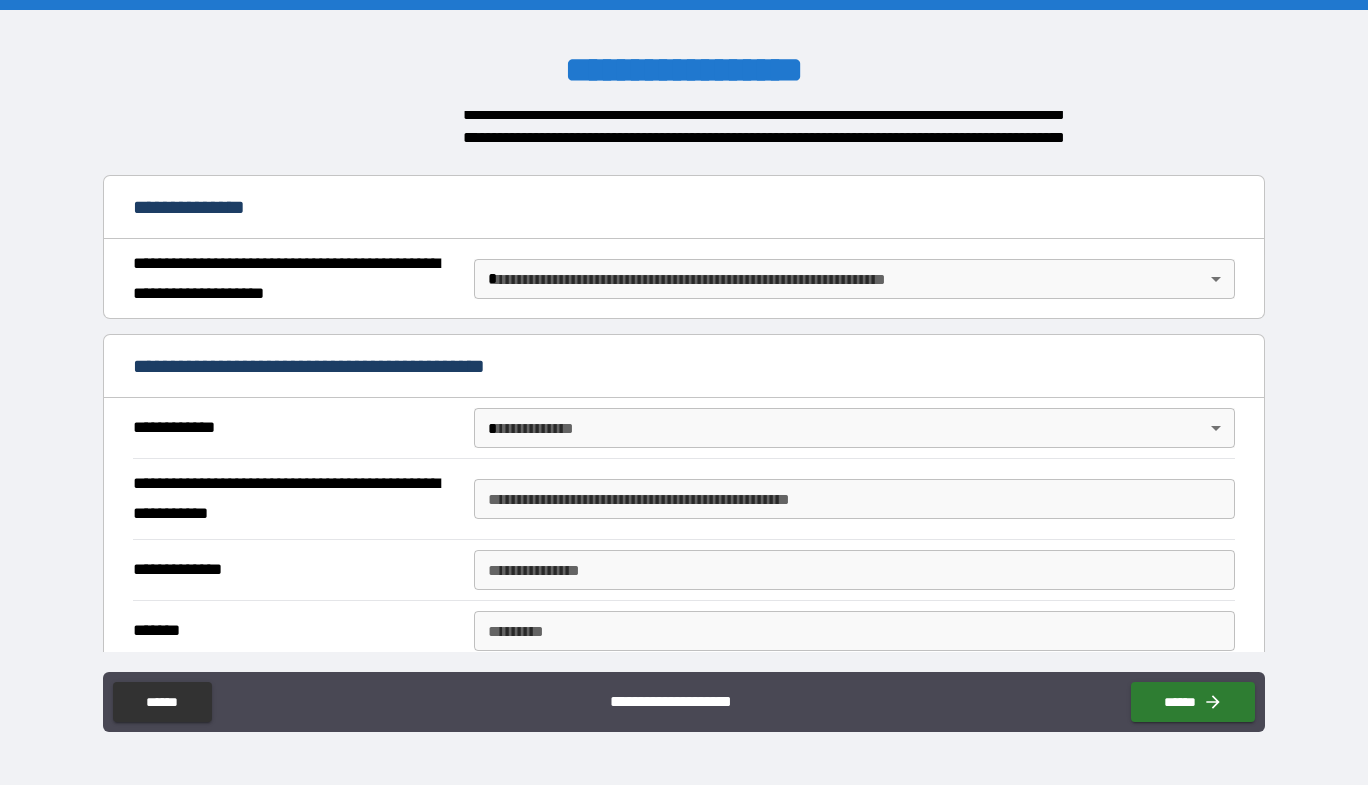 scroll, scrollTop: 500, scrollLeft: 0, axis: vertical 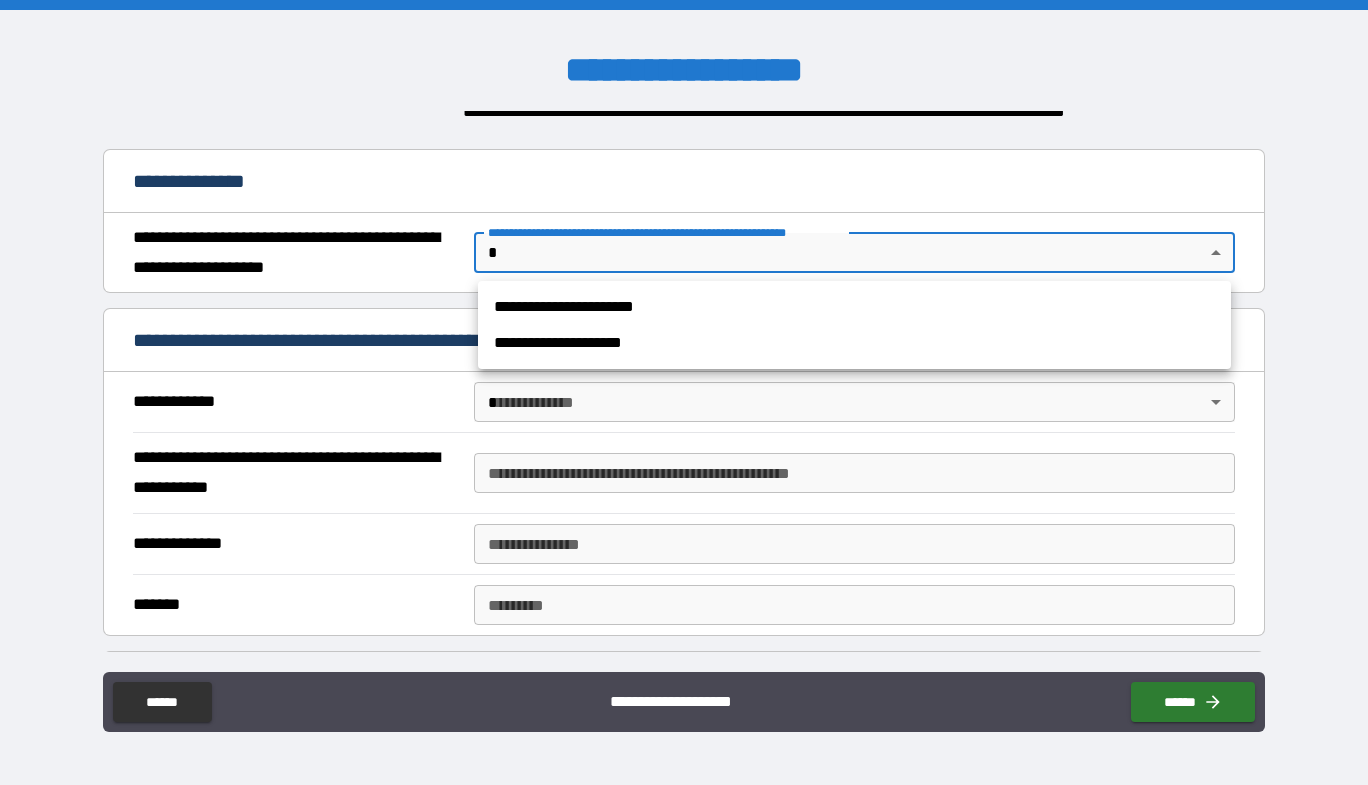 click on "[NAME] [ADDRESS] [CITY] [STATE]   [STREET_NAME] [ZIP_CODE]   [APARTMENT_NUMBER] [BUILDING_NUMBER]   [FLOOR_NUMBER] [UNIT_NUMBER]   [COUNTRY_CODE] [AREA_CODE] [PHONE_NUMBER] [EXTENSION] [EMAIL] [WEBSITE] [COMPANY_NAME] [PRODUCT_NAME] [PRICE] [CURRENCY] [DATE] [TIME] [YEAR] [MONTH] [DAY] [DAY_OF_WEEK] [HOLIDAY] [EVENT_NAME] [JOB_TITLE] [DEPARTMENT] [OFFICE_LOCATION] [BUILDING_NAME] [FLOOR_NUMBER] [UNIT_NUMBER]   [ROOM_NUMBER]   [DESK_NUMBER] [COMPUTER_NAME]   [PRINTER_NAME] [SERVER_NAME] [NETWORK_NAME] [IP_ADDRESS] [MAC_ADDRESS] [SERIAL_NUMBER] [MODEL_NUMBER] [MANUFACTURER] [OPERATING_SYSTEM] [SOFTWARE_NAME] [VERSION_NUMBER] [LICENSE_KEY] [USERNAME] [PASSWORD] [SECURITY_QUESTION] [ANSWER] [CREDIT_CARD_NUMBER] [EXPIRATION_DATE] [CVV] [BANK_ACCOUNT_NUMBER] [ROUTING_NUMBER] [SWIFT_CODE] [IBAN] [PASSPORT_NUMBER] [DRIVER_LICENSE_NUMBER] [NATIONAL_ID_NUMBER] [VOTER_ID_NUMBER] [SOCIAL_SECURITY_NUMBER] [BIRTH_DATE] [AGE] [GENDER] [MARITAL_STATUS] [NATIONALITY] [RELIGION] [ETHNICITY] [BLOOD_TYPE] [MEDICAL_RECORD_NUMBER] [PRESCRIPTION_NUMBER] [ALLERGY_INFORMATION] [DISEASE_NAME] [SYMPTOM] [TREATMENT_PLAN] [DOCTOR_NAME] [HOSPITAL_NAME] [CLINIC_NAME] [INSURANCE_POLICY_NUMBER] [CLAIM_NUMBER] [POLICY_HOLDER_NAME] [BENEFICIARY_NAME] [TRUSTEE_NAME] [GUARDIAN_NAME] [CHILD_NAME] [PARENT_NAME] [SPOUSE_NAME] [SIBLING_NAME] [FRIEND_NAME] [COLLEAGUE_NAME] [EMPLOYER_NAME] [EMPLOYEE_ID] [JOB_TITLE] [DEPARTMENT] [OFFICE_LOCATION] [BUILDING_NAME] [FLOOR_NUMBER] [UNIT_NUMBER]   [ROOM_NUMBER]   [DESK_NUMBER] [COMPUTER_NAME]   [PRINTER_NAME] [SERVER_NAME] [NETWORK_NAME] [IP_ADDRESS] [MAC_ADDRESS] [SERIAL_NUMBER] [MODEL_NUMBER] [MANUFACTURER] [OPERATING_SYSTEM] [SOFTWARE_NAME] [VERSION_NUMBER] [LICENSE_KEY] [USERNAME] [PASSWORD] [SECURITY_QUESTION] [ANSWER] [CREDIT_CARD_NUMBER] [EXPIRATION_DATE] [CVV] [BANK_ACCOUNT_NUMBER] [ROUTING_NUMBER] [SWIFT_CODE] [IBAN] [PASSPORT_NUMBER] [DRIVER_LICENSE_NUMBER] [NATIONAL_ID_NUMBER] [VOTER_ID_NUMBER] [SOCIAL_SECURITY_NUMBER] [BIRTH_DATE] [AGE] [GENDER] [MARITAL_STATUS] [NATIONALITY] [RELIGION] [ETHNICITY] [BLOOD_TYPE] [MEDICAL_RECORD_NUMBER] [PRESCRIPTION_NUMBER] [ALLERGY_INFORMATION] [DISEASE_NAME] [SYMPTOM] [TREATMENT_PLAN] [DOCTOR_NAME] [HOSPITAL_NAME] [CLINIC_NAME] [INSURANCE_POLICY_NUMBER] [CLAIM_NUMBER] [POLICY_HOLDER_NAME] [BENEFICIARY_NAME] [TRUSTEE_NAME] [GUARDIAN_NAME] [CHILD_NAME] [PARENT_NAME] [SPOUSE_NAME] [SIBLING_NAME] [FRIEND_NAME] [COLLEAGUE_NAME]" at bounding box center [684, 392] 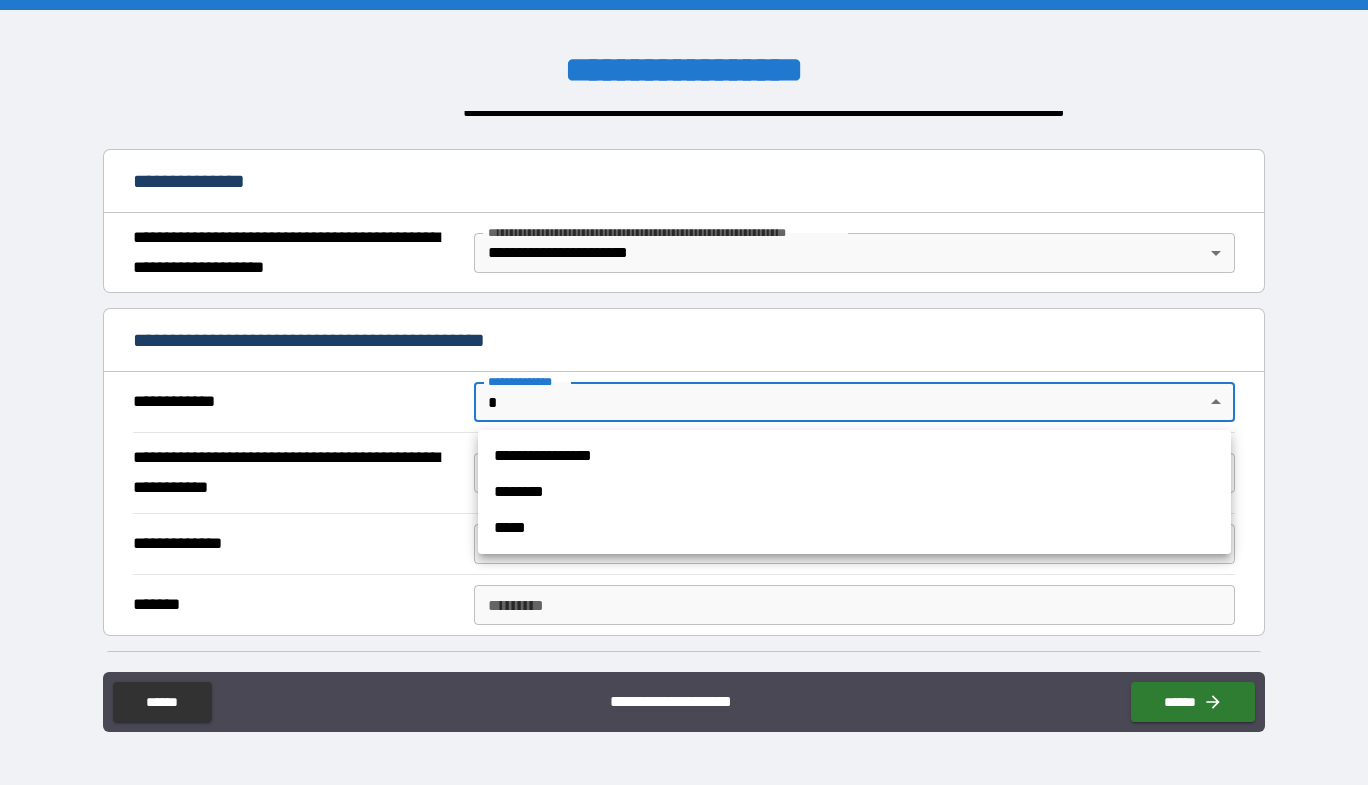 click on "[NAME] [ADDRESS] [CITY] [STATE]   [STREET_NAME] [ZIP_CODE]   [APARTMENT_NUMBER] [BUILDING_NUMBER]   [FLOOR_NUMBER] [UNIT_NUMBER]   [COUNTRY_CODE] [AREA_CODE] [PHONE_NUMBER] [EXTENSION] [EMAIL] [WEBSITE] [COMPANY_NAME] [PRODUCT_NAME] [PRICE] [CURRENCY] [DATE] [TIME] [YEAR] [MONTH] [DAY] [DAY_OF_WEEK] [HOLIDAY] [EVENT_NAME] [JOB_TITLE] [DEPARTMENT] [OFFICE_LOCATION] [BUILDING_NAME] [FLOOR_NUMBER] [UNIT_NUMBER]   [ROOM_NUMBER]   [DESK_NUMBER] [COMPUTER_NAME]   [PRINTER_NAME] [SERVER_NAME] [NETWORK_NAME] [IP_ADDRESS] [MAC_ADDRESS] [SERIAL_NUMBER] [MODEL_NUMBER] [MANUFACTURER] [OPERATING_SYSTEM] [SOFTWARE_NAME] [VERSION_NUMBER] [LICENSE_KEY] [USERNAME] [PASSWORD] [SECURITY_QUESTION] [ANSWER] [CREDIT_CARD_NUMBER] [EXPIRATION_DATE] [CVV] [BANK_ACCOUNT_NUMBER] [ROUTING_NUMBER] [SWIFT_CODE] [IBAN] [PASSPORT_NUMBER] [DRIVER_LICENSE_NUMBER] [NATIONAL_ID_NUMBER] [VOTER_ID_NUMBER] [SOCIAL_SECURITY_NUMBER] [BIRTH_DATE] [AGE] [GENDER] [MARITAL_STATUS] [NATIONALITY] [RELIGION] [ETHNICITY] [BLOOD_TYPE] [MEDICAL_RECORD_NUMBER] [PRESCRIPTION_NUMBER] [ALLERGY_INFORMATION] [DISEASE_NAME] [SYMPTOM] [TREATMENT_PLAN] [DOCTOR_NAME] [HOSPITAL_NAME] [CLINIC_NAME] [INSURANCE_POLICY_NUMBER] [CLAIM_NUMBER] [POLICY_HOLDER_NAME] [BENEFICIARY_NAME] [TRUSTEE_NAME] [GUARDIAN_NAME] [CHILD_NAME] [PARENT_NAME] [SPOUSE_NAME] [SIBLING_NAME] [FRIEND_NAME] [COLLEAGUE_NAME]" at bounding box center (684, 392) 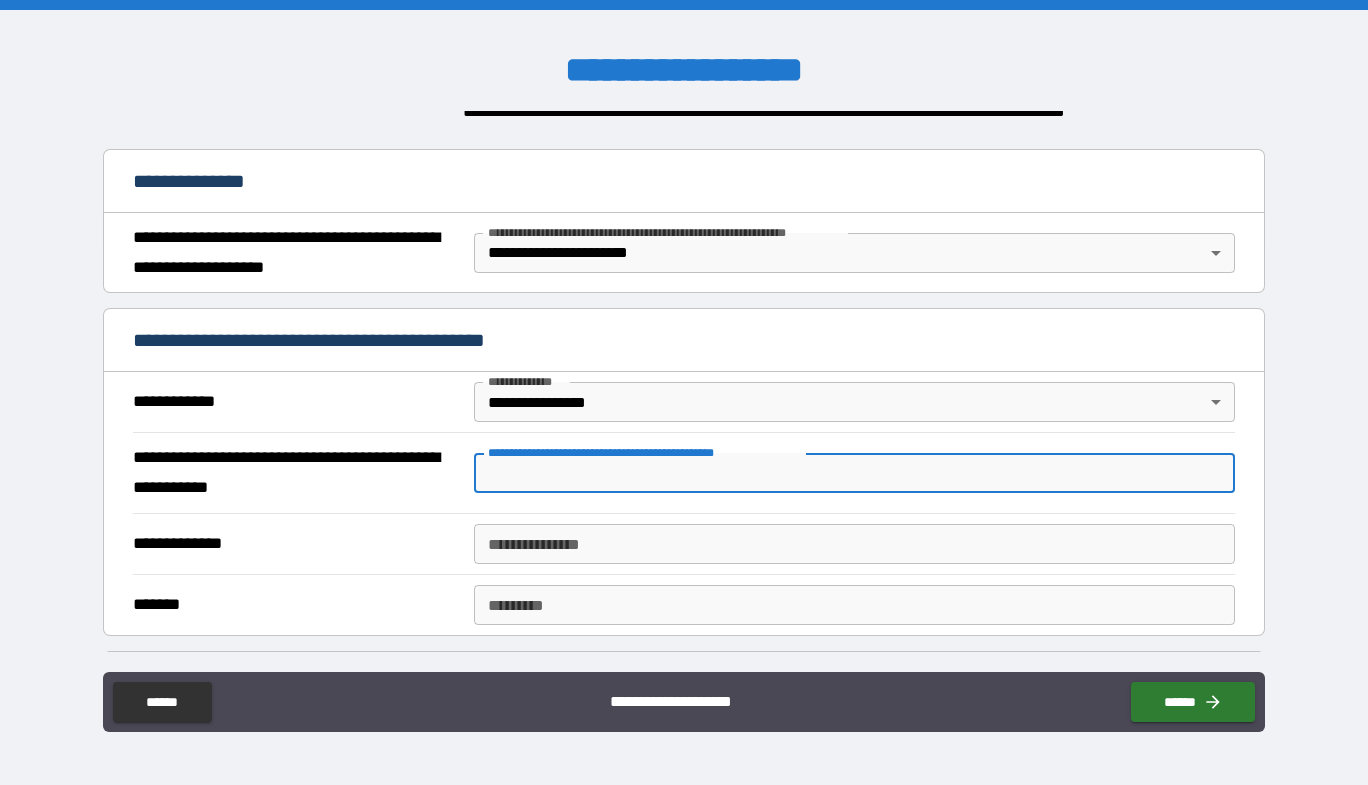 click on "**********" at bounding box center [854, 473] 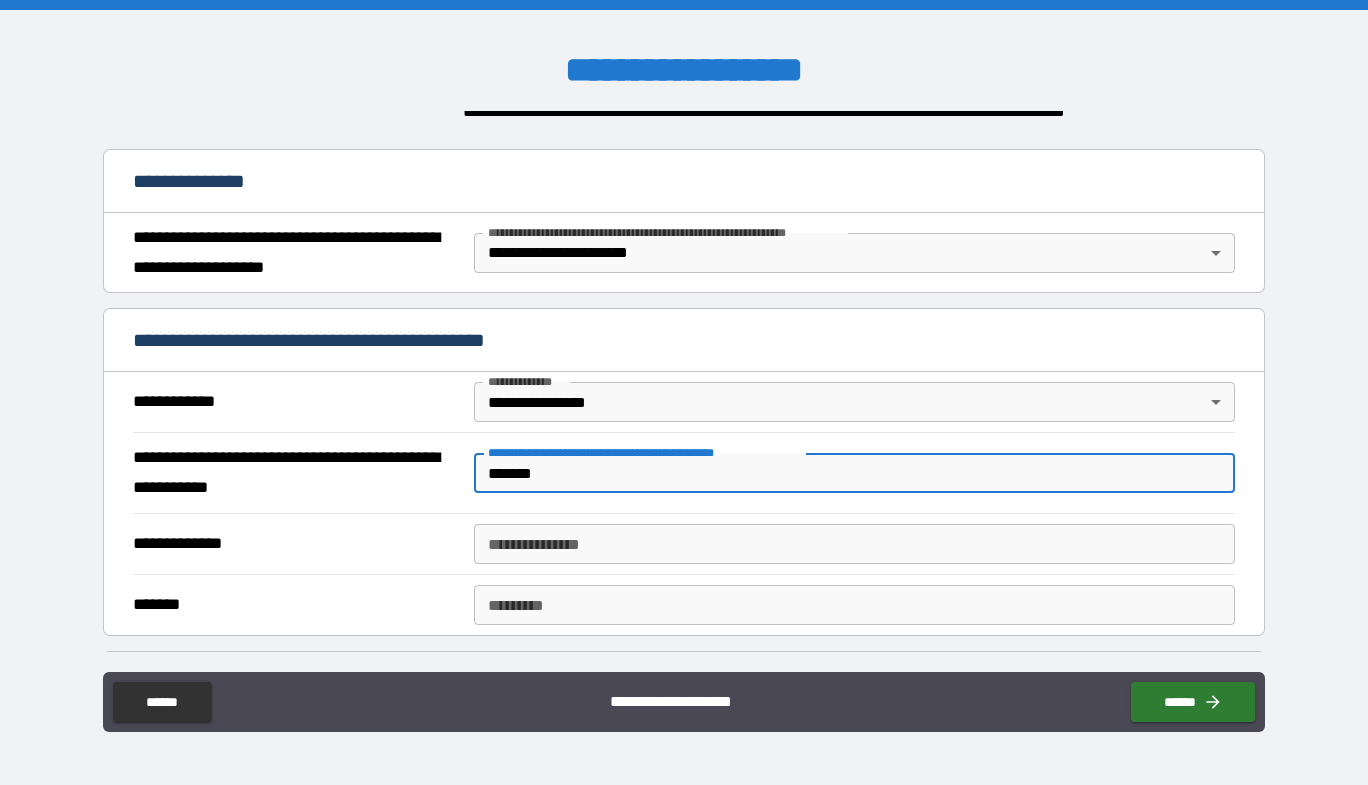 type on "*******" 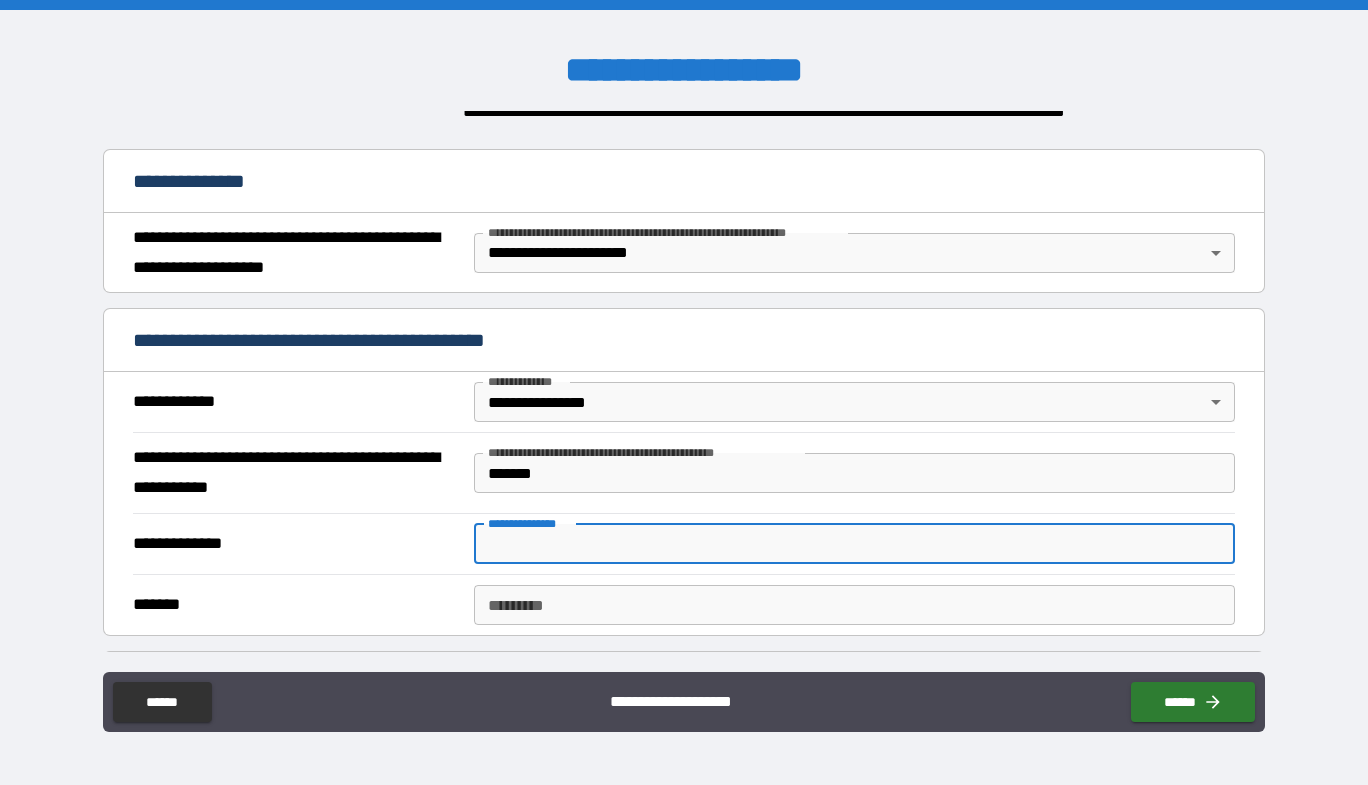 drag, startPoint x: 691, startPoint y: 537, endPoint x: 638, endPoint y: 544, distance: 53.460266 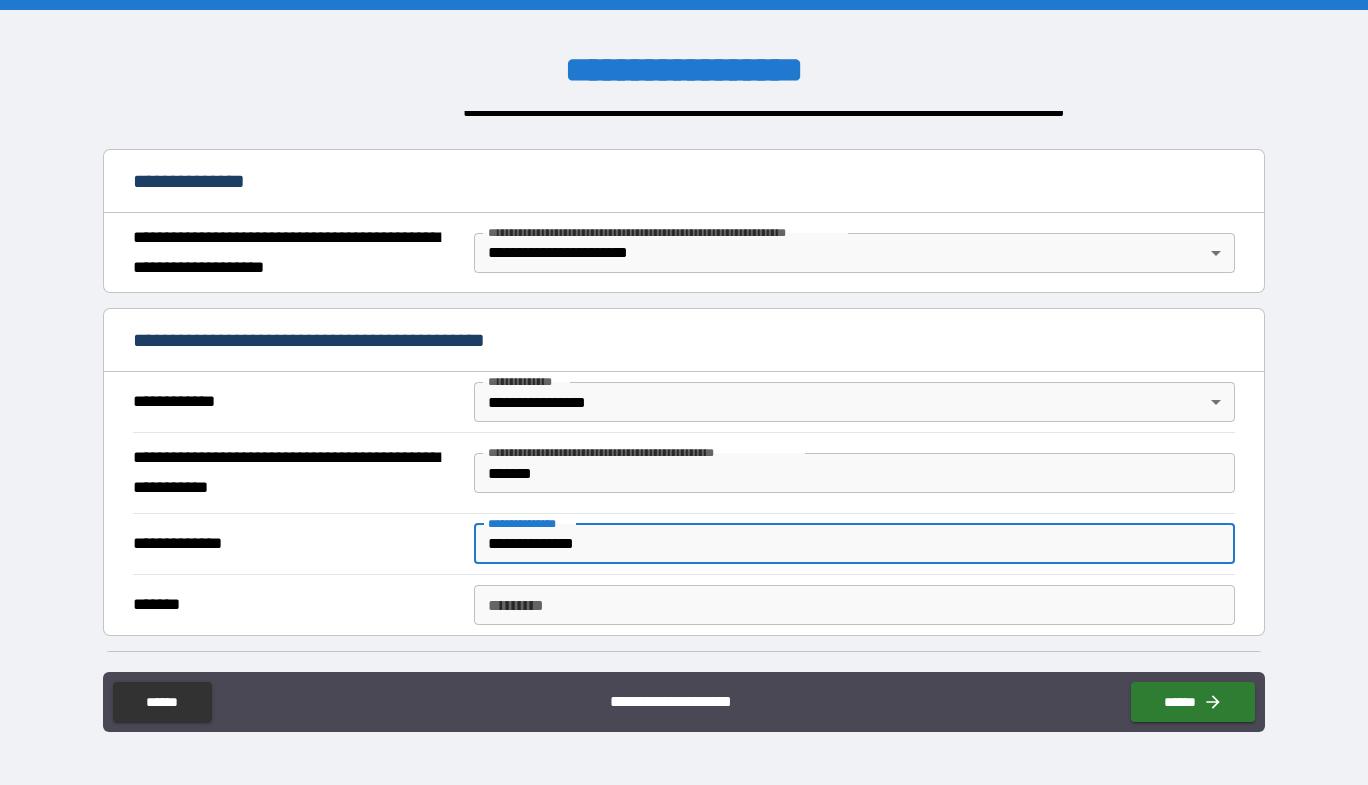 click on "*******   *" at bounding box center [854, 605] 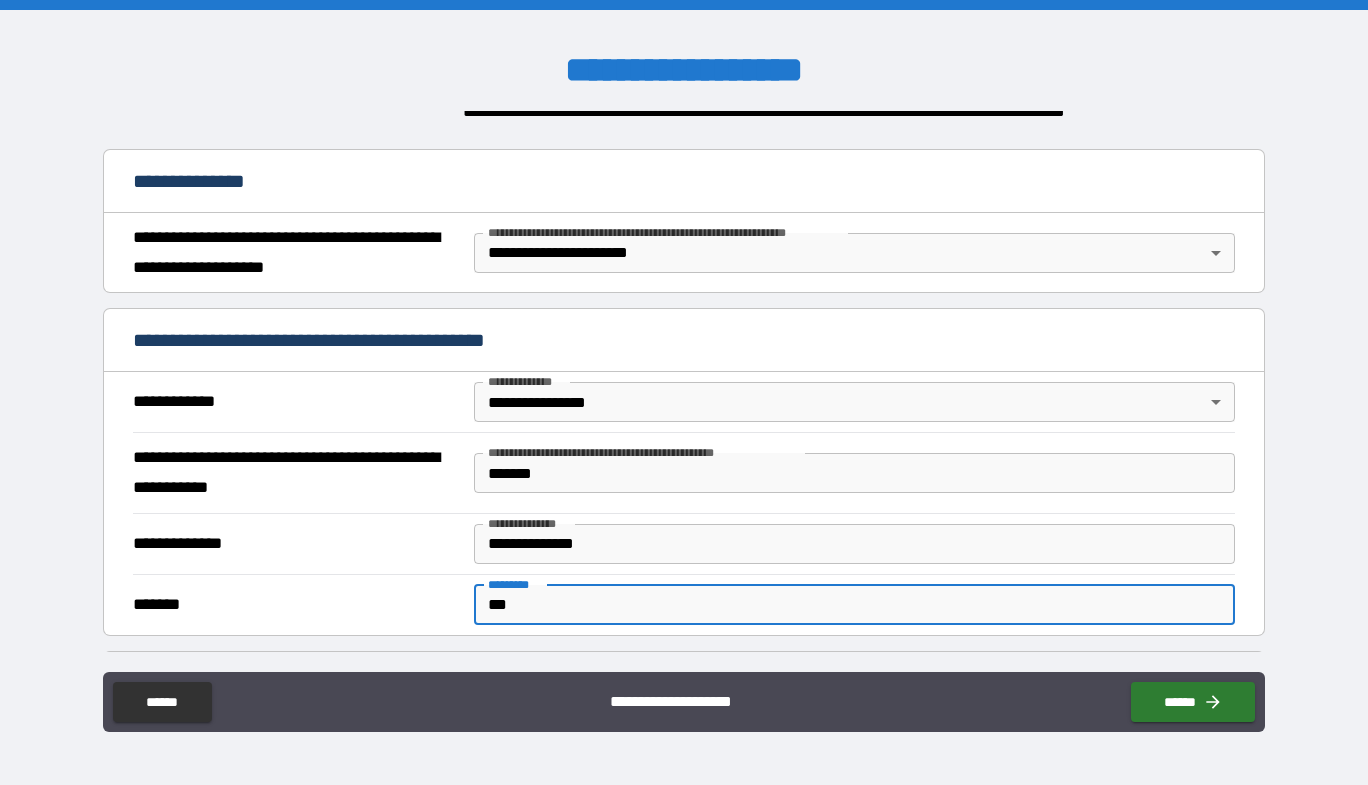 paste on "**********" 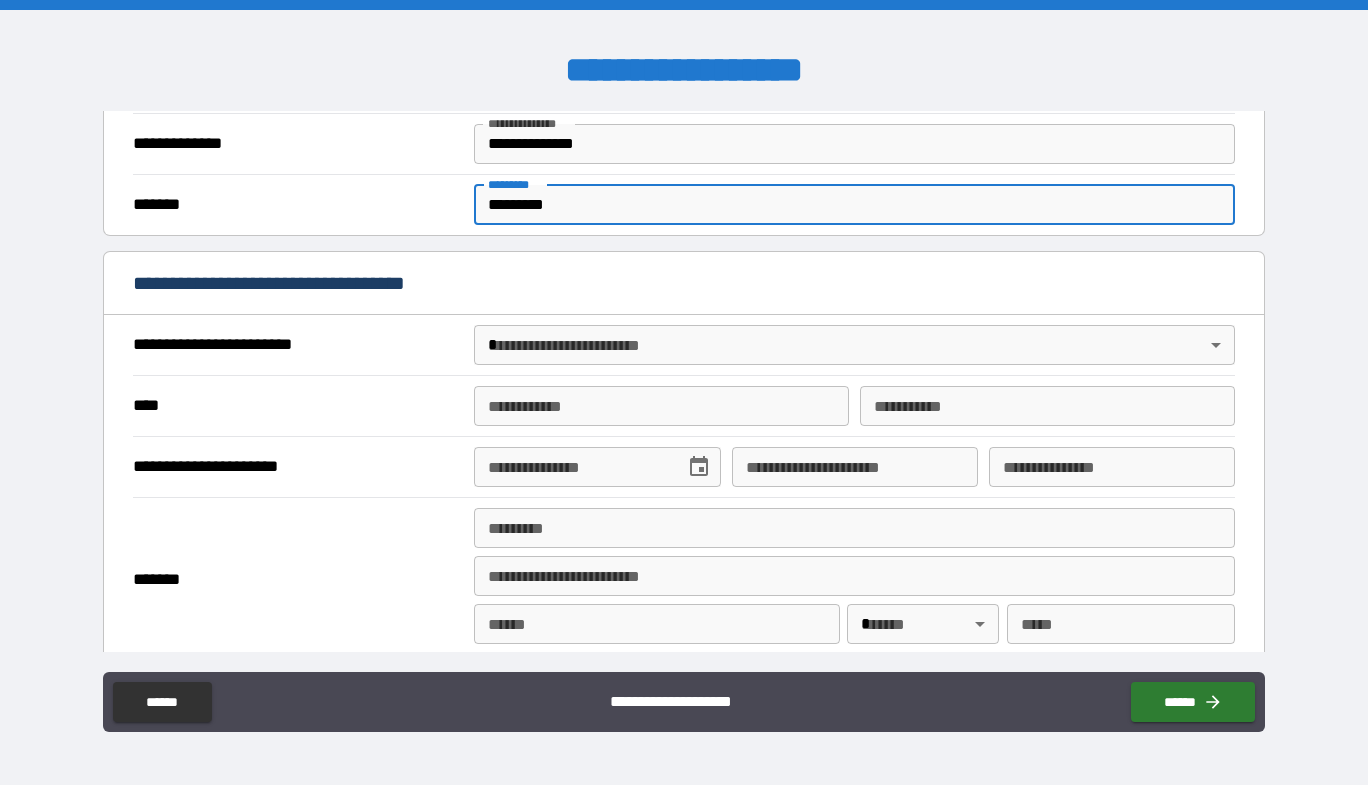 scroll, scrollTop: 1000, scrollLeft: 0, axis: vertical 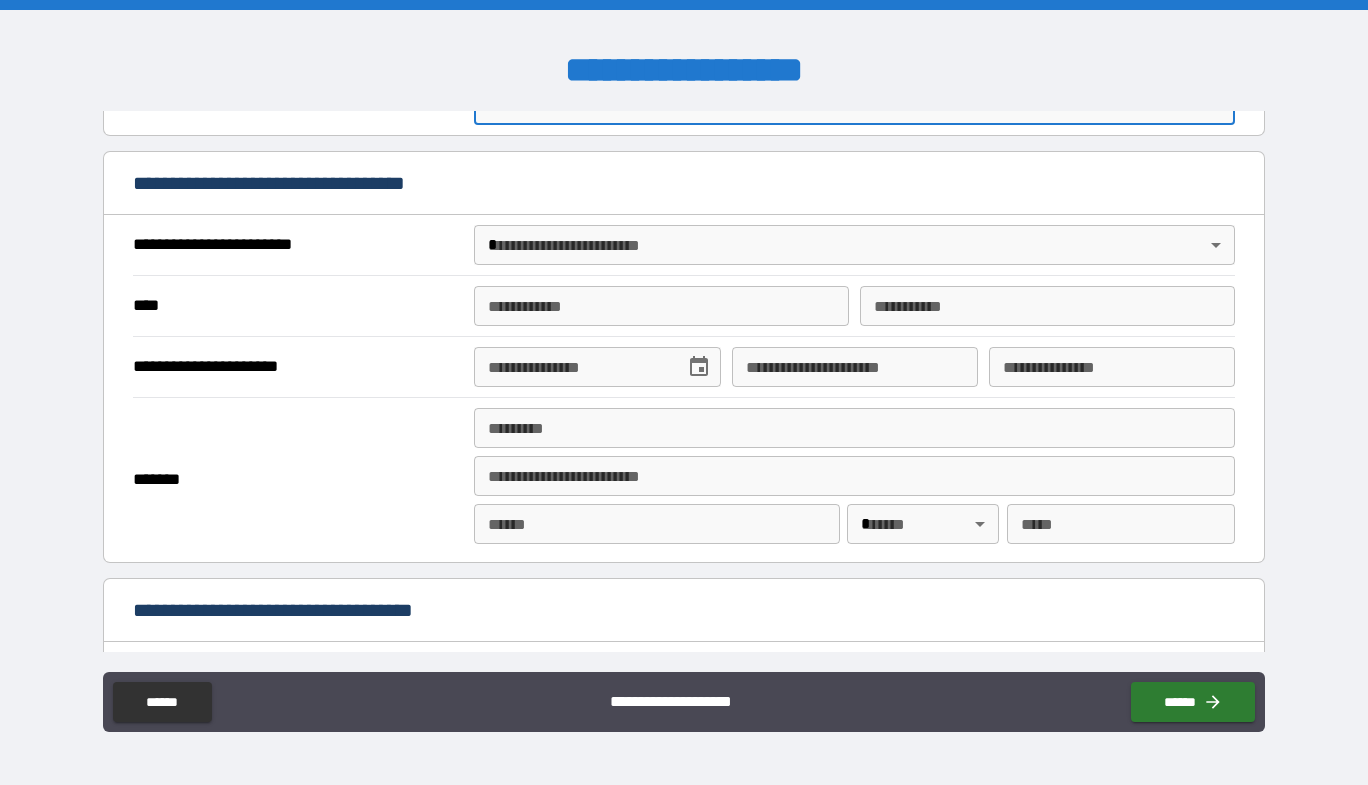 type on "*********" 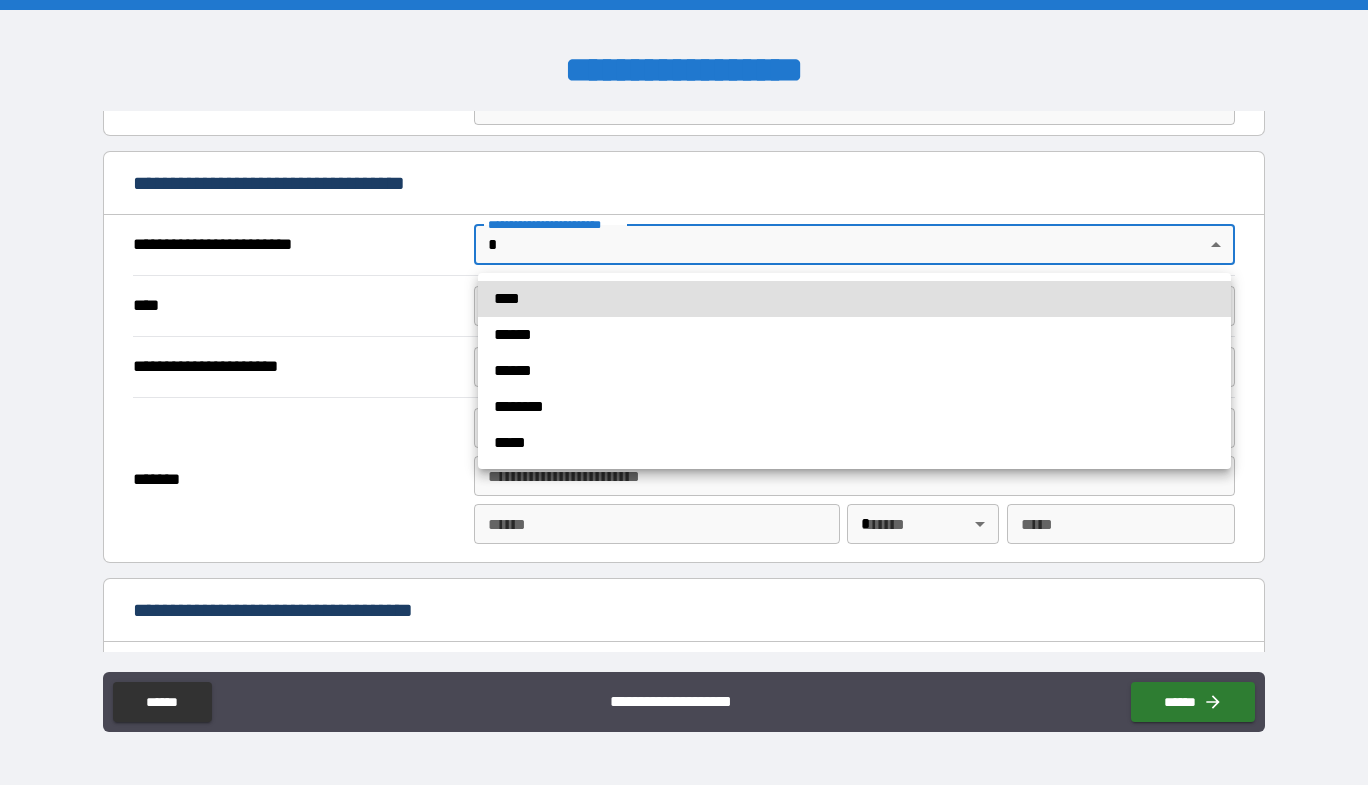 click on "****" at bounding box center [854, 299] 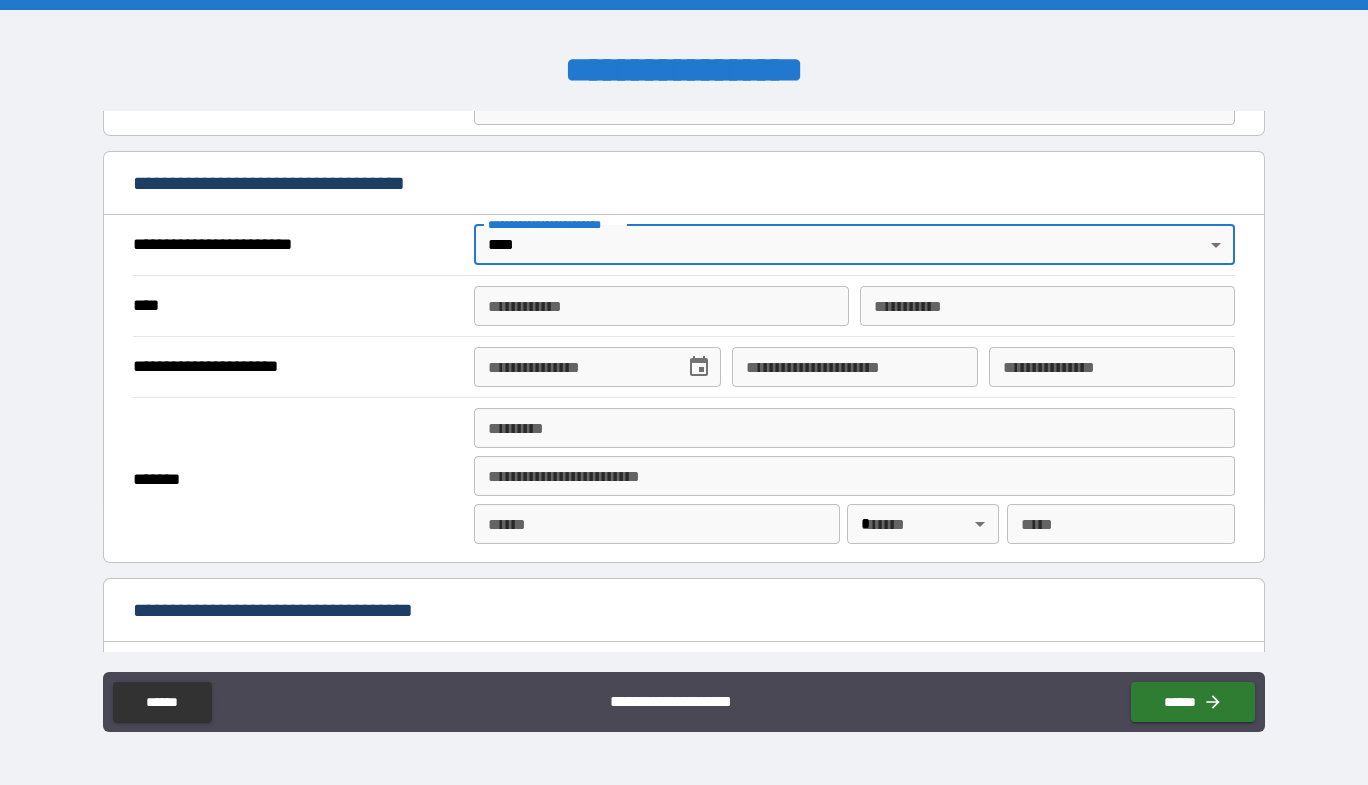 click on "**********" at bounding box center [661, 306] 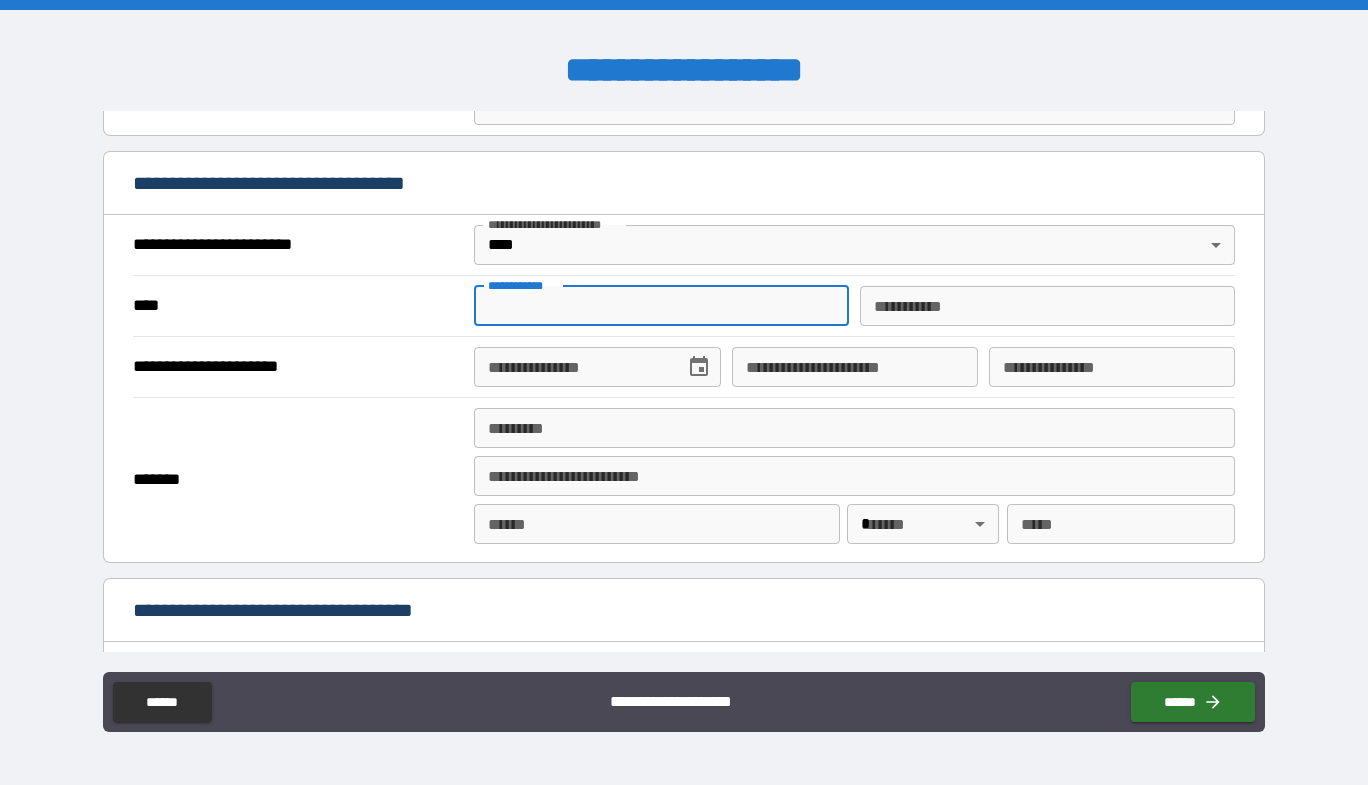 type on "********" 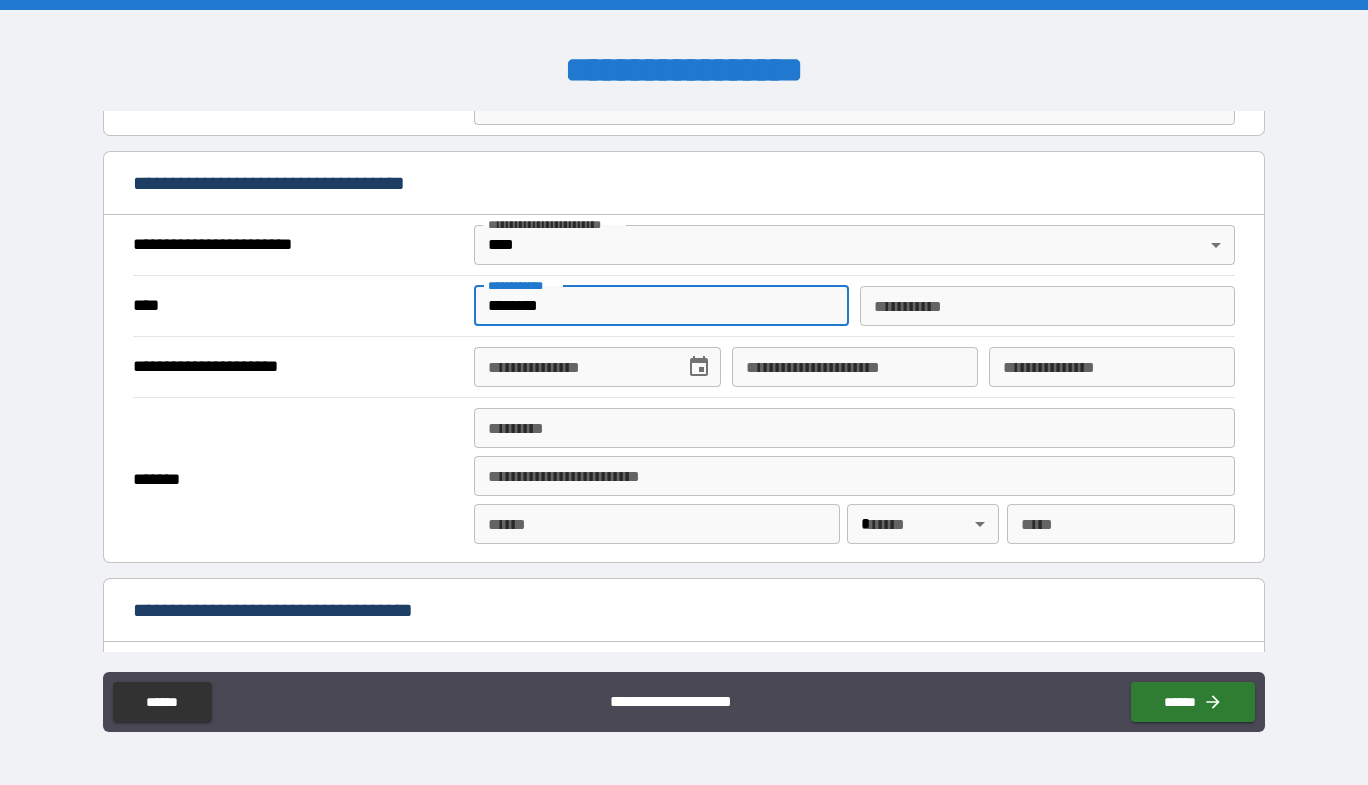 type on "*******" 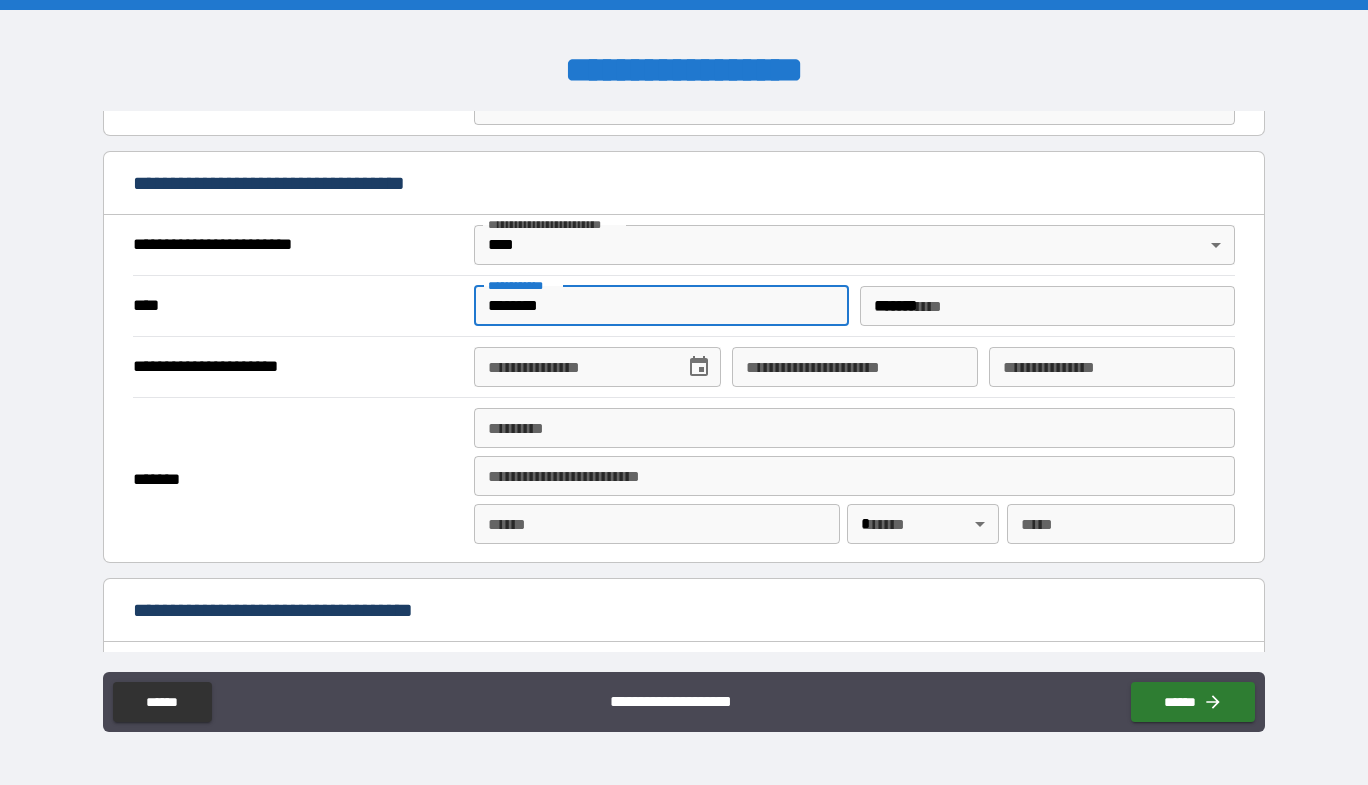 type on "**********" 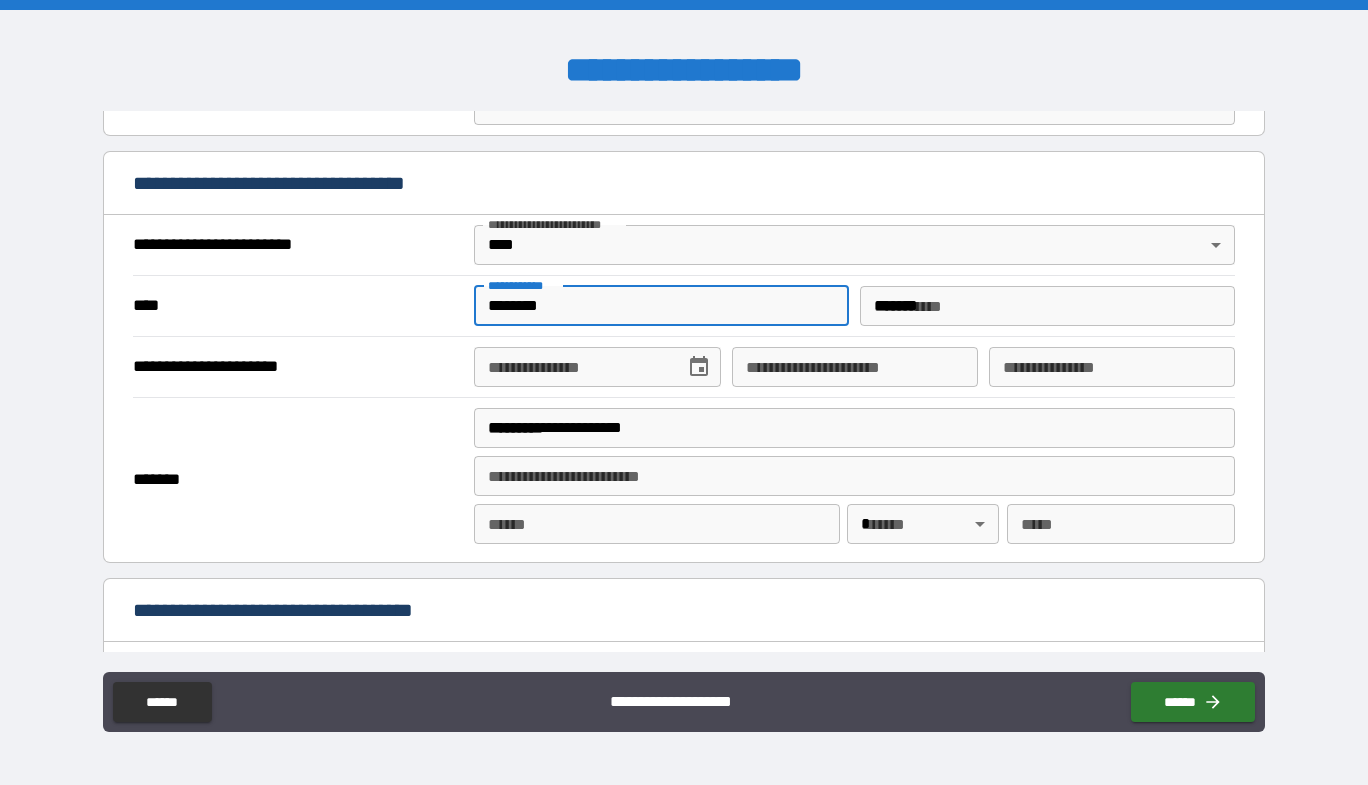 type on "**********" 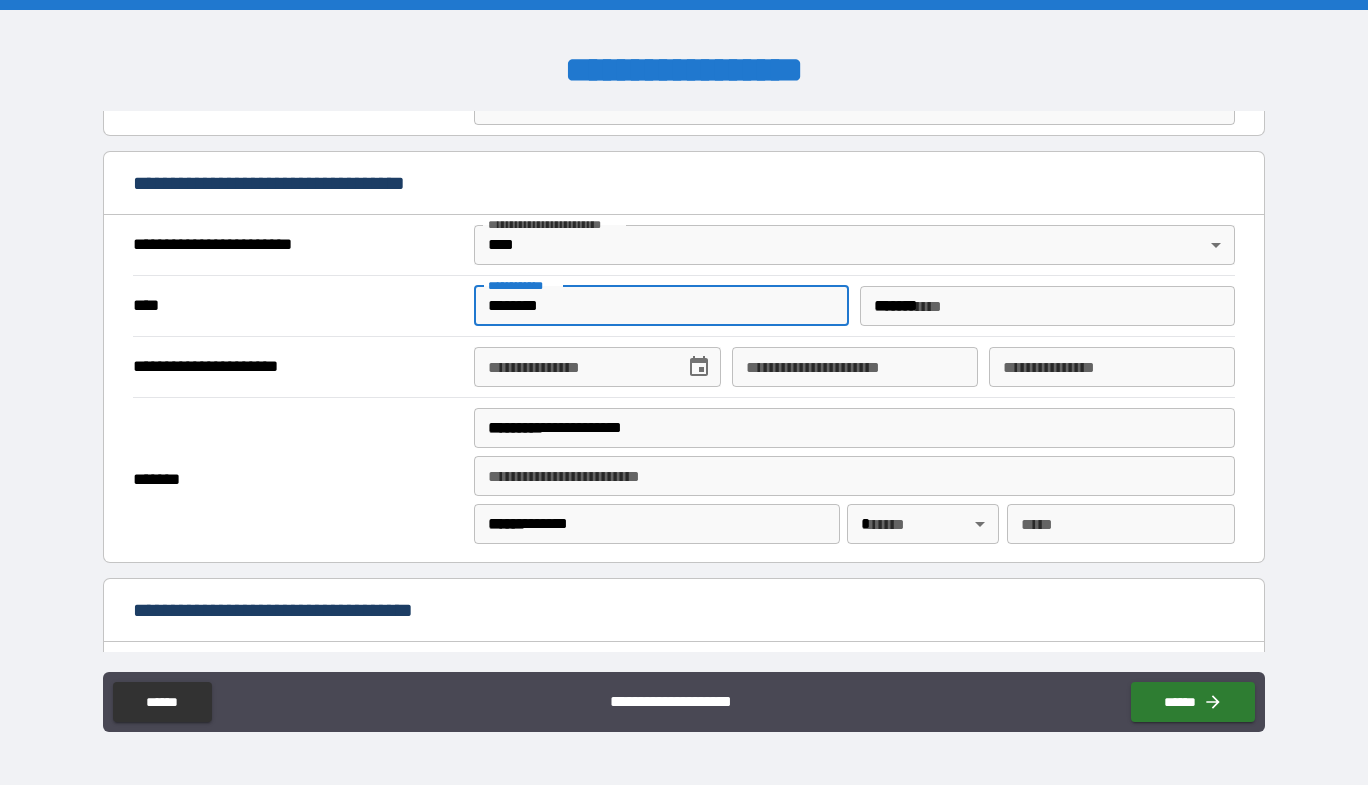 type on "**" 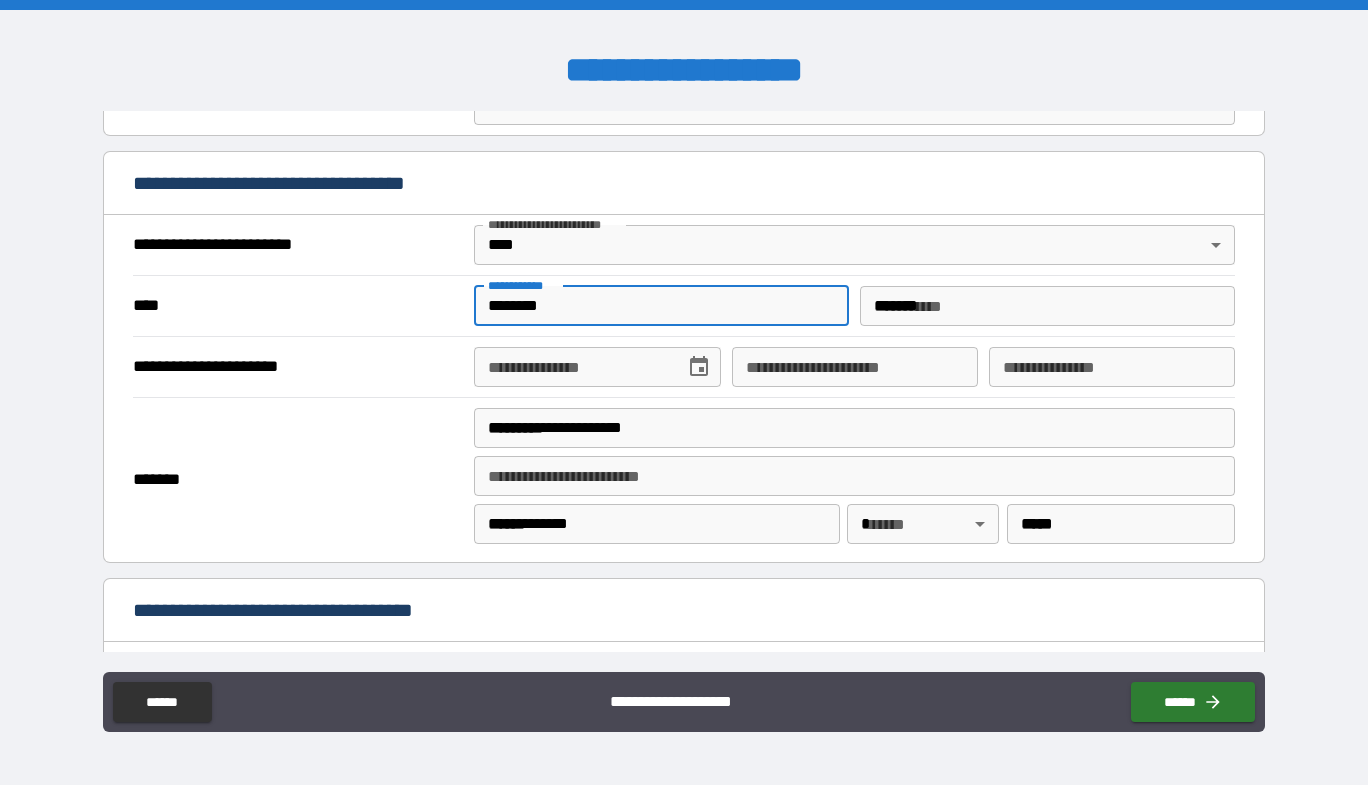 type on "*" 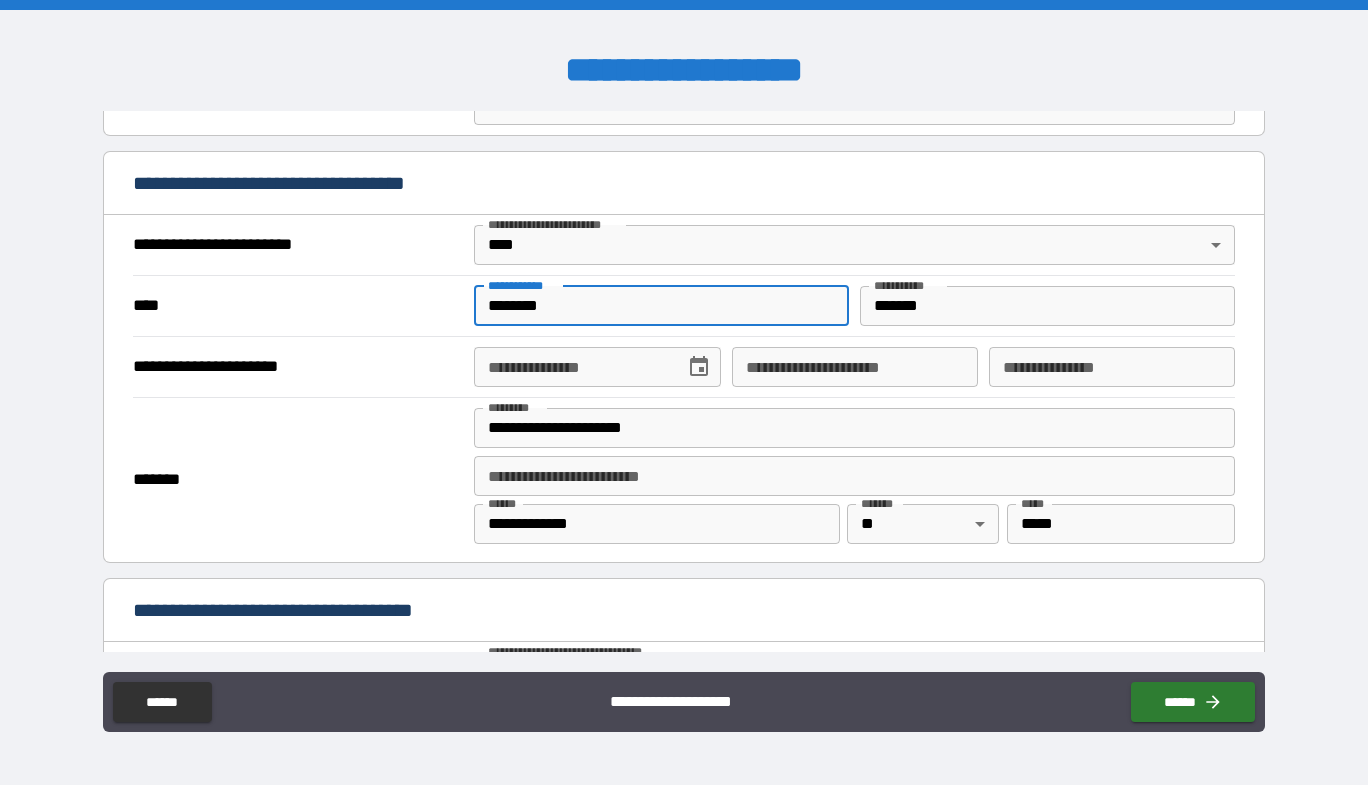 click on "*******" at bounding box center (298, 480) 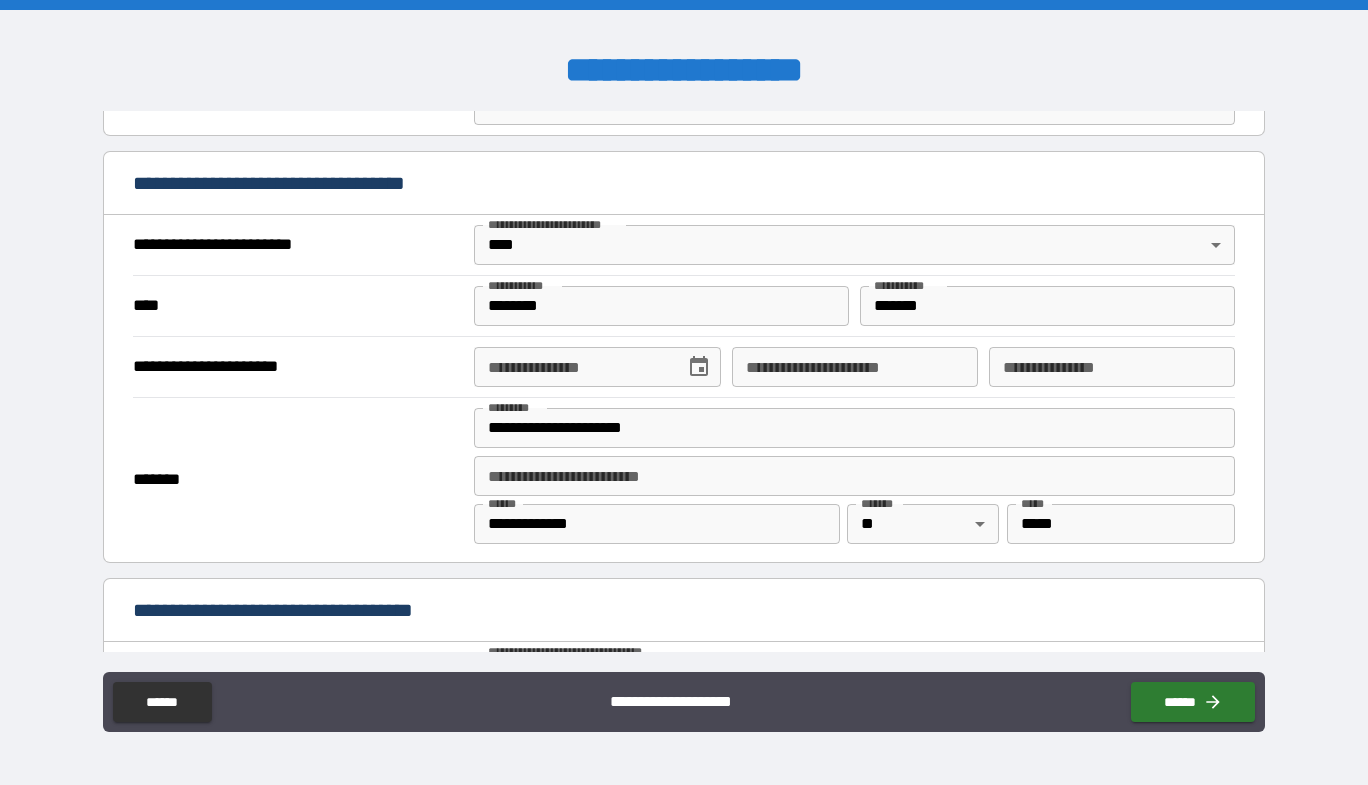 click on "**********" at bounding box center (572, 367) 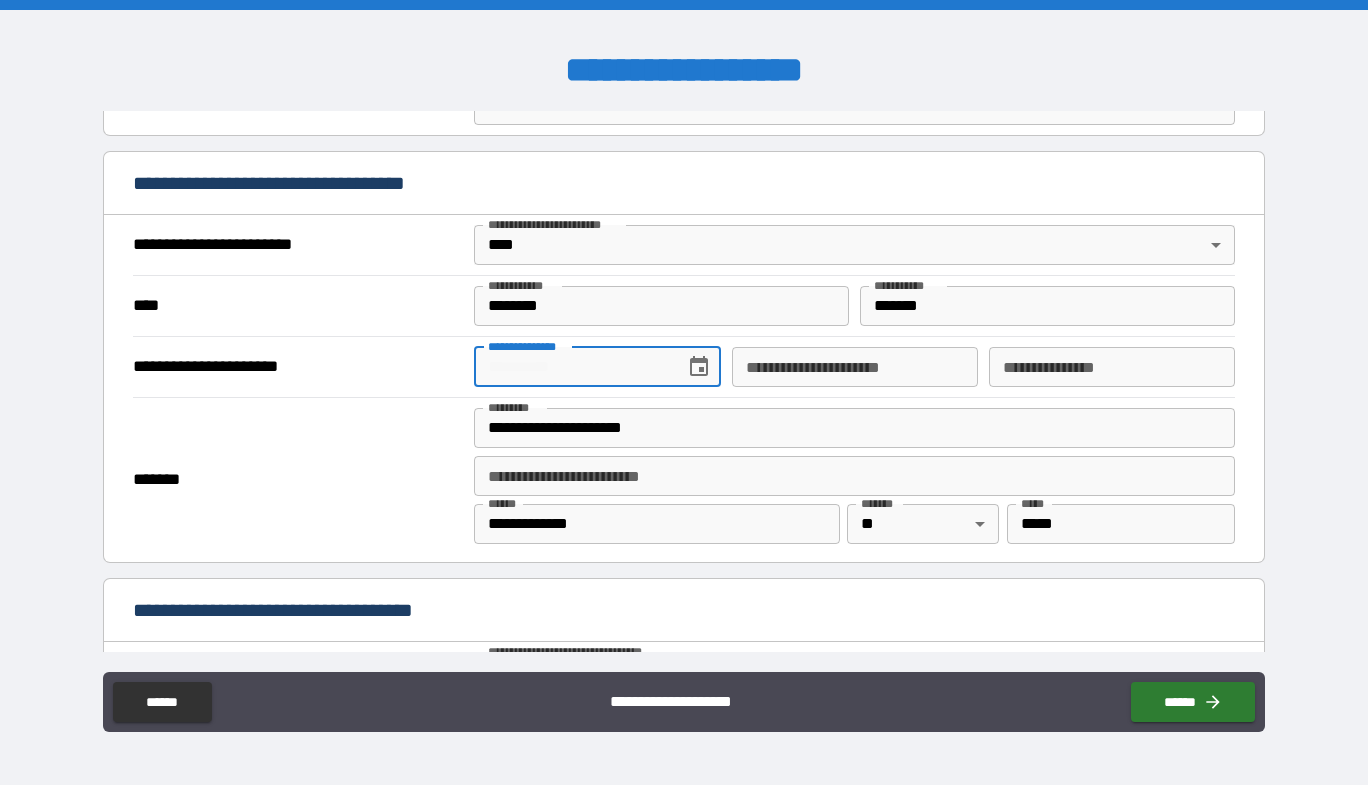 type on "**********" 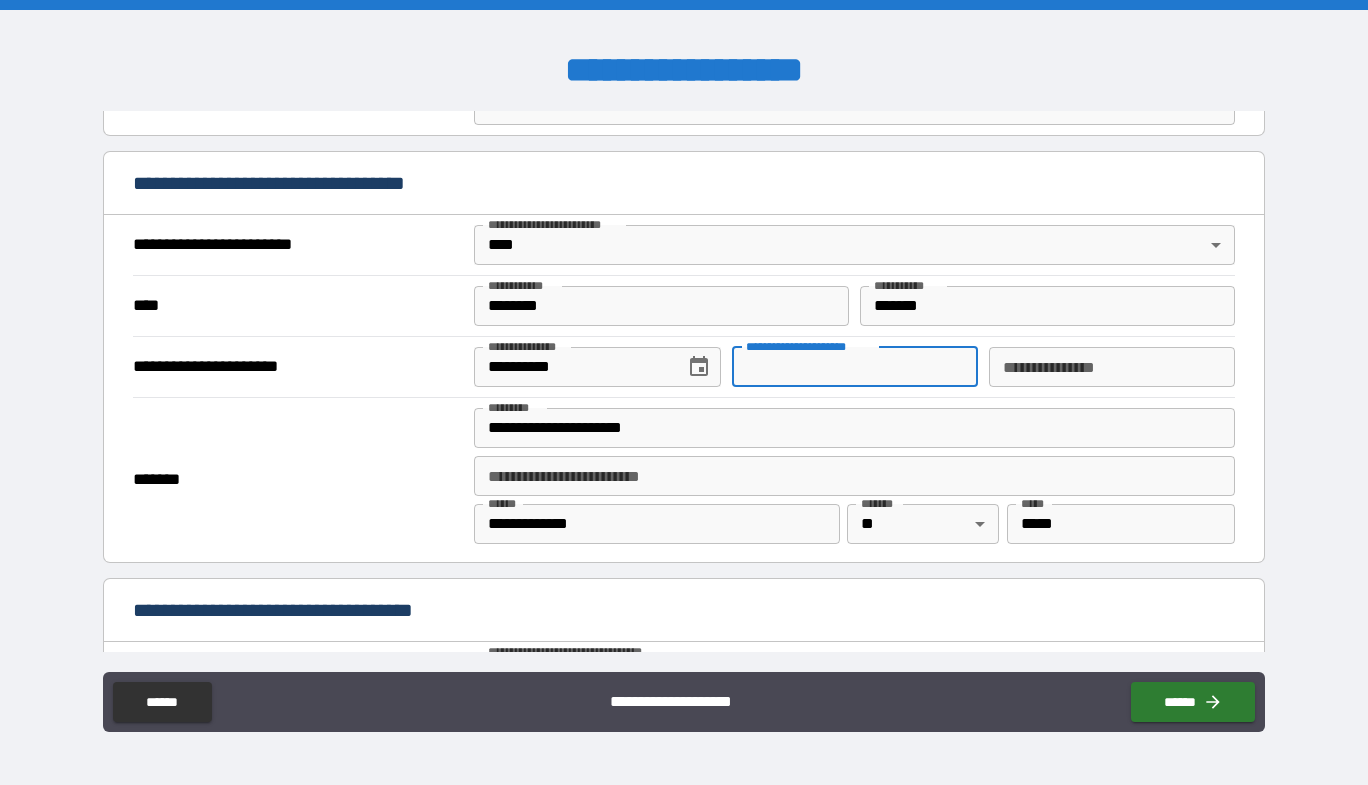 click on "**********" at bounding box center [855, 367] 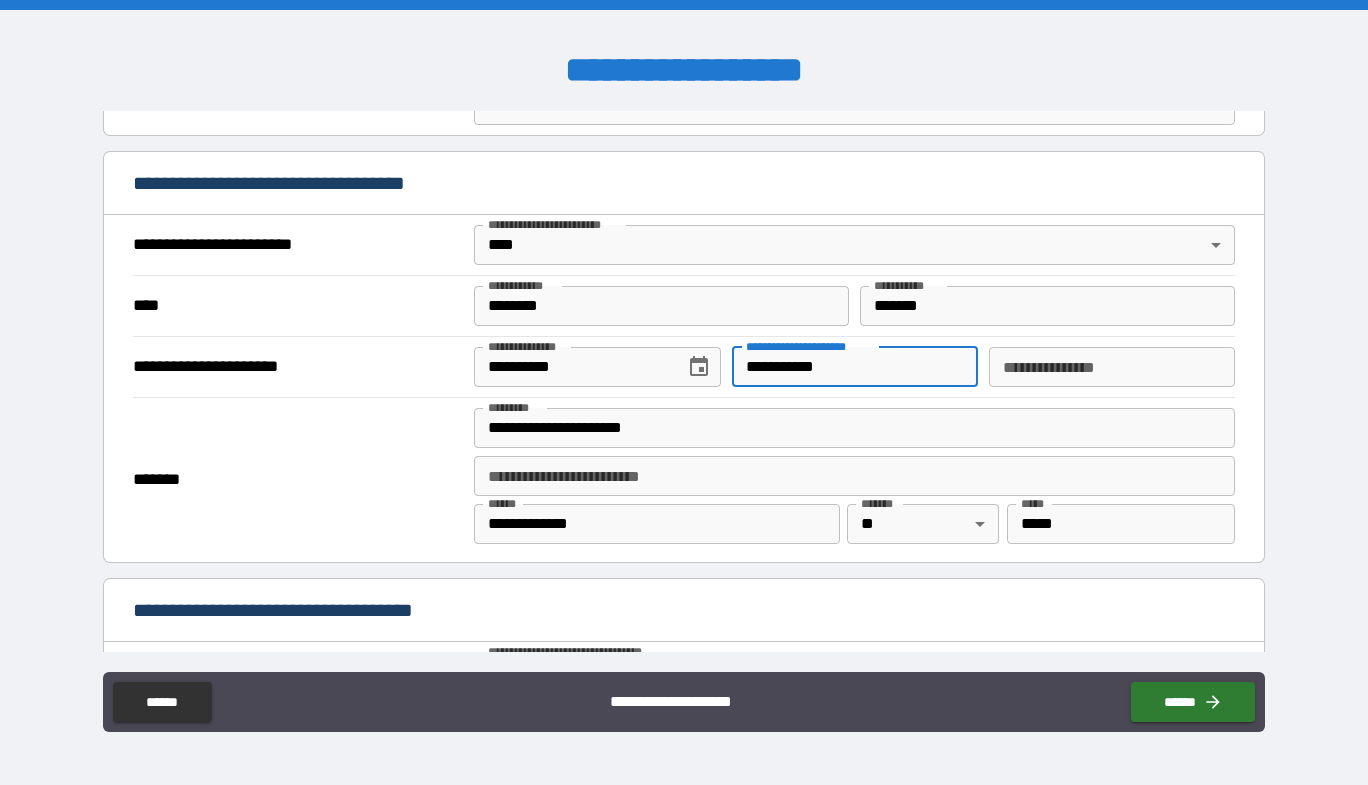 type on "**********" 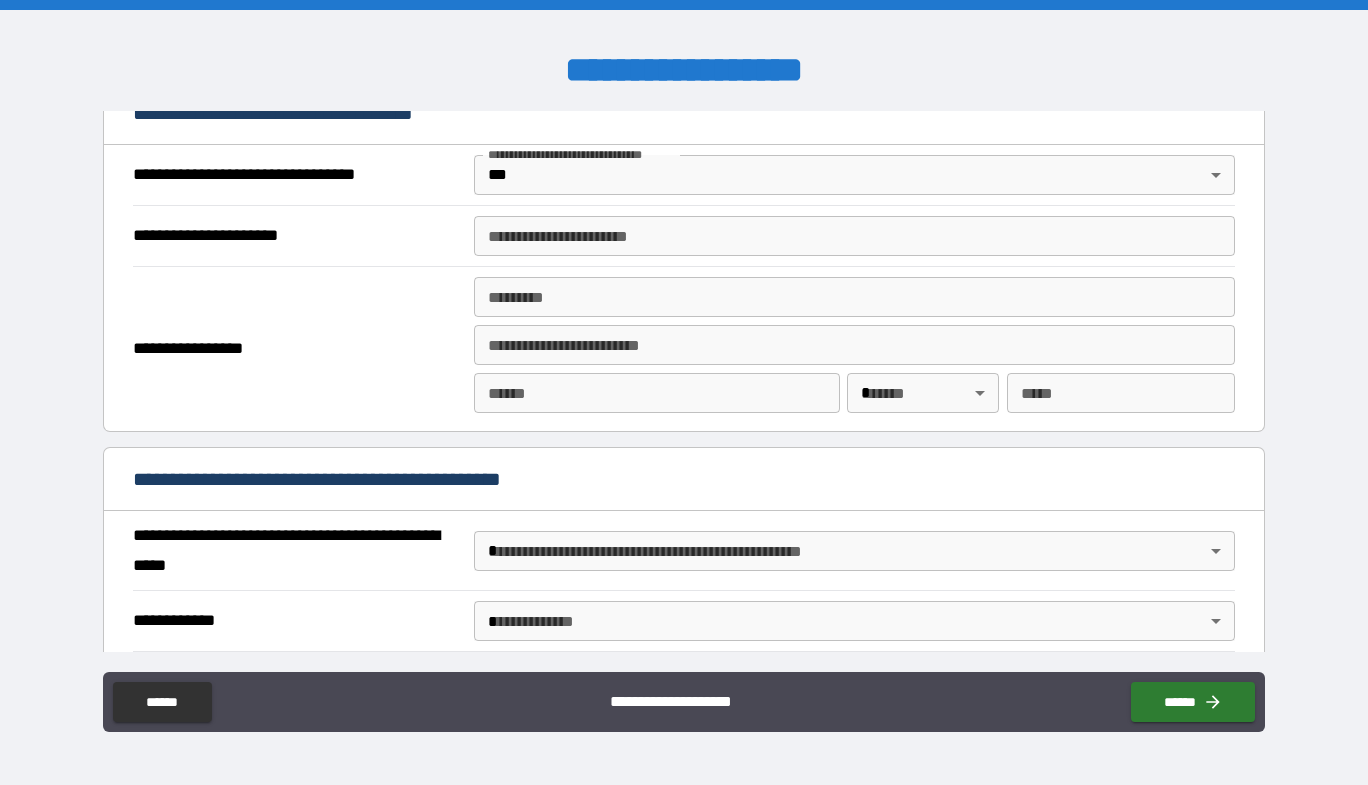 scroll, scrollTop: 1500, scrollLeft: 0, axis: vertical 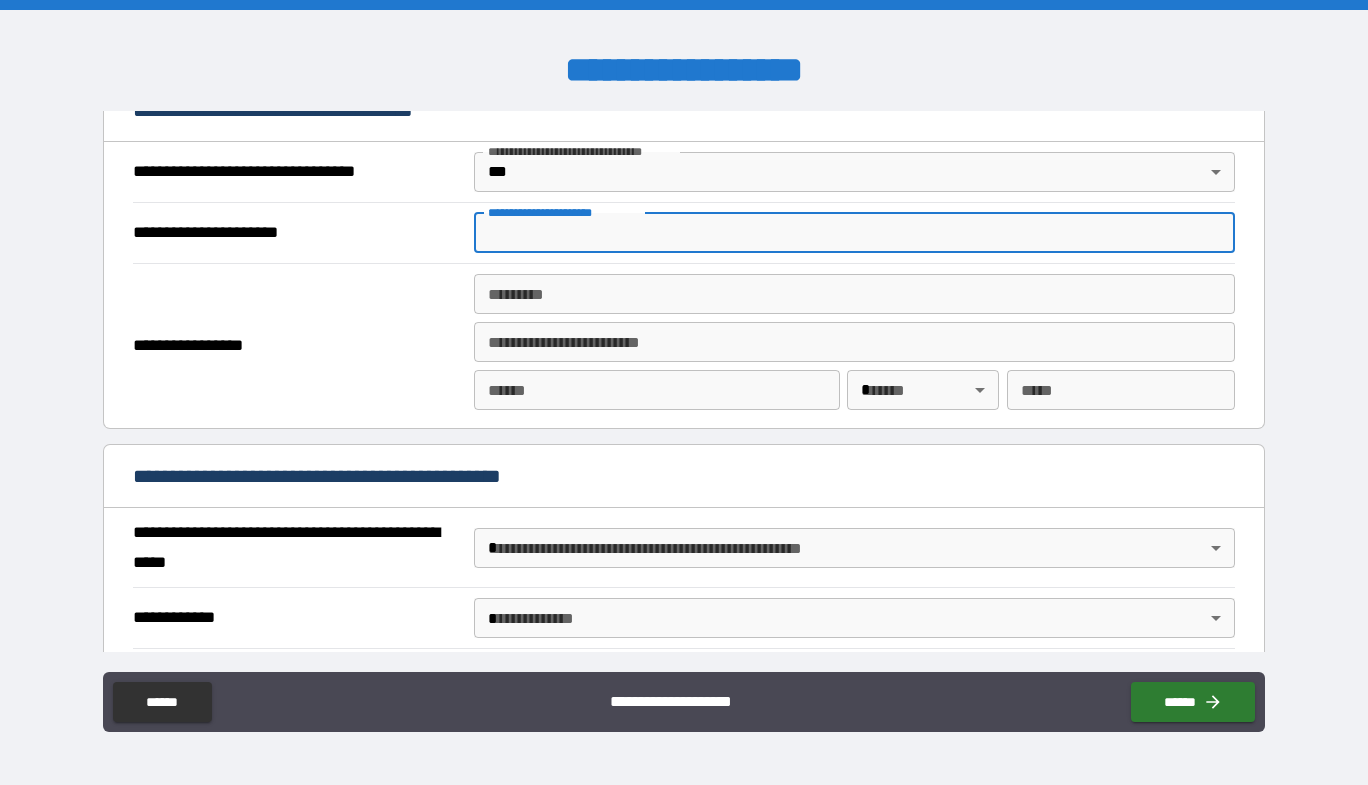 click on "**********" at bounding box center (854, 233) 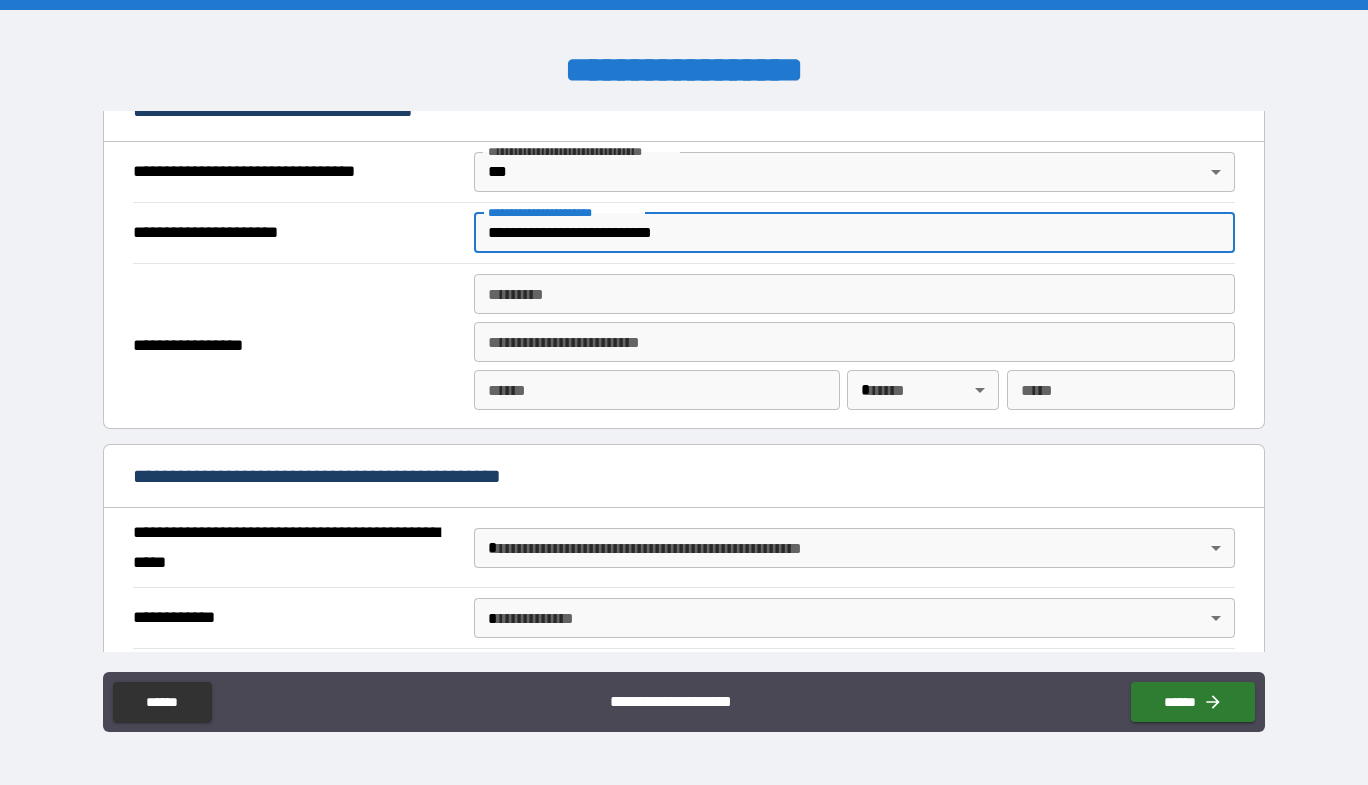 click on "*******   *" at bounding box center (854, 294) 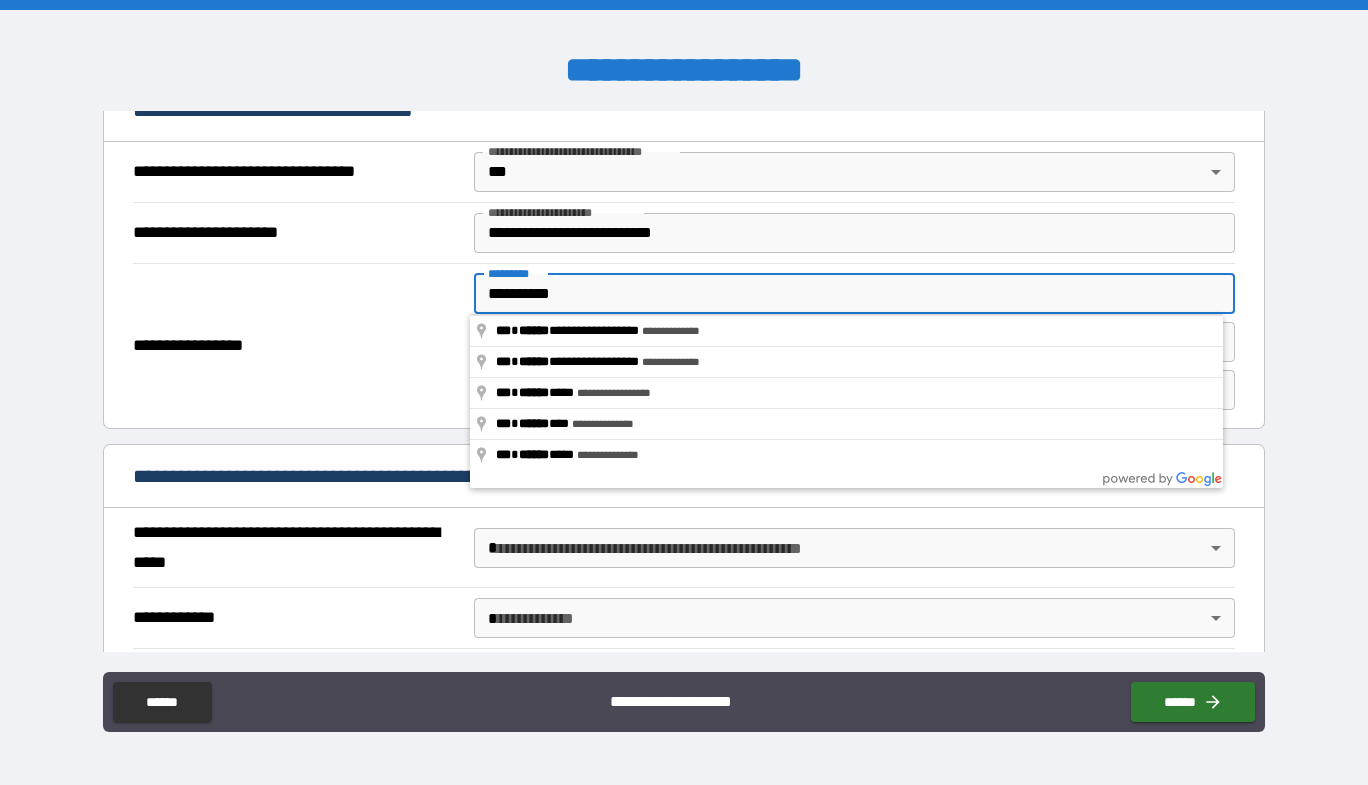 type on "**********" 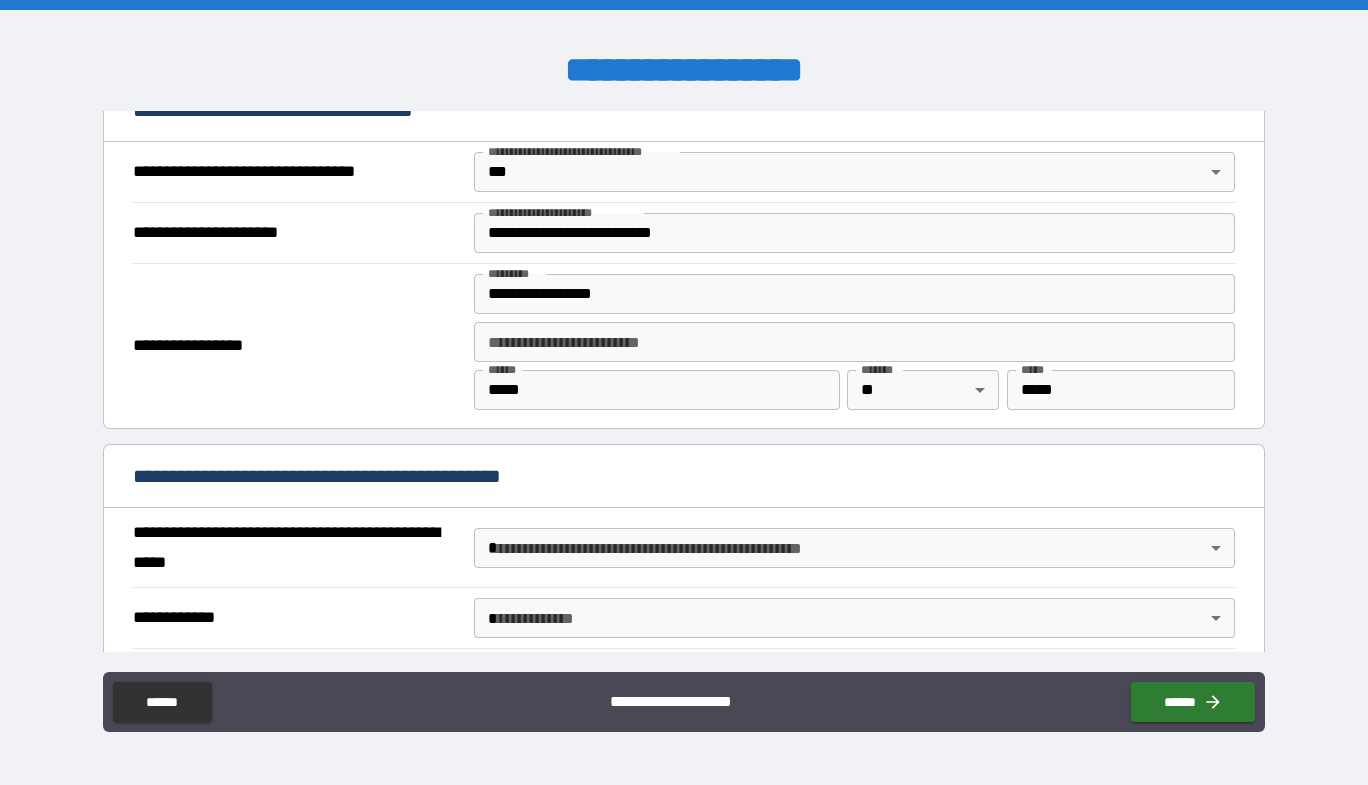click on "**********" at bounding box center [298, 346] 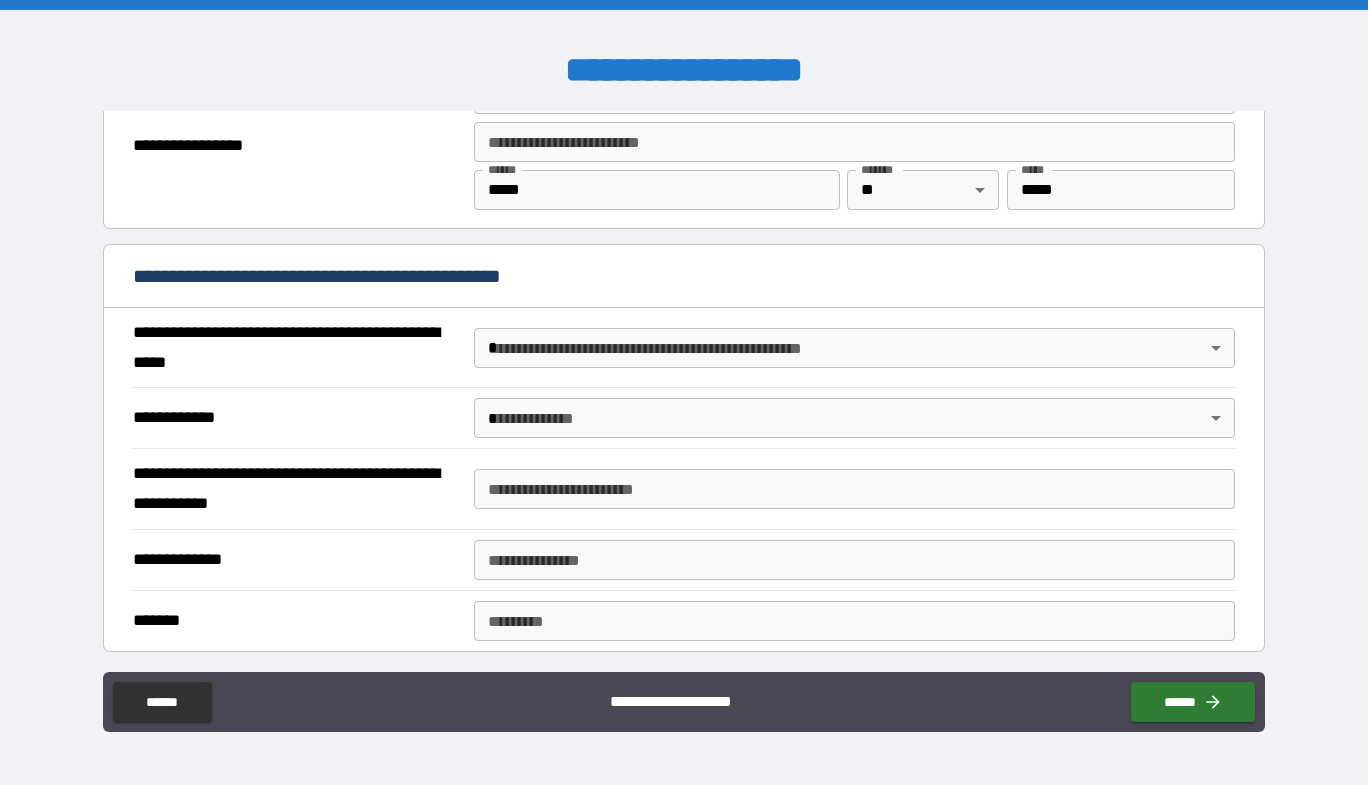 scroll, scrollTop: 1800, scrollLeft: 0, axis: vertical 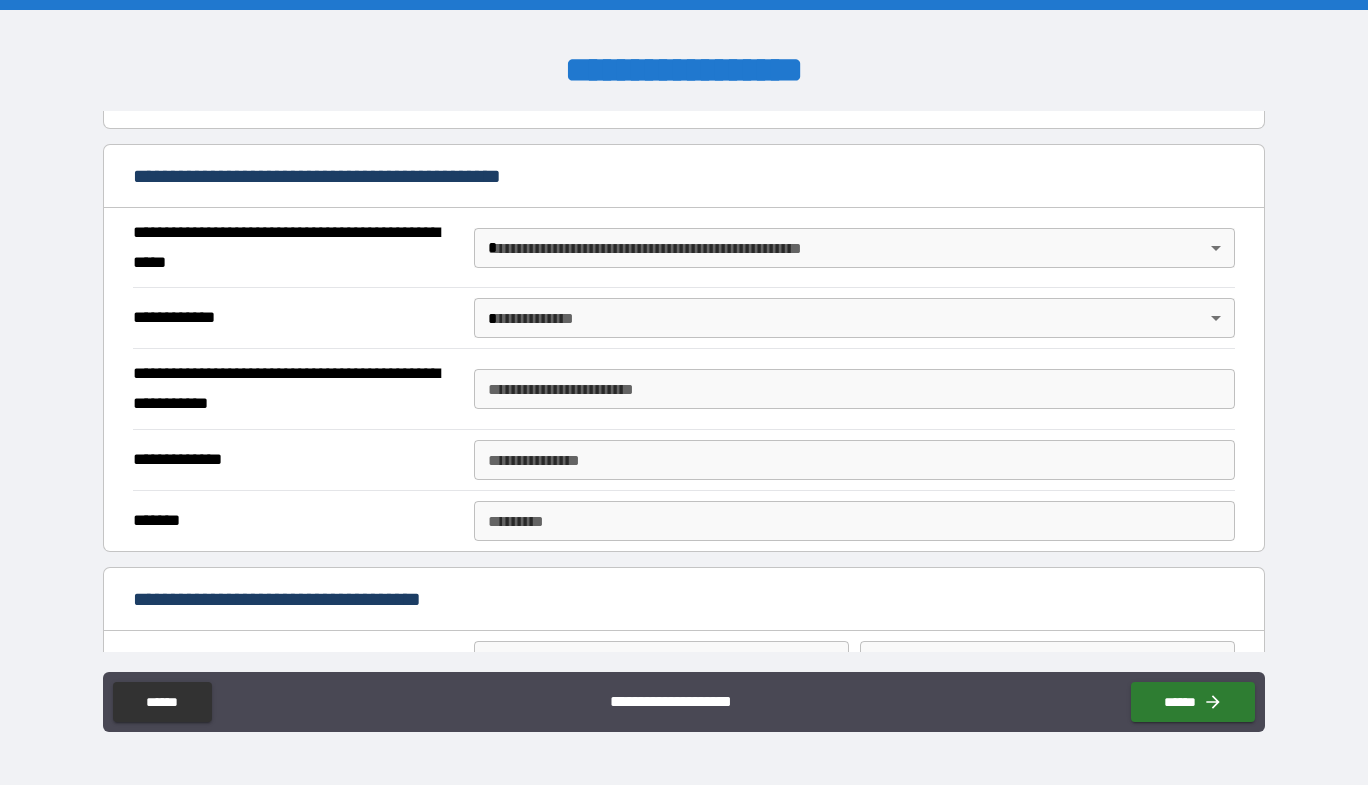 click on "[NAME] [ADDRESS] [CITY] [STATE]   [STREET_NAME] [ZIP_CODE]   [APARTMENT_NUMBER] [BUILDING_NUMBER]   [FLOOR_NUMBER] [UNIT_NUMBER]   [COUNTRY_CODE] [AREA_CODE] [PHONE_NUMBER] [EXTENSION] [EMAIL] [WEBSITE] [COMPANY_NAME] [PRODUCT_NAME] [PRICE] [CURRENCY] [DATE] [TIME] [YEAR] [MONTH] [DAY] [DAY_OF_WEEK] [HOLIDAY] [EVENT_NAME] [JOB_TITLE] [DEPARTMENT] [OFFICE_LOCATION] [BUILDING_NAME] [FLOOR_NUMBER] [UNIT_NUMBER]   [ROOM_NUMBER]   [DESK_NUMBER] [COMPUTER_NAME]   [PRINTER_NAME] [SERVER_NAME] [NETWORK_NAME] [IP_ADDRESS] [MAC_ADDRESS] [SERIAL_NUMBER] [MODEL_NUMBER] [MANUFACTURER] [OPERATING_SYSTEM] [SOFTWARE_NAME] [VERSION_NUMBER] [LICENSE_KEY] [USERNAME] [PASSWORD] [SECURITY_QUESTION] [ANSWER] [CREDIT_CARD_NUMBER] [EXPIRATION_DATE] [CVV] [BANK_ACCOUNT_NUMBER] [ROUTING_NUMBER] [SWIFT_CODE] [IBAN] [PASSPORT_NUMBER] [DRIVER_LICENSE_NUMBER] [NATIONAL_ID_NUMBER] [VOTER_ID_NUMBER] [SOCIAL_SECURITY_NUMBER] [BIRTH_DATE] [AGE] [GENDER] [MARITAL_STATUS] [NATIONALITY] [RELIGION] [ETHNICITY] [BLOOD_TYPE] [MEDICAL_RECORD_NUMBER] [PRESCRIPTION_NUMBER] [ALLERGY_INFORMATION] [DISEASE_NAME] [SYMPTOM] [TREATMENT_PLAN] [DOCTOR_NAME] [HOSPITAL_NAME] [CLINIC_NAME] [INSURANCE_POLICY_NUMBER] [CLAIM_NUMBER] [POLICY_HOLDER_NAME] [BENEFICIARY_NAME] [TRUSTEE_NAME] [GUARDIAN_NAME] [CHILD_NAME] [PARENT_NAME] [SPOUSE_NAME] [SIBLING_NAME] [FRIEND_NAME] [COLLEAGUE_NAME]" at bounding box center (684, 392) 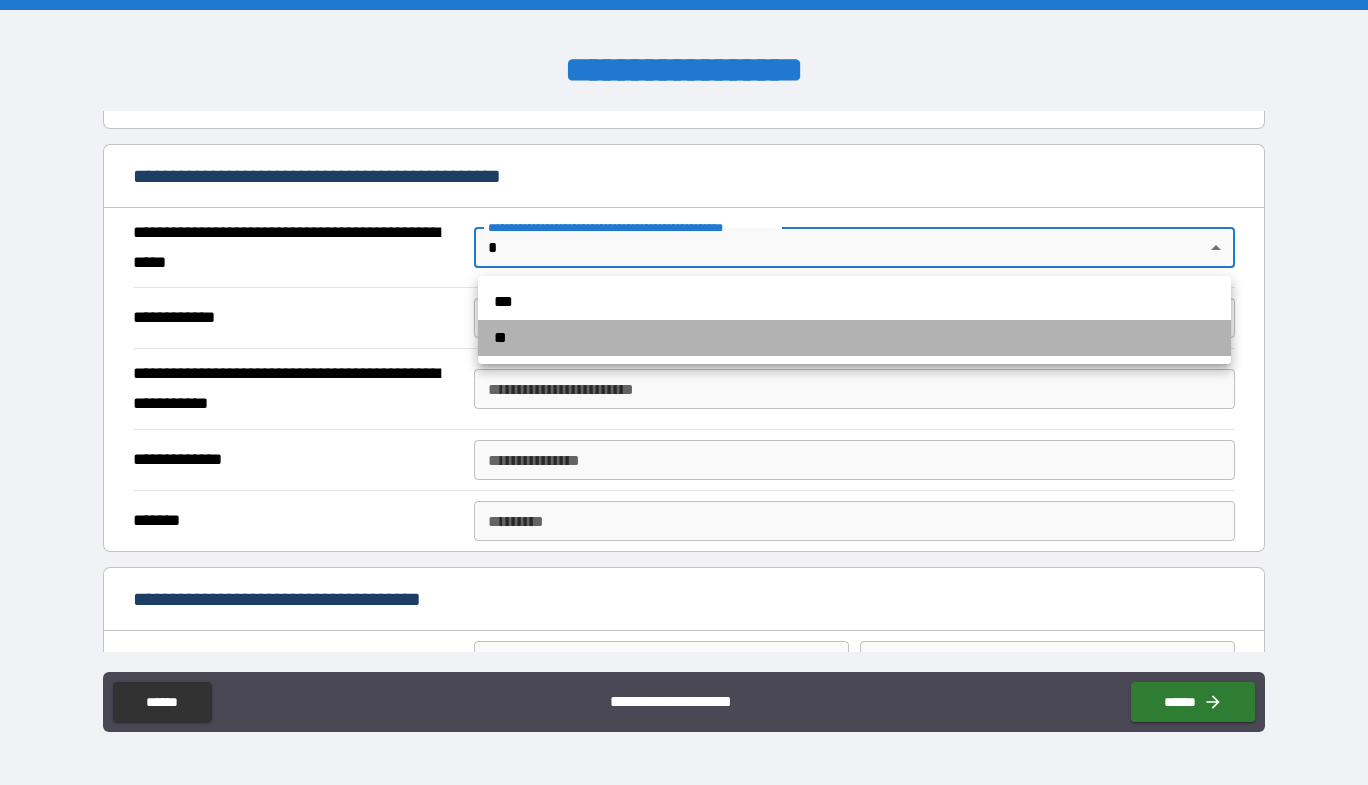 click on "**" at bounding box center (854, 338) 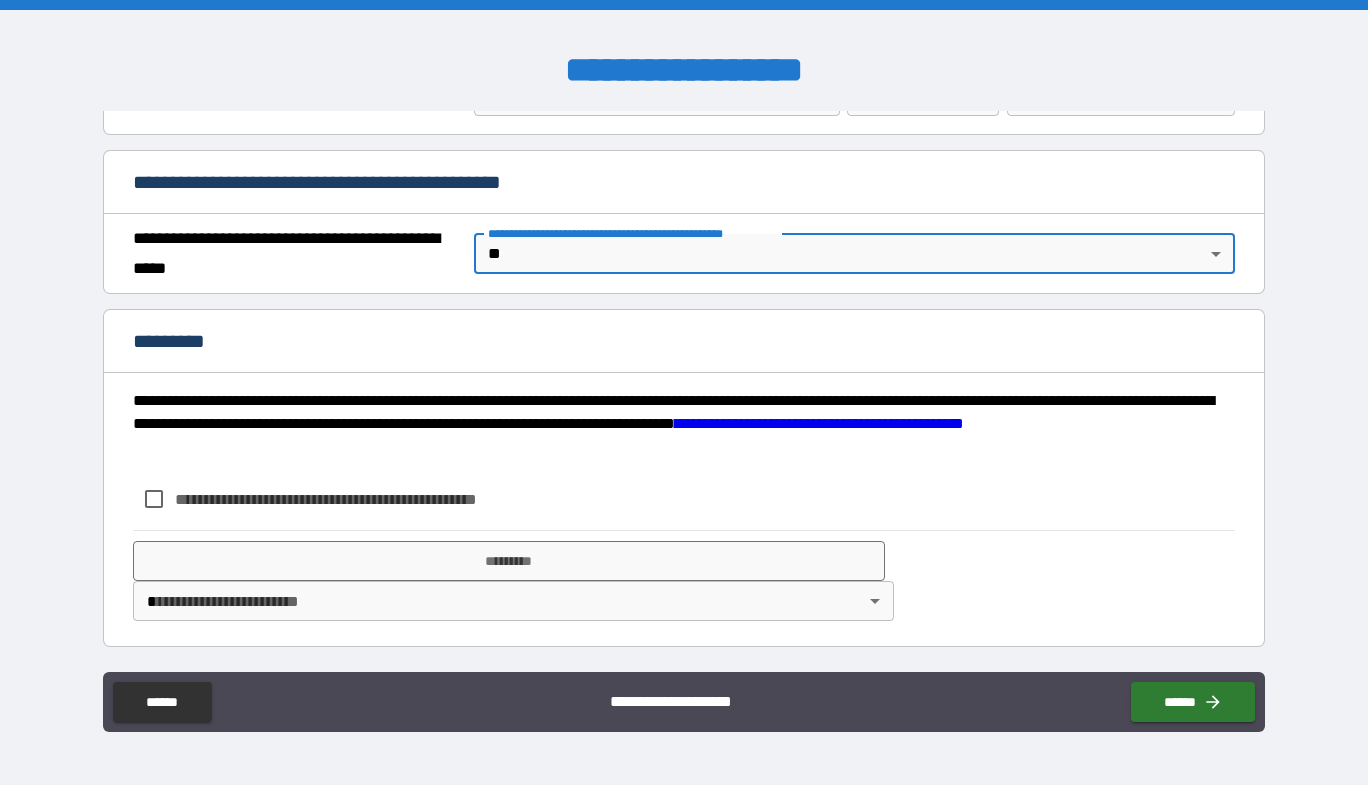 scroll, scrollTop: 1794, scrollLeft: 0, axis: vertical 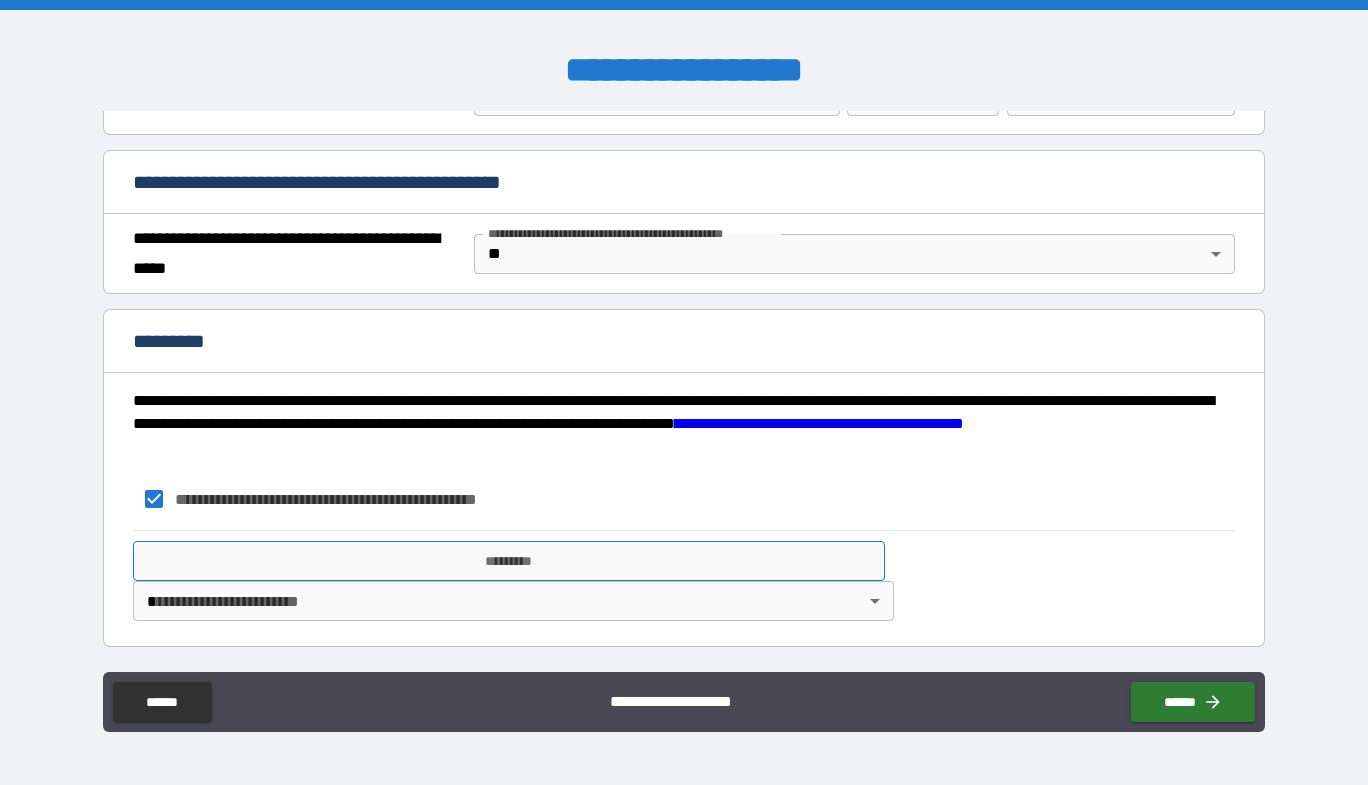 click on "*********" at bounding box center [509, 561] 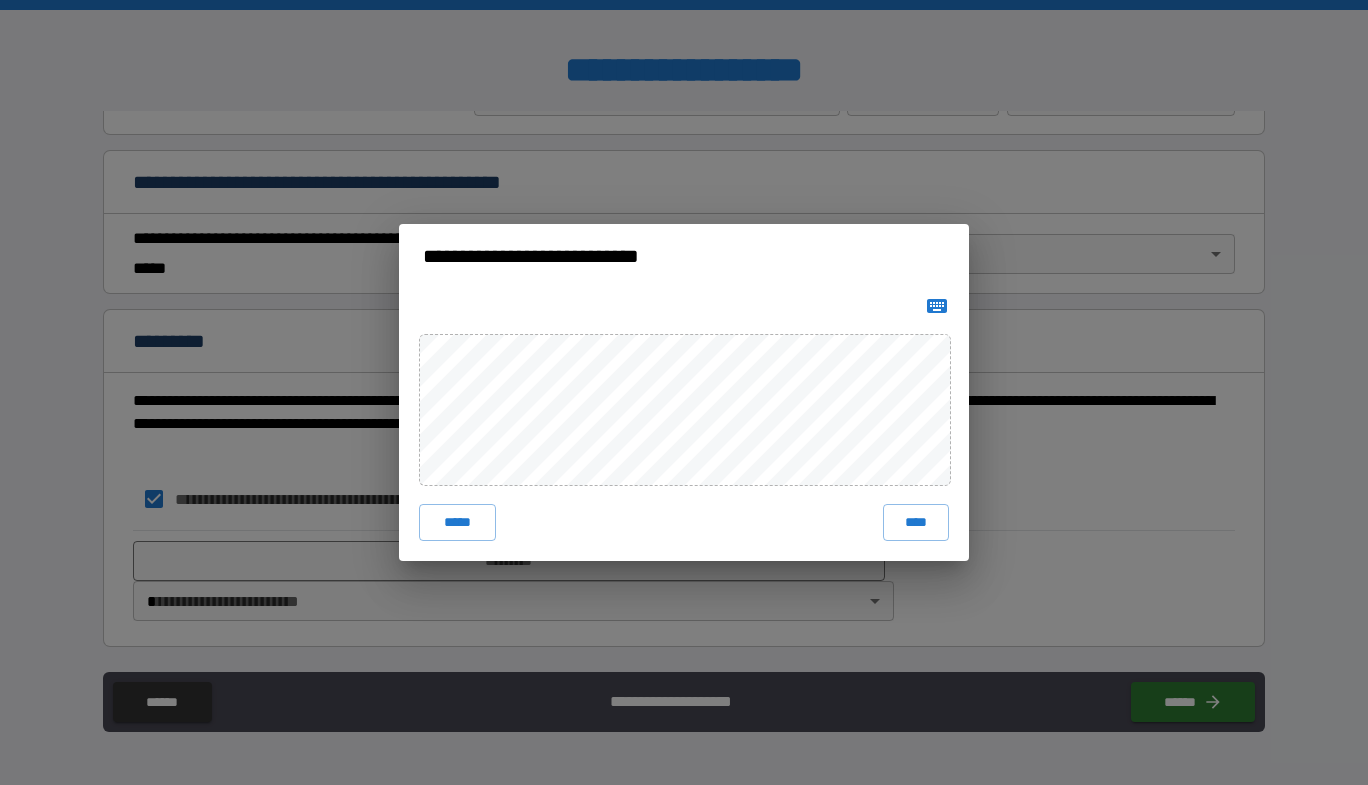 click 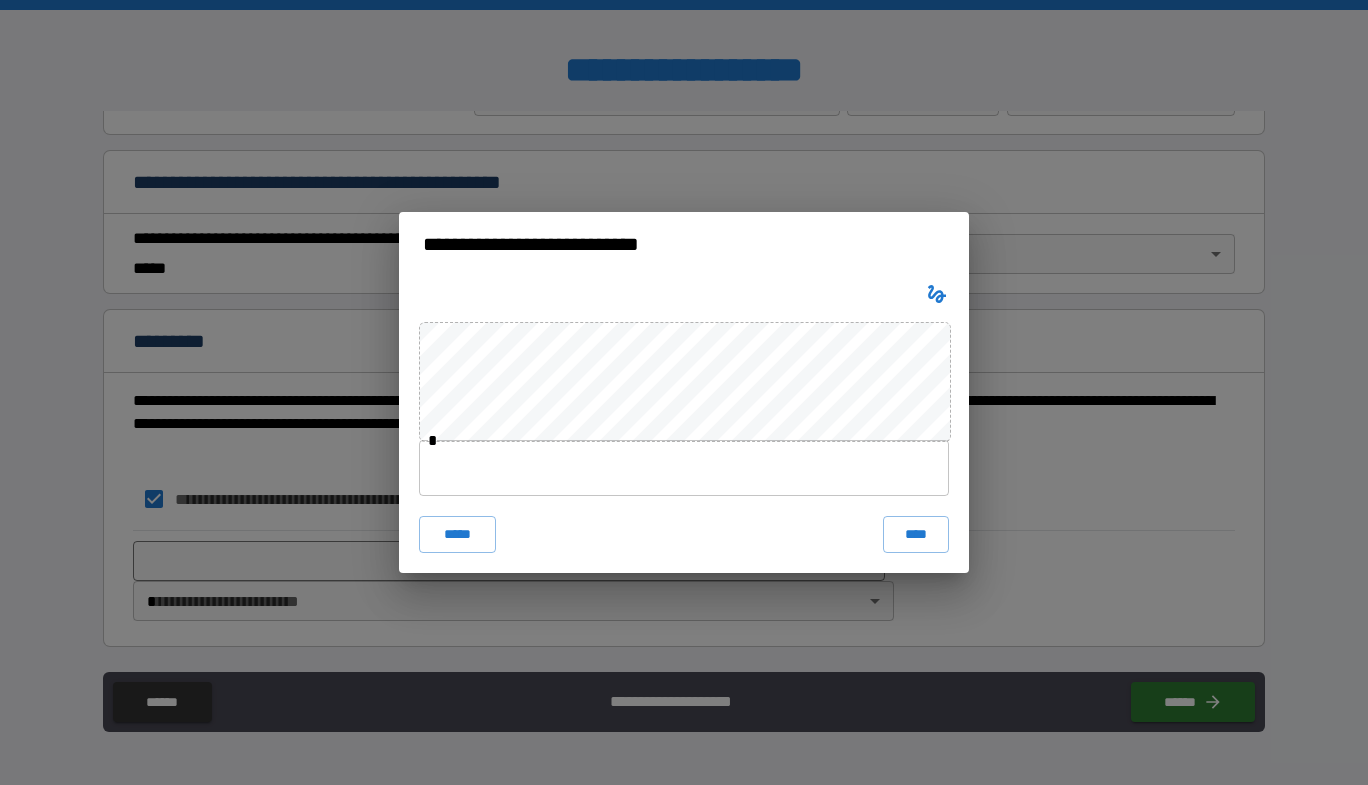 click at bounding box center [684, 468] 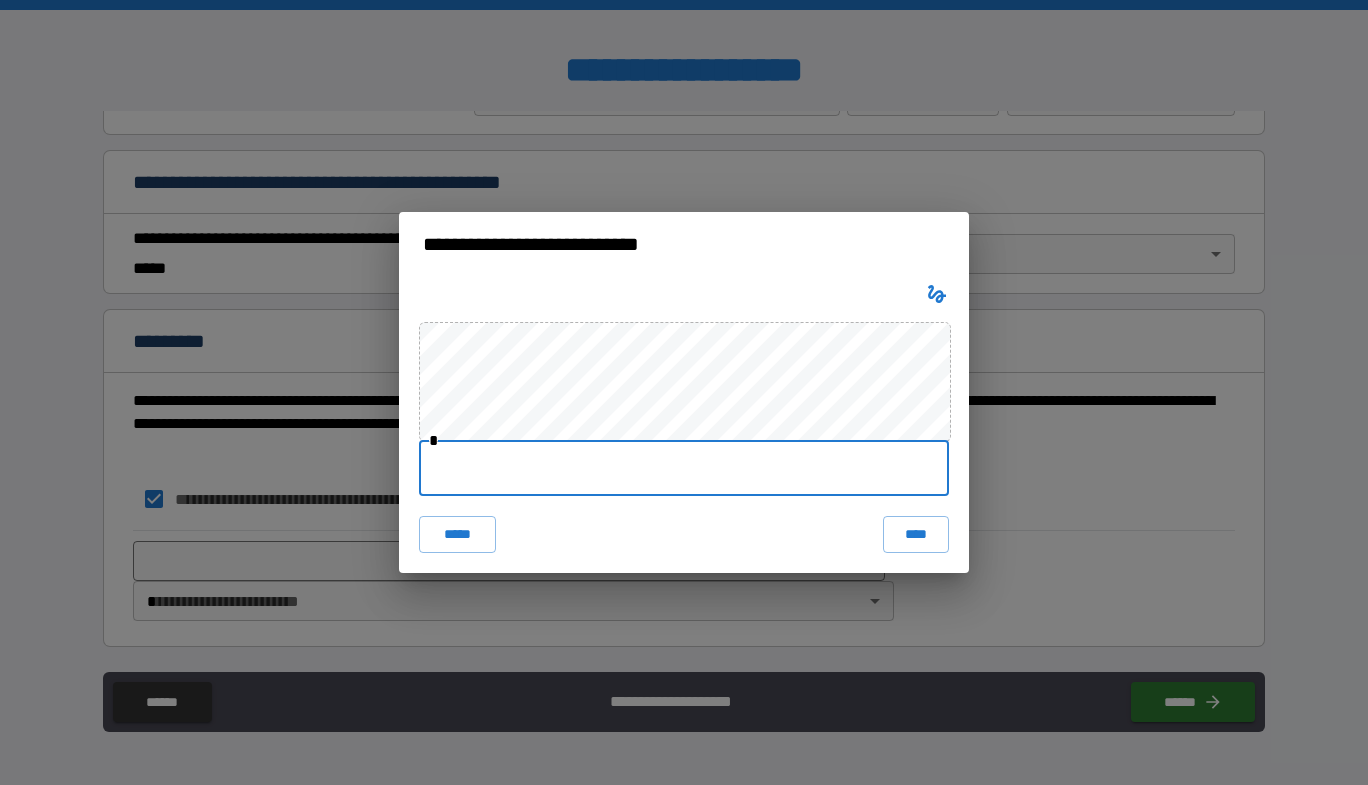 type on "**********" 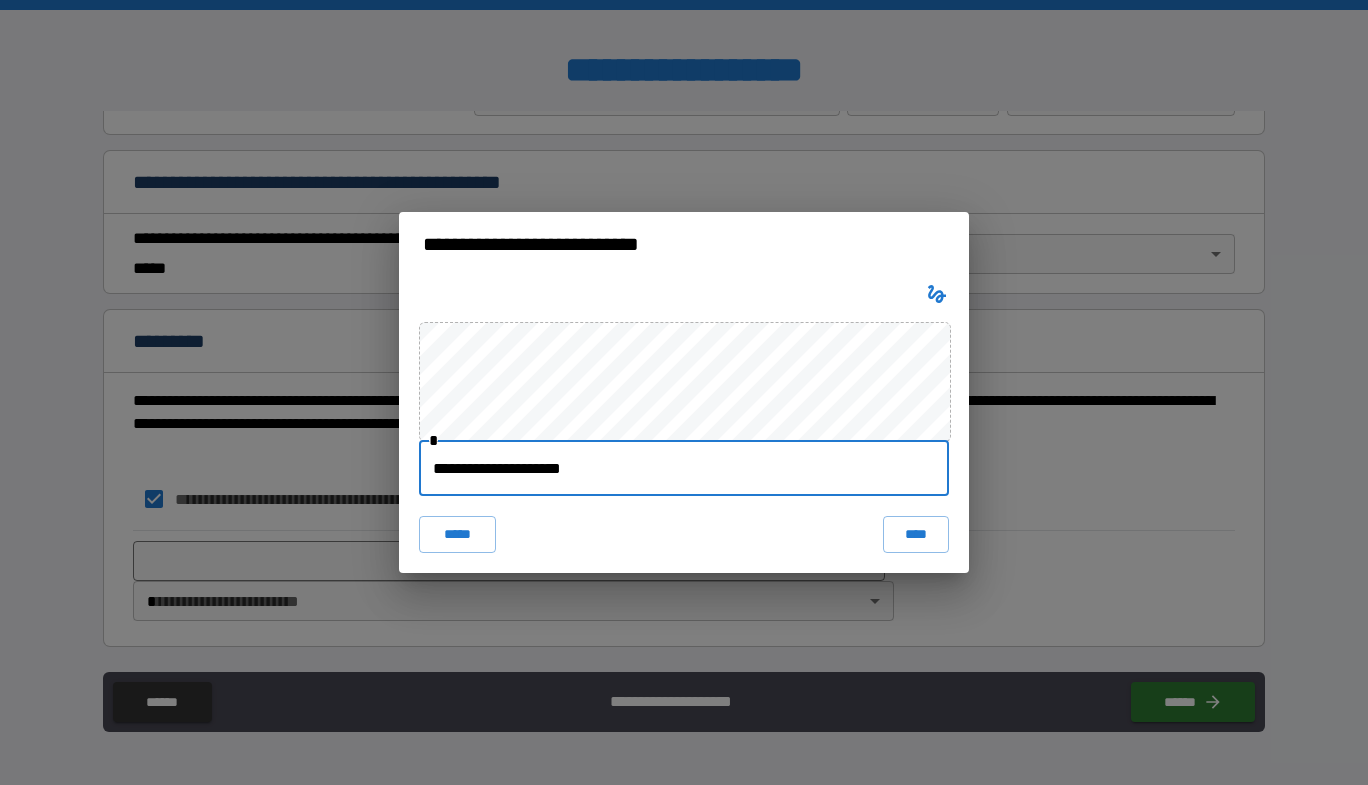 type on "**********" 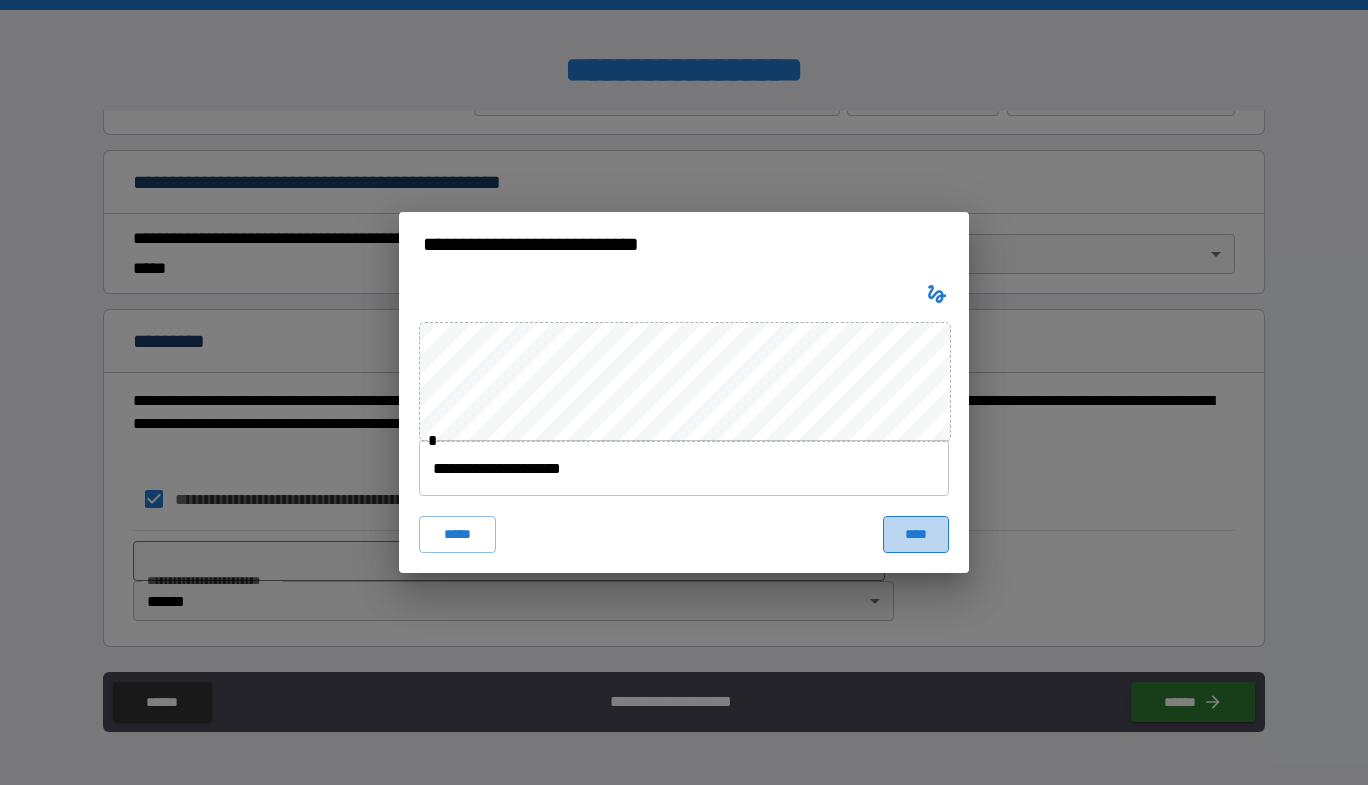 click on "****" at bounding box center (916, 534) 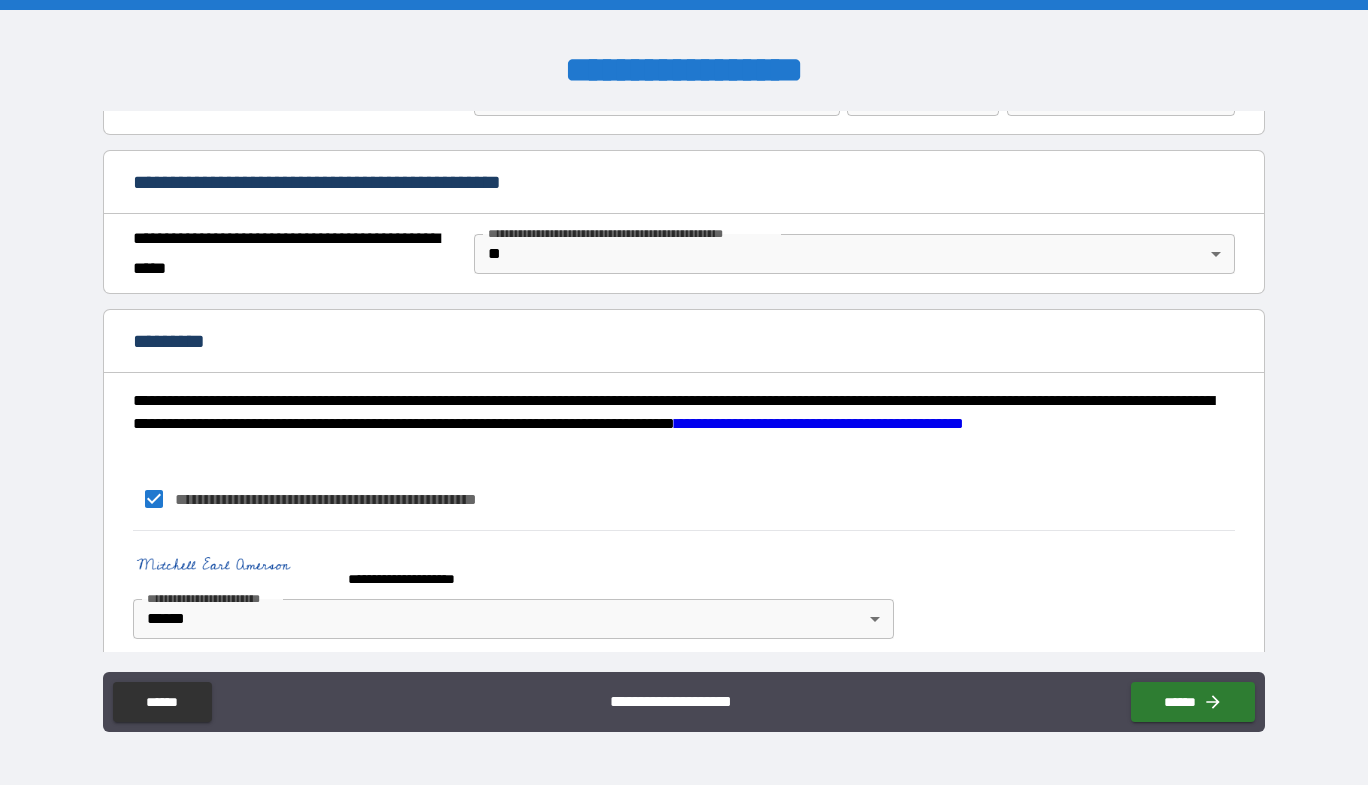 click on "[NAME] [ADDRESS] [CITY] [STATE]   [STREET_NAME] [ZIP_CODE]   [APARTMENT_NUMBER] [BUILDING_NUMBER]   [FLOOR_NUMBER] [UNIT_NUMBER]   [COUNTRY_CODE] [AREA_CODE] [PHONE_NUMBER] [EXTENSION] [EMAIL] [WEBSITE] [COMPANY_NAME] [PRODUCT_NAME] [PRICE] [CURRENCY] [DATE] [TIME] [YEAR] [MONTH] [DAY] [DAY_OF_WEEK] [HOLIDAY] [EVENT_NAME] [JOB_TITLE] [DEPARTMENT] [OFFICE_LOCATION] [BUILDING_NAME] [FLOOR_NUMBER] [UNIT_NUMBER]   [ROOM_NUMBER]   [DESK_NUMBER] [COMPUTER_NAME]   [PRINTER_NAME] [SERVER_NAME] [NETWORK_NAME] [IP_ADDRESS] [MAC_ADDRESS] [SERIAL_NUMBER] [MODEL_NUMBER] [MANUFACTURER] [OPERATING_SYSTEM] [SOFTWARE_NAME] [VERSION_NUMBER] [LICENSE_KEY] [USERNAME] [PASSWORD] [SECURITY_QUESTION] [ANSWER] [CREDIT_CARD_NUMBER] [EXPIRATION_DATE] [CVV] [BANK_ACCOUNT_NUMBER] [ROUTING_NUMBER] [SWIFT_CODE] [IBAN] [PASSPORT_NUMBER] [DRIVER_LICENSE_NUMBER] [NATIONAL_ID_NUMBER] [VOTER_ID_NUMBER] [SOCIAL_SECURITY_NUMBER] [BIRTH_DATE] [AGE] [GENDER] [MARITAL_STATUS] [NATIONALITY] [RELIGION] [ETHNICITY] [BLOOD_TYPE] [MEDICAL_RECORD_NUMBER] [PRESCRIPTION_NUMBER] [ALLERGY_INFORMATION] [DISEASE_NAME] [SYMPTOM] [TREATMENT_PLAN] [DOCTOR_NAME] [HOSPITAL_NAME] [CLINIC_NAME] [INSURANCE_POLICY_NUMBER] [CLAIM_NUMBER] [POLICY_HOLDER_NAME] [BENEFICIARY_NAME] [TRUSTEE_NAME] [GUARDIAN_NAME] [CHILD_NAME] [PARENT_NAME] [SPOUSE_NAME] [SIBLING_NAME] [FRIEND_NAME] [COLLEAGUE_NAME]" at bounding box center (684, 392) 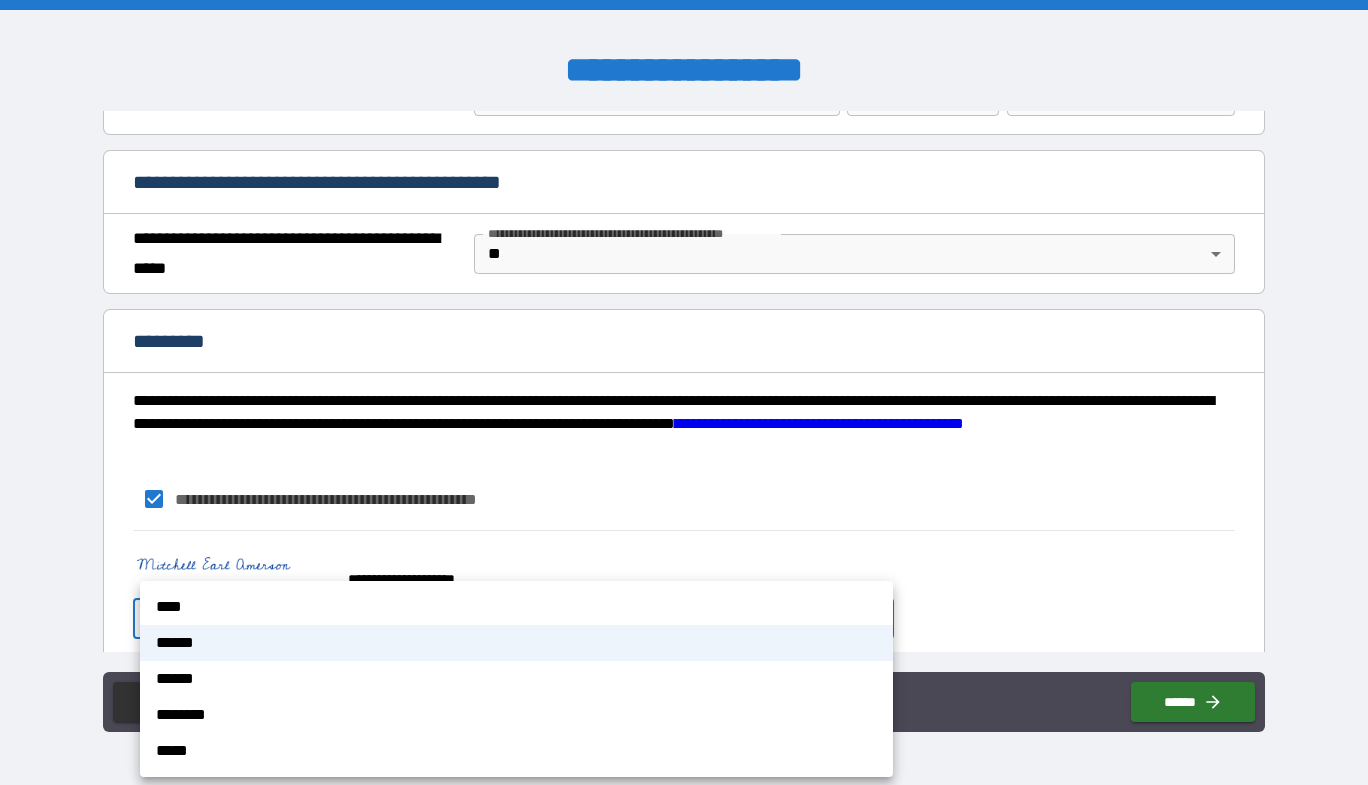 click on "****" at bounding box center (516, 607) 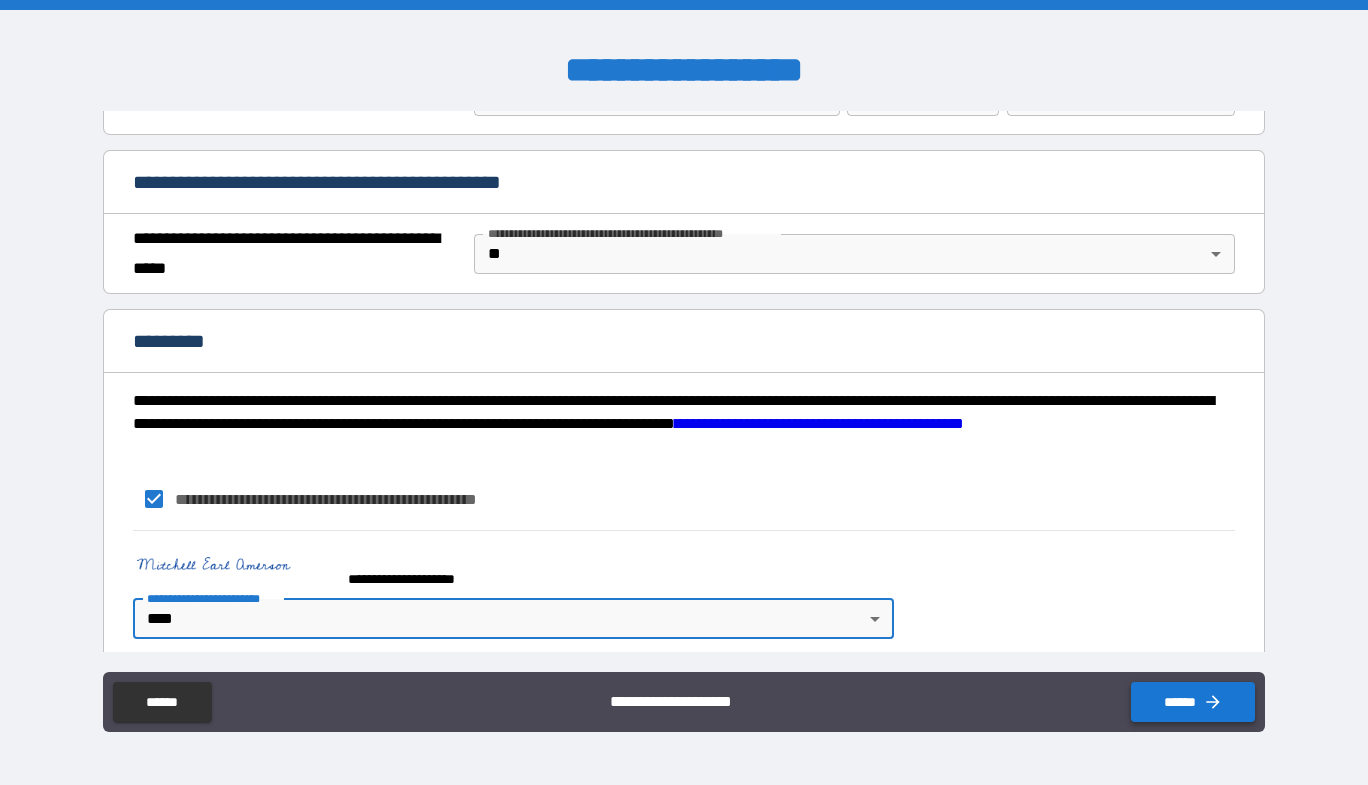 click on "******" at bounding box center [1193, 702] 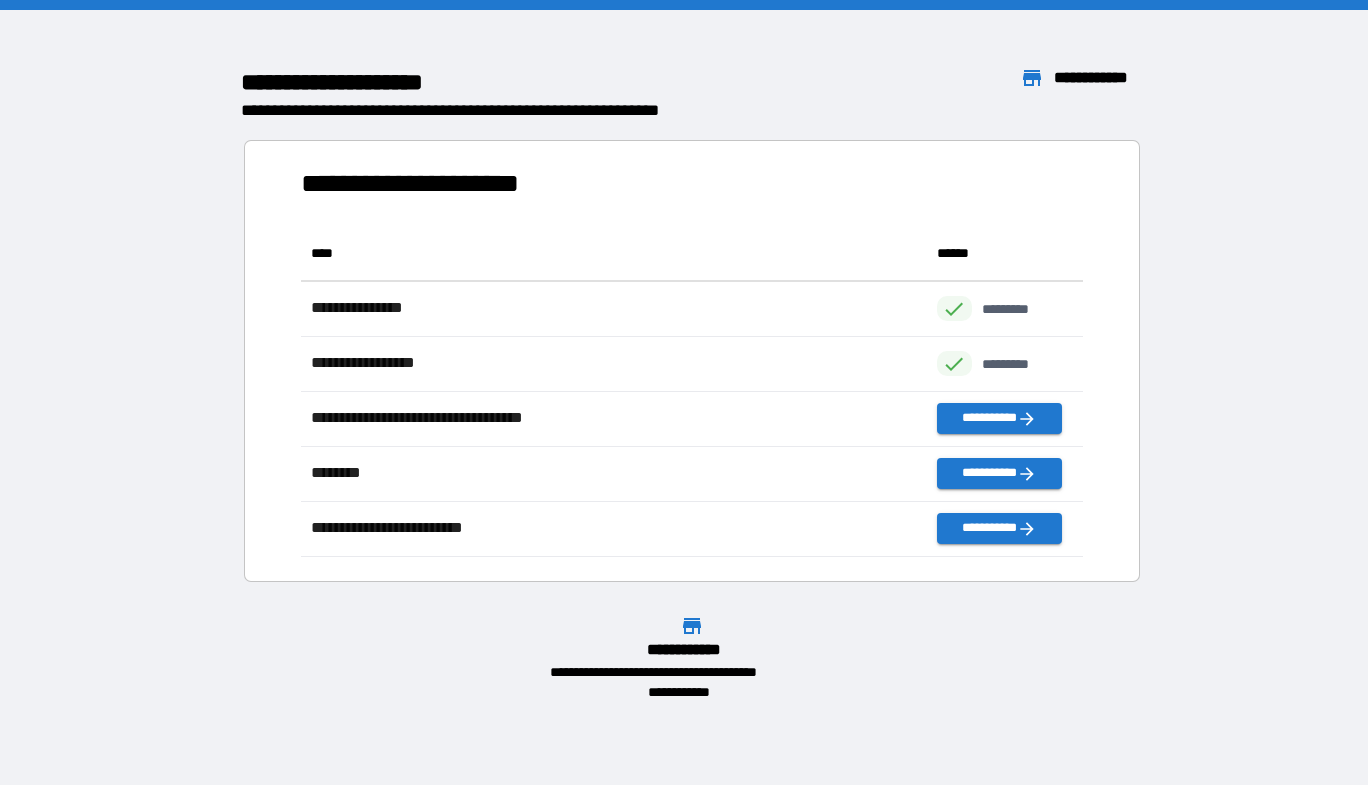 scroll, scrollTop: 16, scrollLeft: 16, axis: both 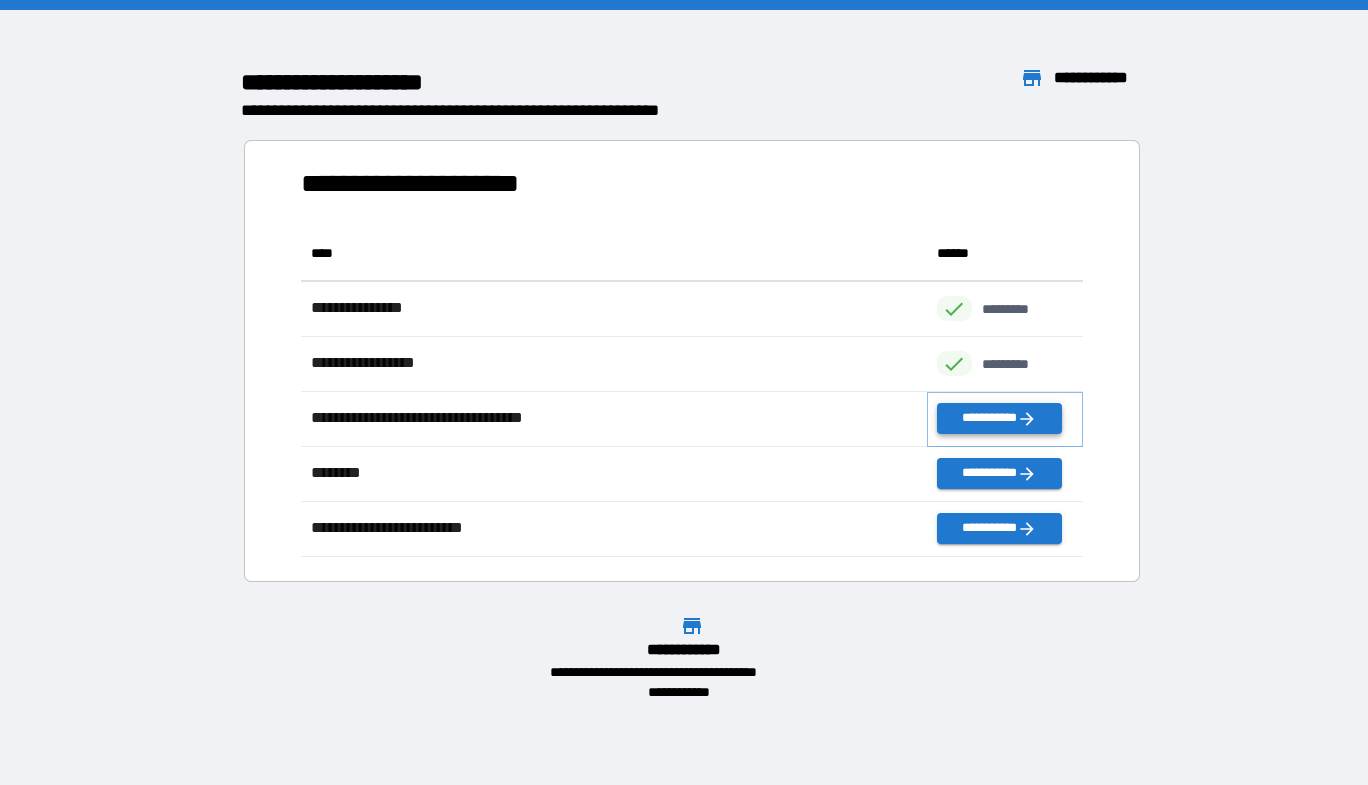 click on "**********" at bounding box center (999, 418) 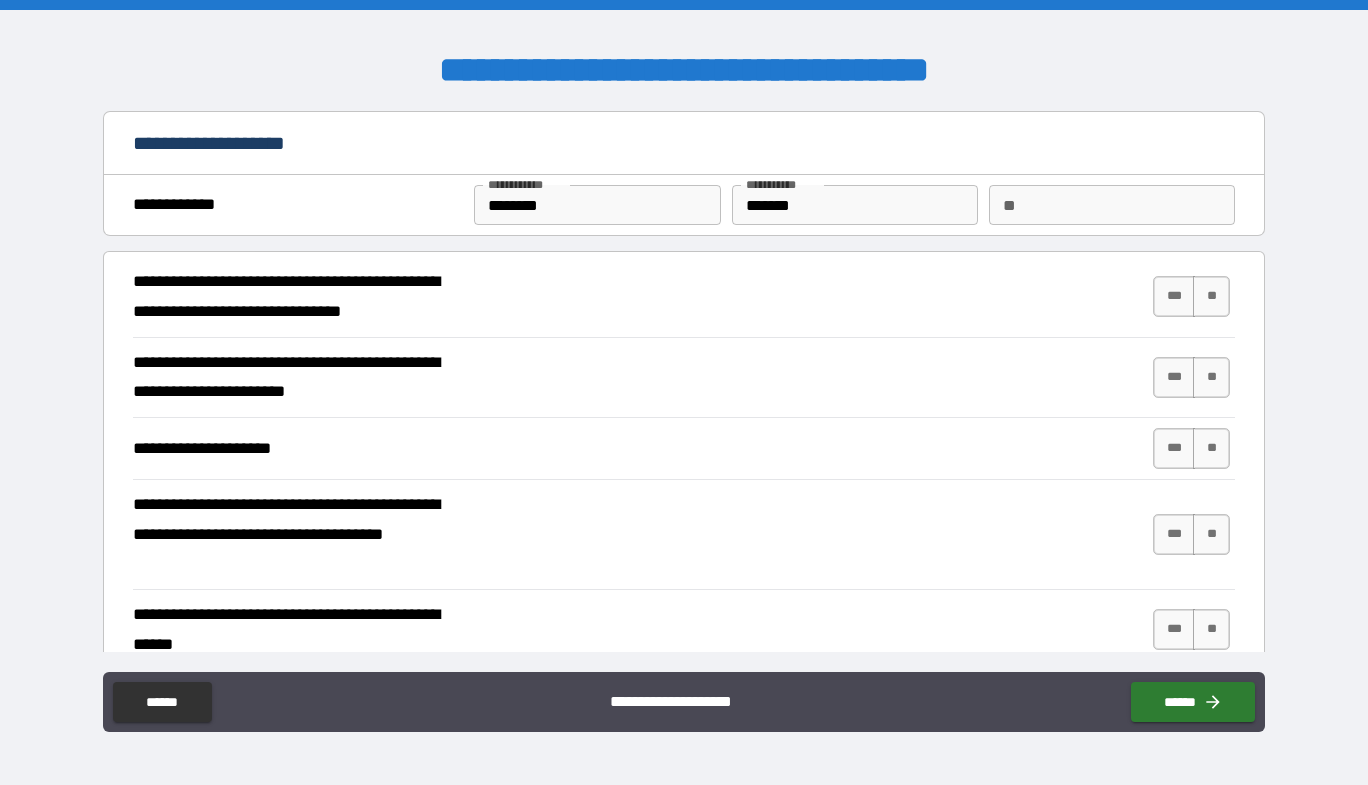 click on "**" at bounding box center [1112, 205] 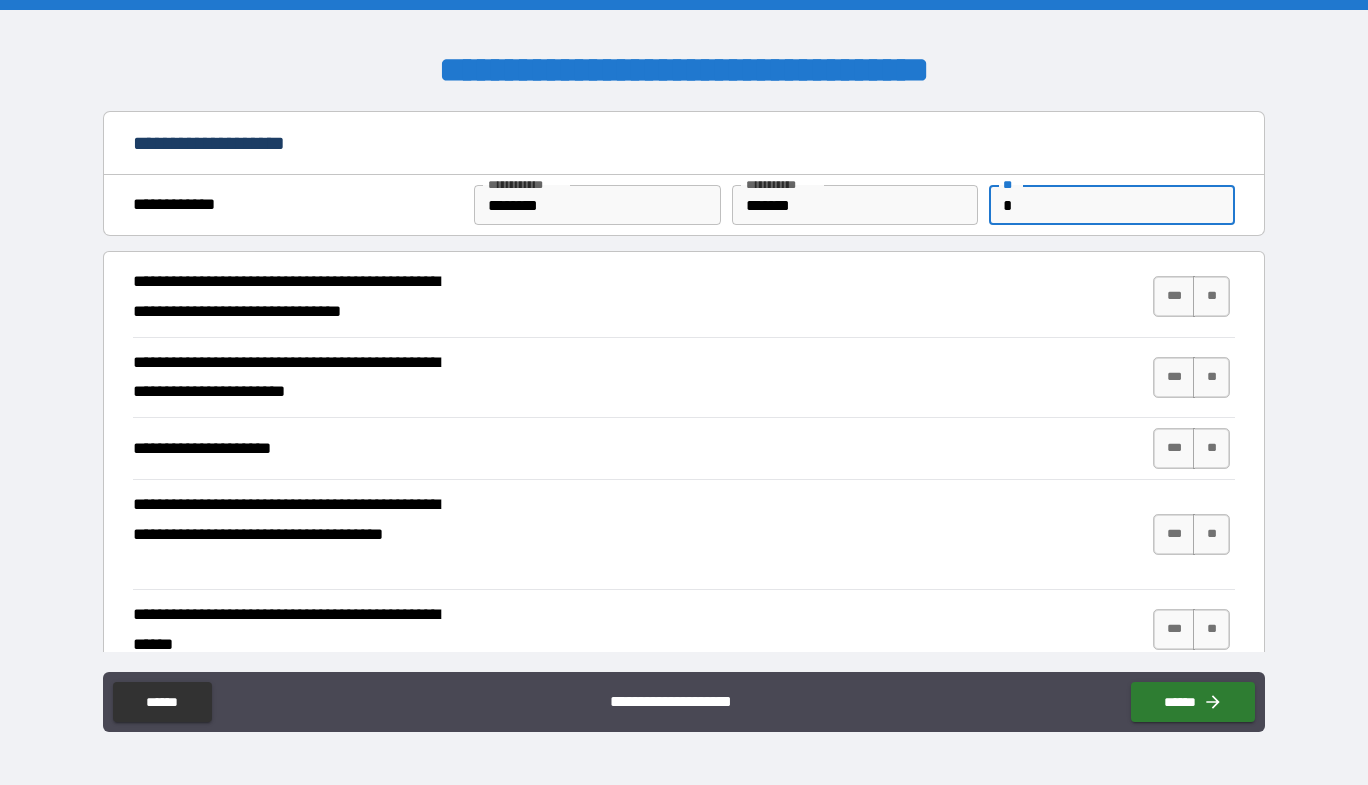 type on "*" 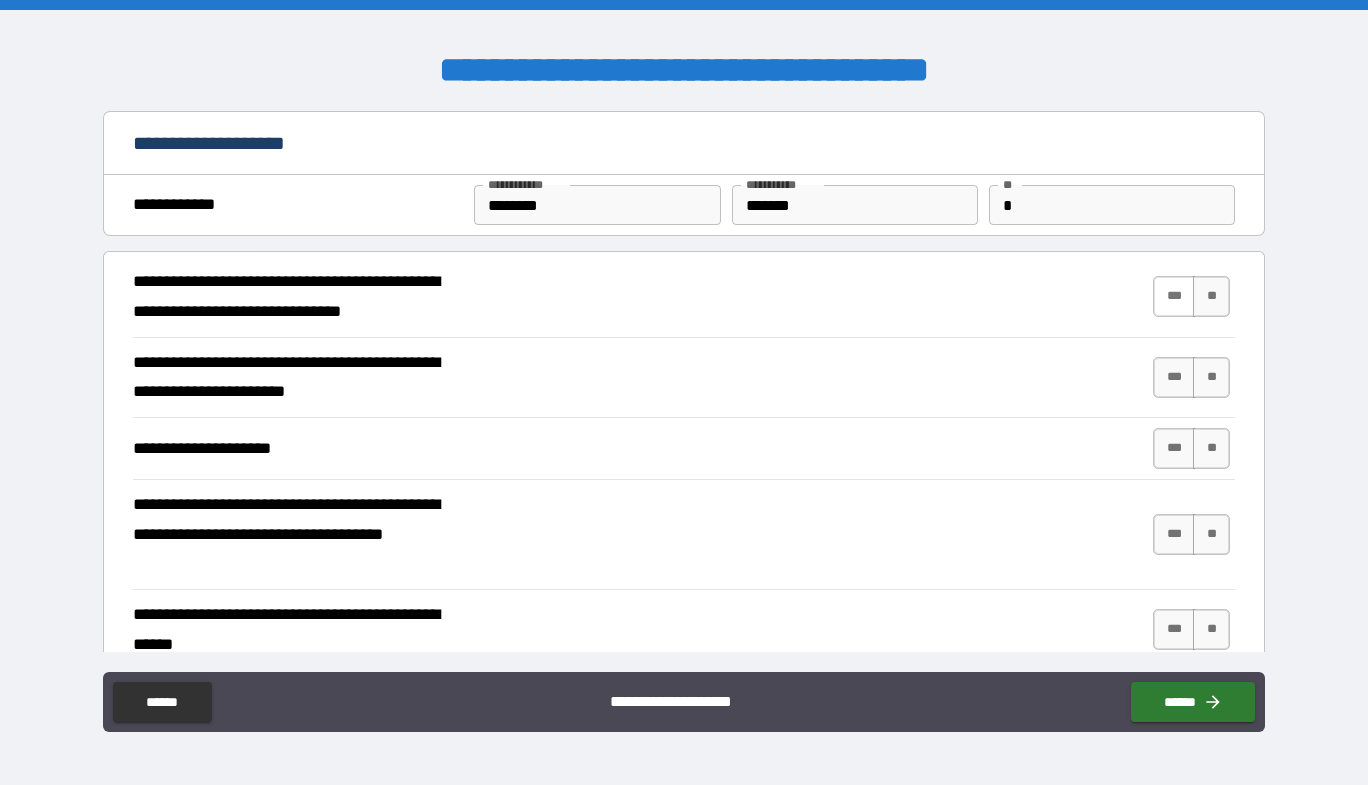 click on "***" at bounding box center (1174, 296) 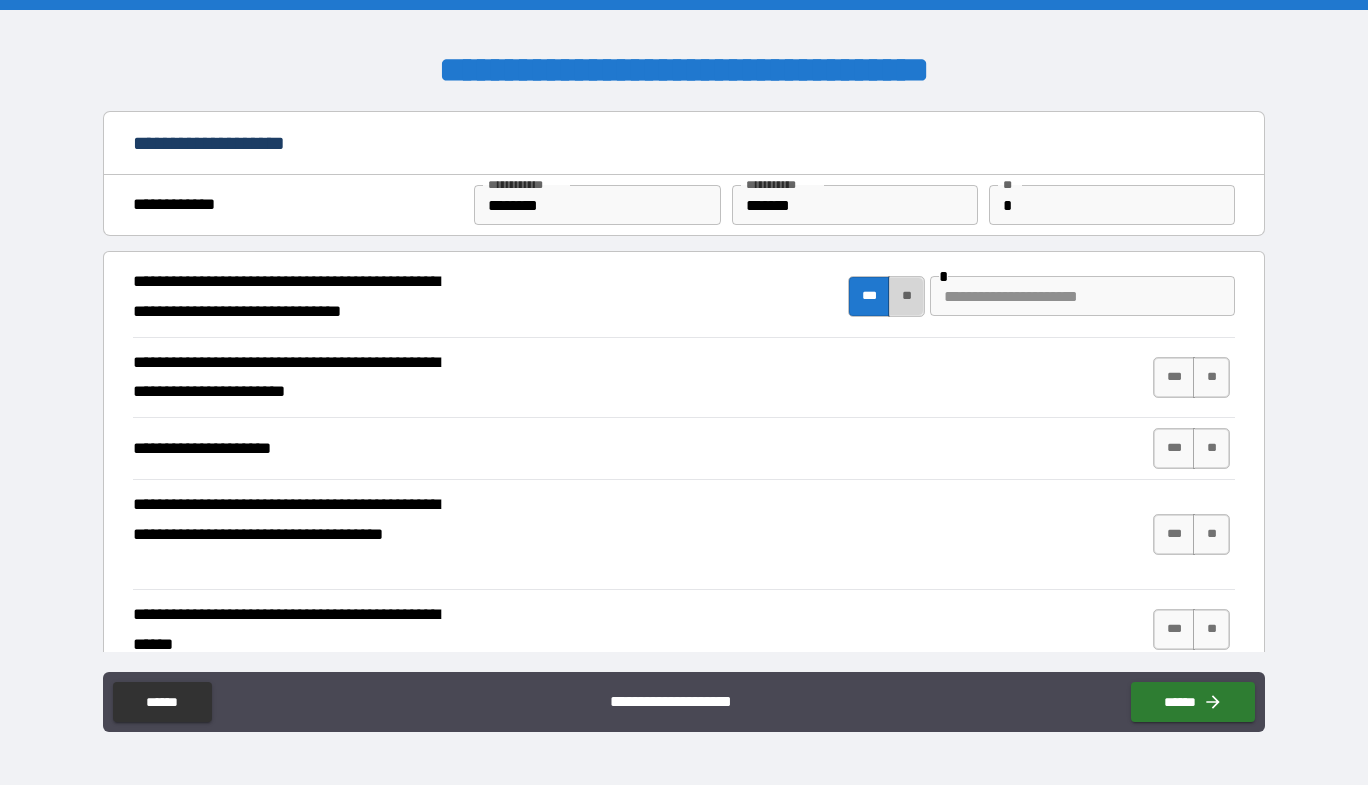 click on "**" at bounding box center (906, 296) 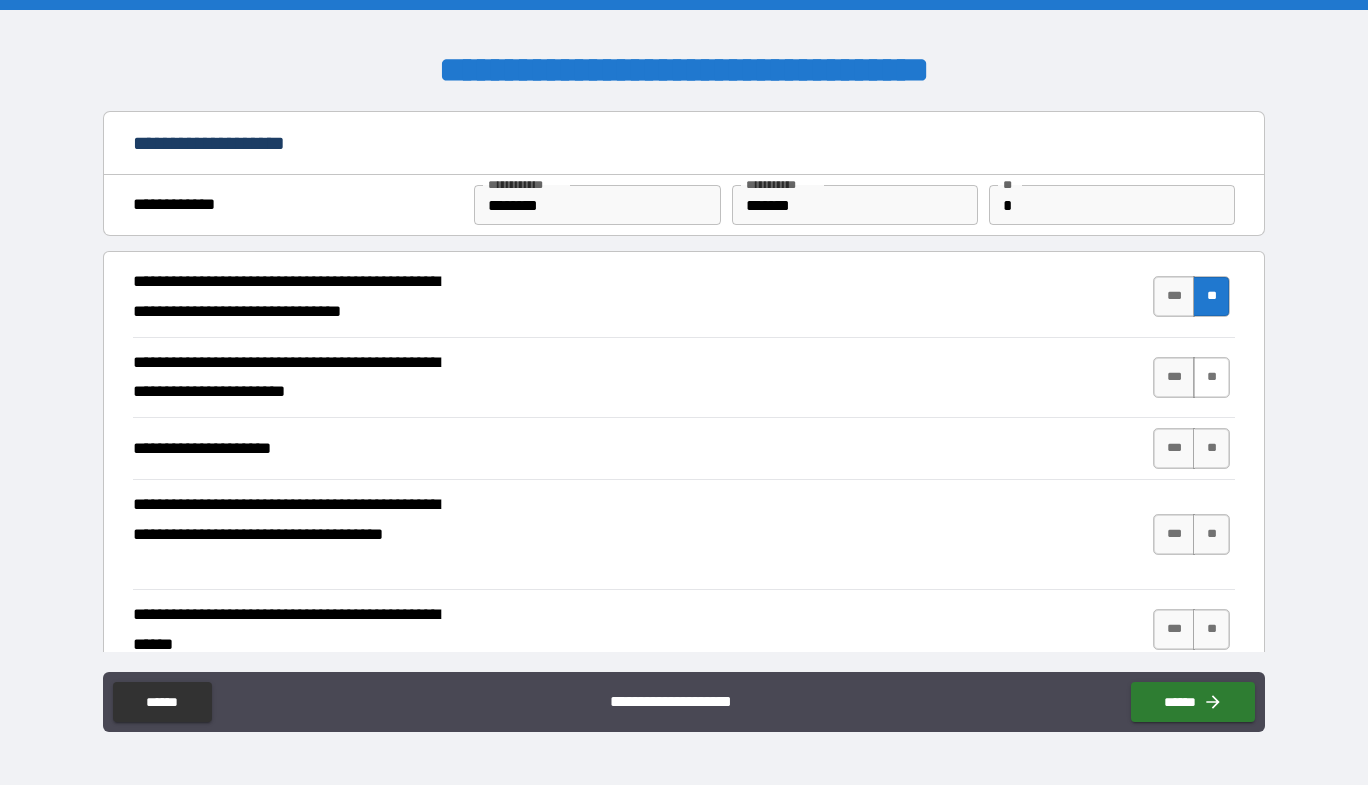 click on "**" at bounding box center (1211, 377) 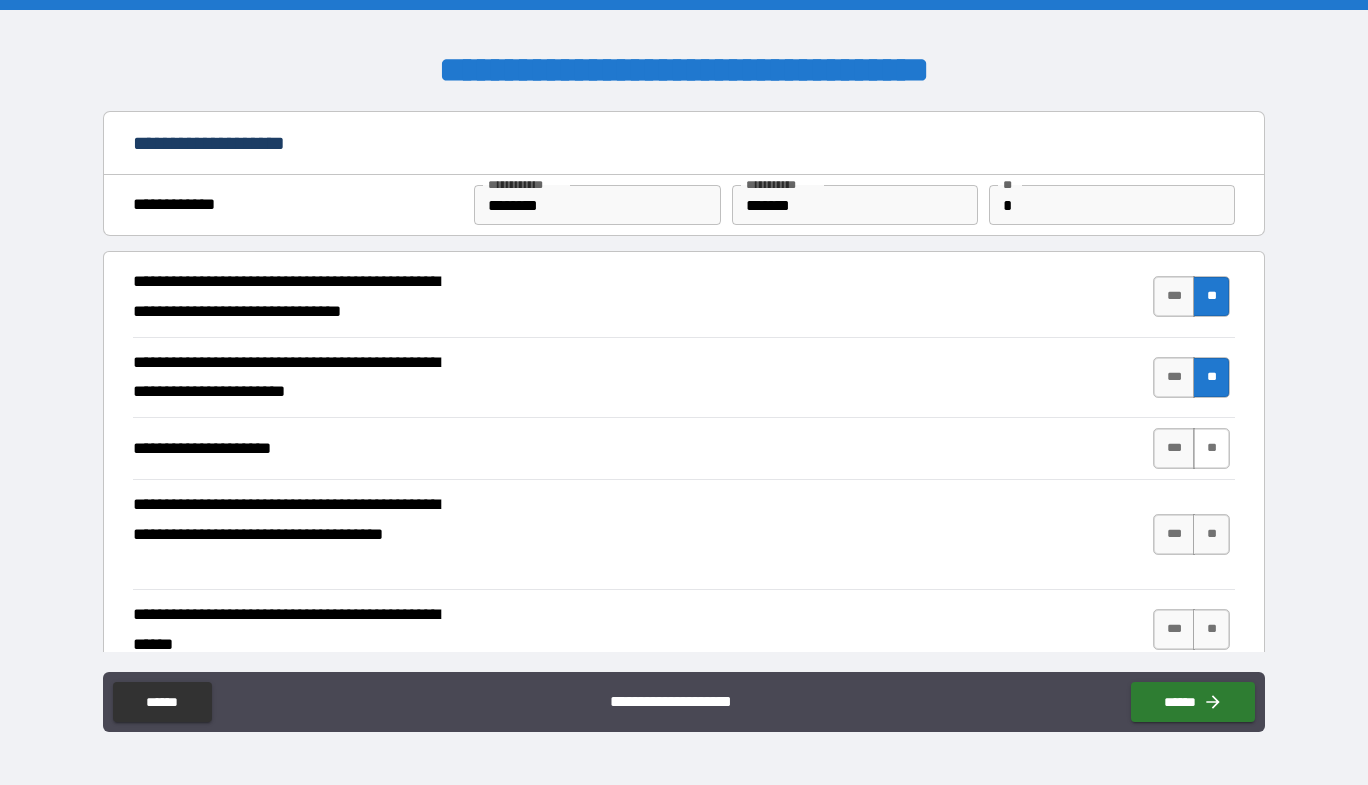 click on "**" at bounding box center [1211, 448] 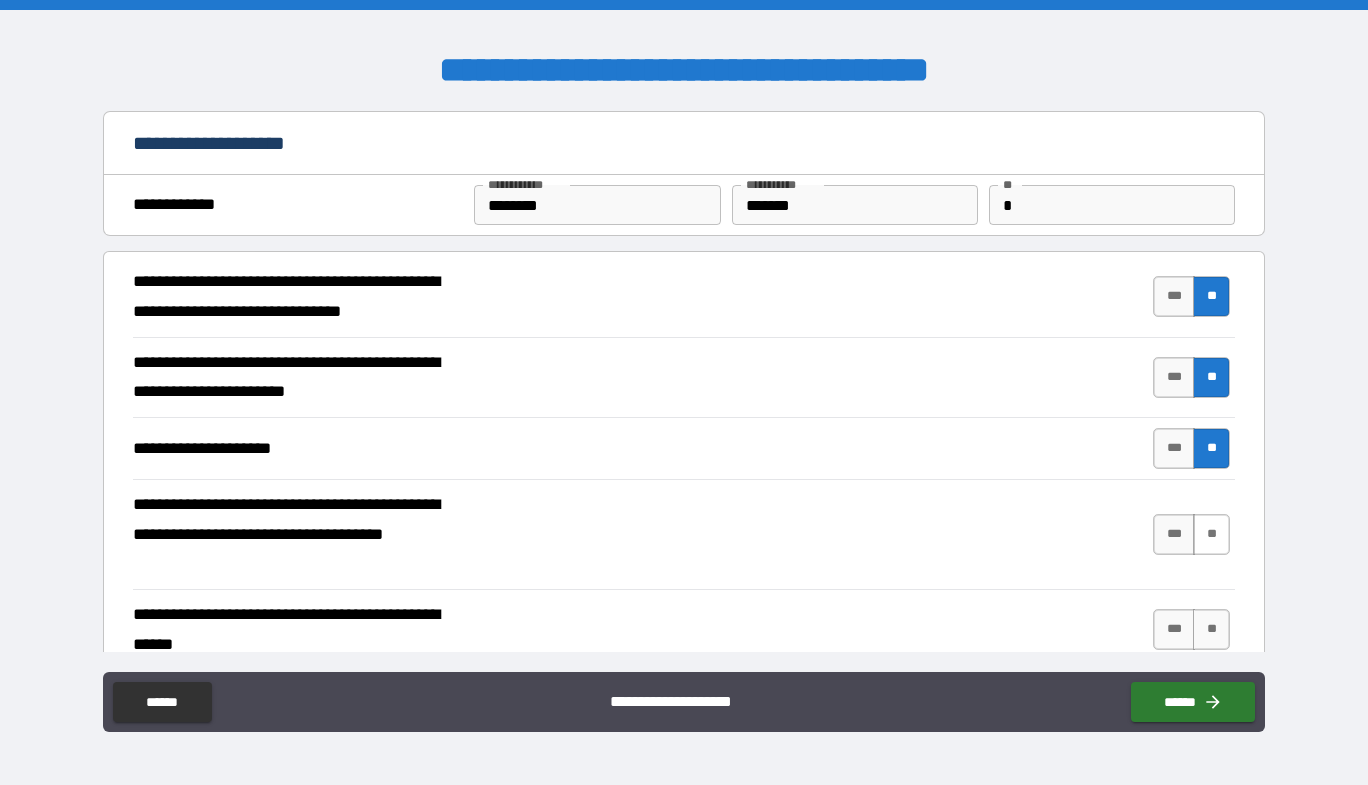 click on "**" at bounding box center [1211, 534] 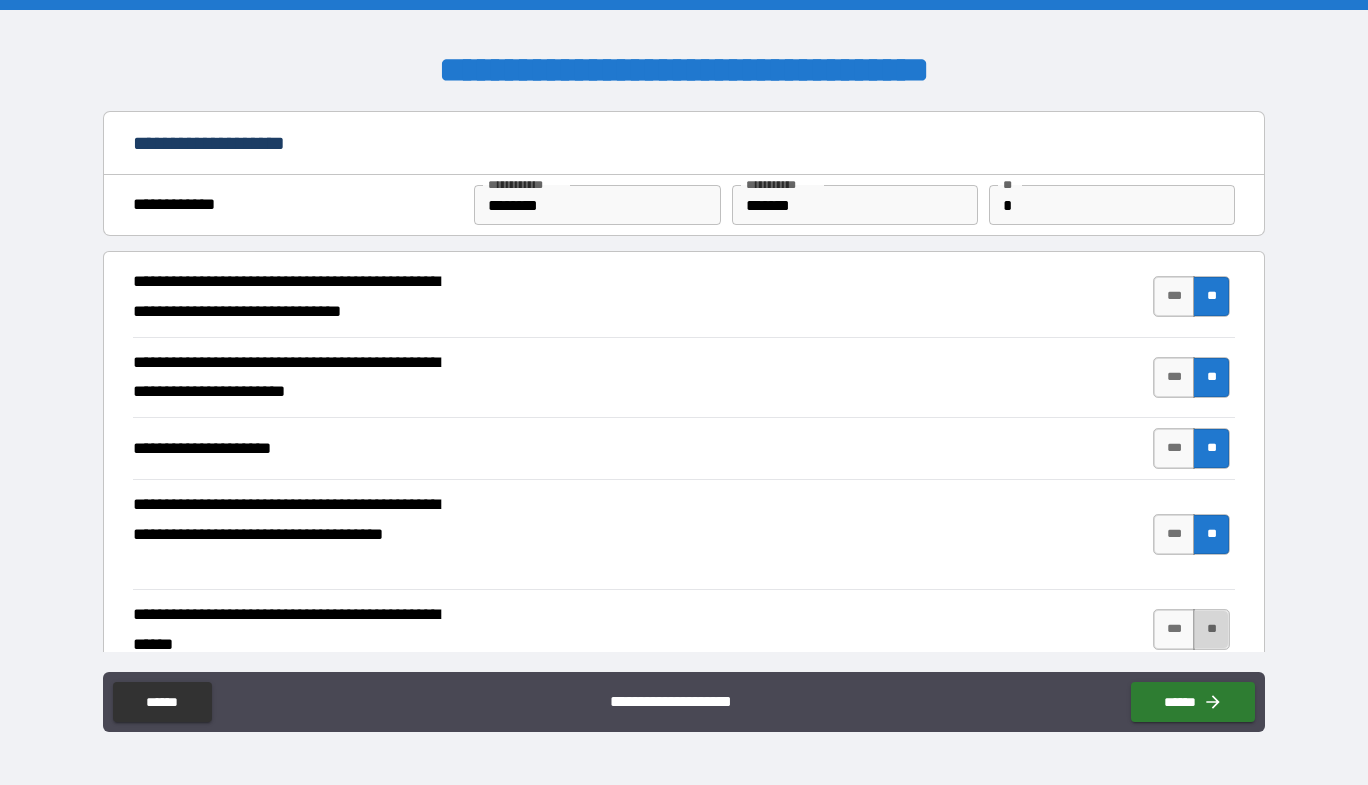 click on "**" at bounding box center (1211, 629) 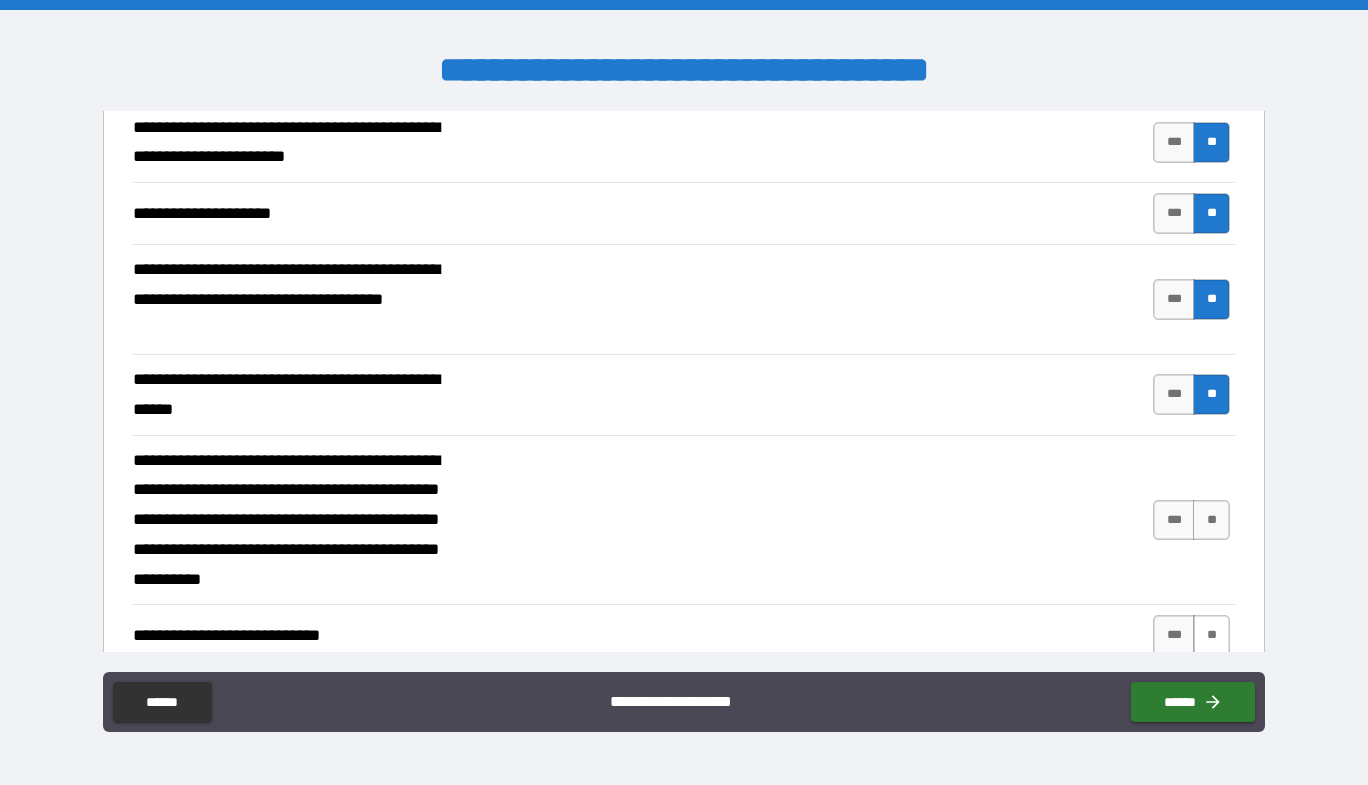 scroll, scrollTop: 300, scrollLeft: 0, axis: vertical 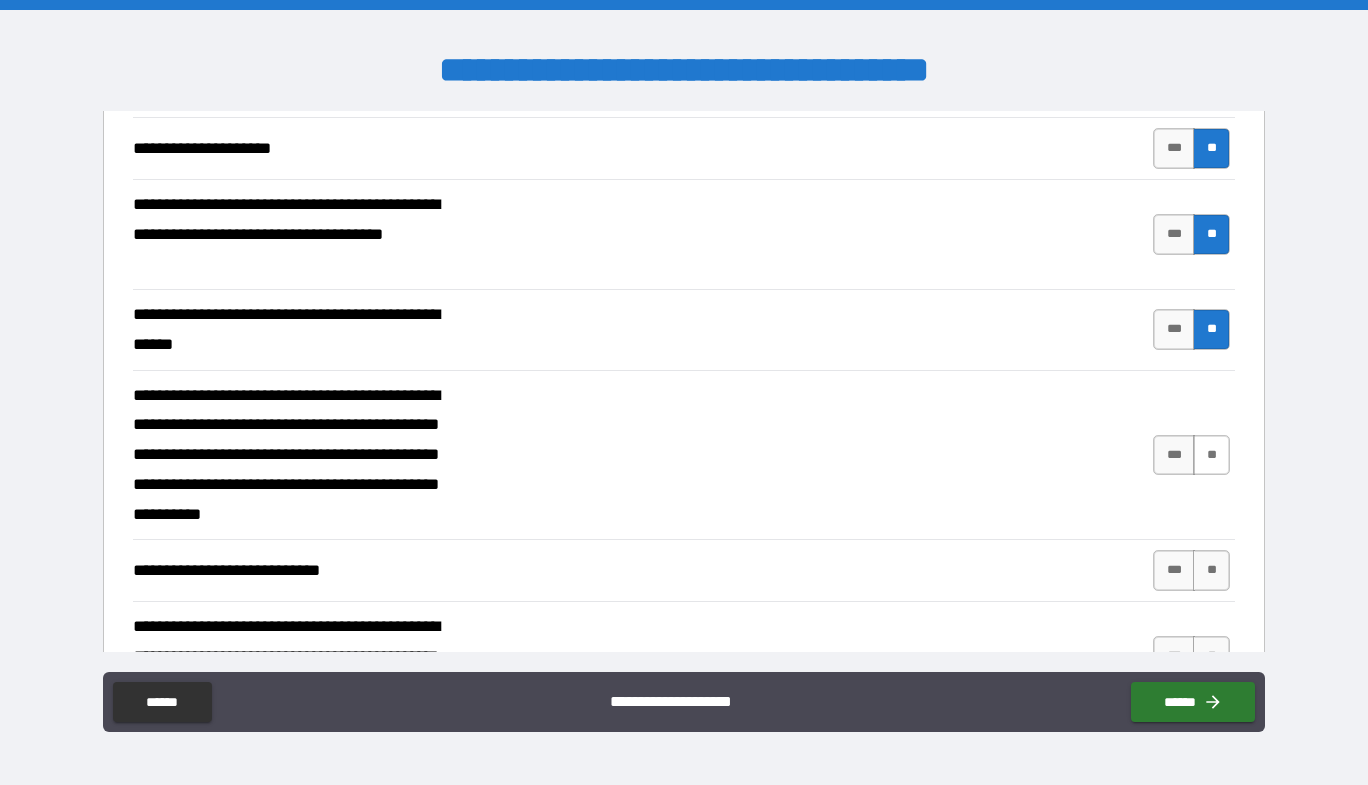 click on "**" at bounding box center (1211, 455) 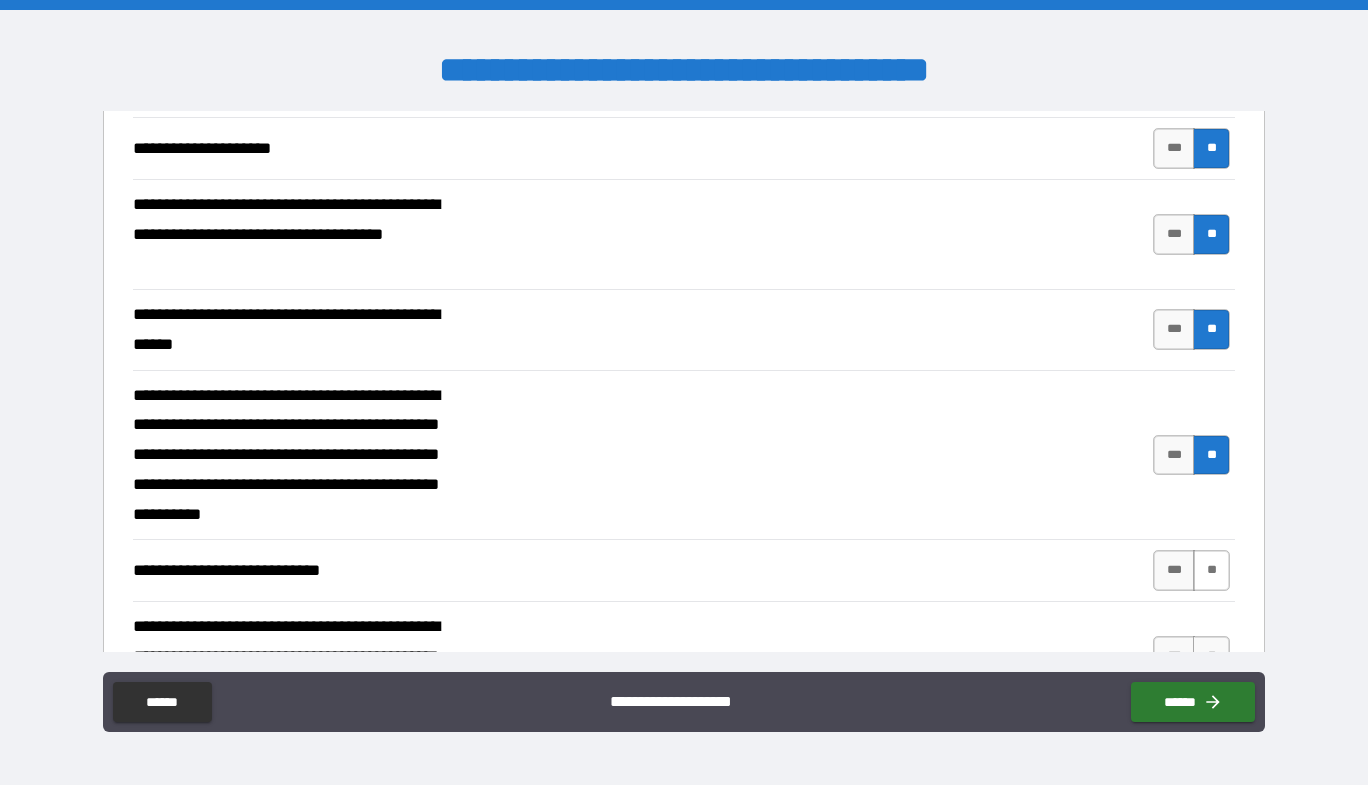 click on "**" at bounding box center [1211, 570] 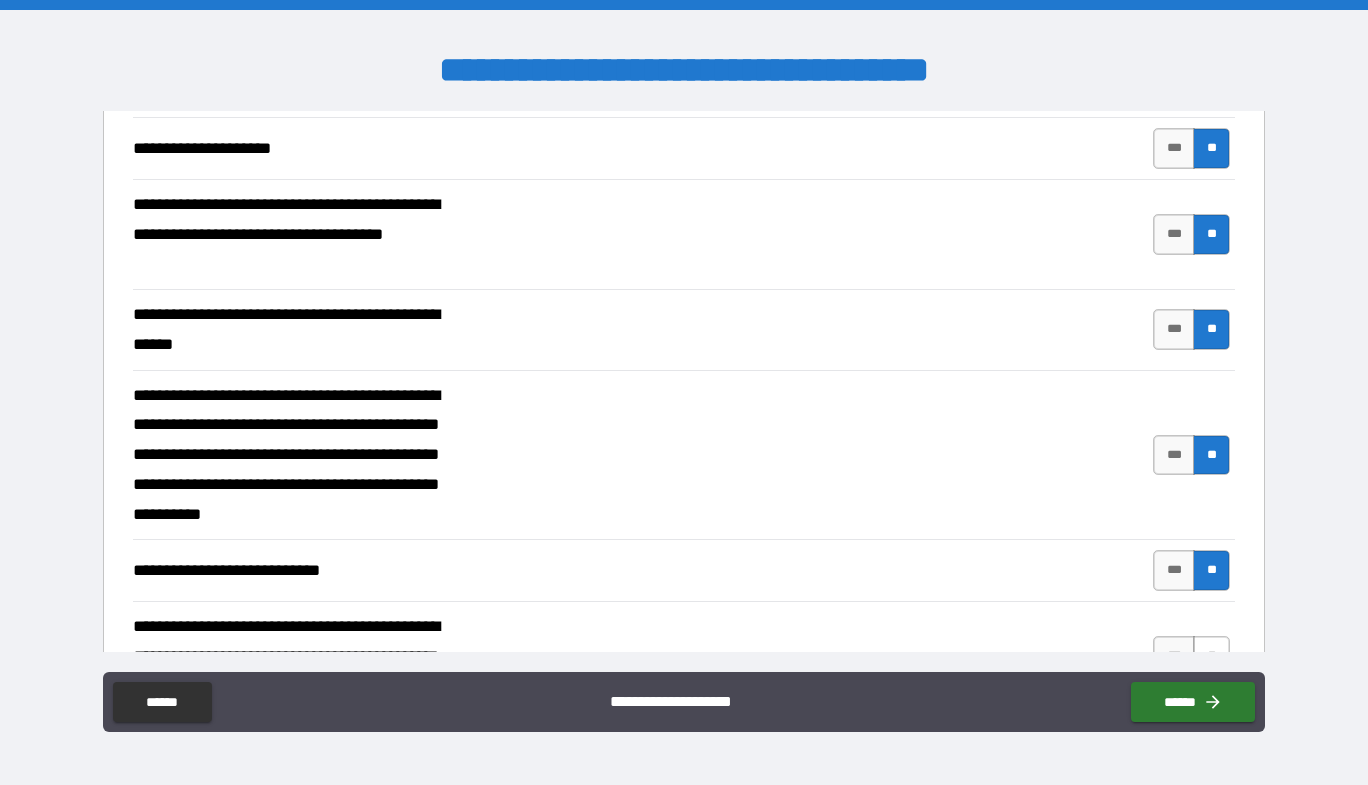 click on "**" at bounding box center (1211, 656) 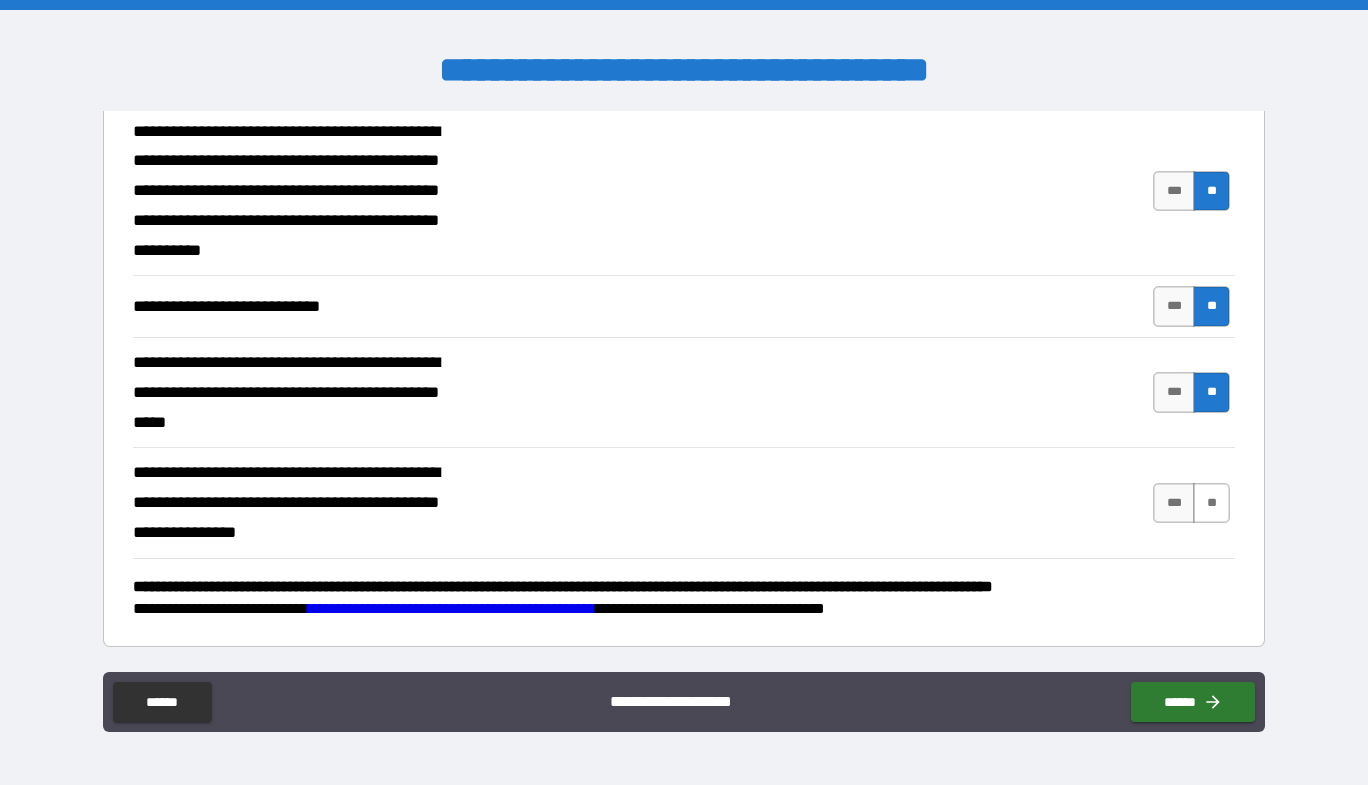 click on "**" at bounding box center [1211, 503] 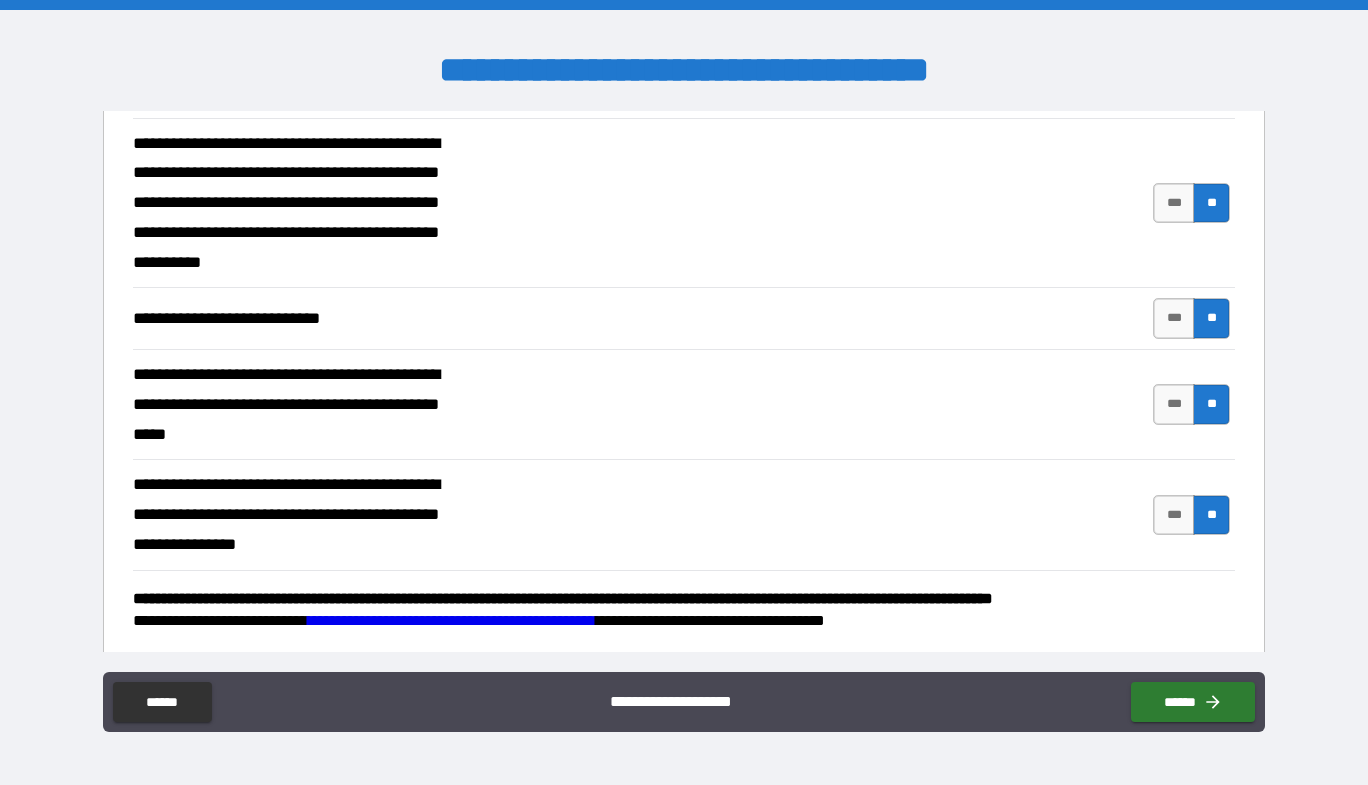 scroll, scrollTop: 564, scrollLeft: 0, axis: vertical 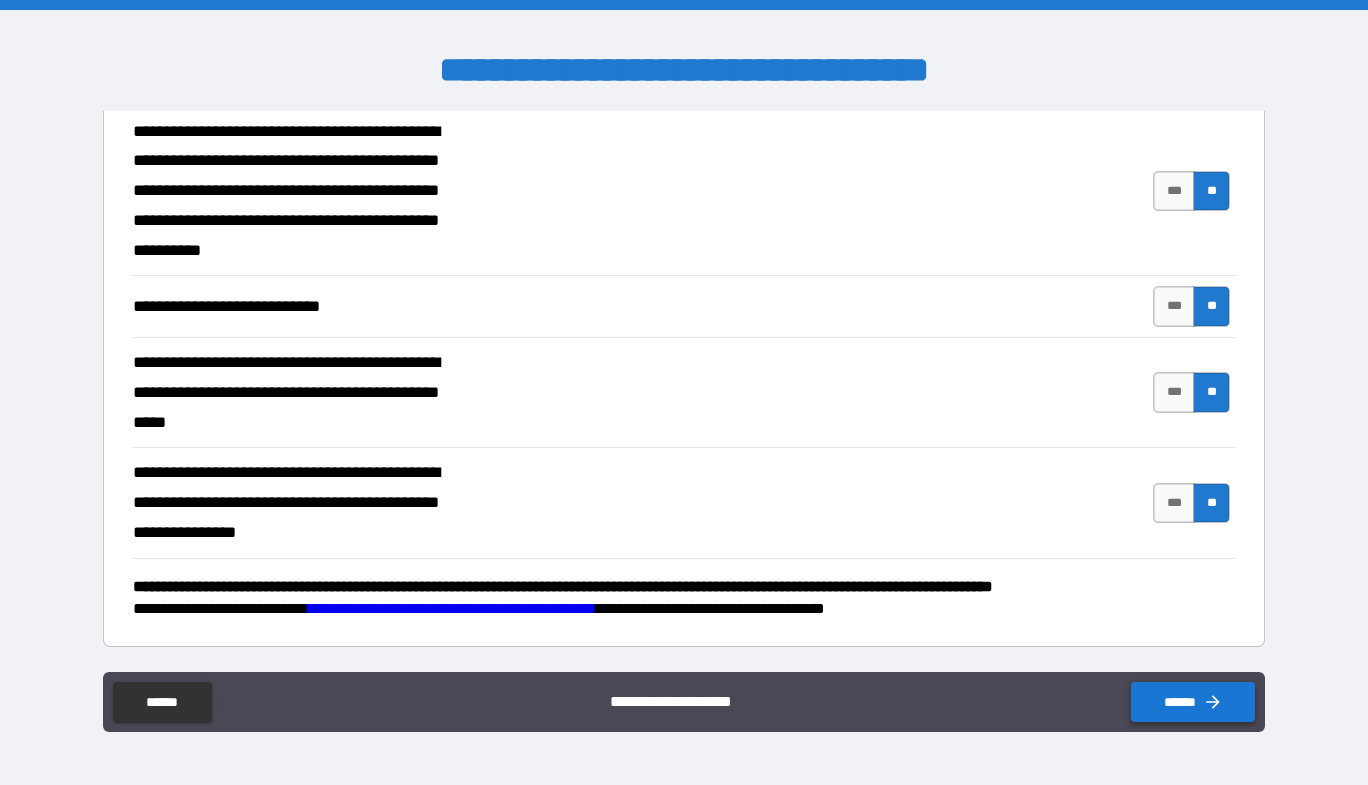 click on "******" at bounding box center [1193, 702] 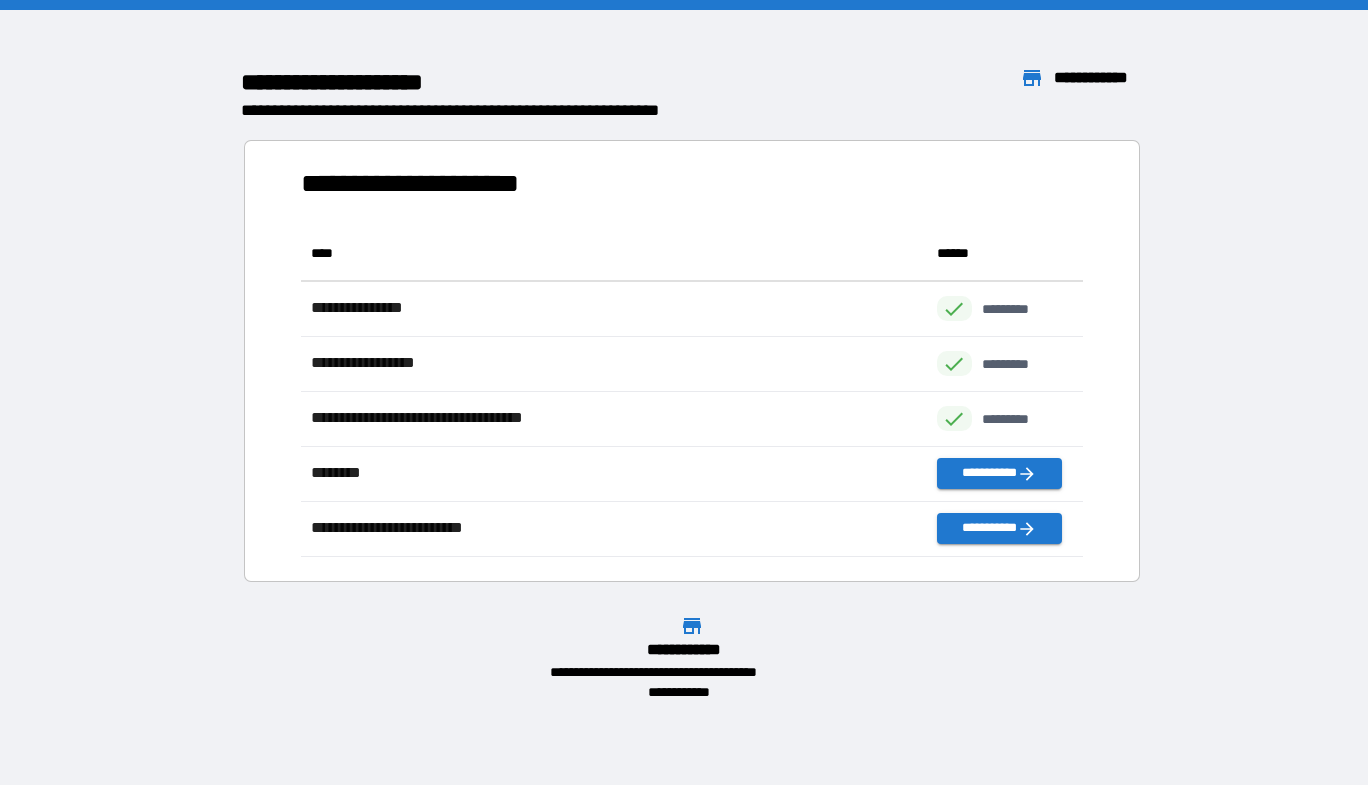 scroll, scrollTop: 16, scrollLeft: 16, axis: both 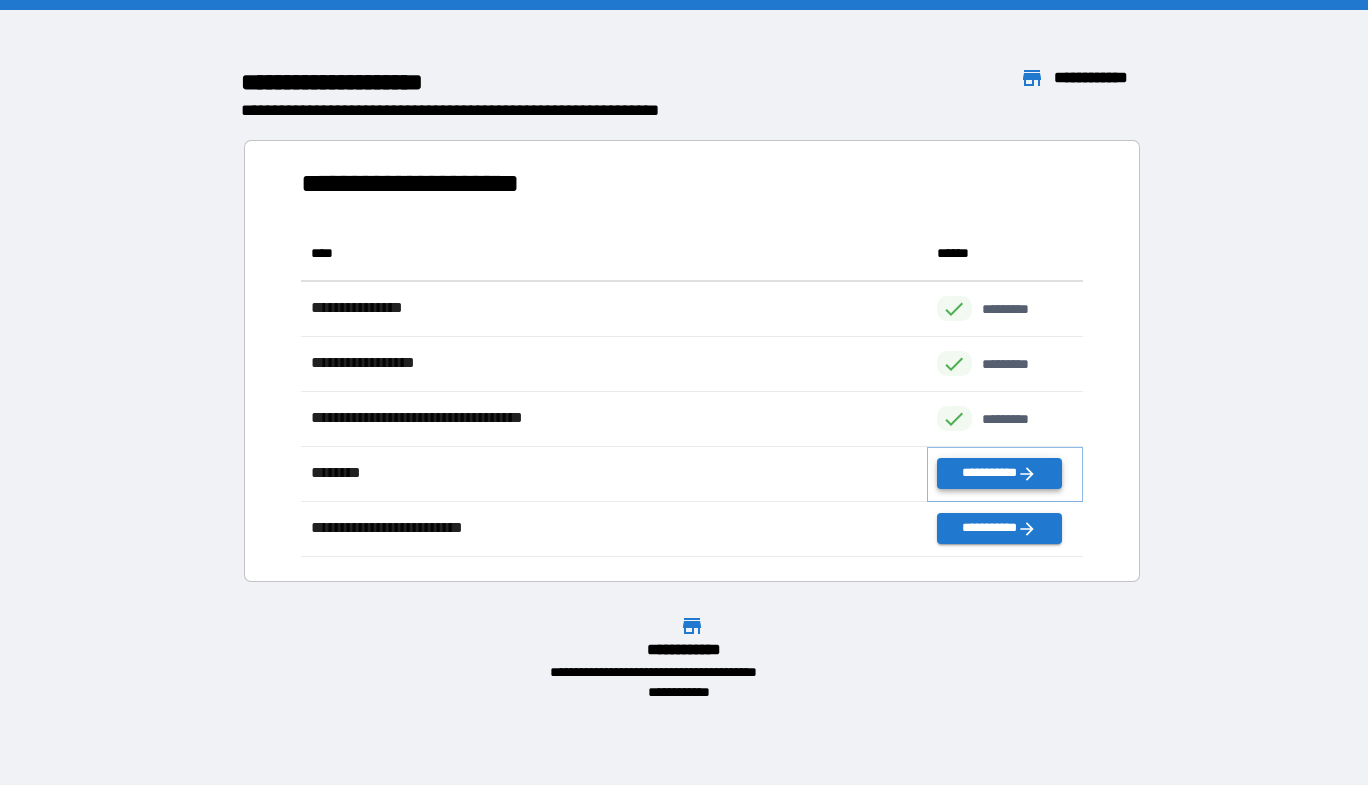 click on "**********" at bounding box center [999, 473] 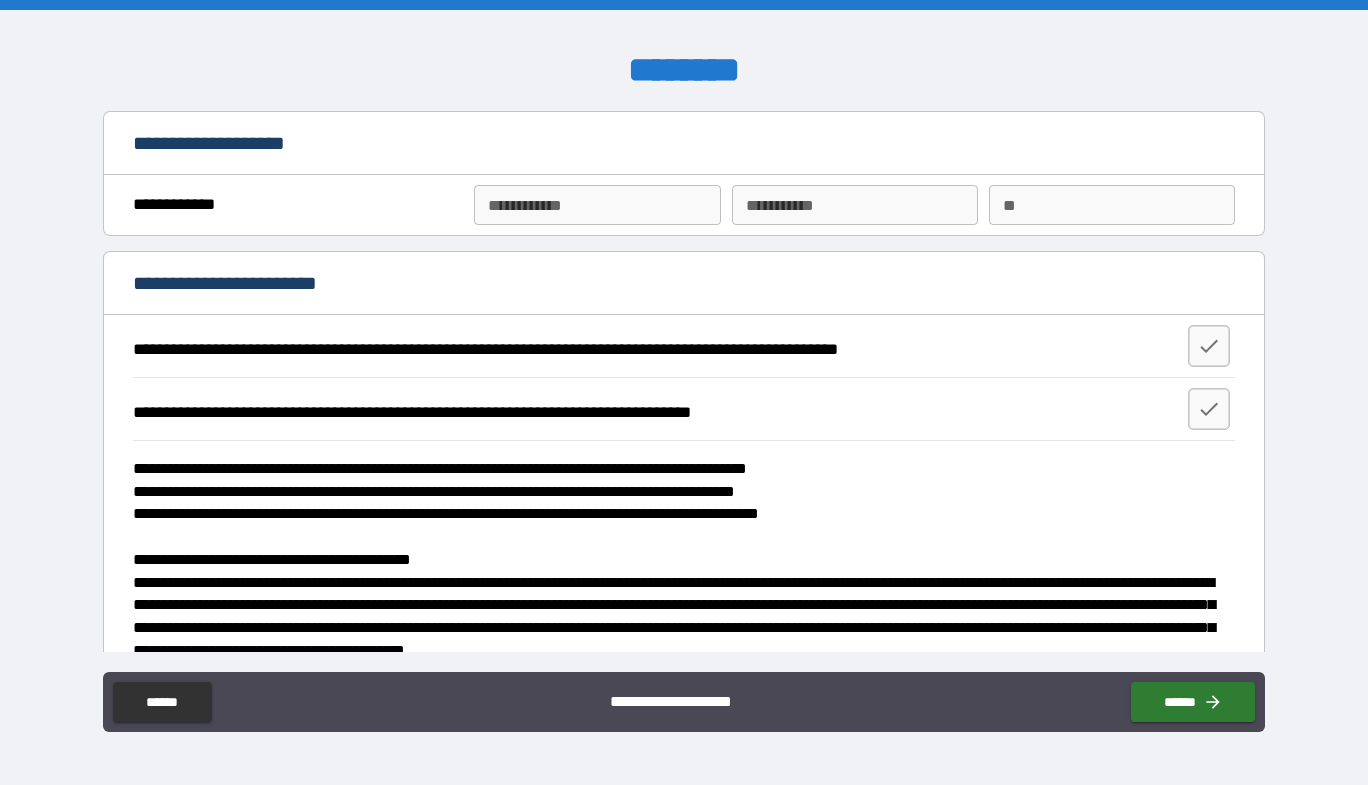click on "**********" at bounding box center [597, 205] 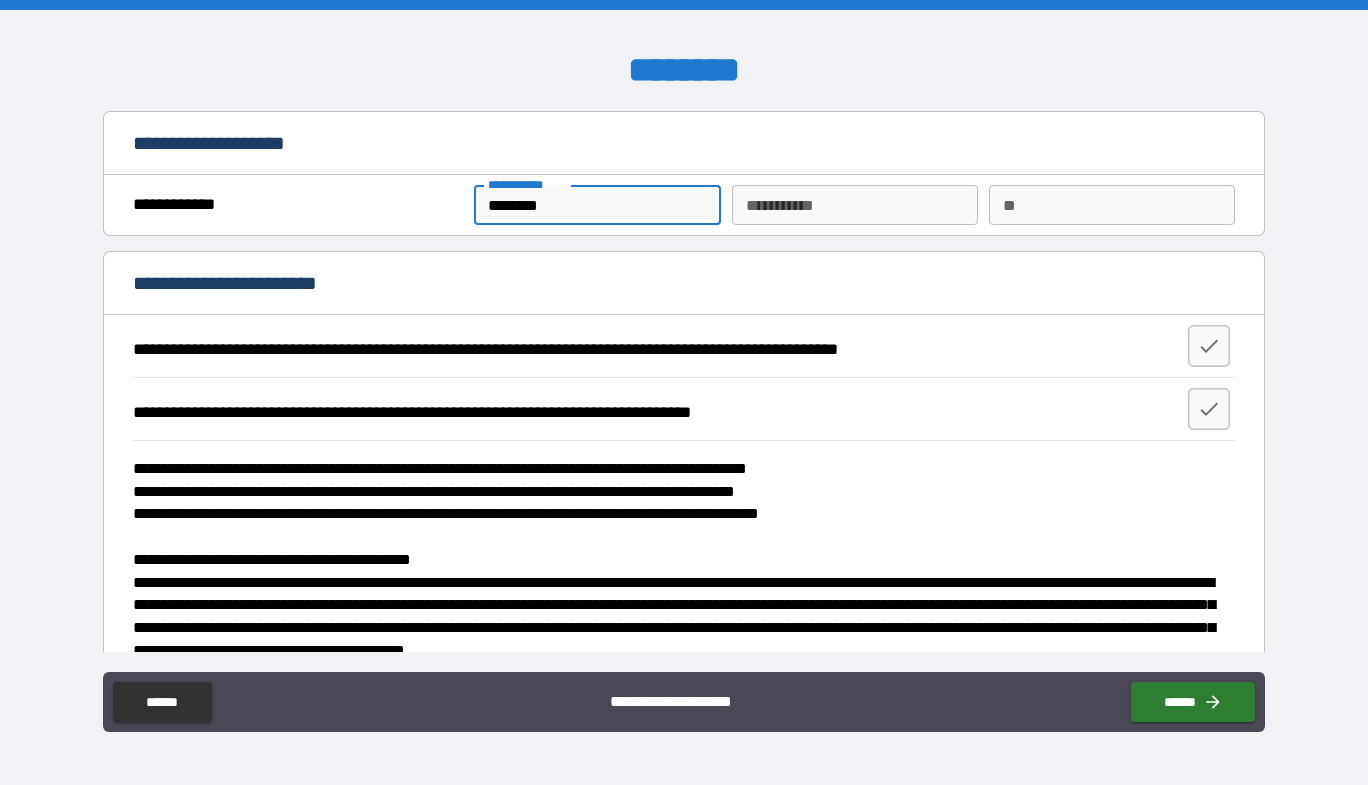 type on "********" 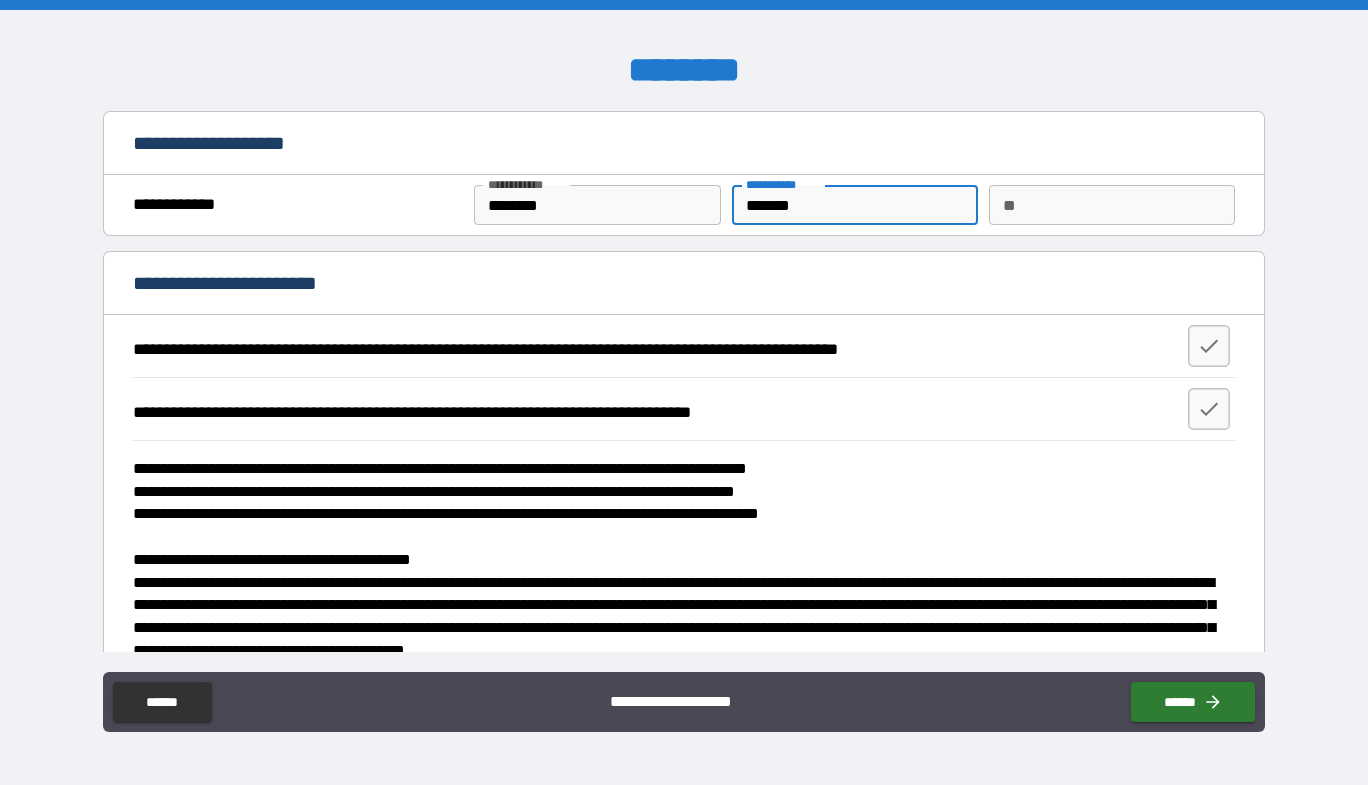 type on "*******" 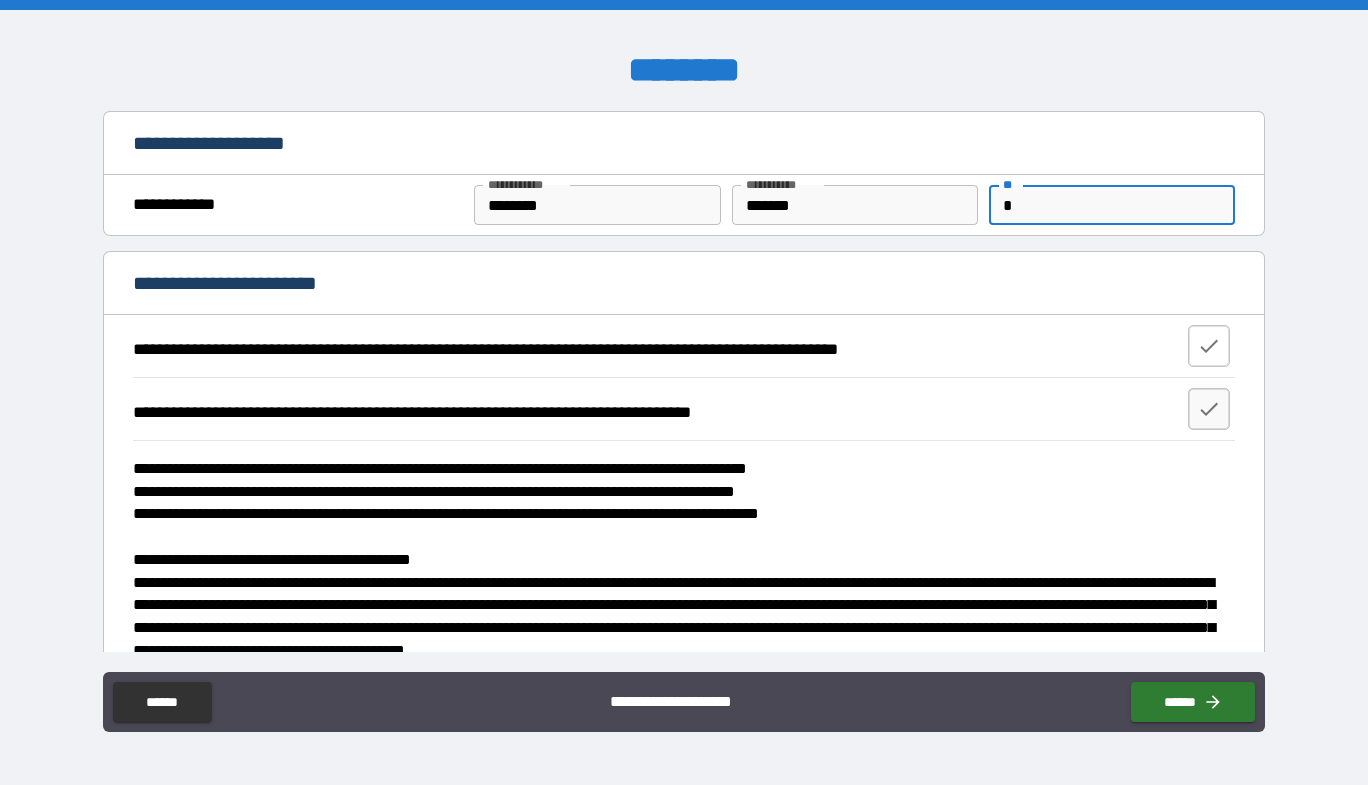 type on "*" 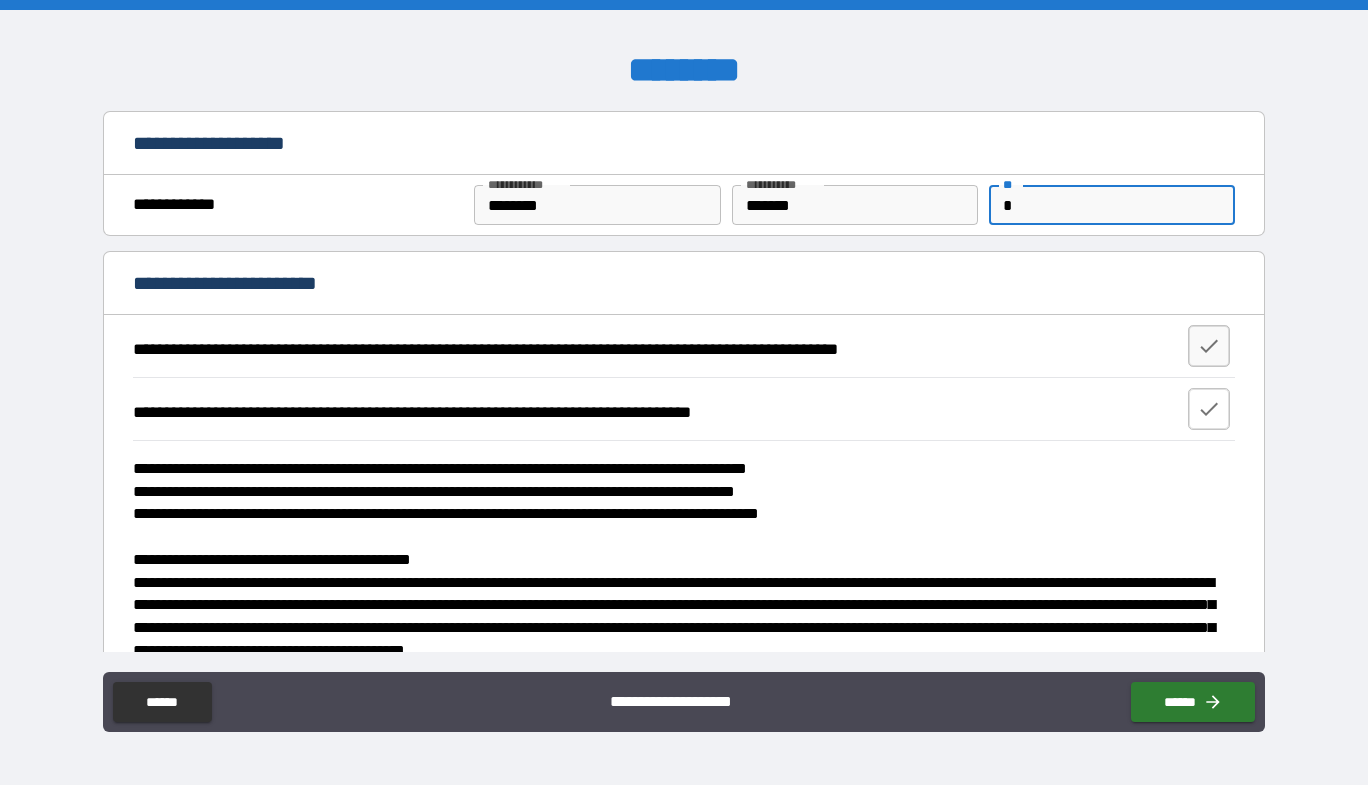 drag, startPoint x: 1213, startPoint y: 345, endPoint x: 1201, endPoint y: 404, distance: 60.207973 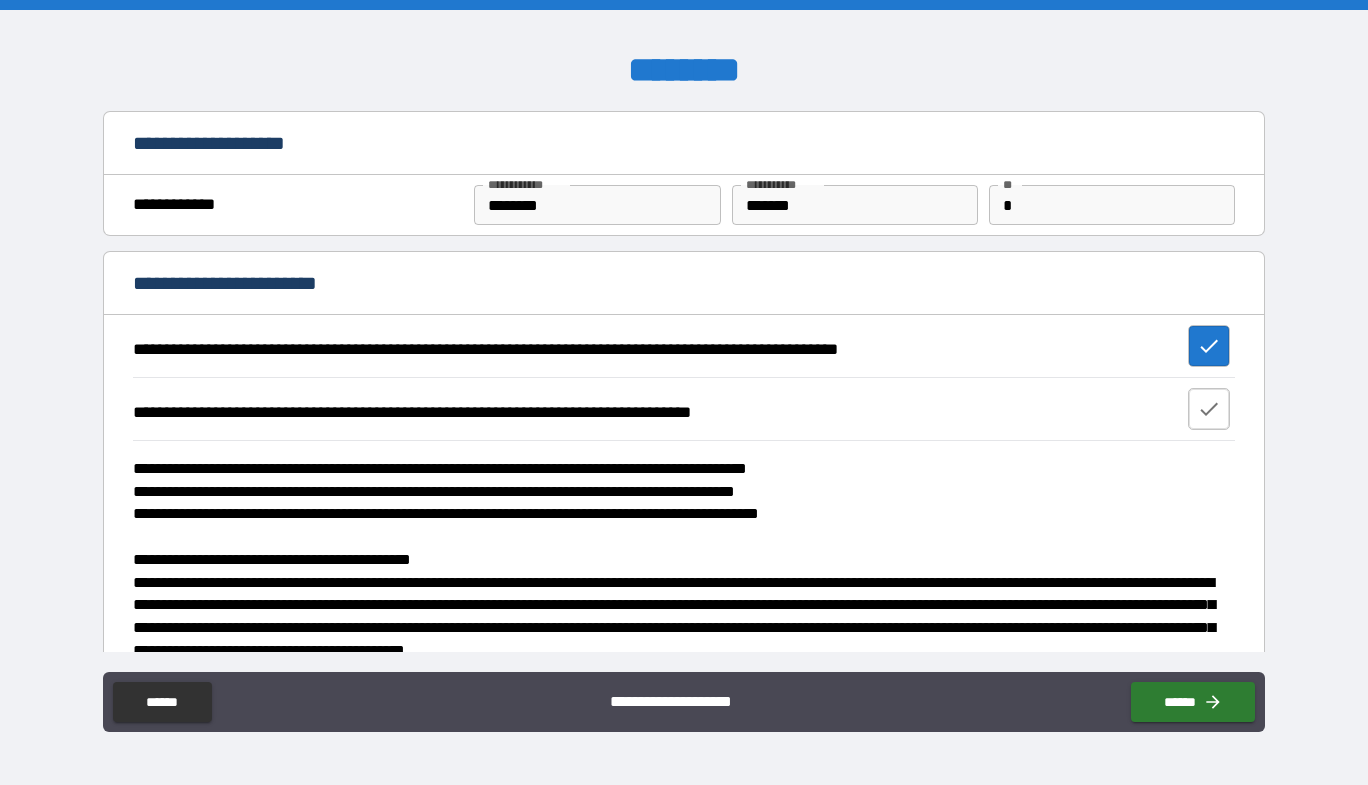 click 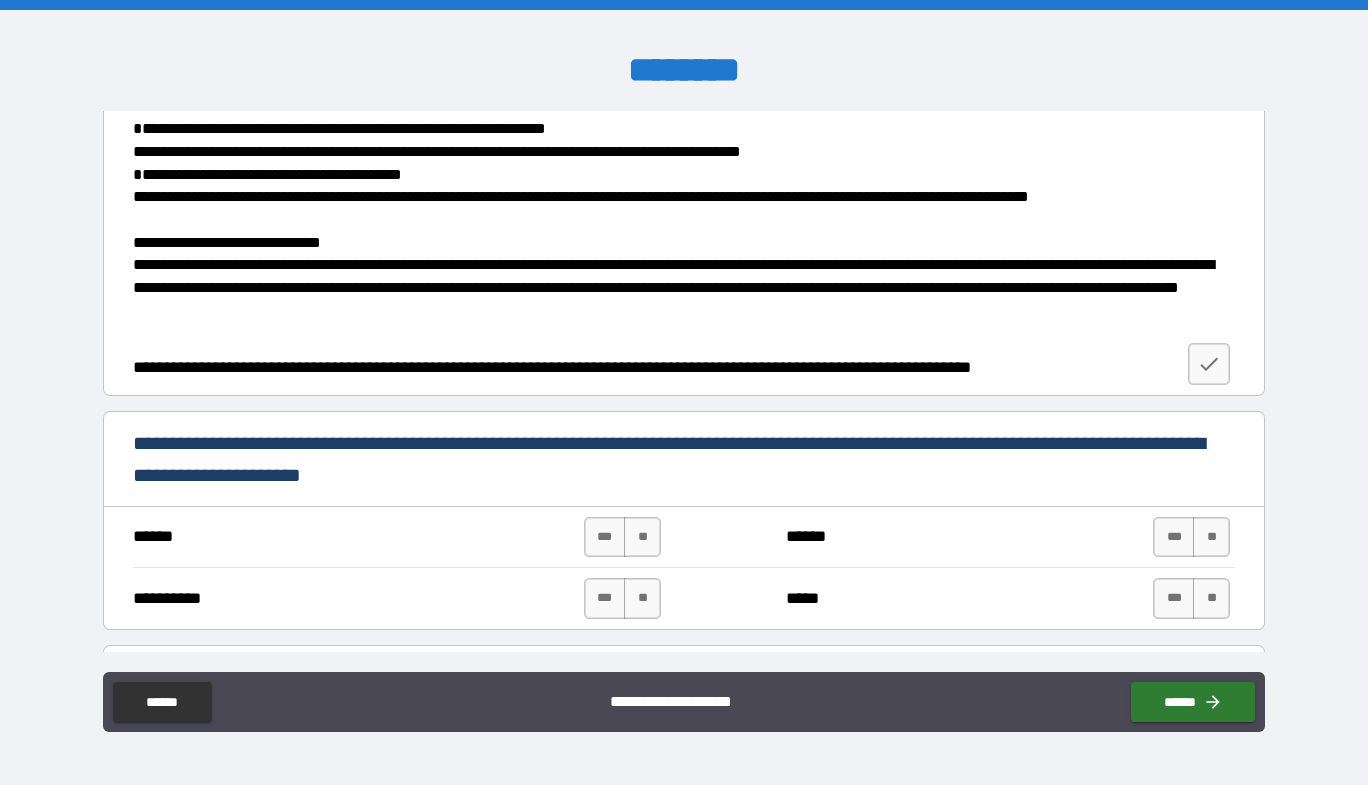 scroll, scrollTop: 1000, scrollLeft: 0, axis: vertical 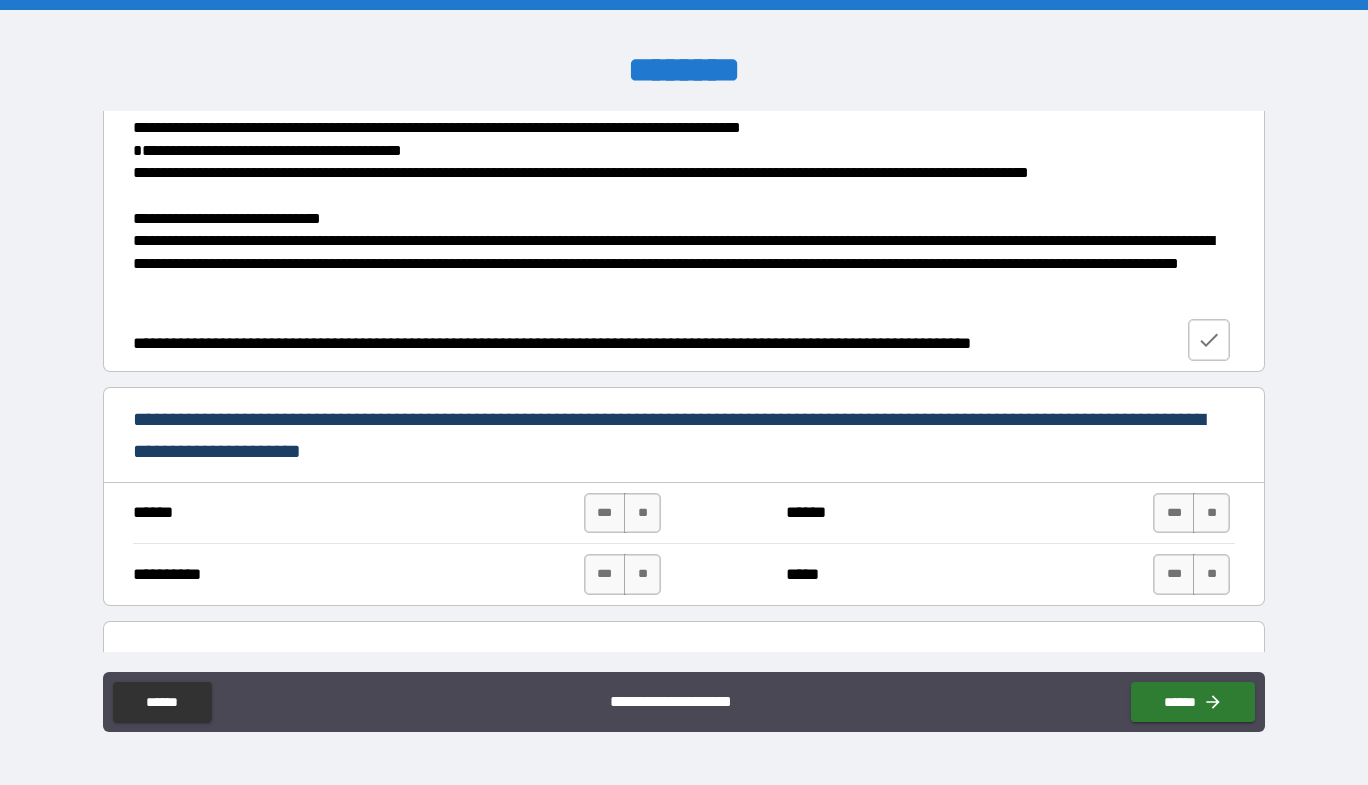 click 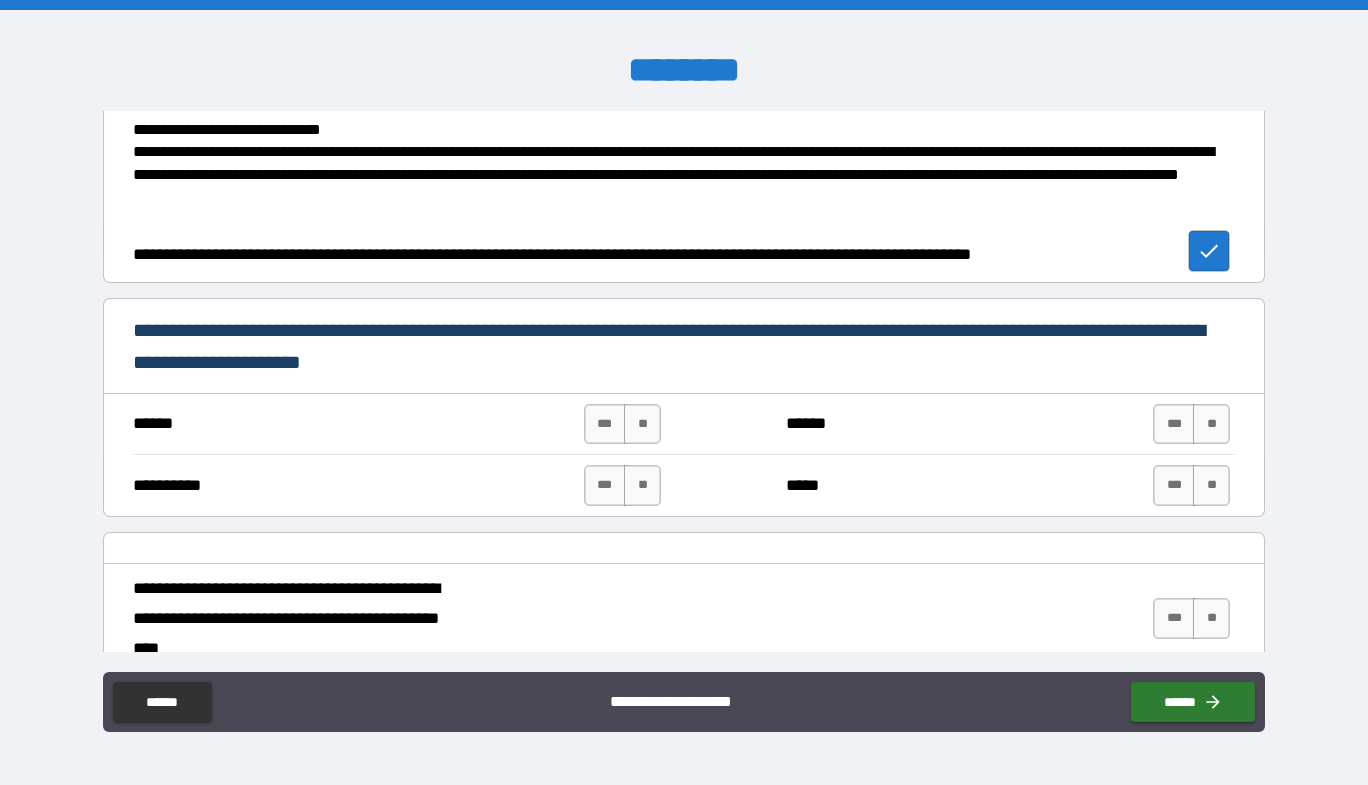 scroll, scrollTop: 1200, scrollLeft: 0, axis: vertical 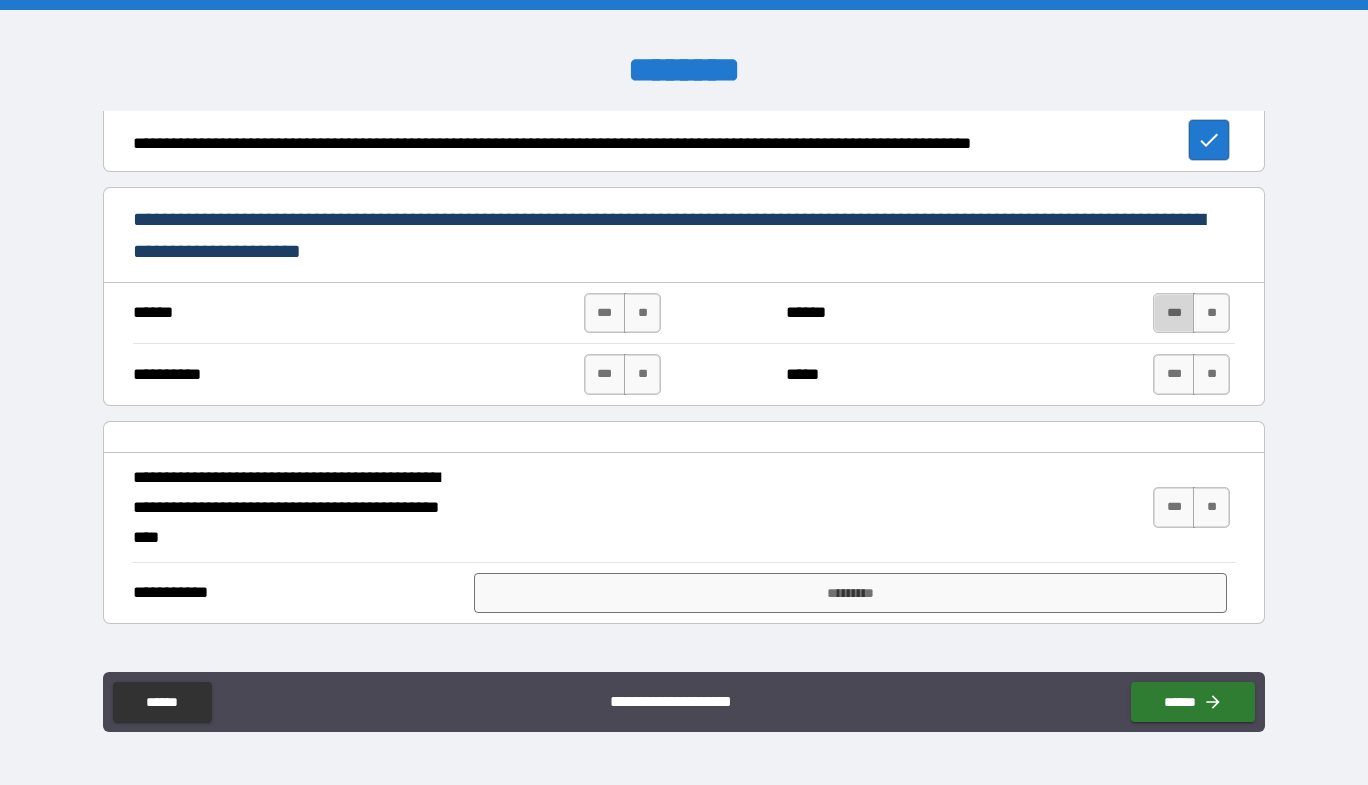 click on "***" at bounding box center [1174, 313] 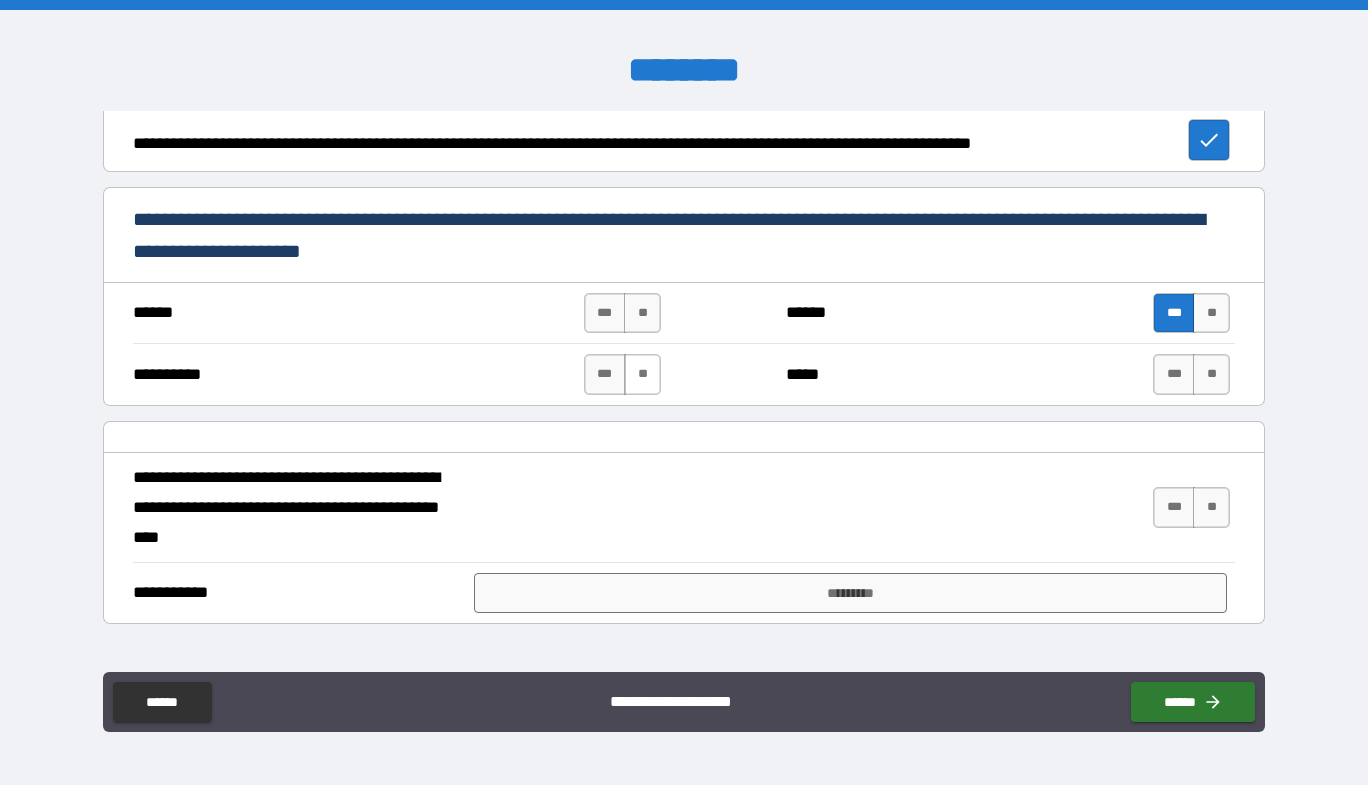 click on "**" at bounding box center [642, 374] 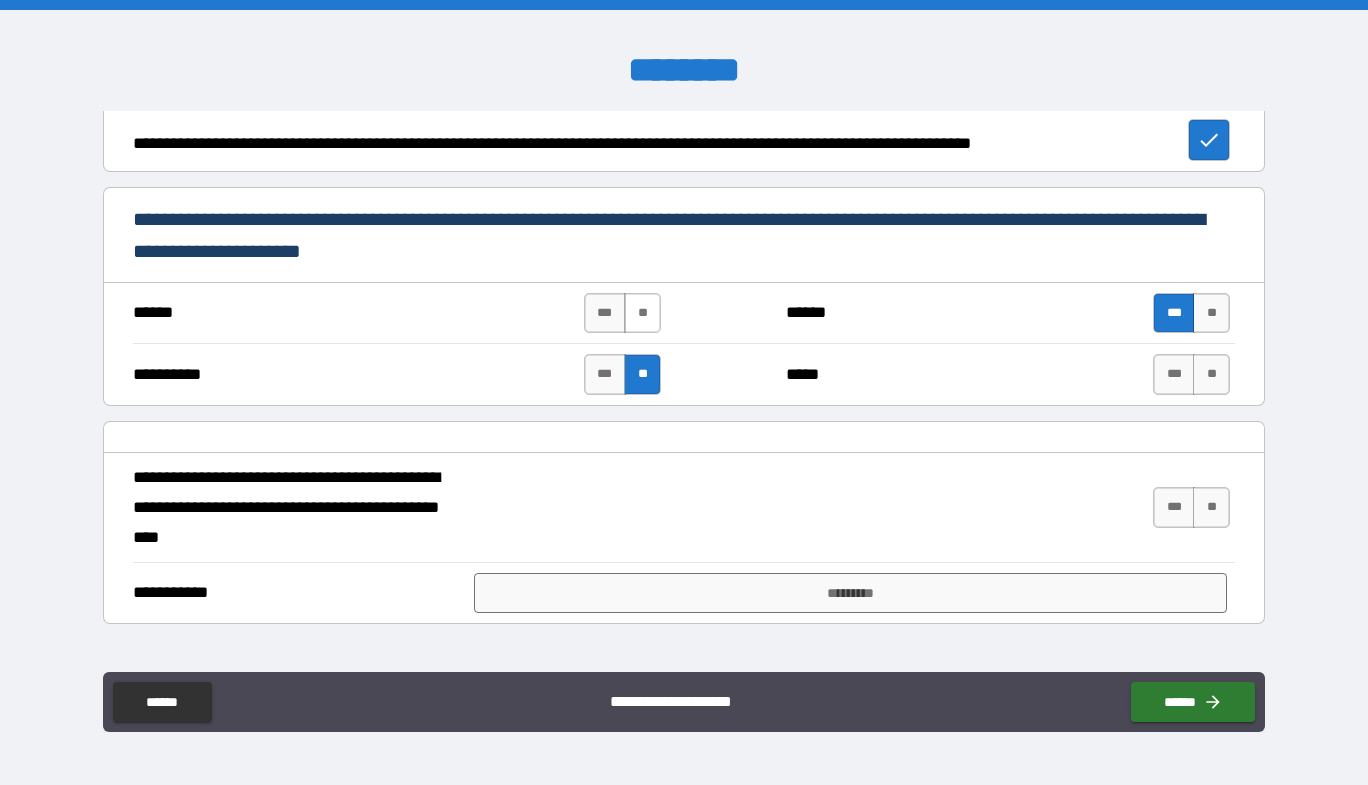 click on "**" at bounding box center [642, 313] 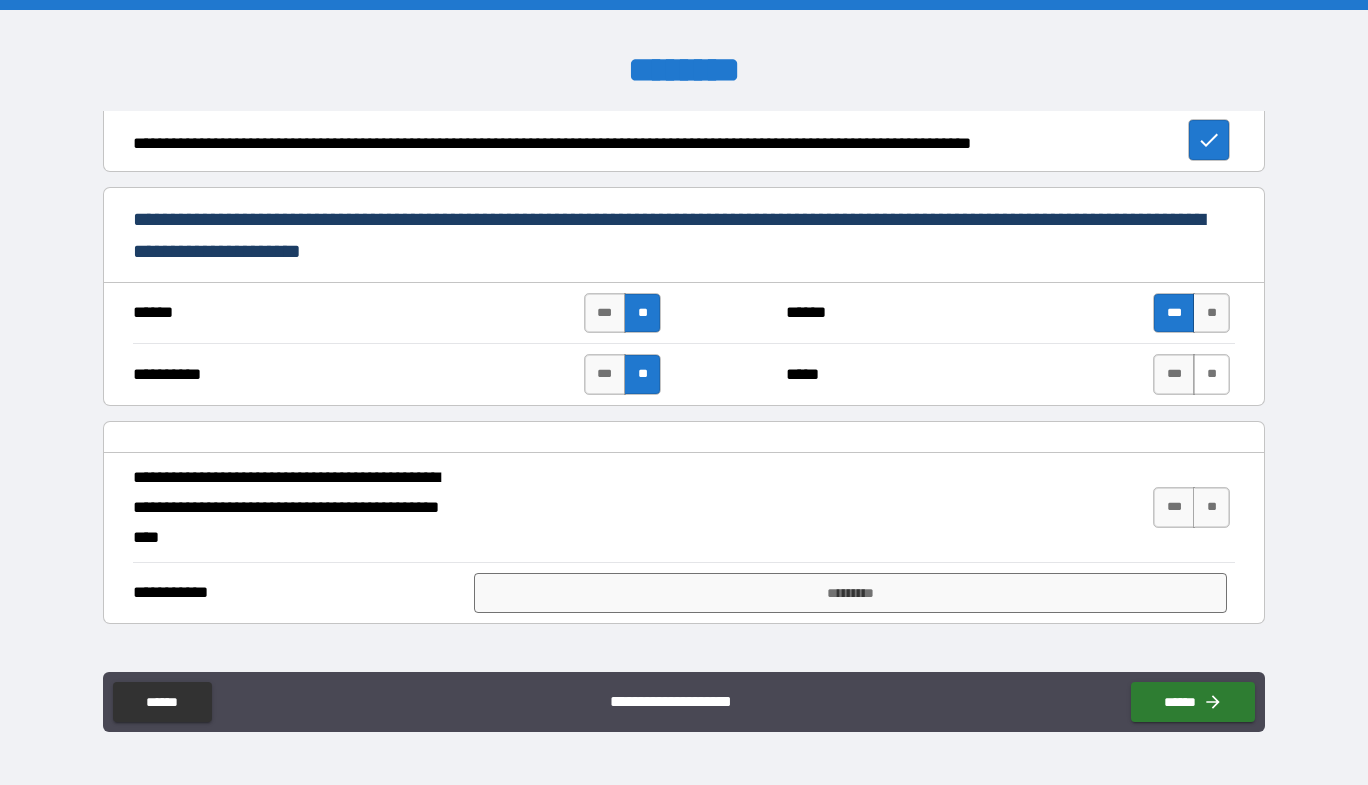 click on "**" at bounding box center (1211, 374) 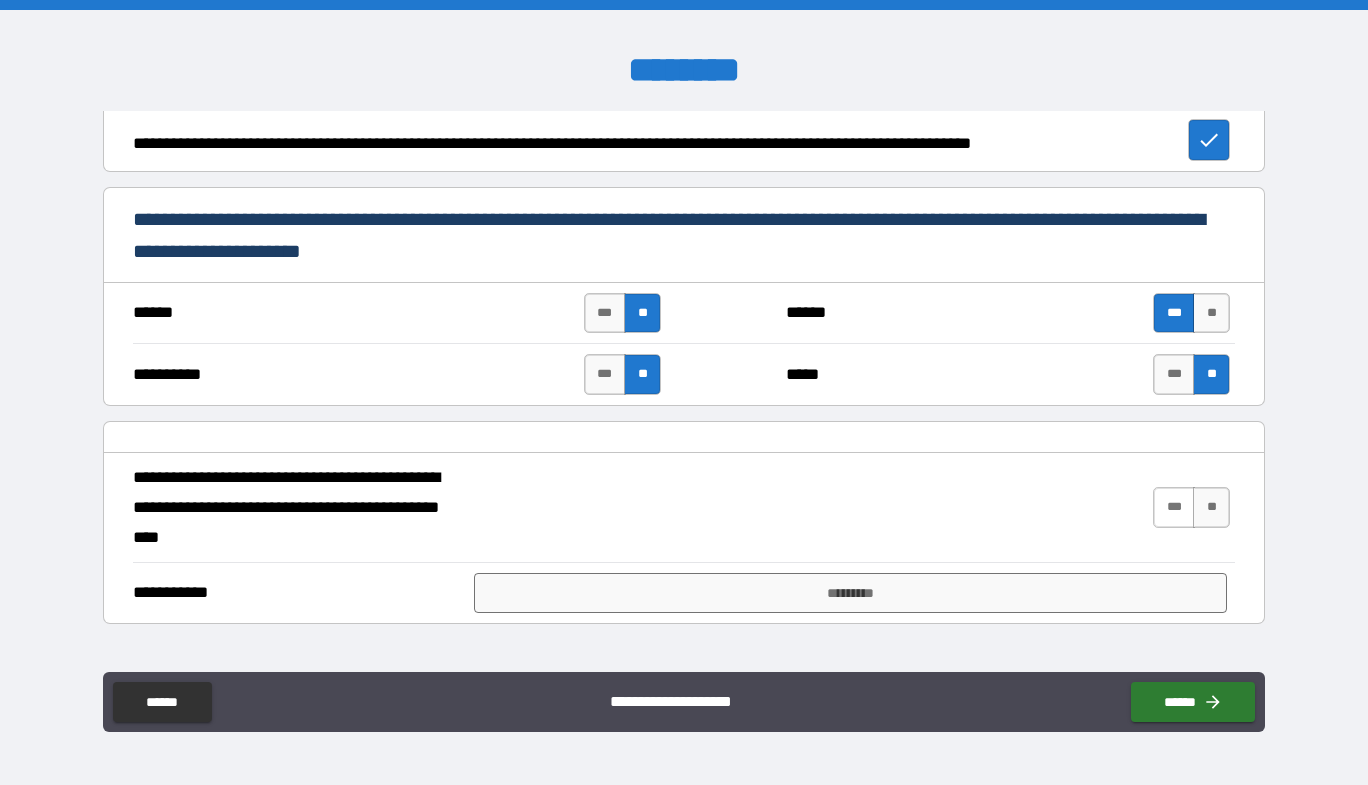 click on "***" at bounding box center (1174, 507) 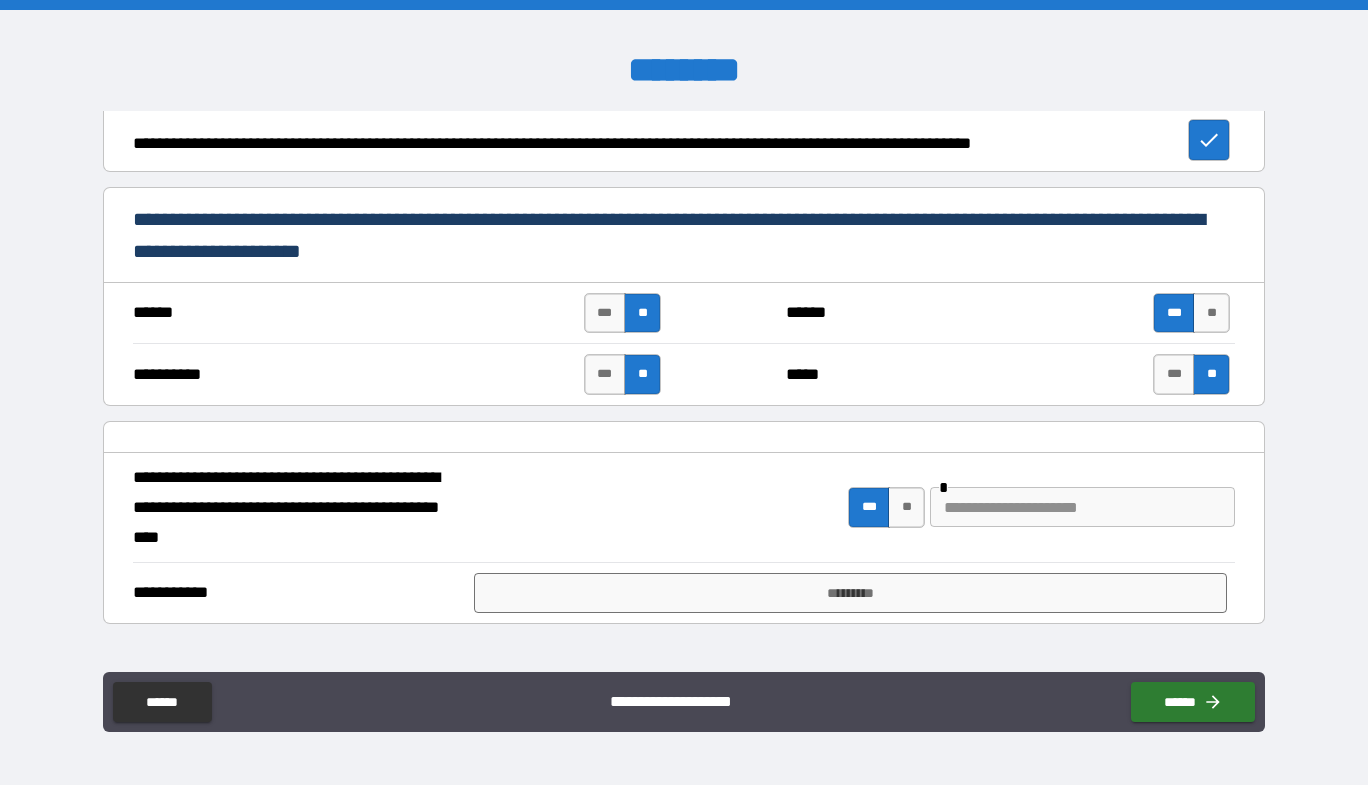 click at bounding box center [1082, 507] 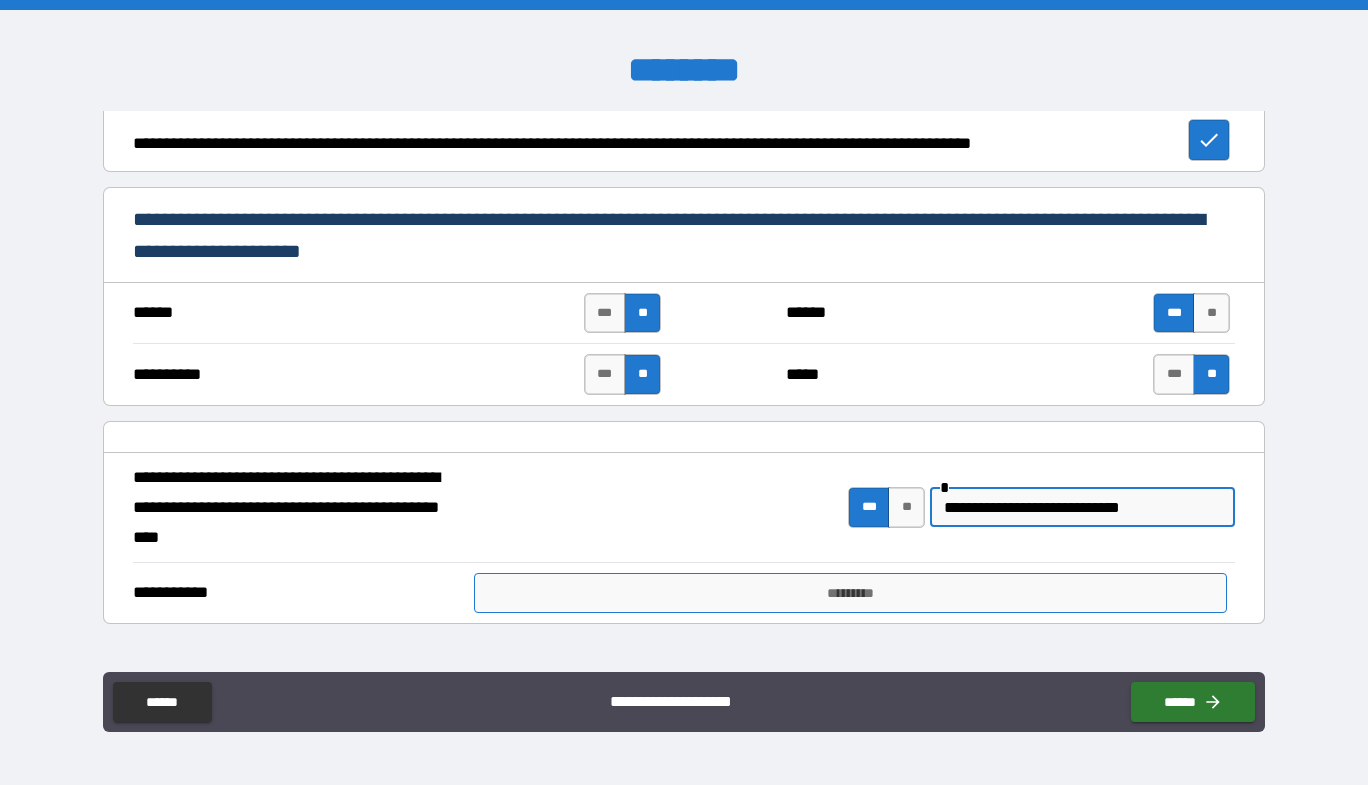 type on "**********" 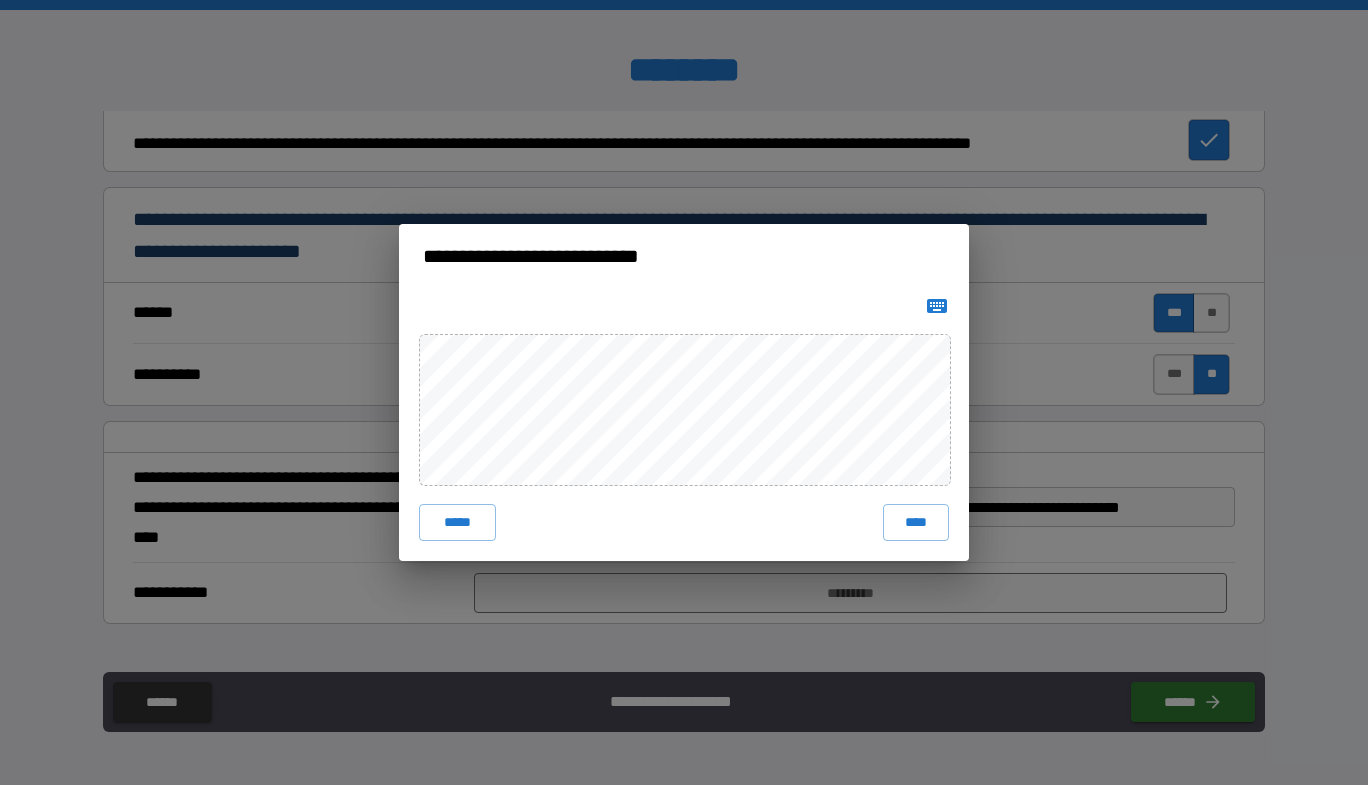 click 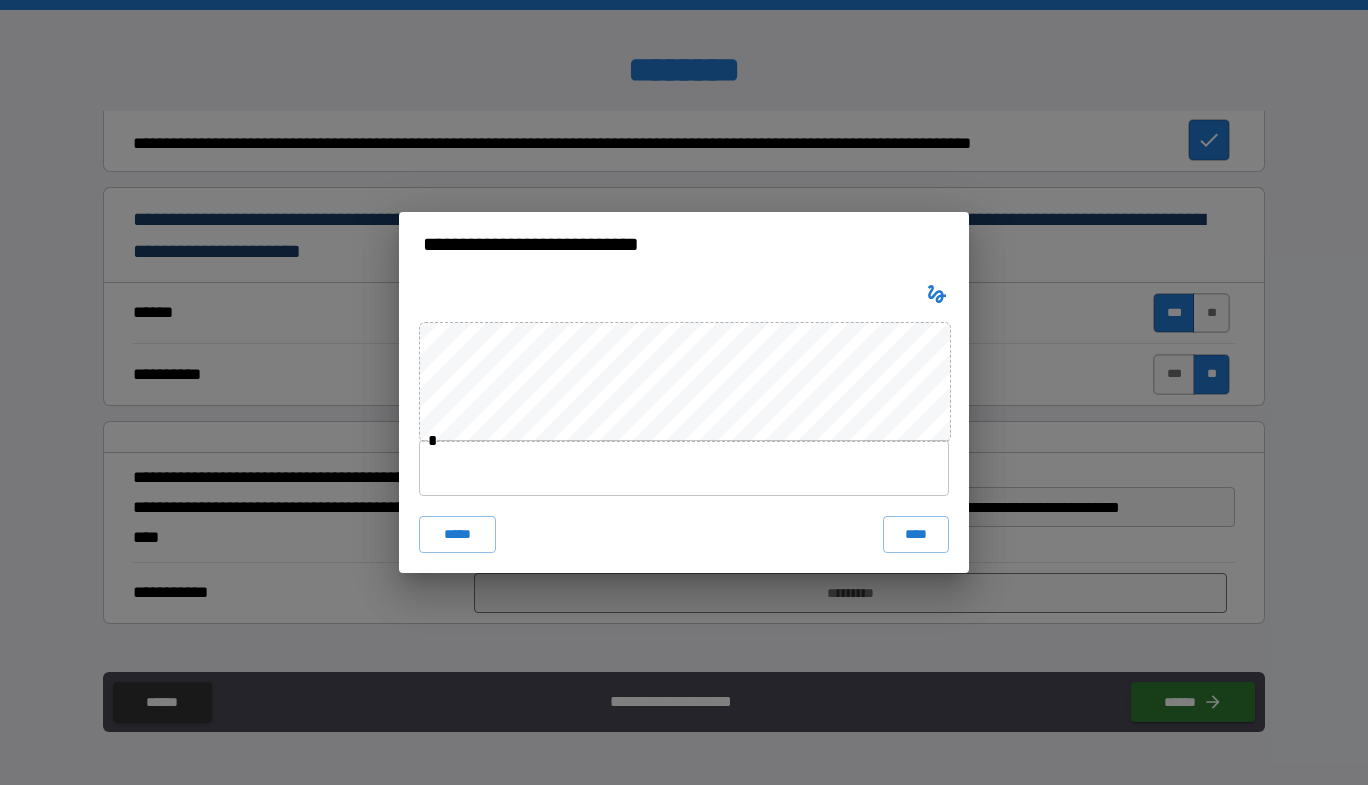click at bounding box center (684, 468) 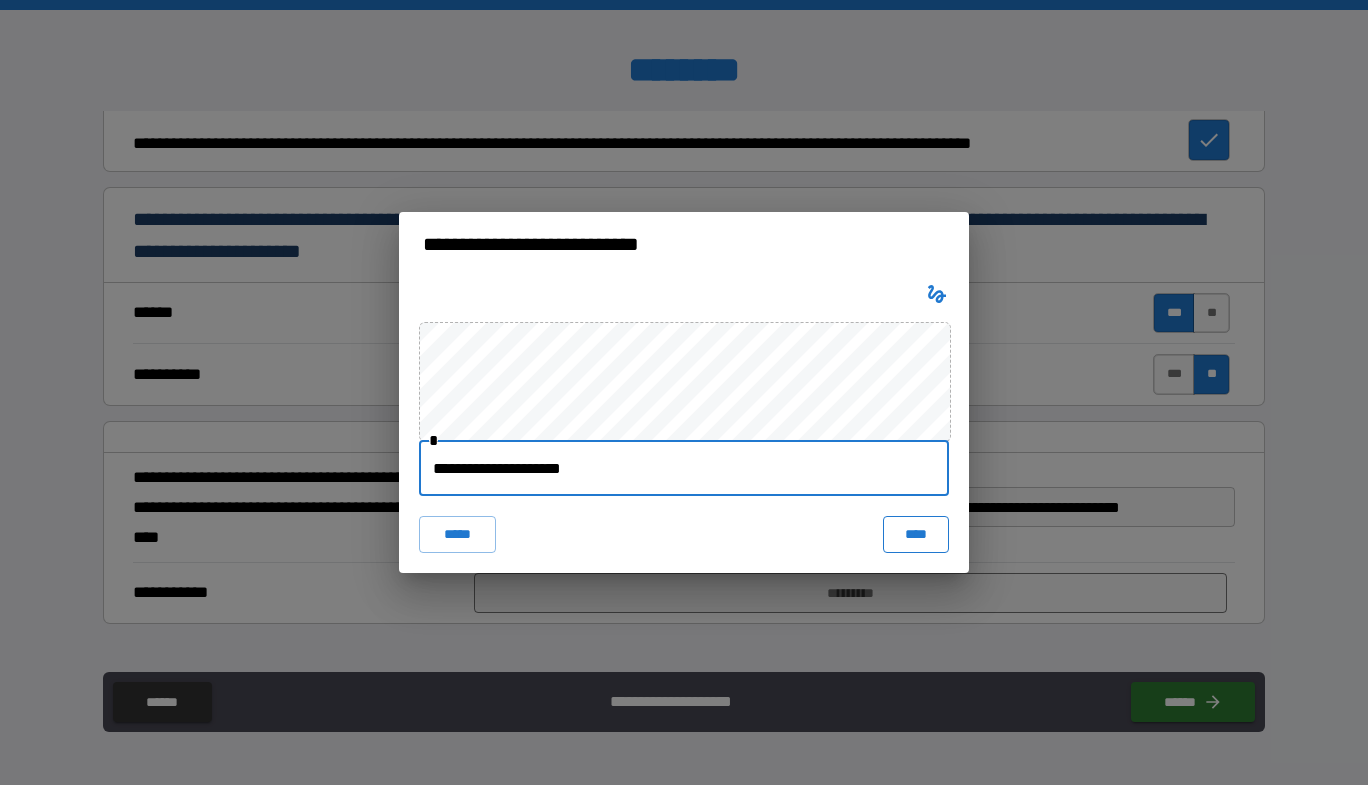 type on "**********" 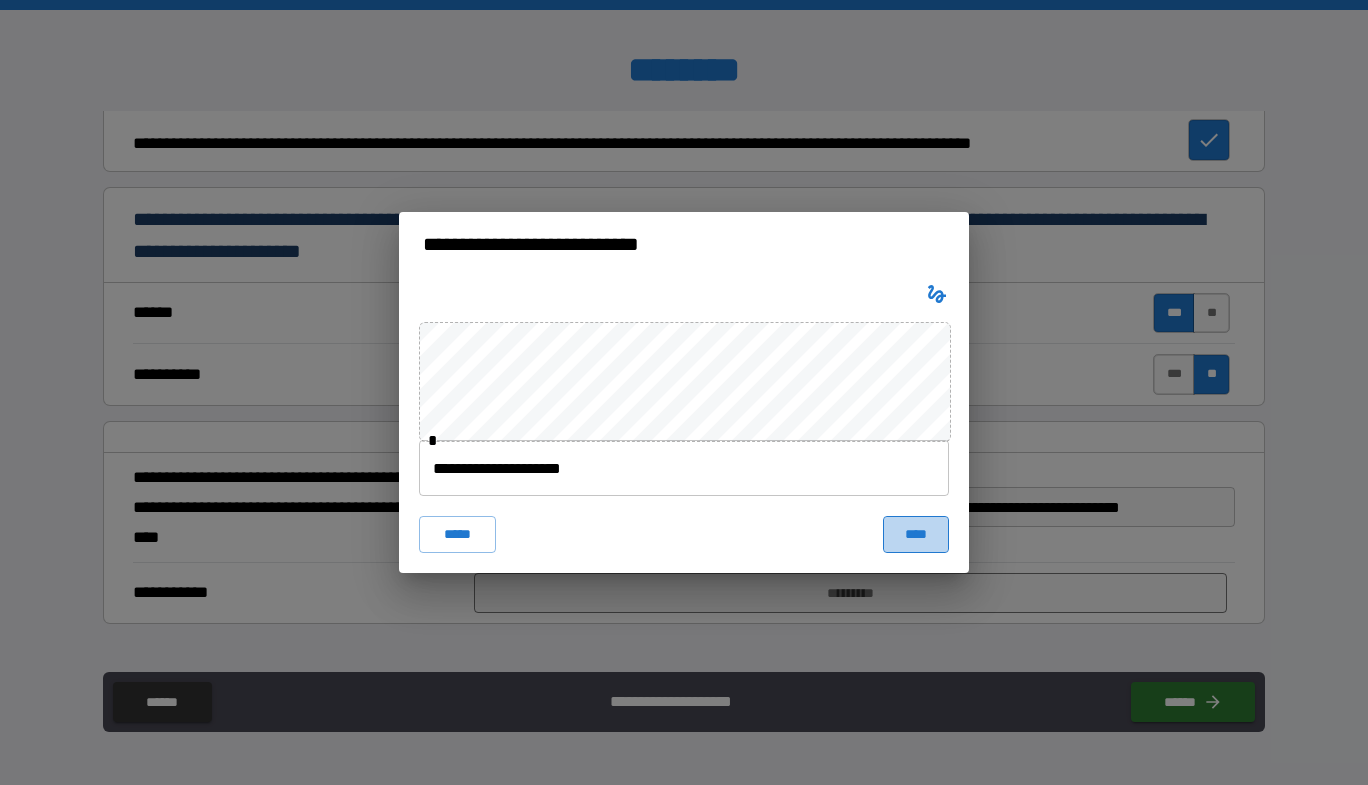 click on "****" at bounding box center [916, 534] 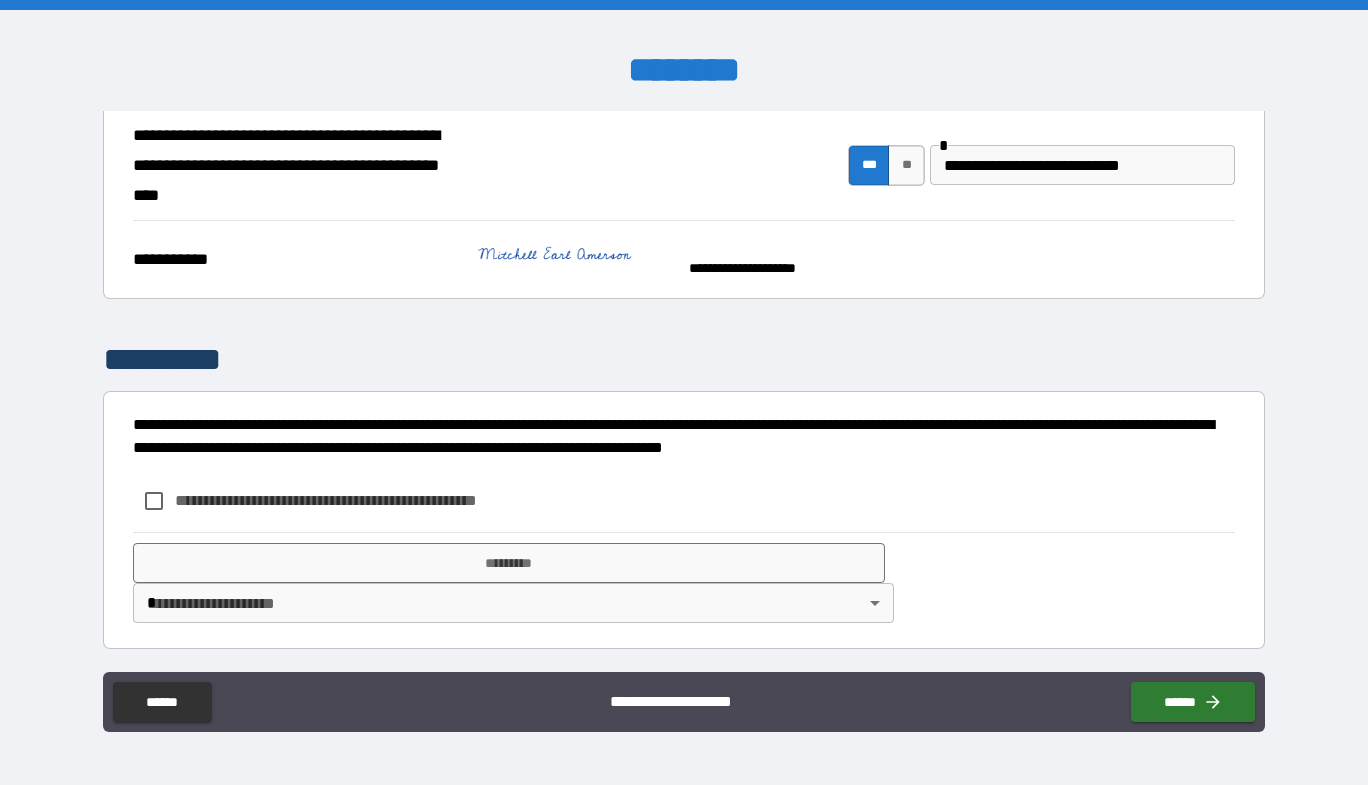 scroll, scrollTop: 1544, scrollLeft: 0, axis: vertical 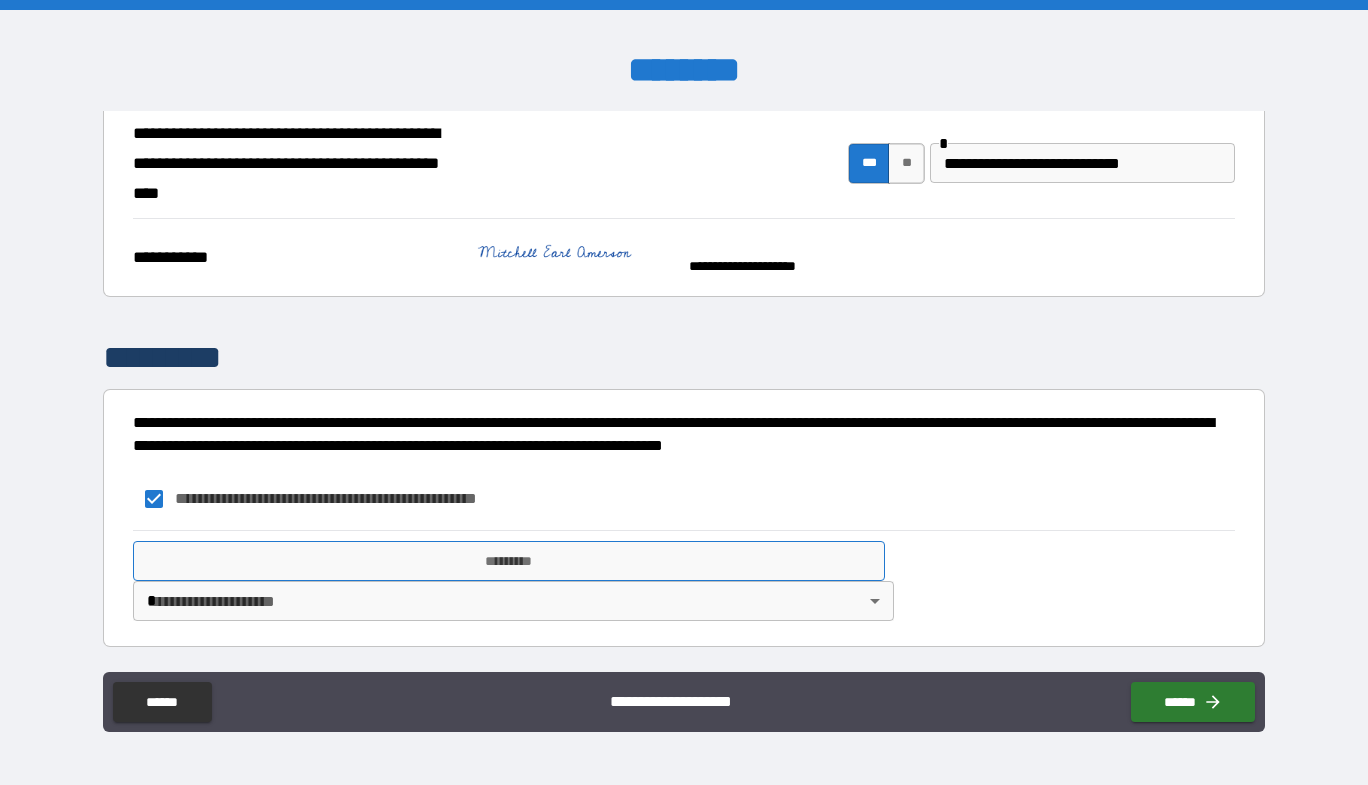 click on "*********" at bounding box center [509, 561] 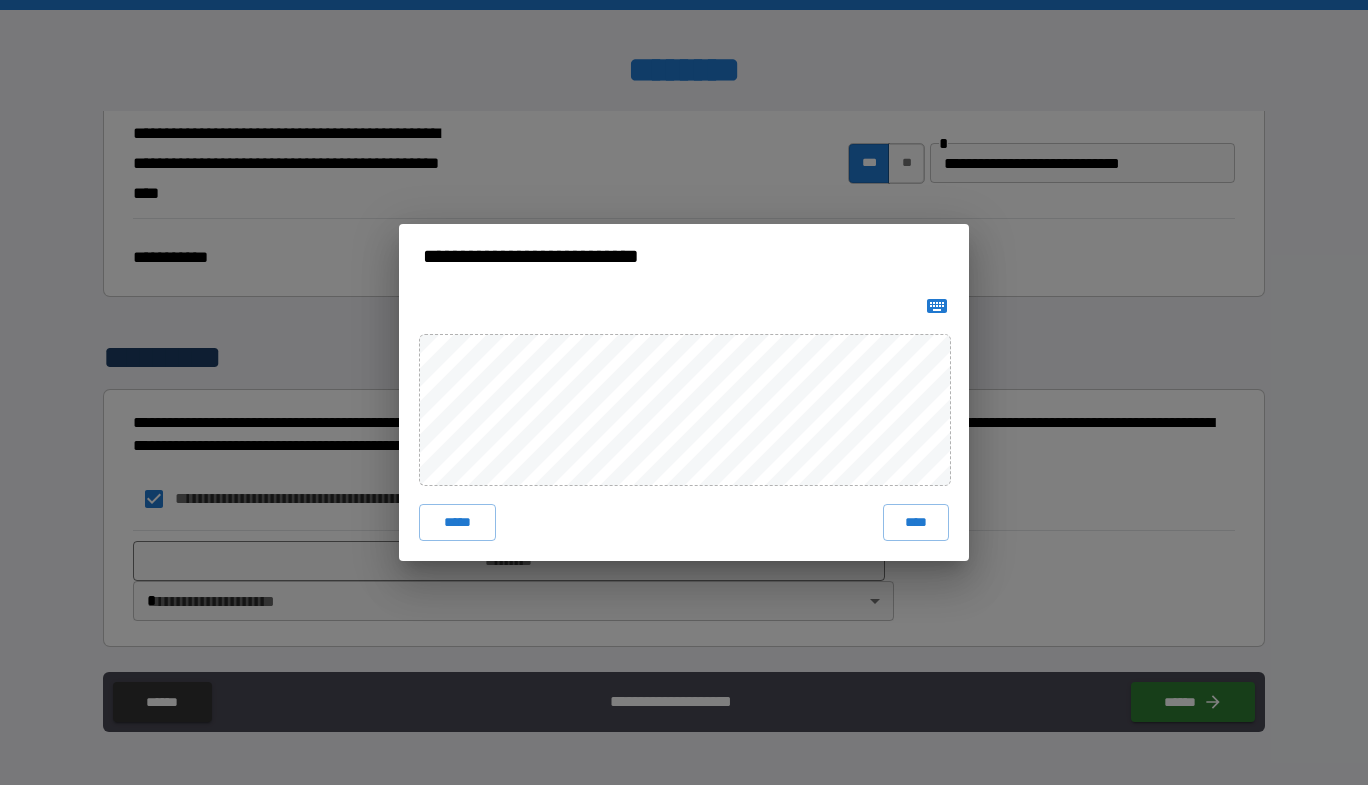 click at bounding box center (937, 306) 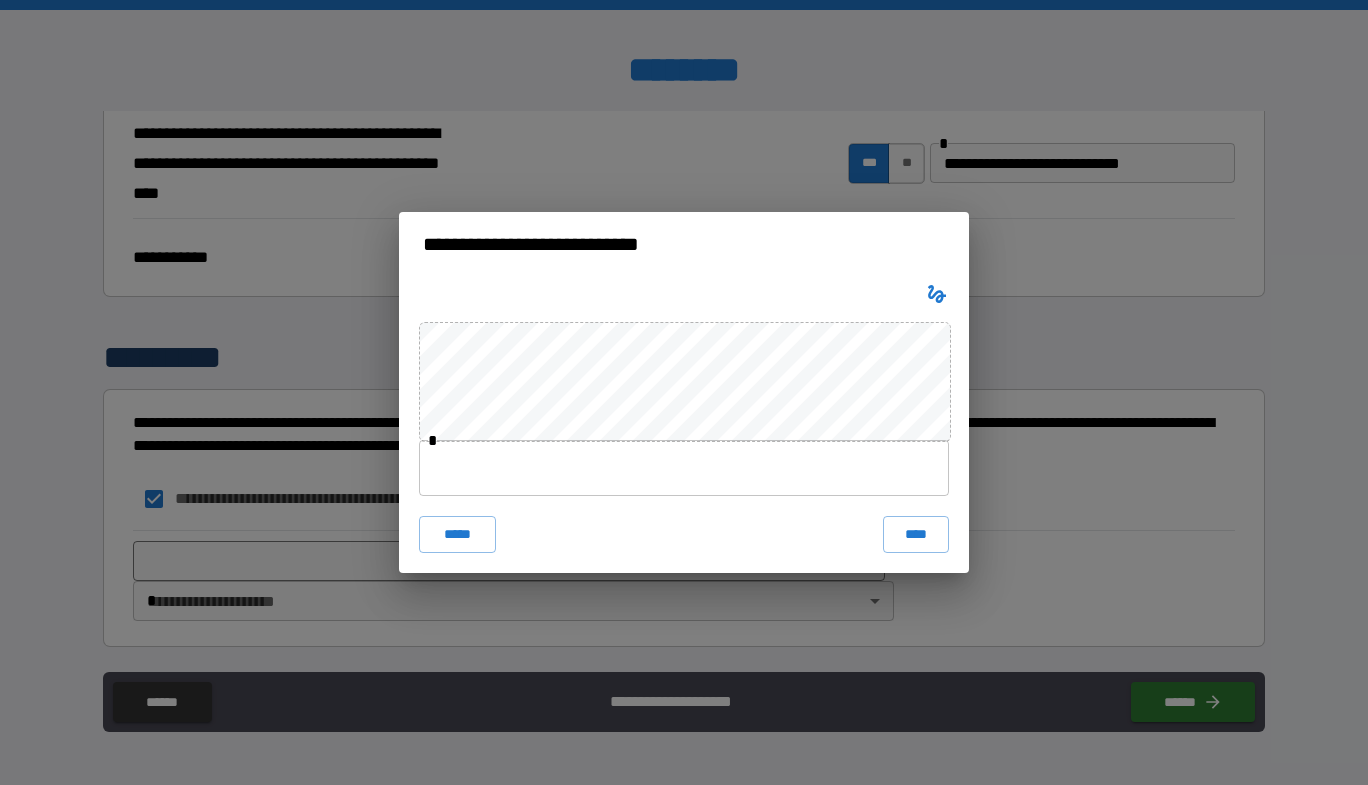 drag, startPoint x: 702, startPoint y: 475, endPoint x: 685, endPoint y: 485, distance: 19.723083 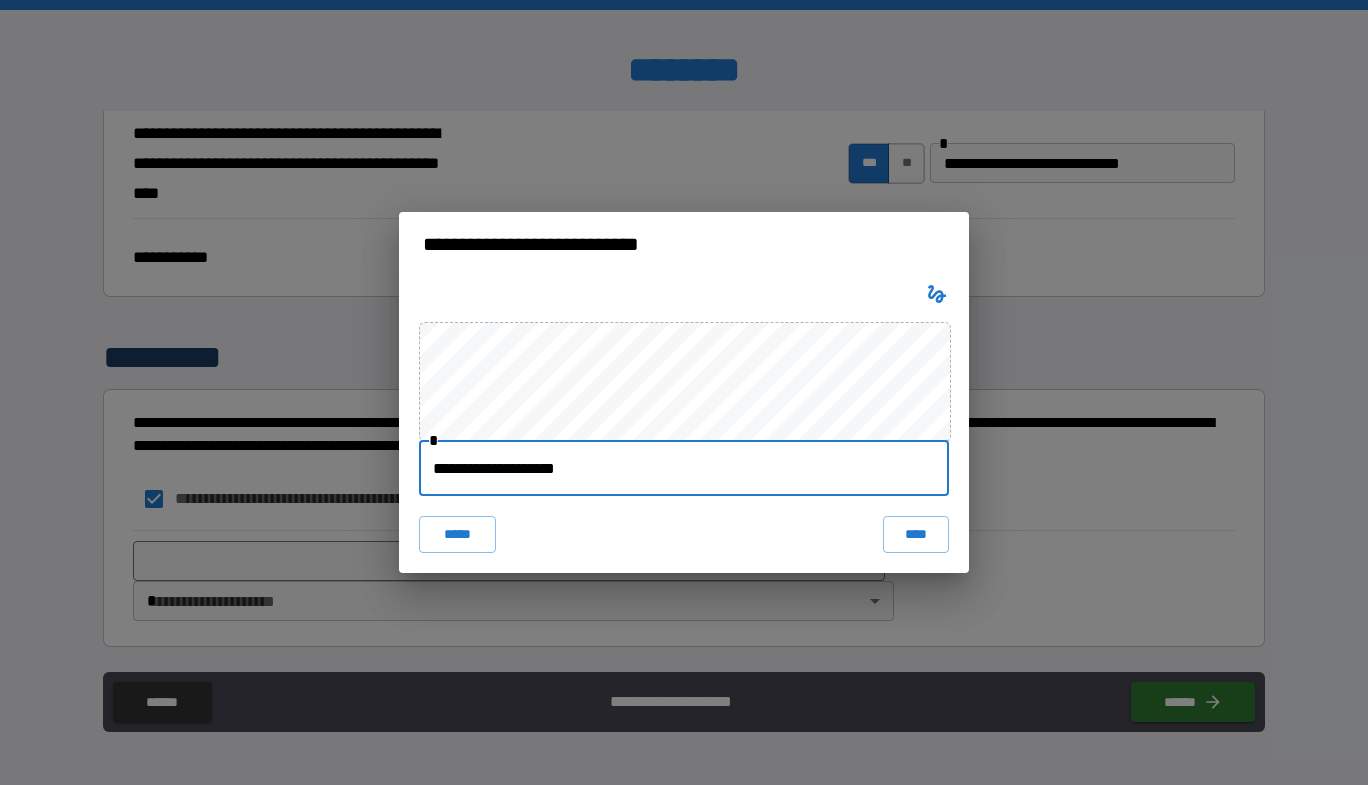 type on "**********" 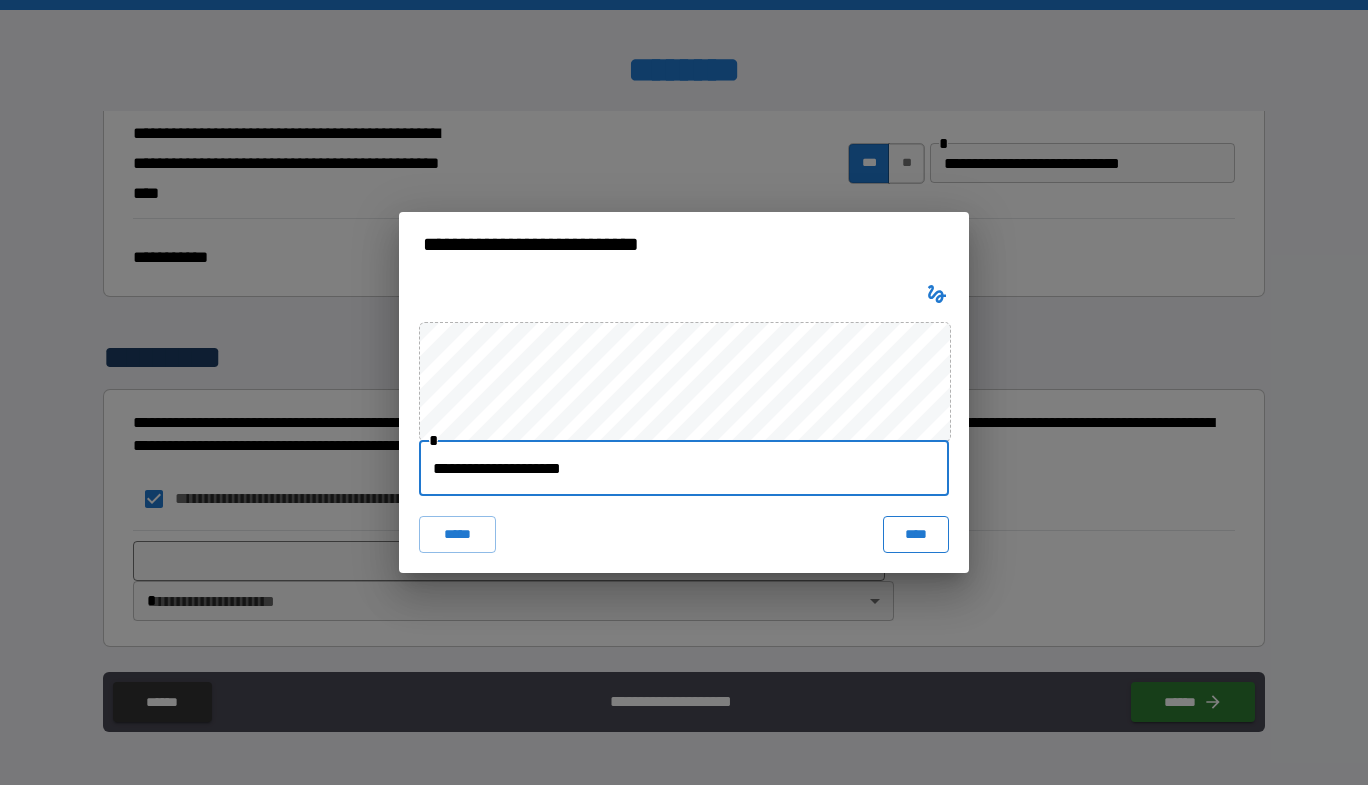 click on "****" at bounding box center [916, 534] 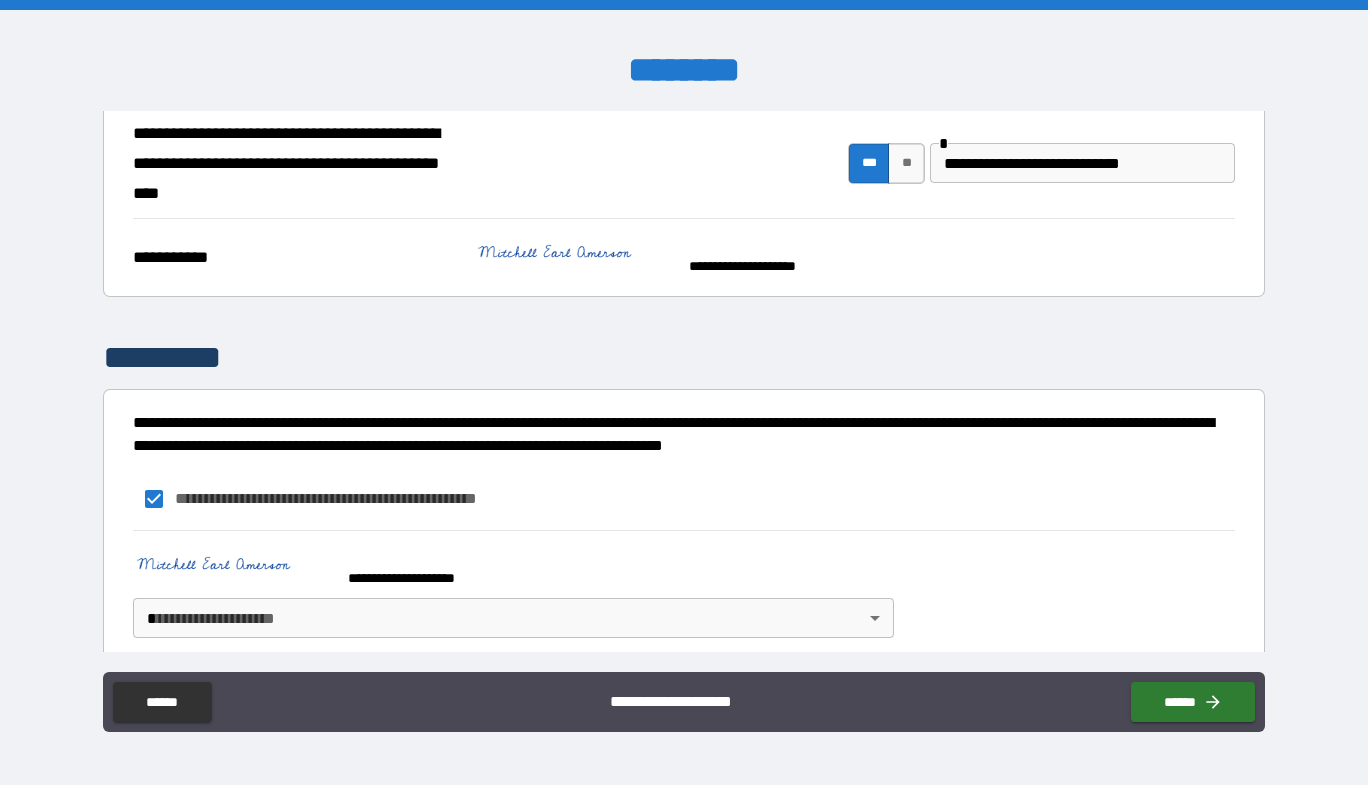 click on "[NAME] [ADDRESS] [CITY] [STATE]   [STREET_NAME] [ZIP_CODE]   [APARTMENT_NUMBER] [BUILDING_NUMBER]   [FLOOR_NUMBER] [UNIT_NUMBER]   [COUNTRY_CODE] [AREA_CODE] [PHONE_NUMBER] [EXTENSION] [EMAIL] [WEBSITE] [COMPANY_NAME] [PRODUCT_NAME] [PRICE] [CURRENCY] [DATE] [TIME] [YEAR] [MONTH] [DAY] [DAY_OF_WEEK] [HOLIDAY] [EVENT_NAME] [JOB_TITLE] [DEPARTMENT] [OFFICE_LOCATION] [BUILDING_NAME] [FLOOR_NUMBER] [UNIT_NUMBER]   [ROOM_NUMBER]   [DESK_NUMBER] [COMPUTER_NAME]   [PRINTER_NAME] [SERVER_NAME] [NETWORK_NAME] [IP_ADDRESS] [MAC_ADDRESS] [SERIAL_NUMBER] [MODEL_NUMBER] [MANUFACTURER] [OPERATING_SYSTEM] [SOFTWARE_NAME] [VERSION_NUMBER] [LICENSE_KEY] [USERNAME] [PASSWORD] [SECURITY_QUESTION] [ANSWER] [CREDIT_CARD_NUMBER] [EXPIRATION_DATE] [CVV] [BANK_ACCOUNT_NUMBER] [ROUTING_NUMBER] [SWIFT_CODE] [IBAN] [PASSPORT_NUMBER] [DRIVER_LICENSE_NUMBER] [NATIONAL_ID_NUMBER] [VOTER_ID_NUMBER] [SOCIAL_SECURITY_NUMBER] [BIRTH_DATE] [AGE] [GENDER] [MARITAL_STATUS] [NATIONALITY] [RELIGION] [ETHNICITY] [BLOOD_TYPE] [MEDICAL_RECORD_NUMBER] [PRESCRIPTION_NUMBER] [ALLERGY_INFORMATION] [DISEASE_NAME] [SYMPTOM] [TREATMENT_PLAN] [DOCTOR_NAME] [HOSPITAL_NAME] [CLINIC_NAME] [INSURANCE_POLICY_NUMBER] [CLAIM_NUMBER] [POLICY_HOLDER_NAME] [BENEFICIARY_NAME] [TRUSTEE_NAME] [GUARDIAN_NAME] [CHILD_NAME] [PARENT_NAME] [SPOUSE_NAME] [SIBLING_NAME] [FRIEND_NAME] [COLLEAGUE_NAME]" at bounding box center (684, 392) 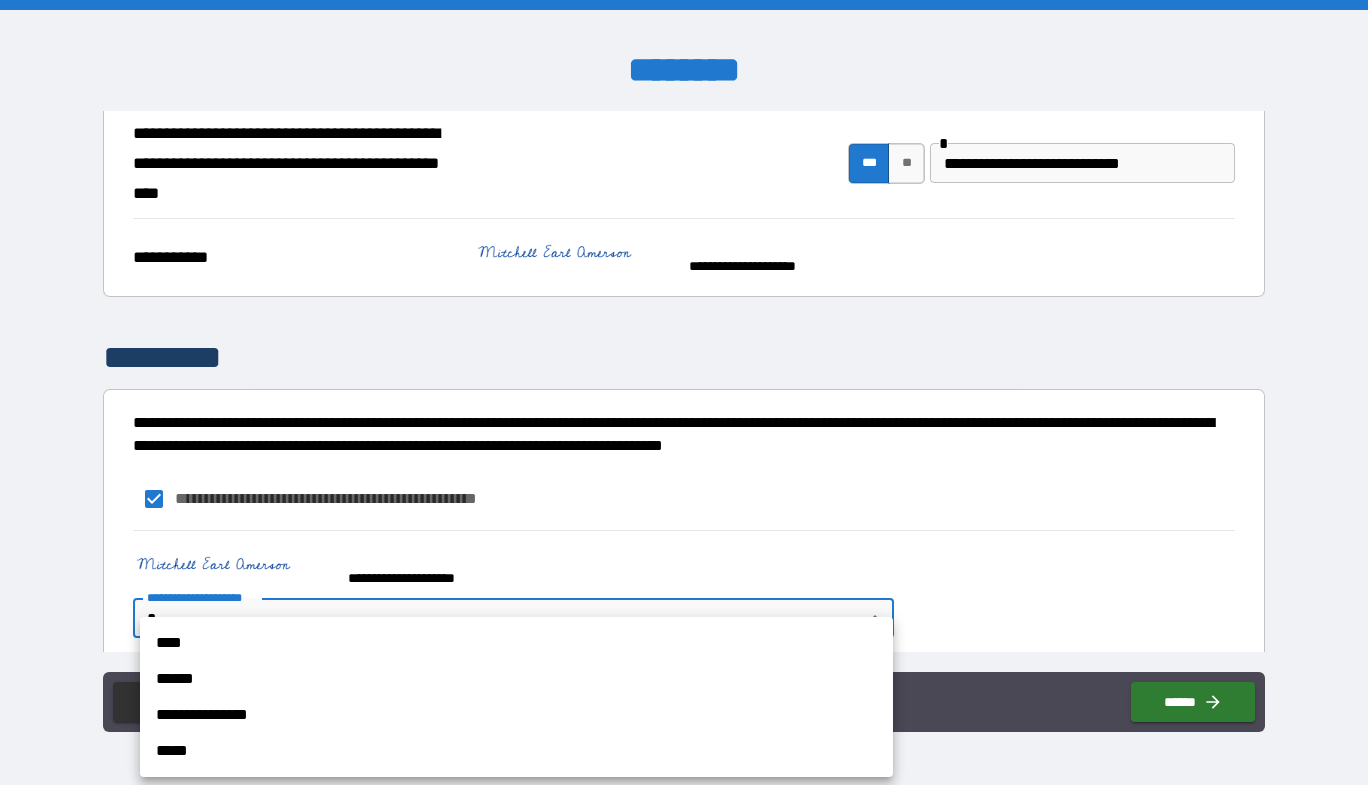 click on "****" at bounding box center [516, 643] 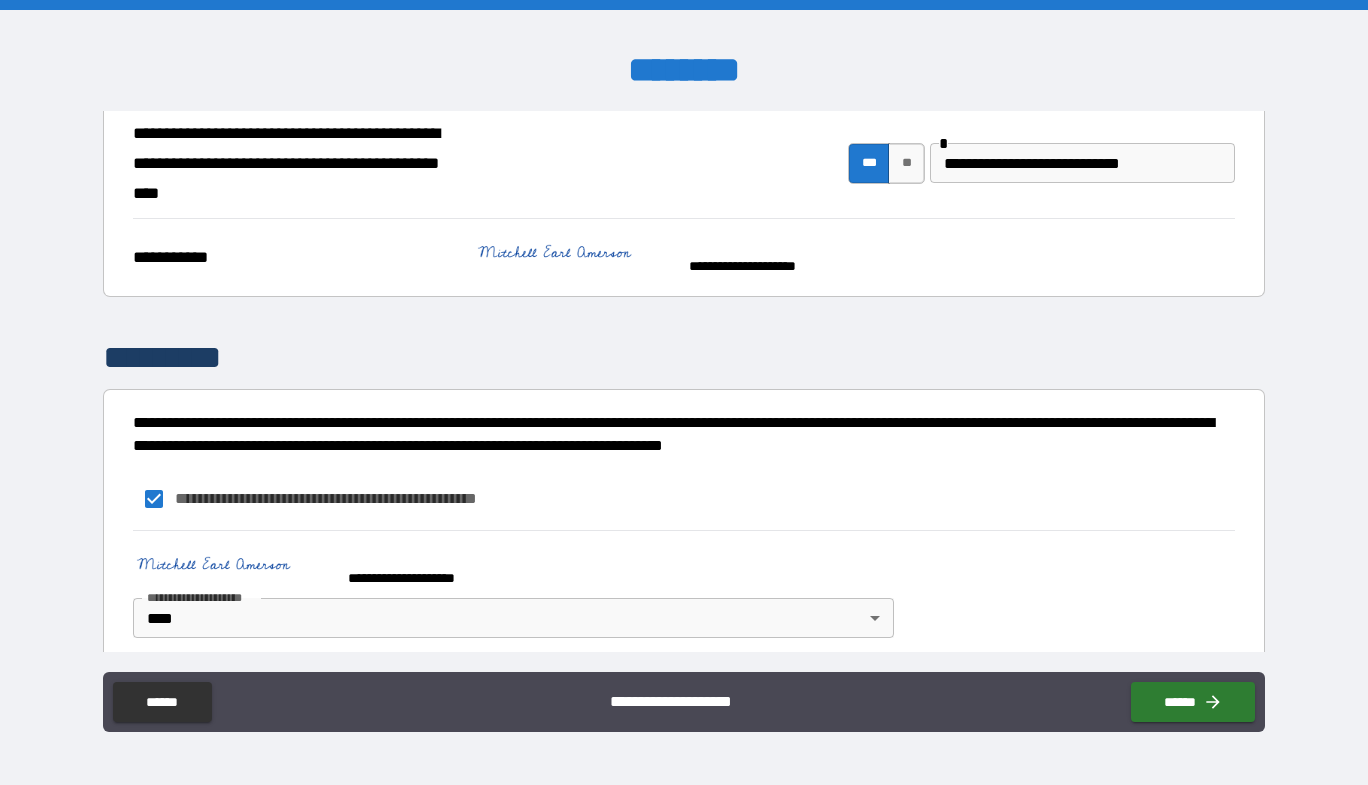 click on "**********" at bounding box center [684, 702] 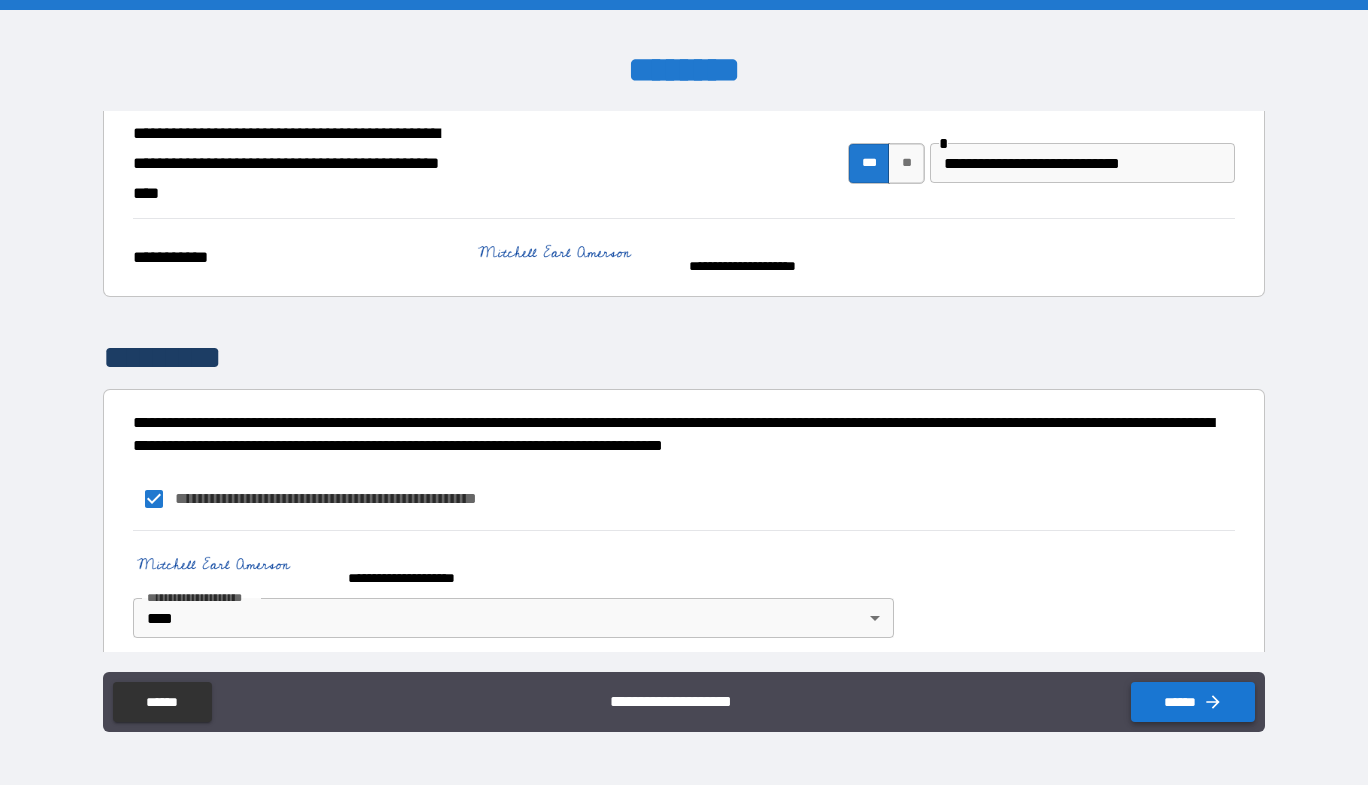 click on "******" at bounding box center (1193, 702) 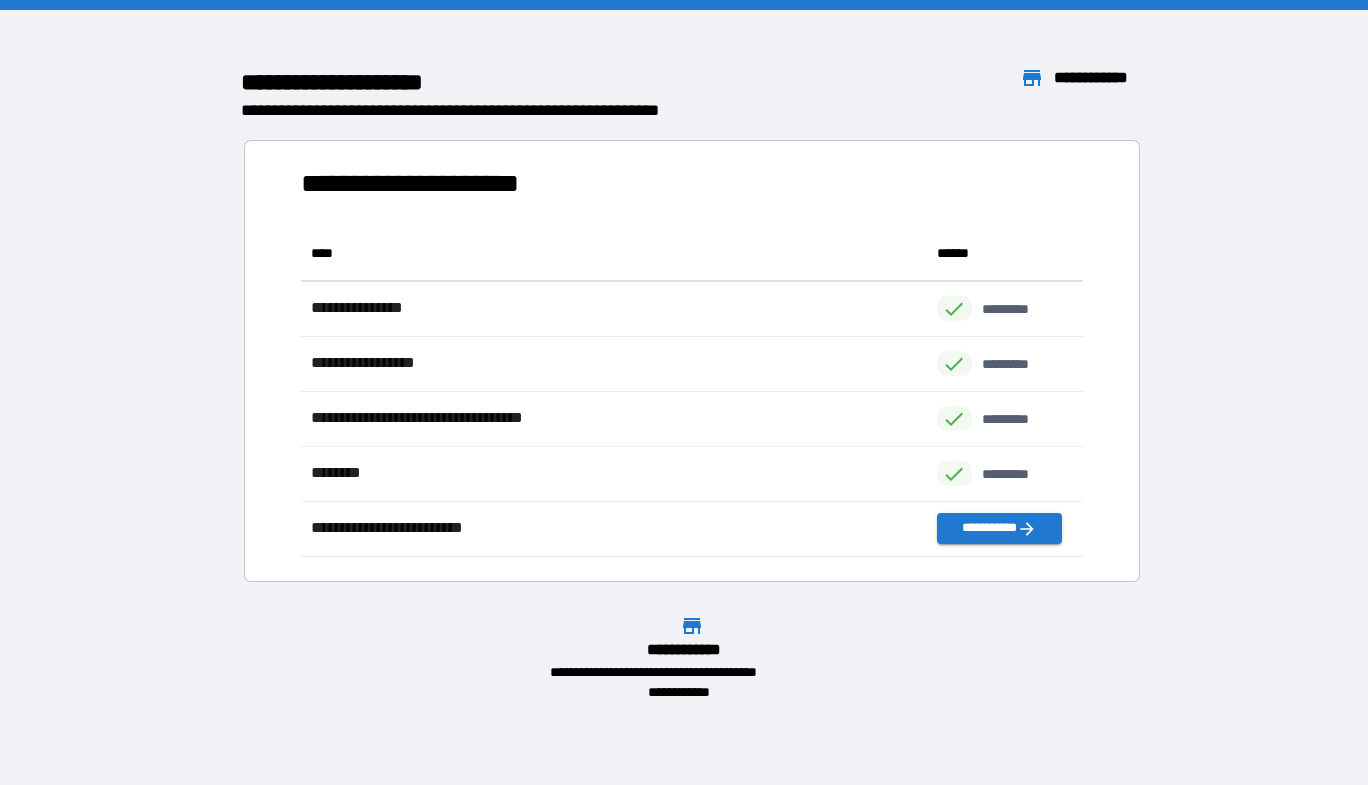 scroll, scrollTop: 16, scrollLeft: 16, axis: both 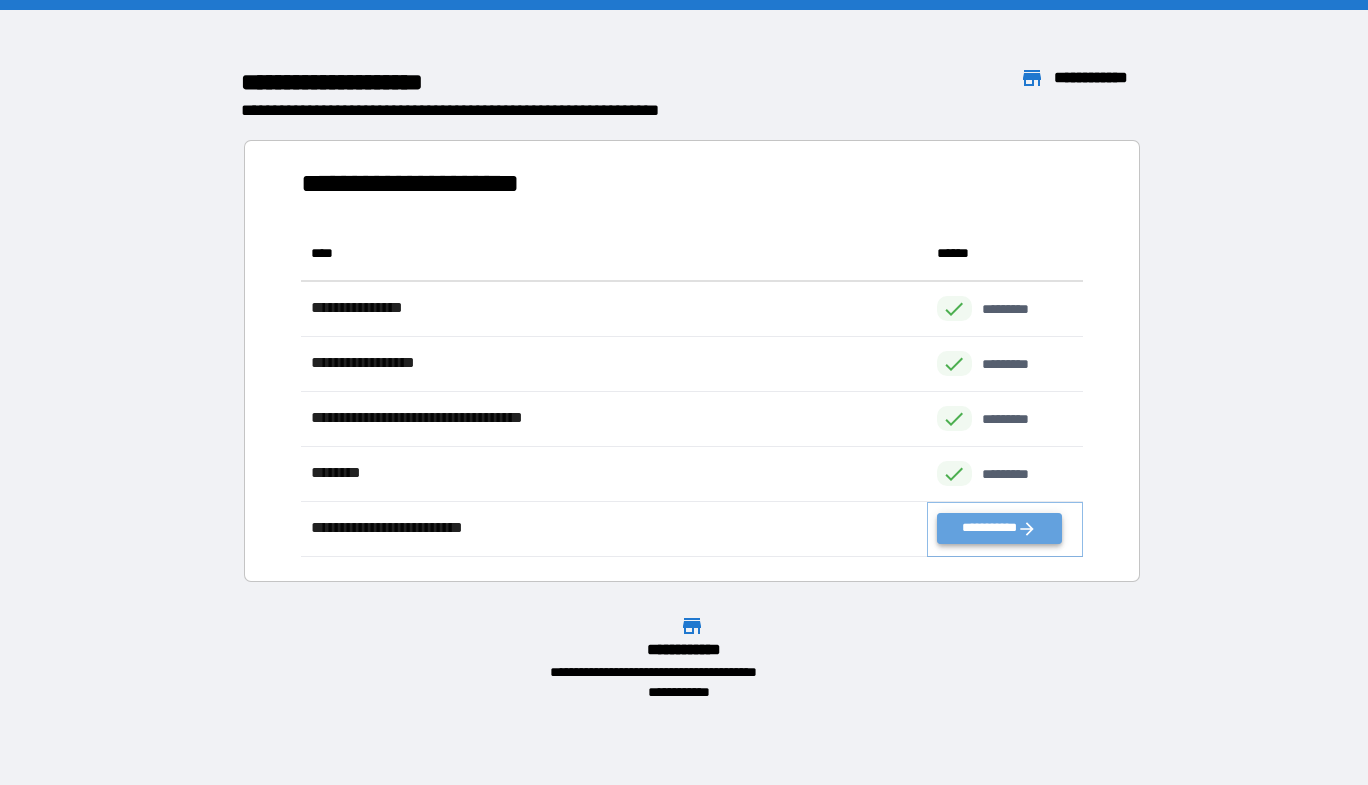 click on "**********" at bounding box center (999, 528) 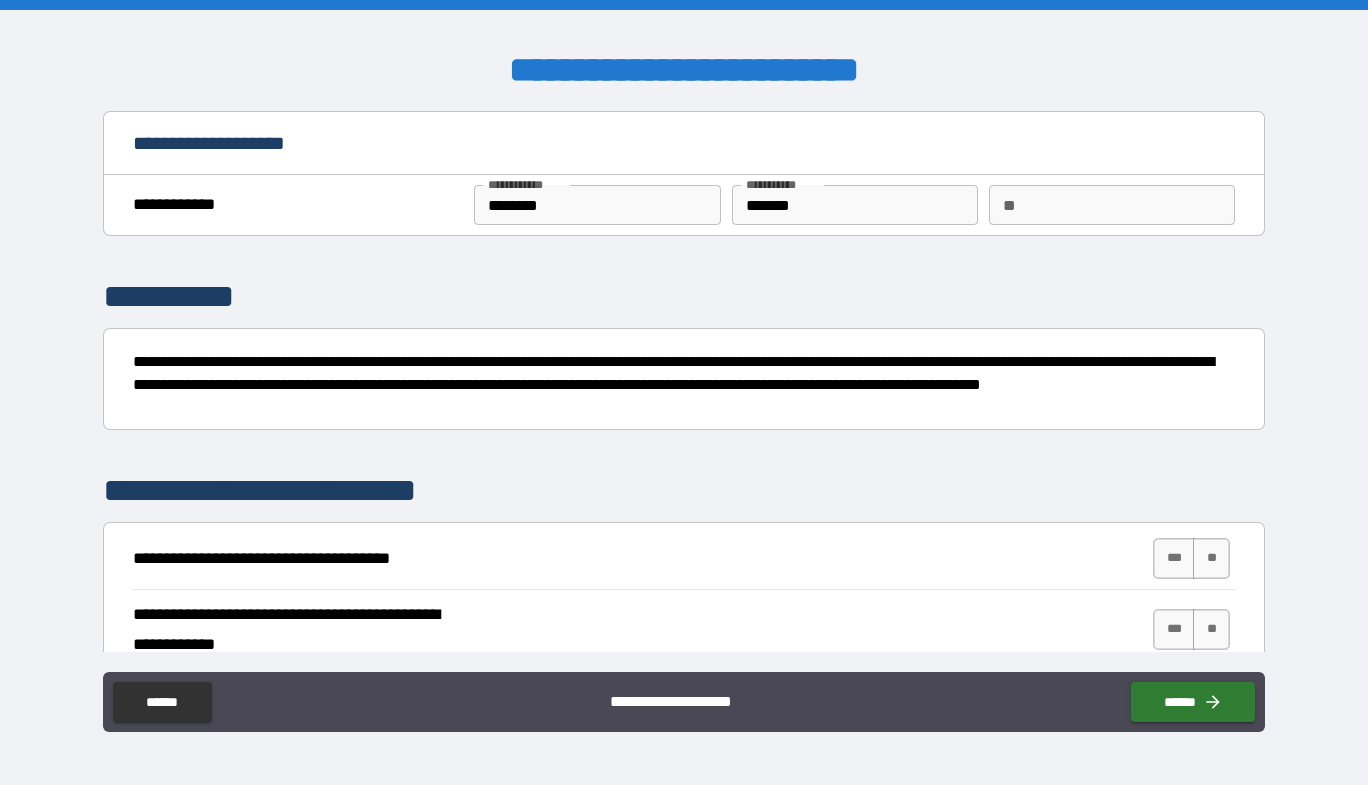 click on "**" at bounding box center [1112, 205] 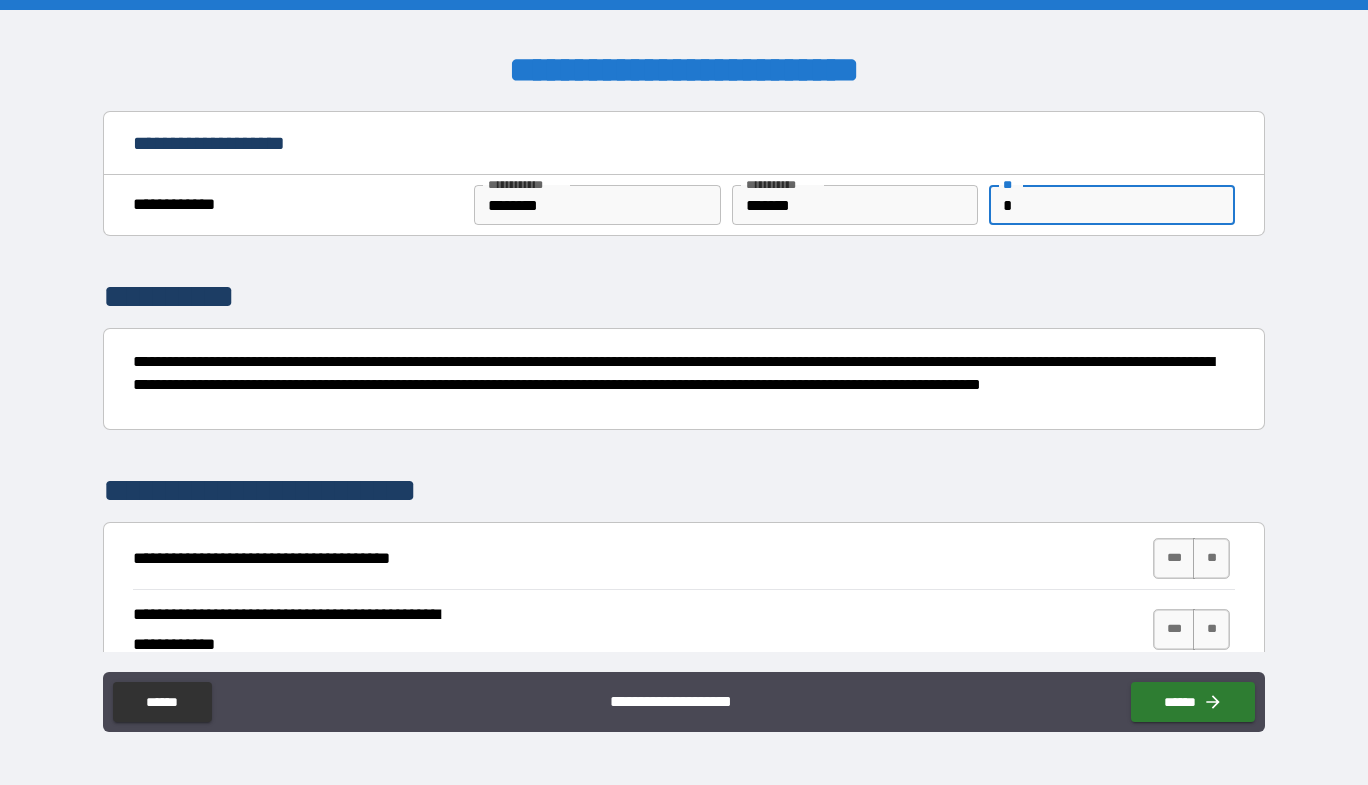 type on "*" 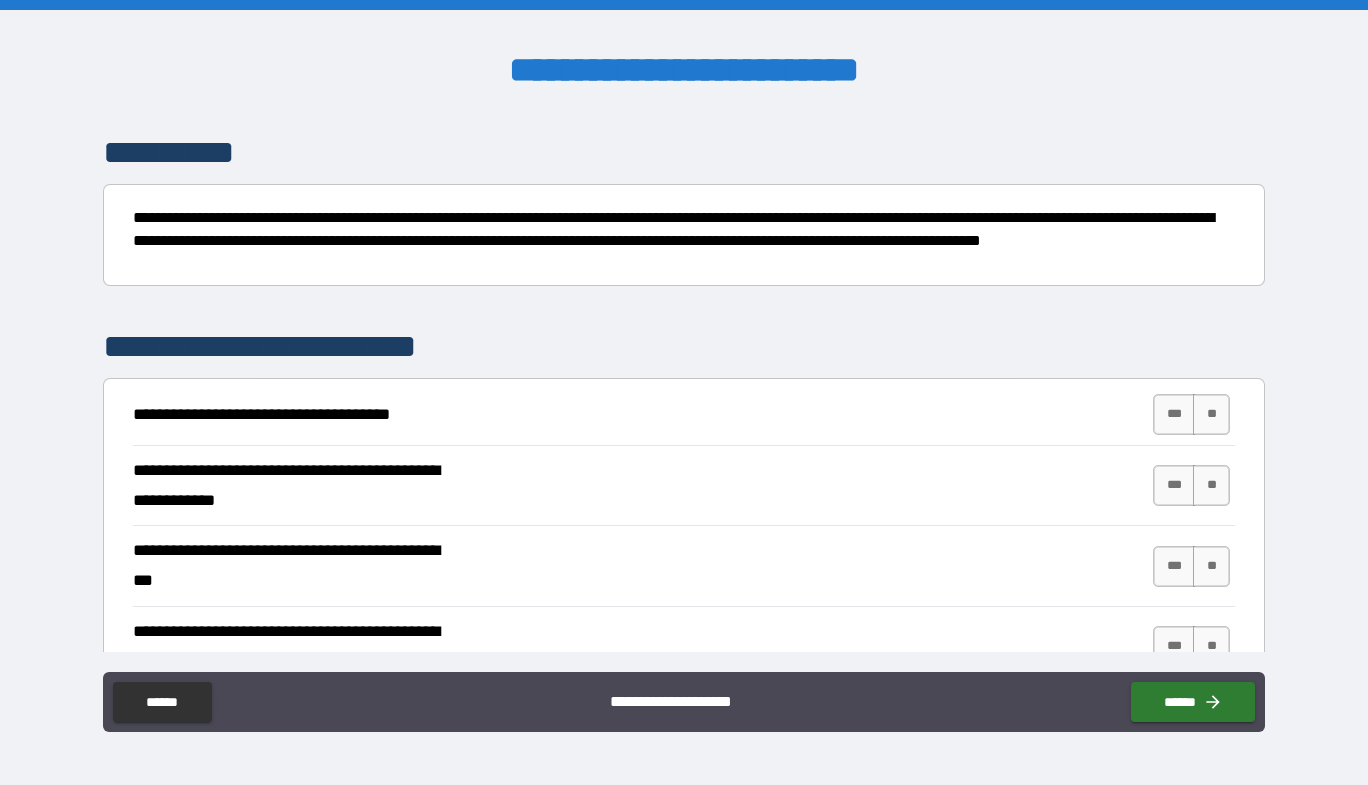 scroll, scrollTop: 200, scrollLeft: 0, axis: vertical 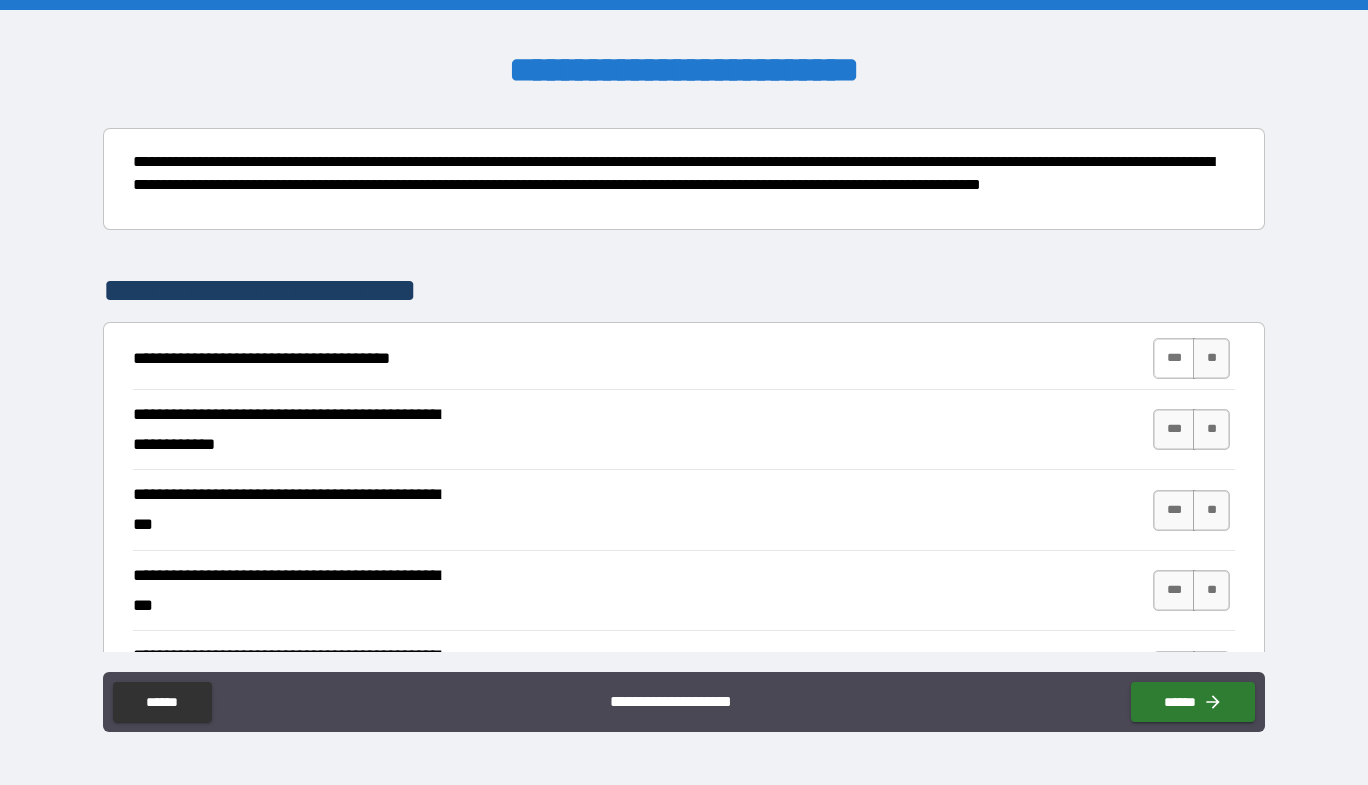 click on "***" at bounding box center (1174, 358) 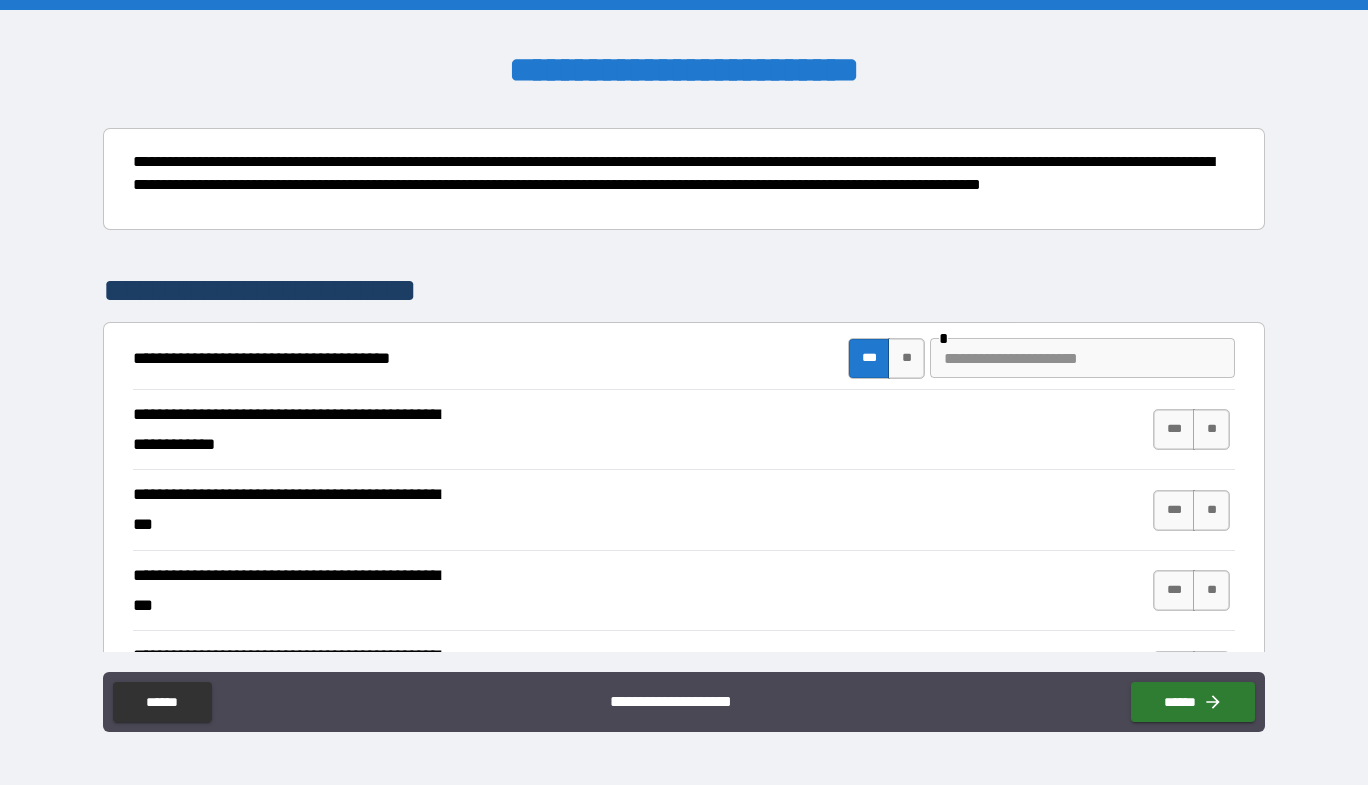 click at bounding box center (1082, 358) 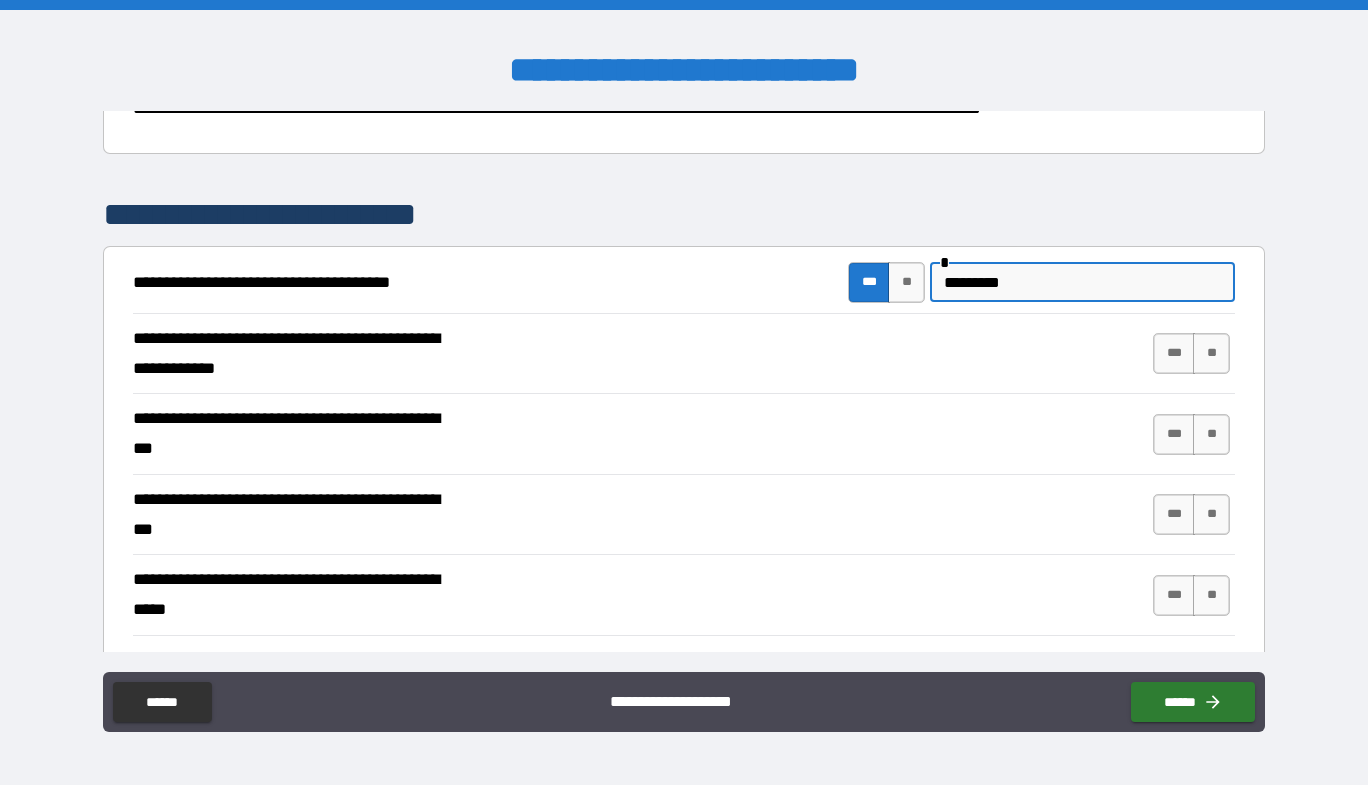 scroll, scrollTop: 300, scrollLeft: 0, axis: vertical 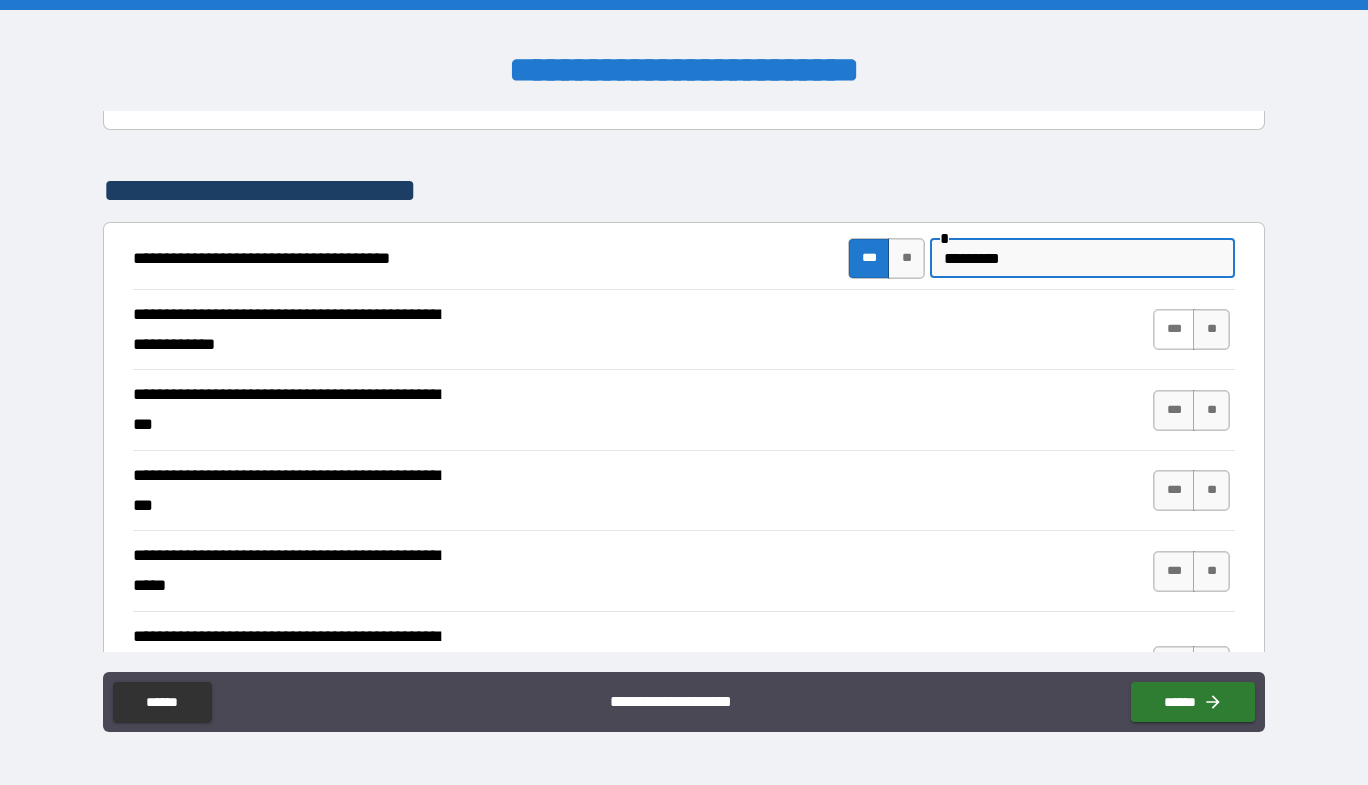 type on "*********" 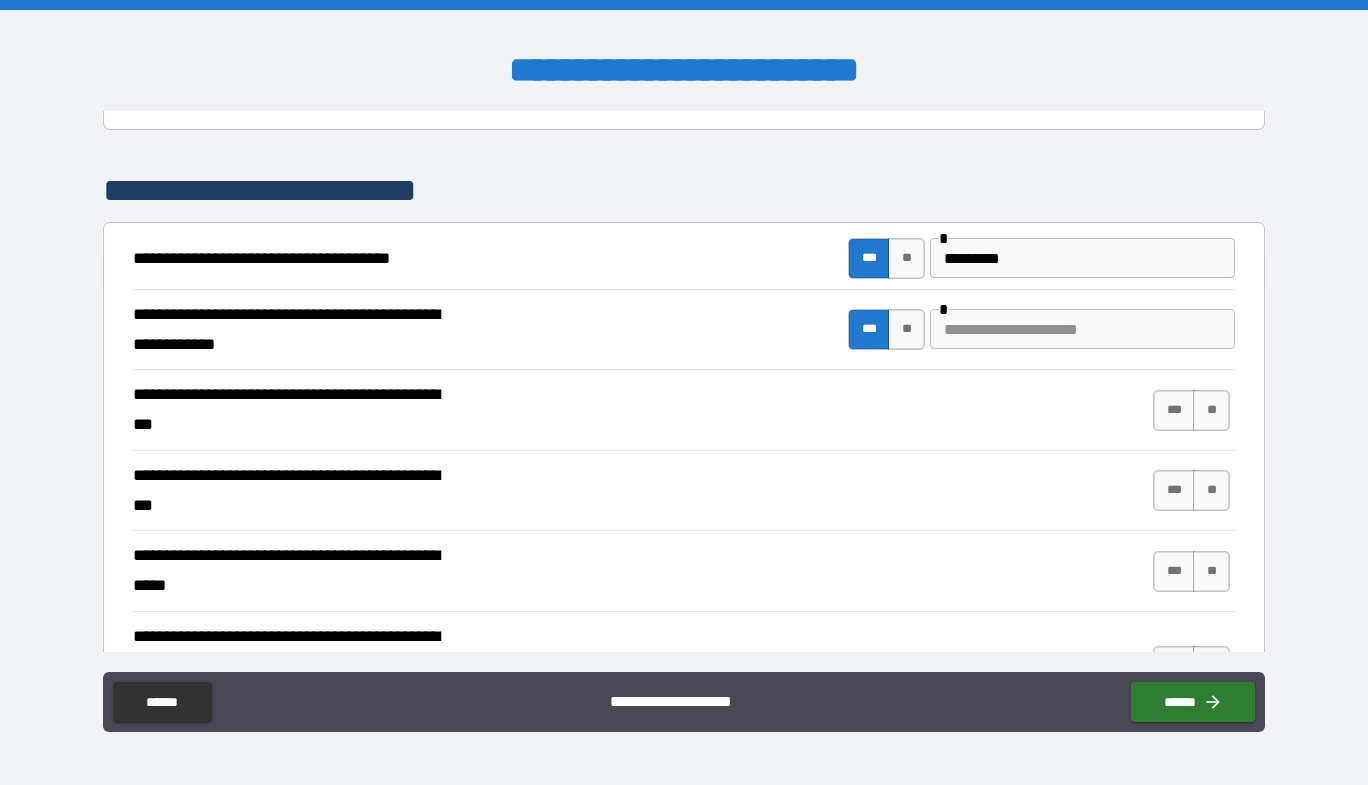 click at bounding box center [1082, 329] 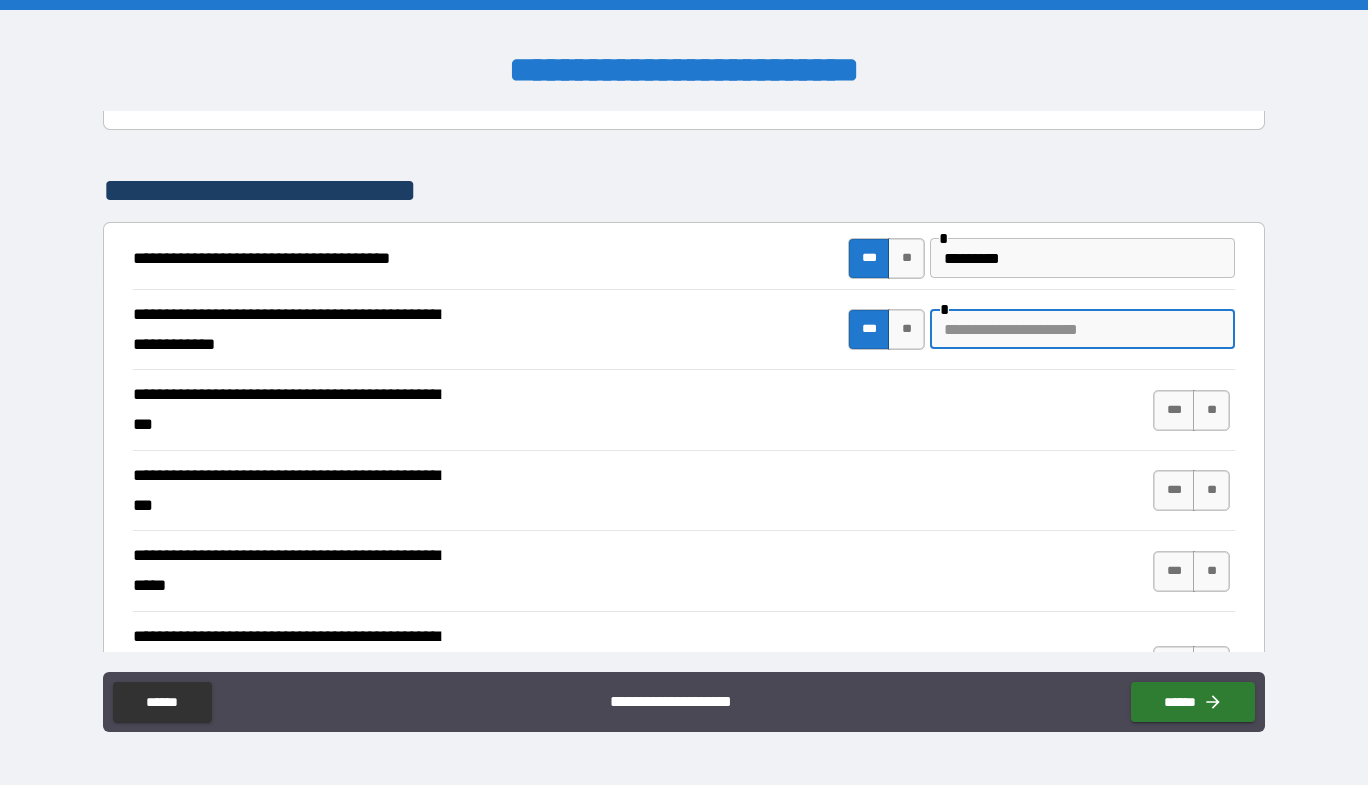 click at bounding box center (1082, 329) 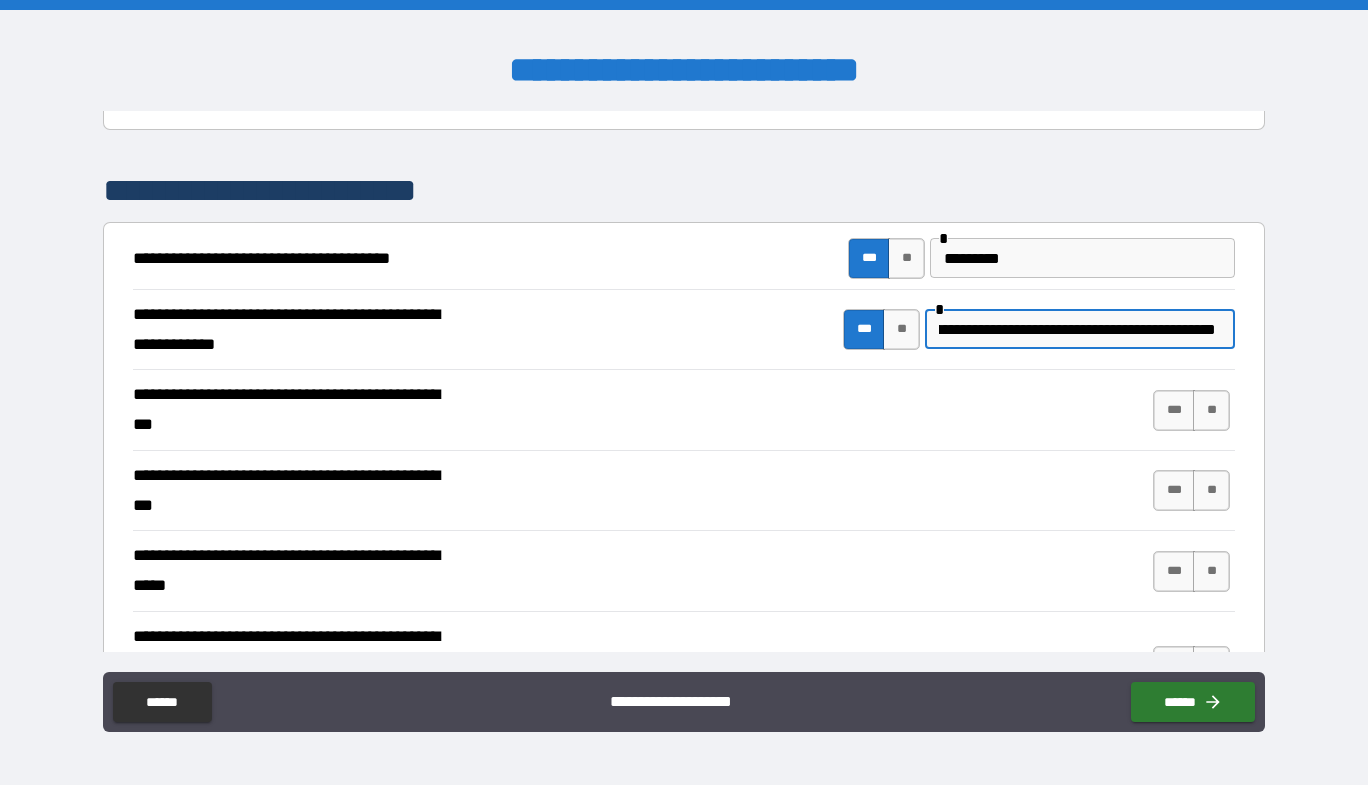 scroll, scrollTop: 0, scrollLeft: 76, axis: horizontal 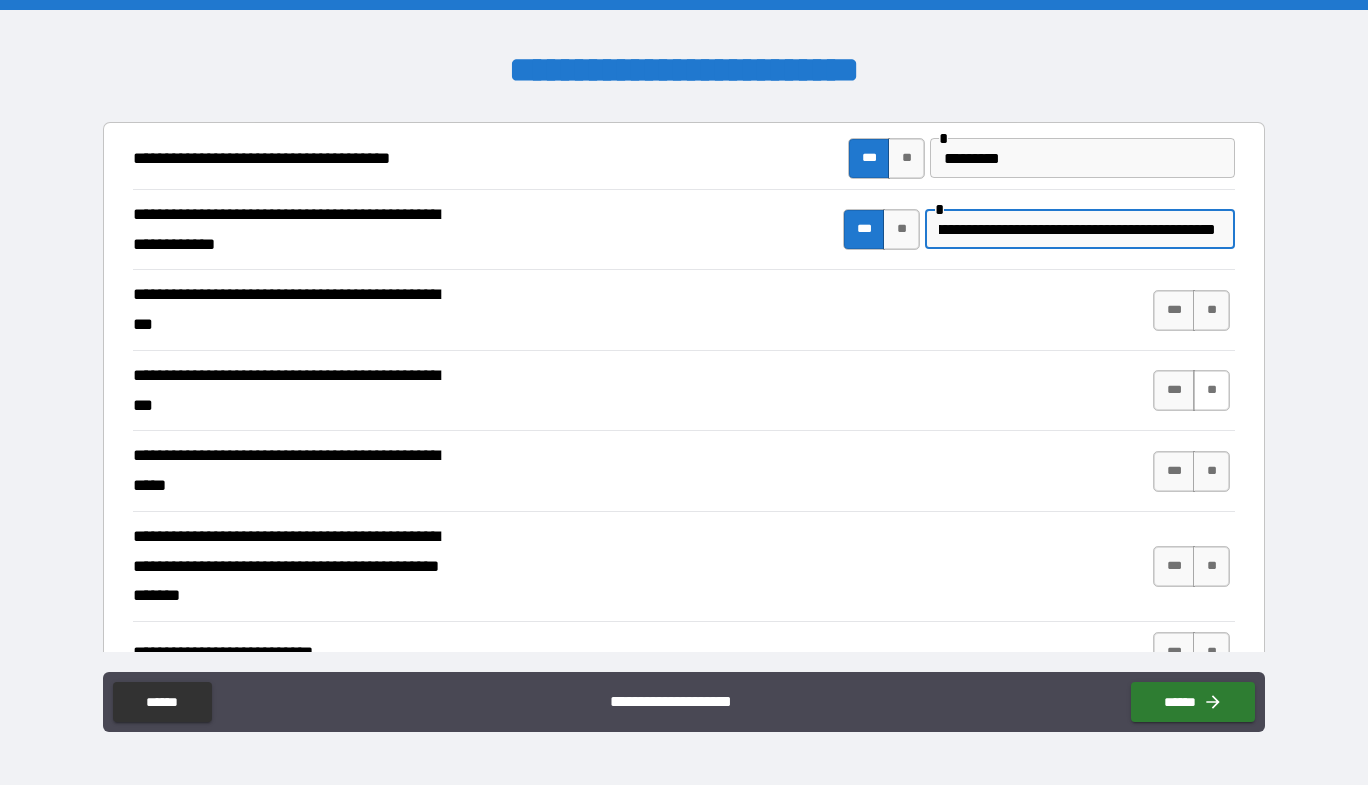 type on "**********" 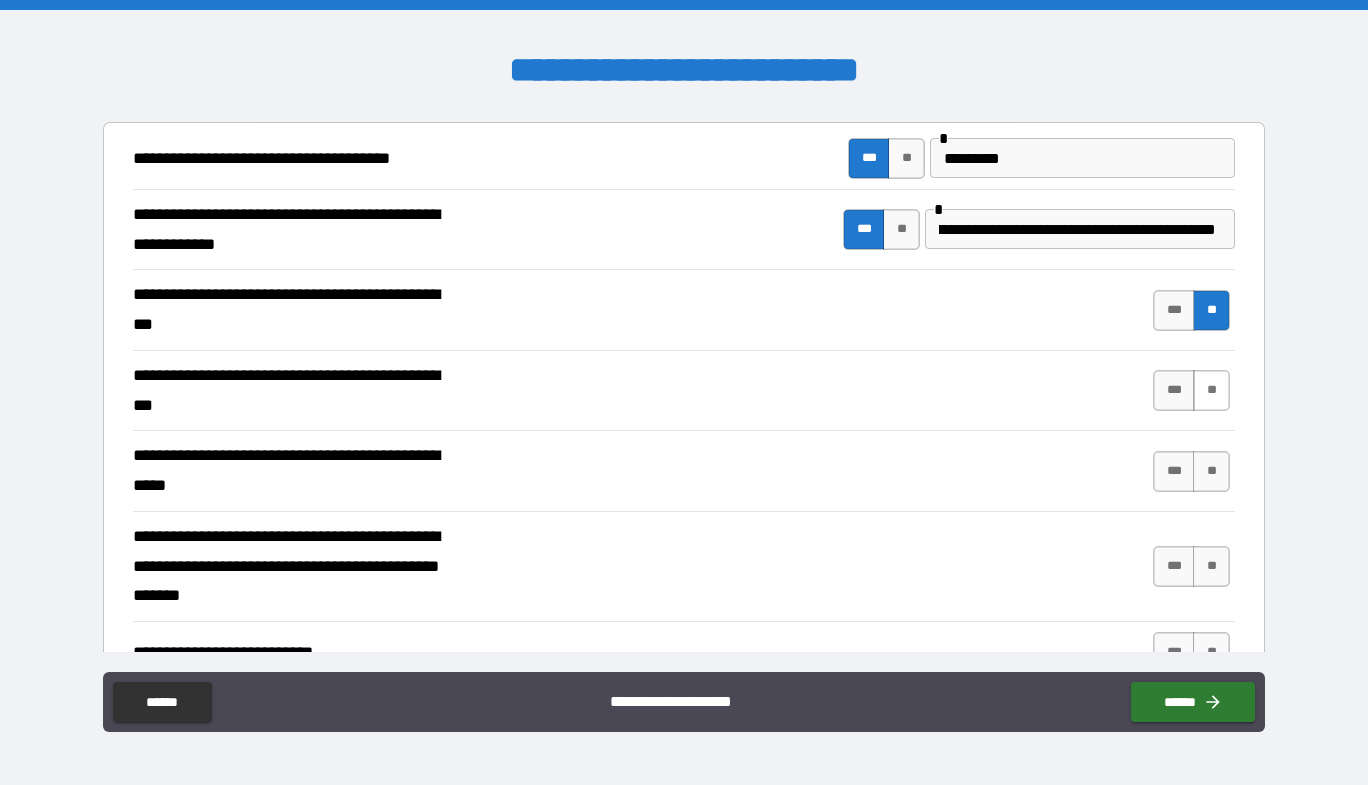scroll, scrollTop: 0, scrollLeft: 0, axis: both 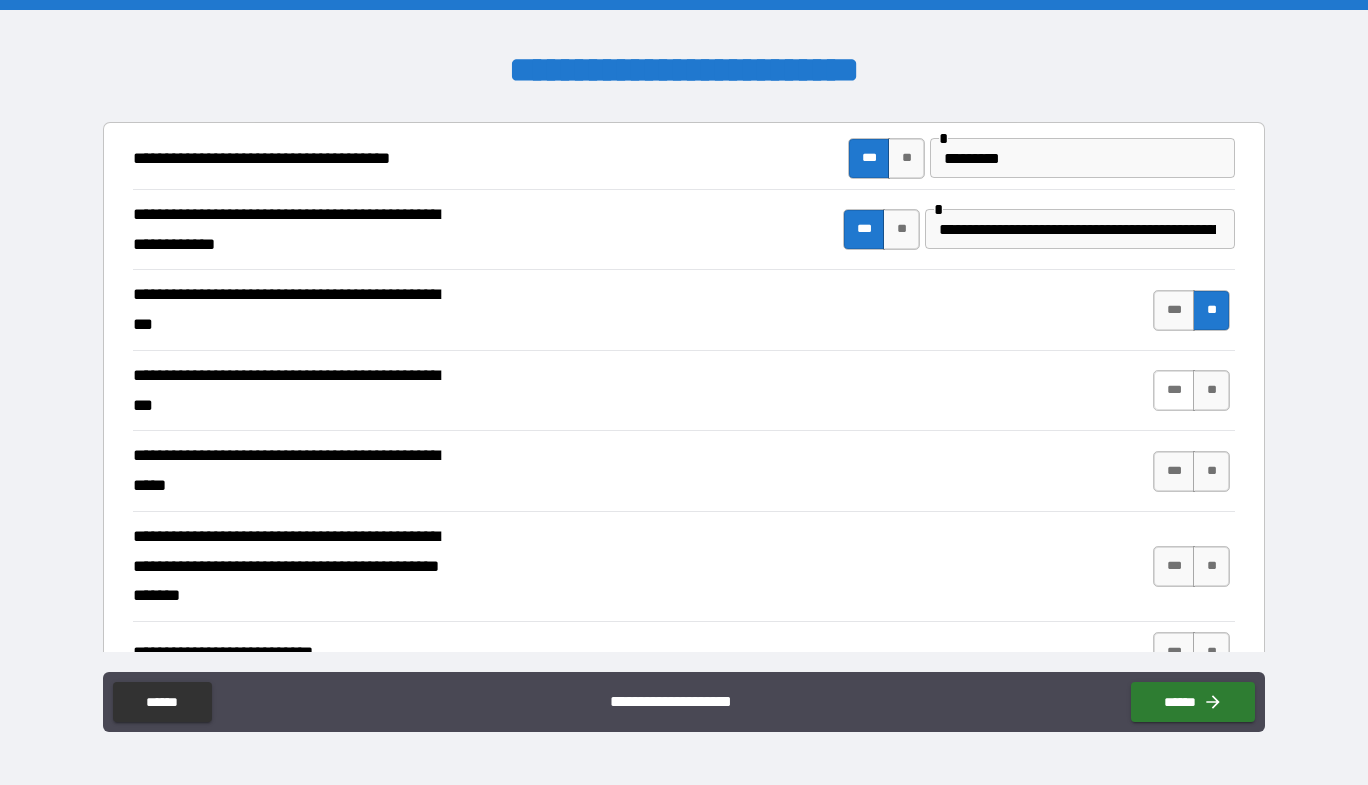 click on "***" at bounding box center [1174, 390] 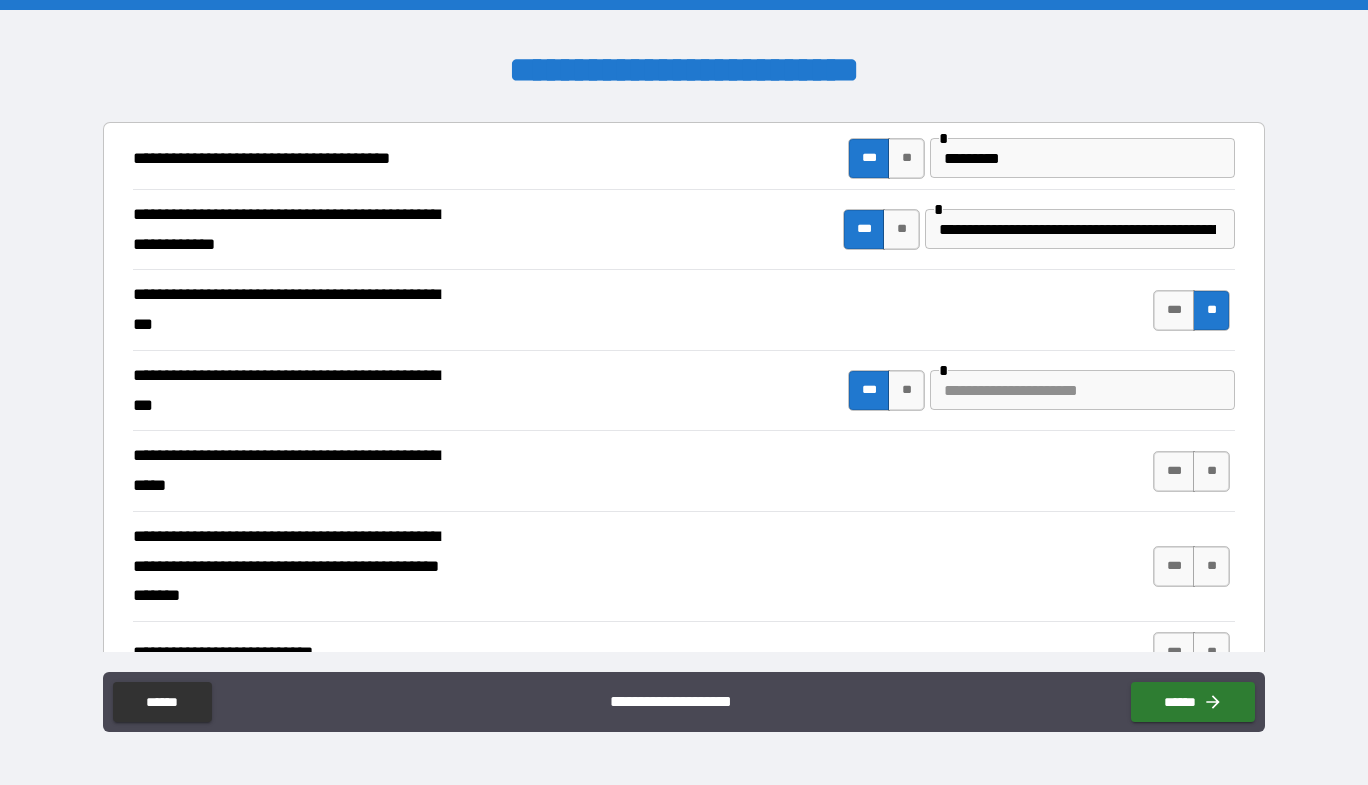 click on "**********" at bounding box center (684, 471) 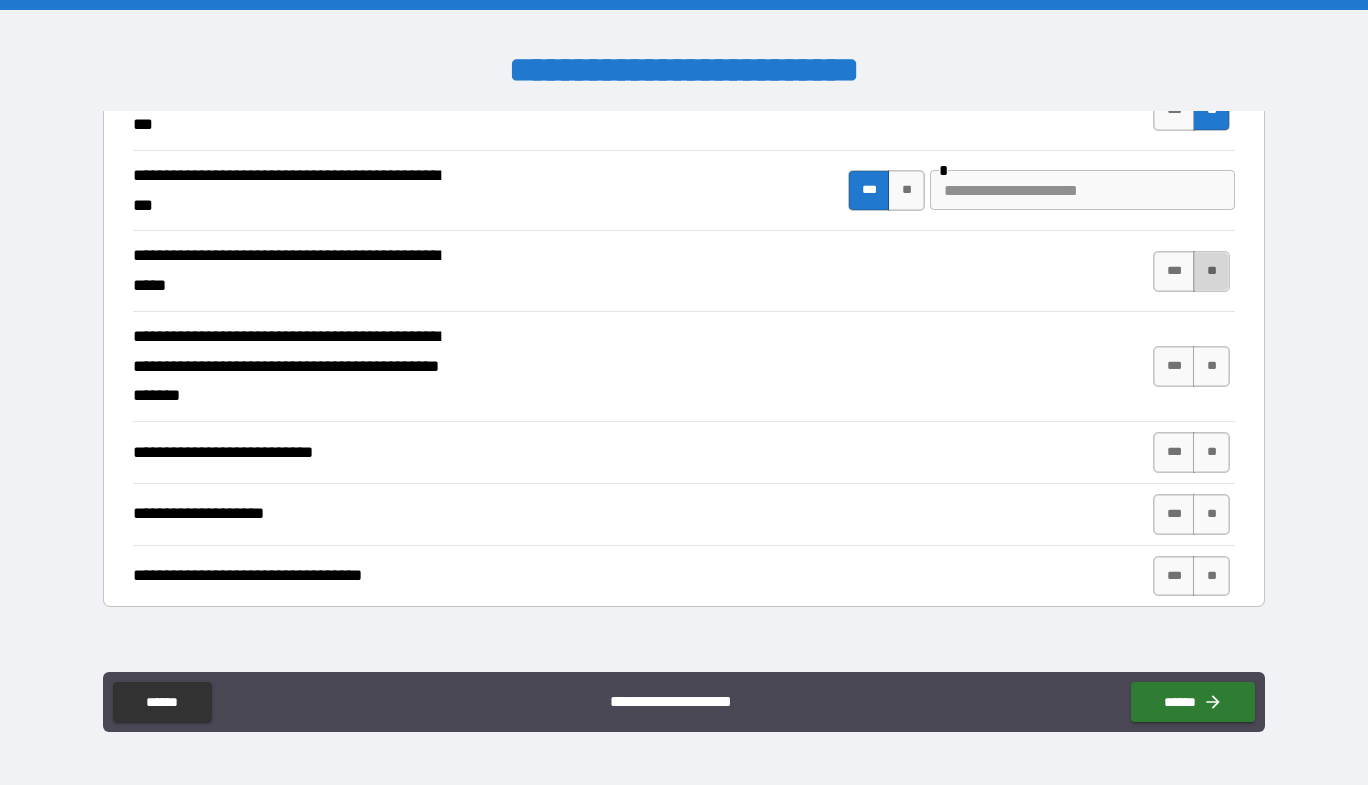 click on "**" at bounding box center [1211, 271] 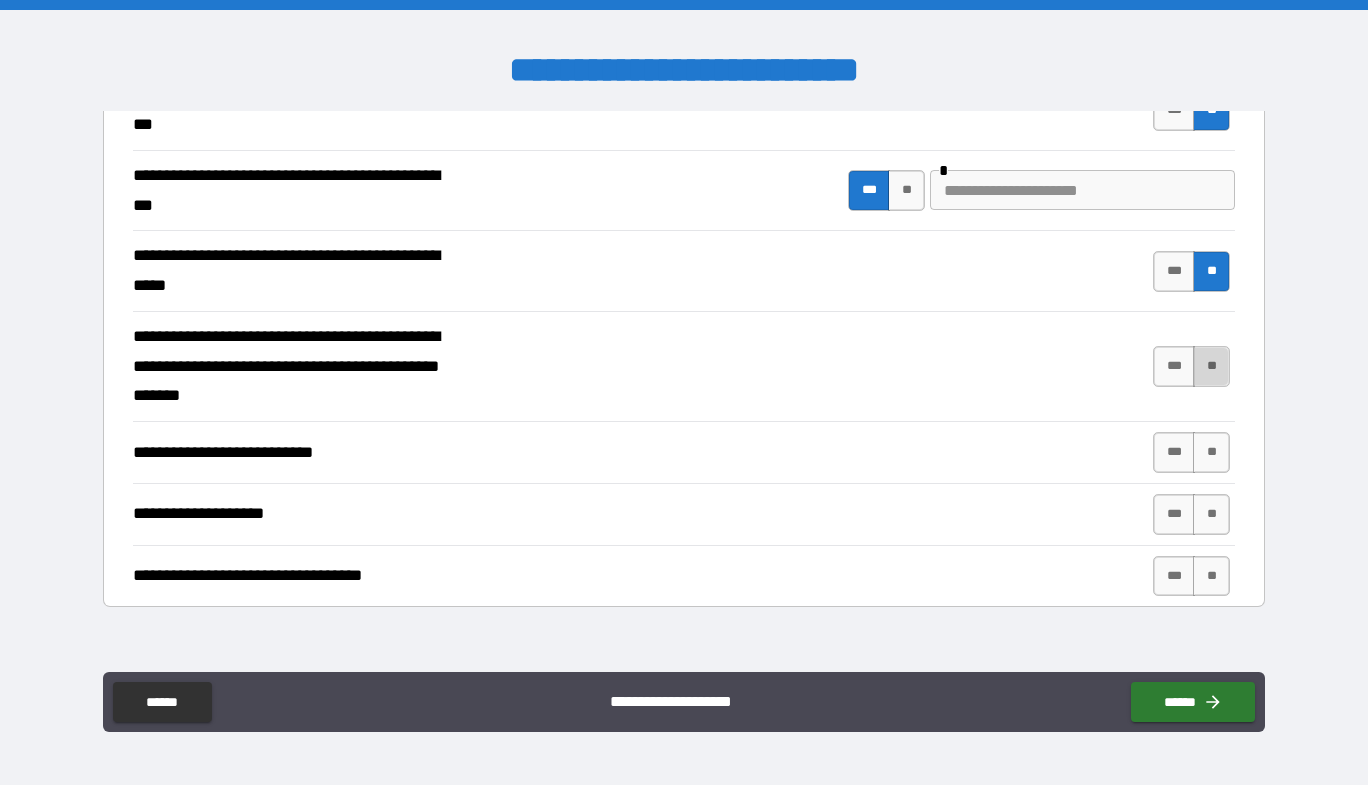 click on "**" at bounding box center [1211, 366] 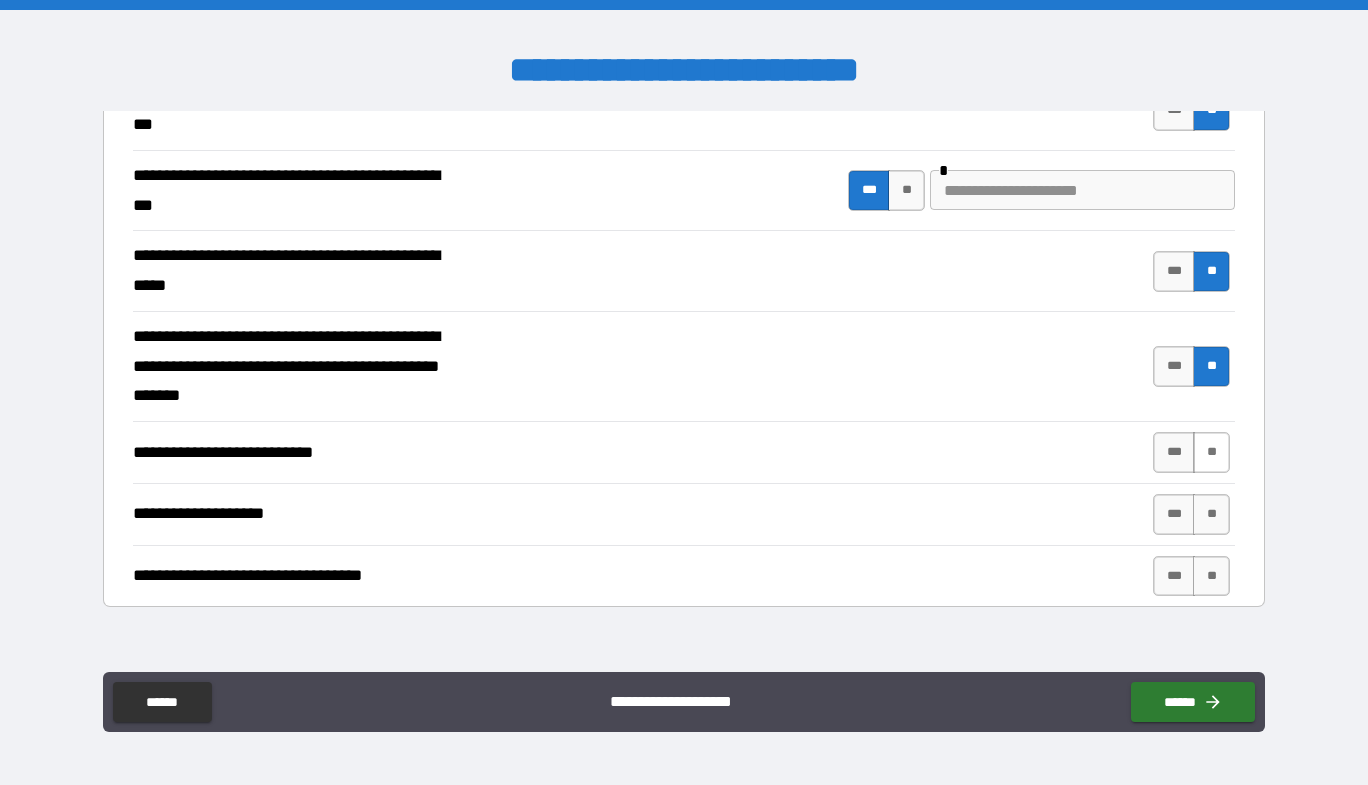 click on "**" at bounding box center (1211, 452) 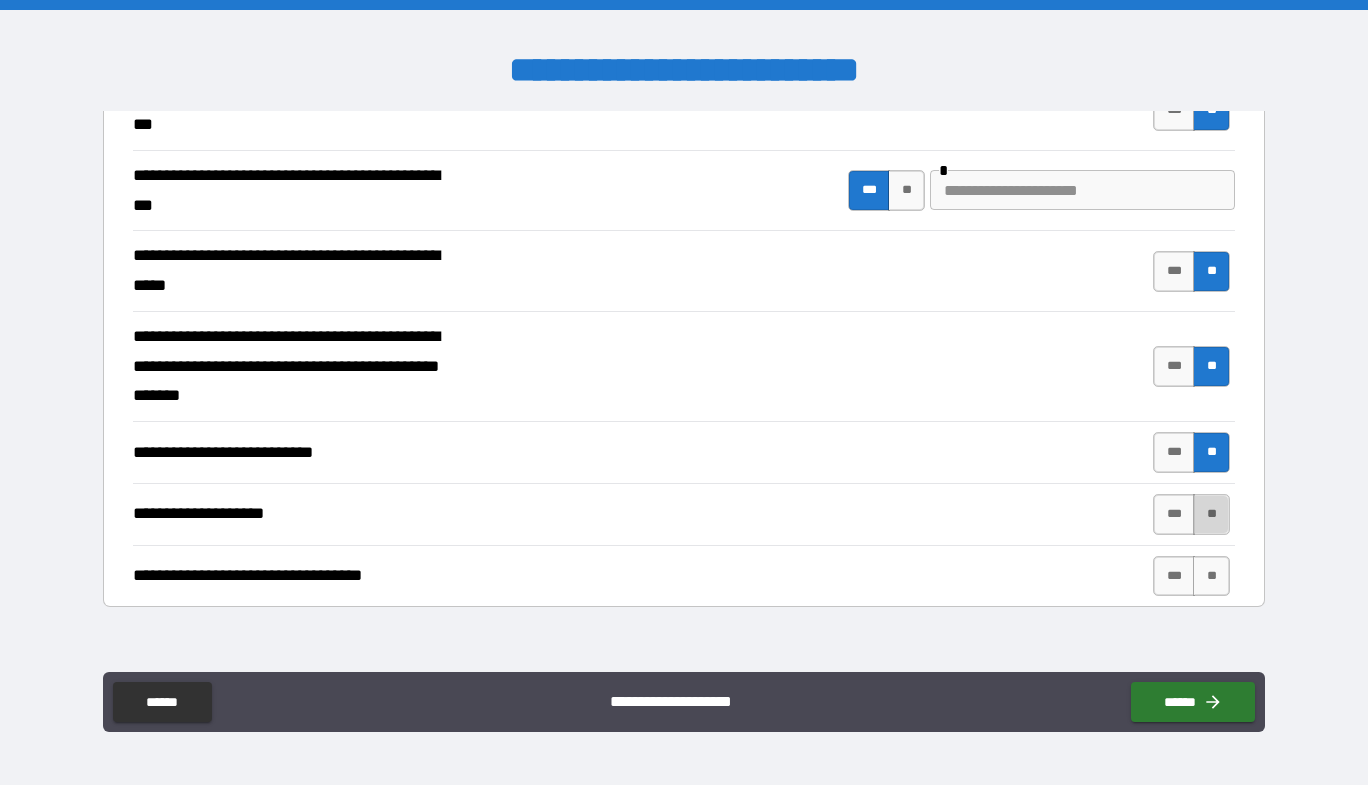 click on "**" at bounding box center [1211, 514] 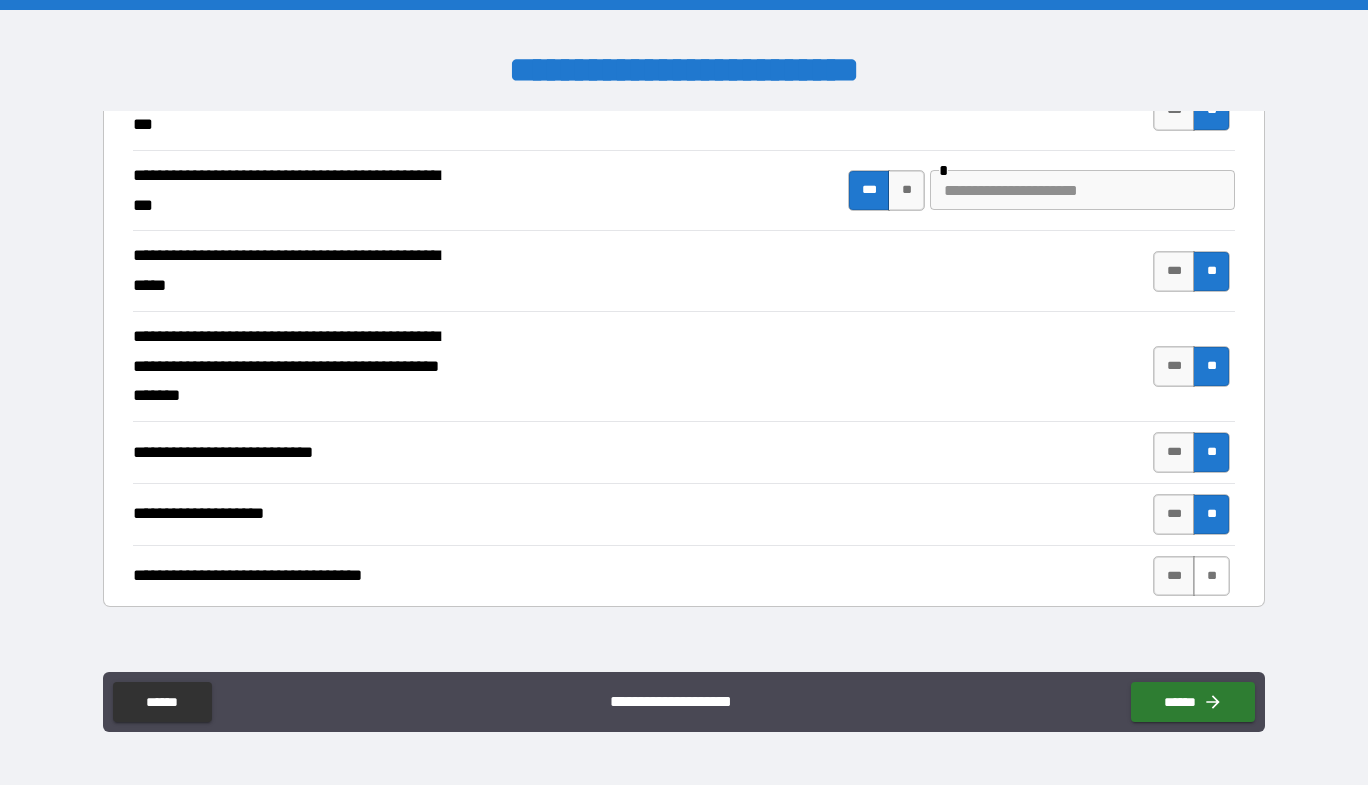 click on "**" at bounding box center (1211, 576) 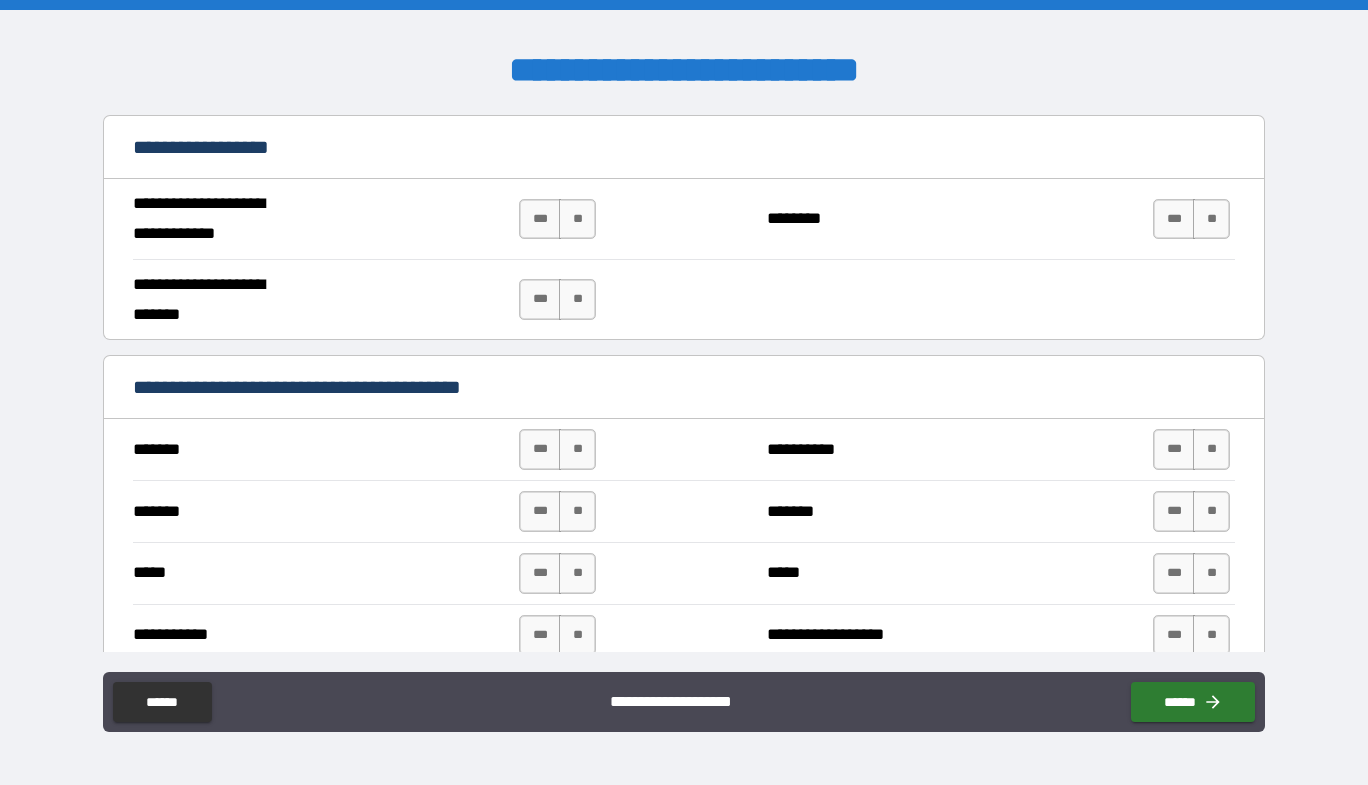 scroll, scrollTop: 1200, scrollLeft: 0, axis: vertical 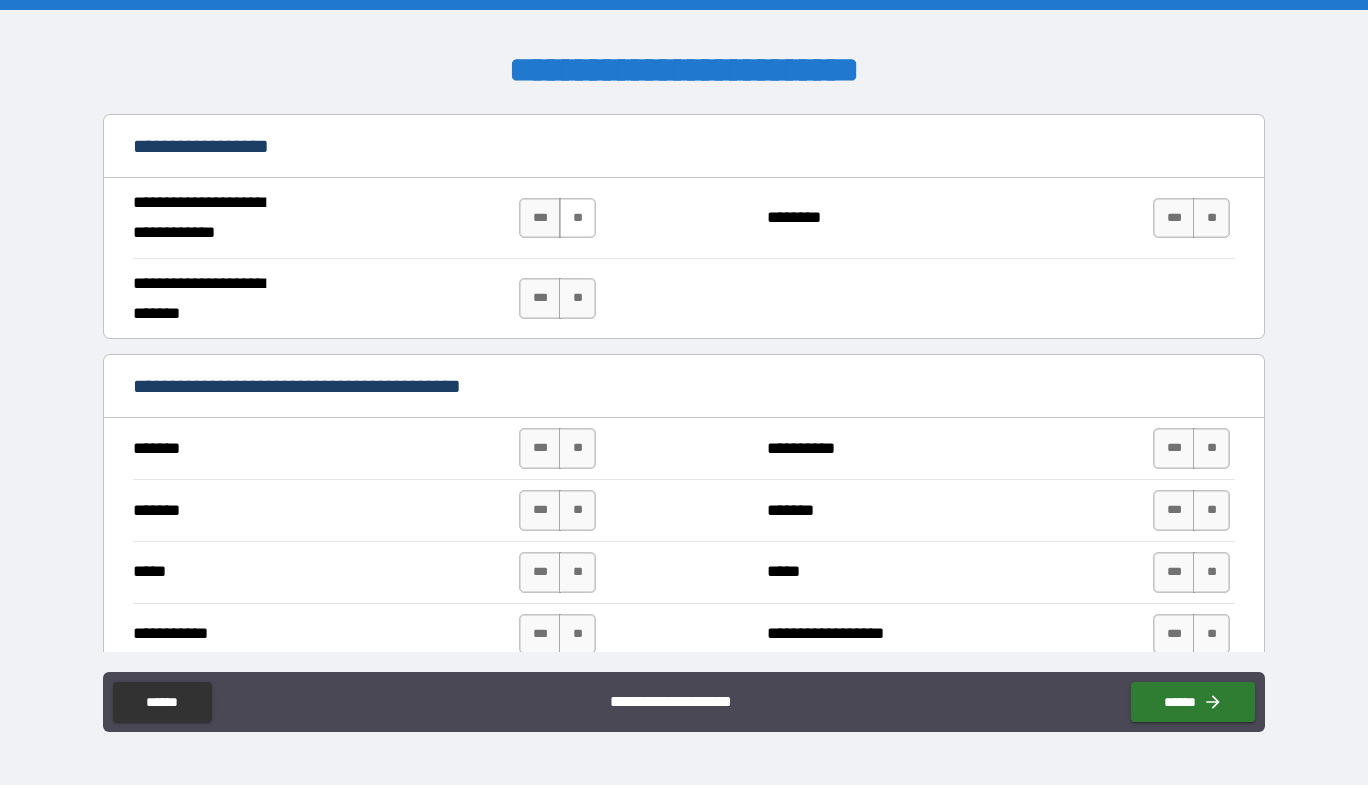 click on "**" at bounding box center (577, 218) 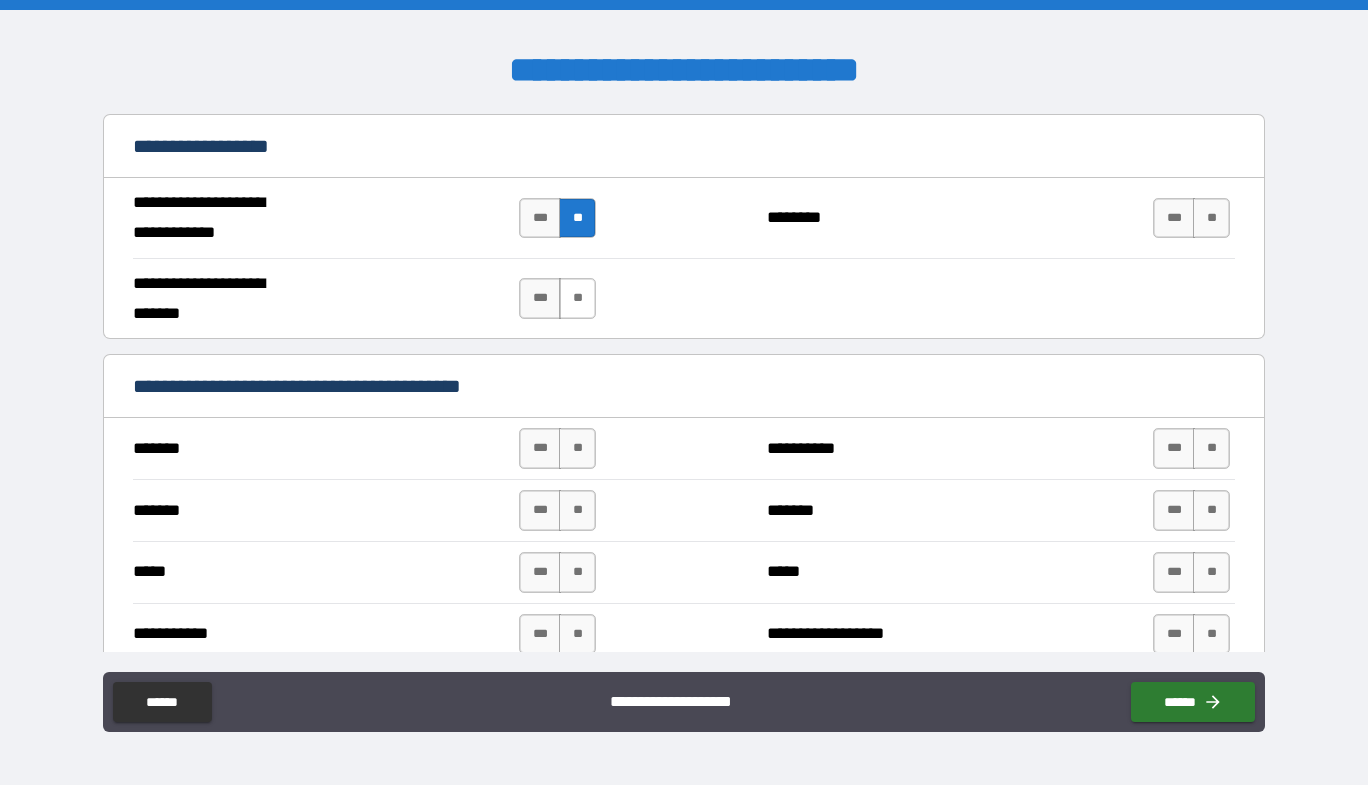 click on "**" at bounding box center (577, 298) 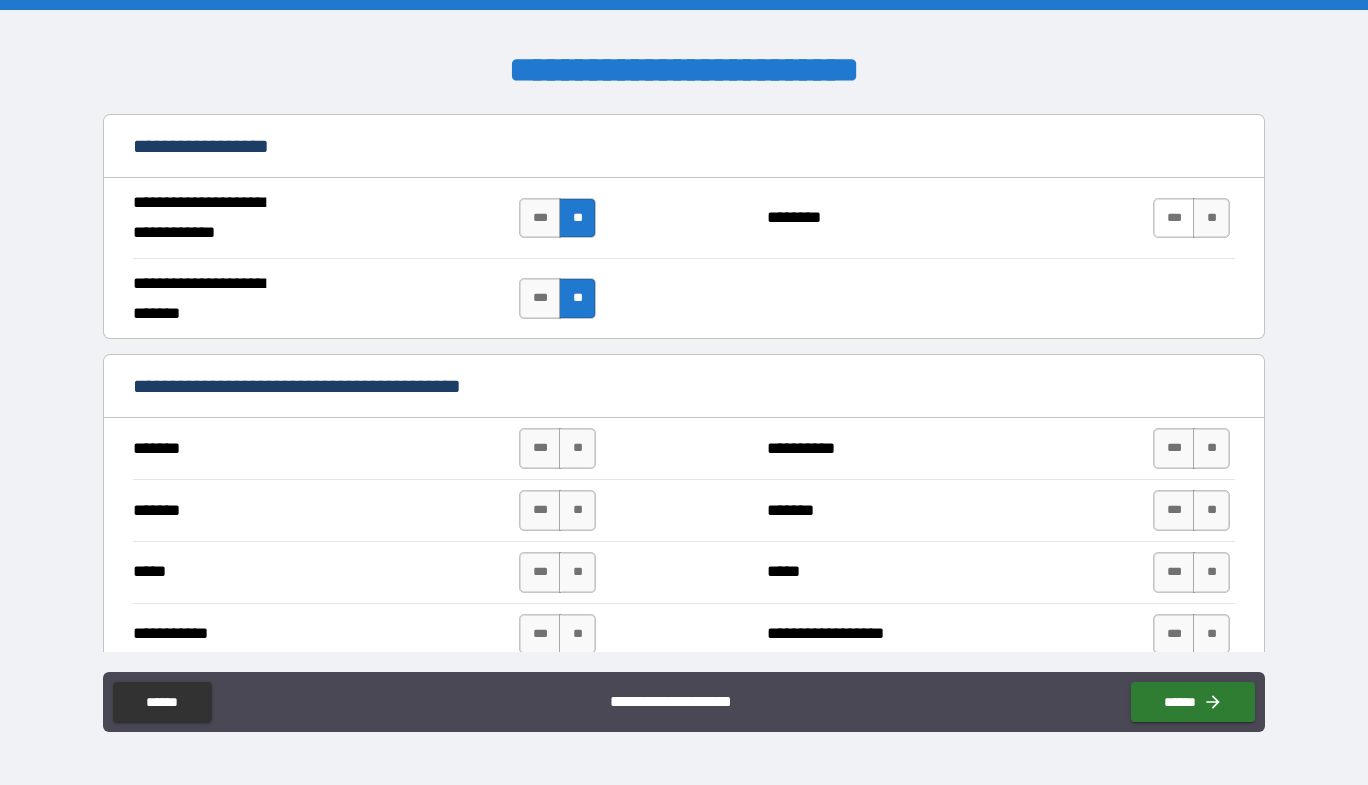 click on "**" at bounding box center [1211, 218] 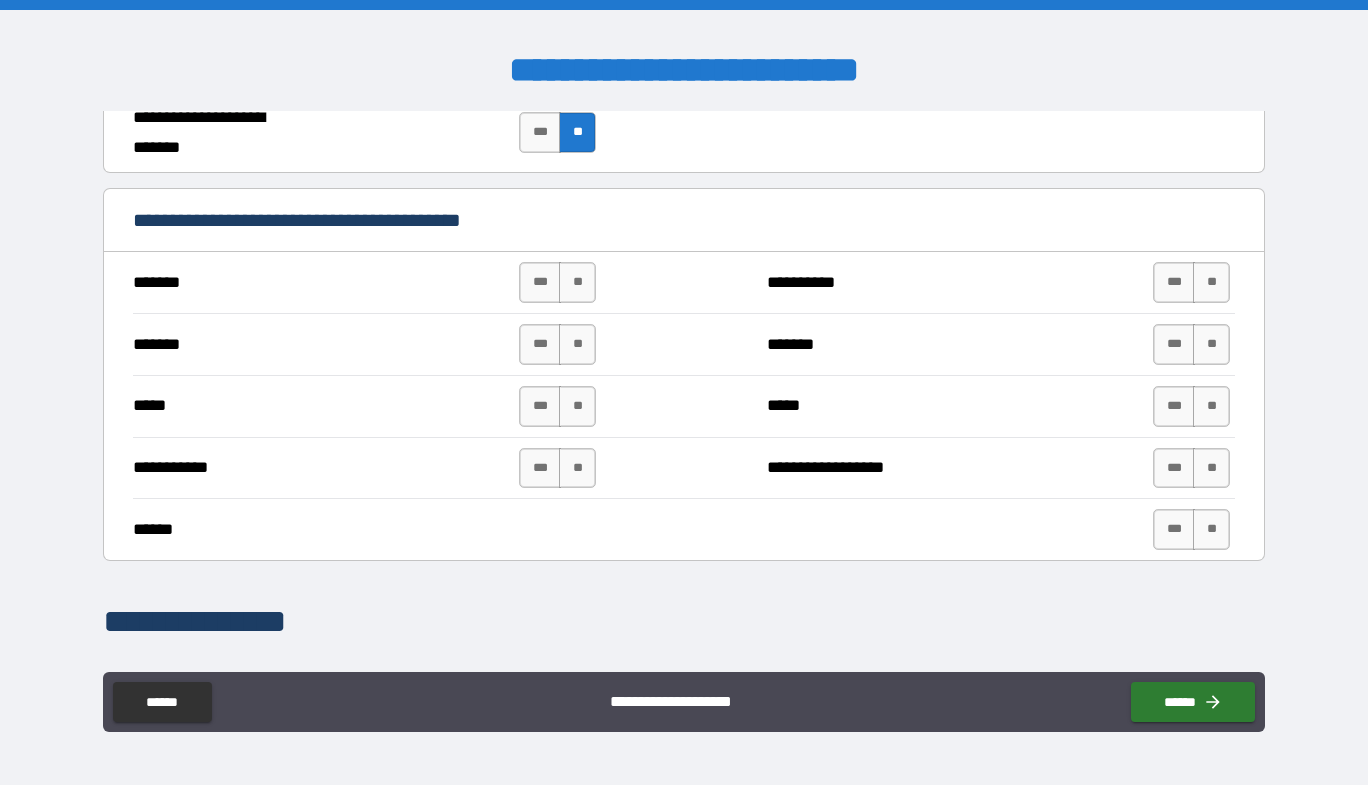 scroll, scrollTop: 1400, scrollLeft: 0, axis: vertical 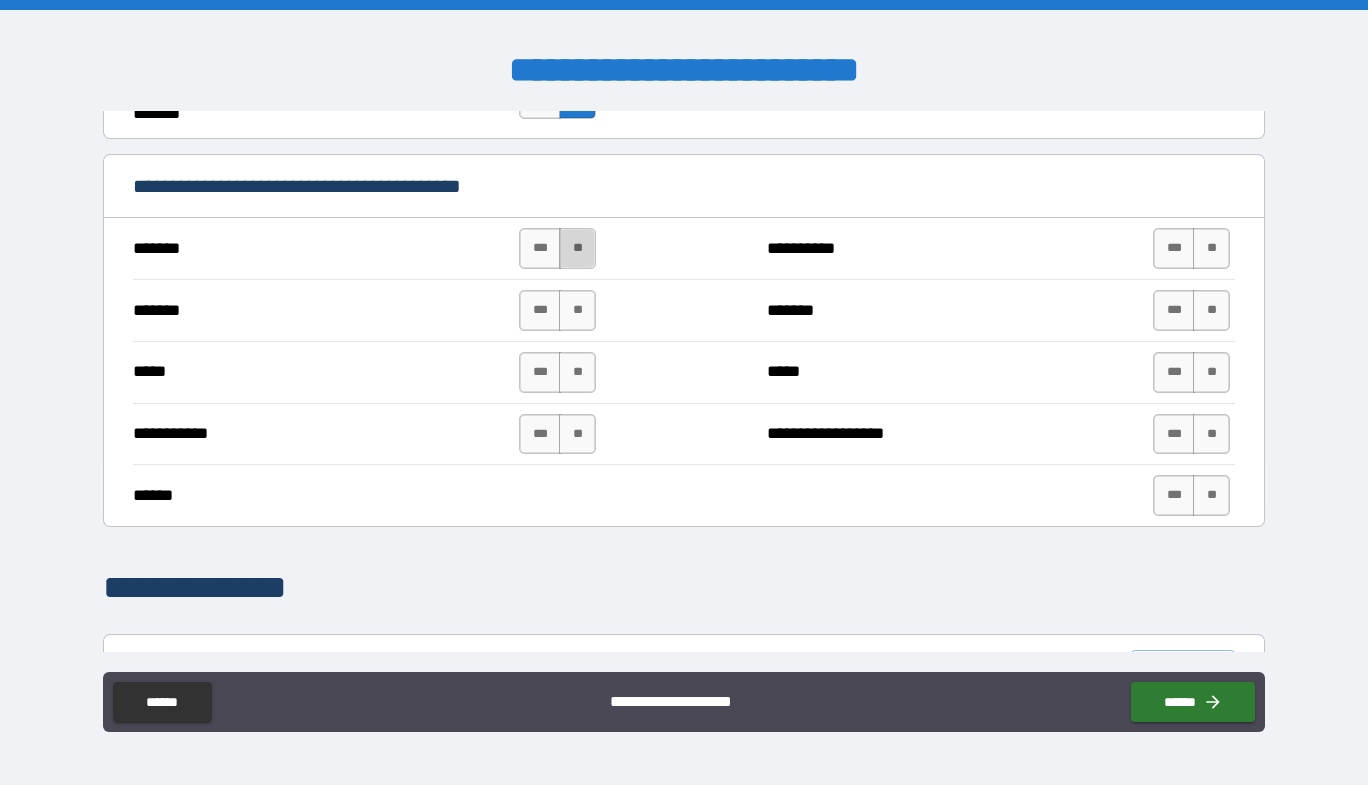 click on "**" at bounding box center (577, 248) 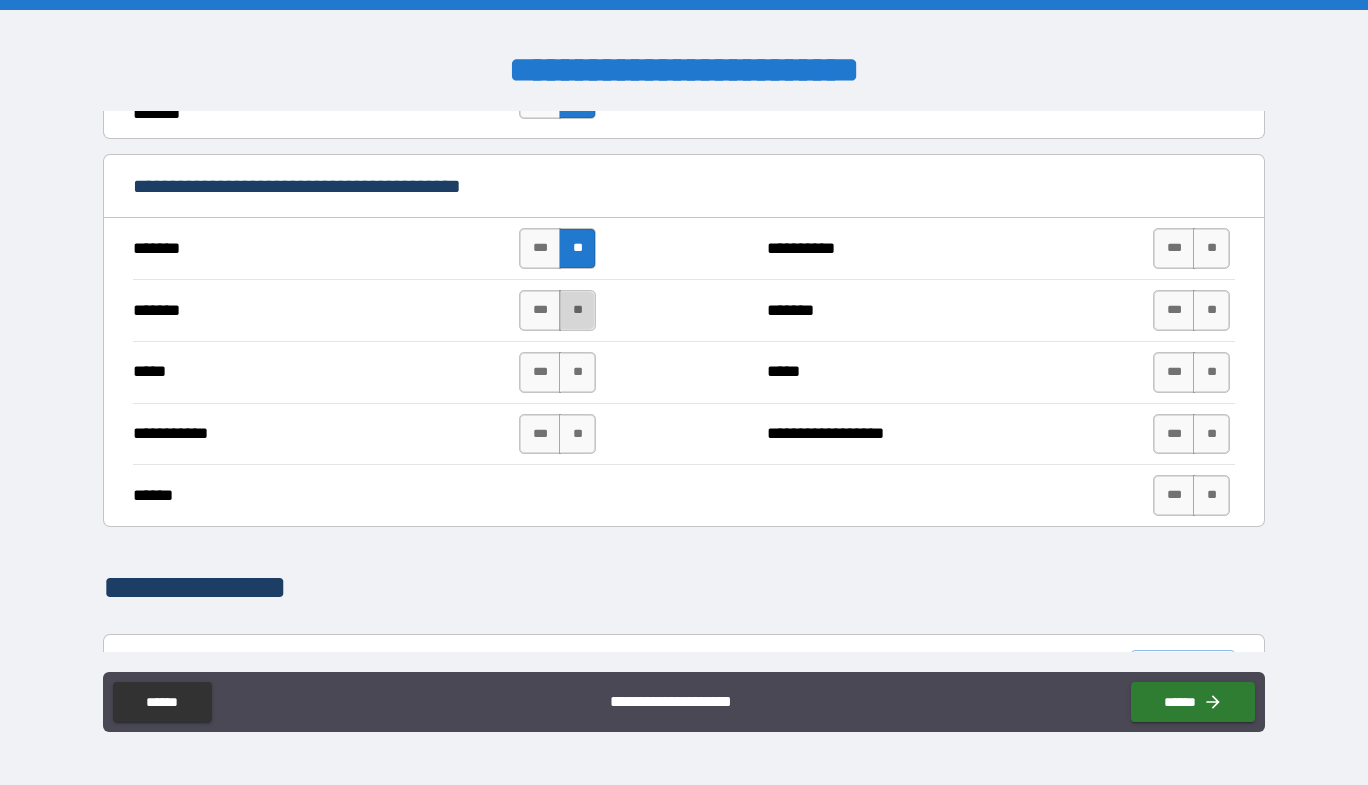 click on "**" at bounding box center (577, 310) 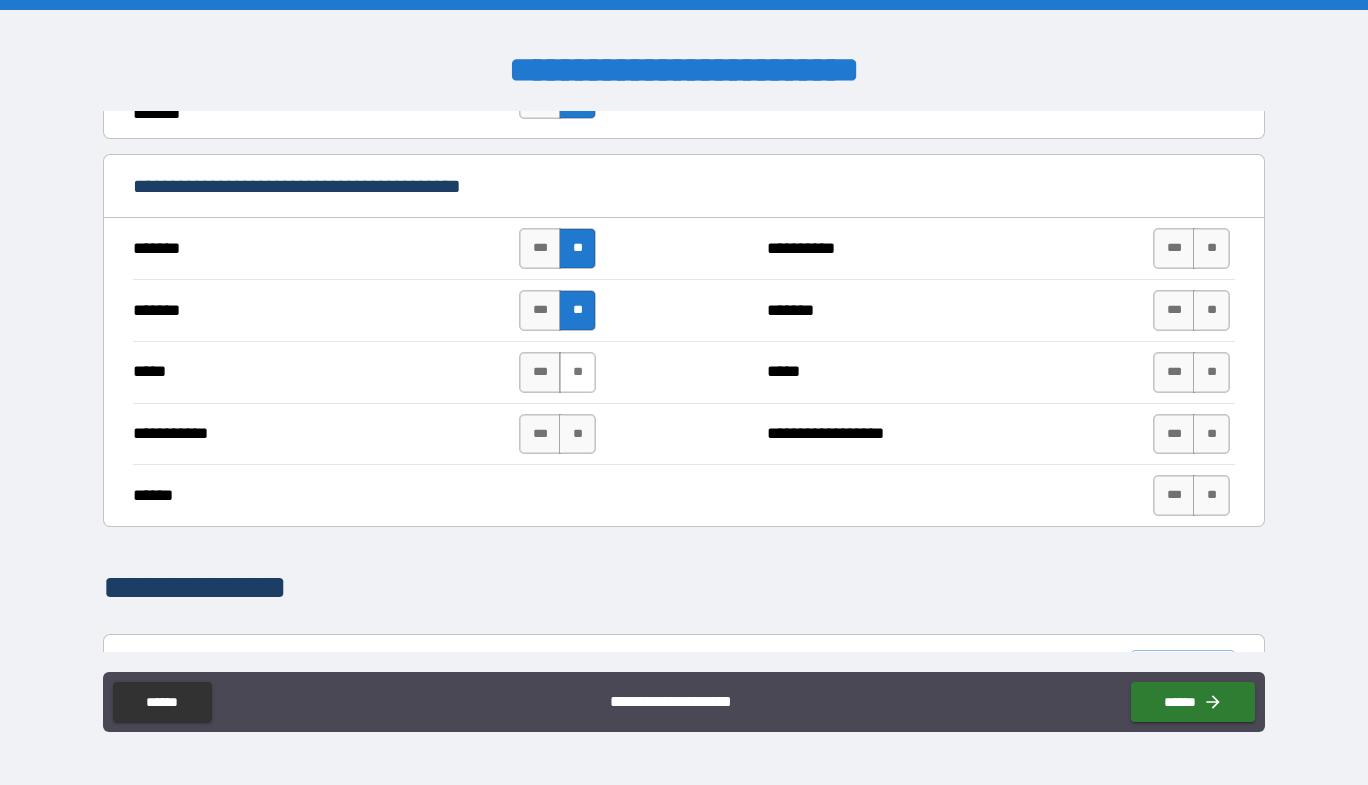 click on "**" at bounding box center [577, 372] 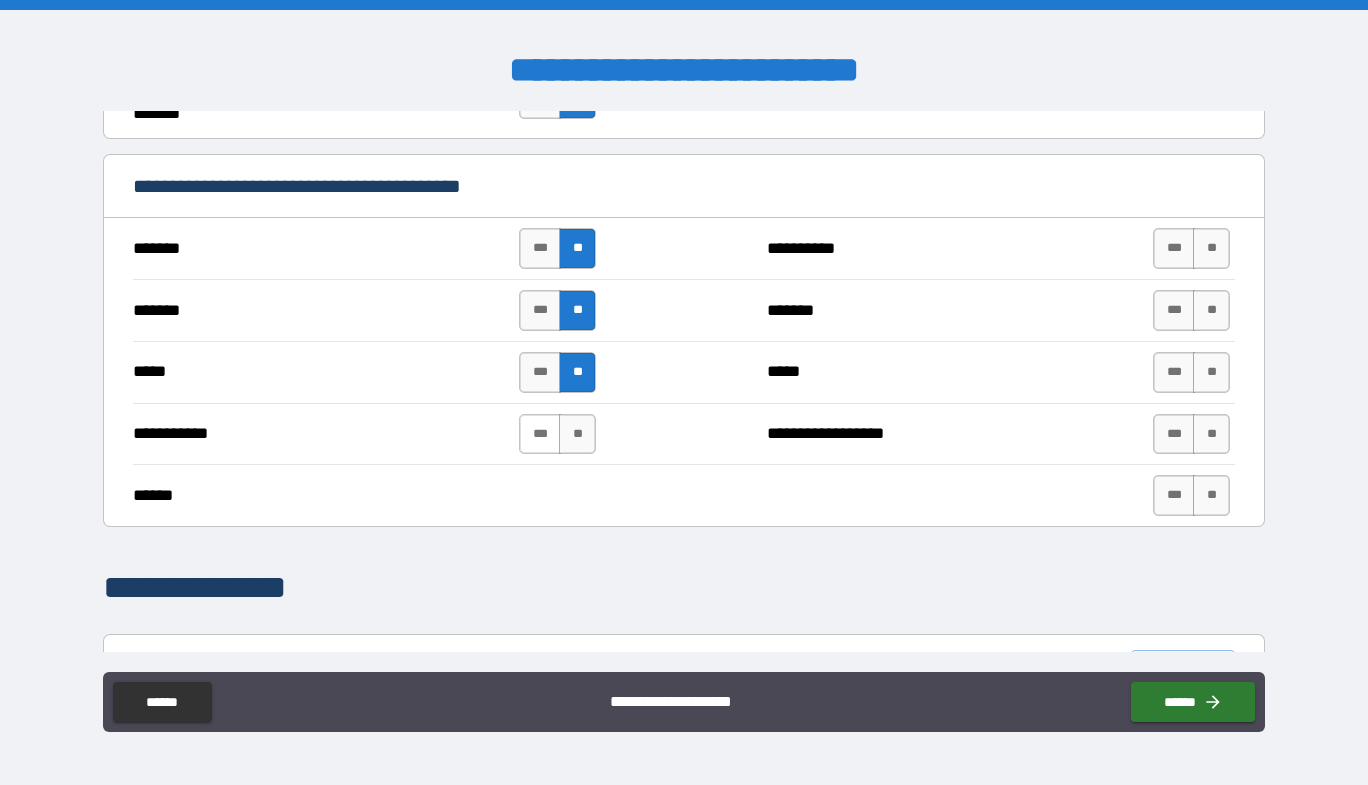 click on "***" at bounding box center (540, 434) 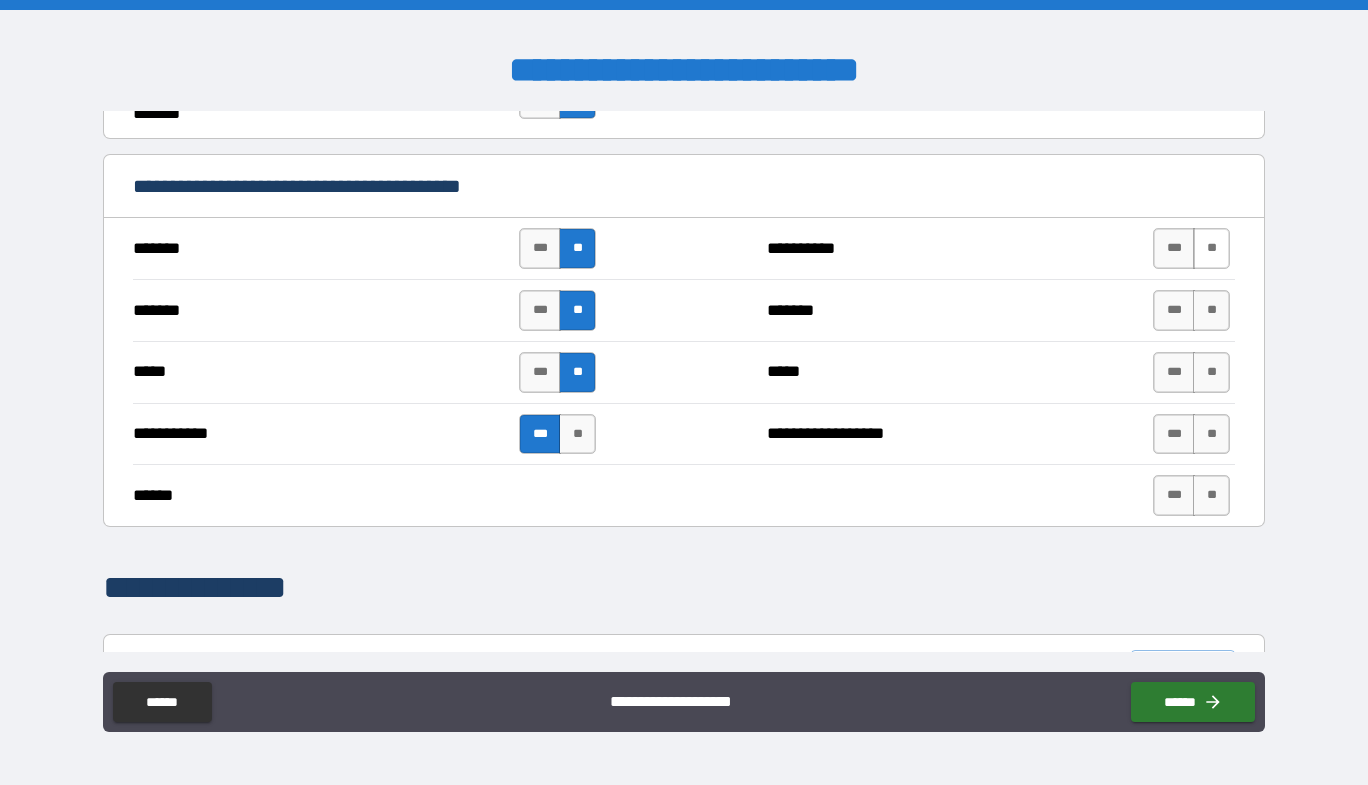 click on "**" at bounding box center (1211, 248) 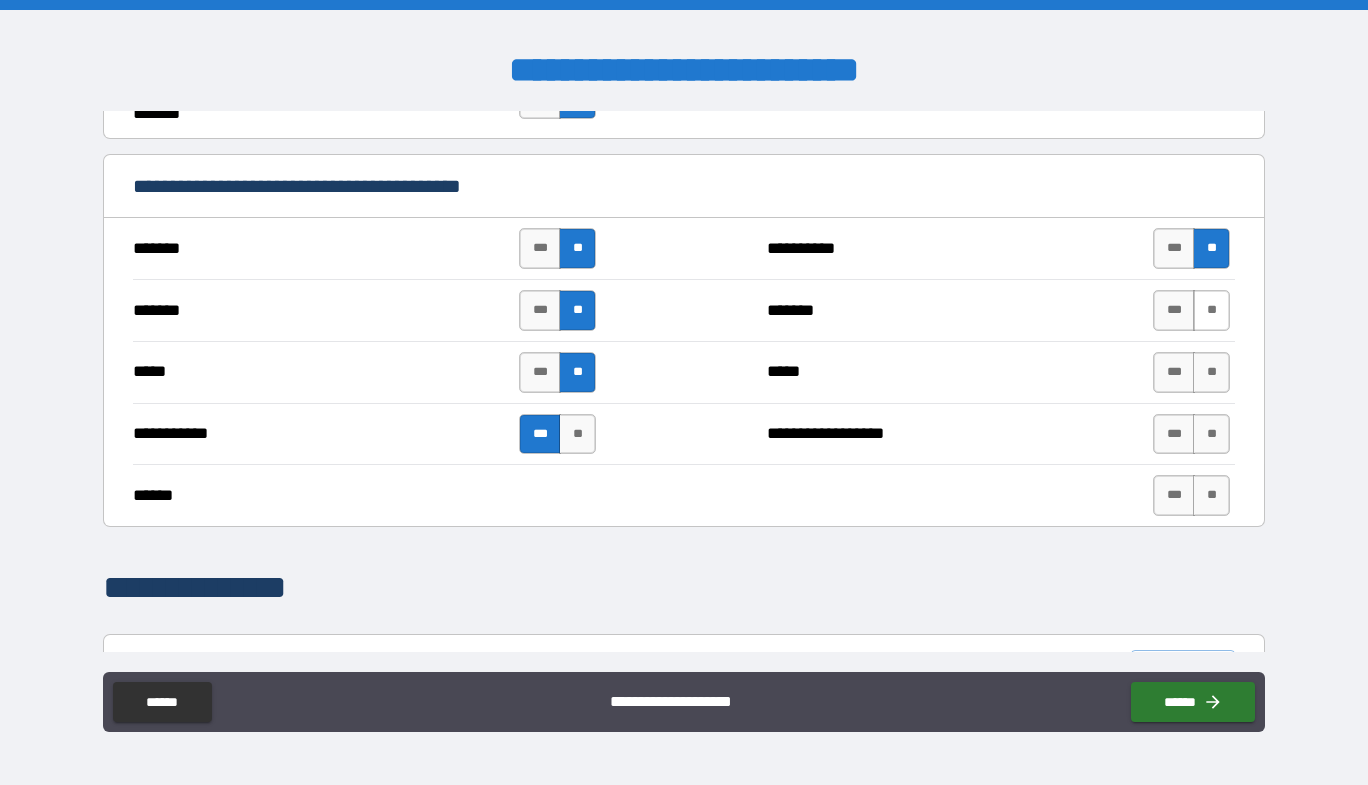 click on "**" at bounding box center (1211, 310) 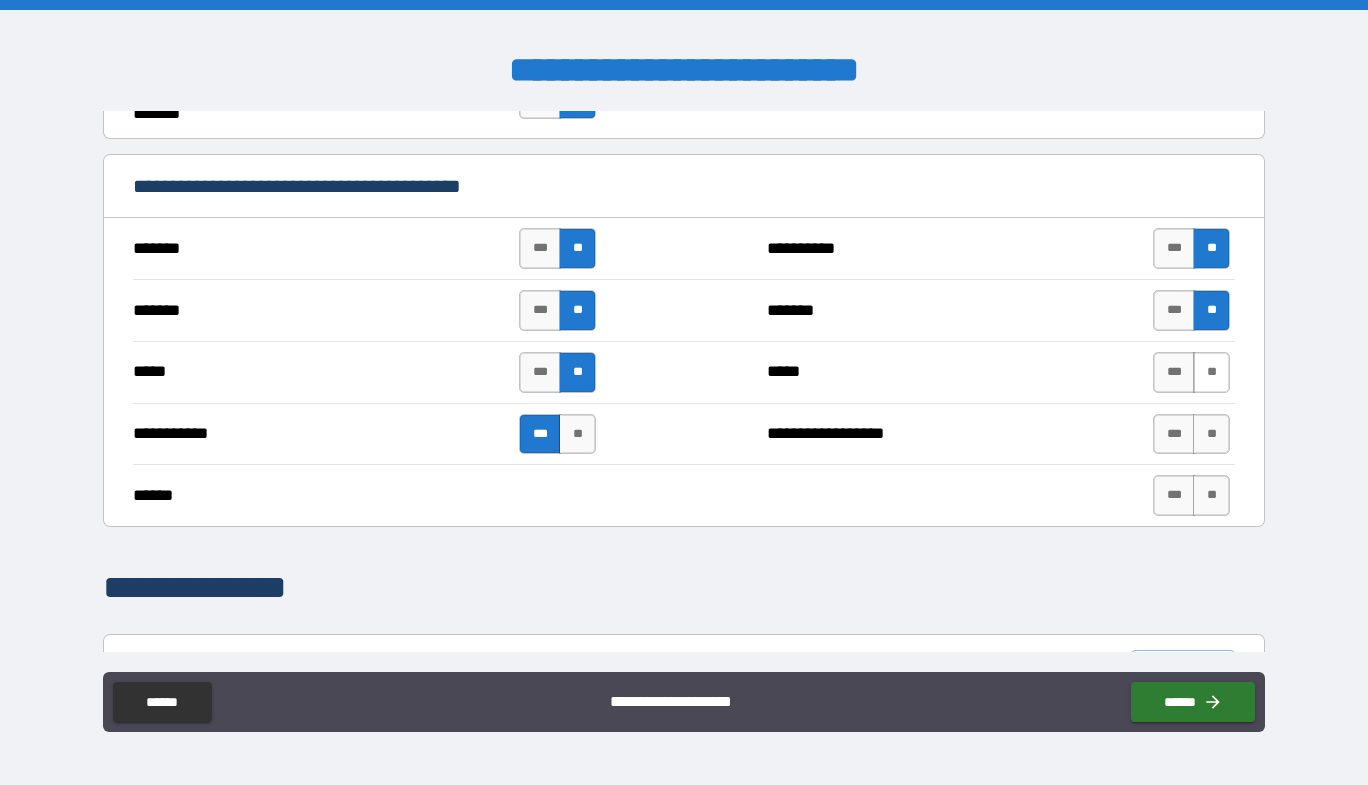 click on "**" at bounding box center [1211, 372] 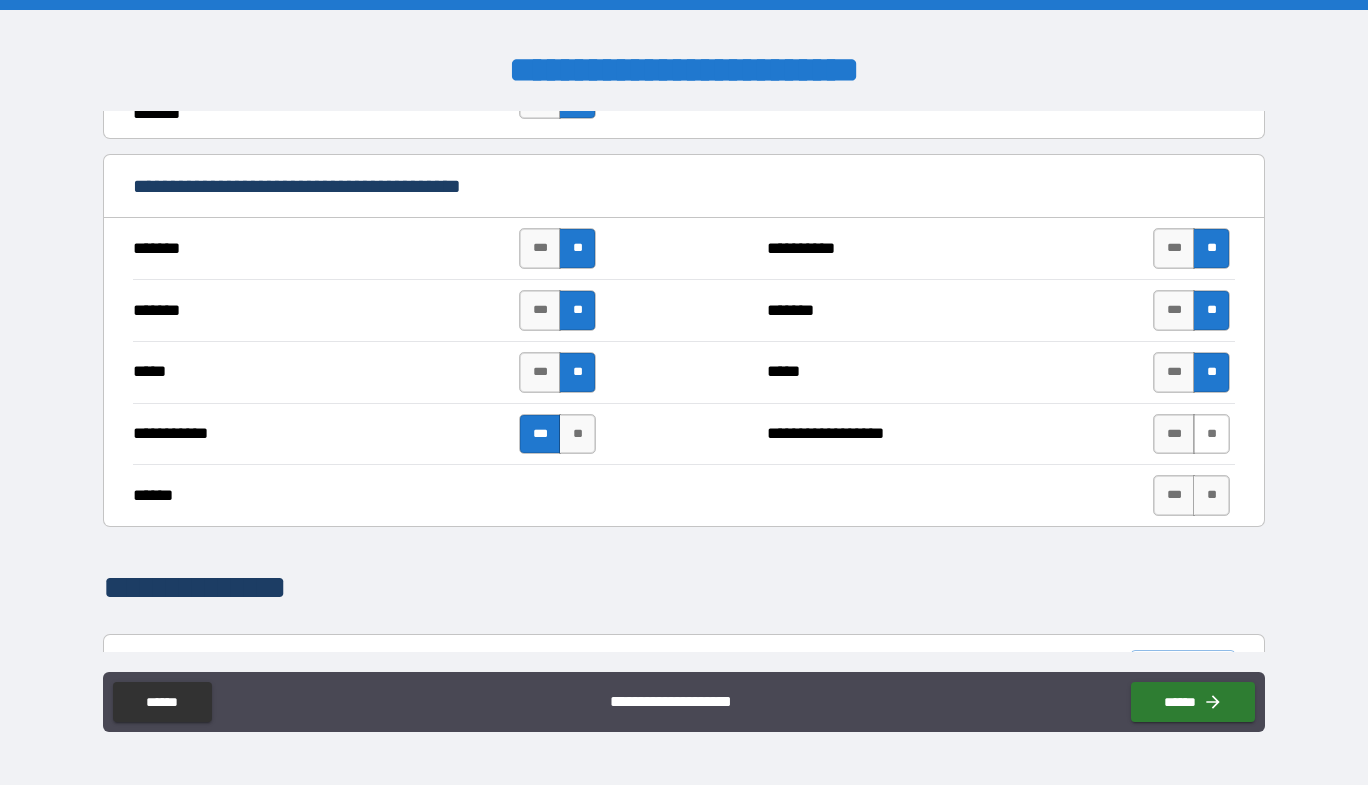 click on "**" at bounding box center (1211, 434) 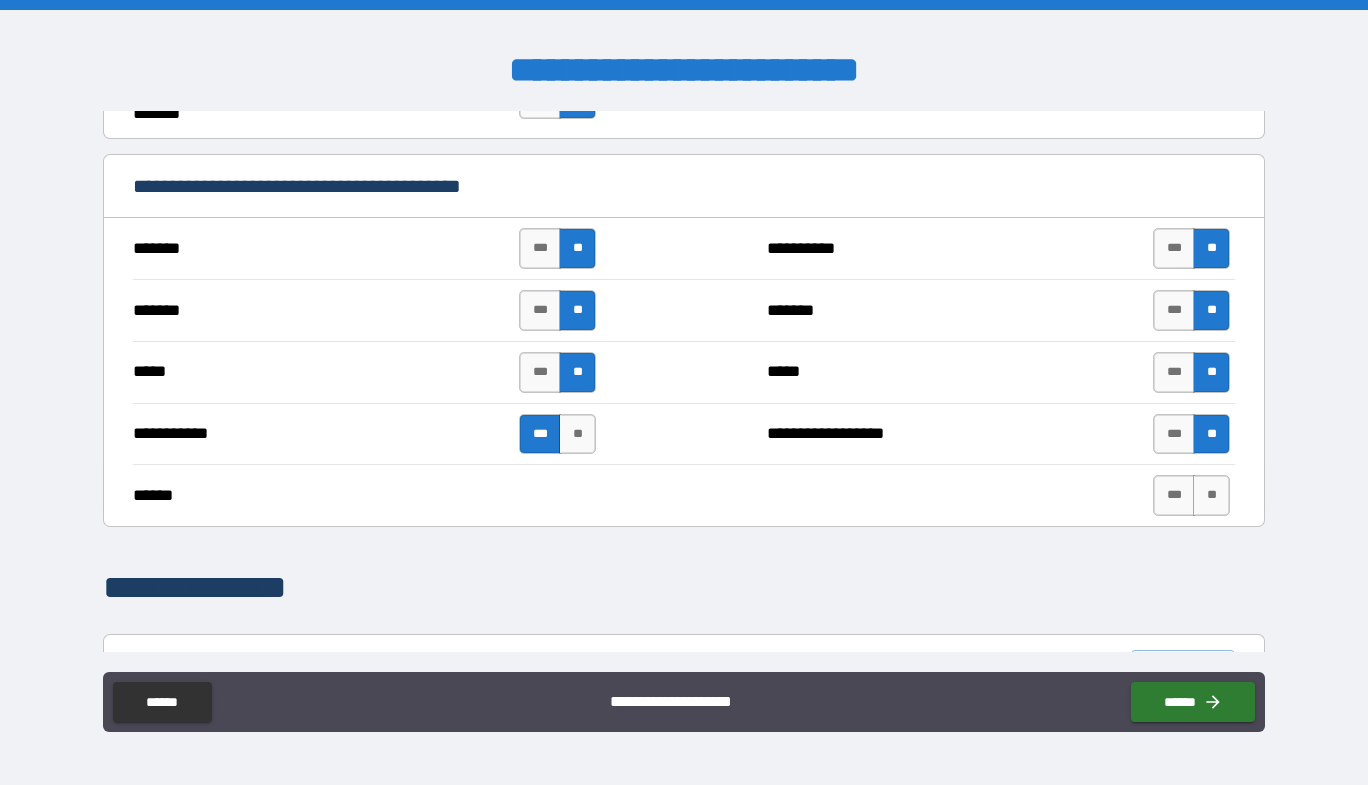 click on "****** *** **" at bounding box center (684, 495) 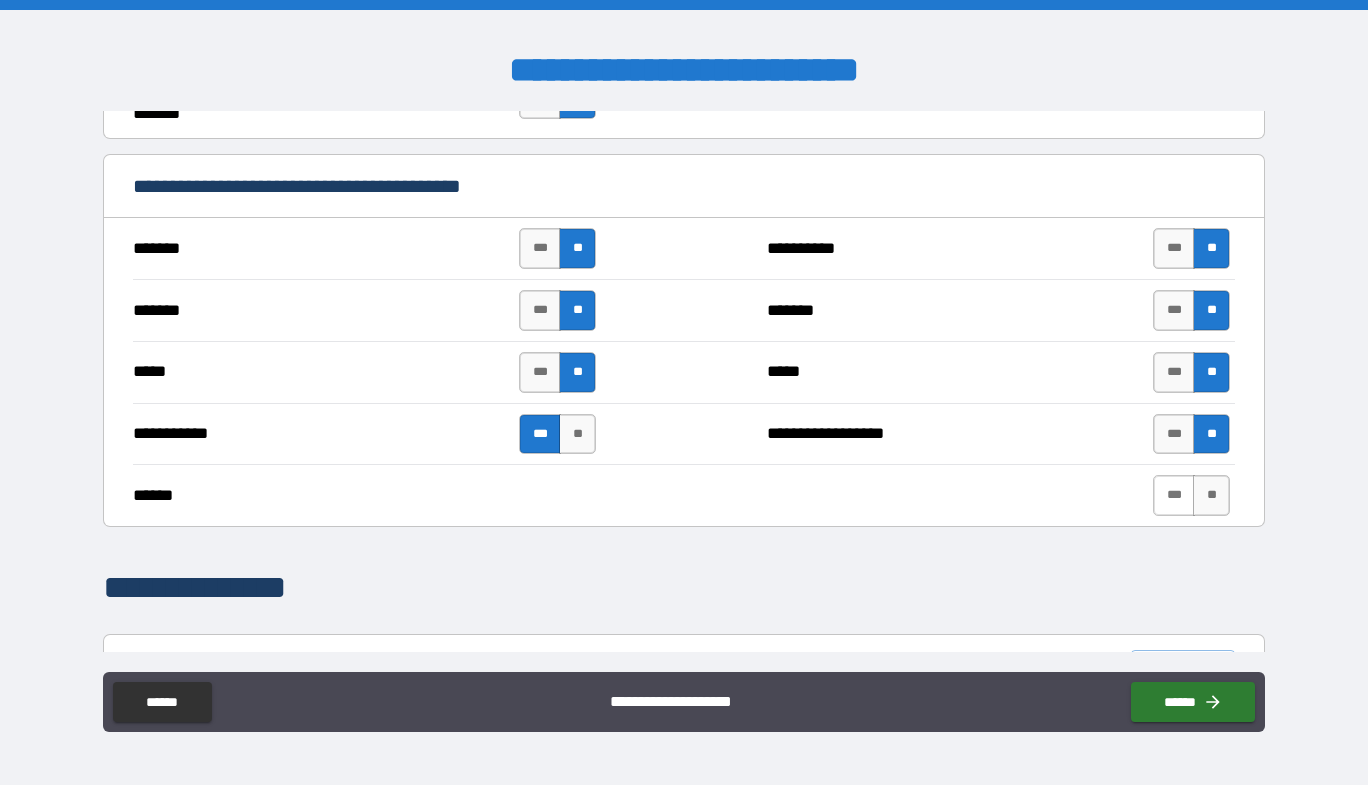 click on "***" at bounding box center [1174, 495] 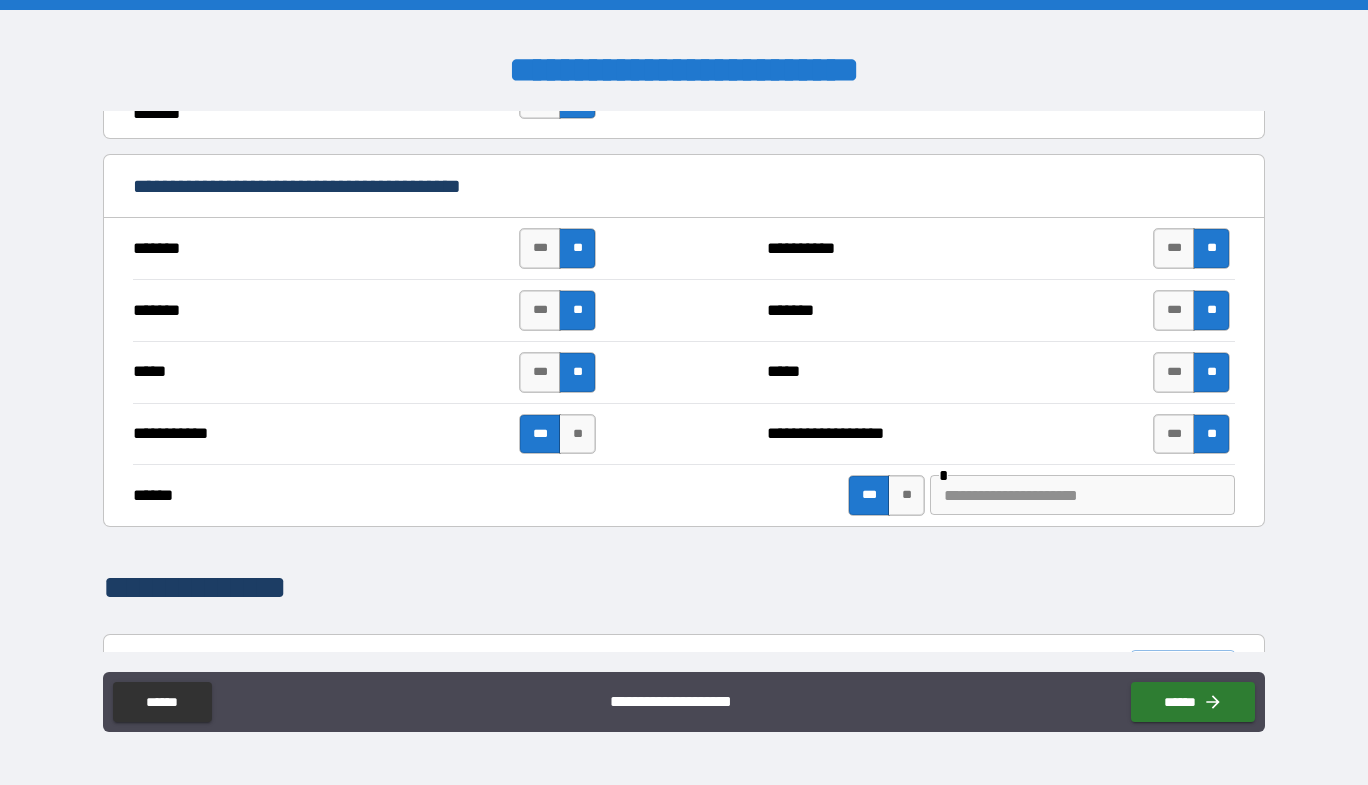 click at bounding box center [1082, 495] 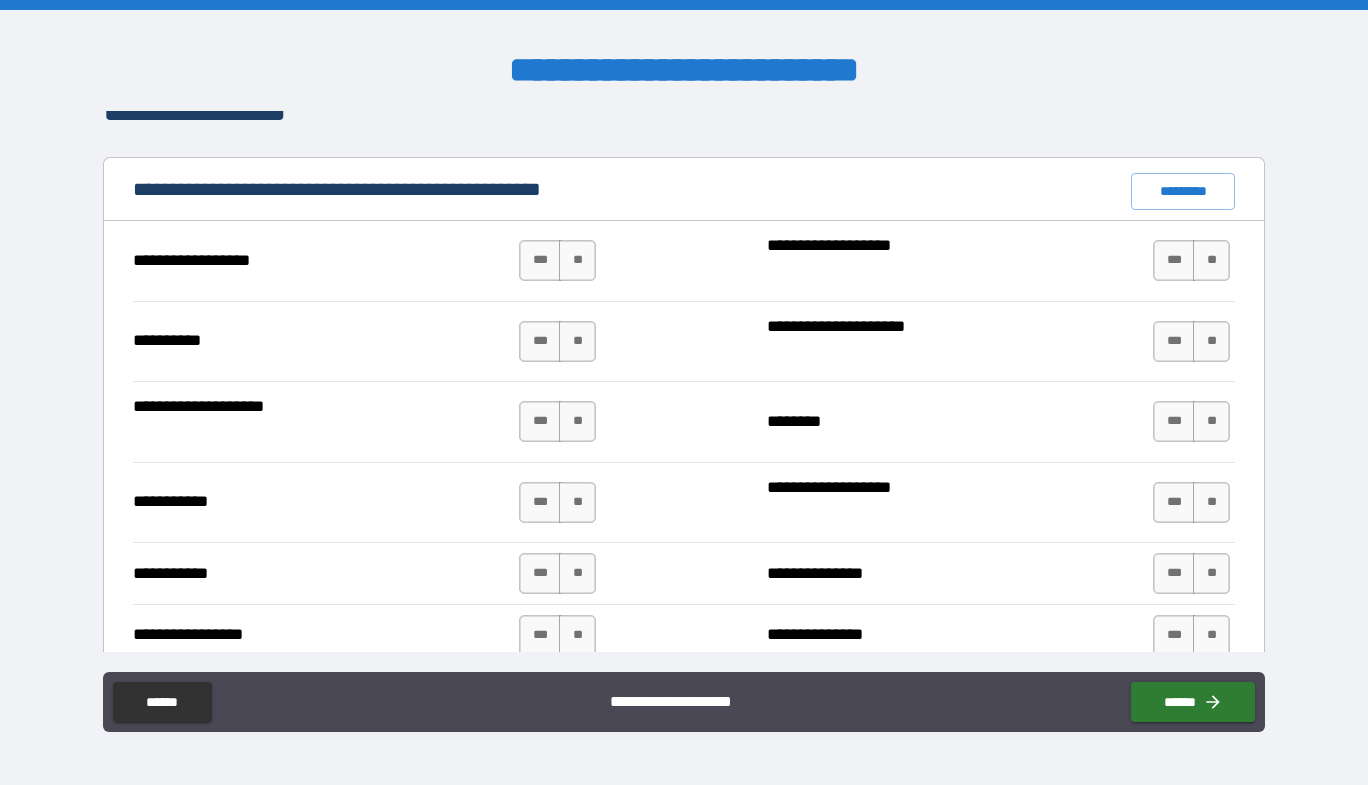 scroll, scrollTop: 1900, scrollLeft: 0, axis: vertical 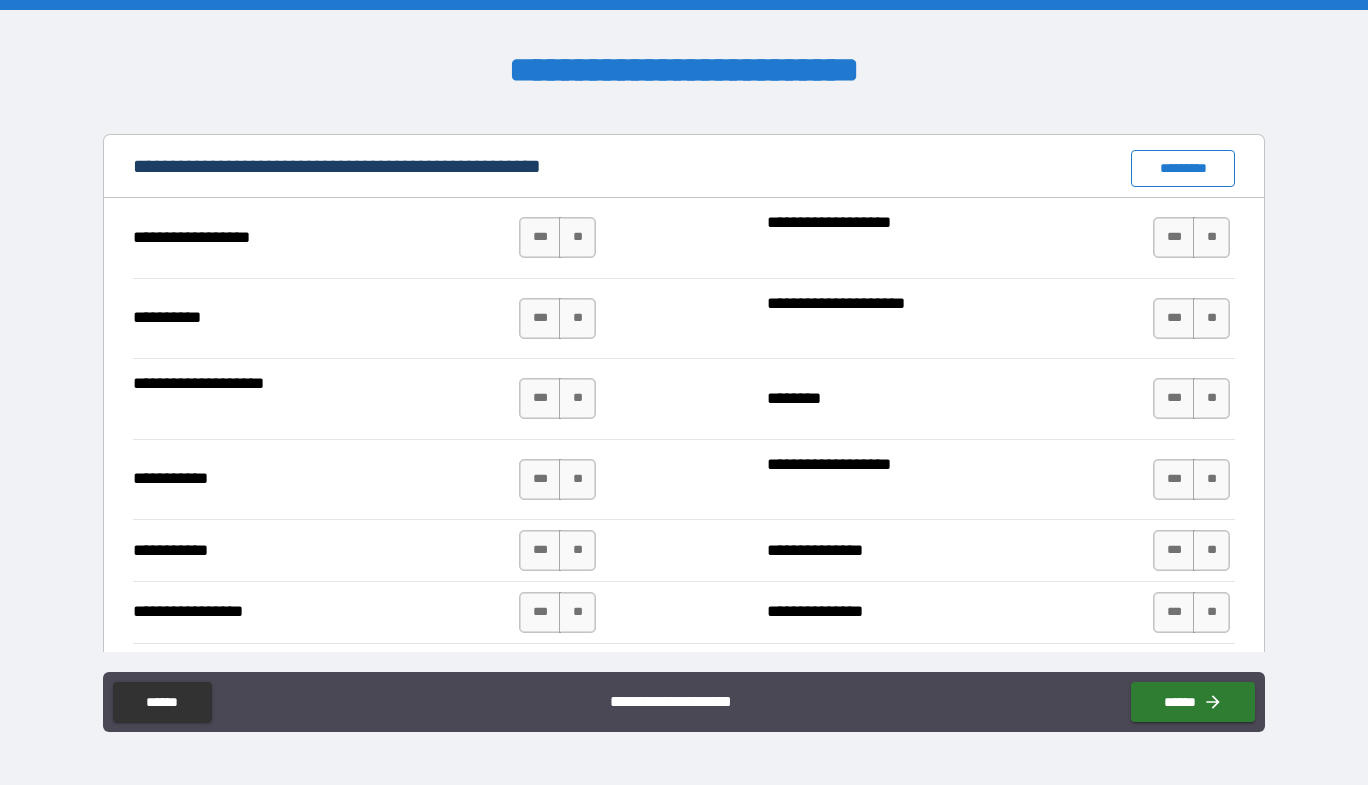 type on "******" 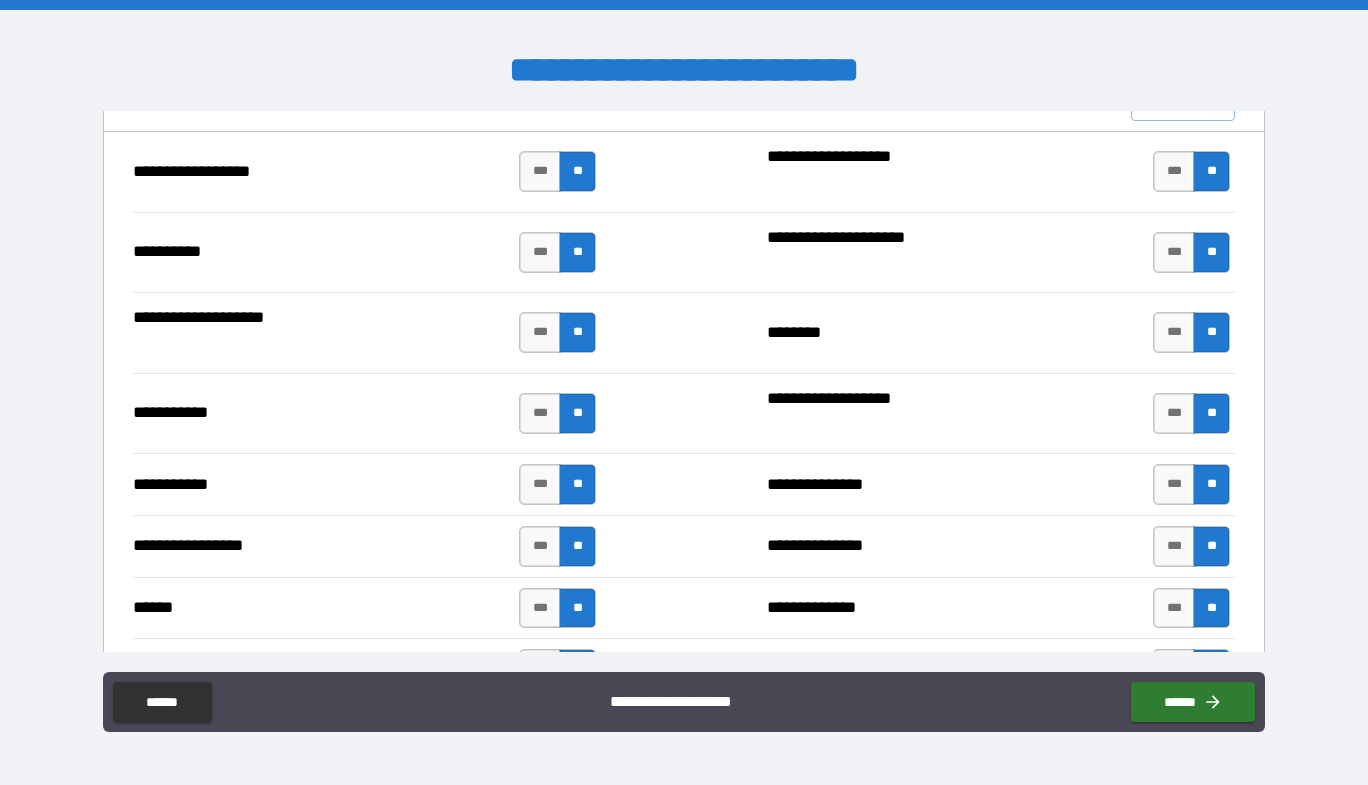 scroll, scrollTop: 2000, scrollLeft: 0, axis: vertical 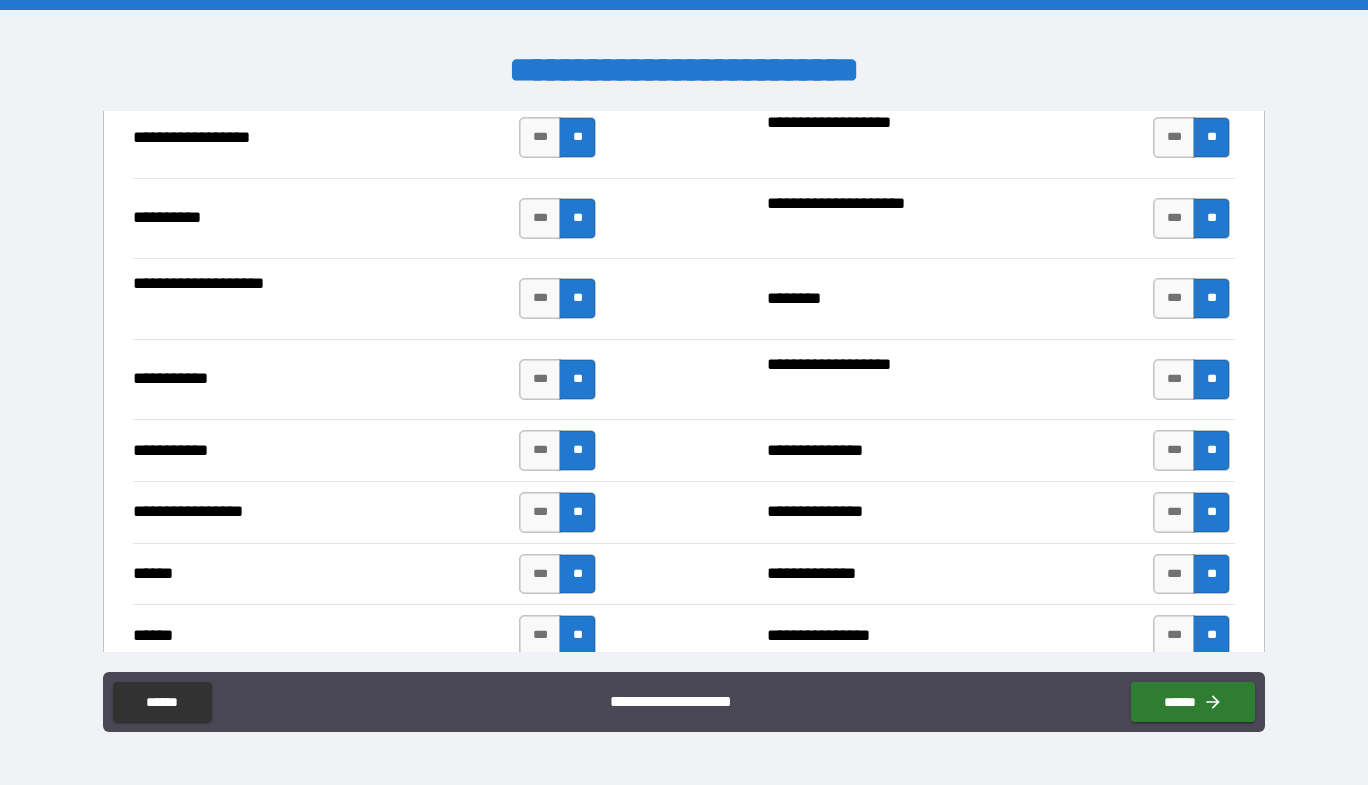 click on "****** *** **" at bounding box center [367, 574] 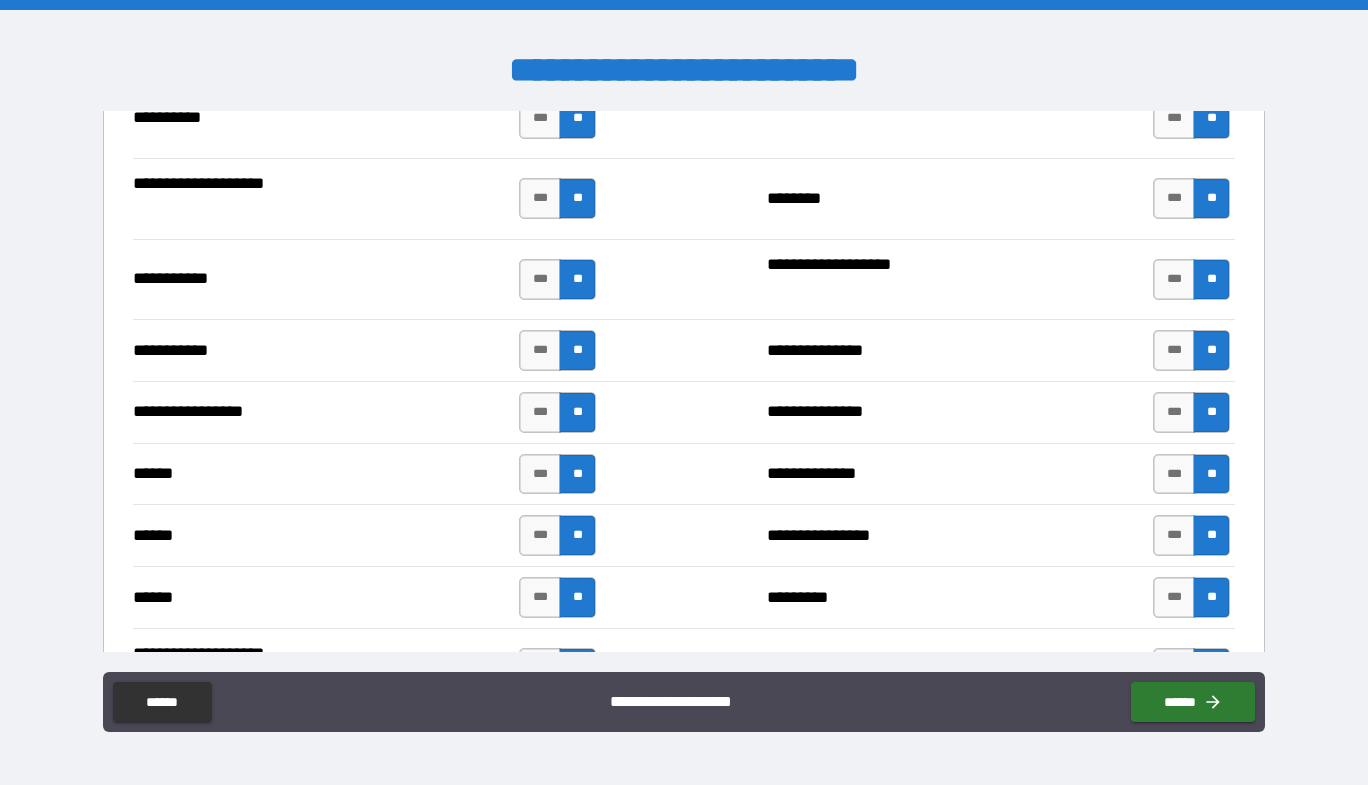 scroll, scrollTop: 2200, scrollLeft: 0, axis: vertical 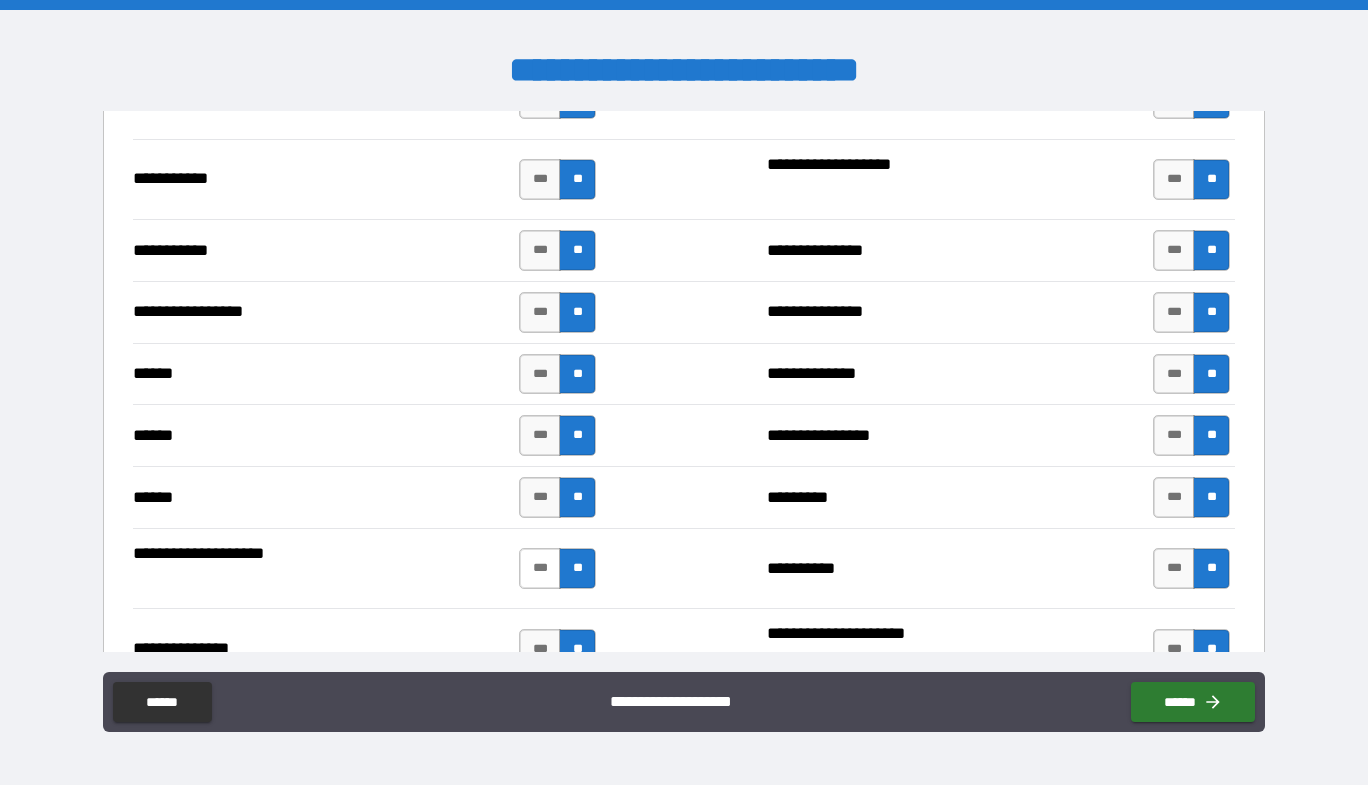 click on "***" at bounding box center [540, 568] 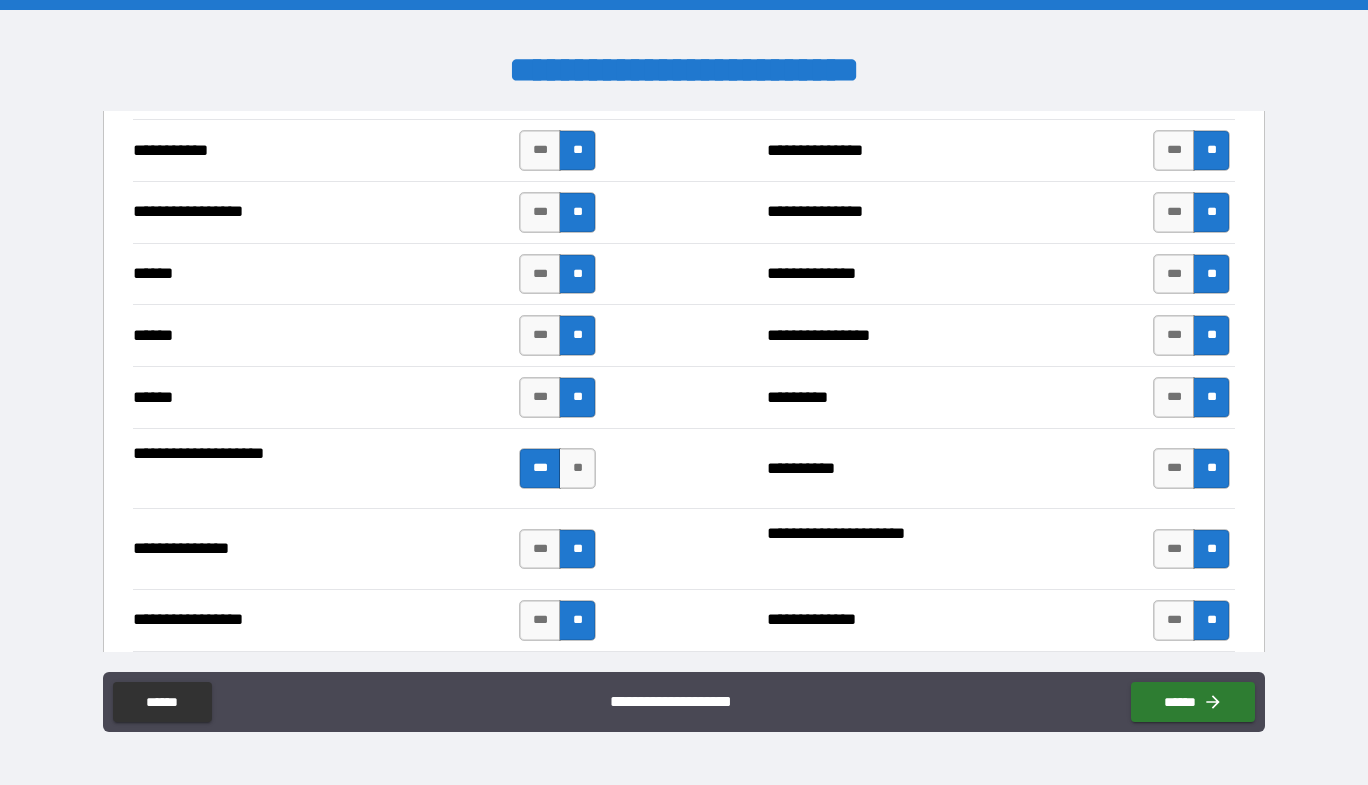 scroll, scrollTop: 2400, scrollLeft: 0, axis: vertical 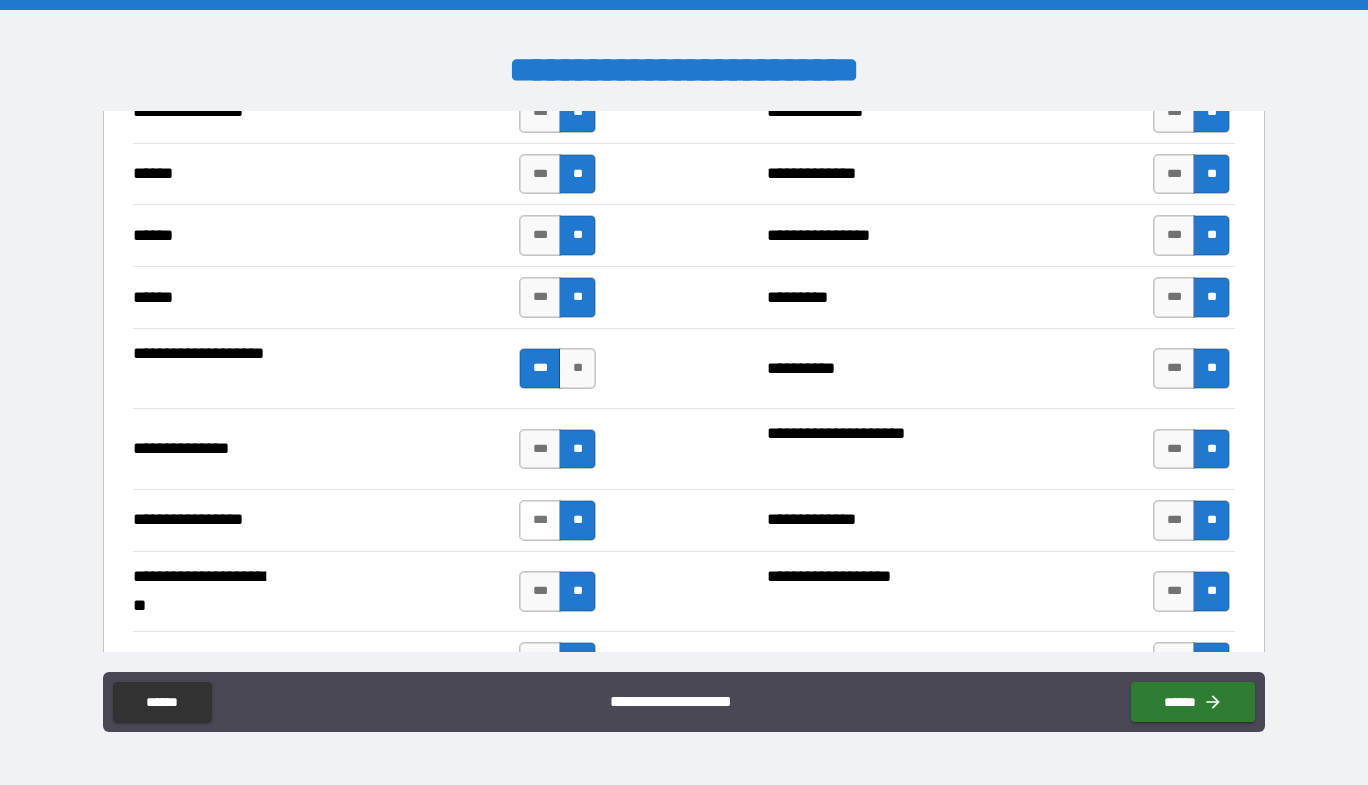 click on "***" at bounding box center (540, 520) 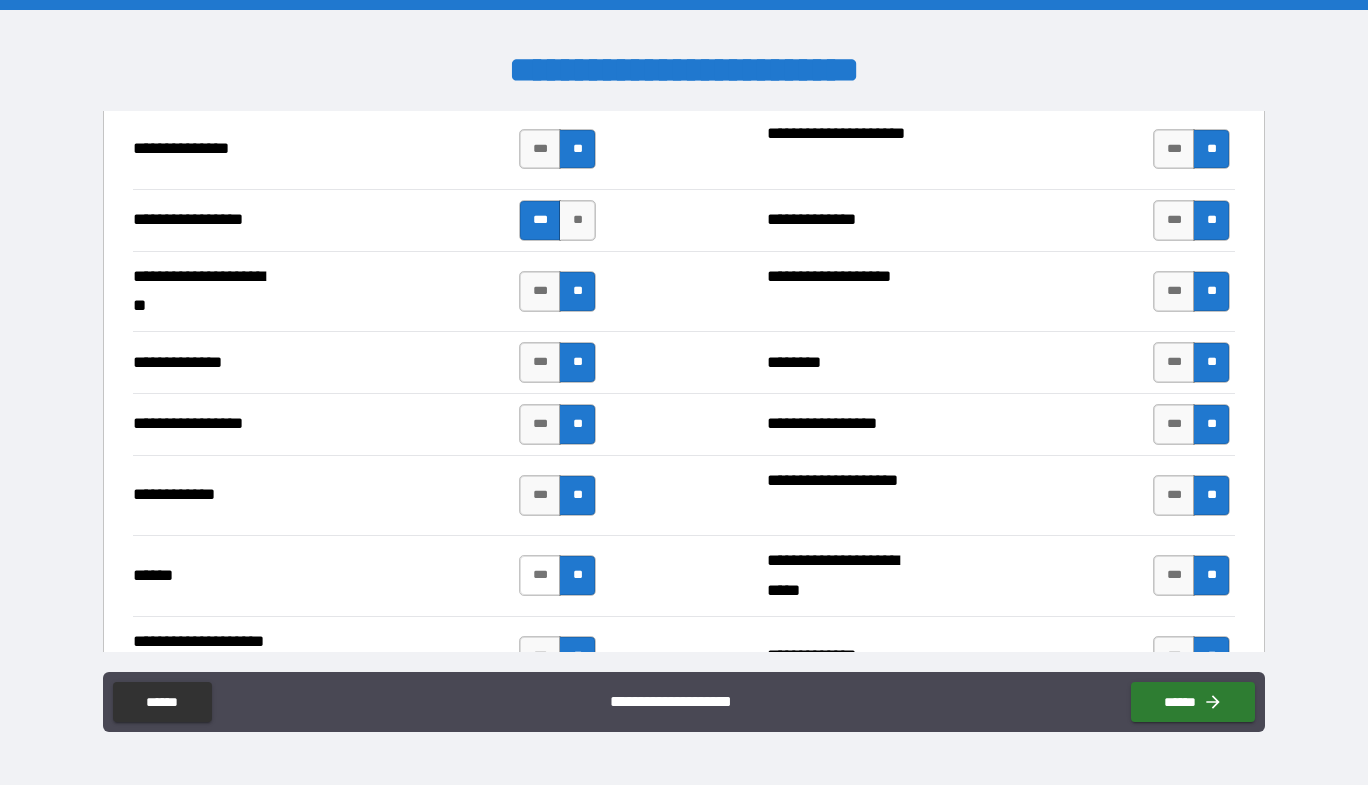 scroll, scrollTop: 2800, scrollLeft: 0, axis: vertical 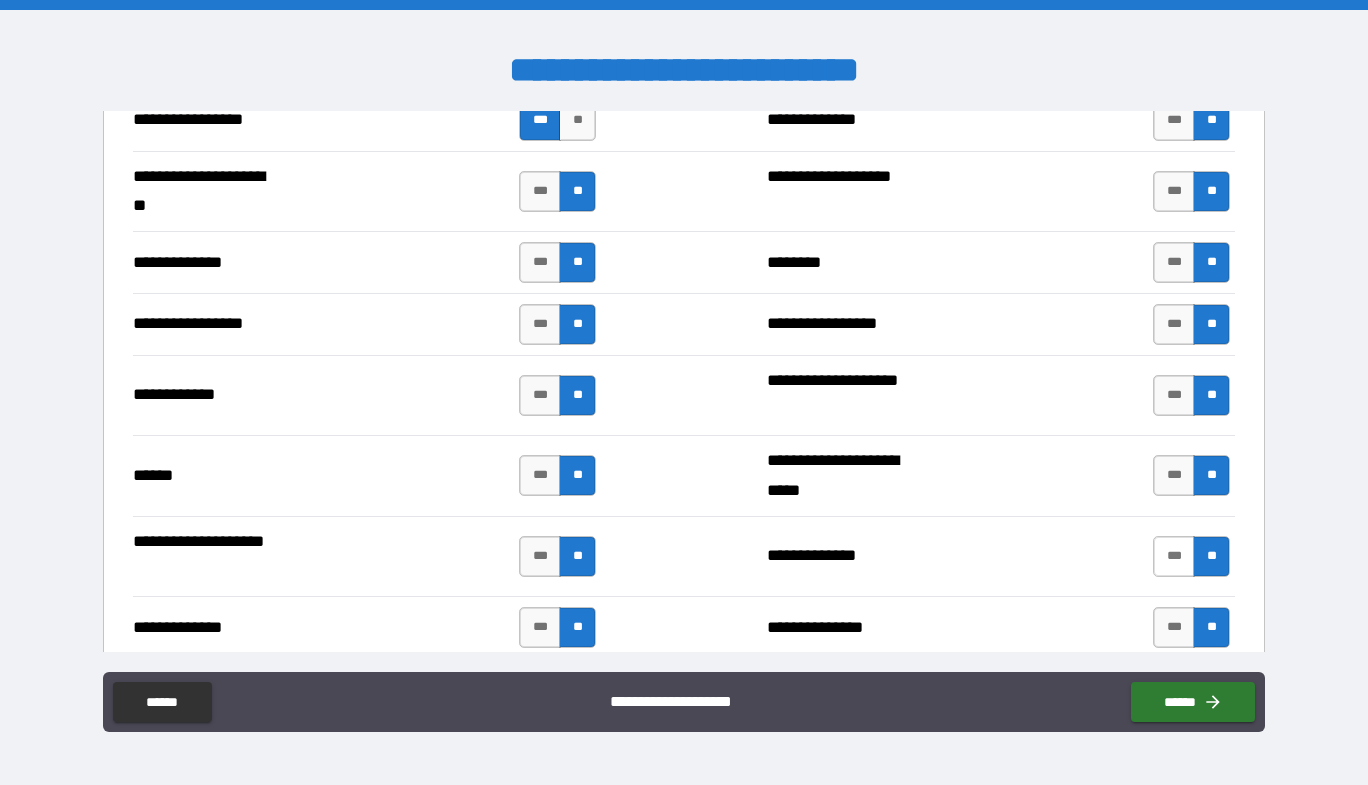 click on "***" at bounding box center (1174, 556) 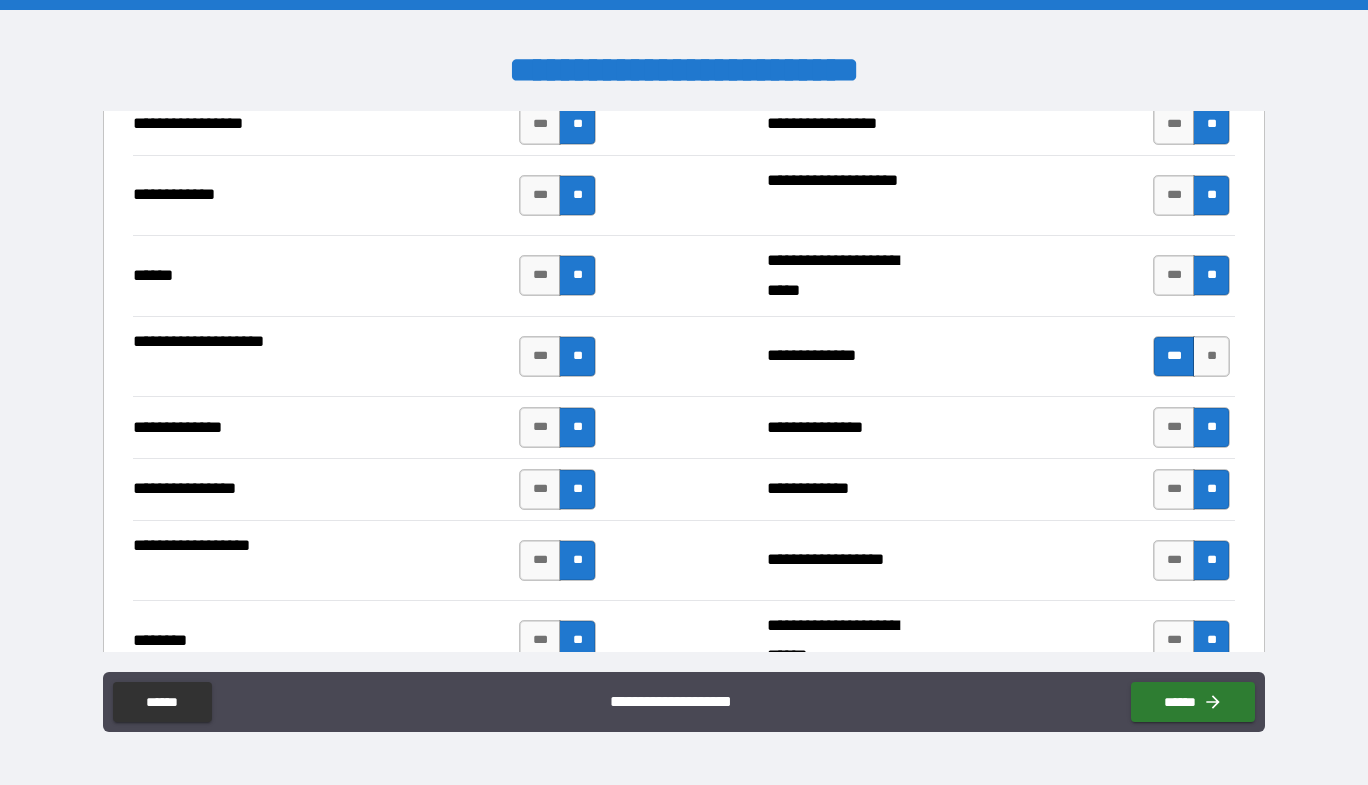 scroll, scrollTop: 3100, scrollLeft: 0, axis: vertical 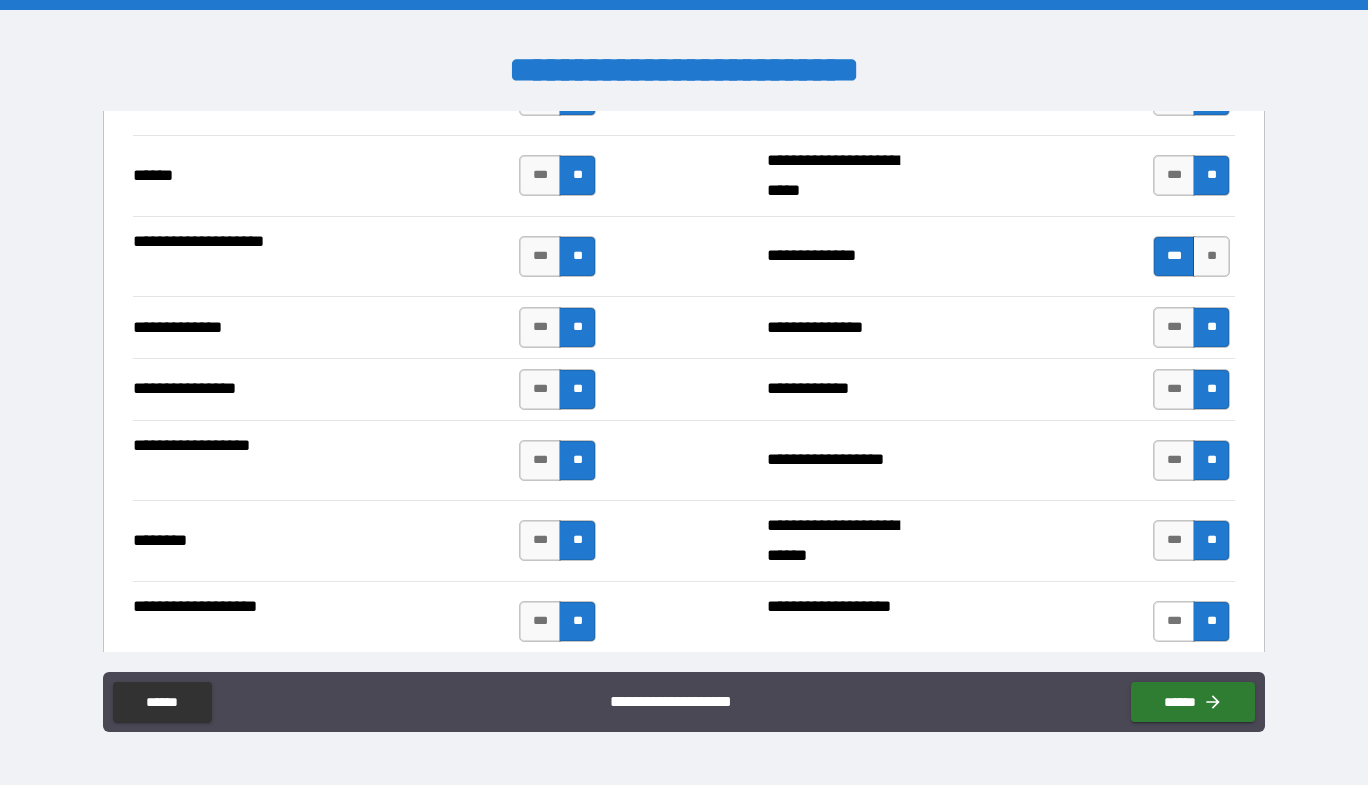 click on "***" at bounding box center [1174, 621] 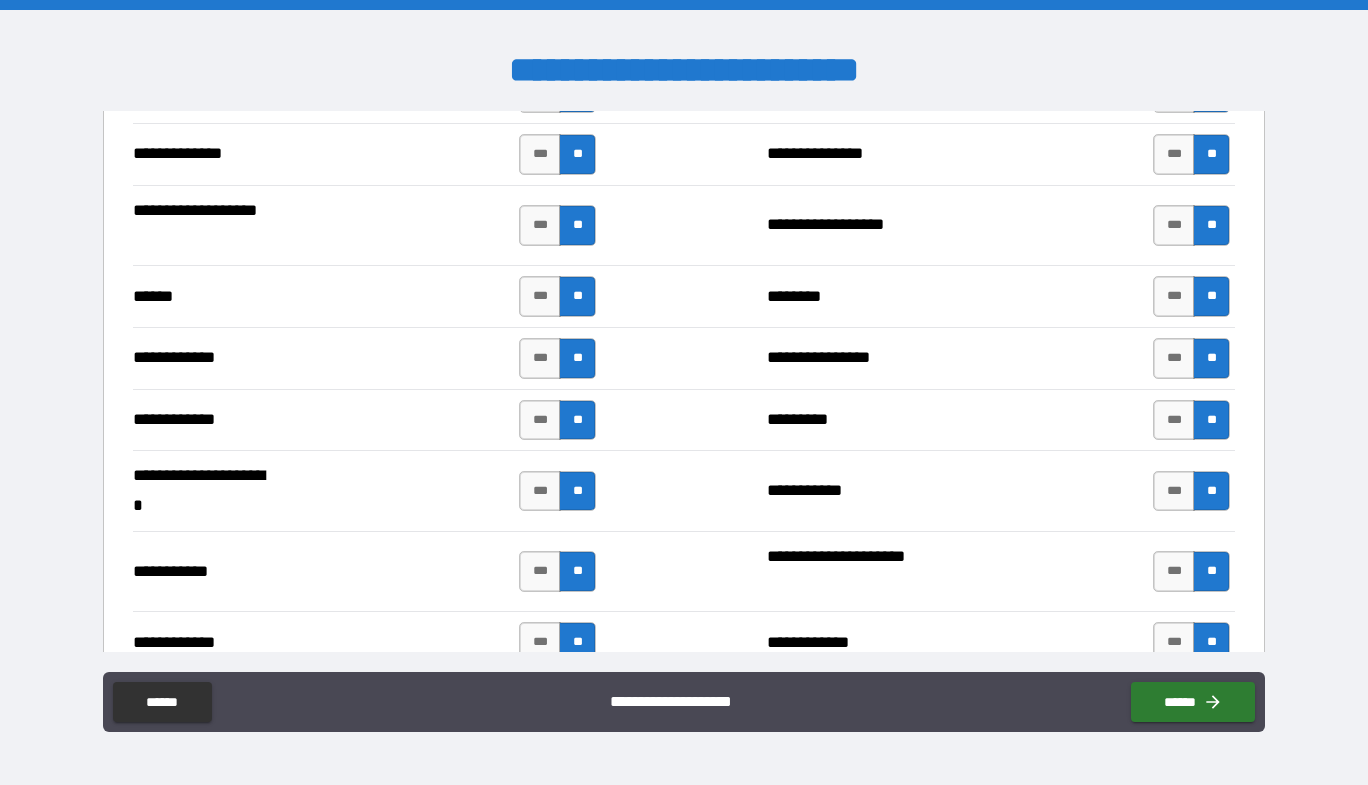 scroll, scrollTop: 3800, scrollLeft: 0, axis: vertical 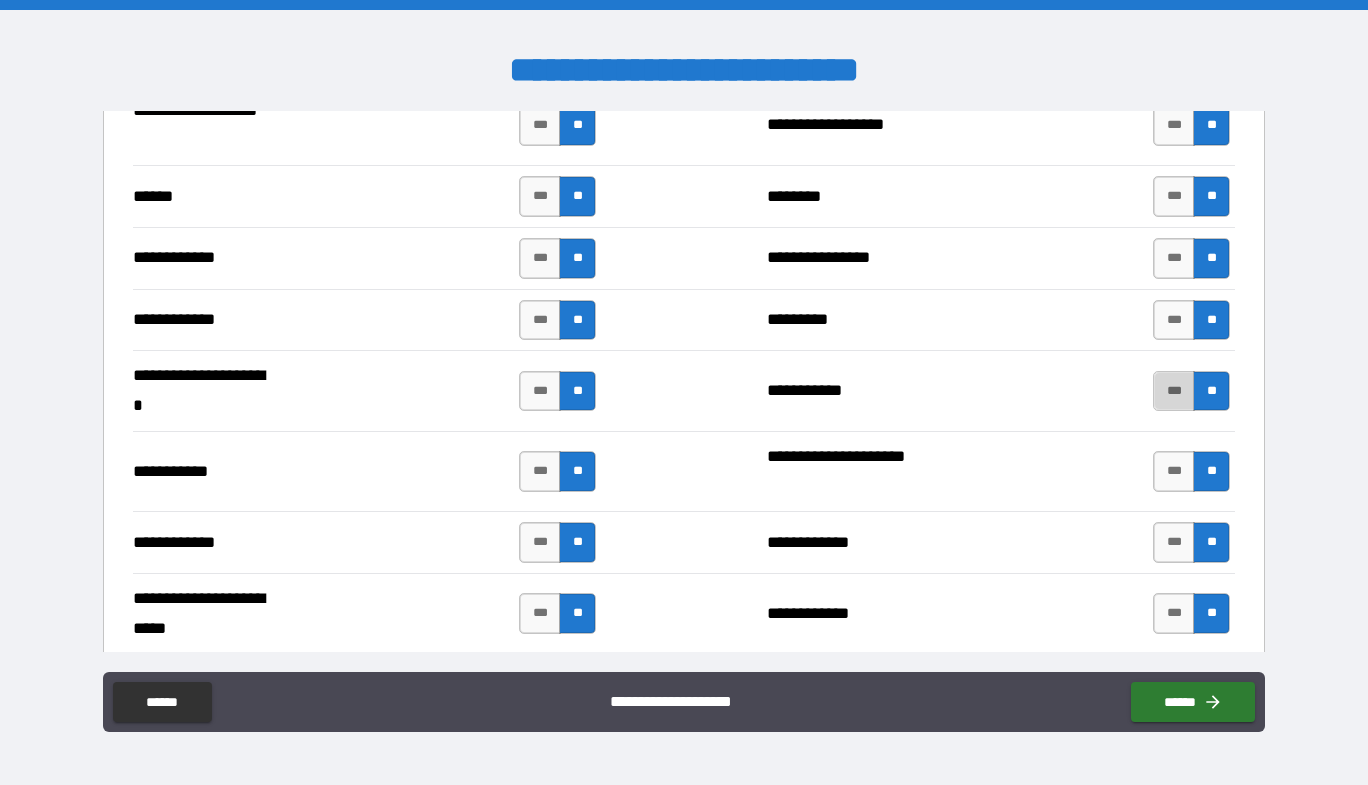 click on "***" at bounding box center [1174, 391] 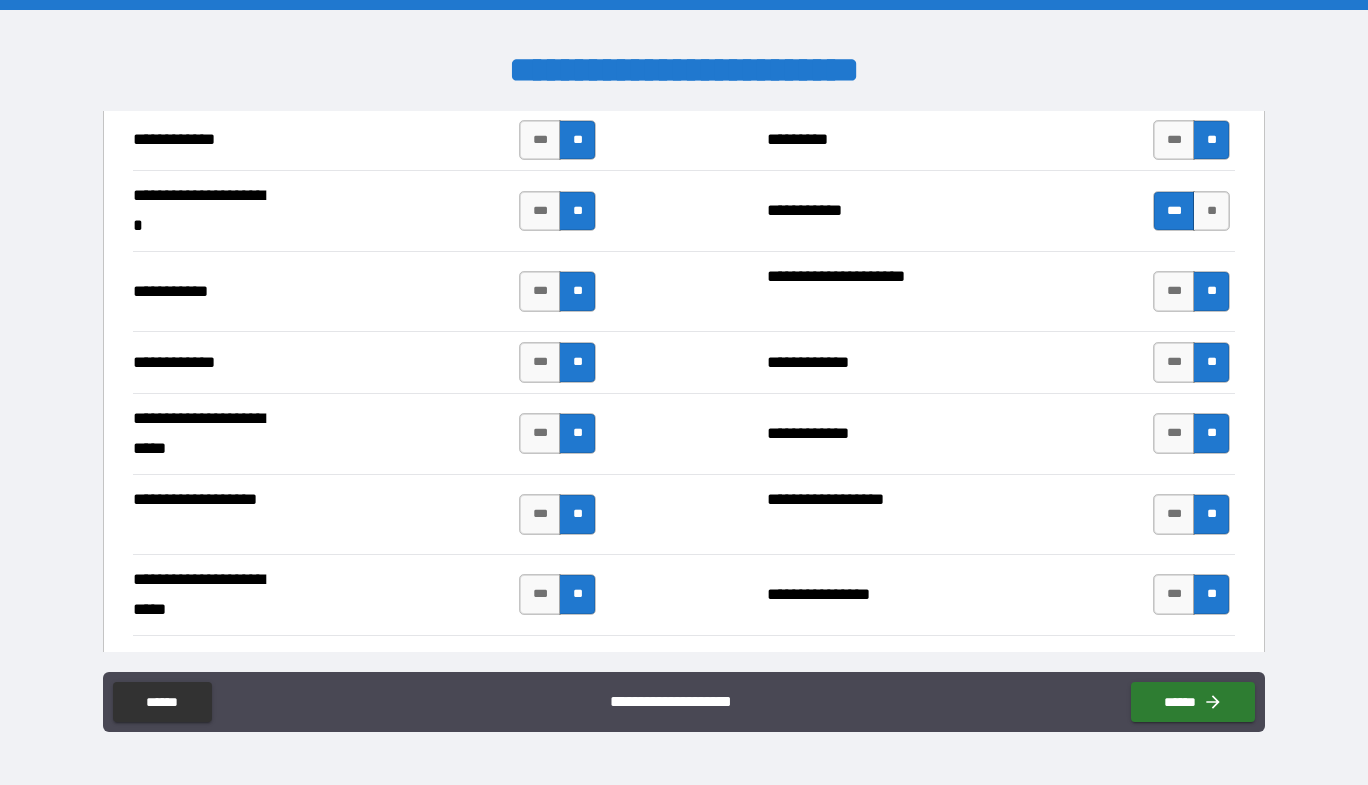 scroll, scrollTop: 4000, scrollLeft: 0, axis: vertical 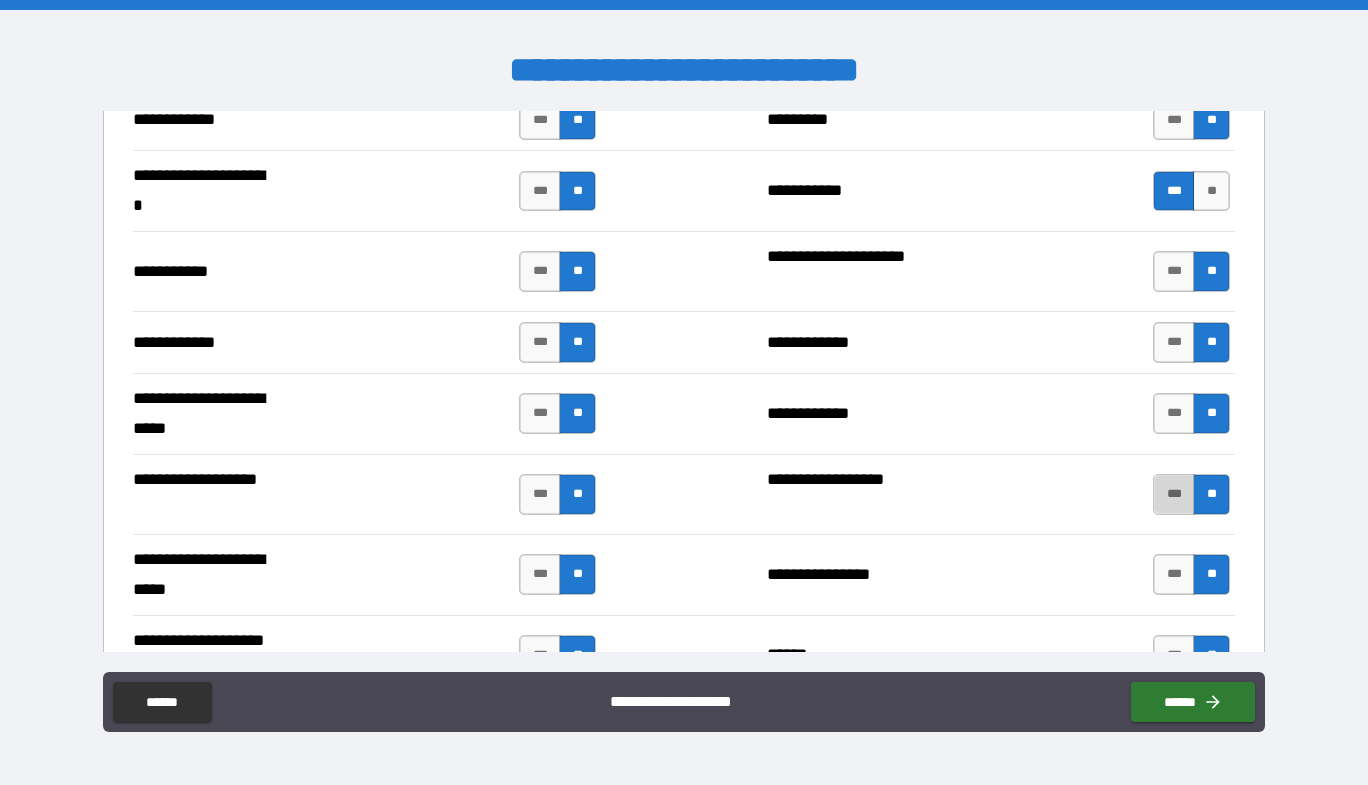 click on "***" at bounding box center [1174, 494] 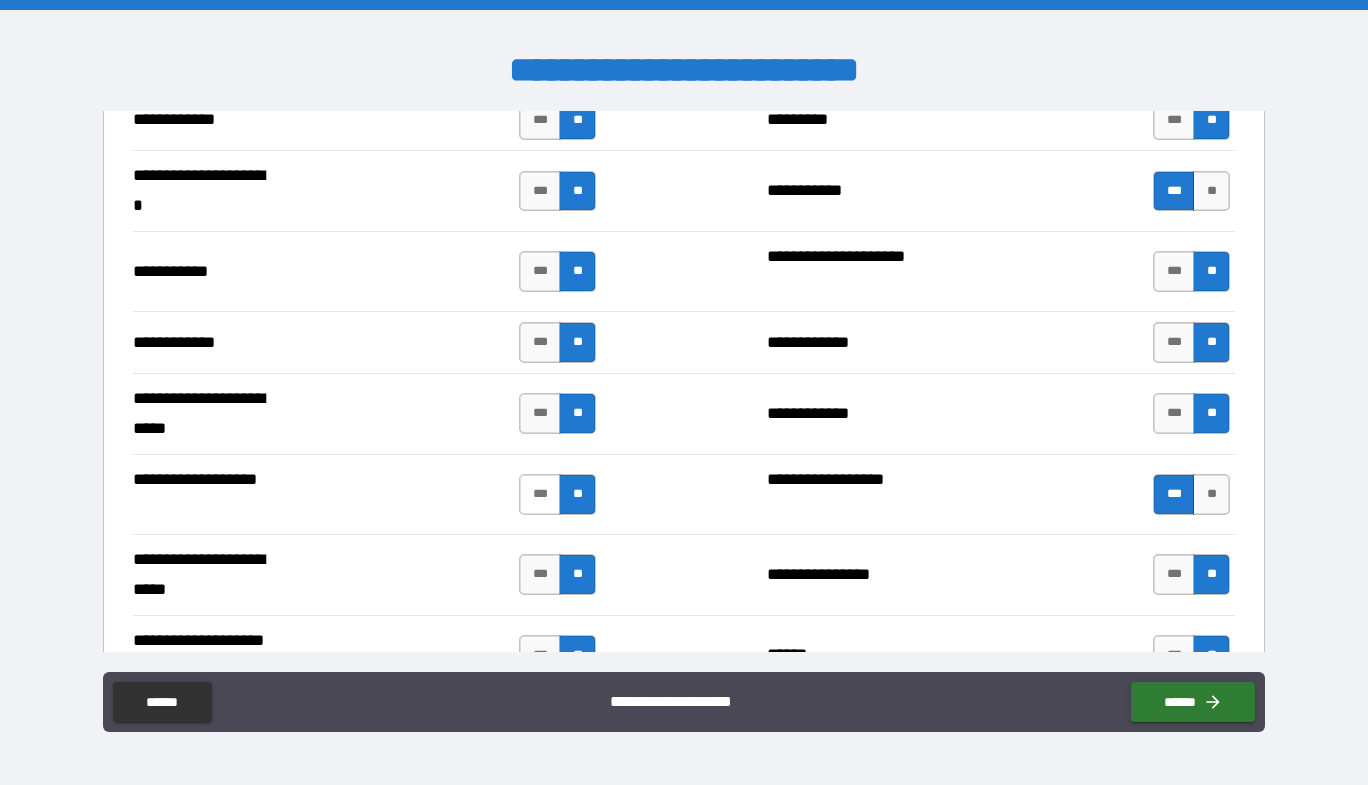 click on "***" at bounding box center (540, 494) 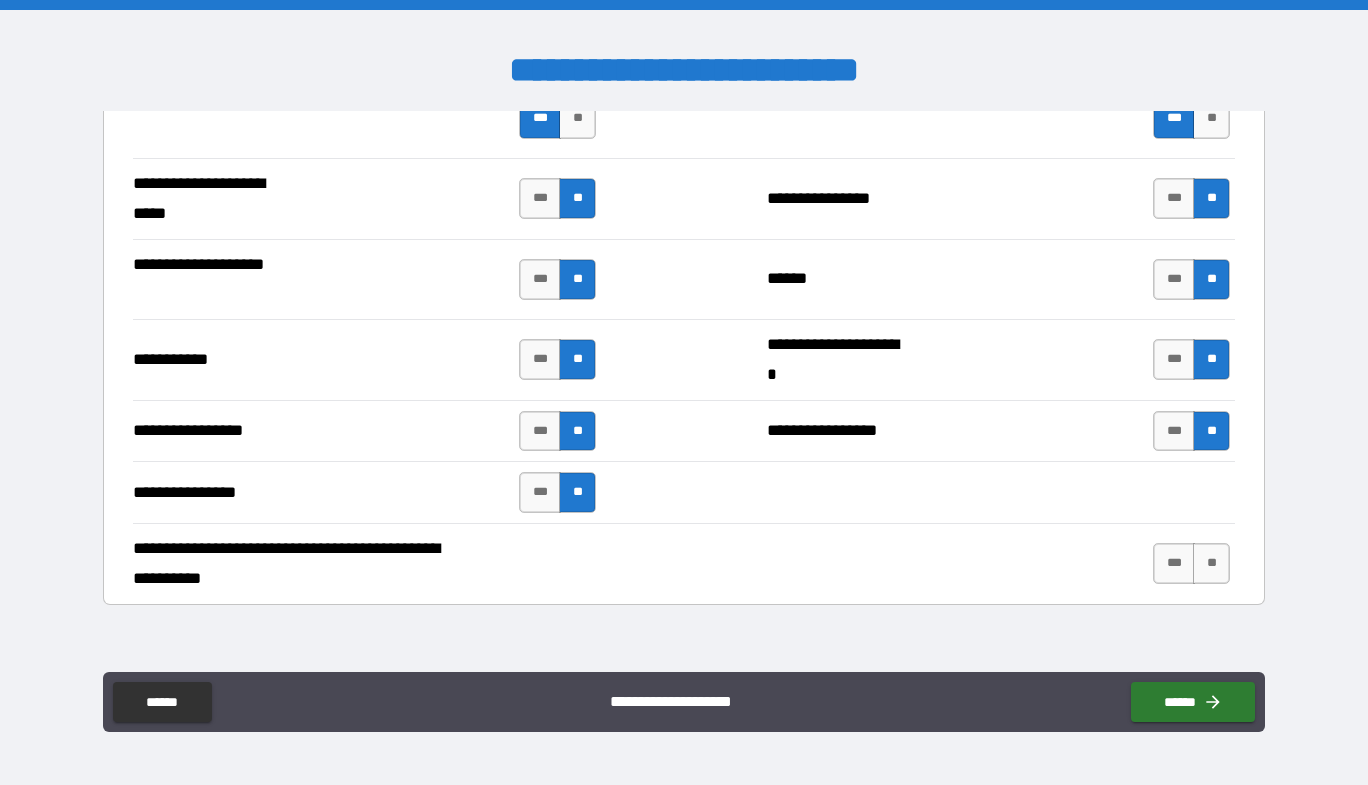 scroll, scrollTop: 4400, scrollLeft: 0, axis: vertical 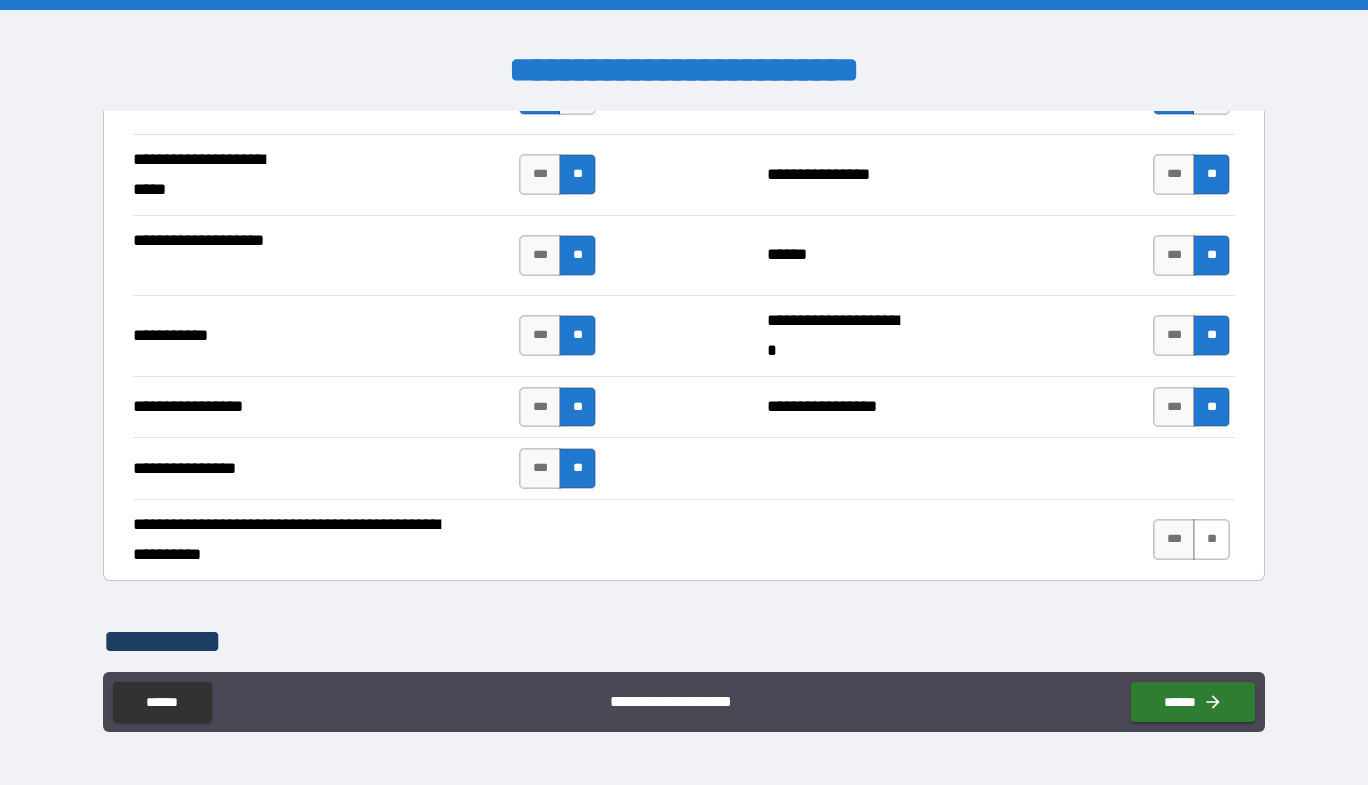 click on "**" at bounding box center (1211, 539) 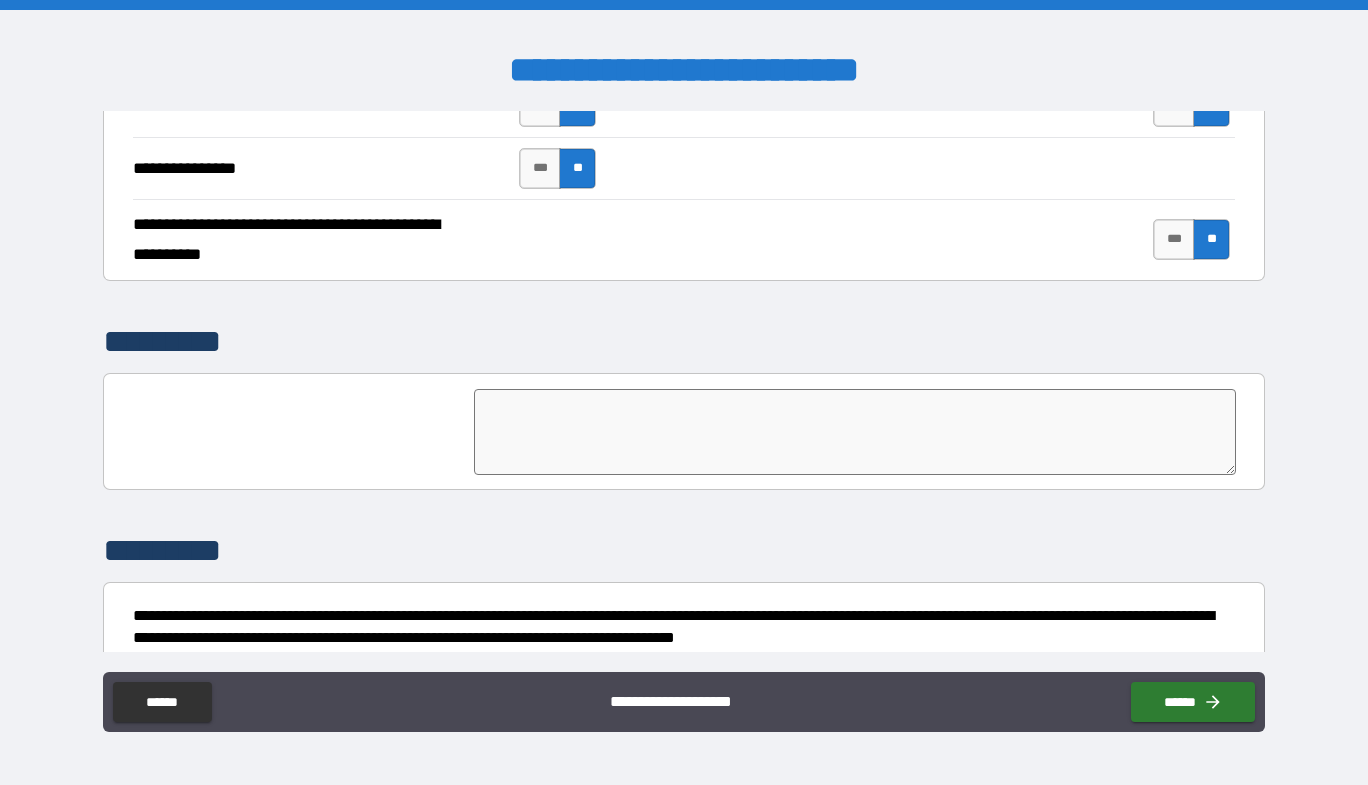 scroll, scrollTop: 4789, scrollLeft: 0, axis: vertical 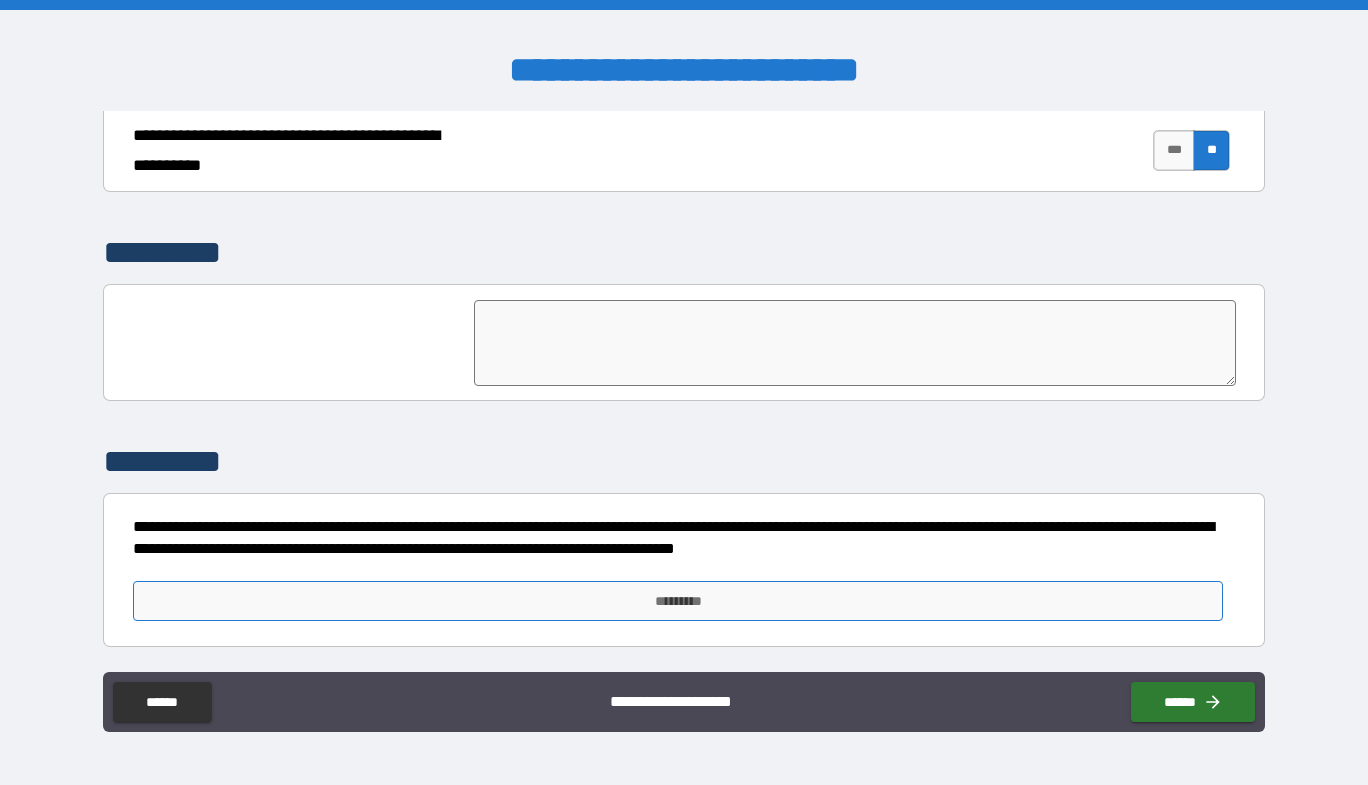 click on "*********" at bounding box center (678, 601) 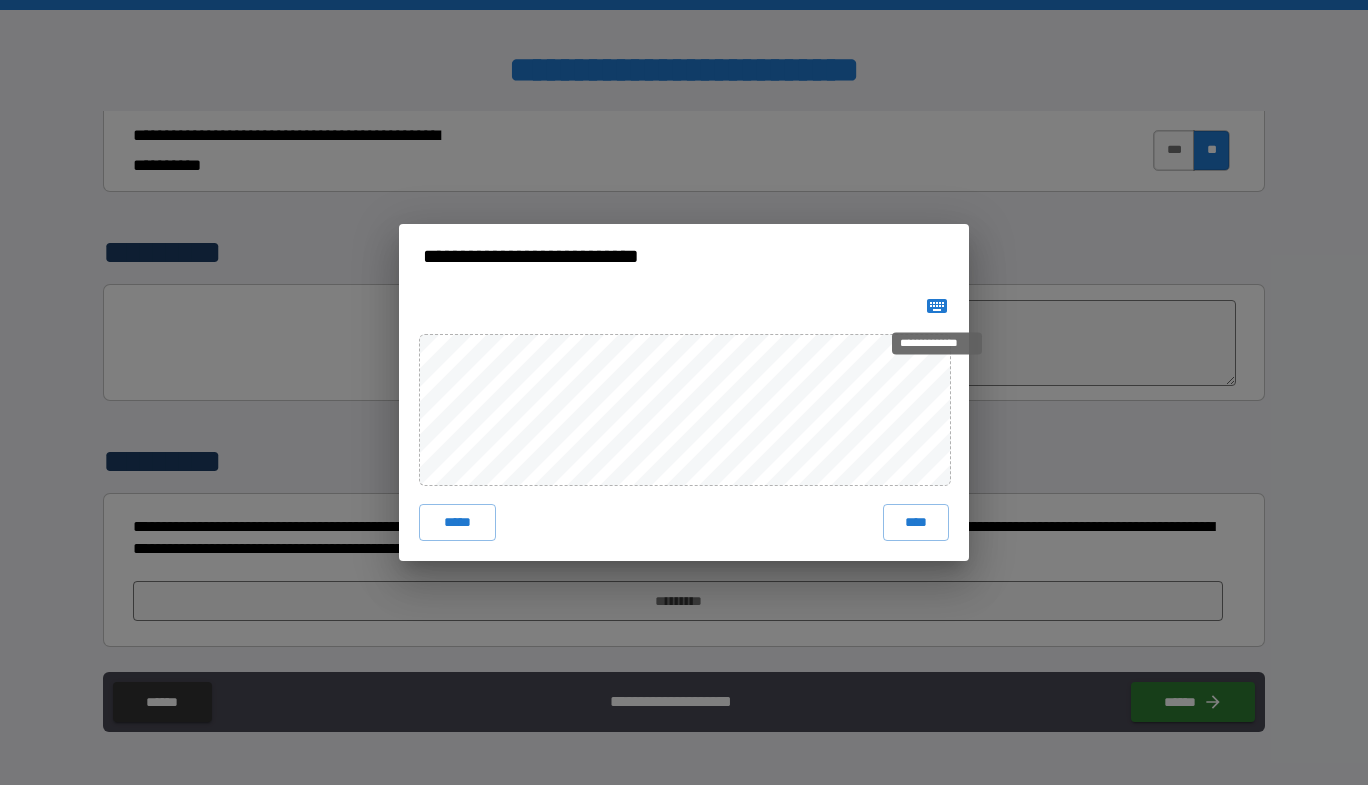 click 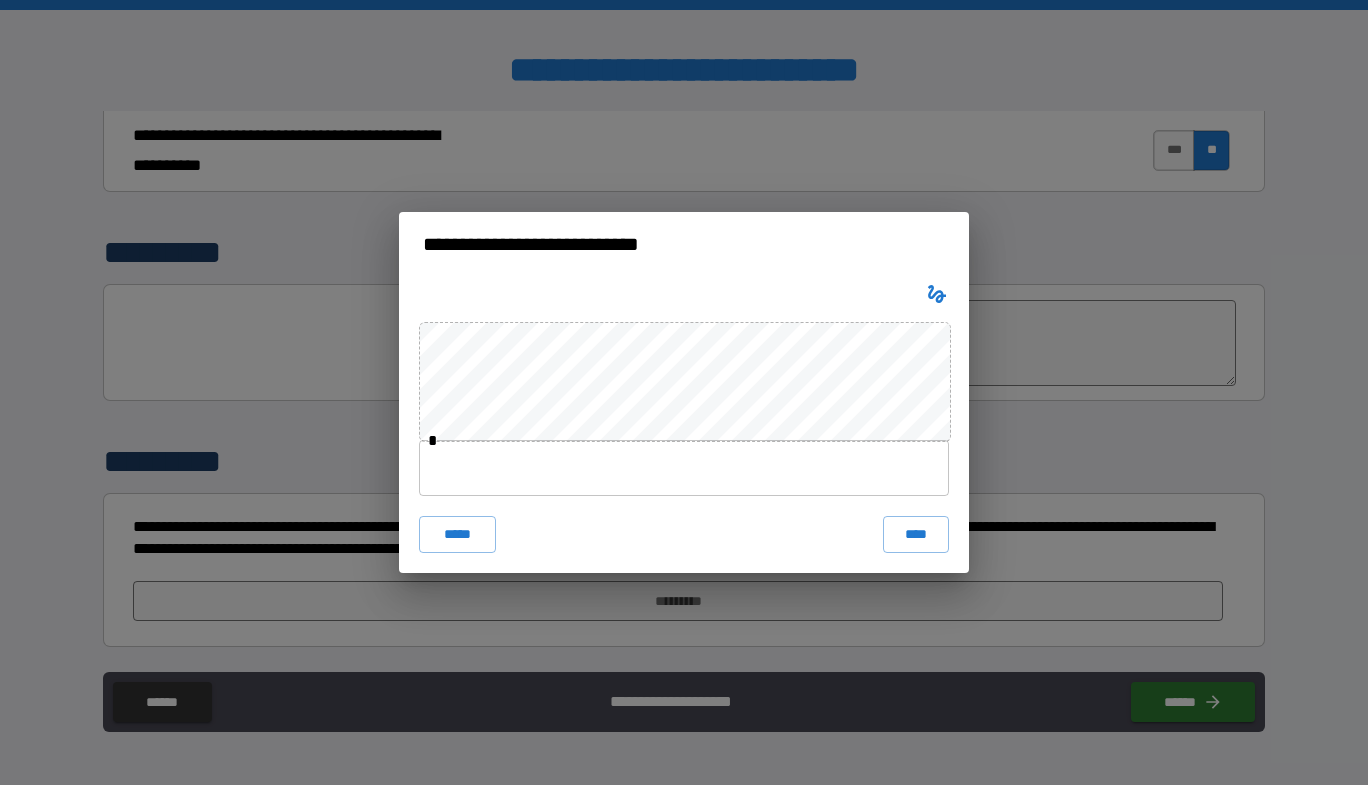 click at bounding box center [684, 468] 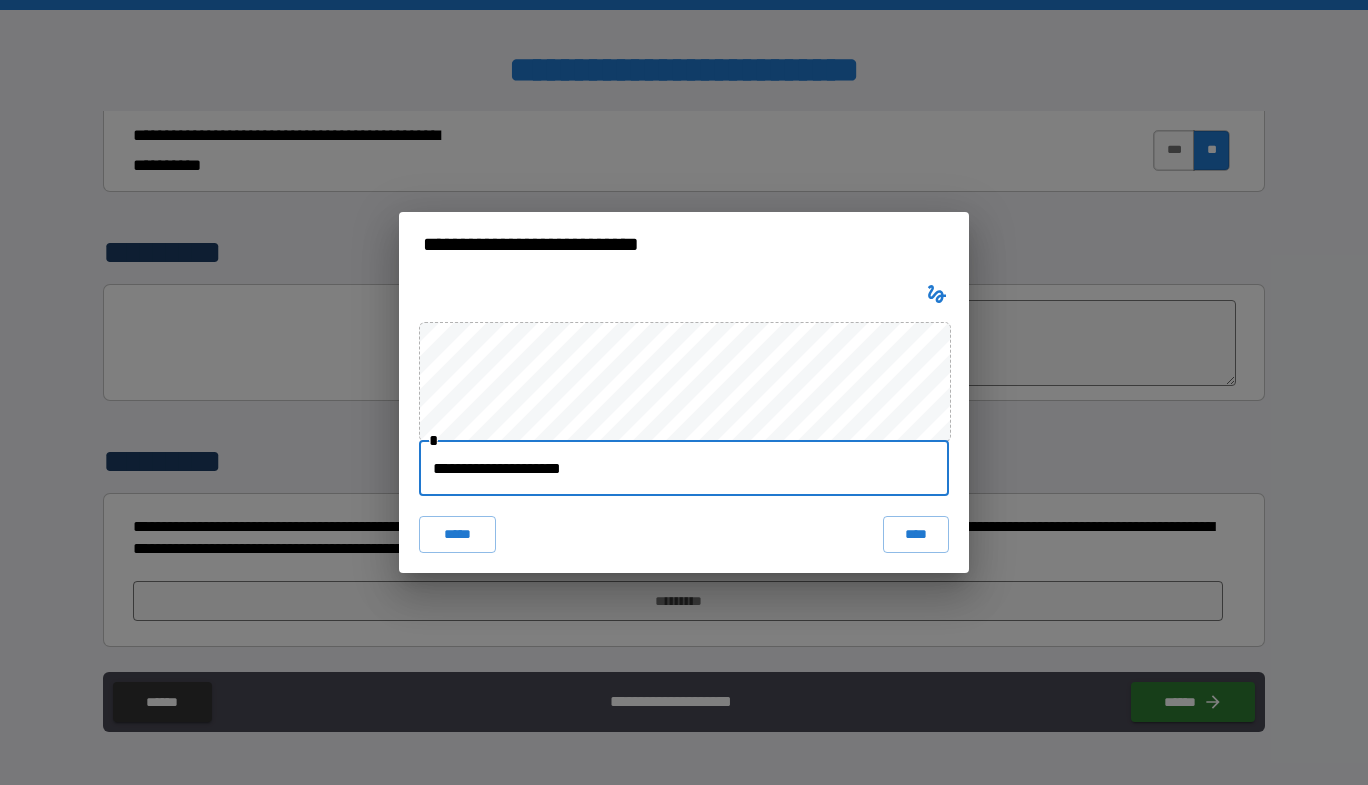 type on "**********" 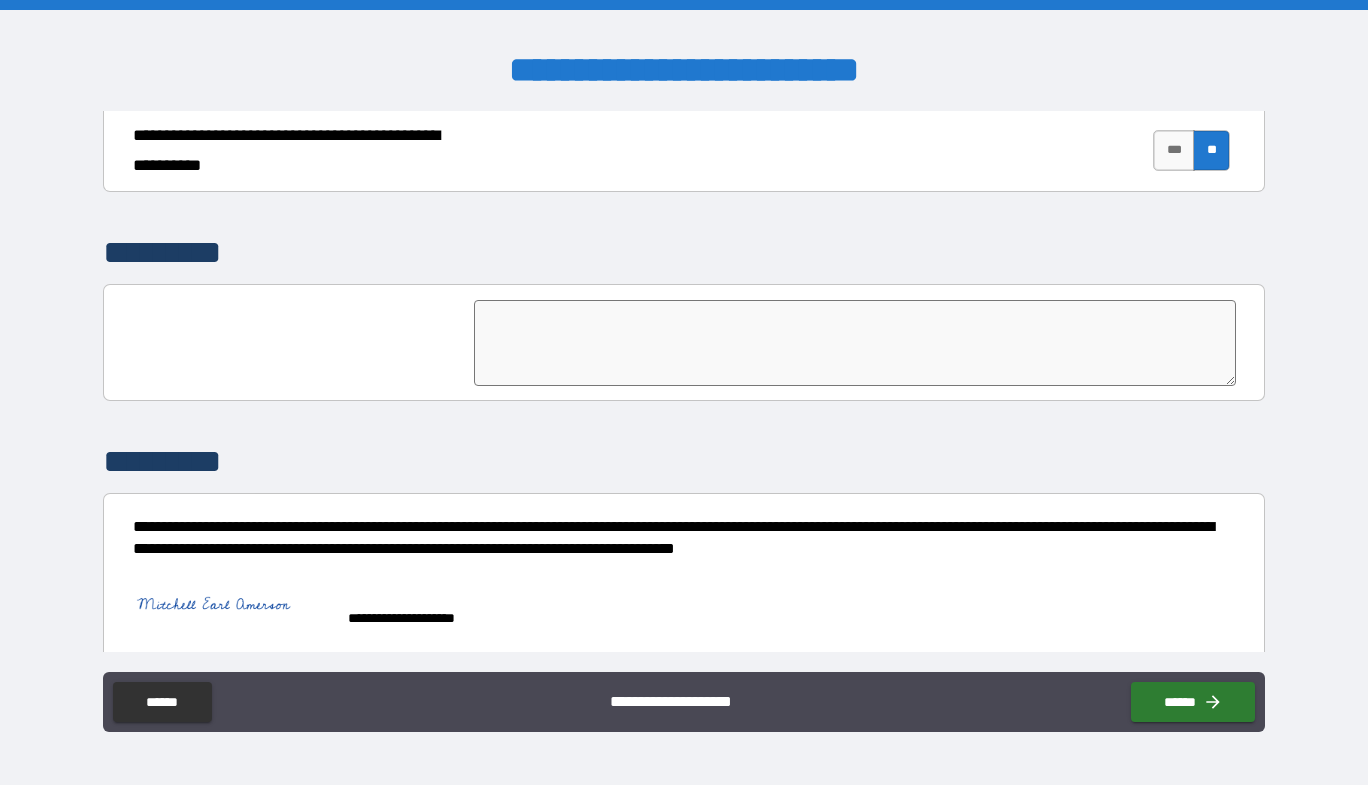 click on "*********" at bounding box center (684, 462) 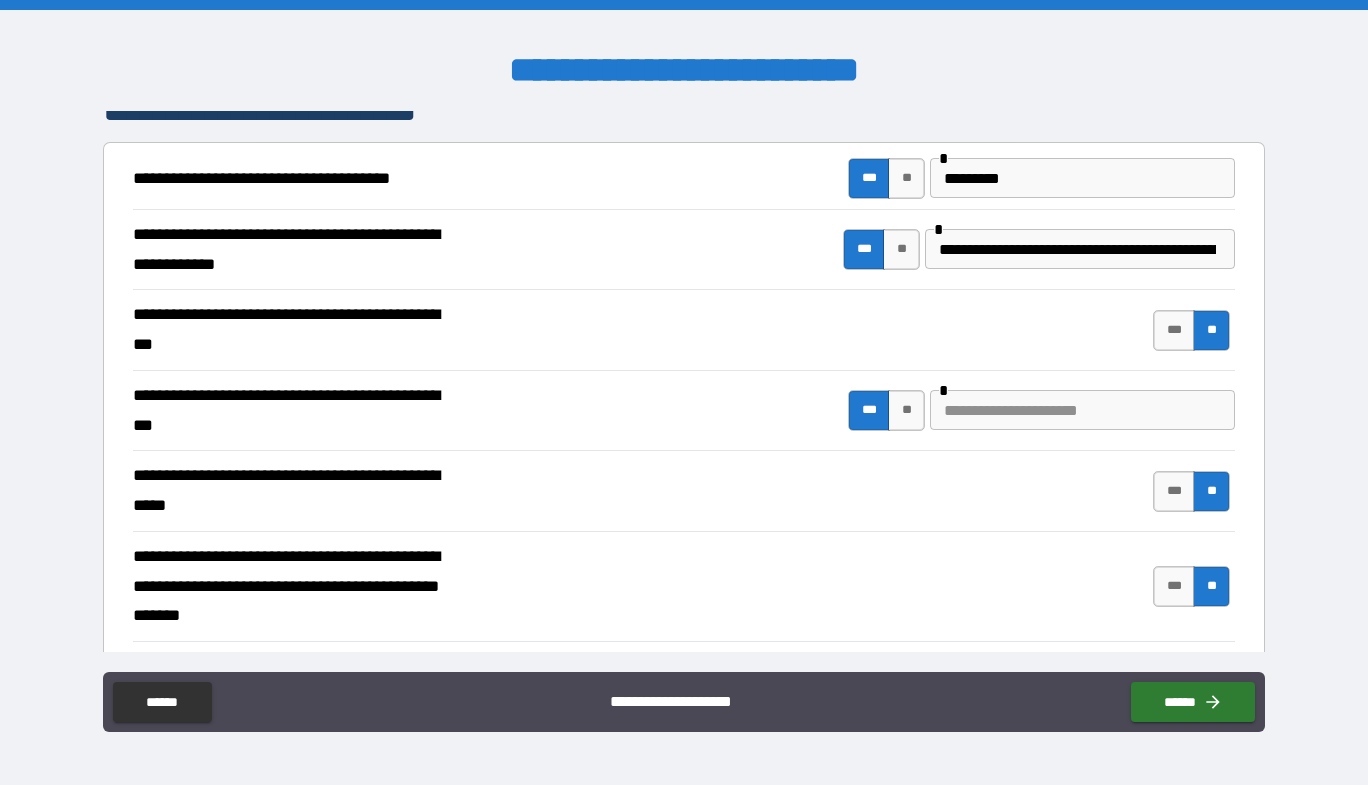 scroll, scrollTop: 400, scrollLeft: 0, axis: vertical 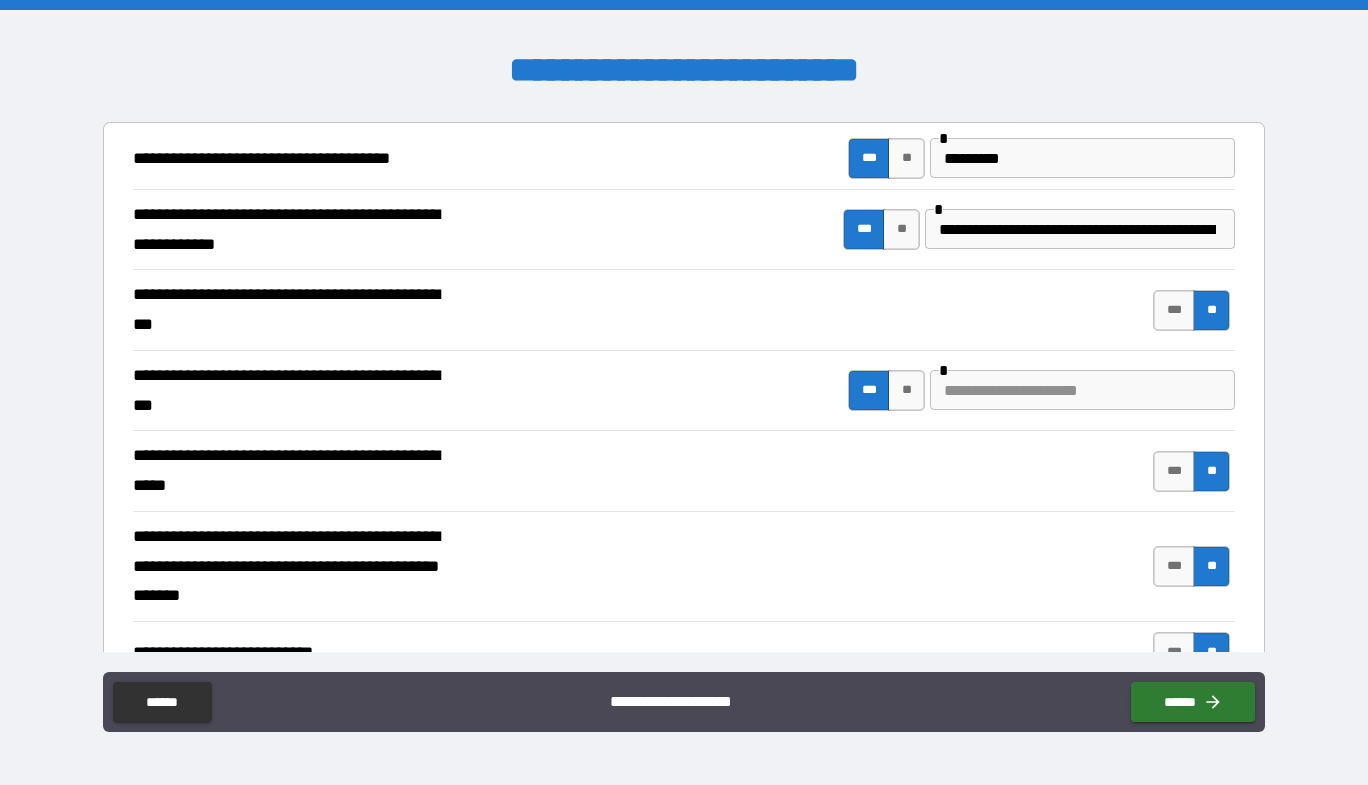 click on "*** ** *" at bounding box center [1041, 391] 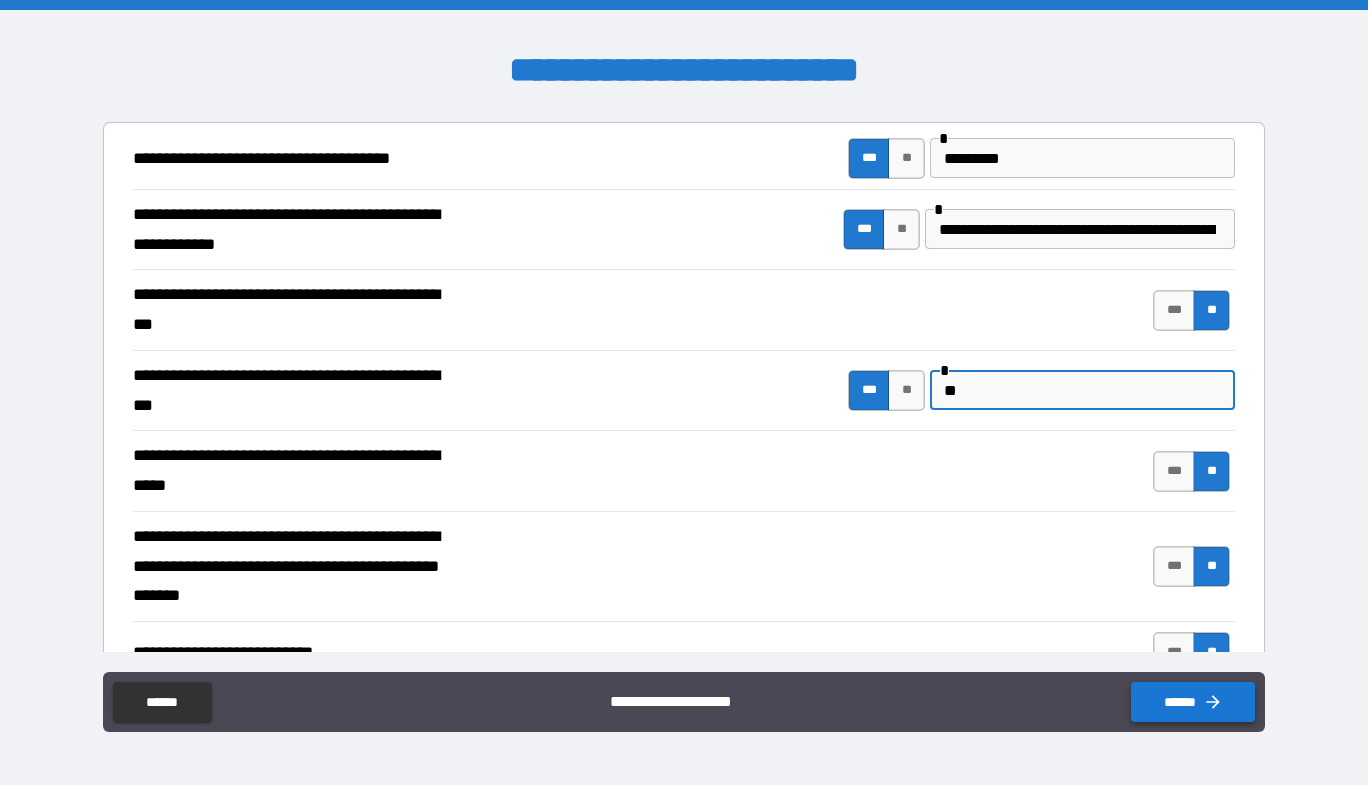 type on "*" 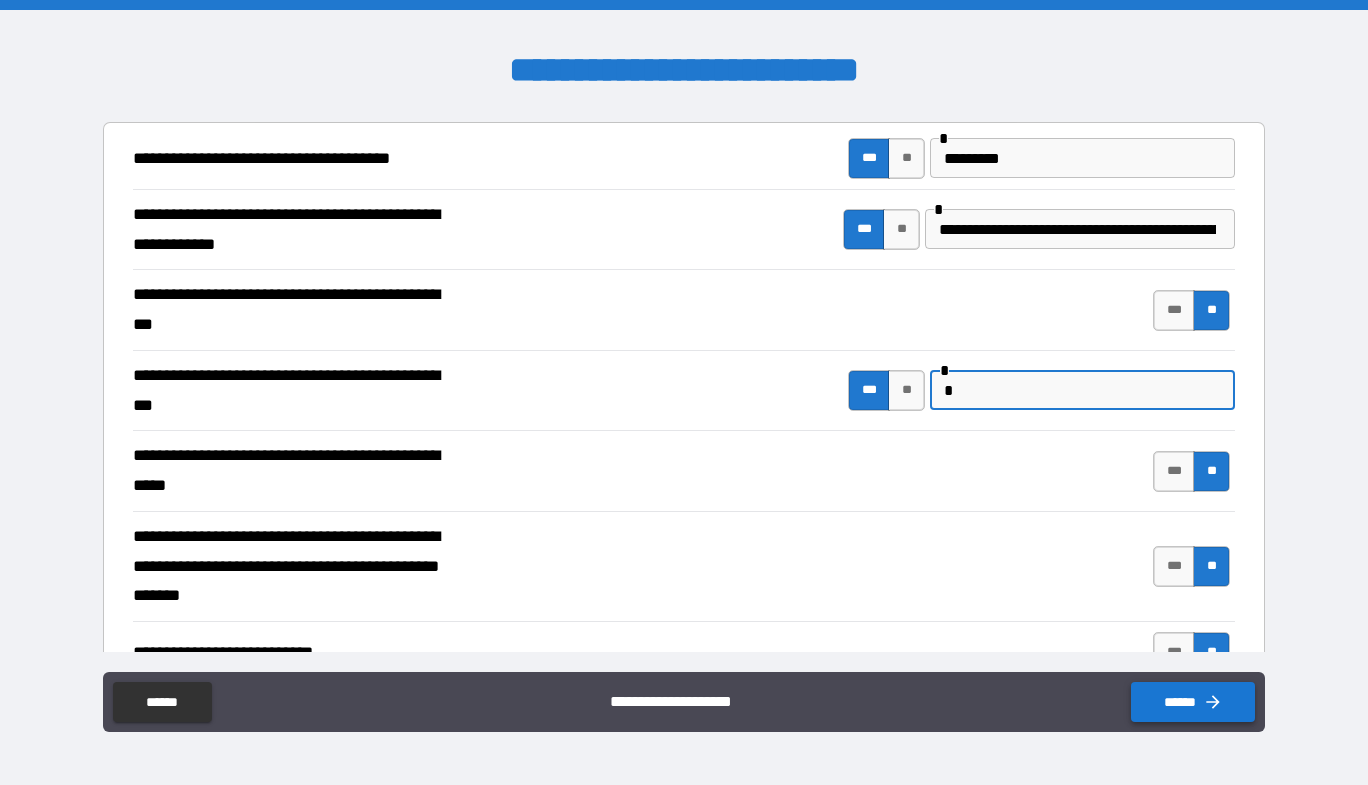 type 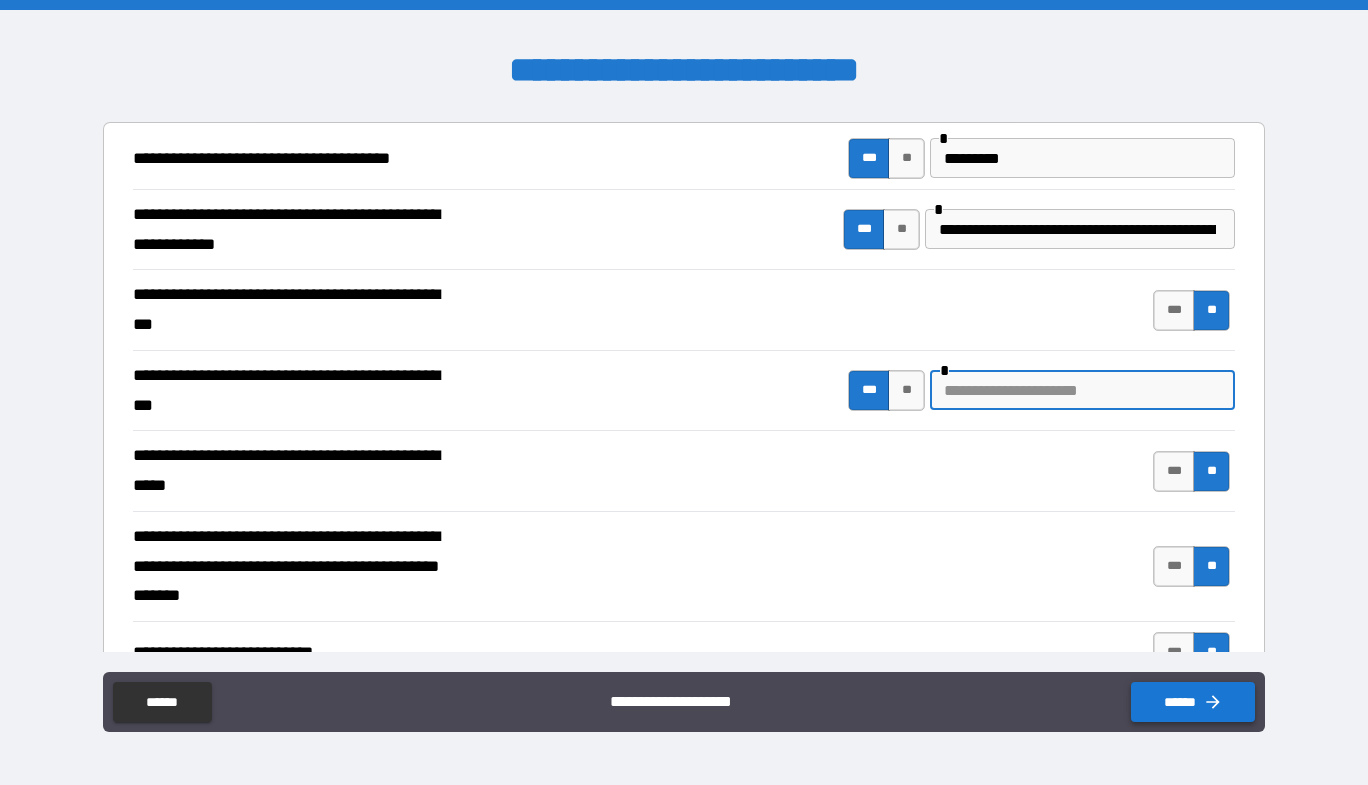 click 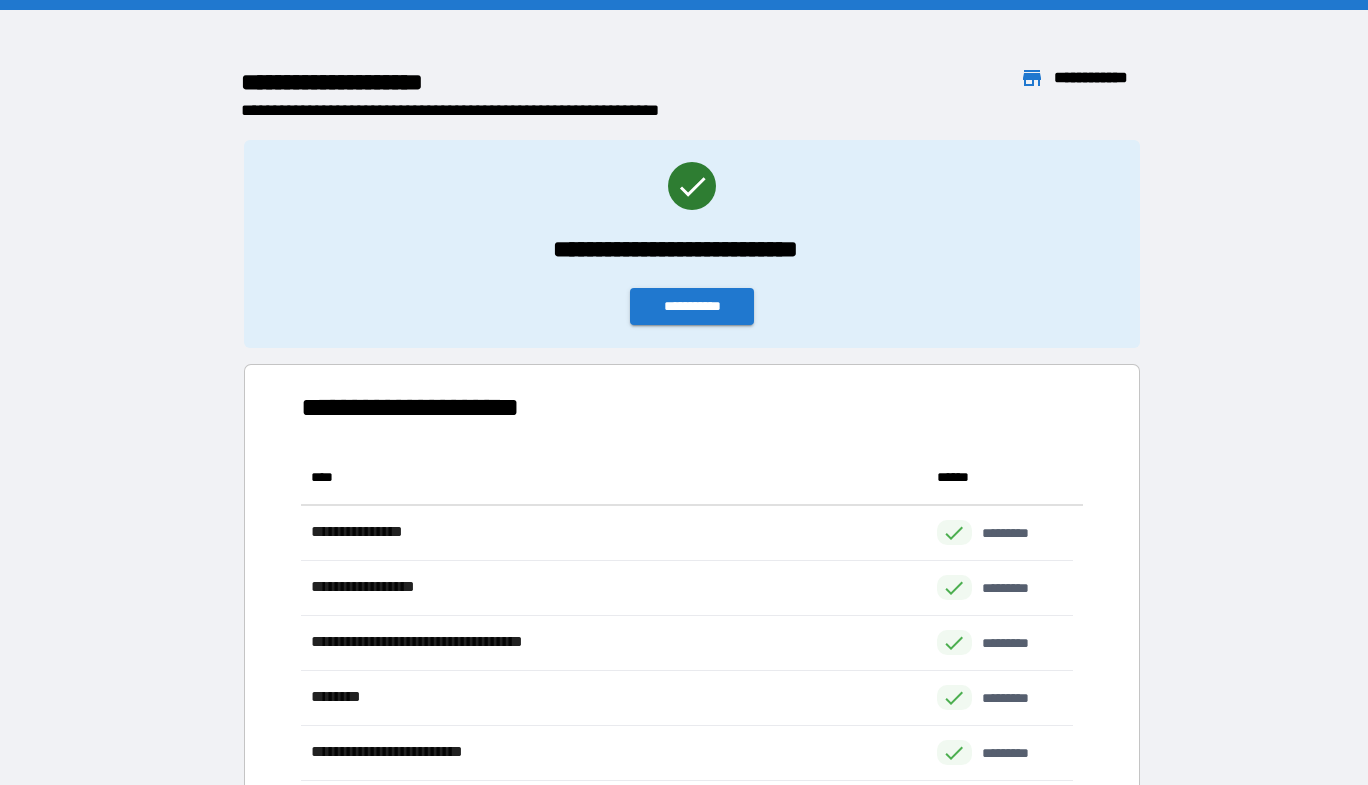 scroll, scrollTop: 316, scrollLeft: 757, axis: both 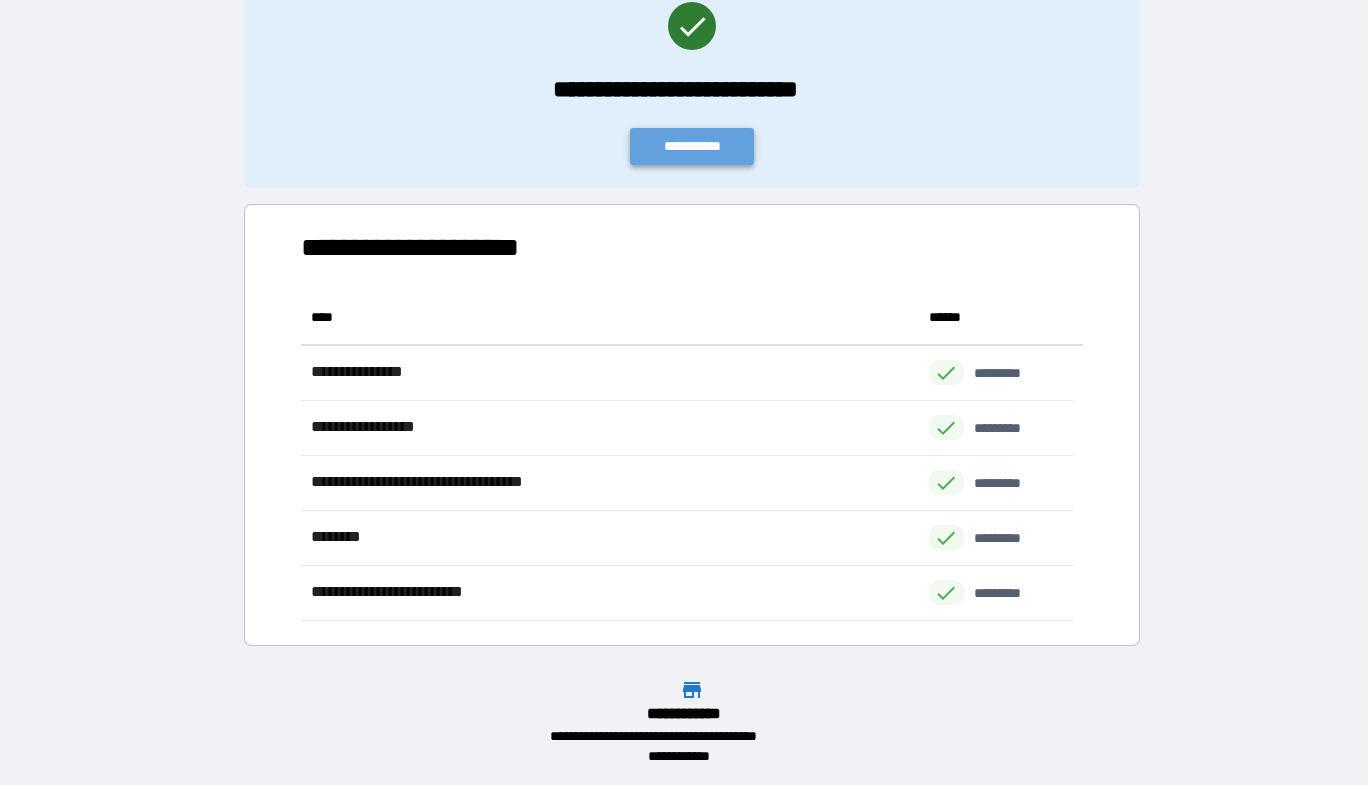 click on "**********" at bounding box center [692, 146] 